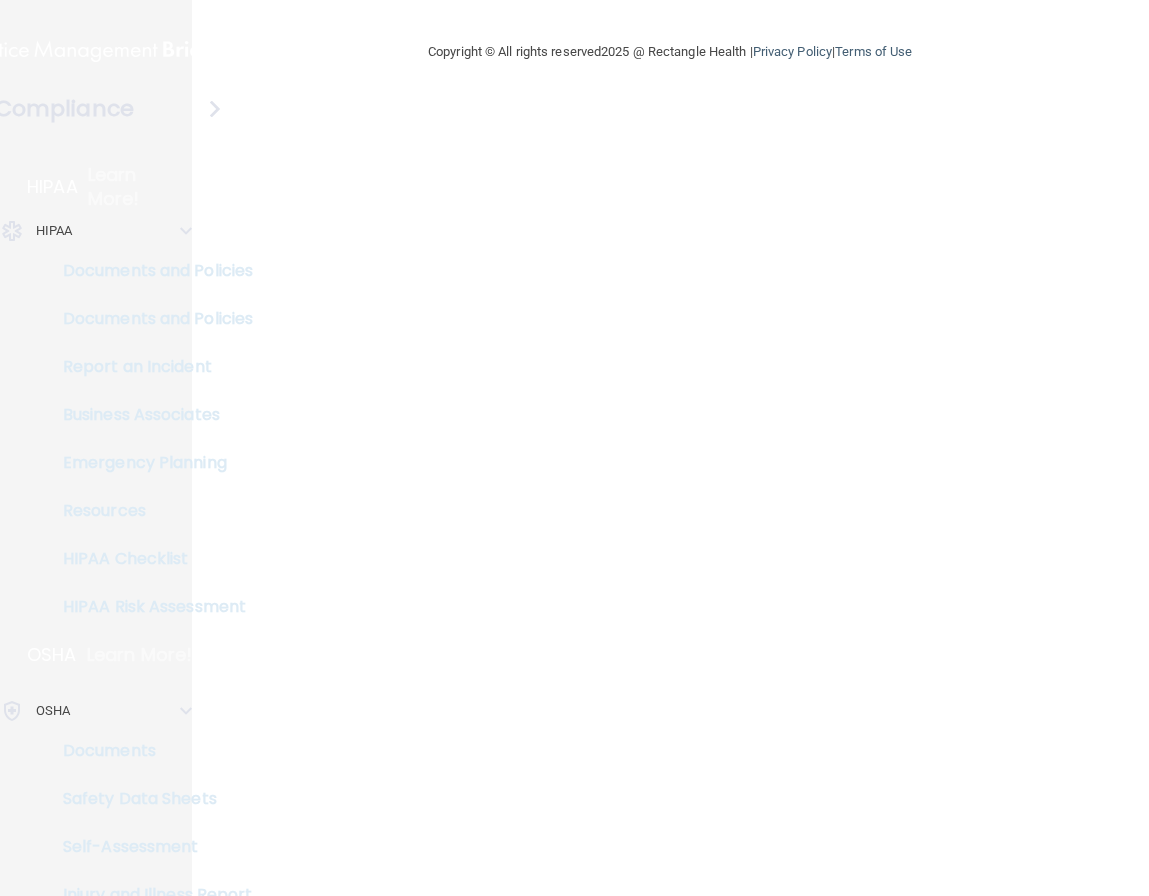 scroll, scrollTop: 0, scrollLeft: 0, axis: both 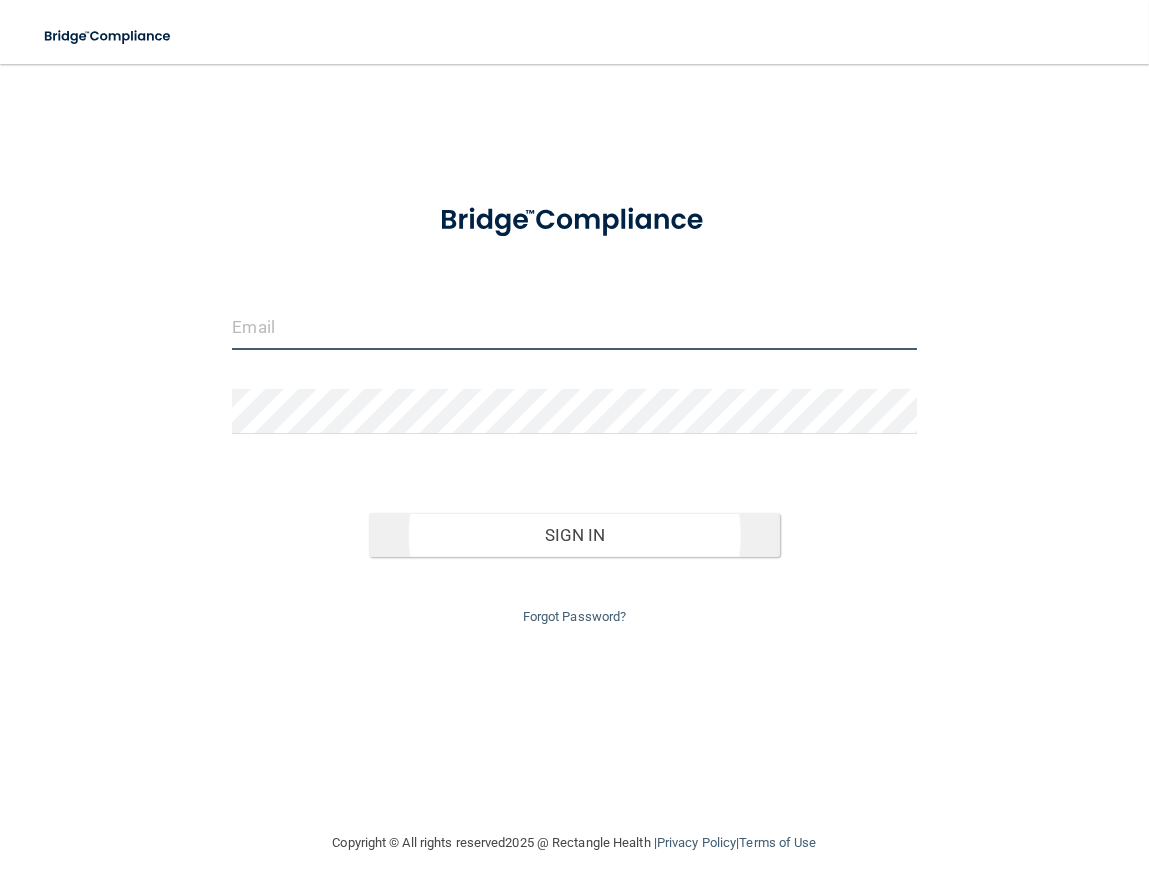 type on "[EMAIL]" 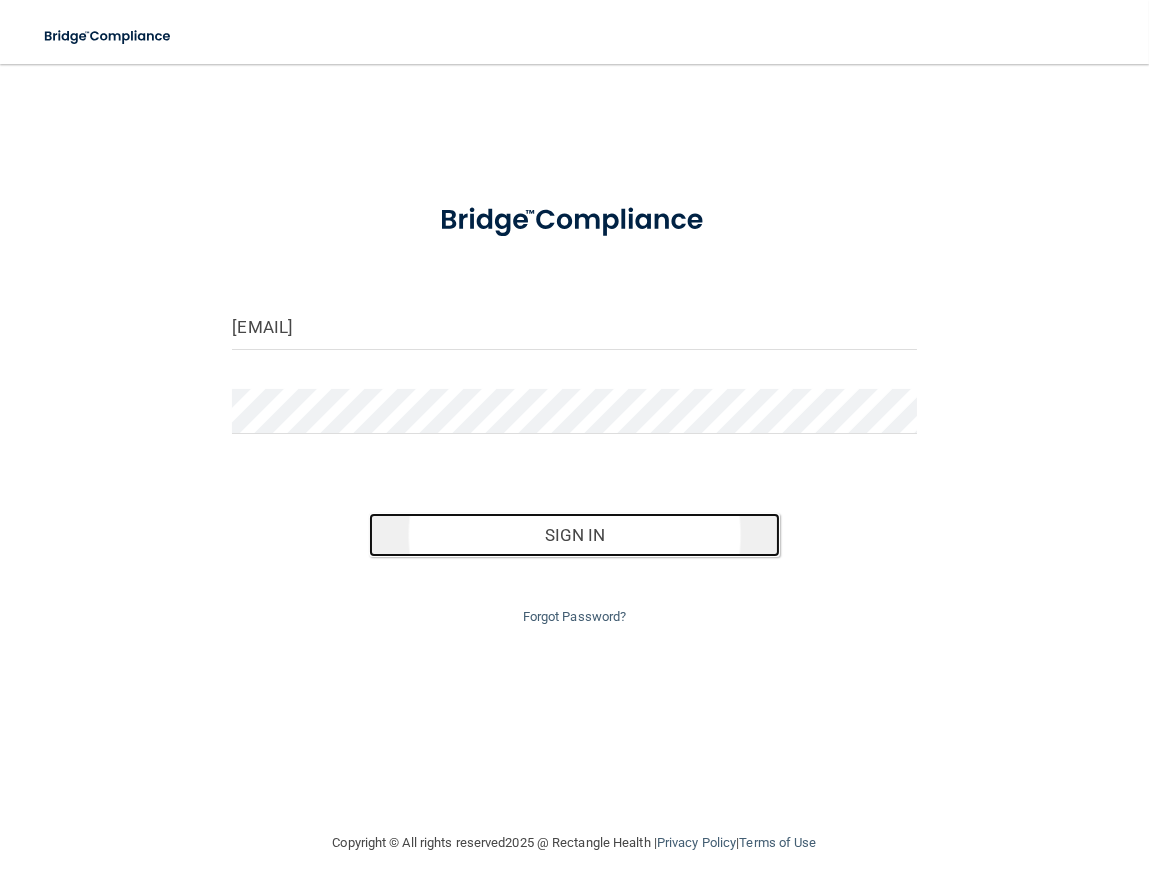 click on "Sign In" at bounding box center (574, 535) 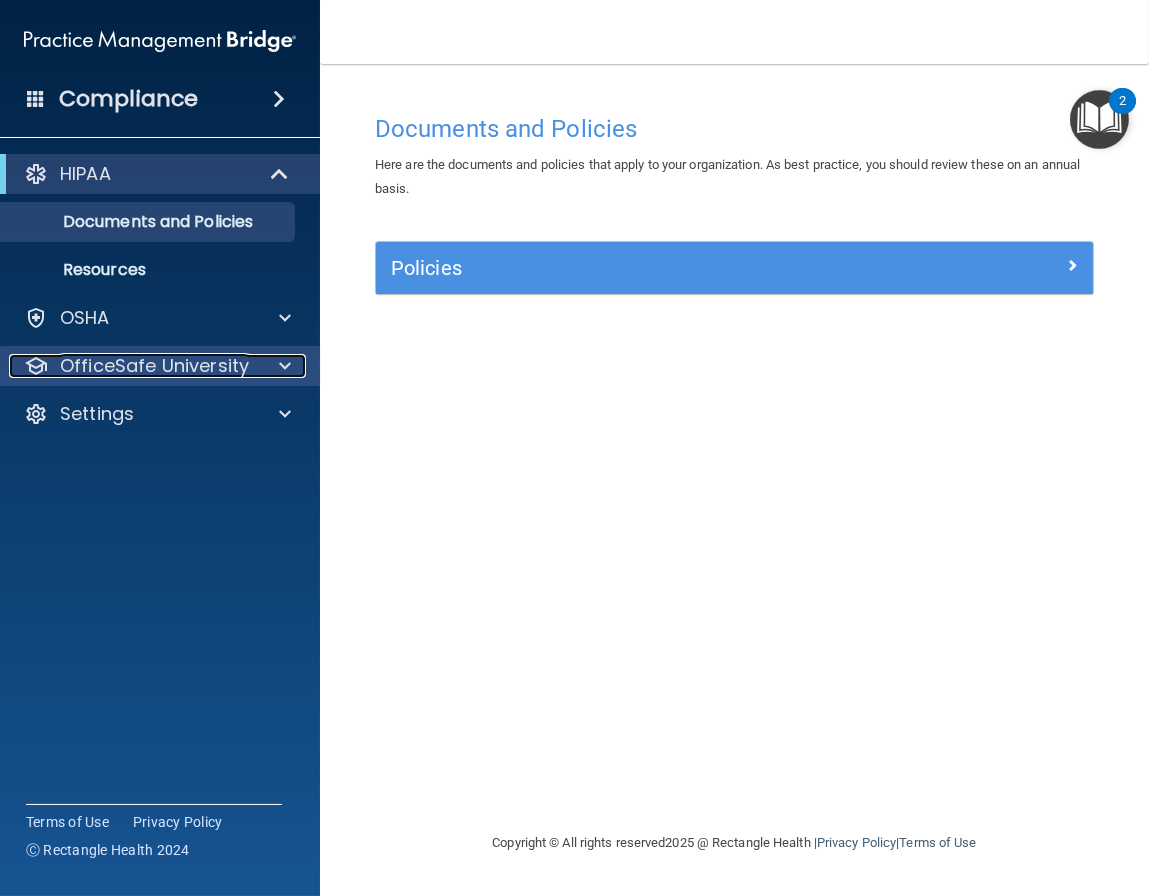 click on "OfficeSafe University" at bounding box center [154, 366] 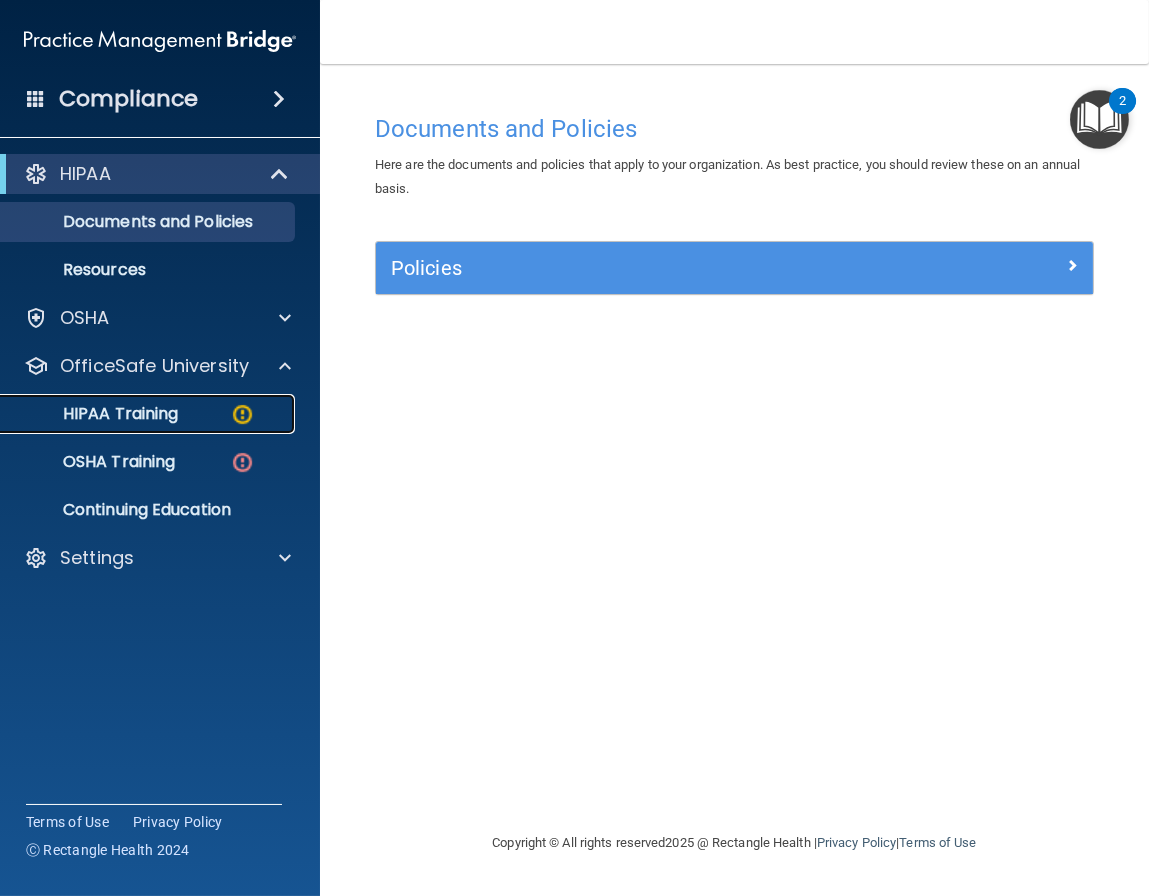 click on "HIPAA Training" at bounding box center (95, 414) 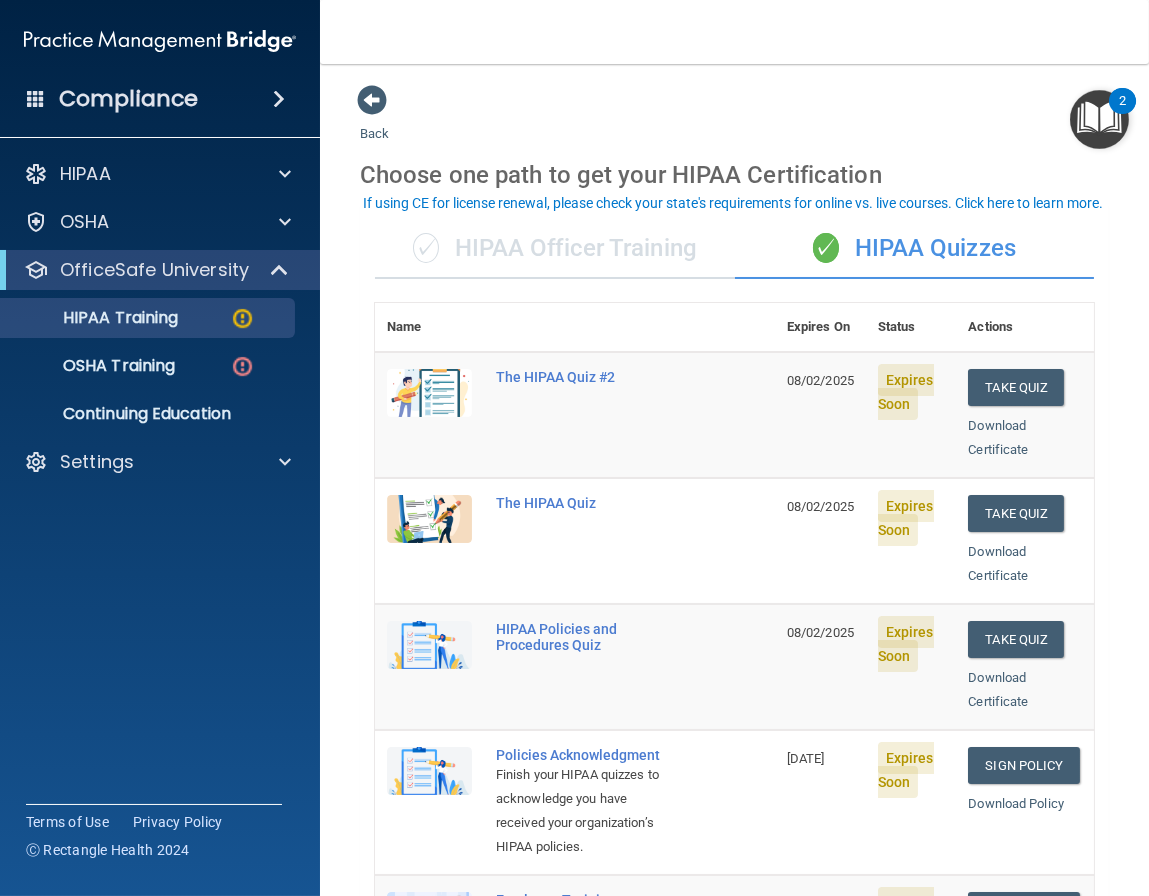 click on "✓   HIPAA Officer Training" at bounding box center [555, 249] 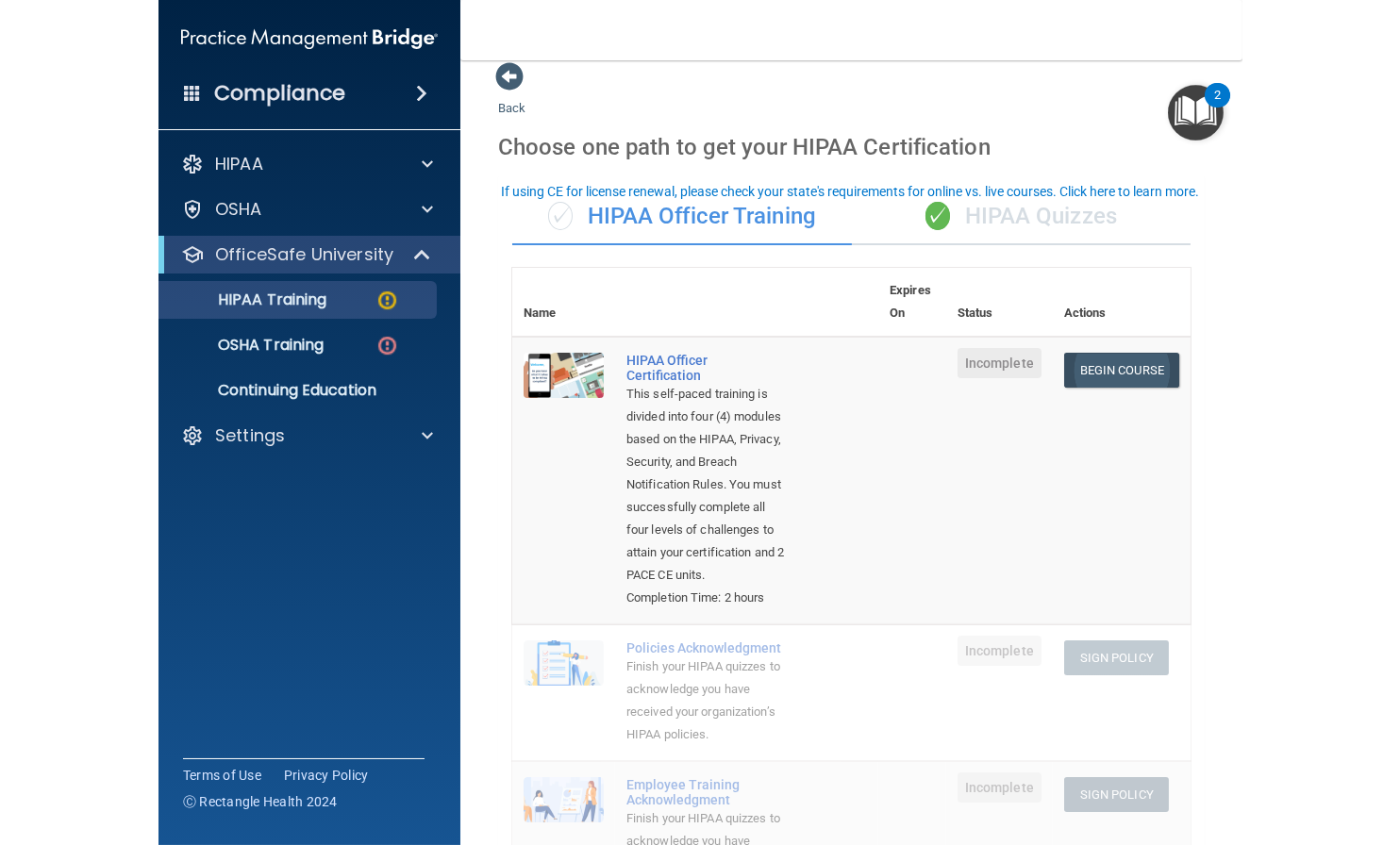 scroll, scrollTop: 0, scrollLeft: 0, axis: both 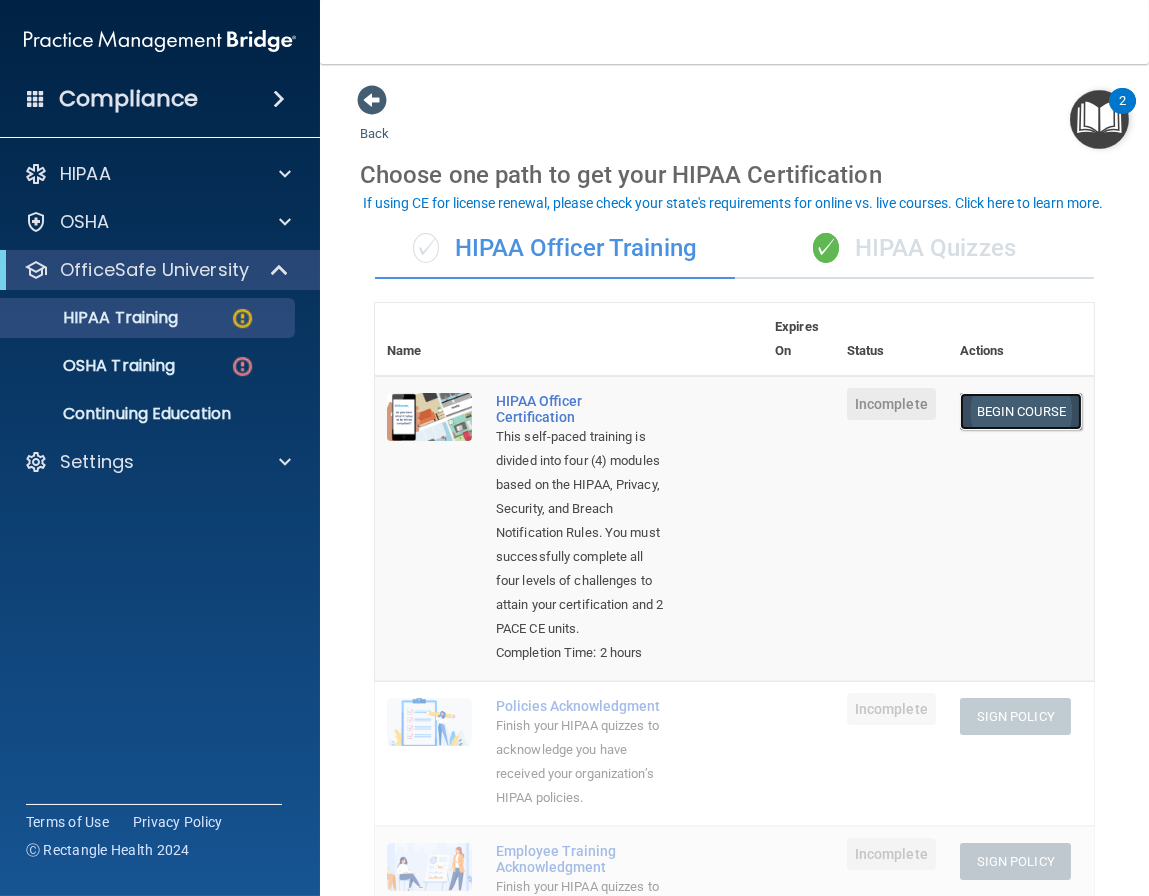click on "Begin Course" at bounding box center [1021, 411] 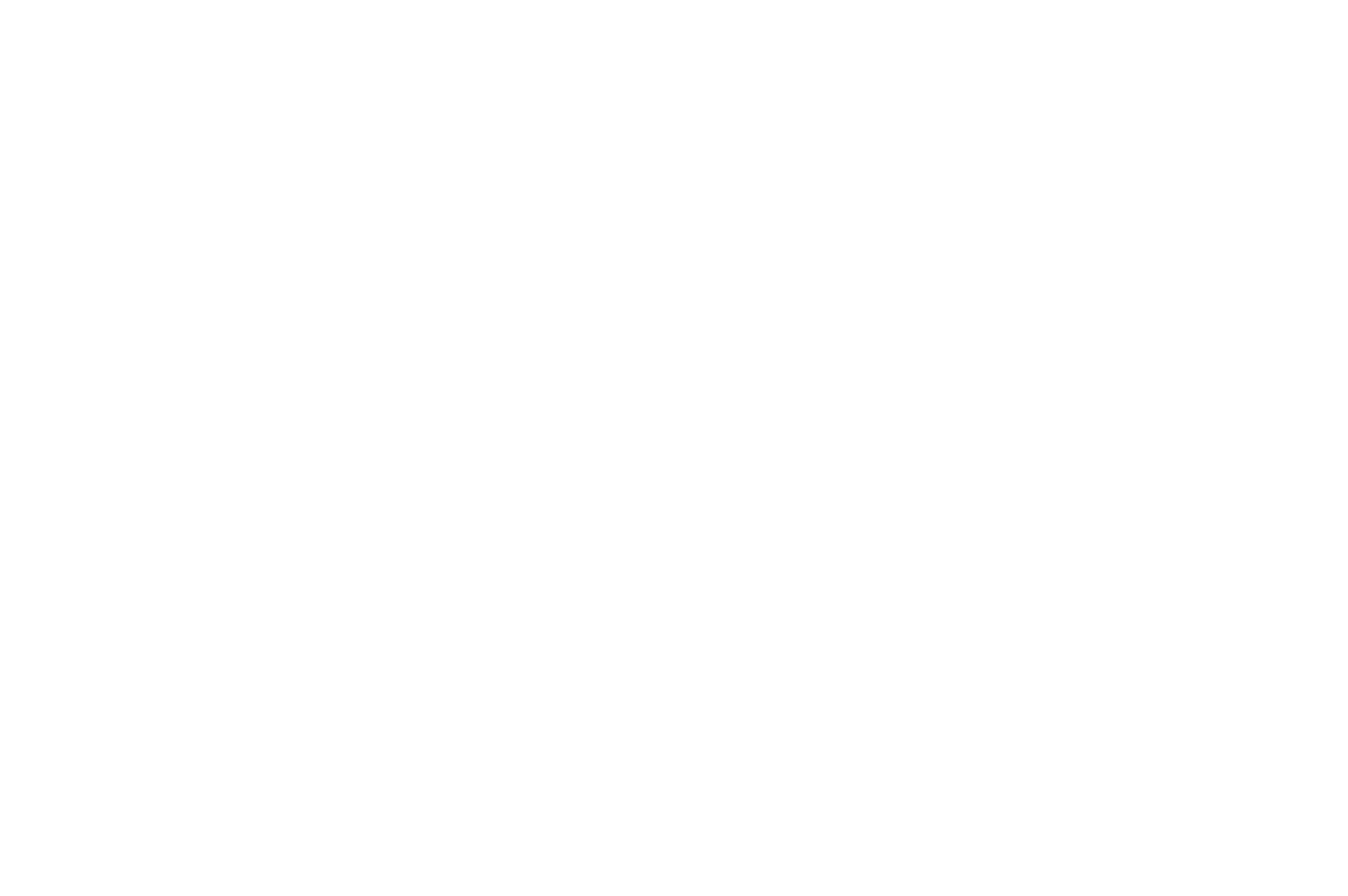 scroll, scrollTop: 0, scrollLeft: 0, axis: both 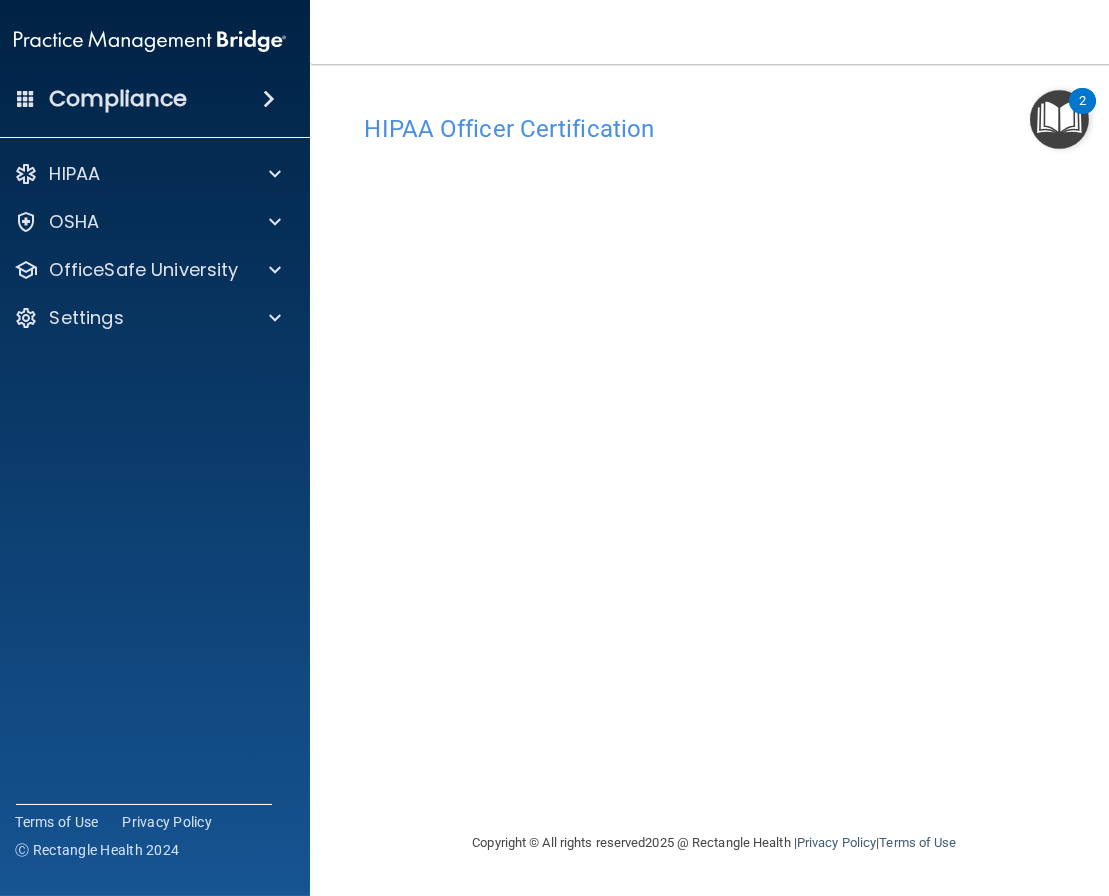 click on "HIPAA Officer Certification         This course doesn’t expire until . Are you sure you want to take this course now?   Take the course anyway!            Copyright © All rights reserved  2025 @ Rectangle Health |  Privacy Policy  |  Terms of Use" at bounding box center [715, 480] 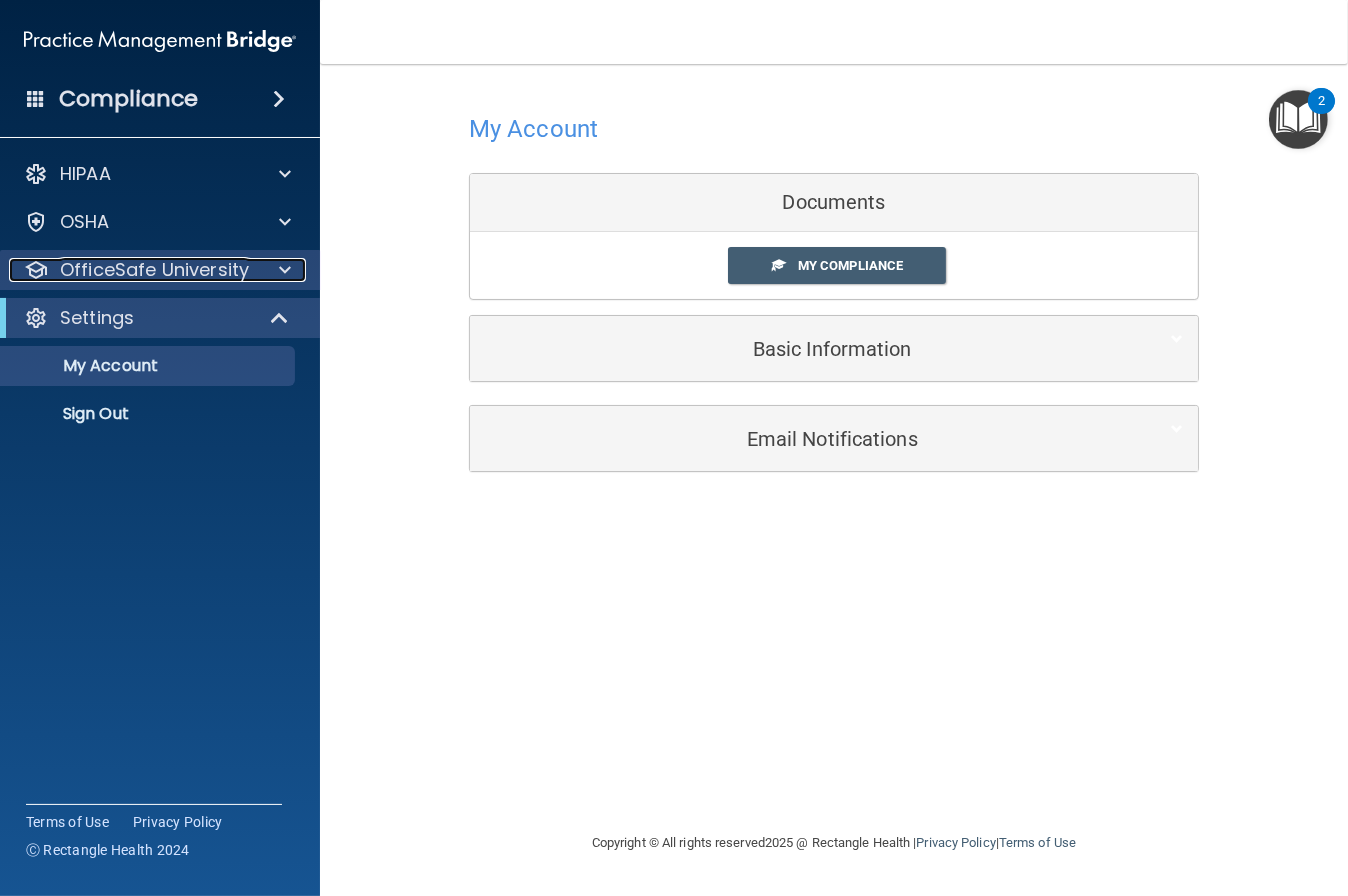 click on "OfficeSafe University" at bounding box center [154, 270] 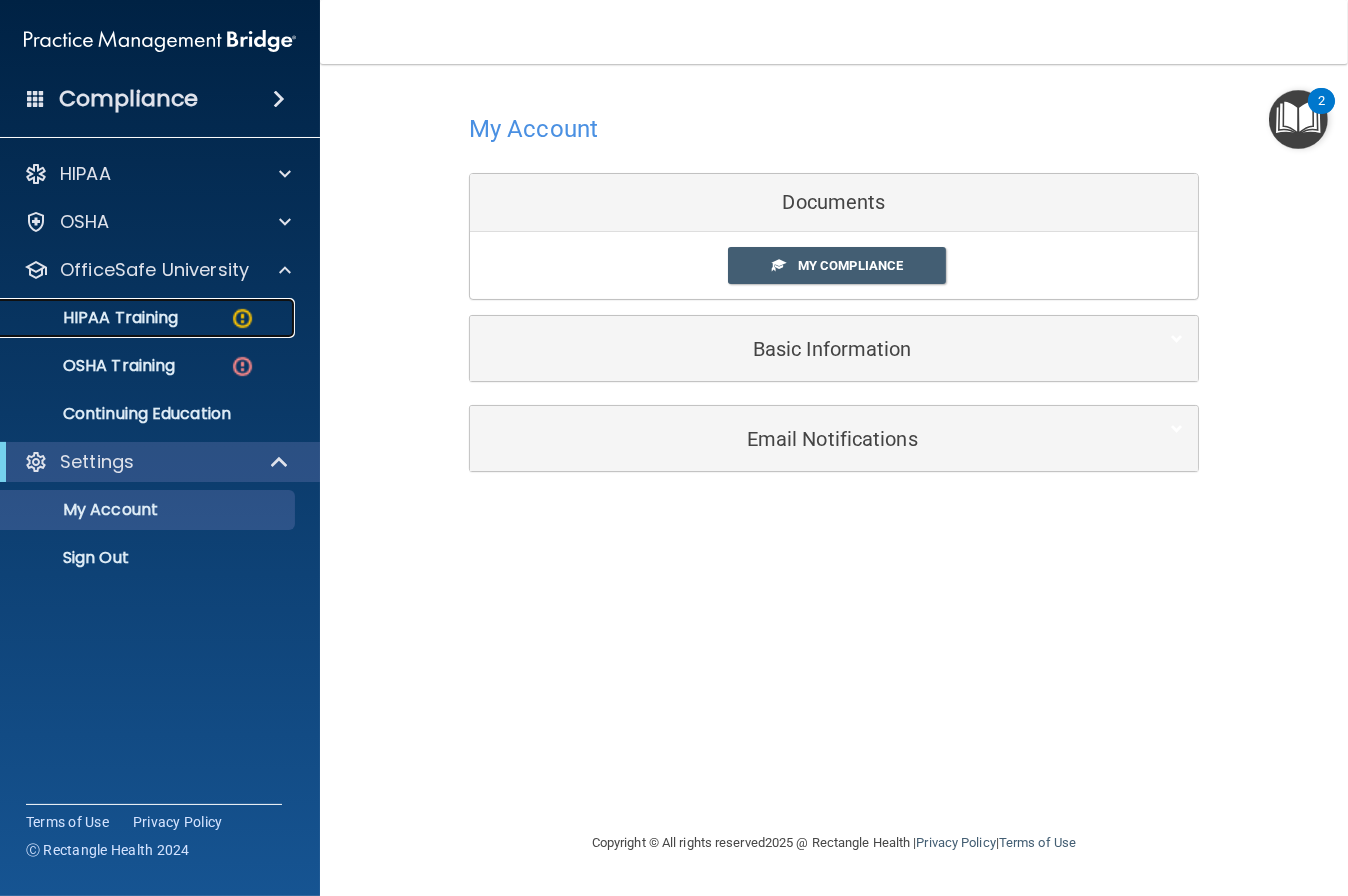 click on "HIPAA Training" at bounding box center [95, 318] 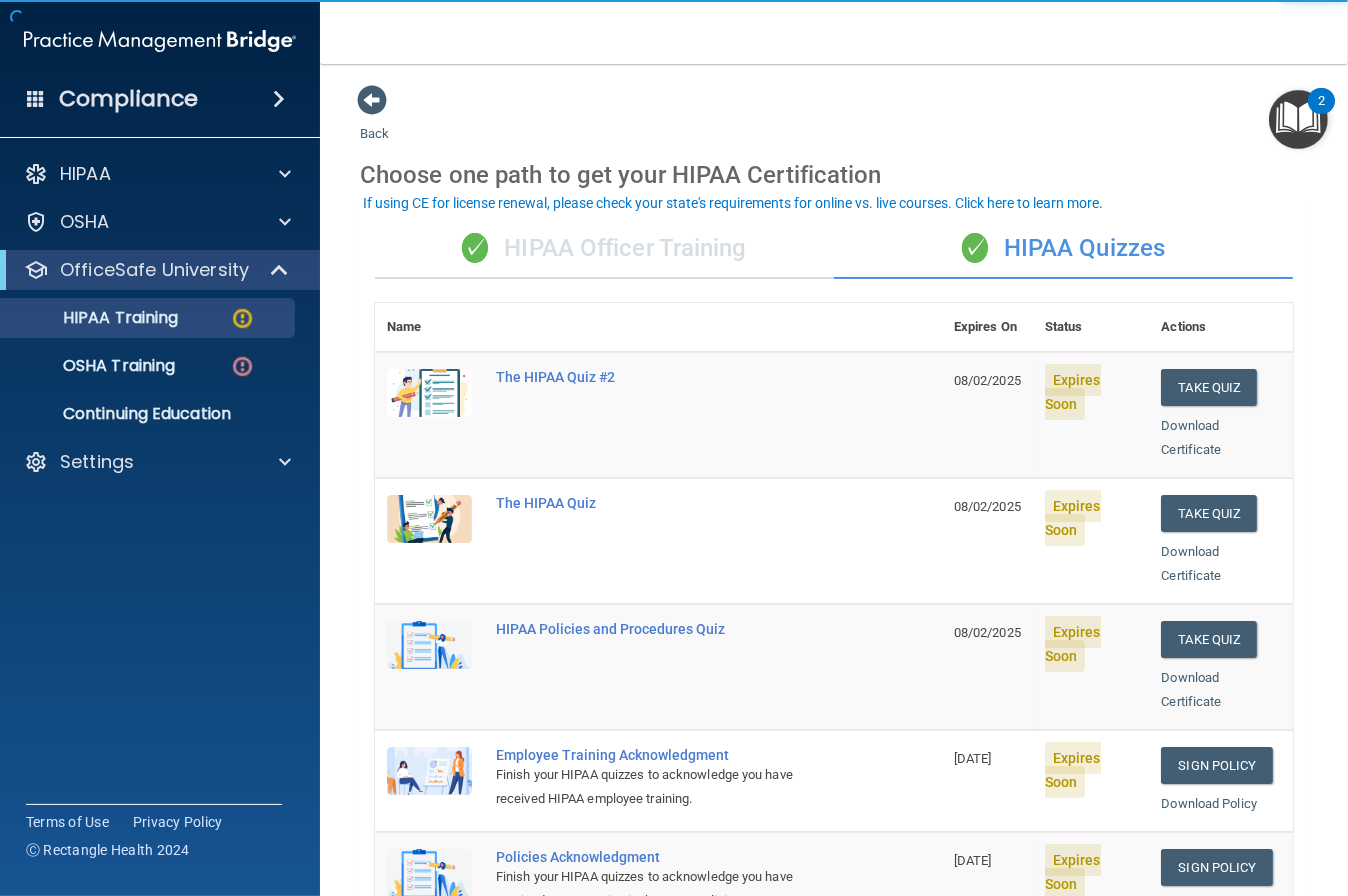 click on "✓   HIPAA Officer Training" at bounding box center (604, 249) 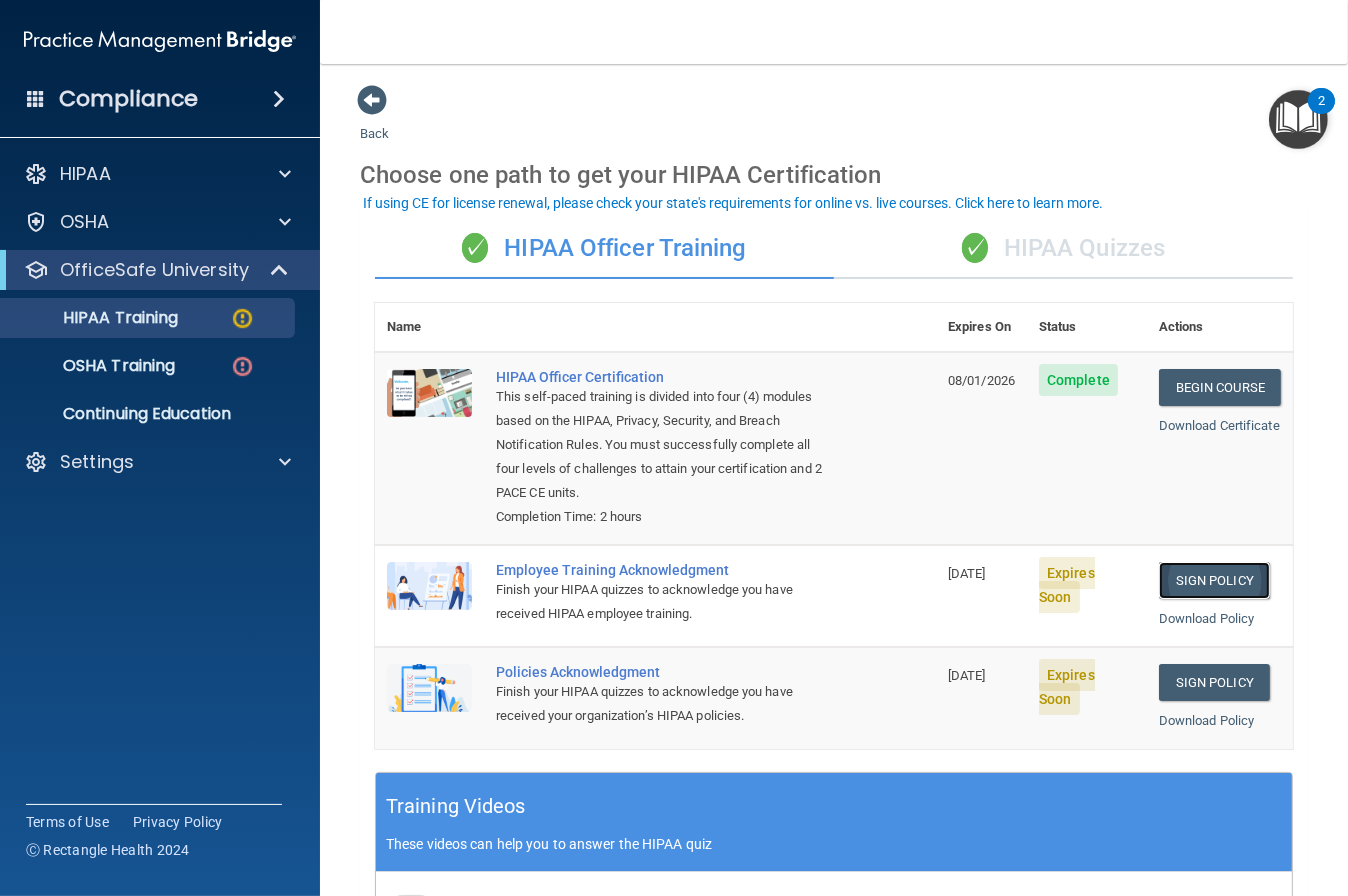 click on "Sign Policy" at bounding box center (1214, 580) 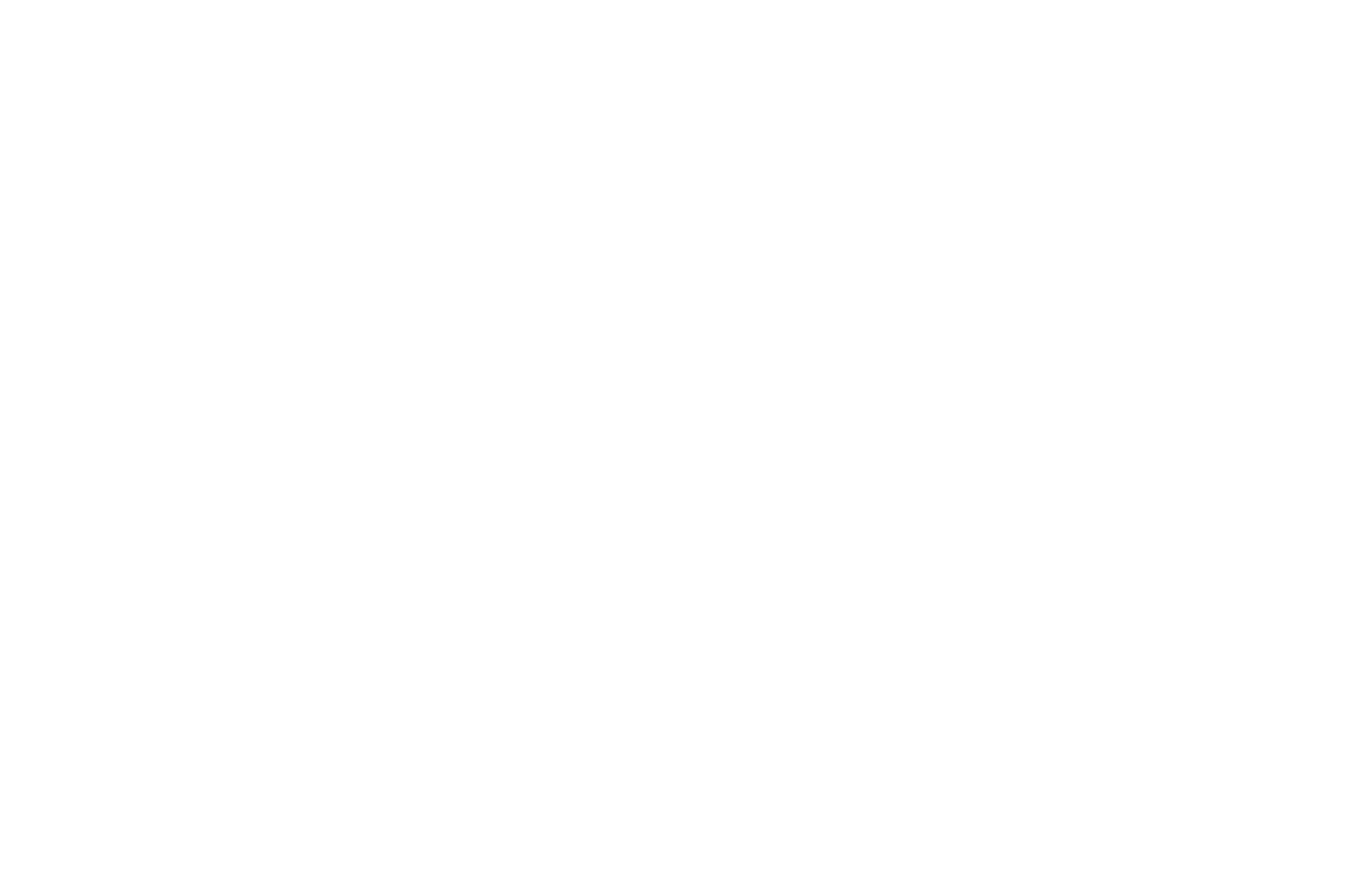 scroll, scrollTop: 0, scrollLeft: 0, axis: both 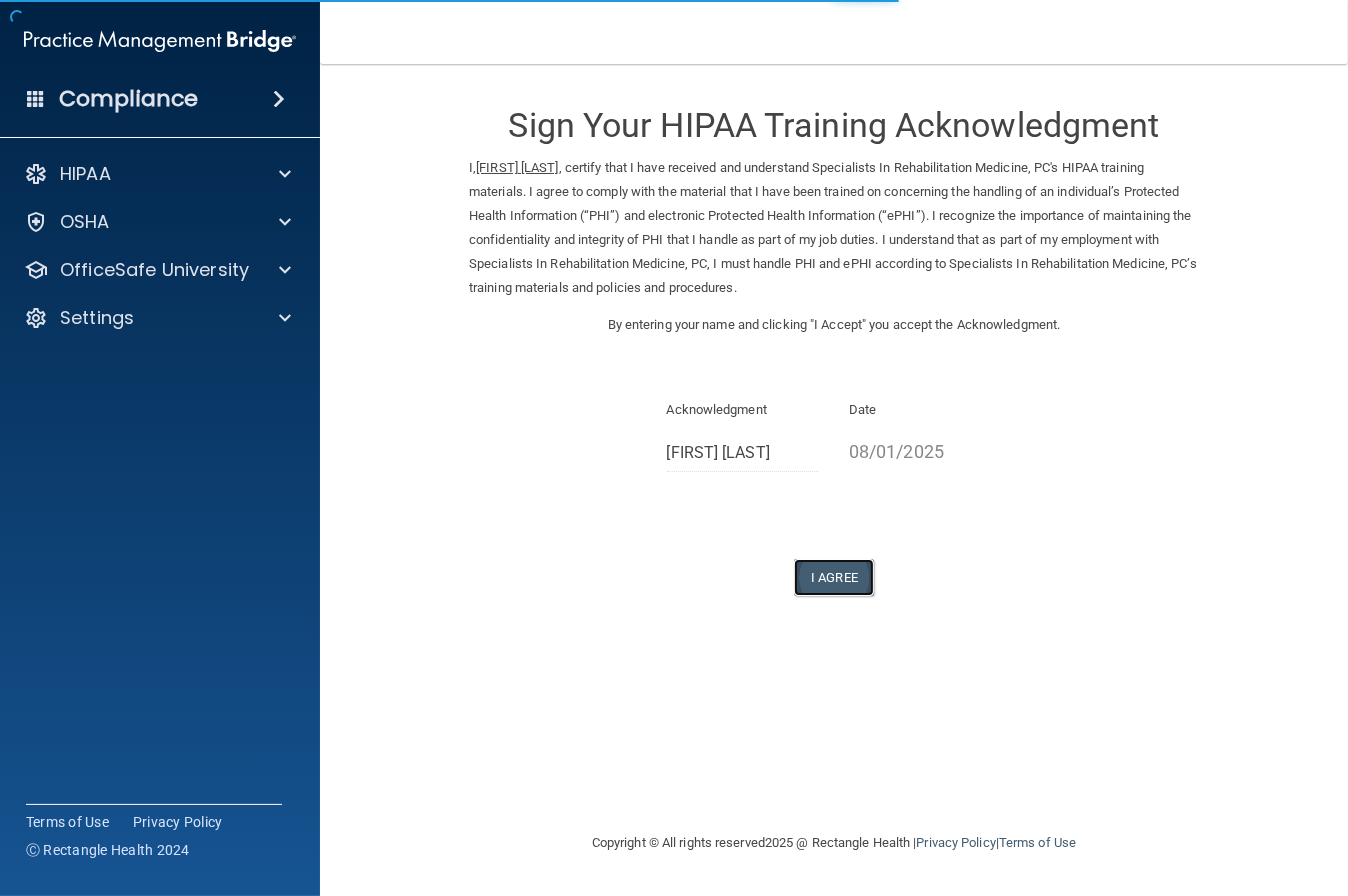 click on "I Agree" at bounding box center (834, 577) 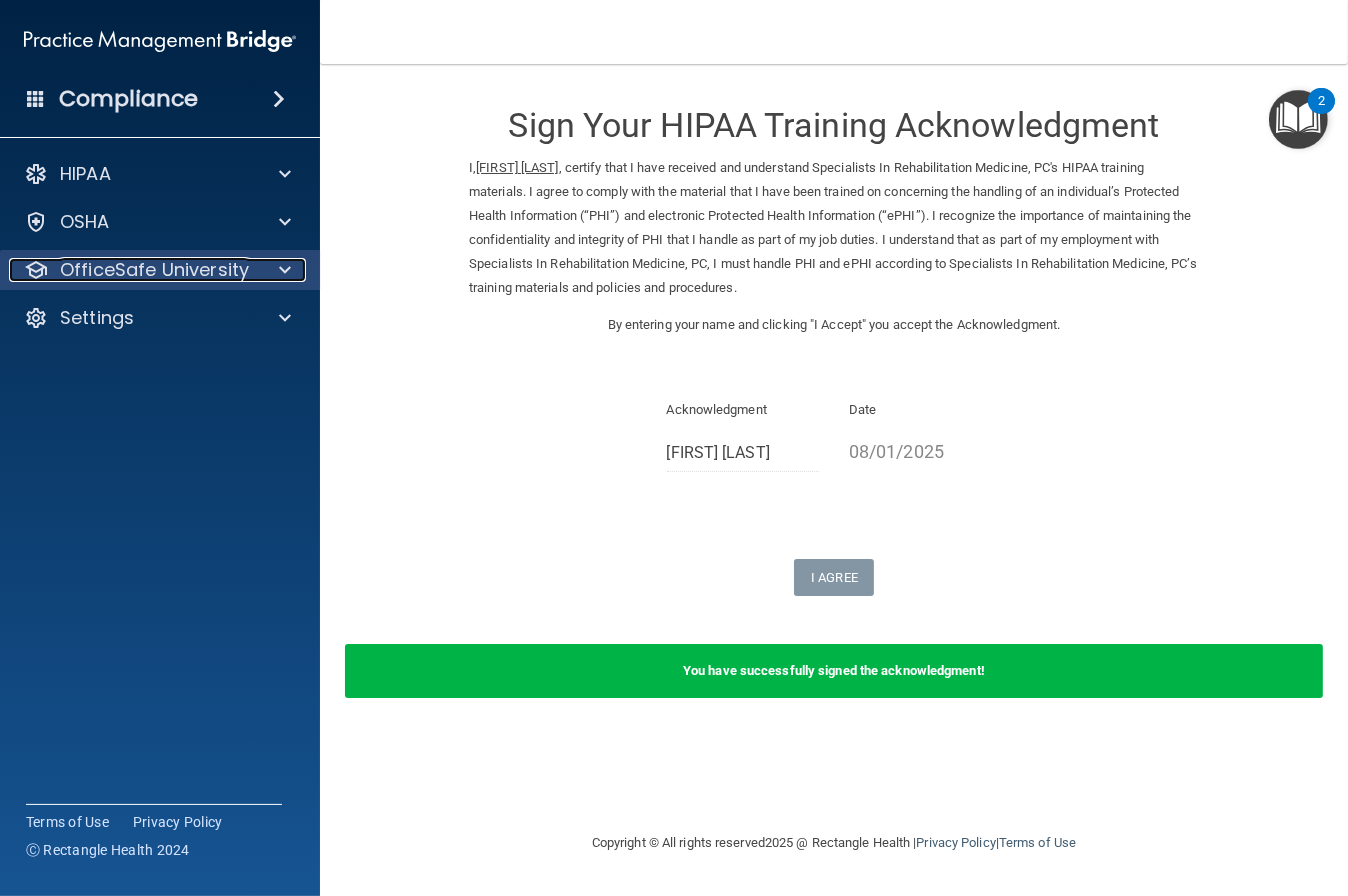 click on "OfficeSafe University" at bounding box center (154, 270) 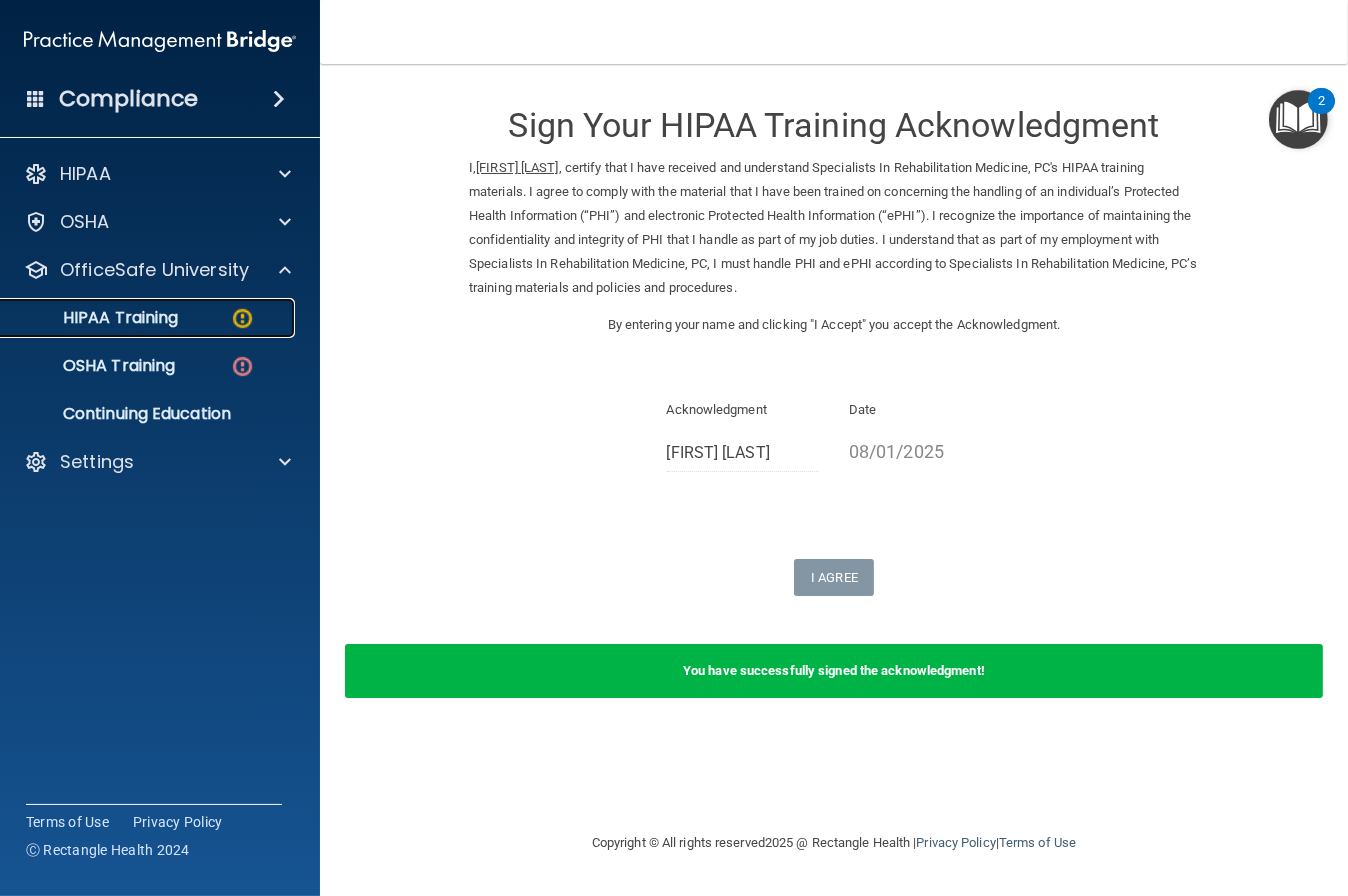 click on "HIPAA Training" at bounding box center (95, 318) 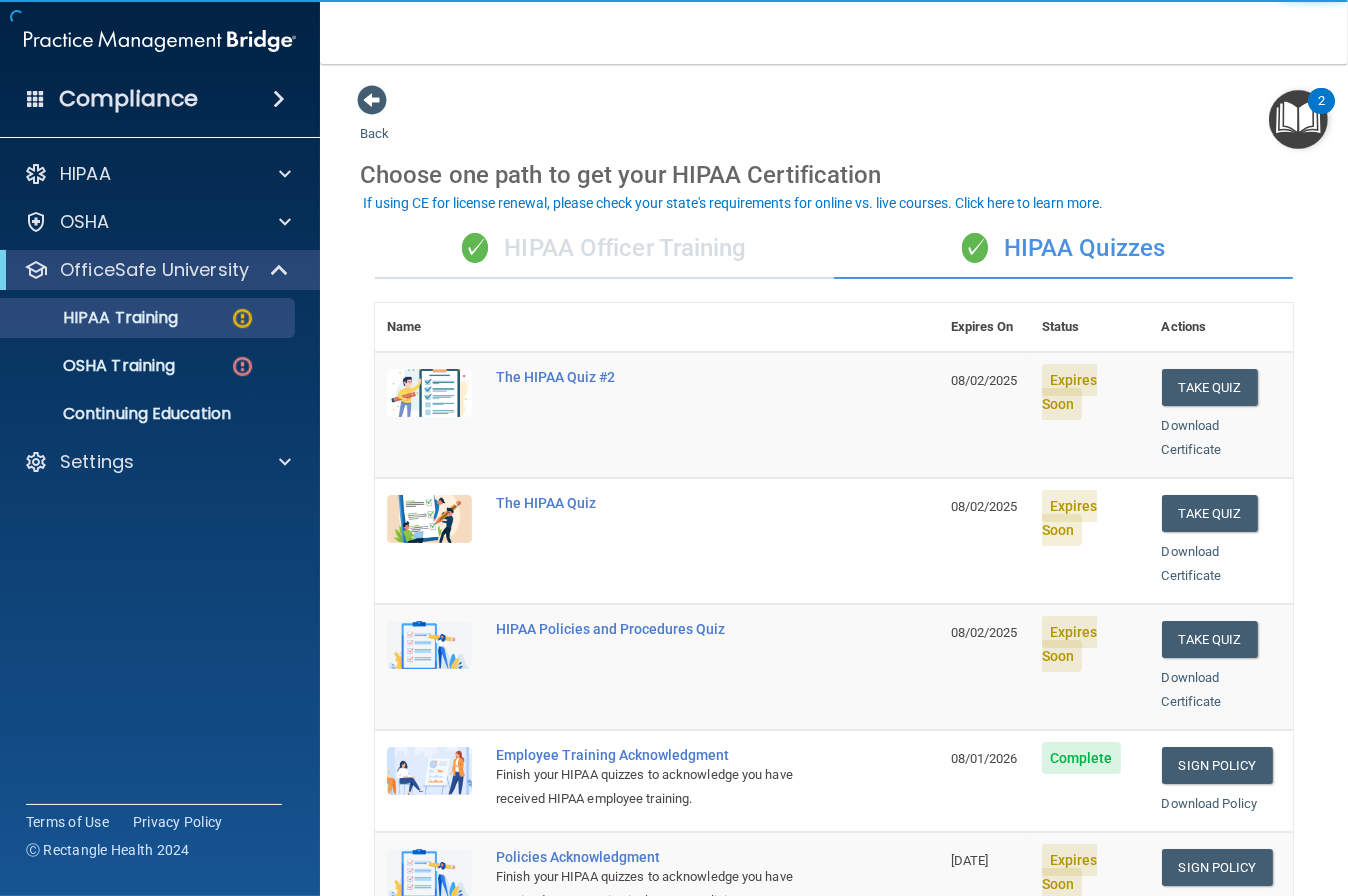 click on "✓   HIPAA Officer Training" at bounding box center (604, 249) 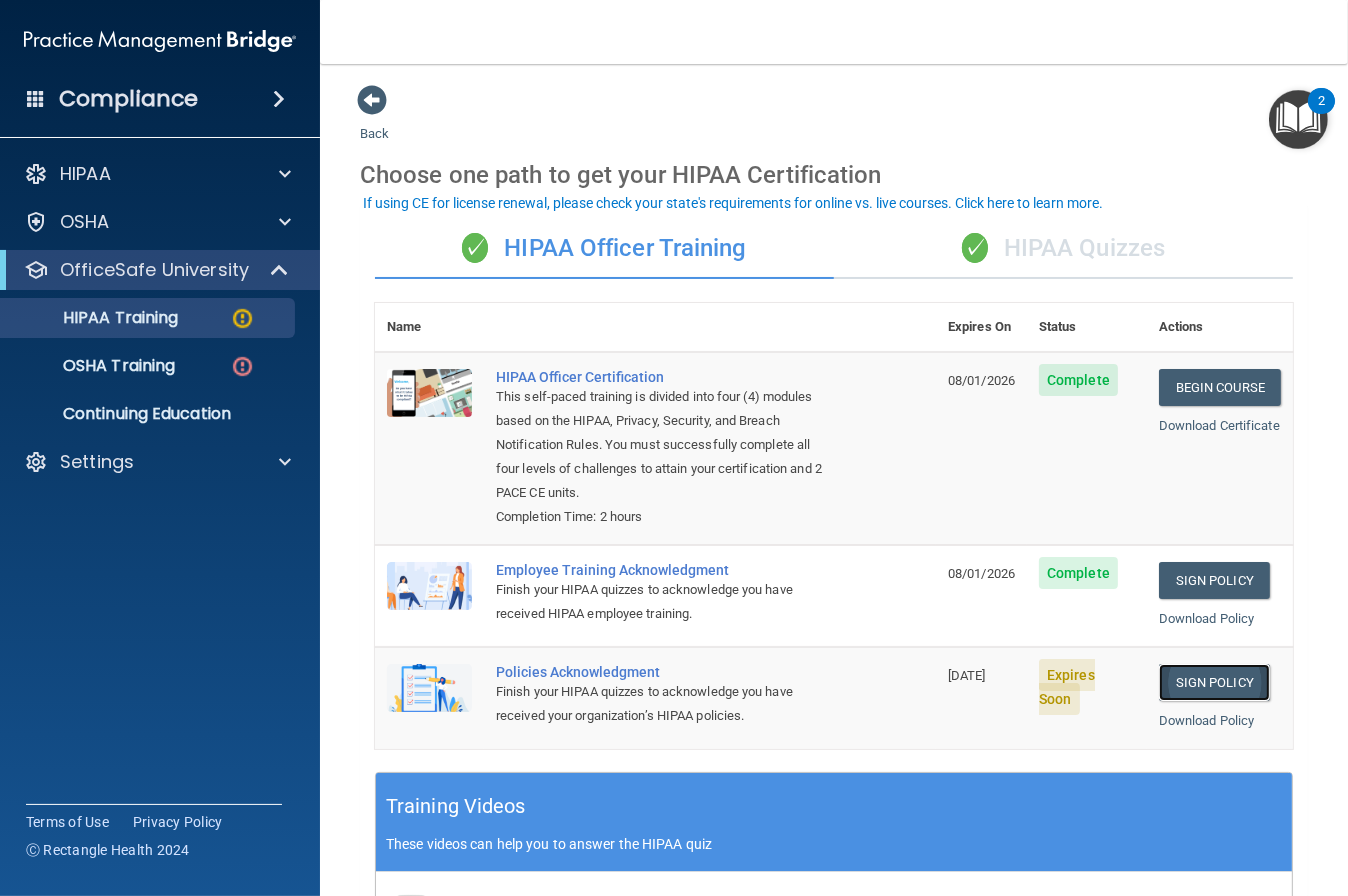 click on "Sign Policy" at bounding box center [1214, 682] 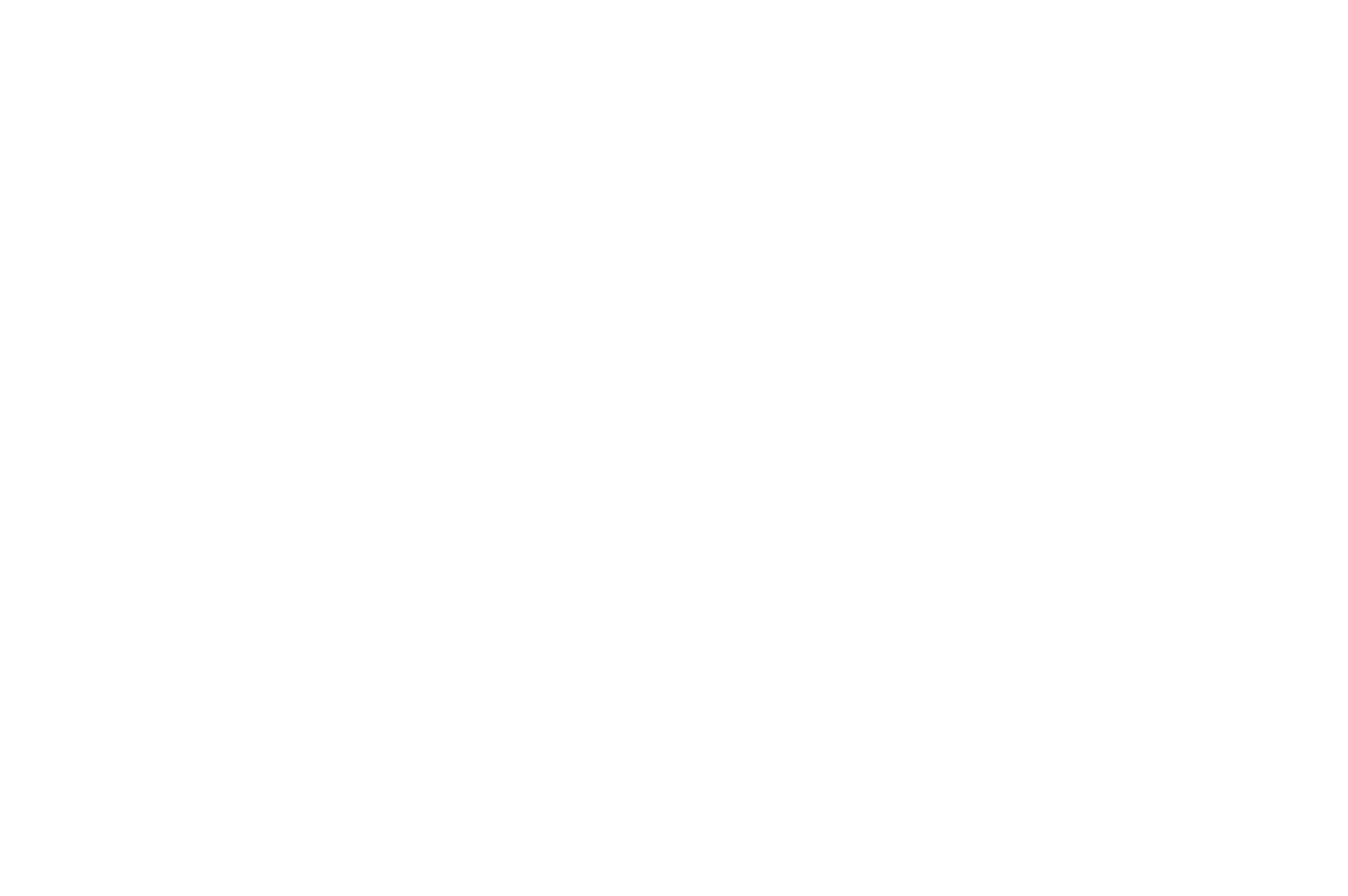 scroll, scrollTop: 0, scrollLeft: 0, axis: both 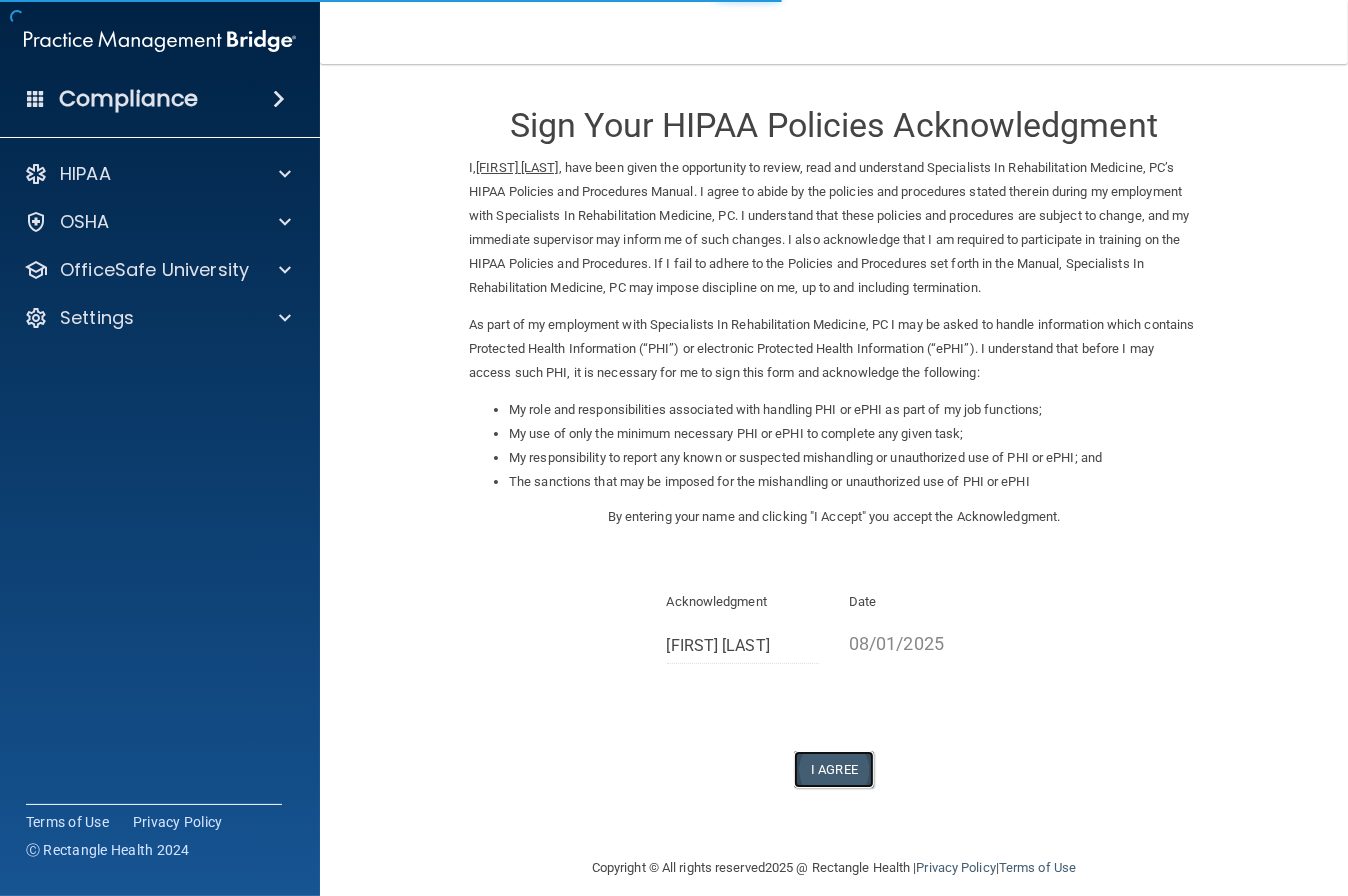 click on "I Agree" at bounding box center (834, 769) 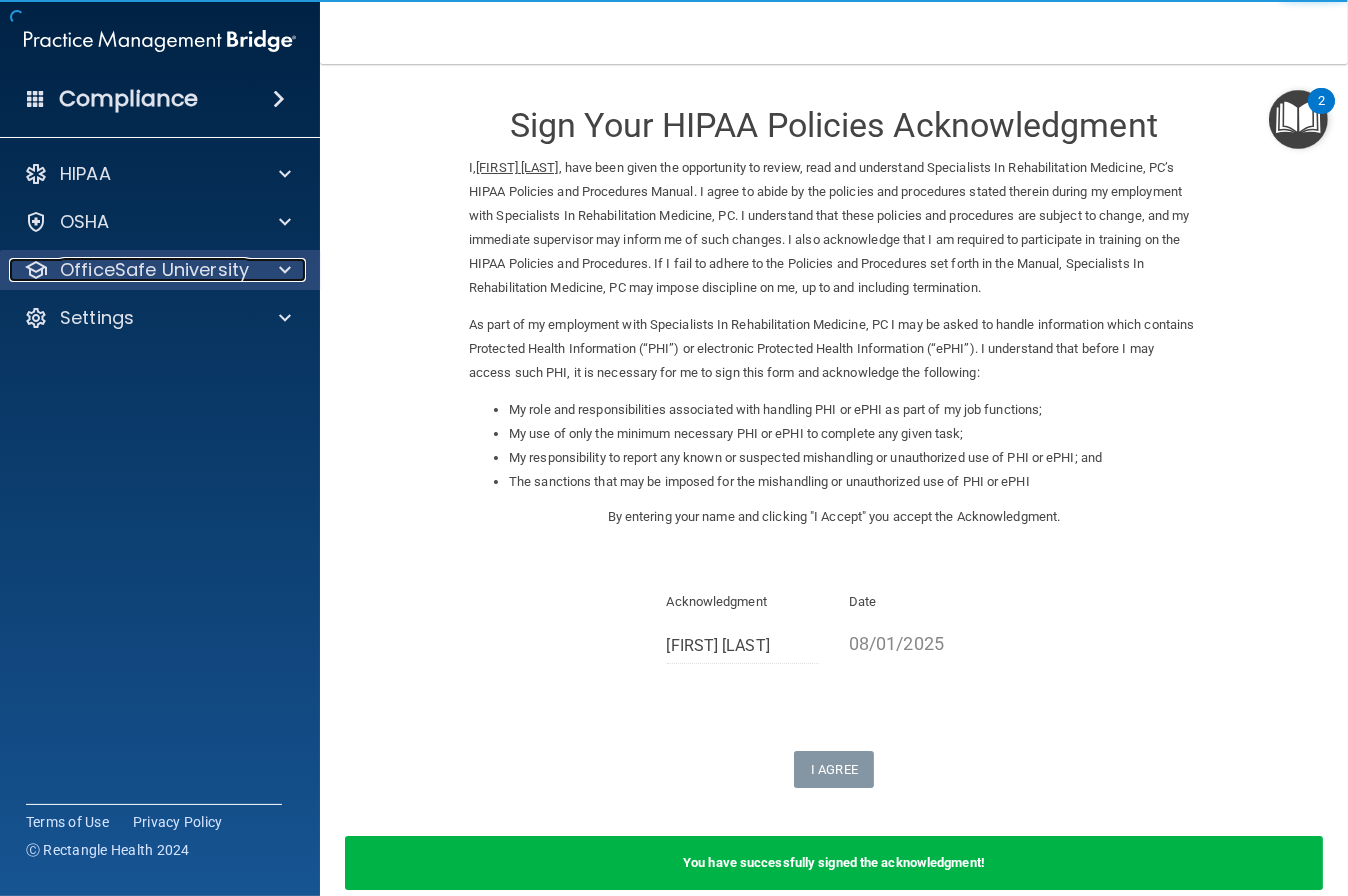 click on "OfficeSafe University" at bounding box center (154, 270) 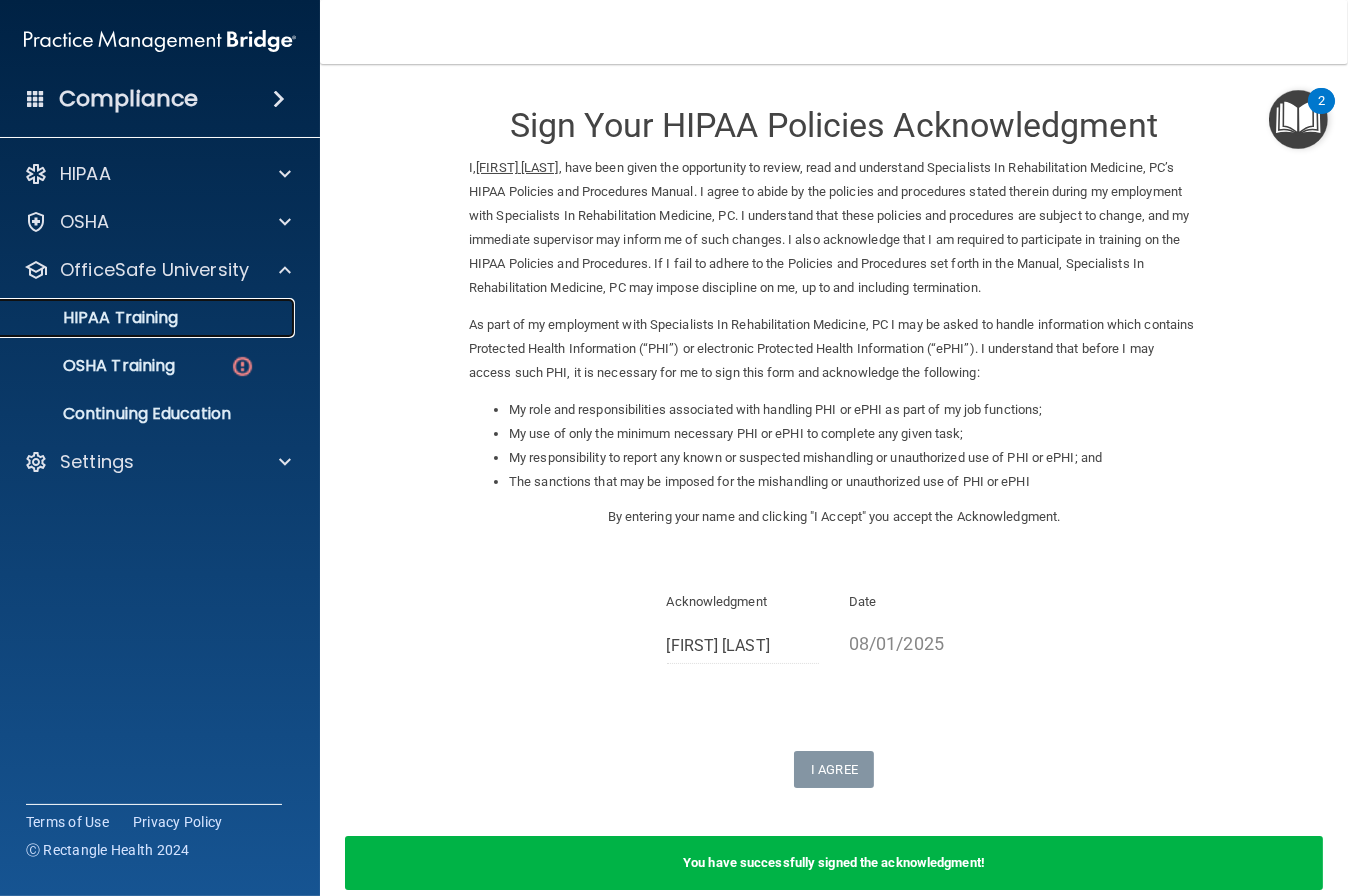 click on "HIPAA Training" at bounding box center (95, 318) 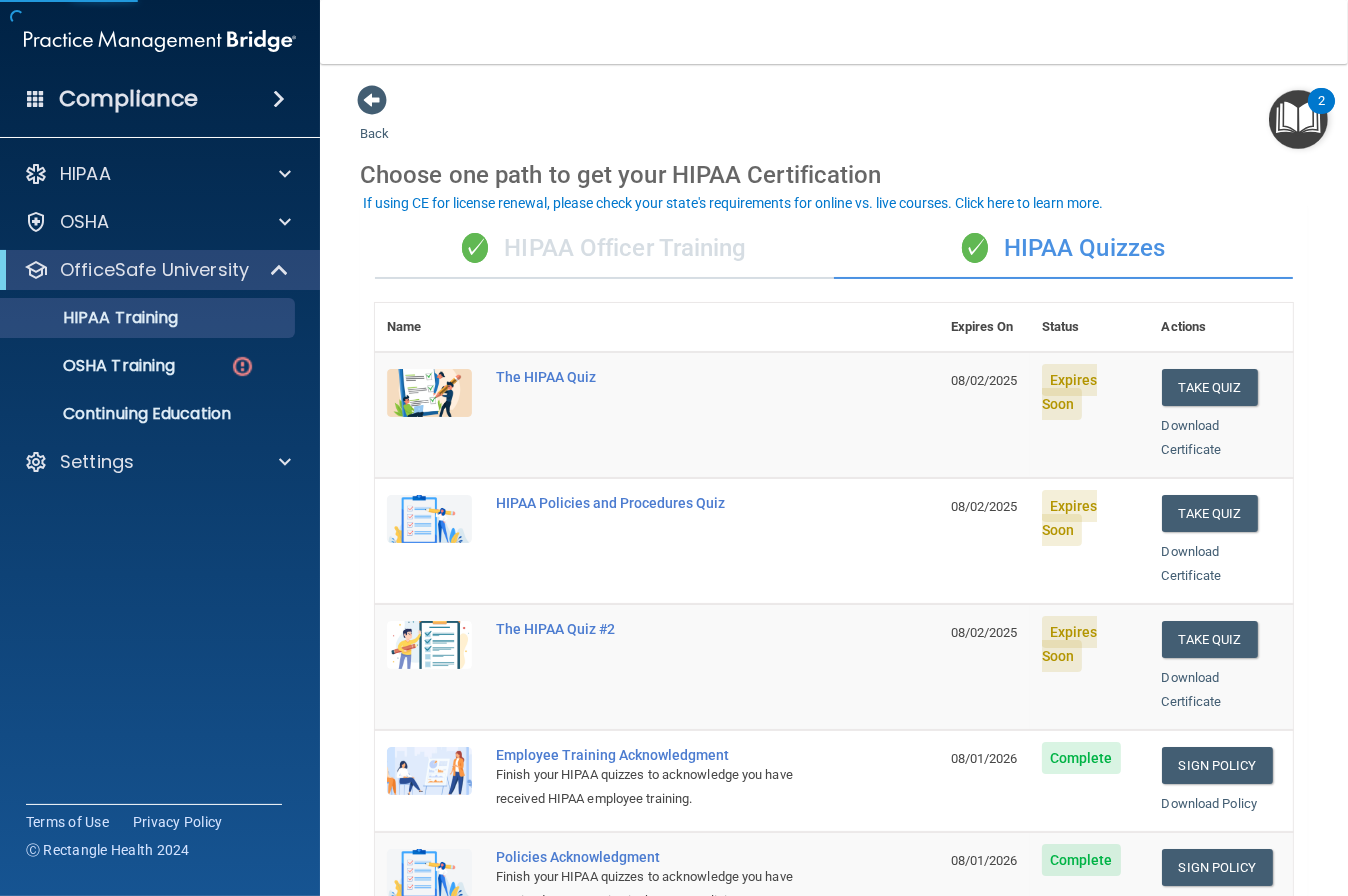 click on "✓   HIPAA Quizzes" at bounding box center (1063, 249) 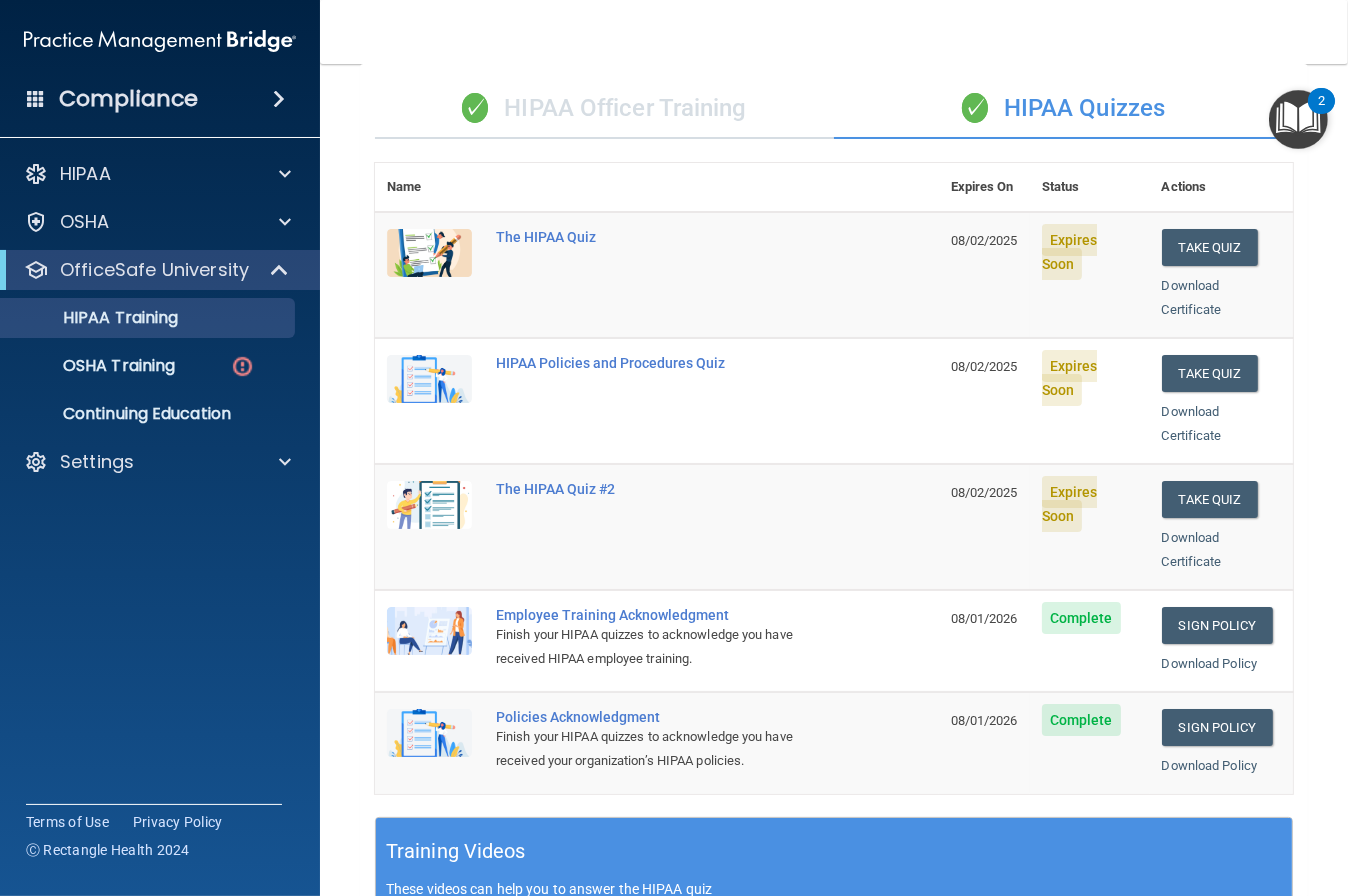 scroll, scrollTop: 130, scrollLeft: 0, axis: vertical 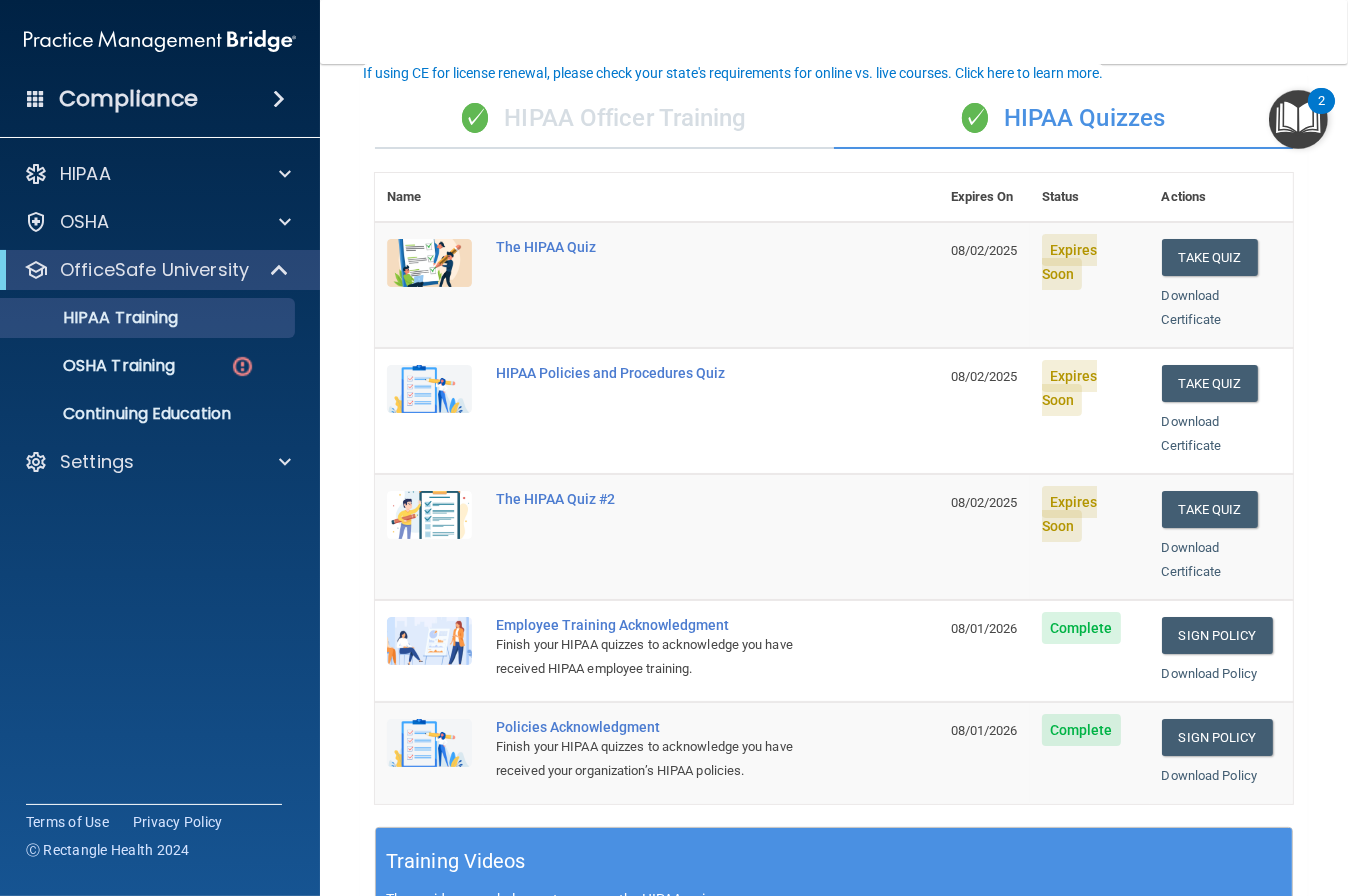 click on "✓   HIPAA Officer Training" at bounding box center [604, 119] 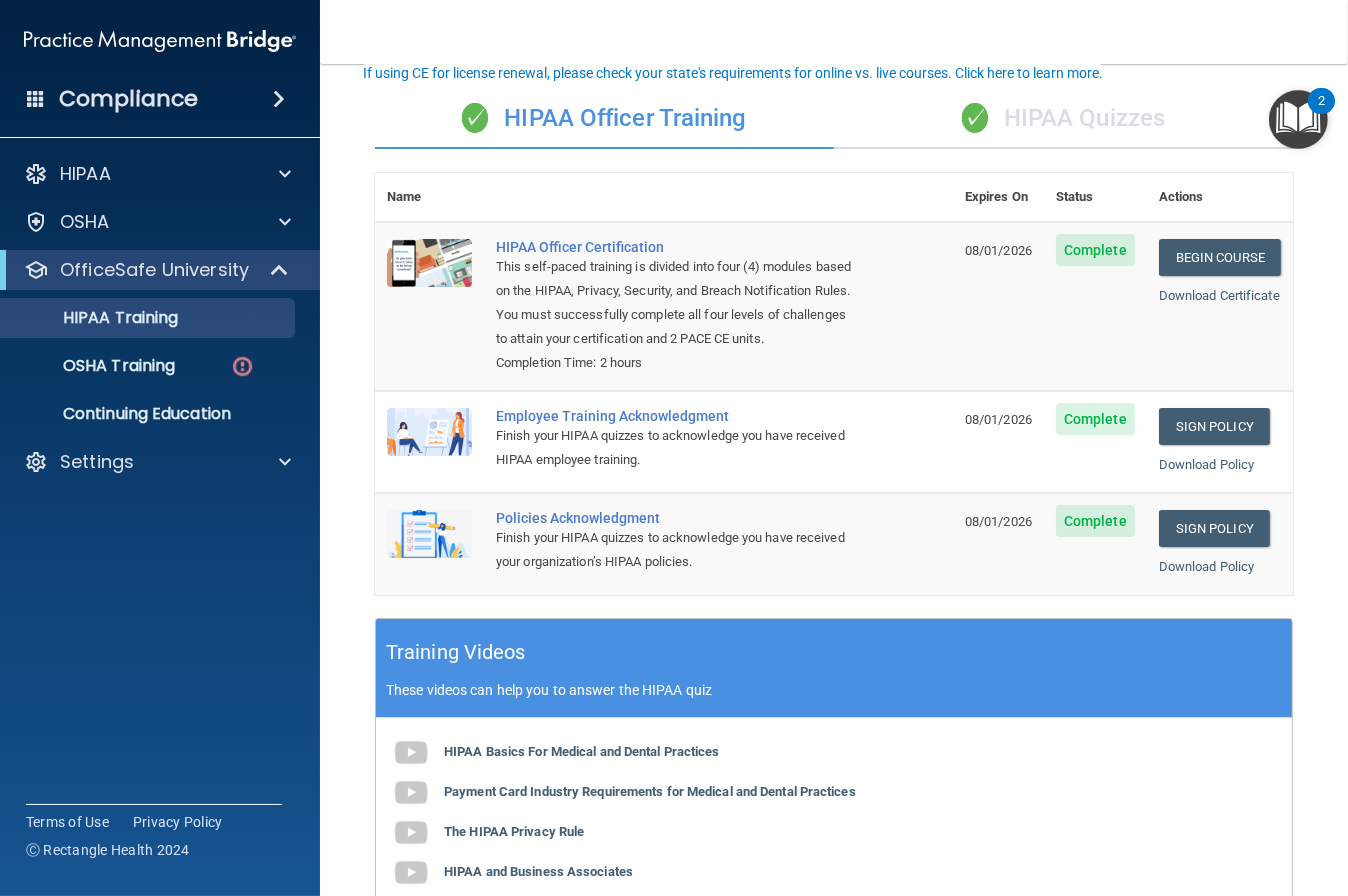 click on "✓   HIPAA Quizzes" at bounding box center [1063, 119] 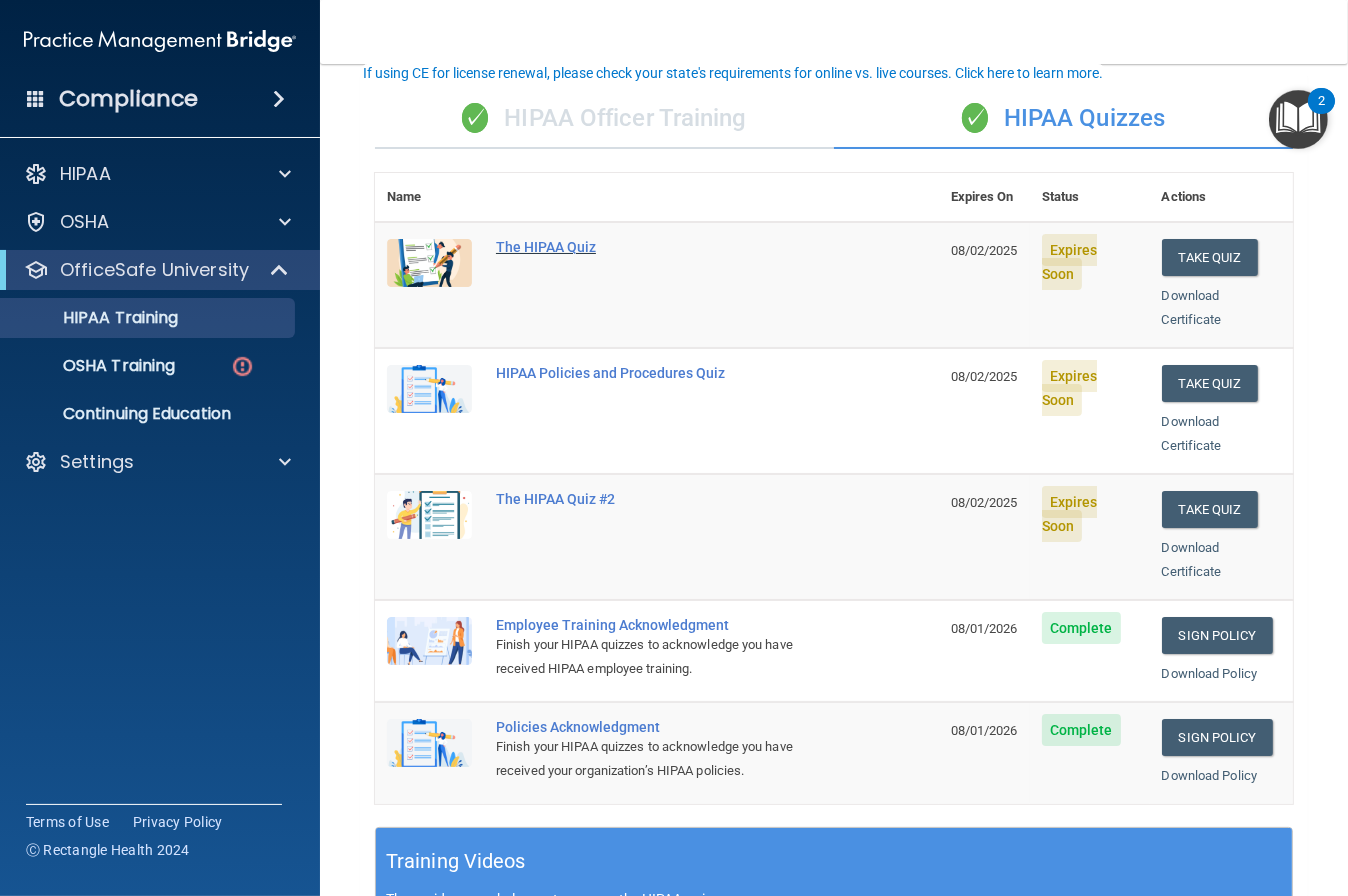 click on "The HIPAA Quiz" at bounding box center (667, 247) 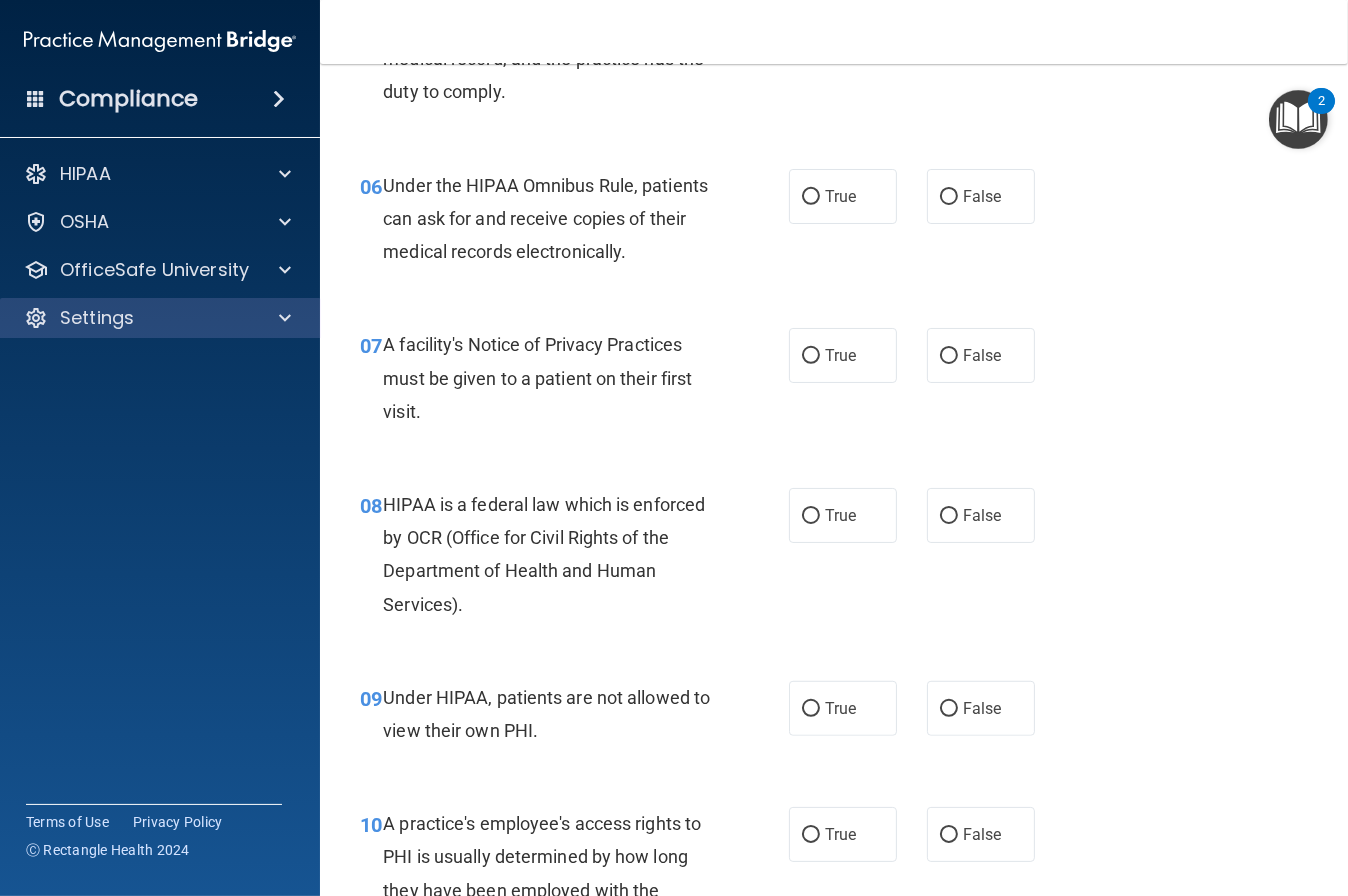 scroll, scrollTop: 902, scrollLeft: 0, axis: vertical 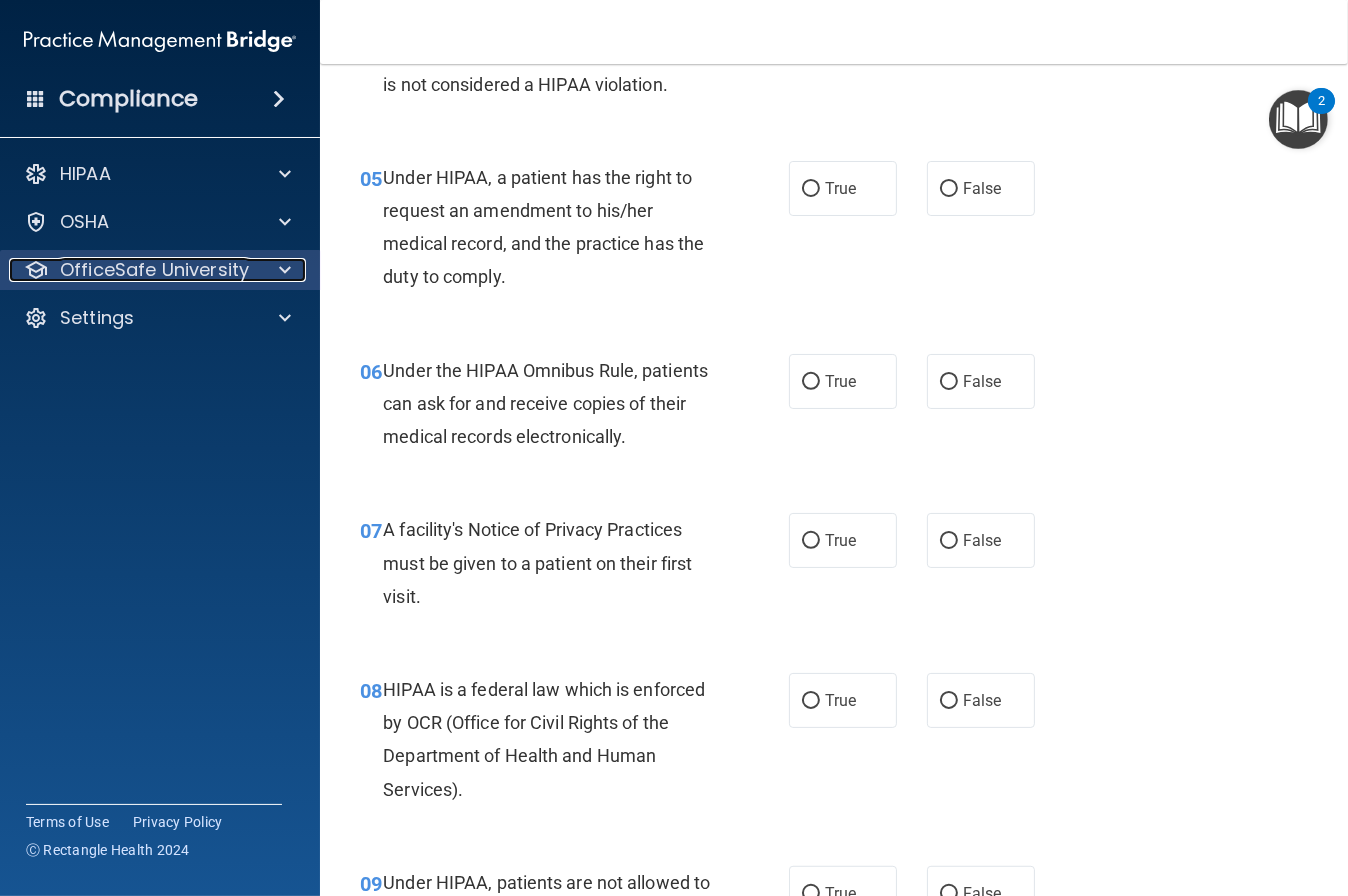 click on "OfficeSafe University" at bounding box center (154, 270) 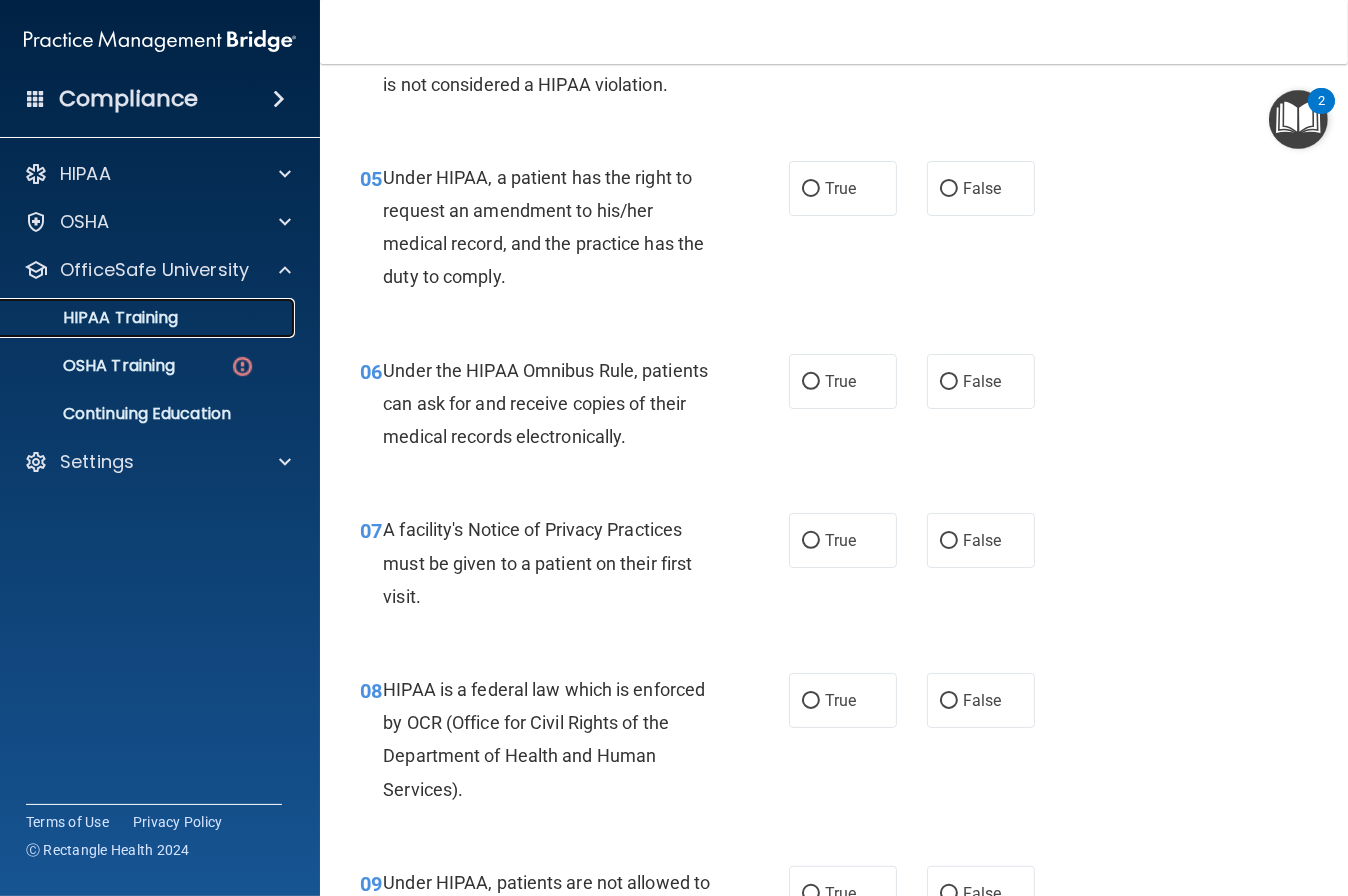 click on "HIPAA Training" at bounding box center (149, 318) 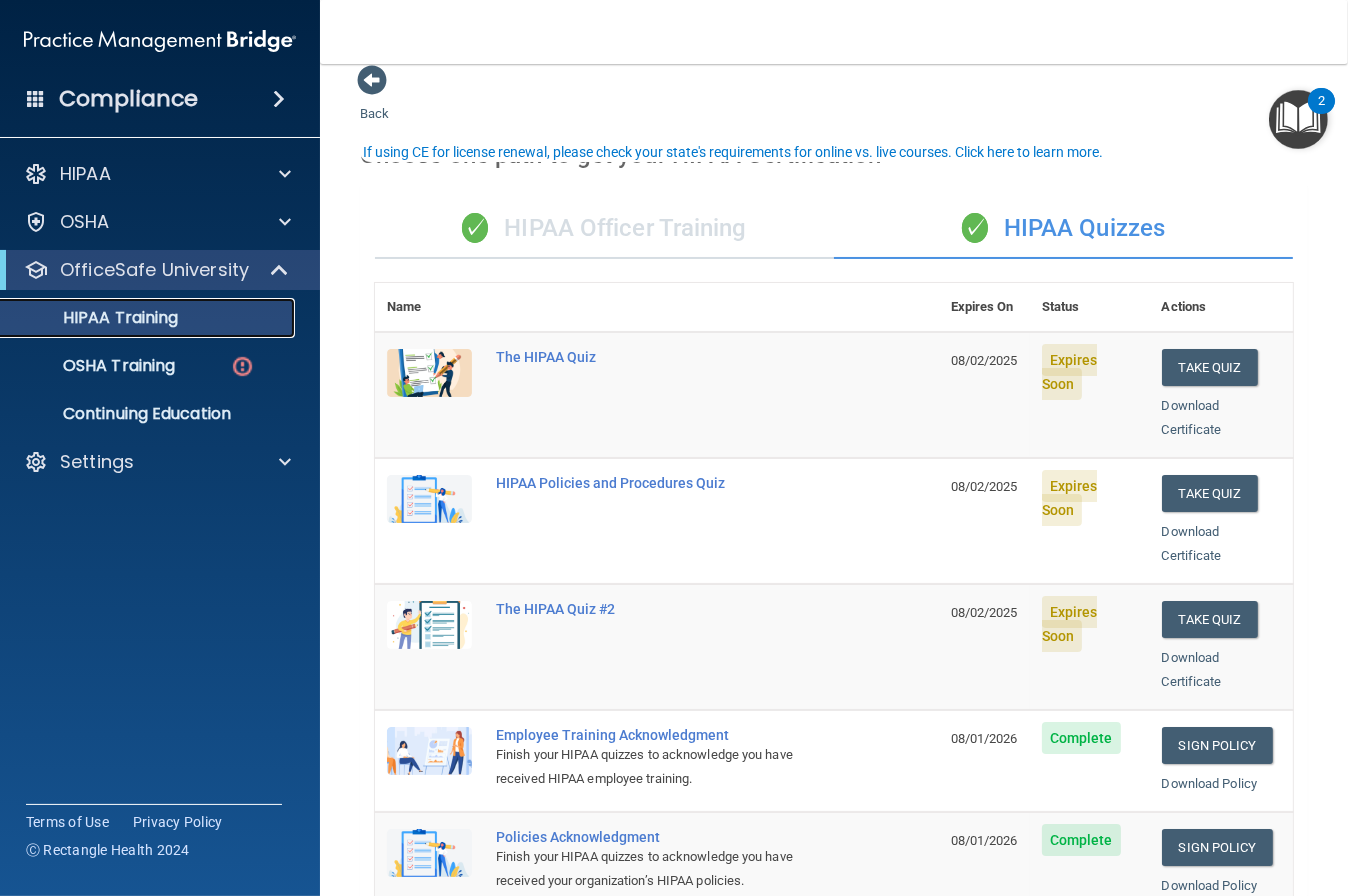 scroll, scrollTop: 56, scrollLeft: 0, axis: vertical 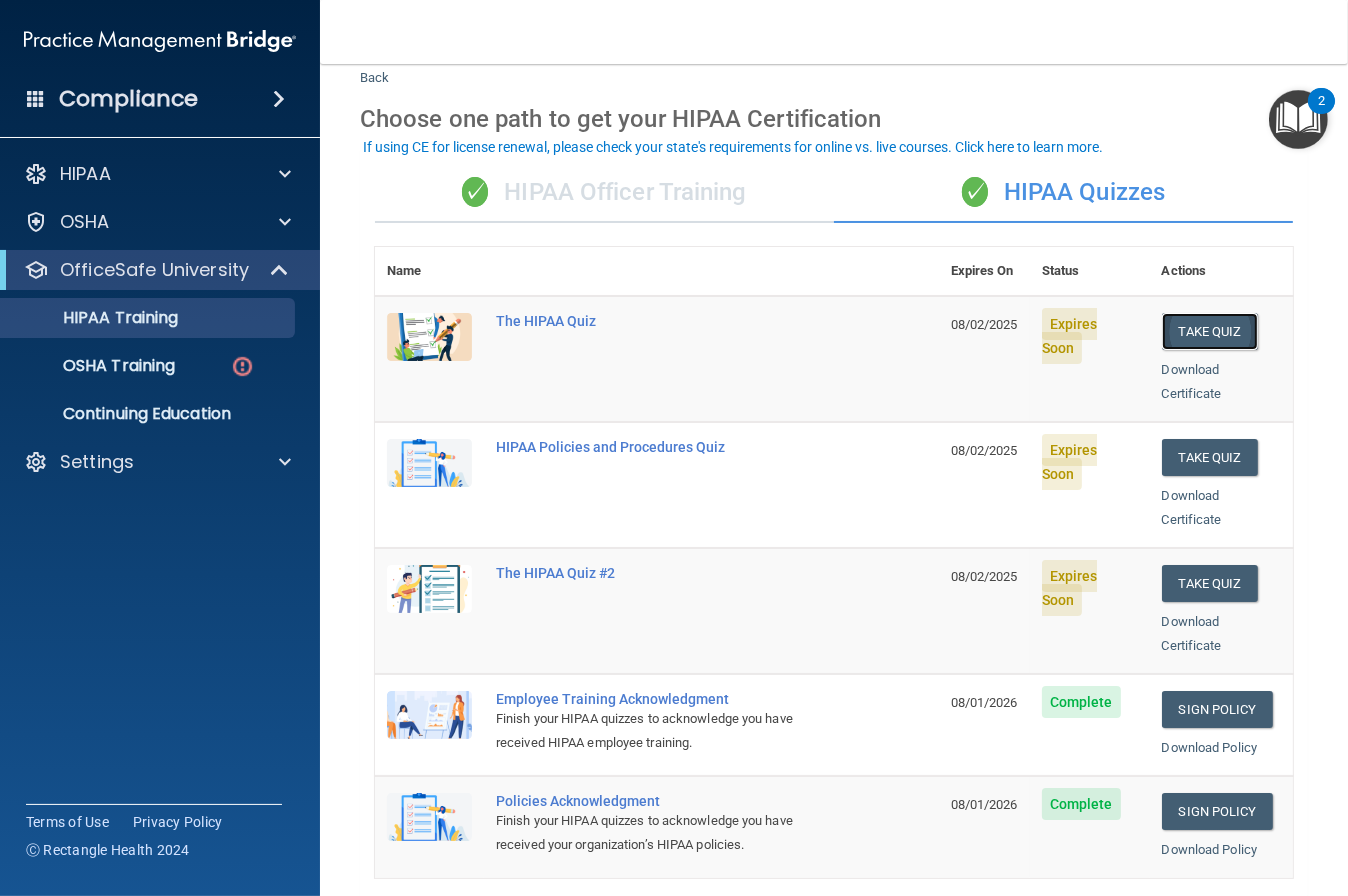 click on "Take Quiz" at bounding box center (1210, 331) 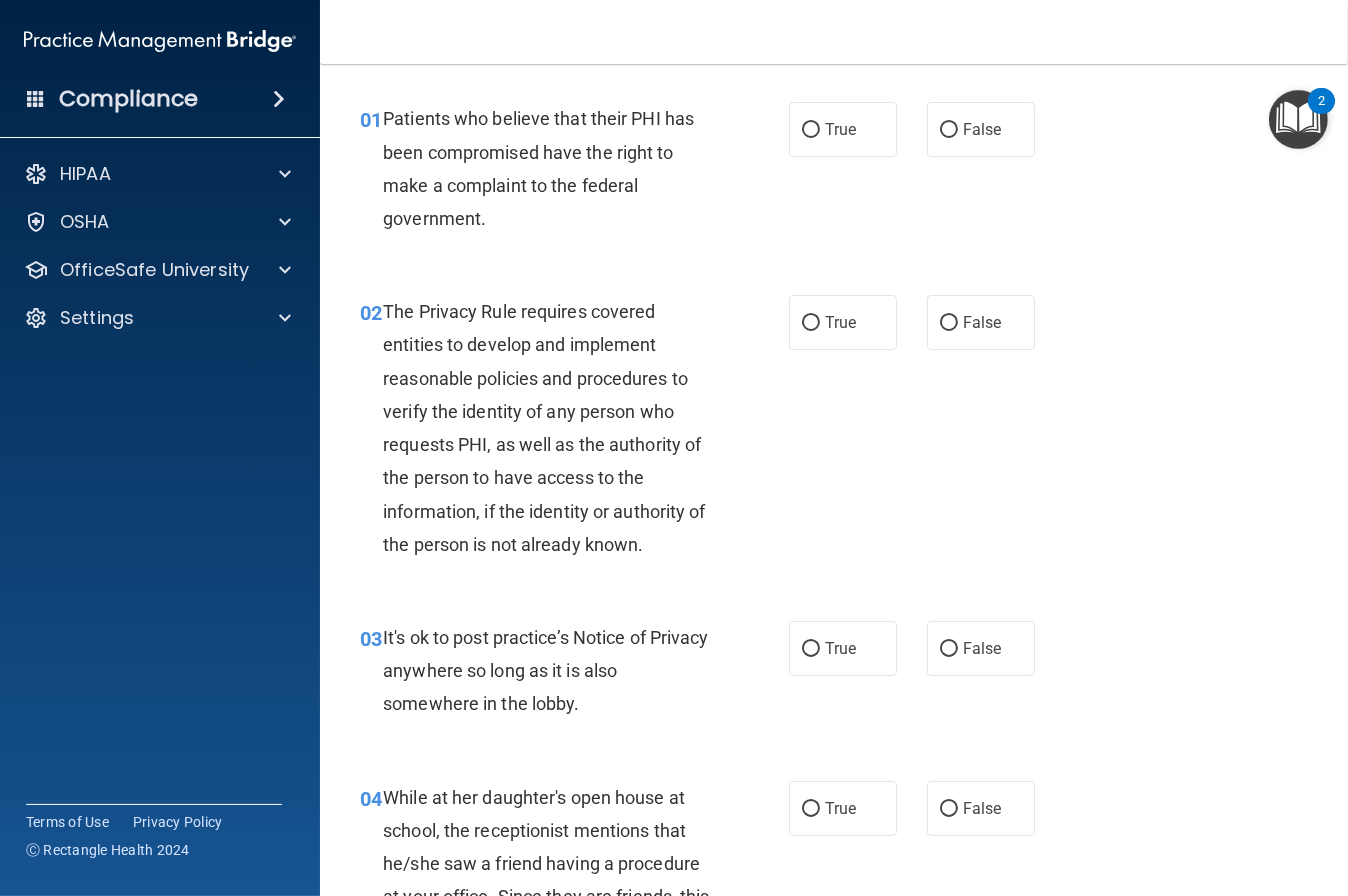 scroll, scrollTop: 49, scrollLeft: 0, axis: vertical 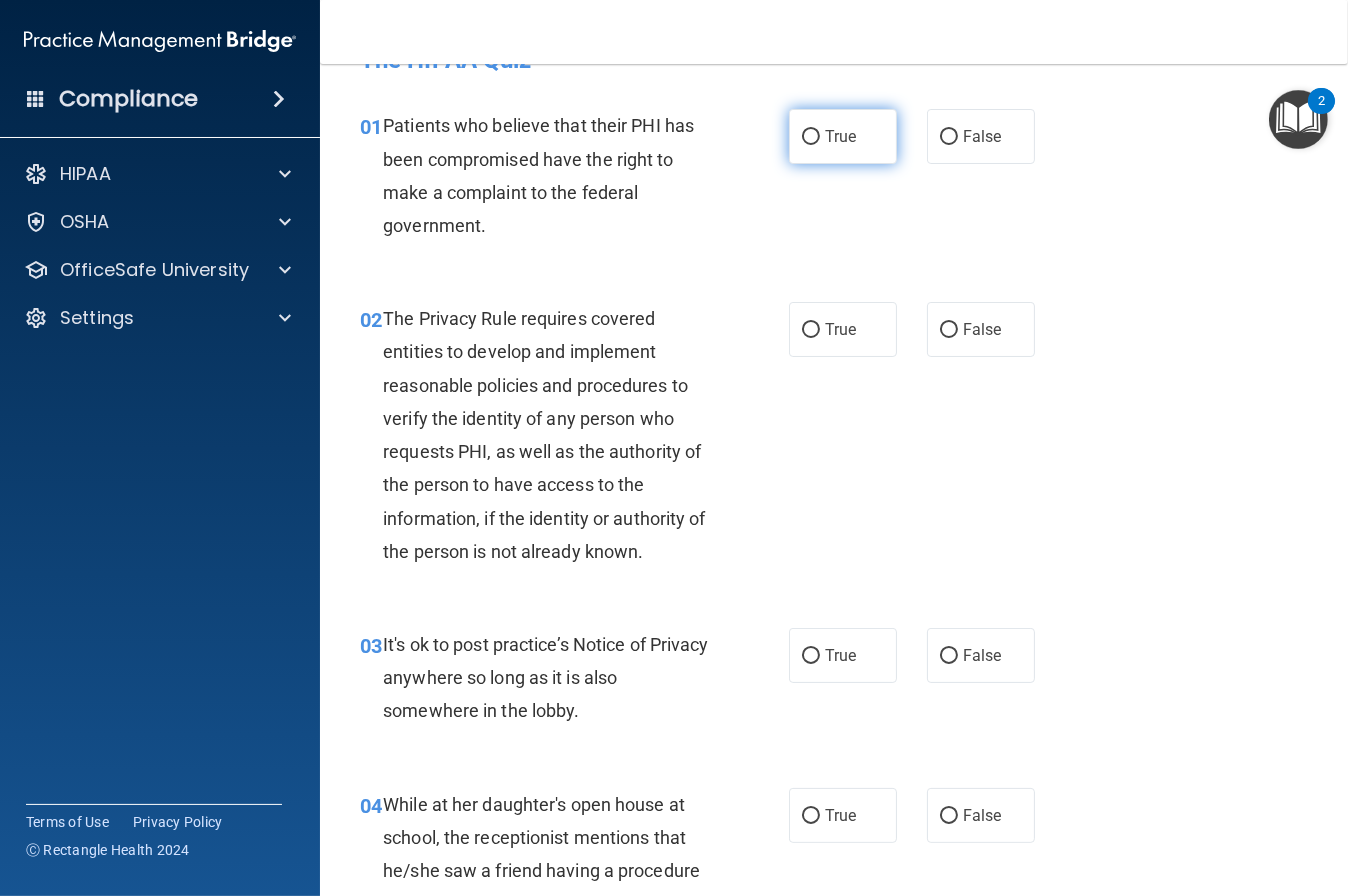 click on "True" at bounding box center [840, 136] 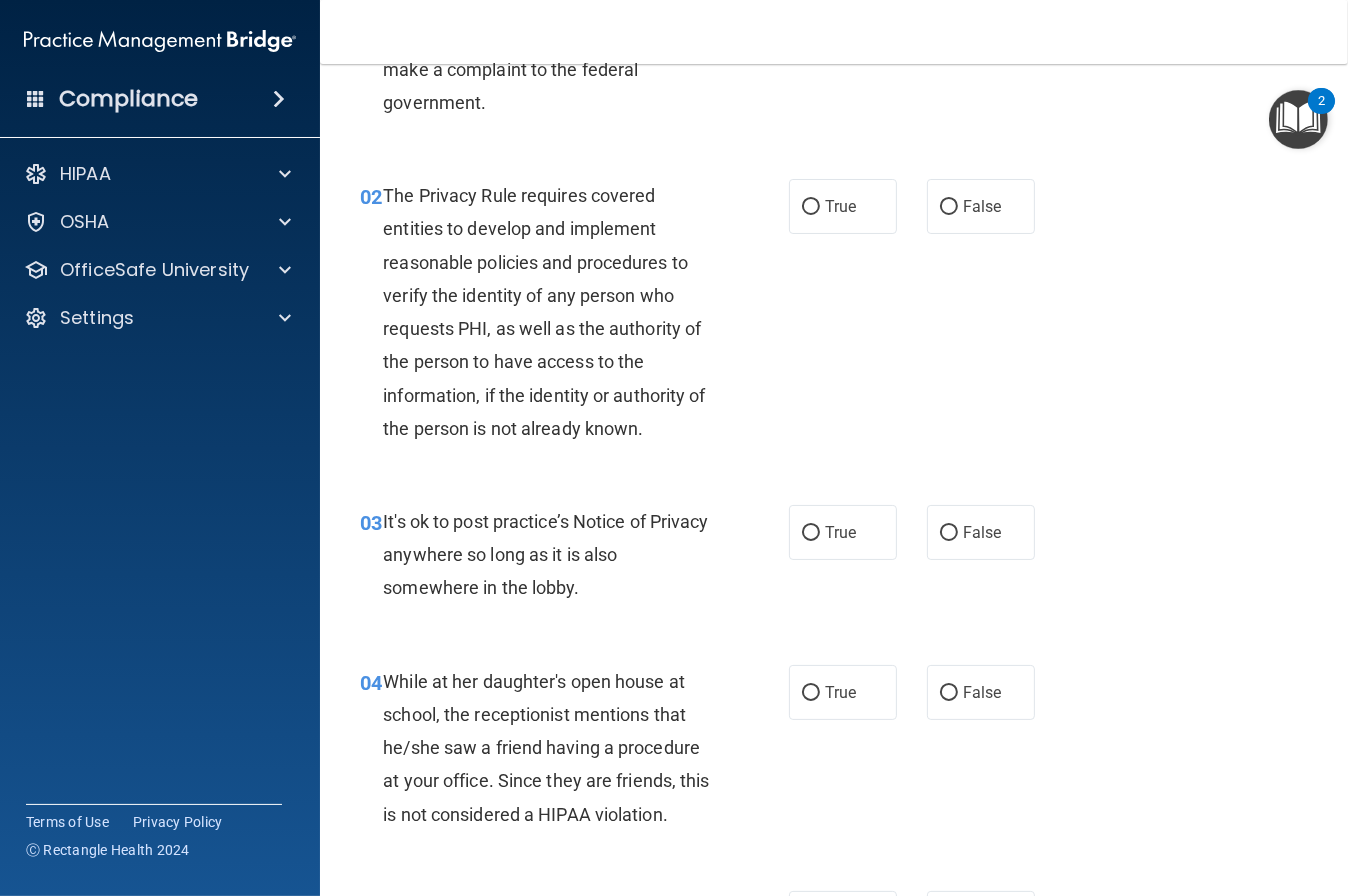 scroll, scrollTop: 227, scrollLeft: 0, axis: vertical 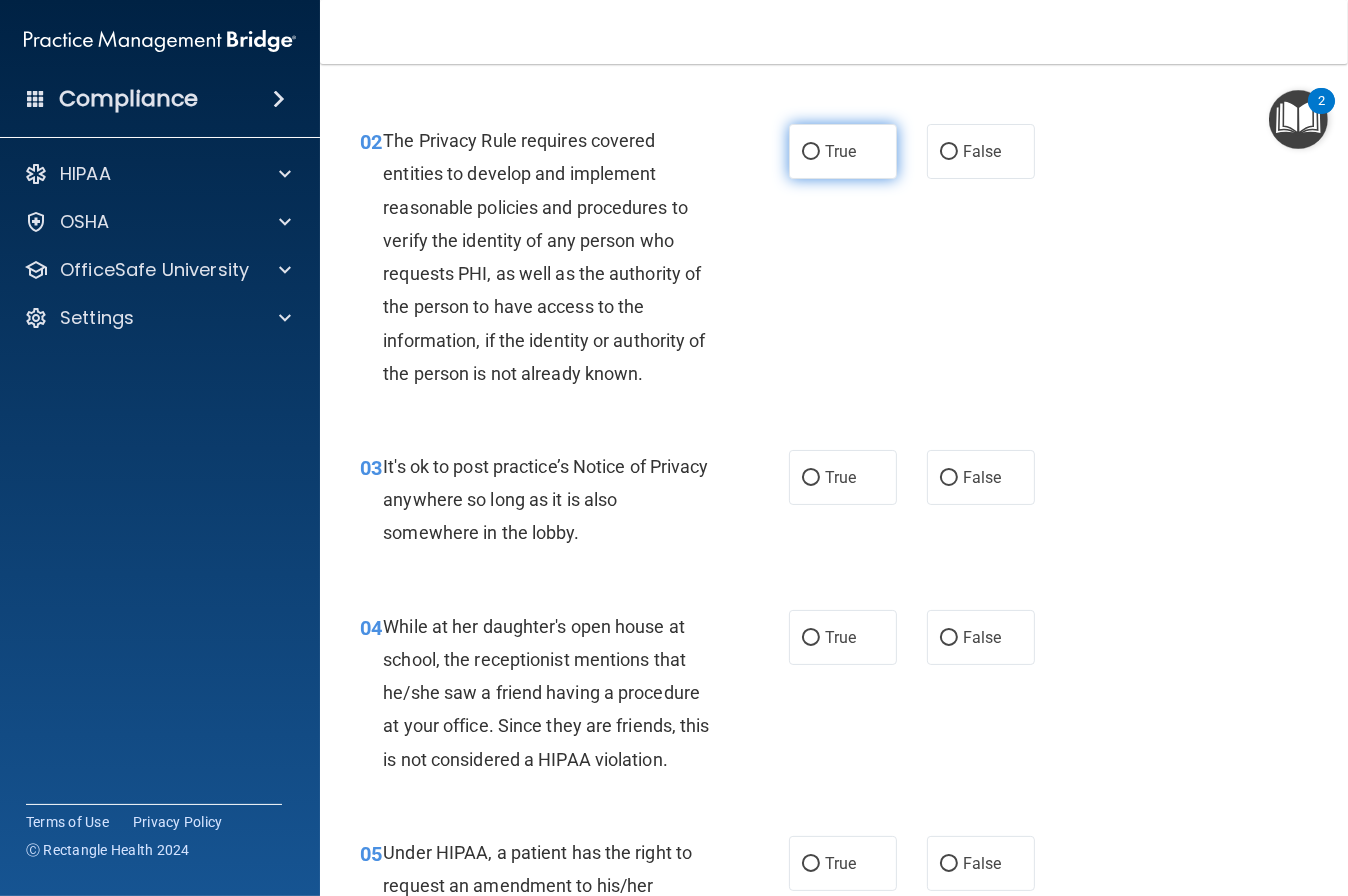 click on "True" at bounding box center (840, 151) 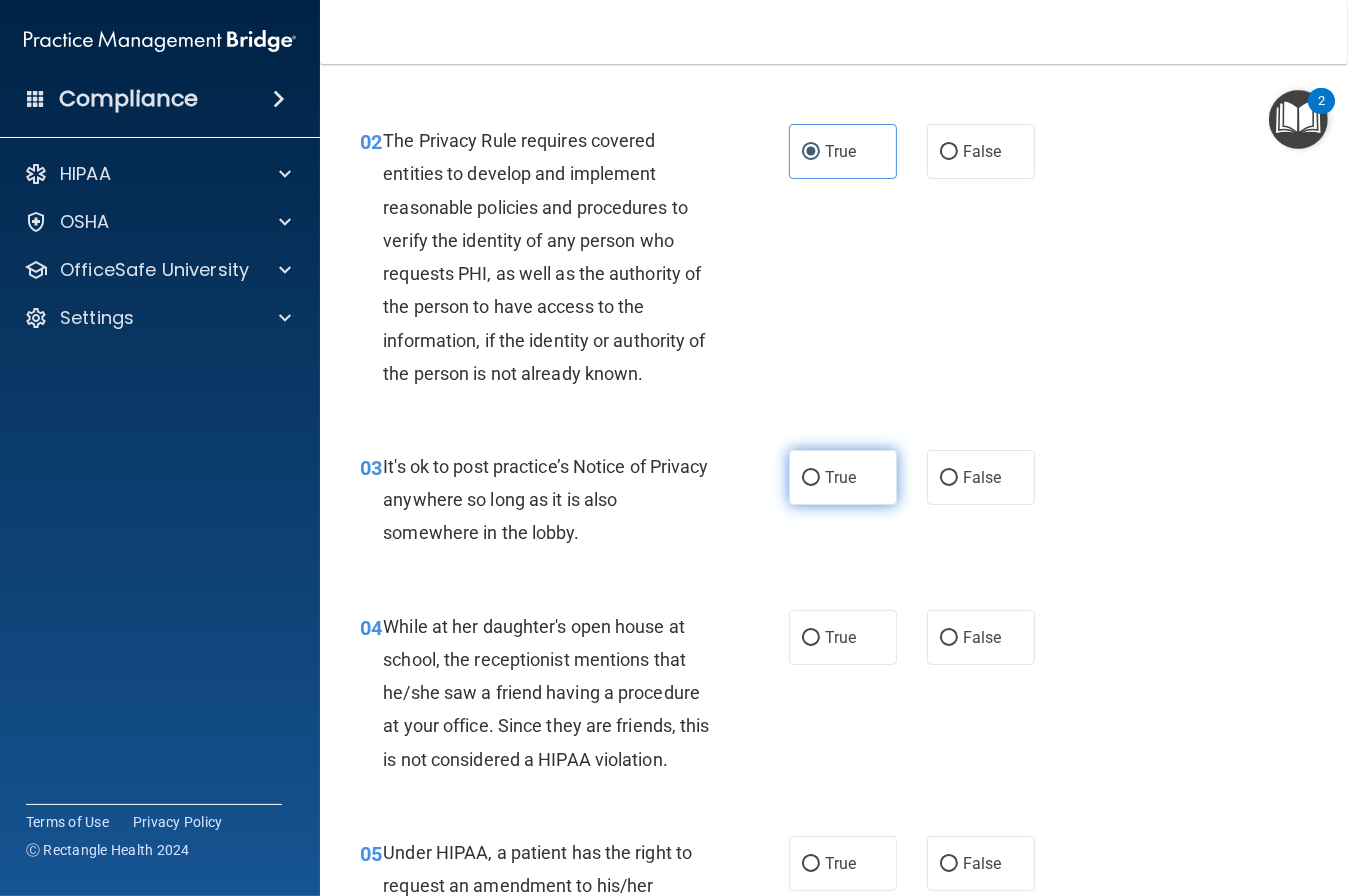 click on "True" at bounding box center (843, 477) 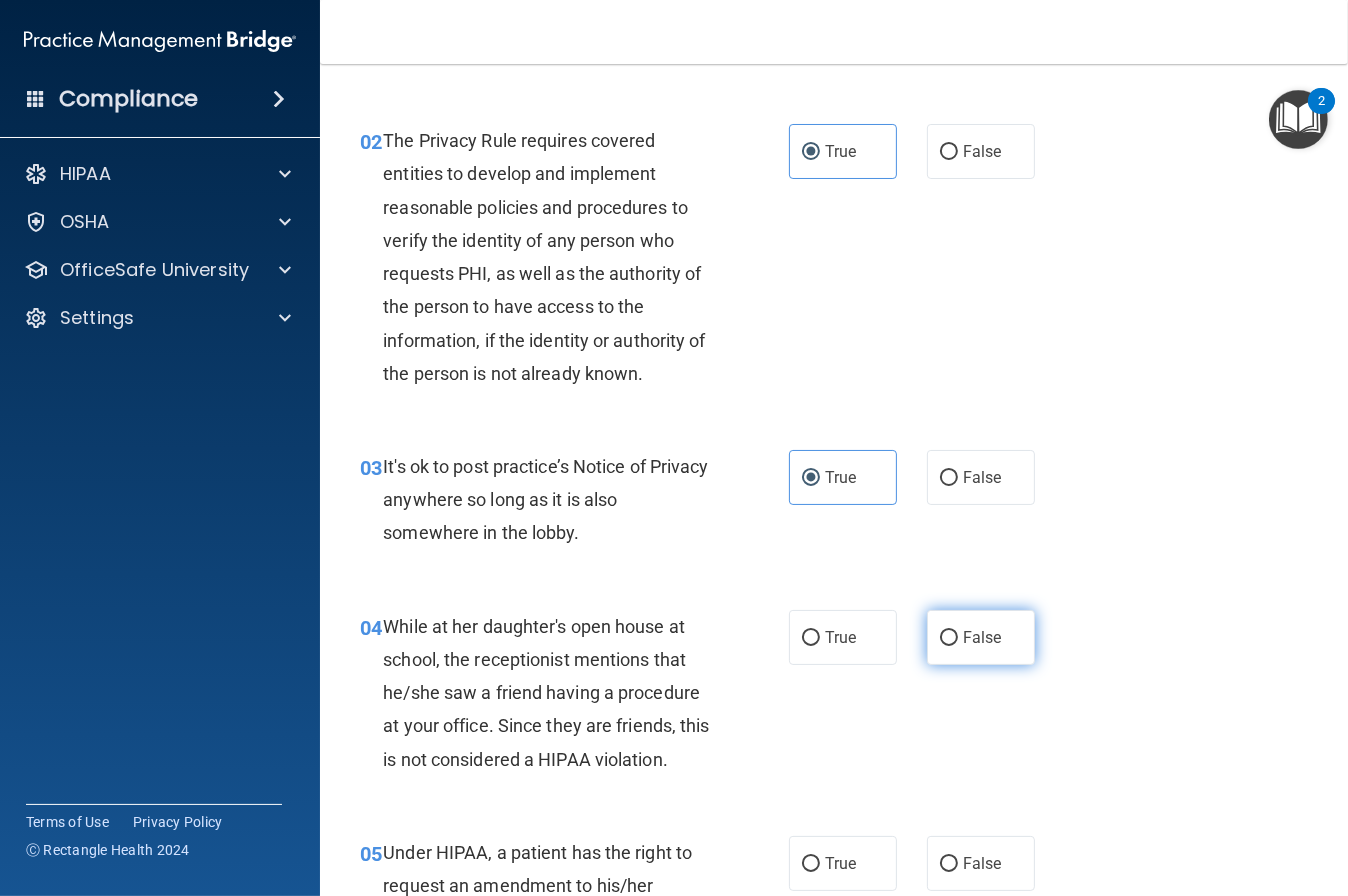 click on "False" at bounding box center [981, 637] 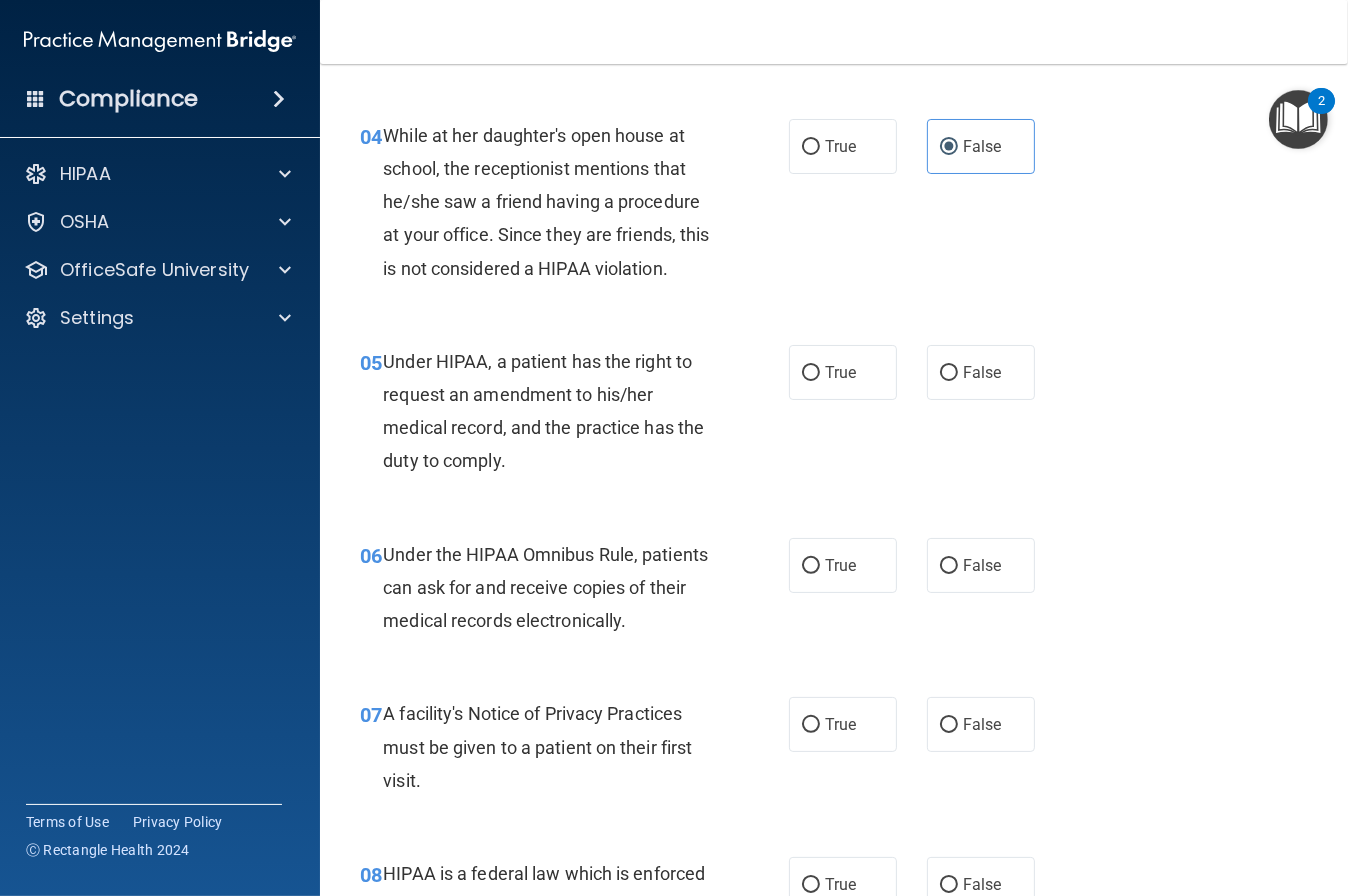 scroll, scrollTop: 719, scrollLeft: 0, axis: vertical 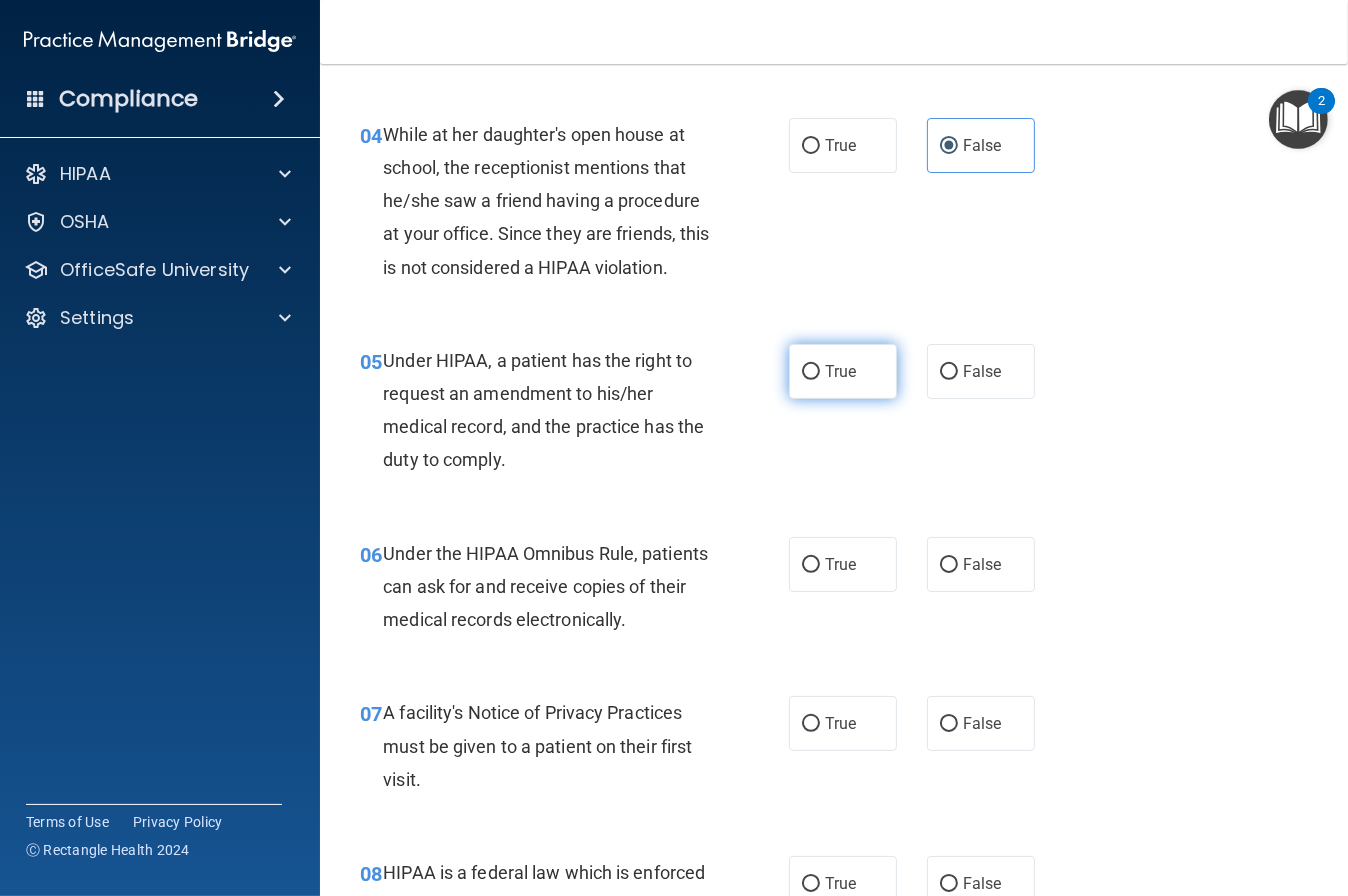 click on "True" at bounding box center (843, 371) 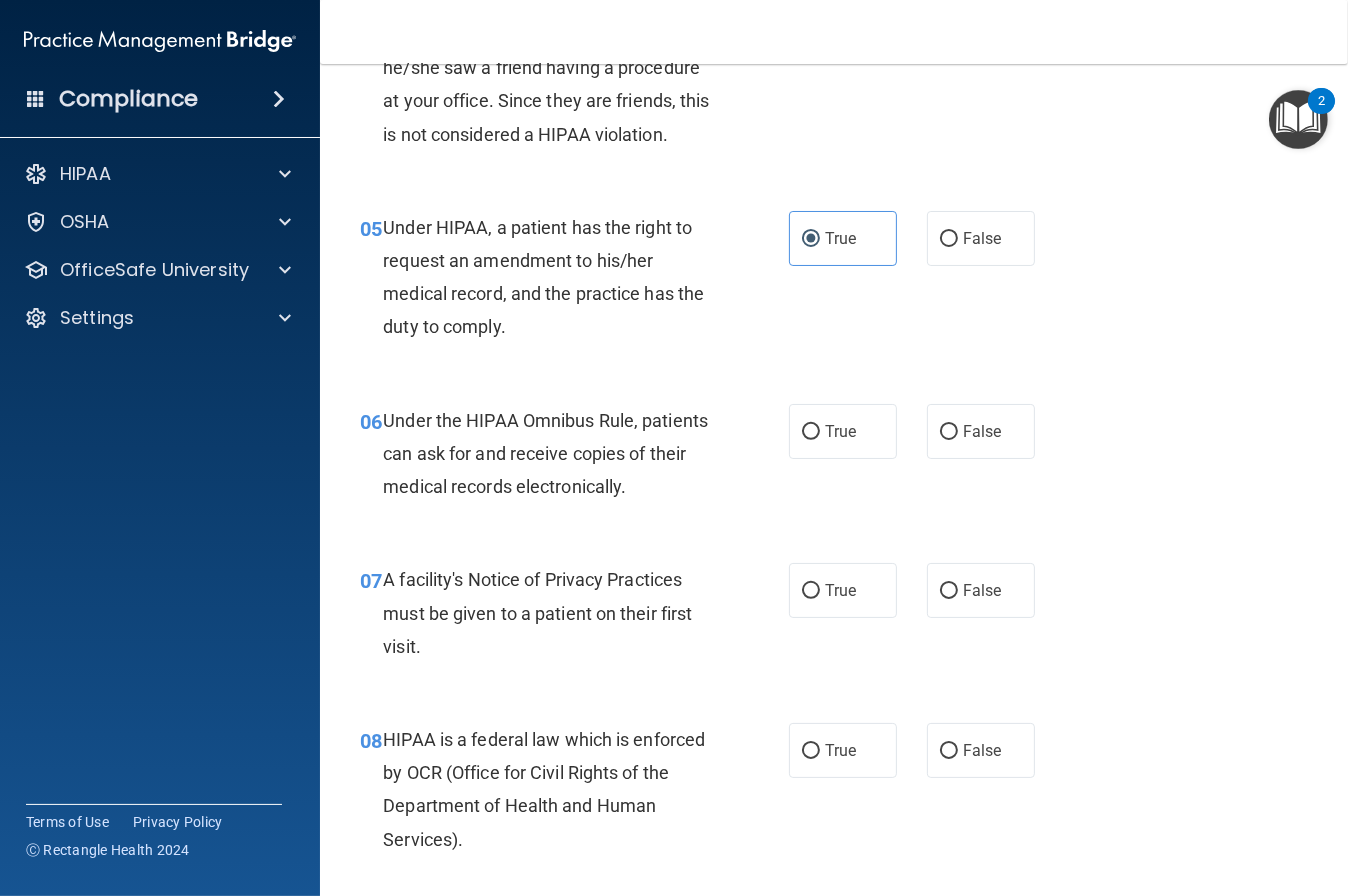 scroll, scrollTop: 824, scrollLeft: 0, axis: vertical 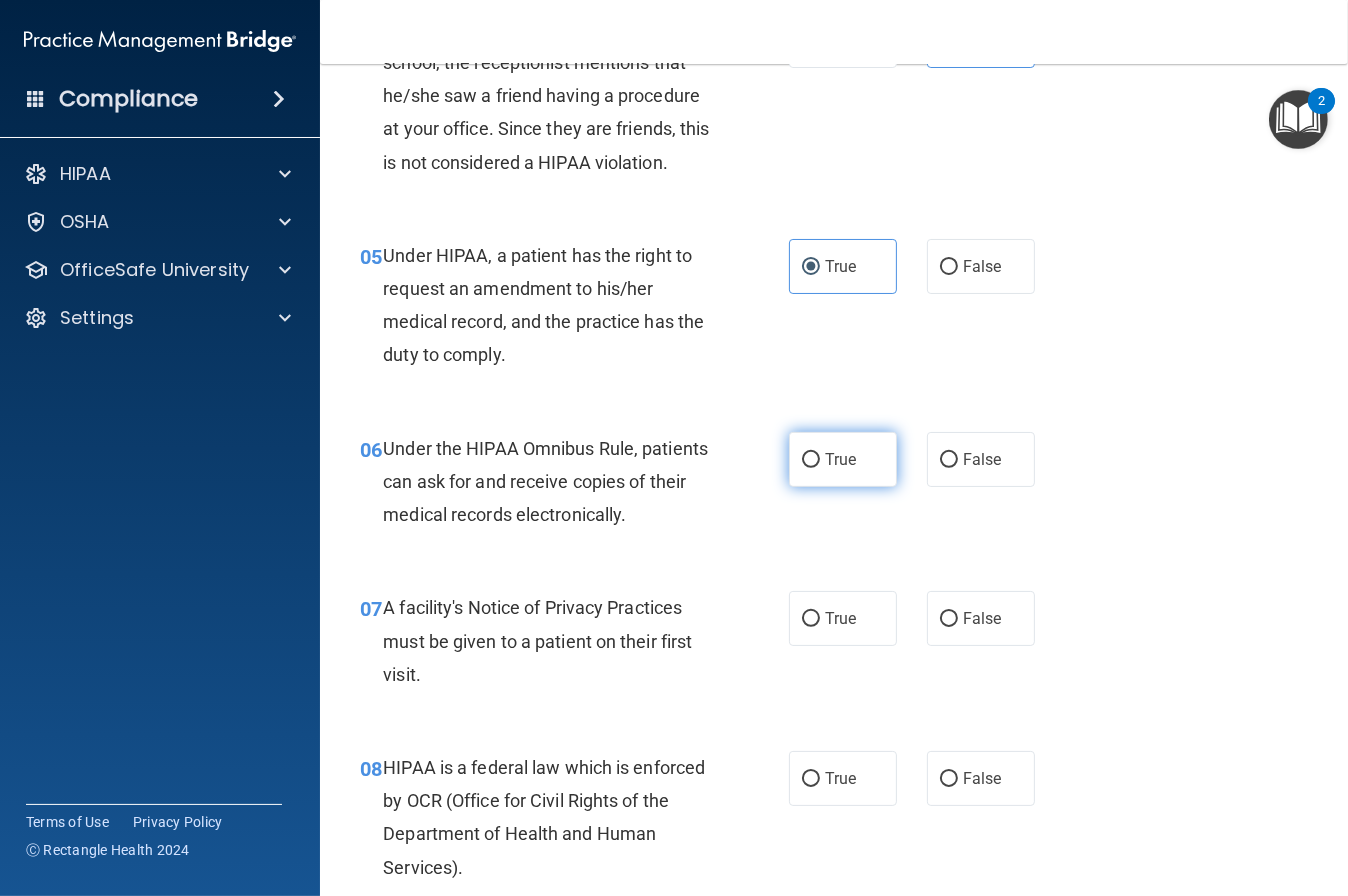 click on "True" at bounding box center (840, 459) 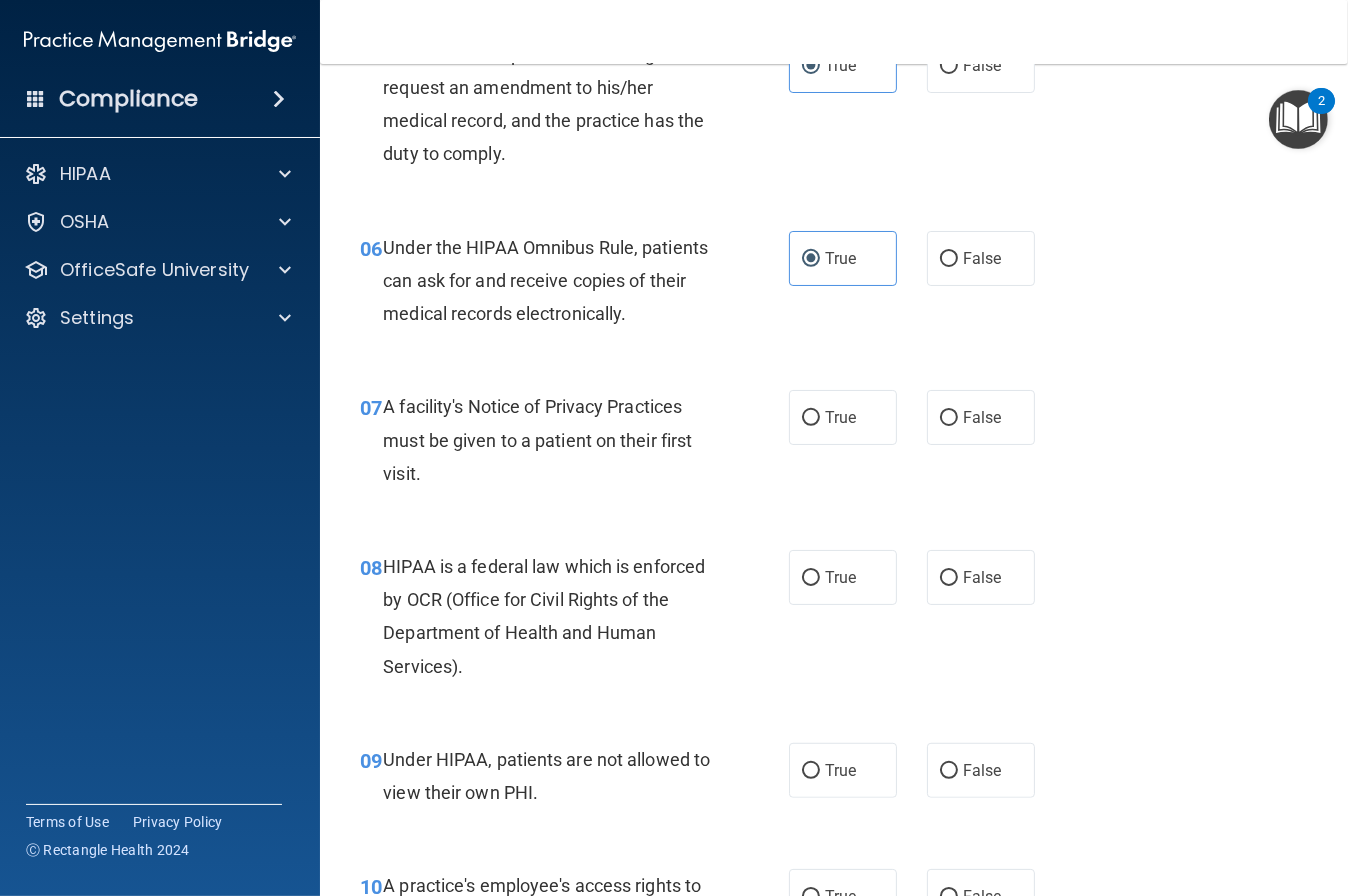scroll, scrollTop: 1041, scrollLeft: 0, axis: vertical 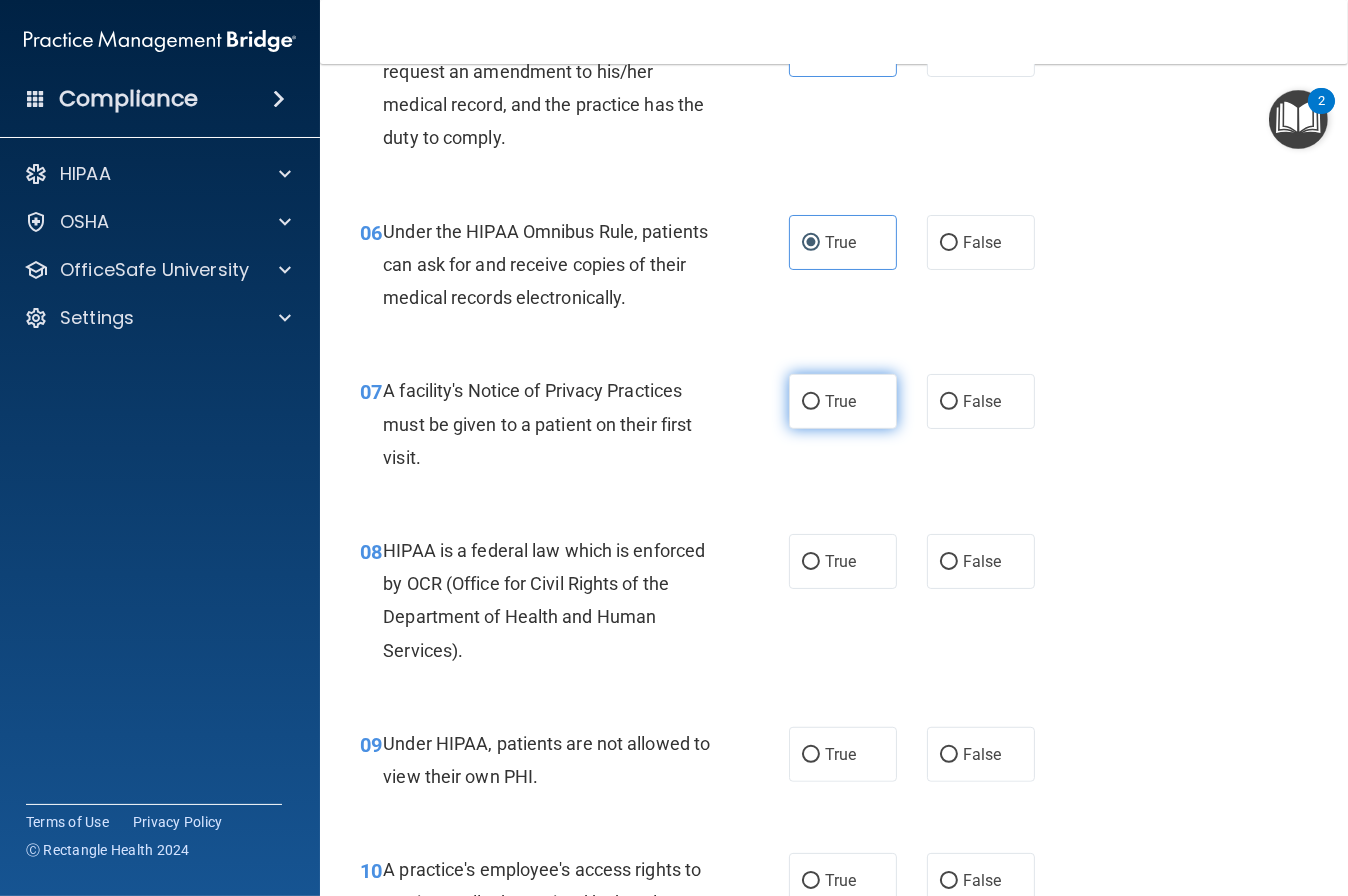 click on "True" at bounding box center (840, 401) 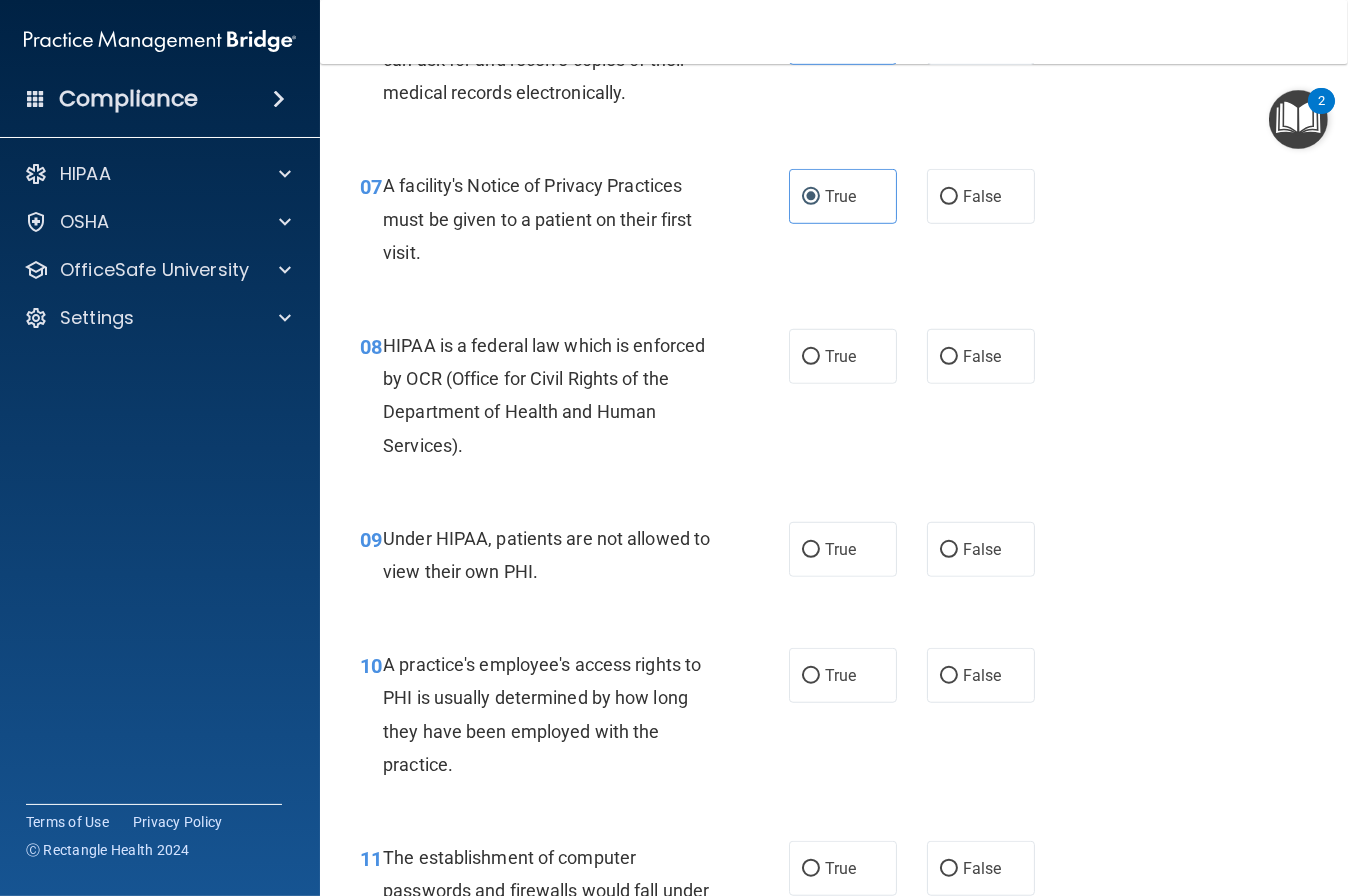 scroll, scrollTop: 1291, scrollLeft: 0, axis: vertical 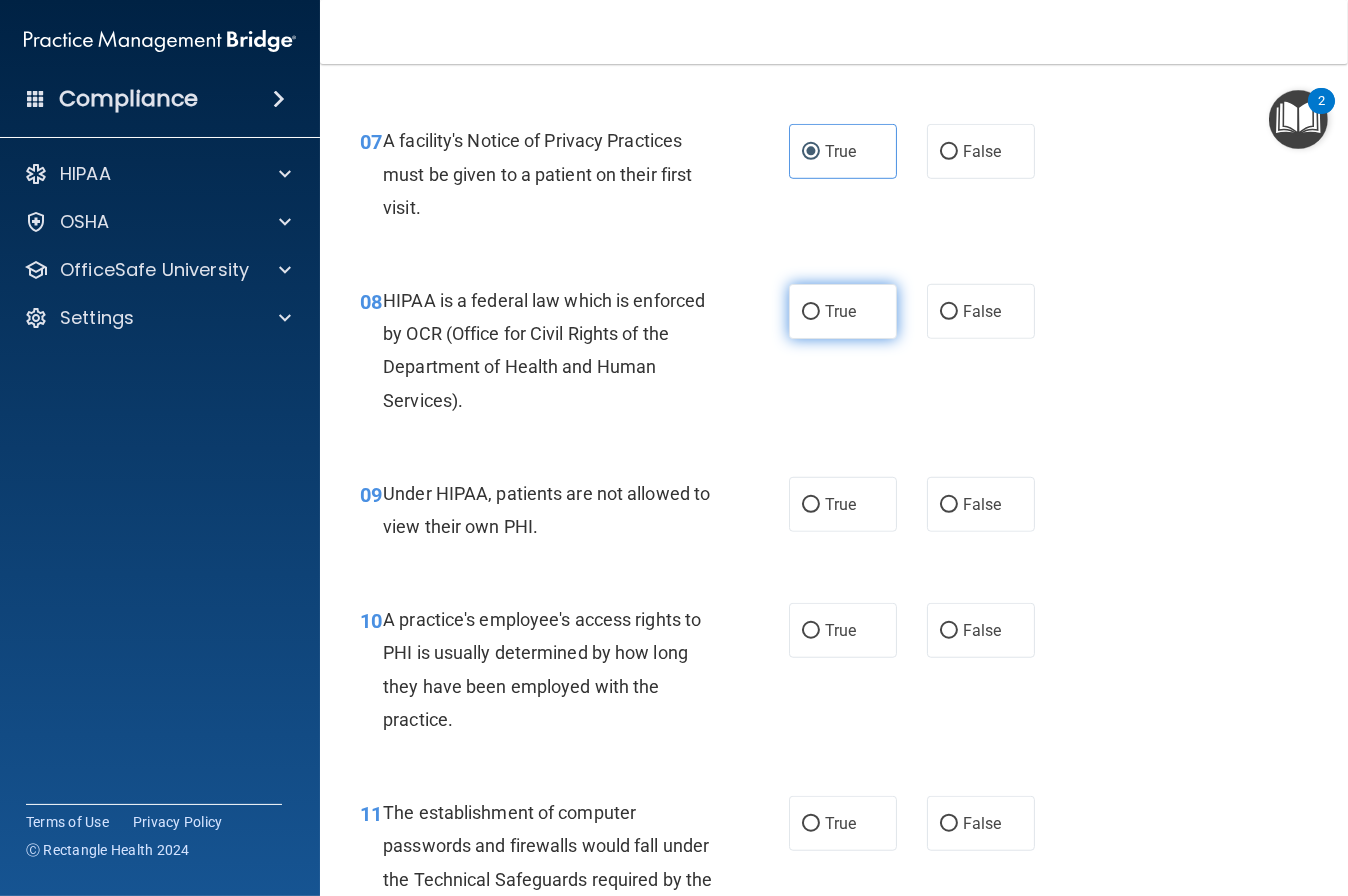 click on "True" at bounding box center [840, 311] 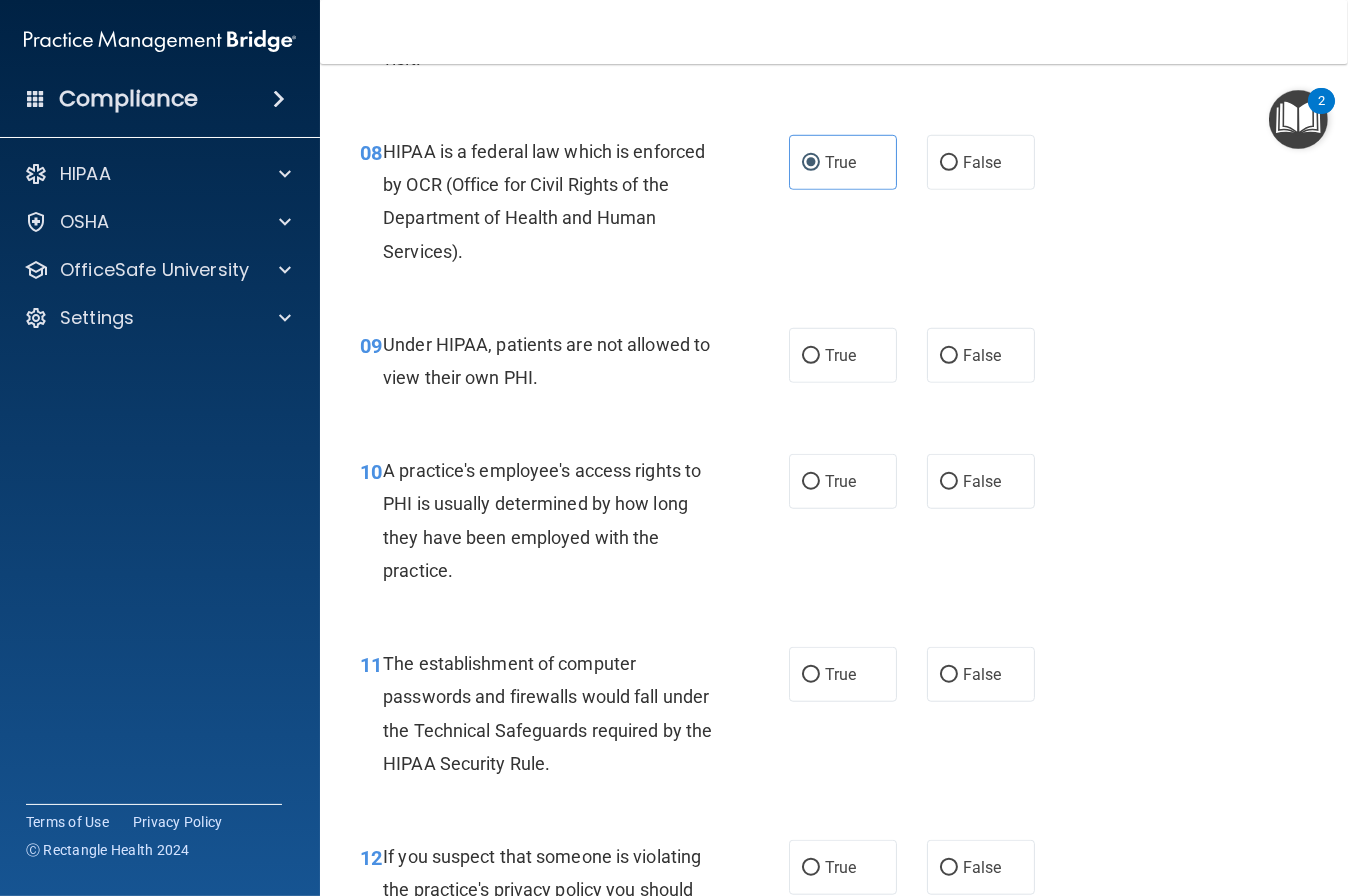 scroll, scrollTop: 1478, scrollLeft: 0, axis: vertical 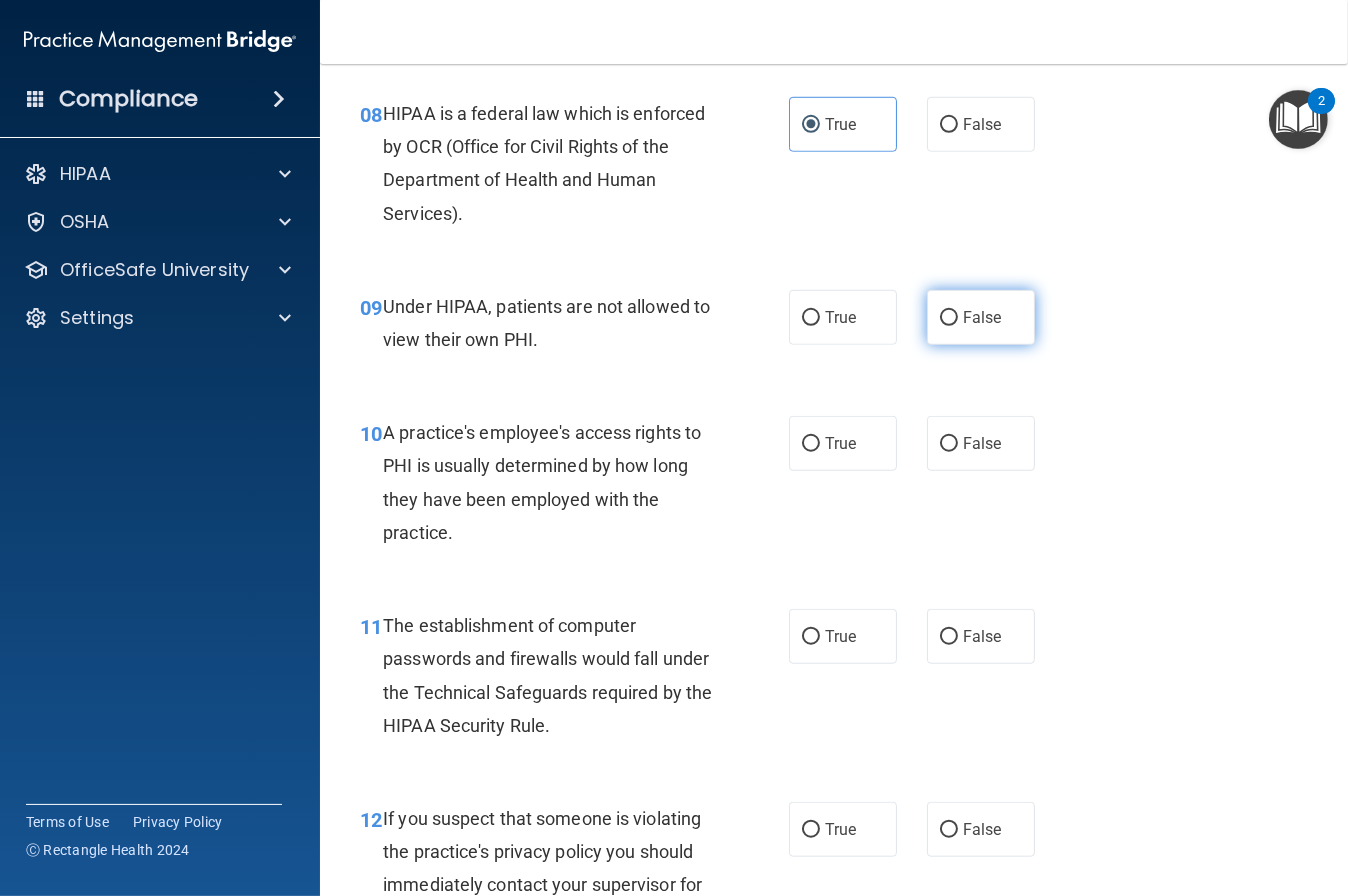 click on "False" at bounding box center [949, 318] 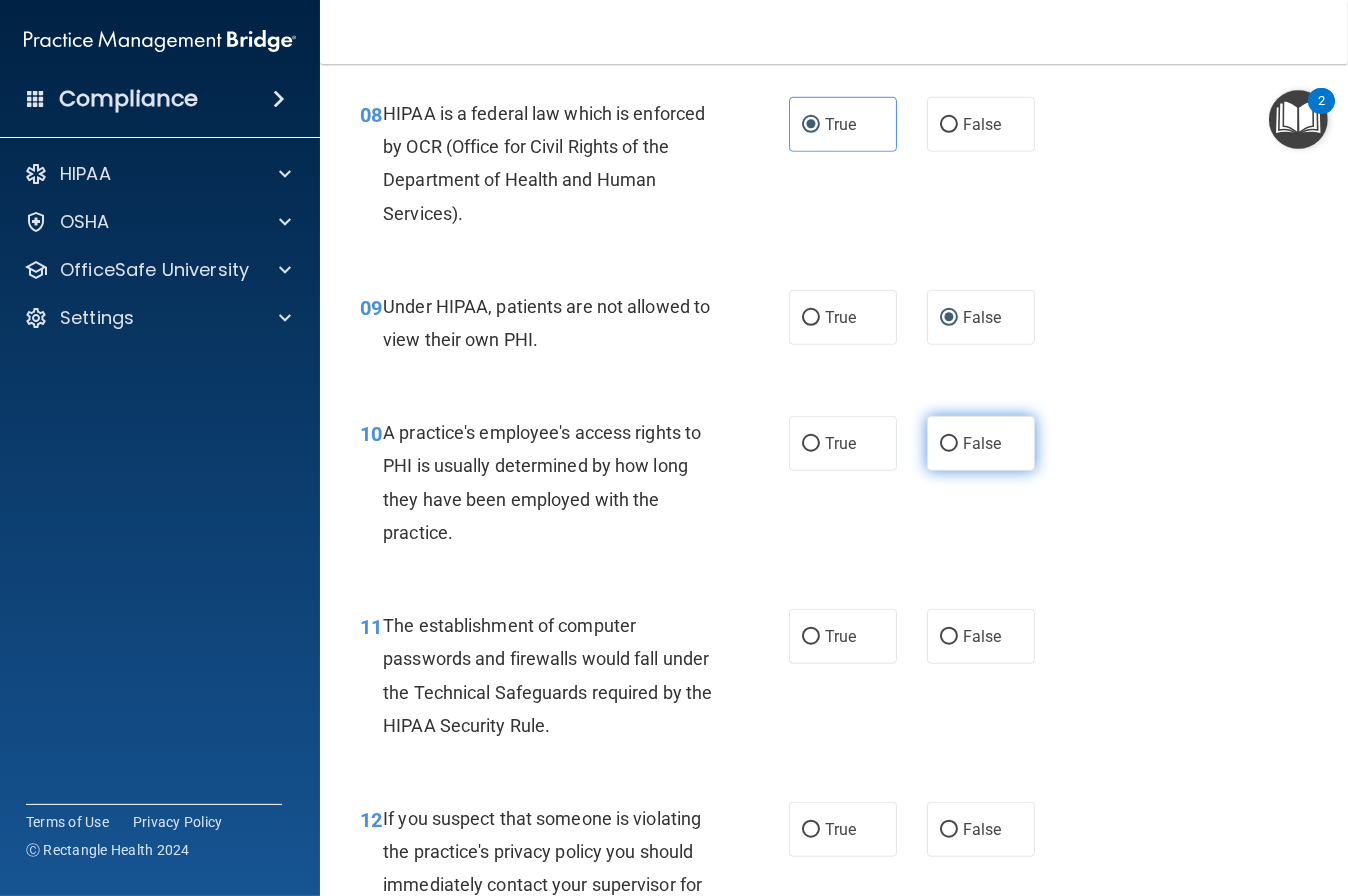 click on "False" at bounding box center [982, 443] 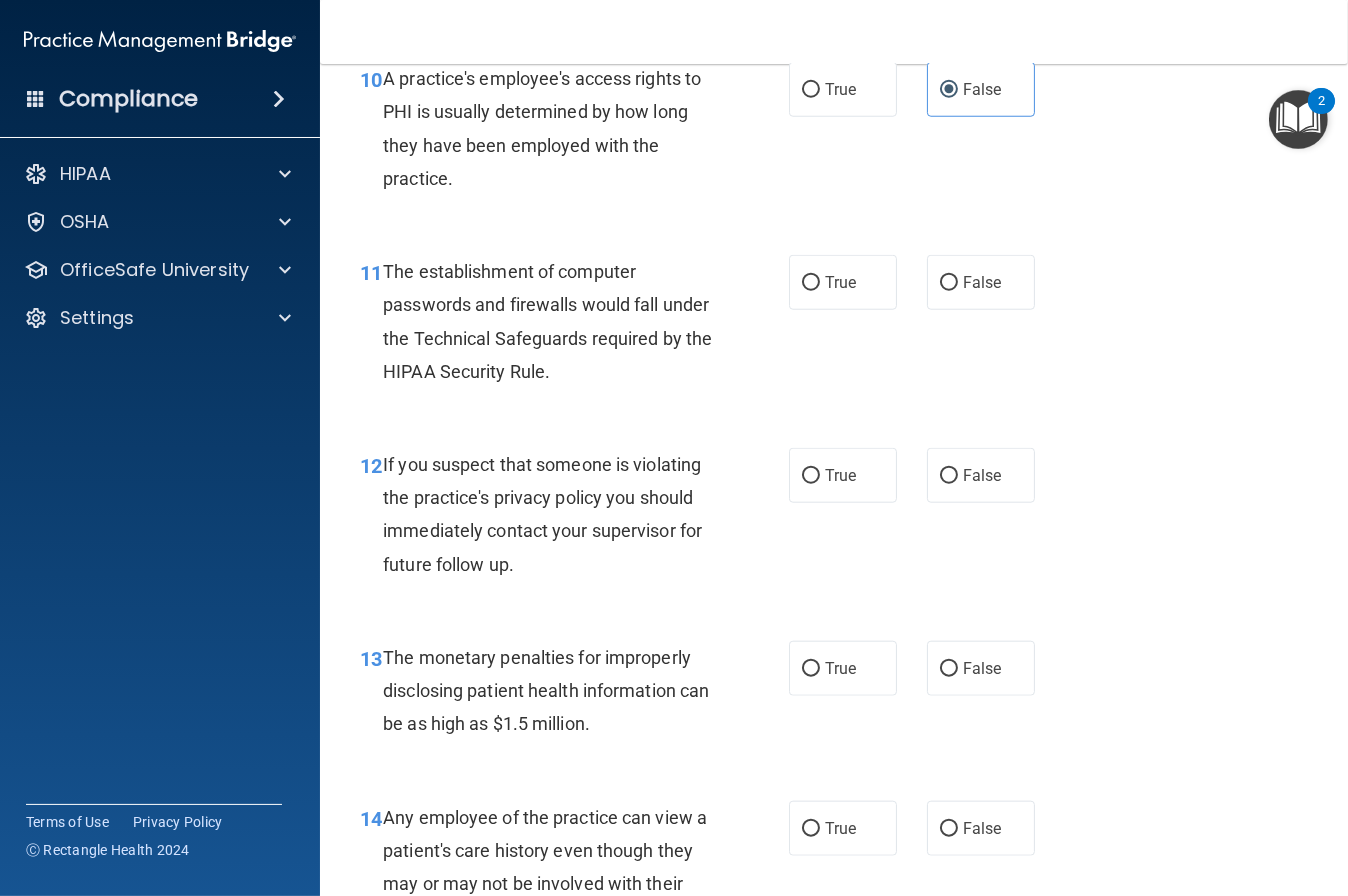 scroll, scrollTop: 1831, scrollLeft: 0, axis: vertical 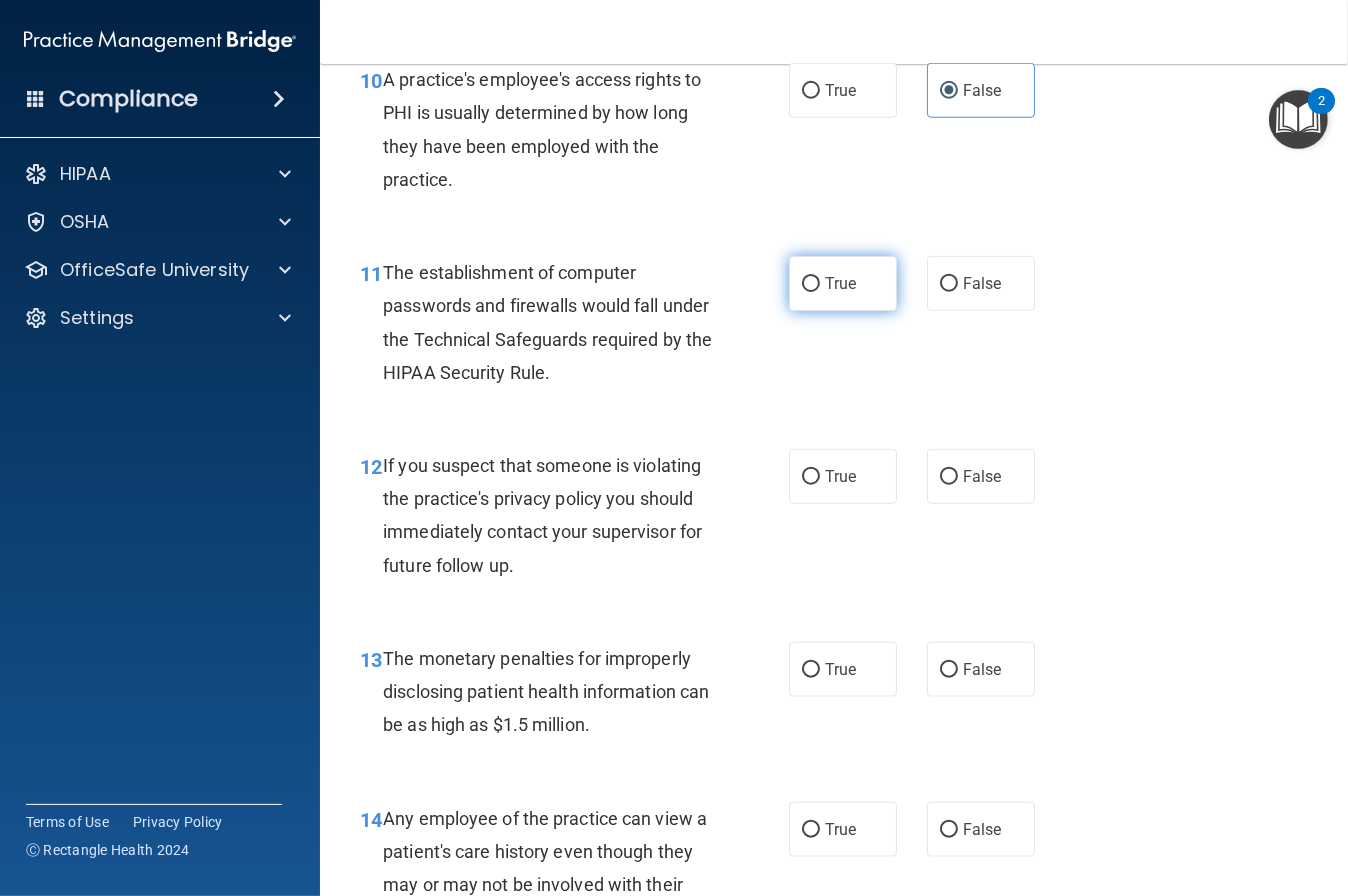 click on "True" at bounding box center (843, 283) 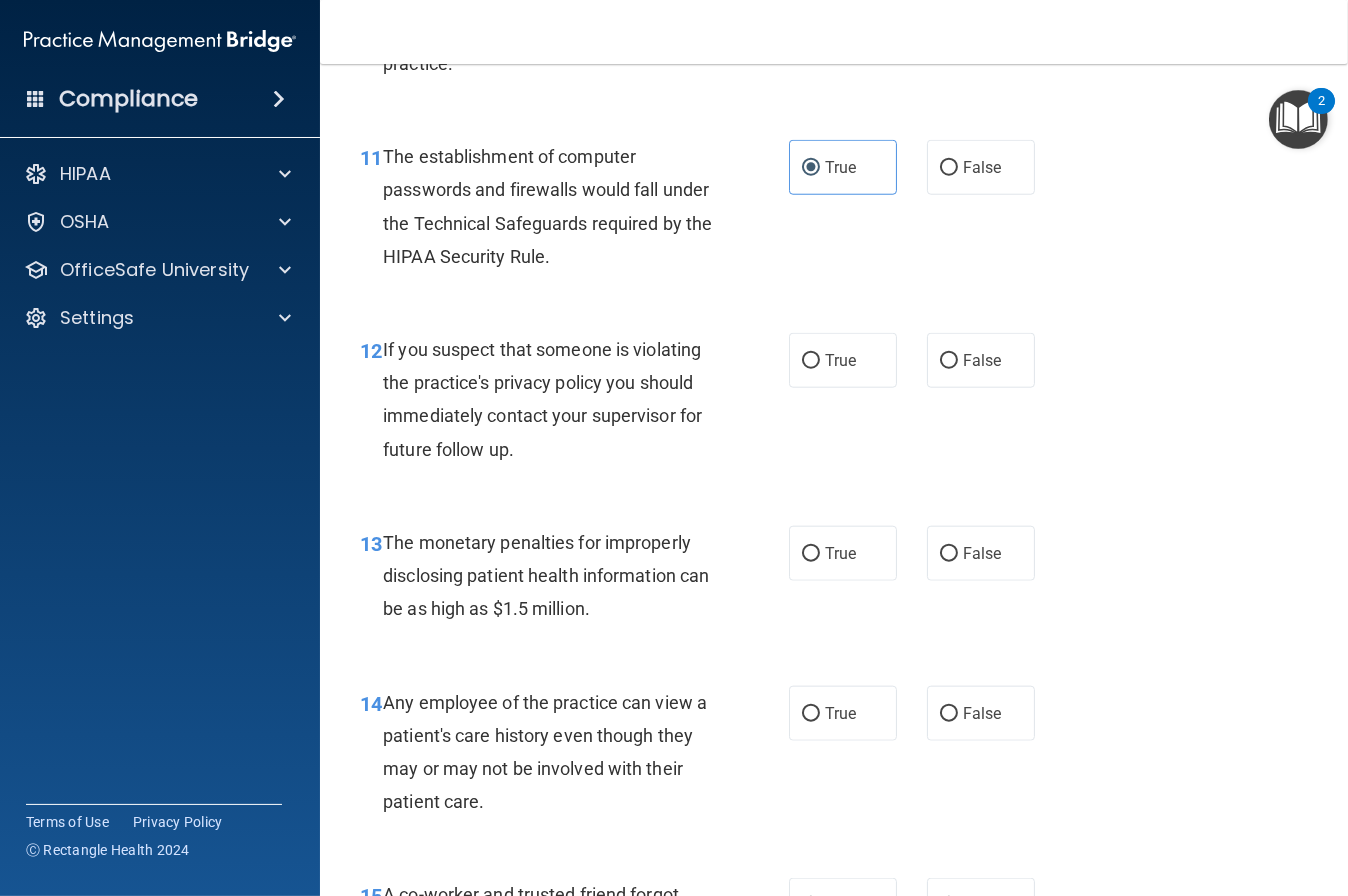 scroll, scrollTop: 1949, scrollLeft: 0, axis: vertical 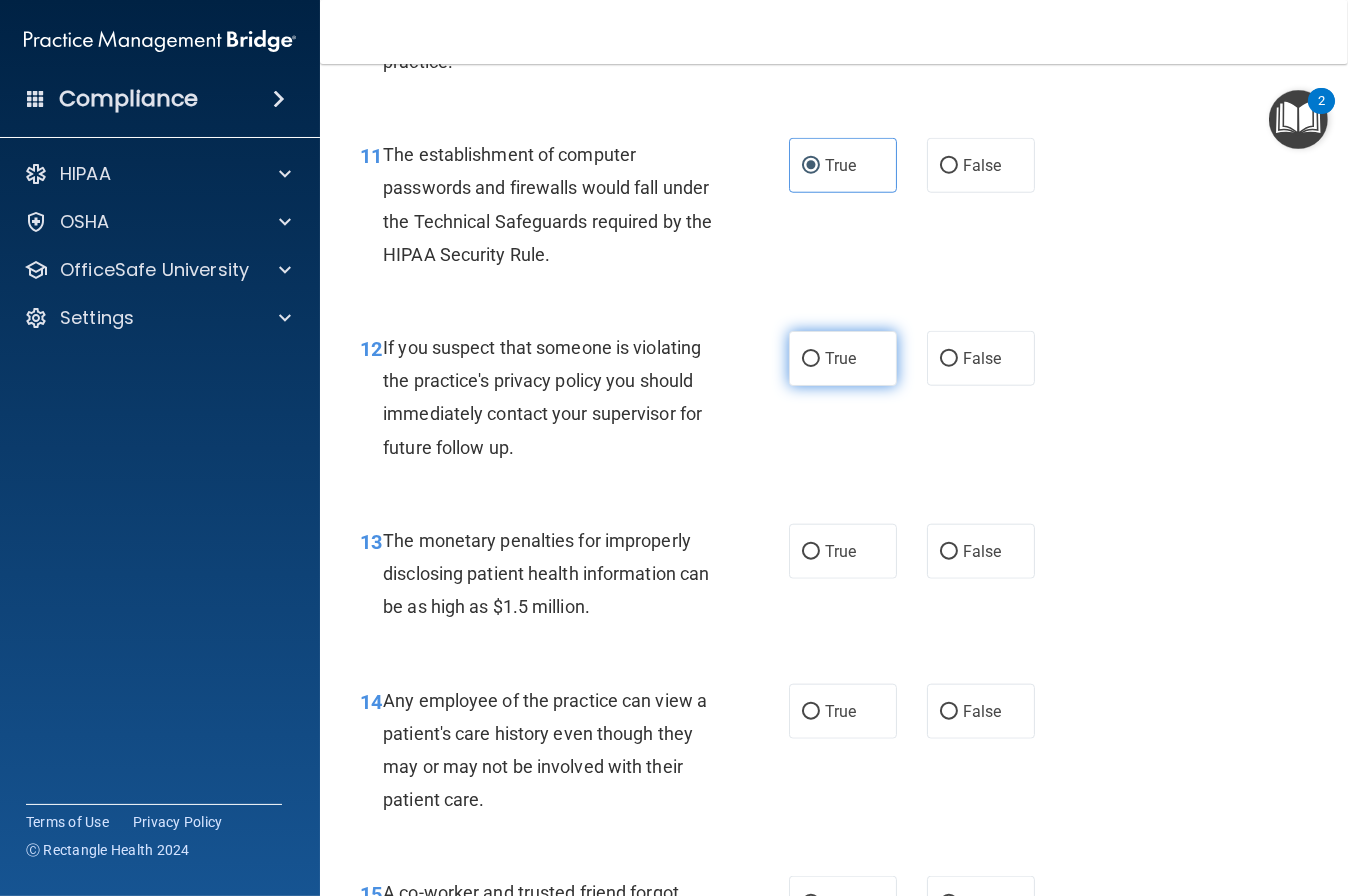 click on "True" at bounding box center [840, 358] 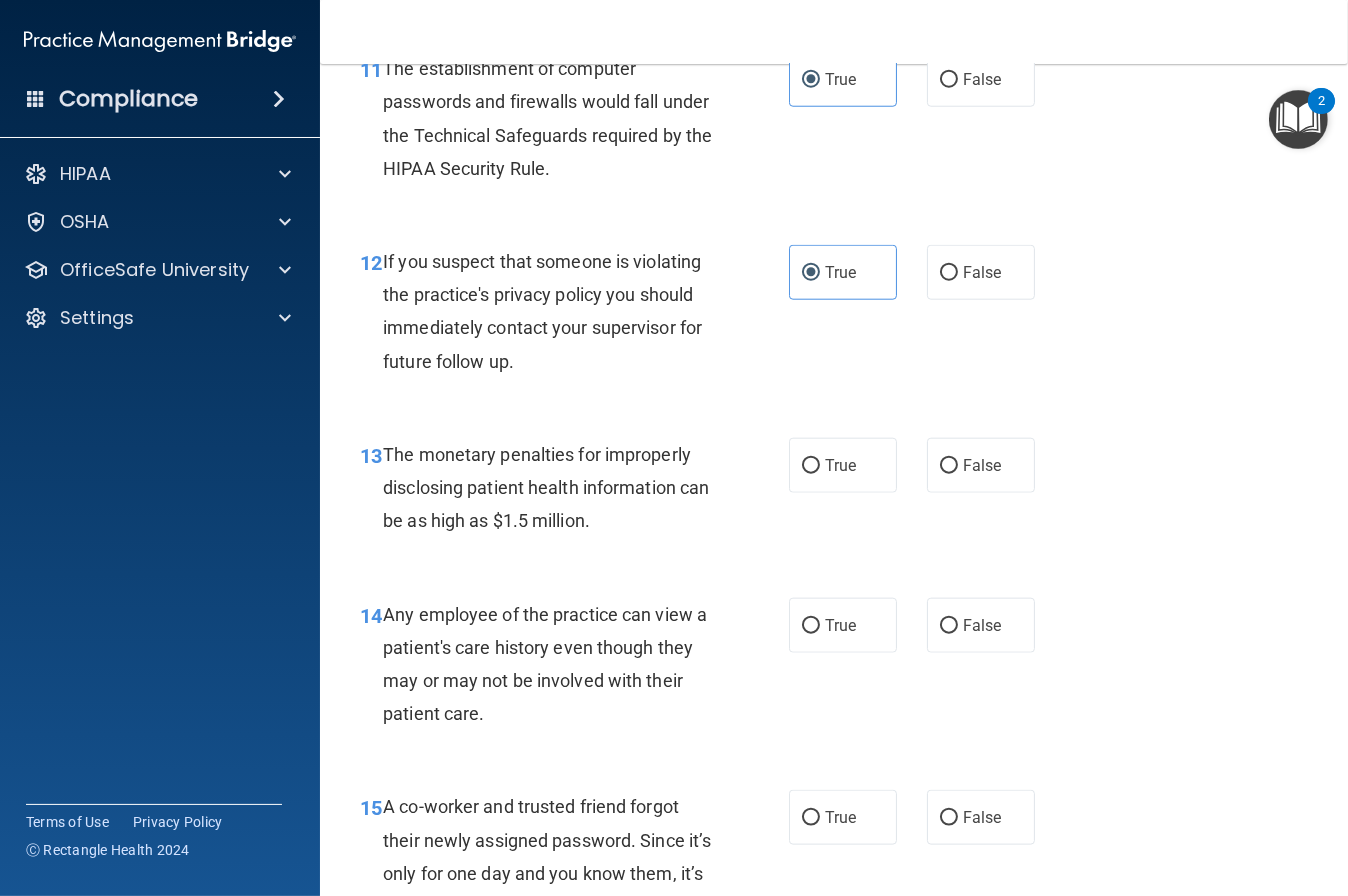 scroll, scrollTop: 2075, scrollLeft: 0, axis: vertical 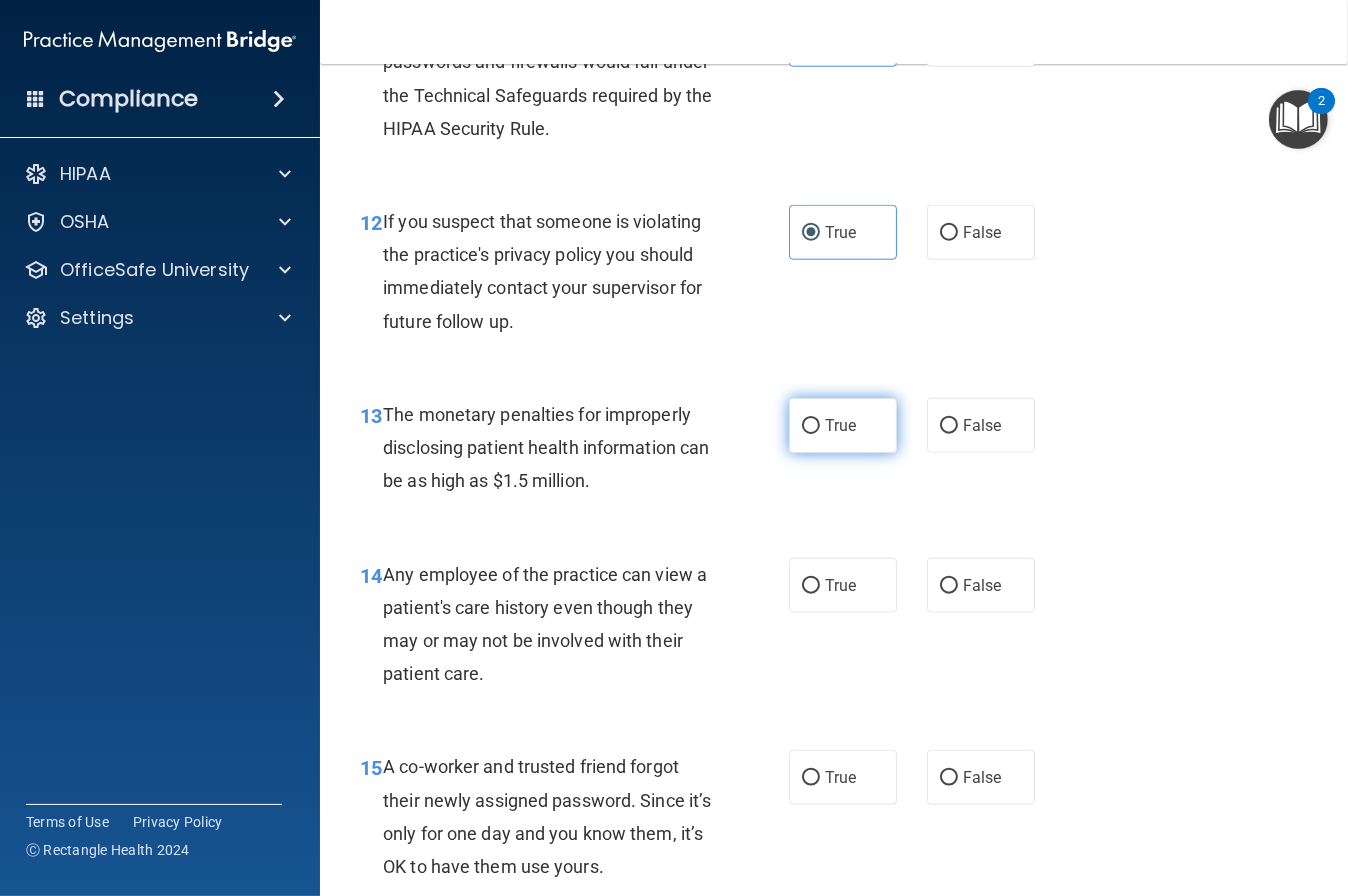 click on "True" at bounding box center [840, 425] 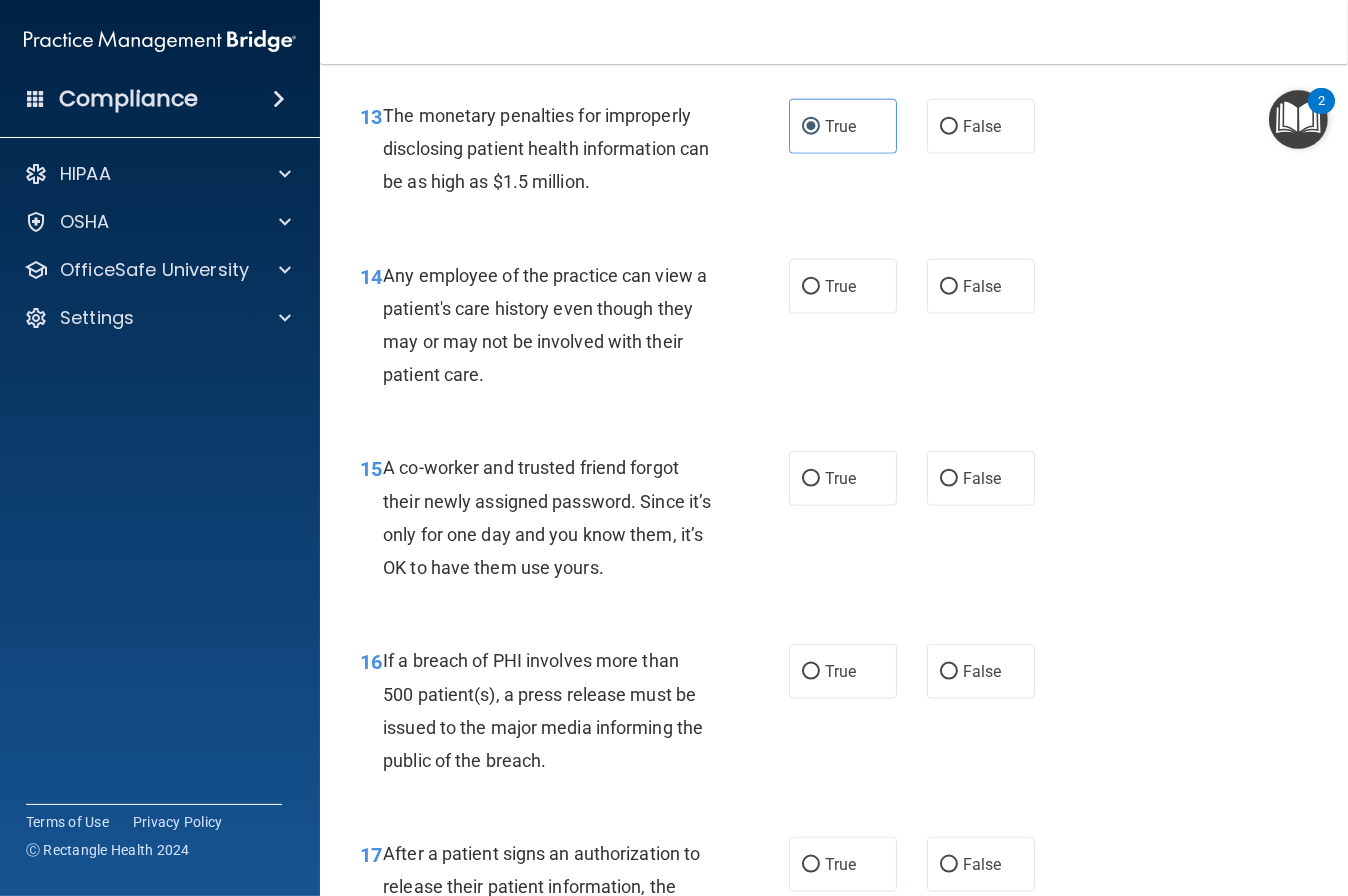 scroll, scrollTop: 2375, scrollLeft: 0, axis: vertical 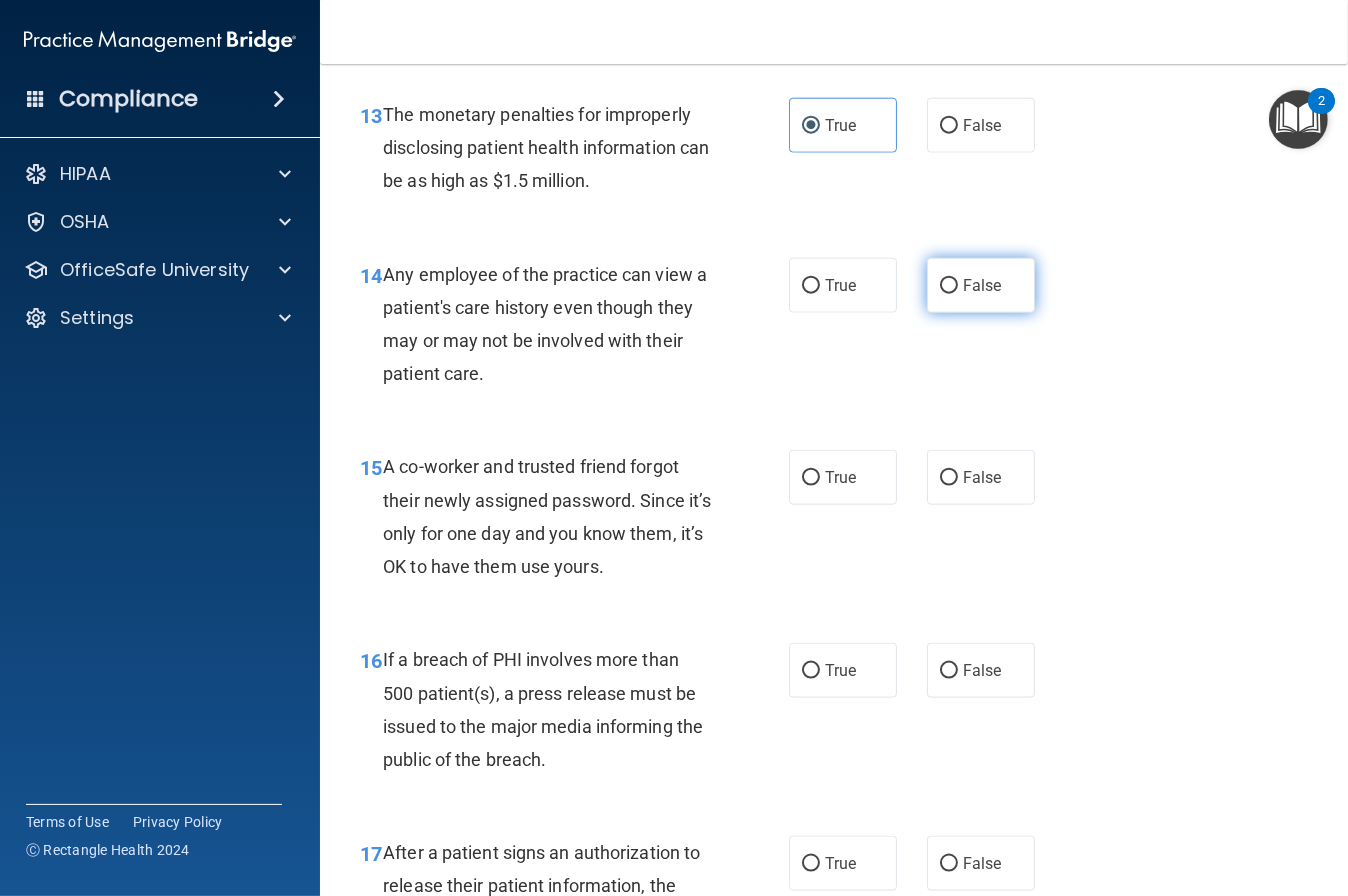 click on "False" at bounding box center [981, 285] 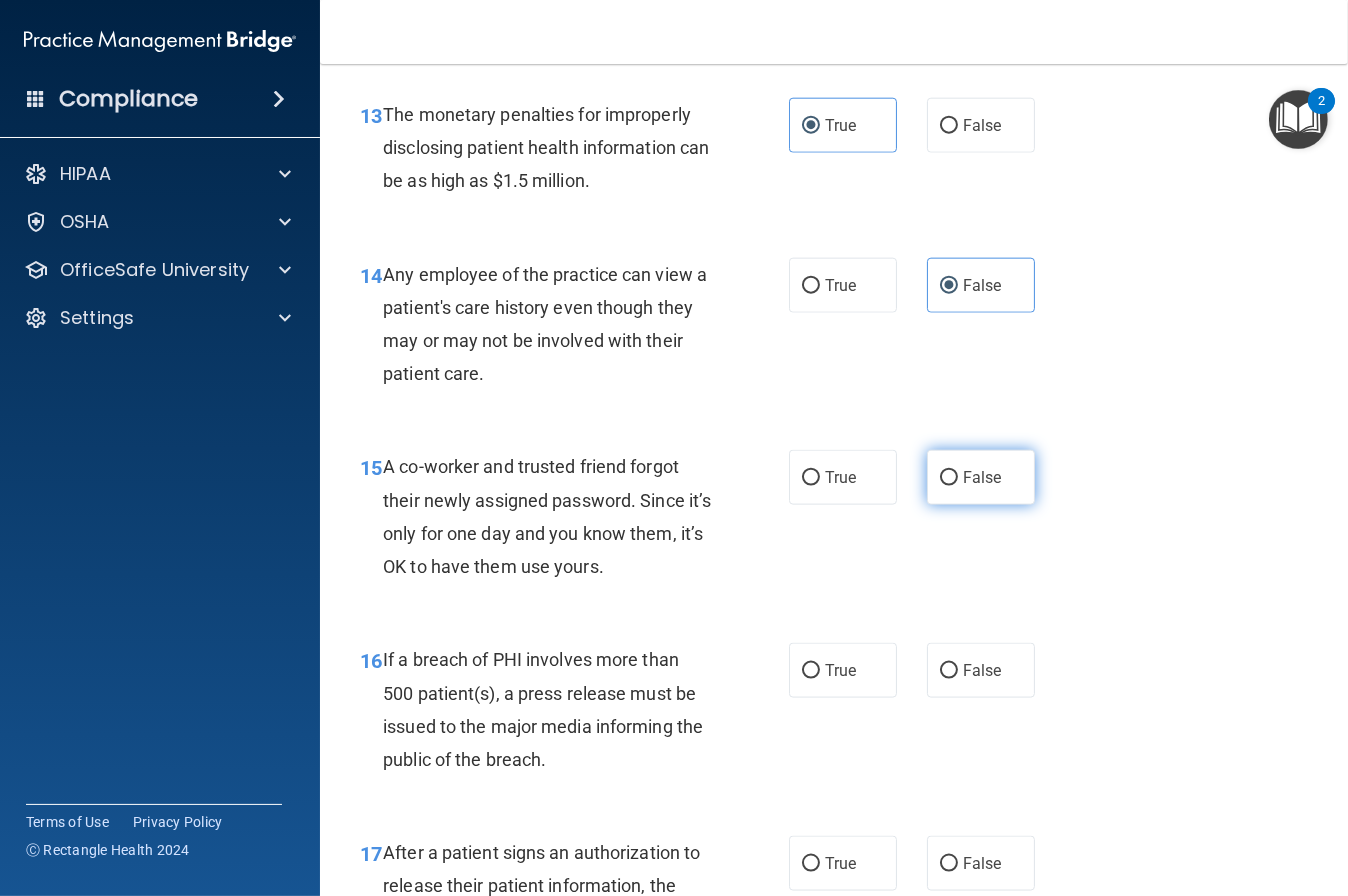 click on "False" at bounding box center [982, 477] 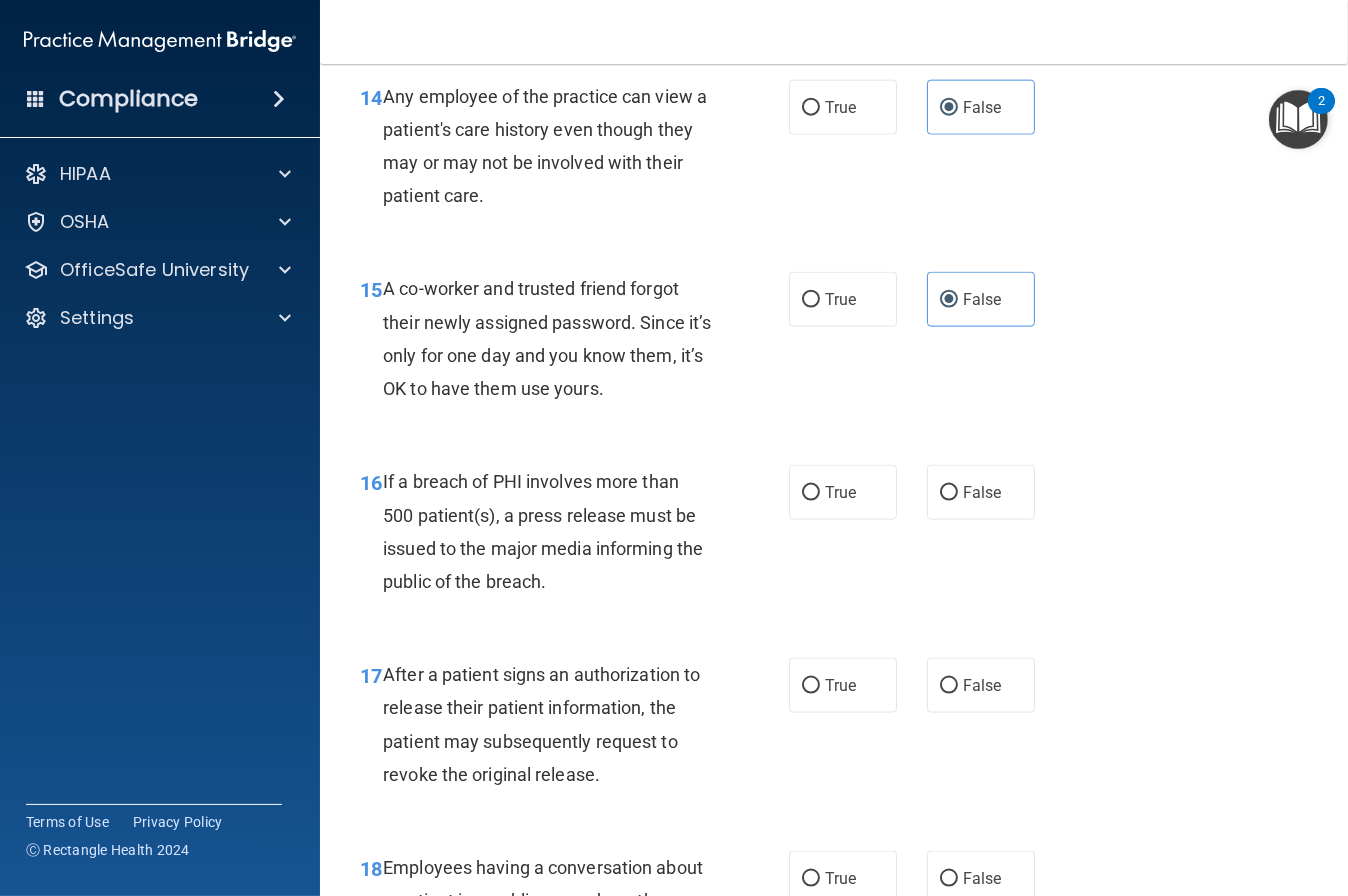 scroll, scrollTop: 2624, scrollLeft: 0, axis: vertical 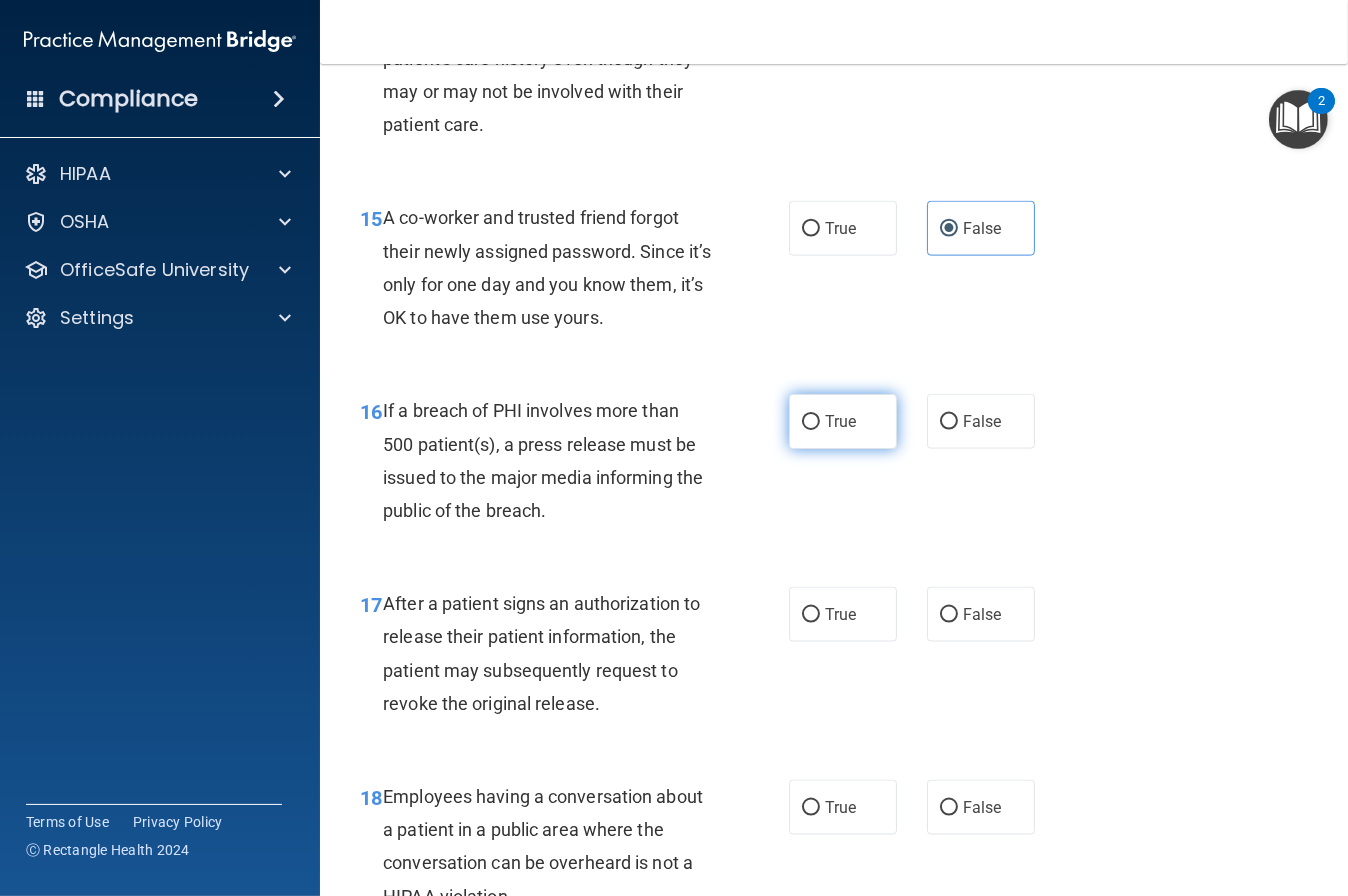 click on "True" at bounding box center (840, 421) 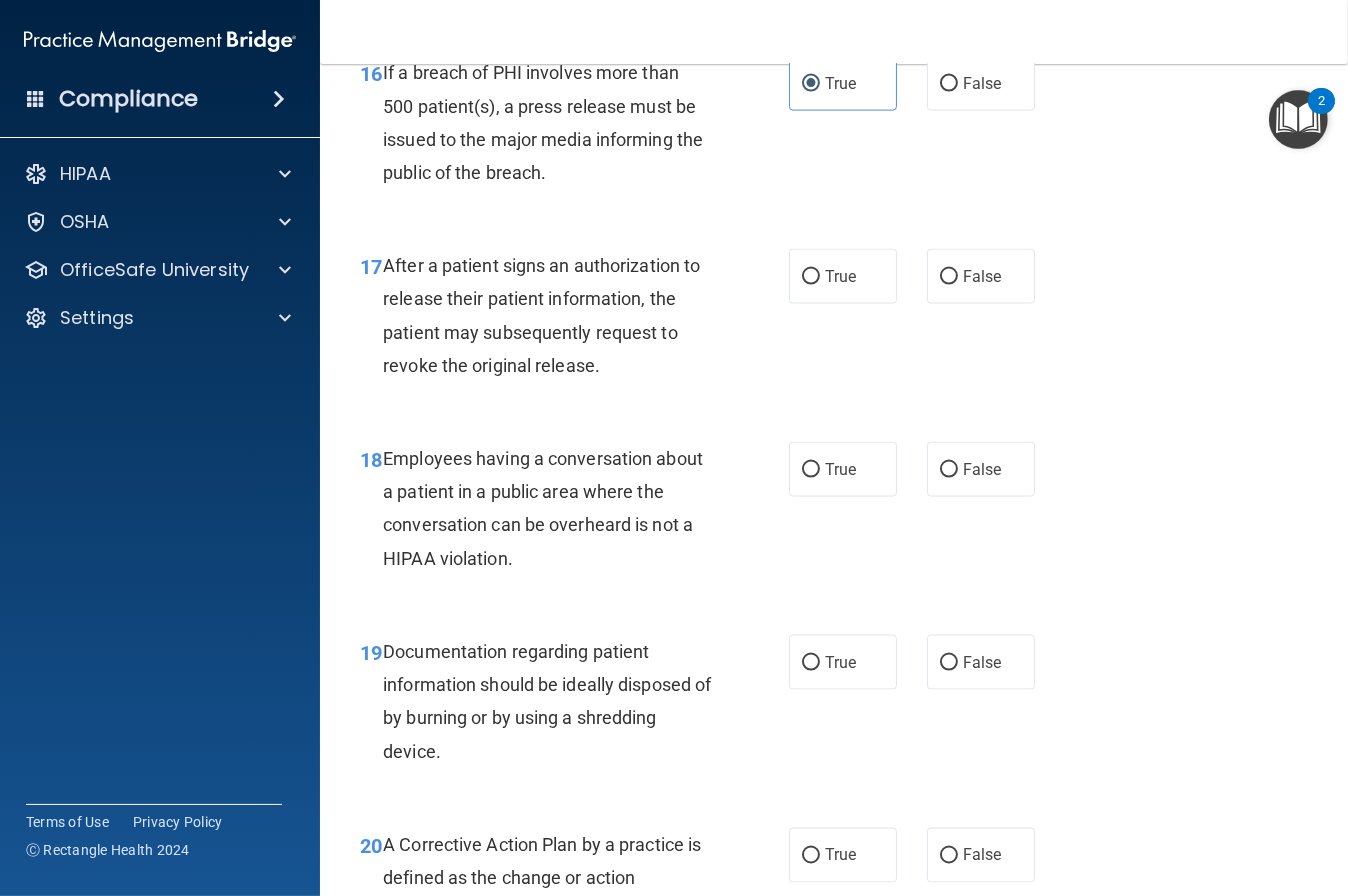 scroll, scrollTop: 2975, scrollLeft: 0, axis: vertical 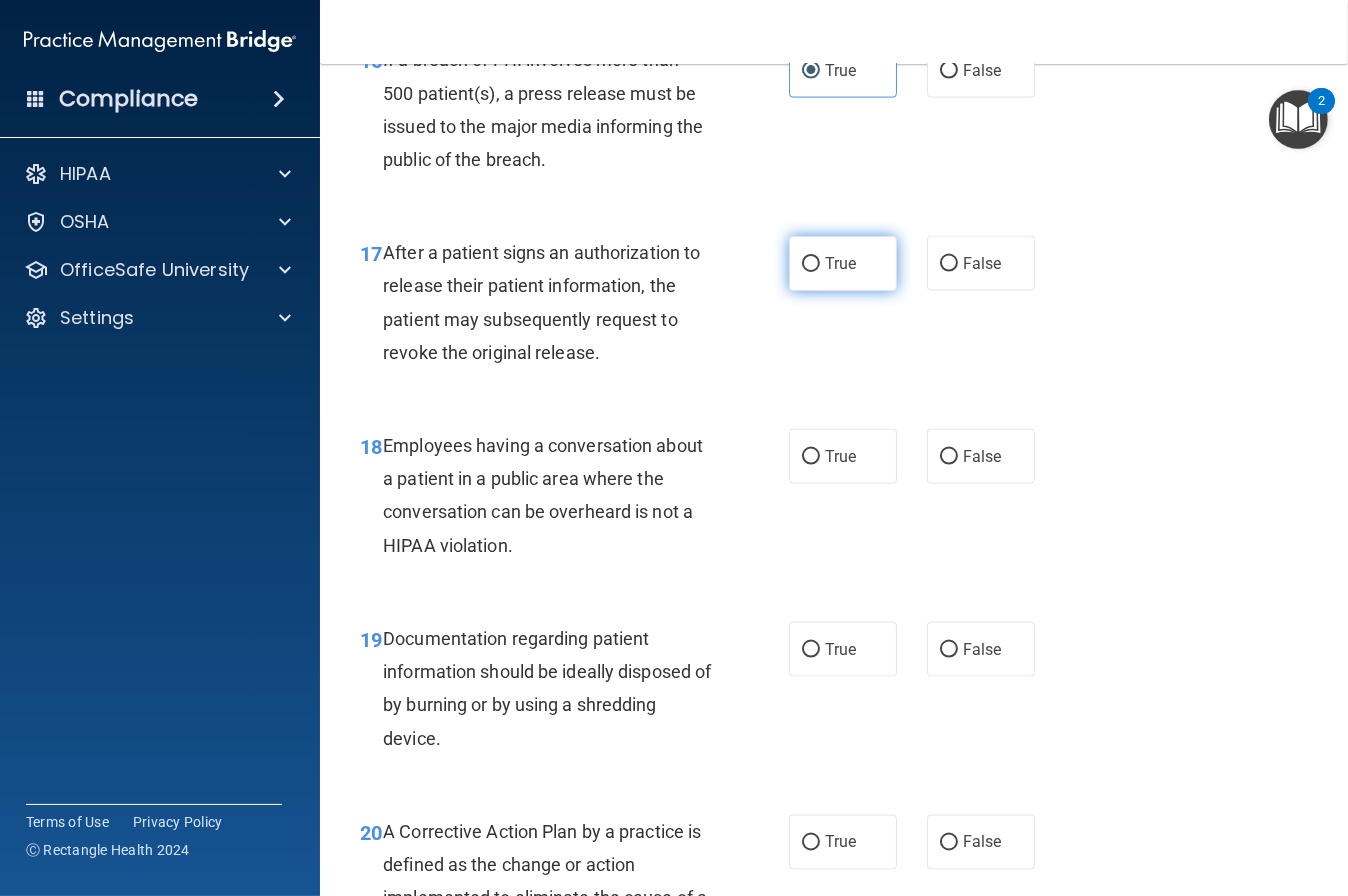click on "True" at bounding box center [840, 263] 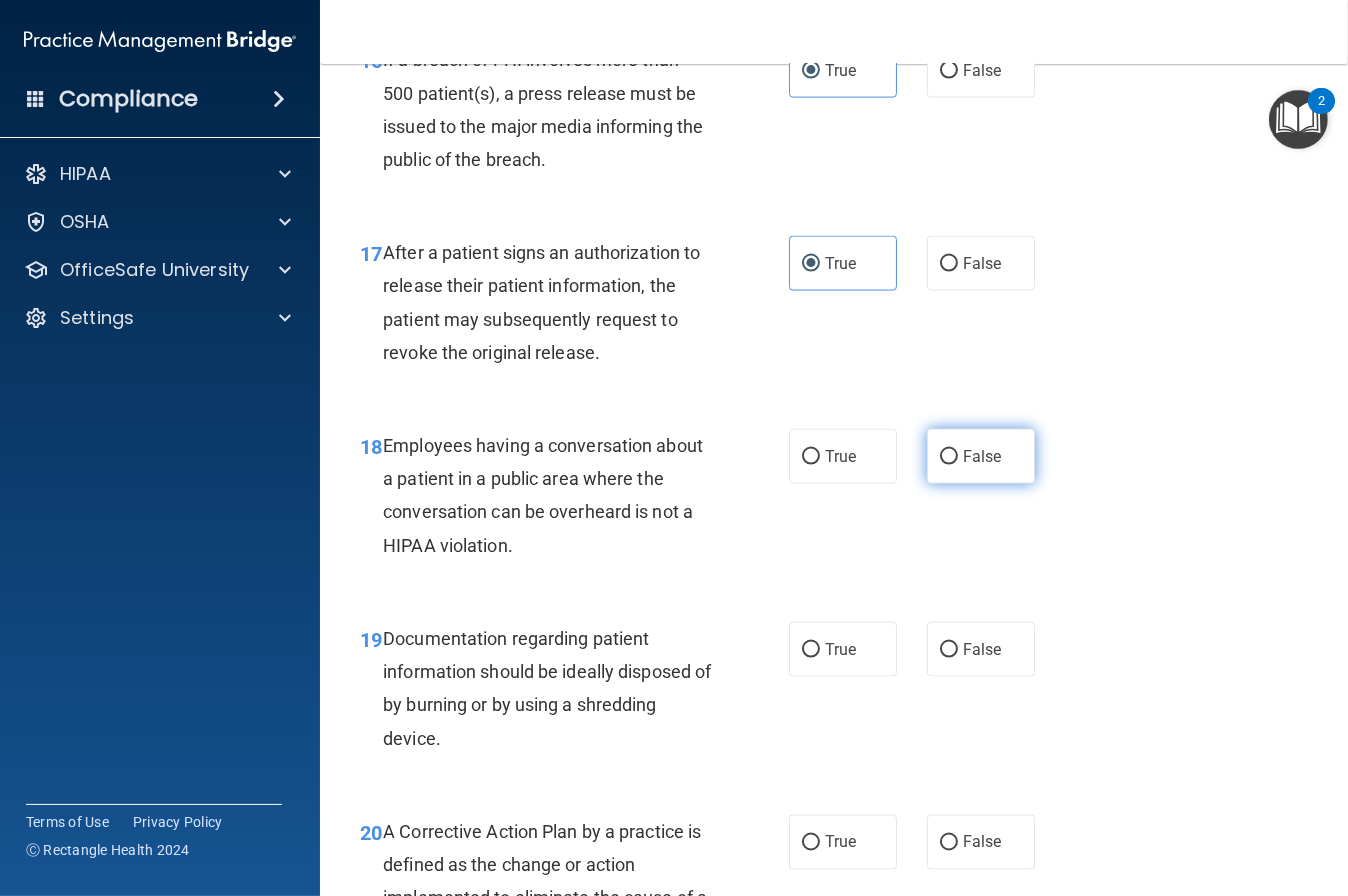 click on "False" at bounding box center [981, 456] 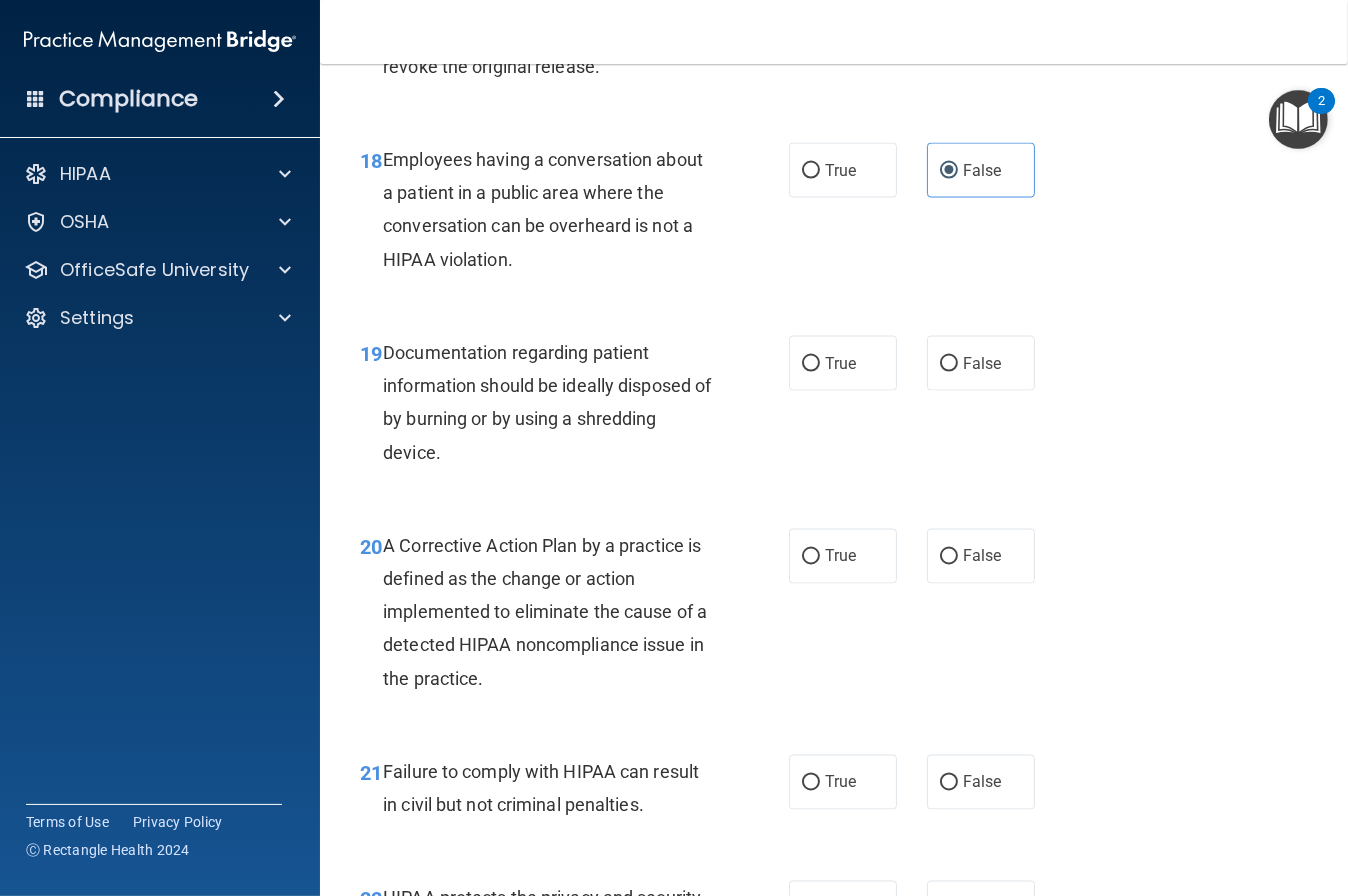 scroll, scrollTop: 3306, scrollLeft: 0, axis: vertical 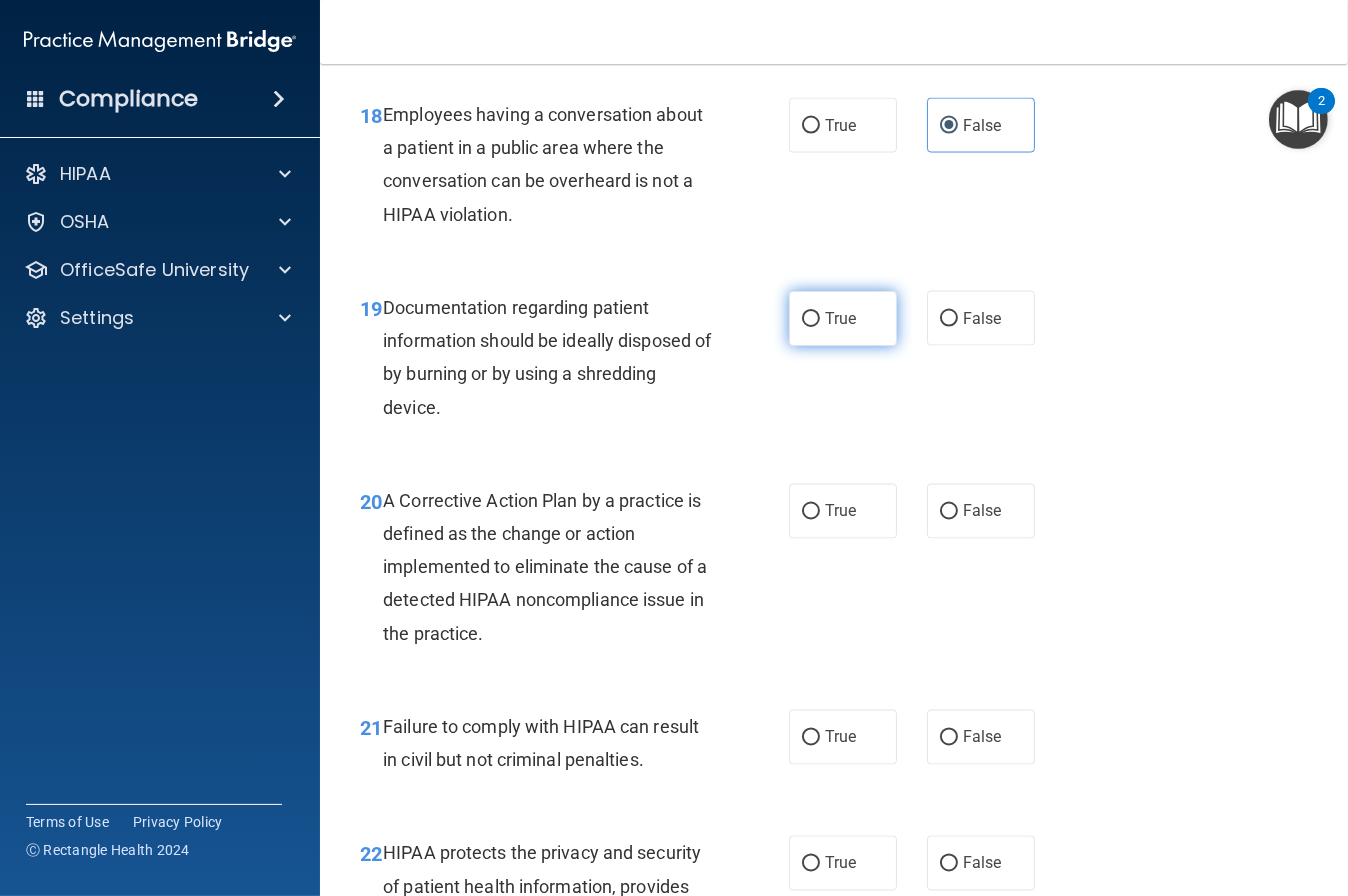 click on "True" at bounding box center [843, 318] 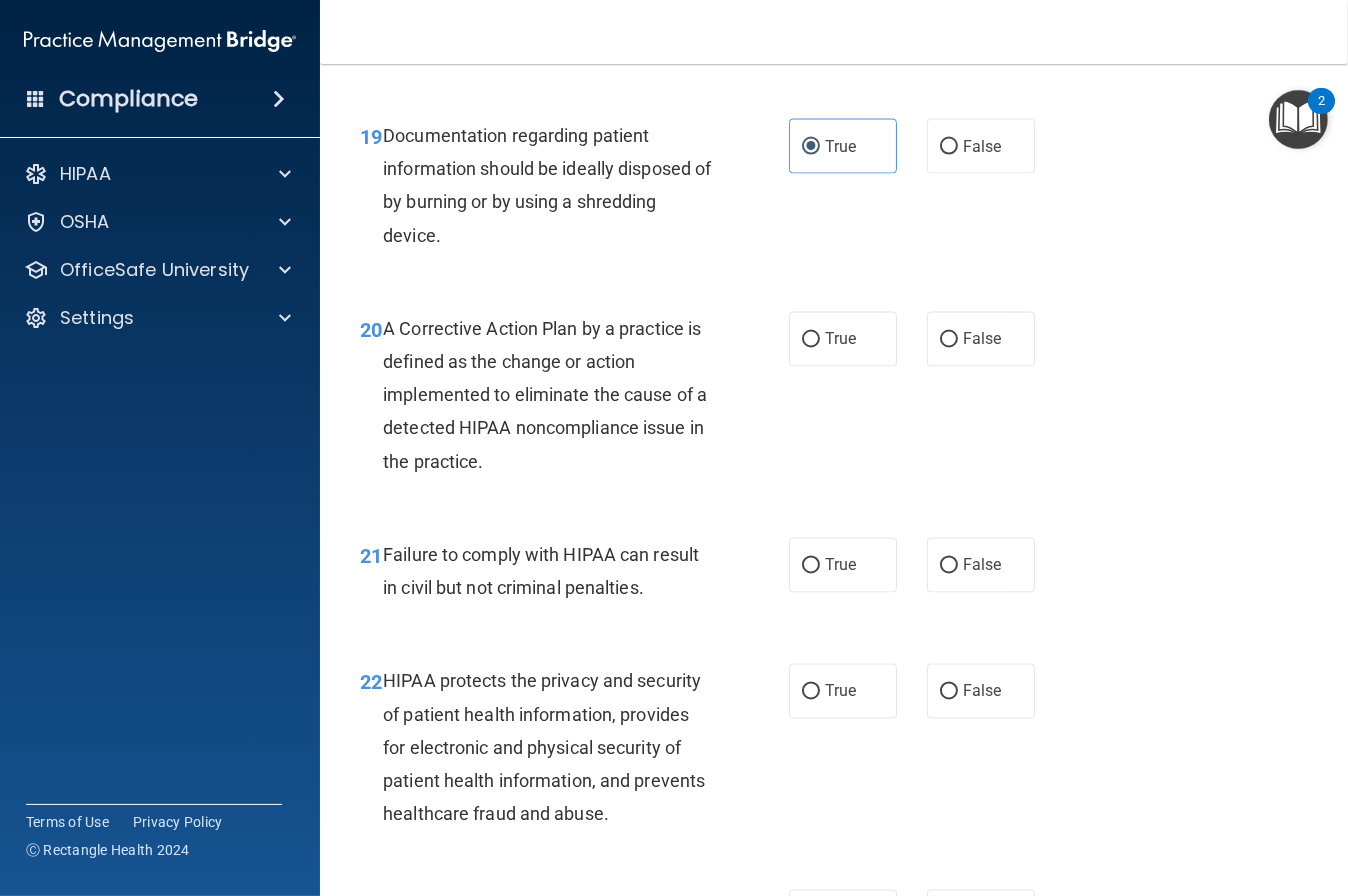 scroll, scrollTop: 3497, scrollLeft: 0, axis: vertical 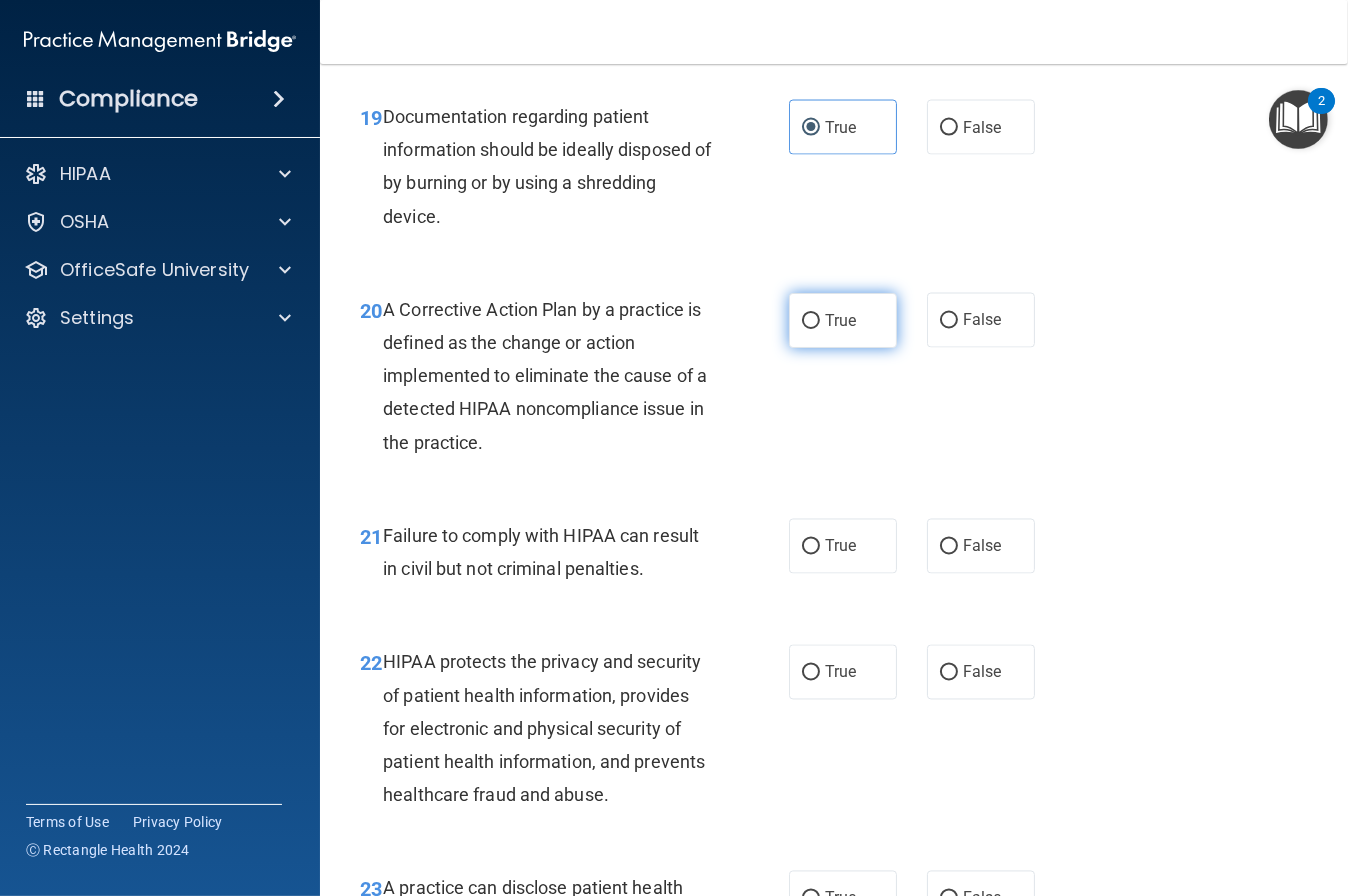 click on "True" at bounding box center (840, 320) 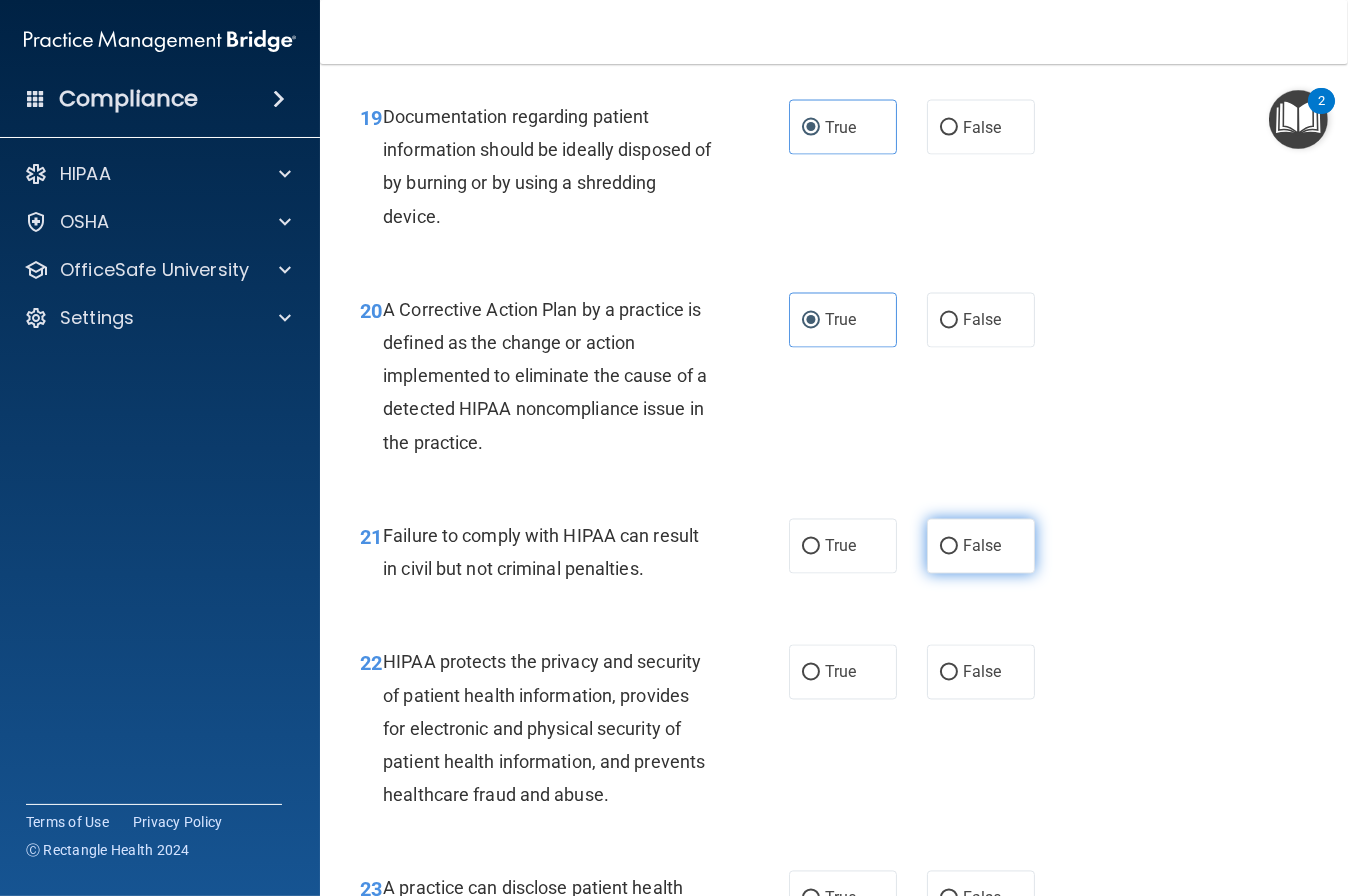 click on "False" at bounding box center [982, 546] 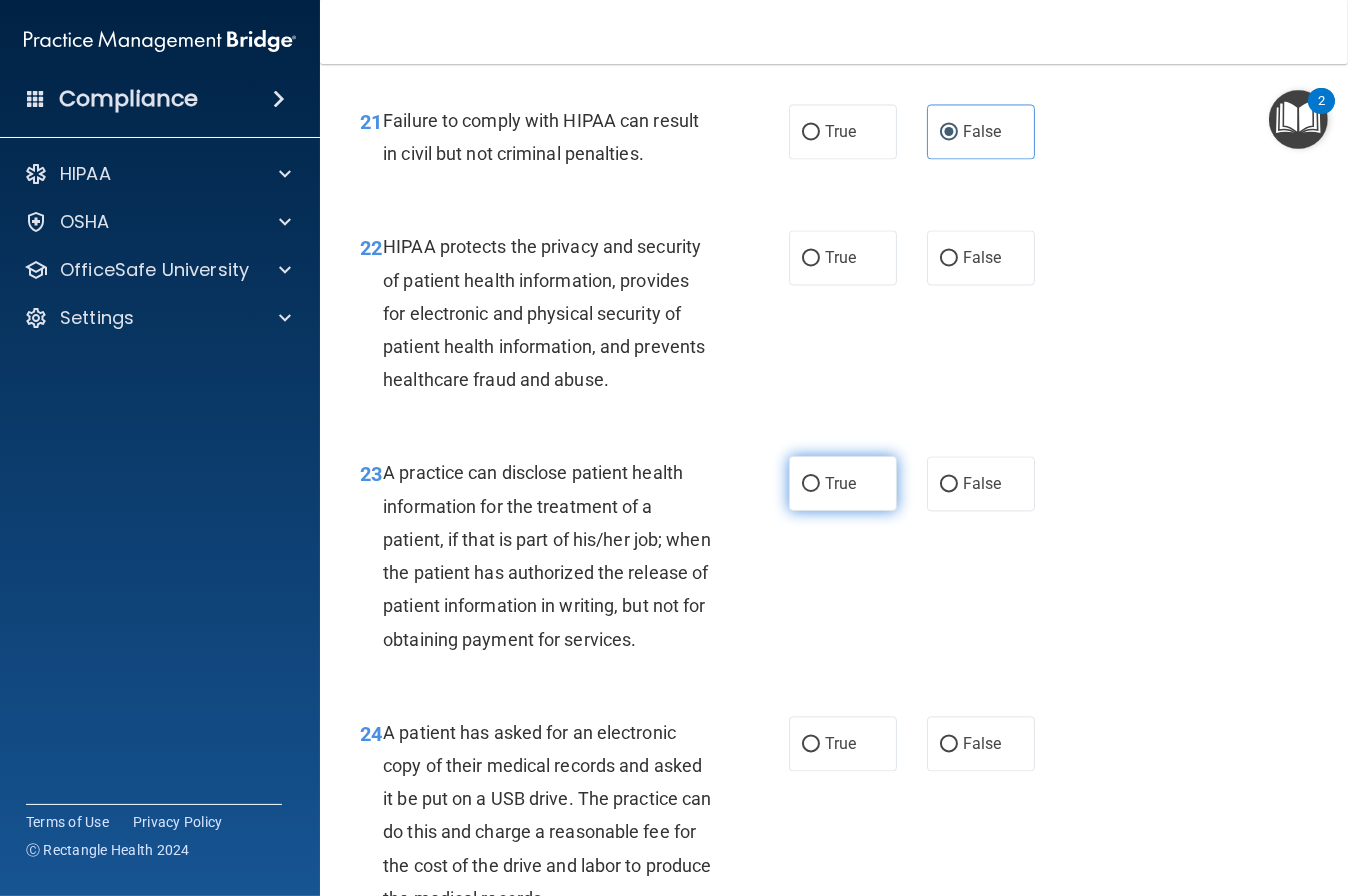 scroll, scrollTop: 3909, scrollLeft: 0, axis: vertical 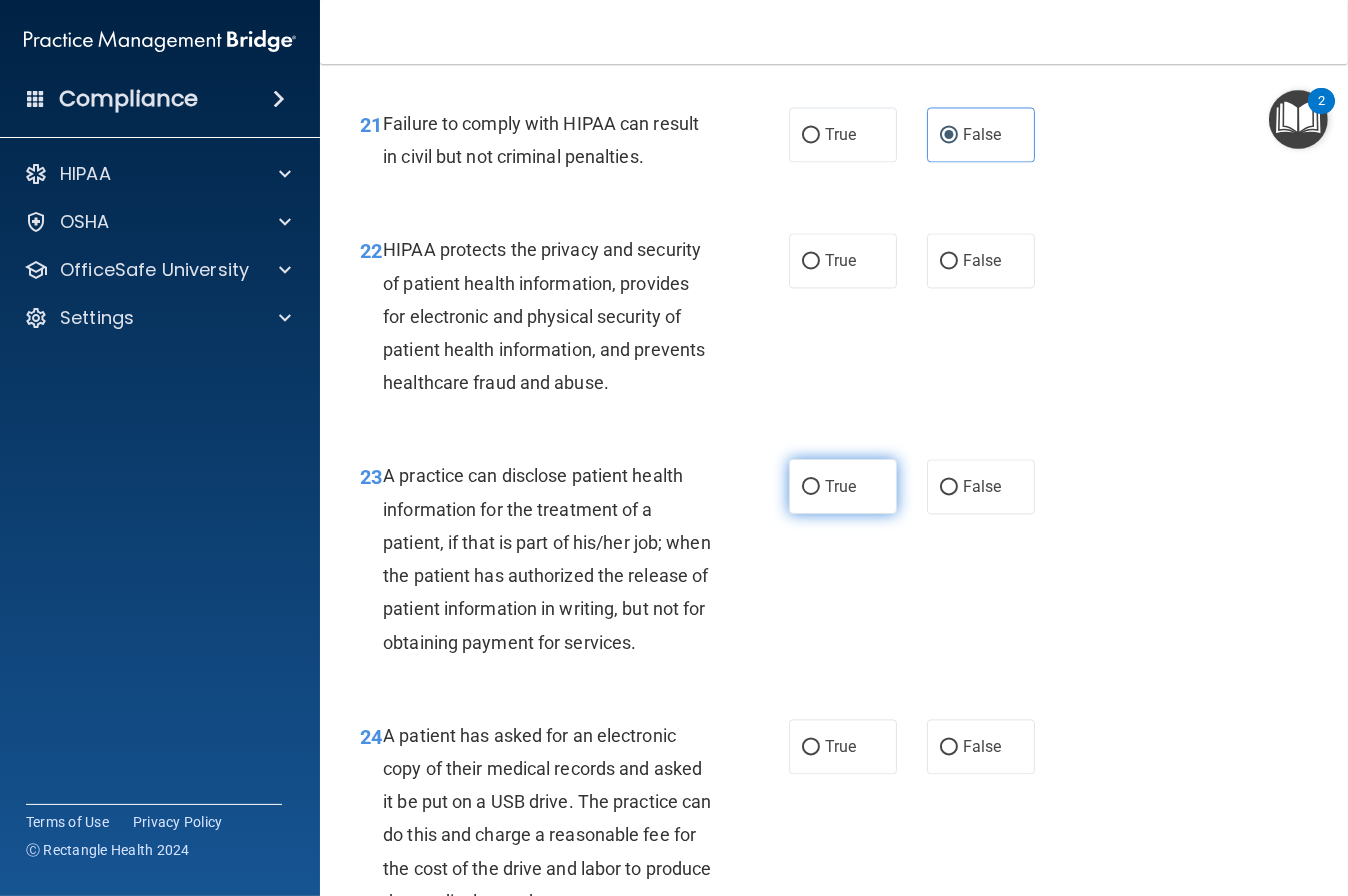 click on "True" at bounding box center (843, 486) 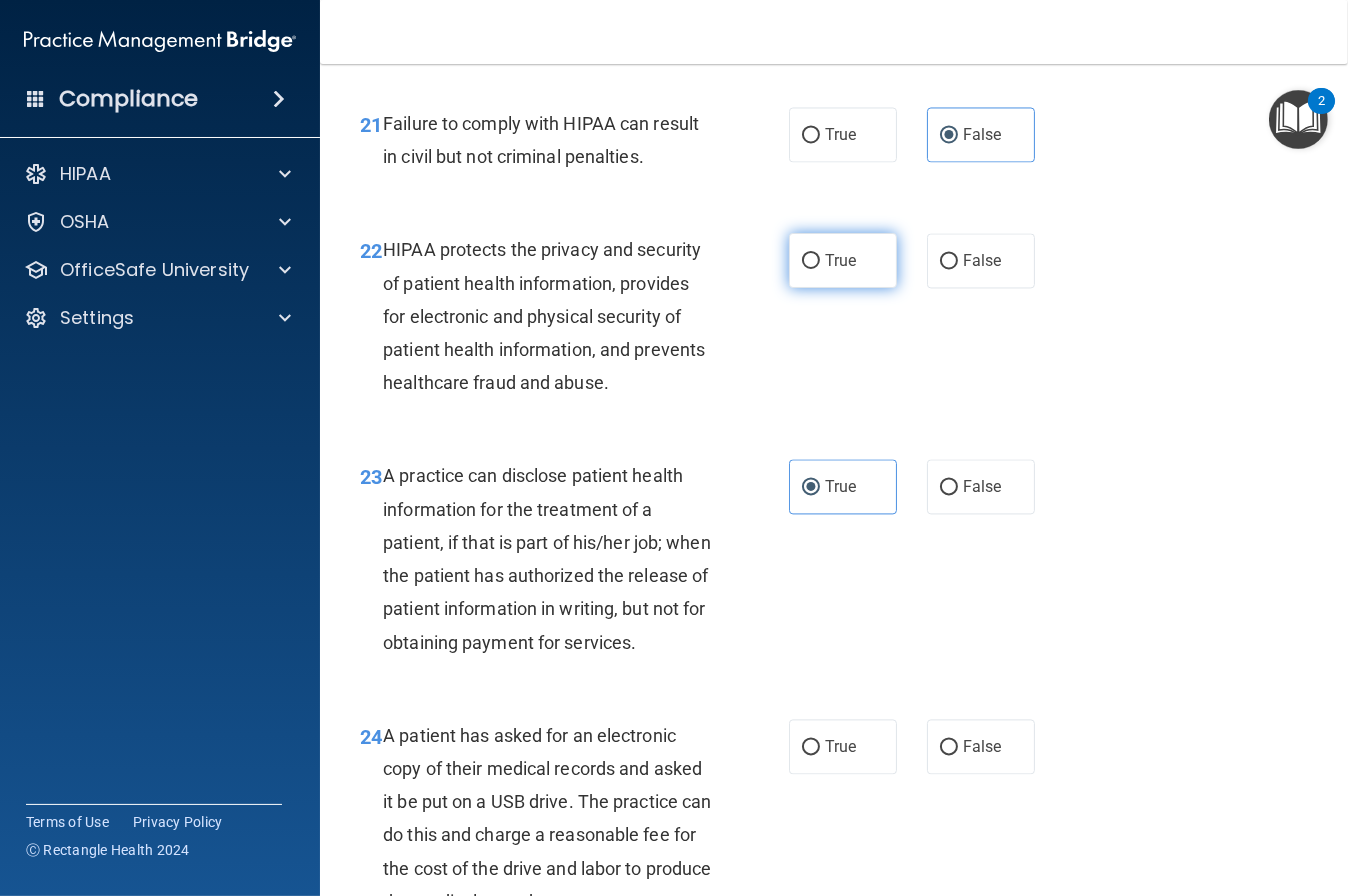 click on "True" at bounding box center [840, 260] 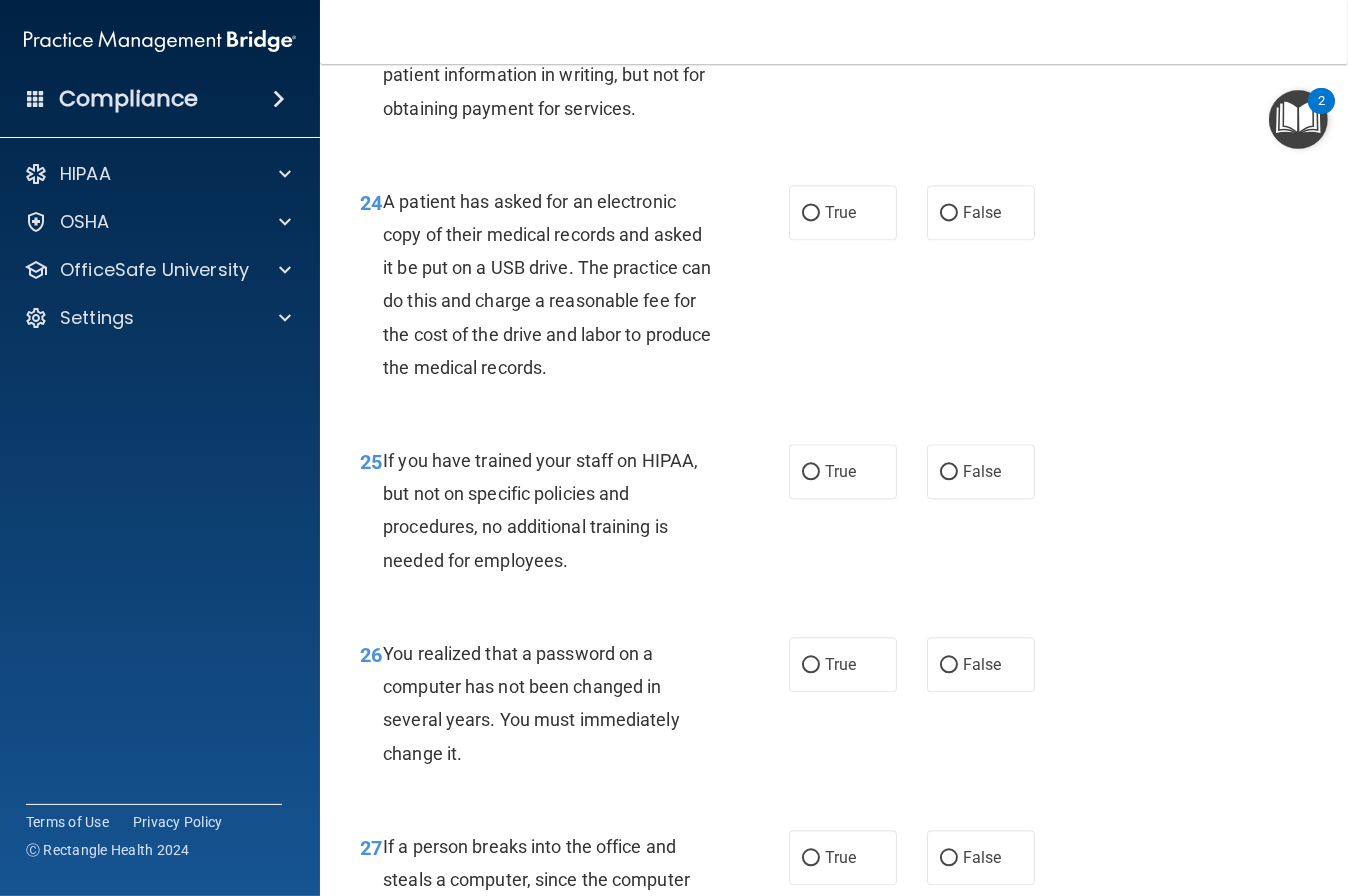 scroll, scrollTop: 4416, scrollLeft: 0, axis: vertical 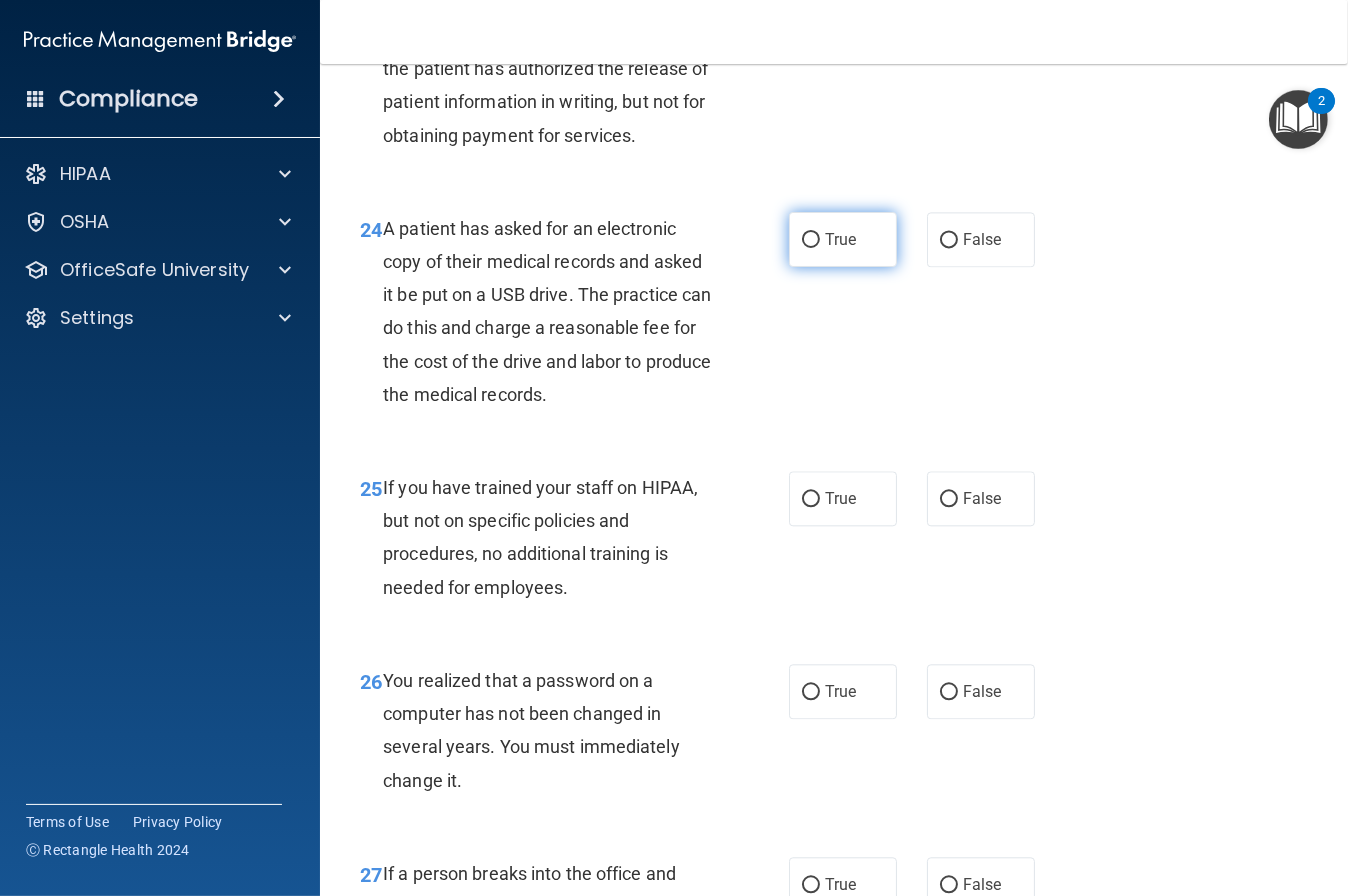 click on "True" at bounding box center (840, 239) 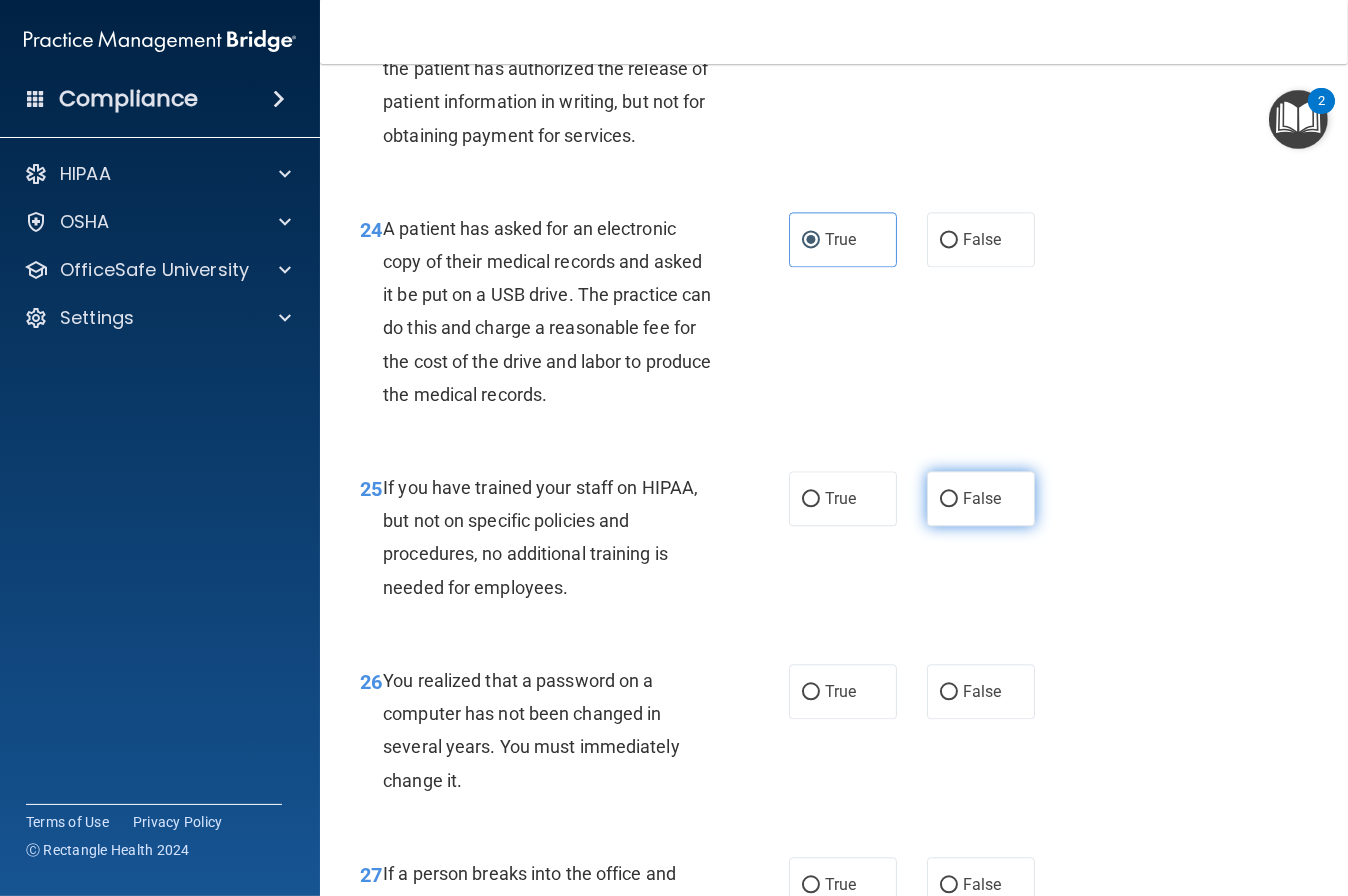 click on "False" at bounding box center (981, 498) 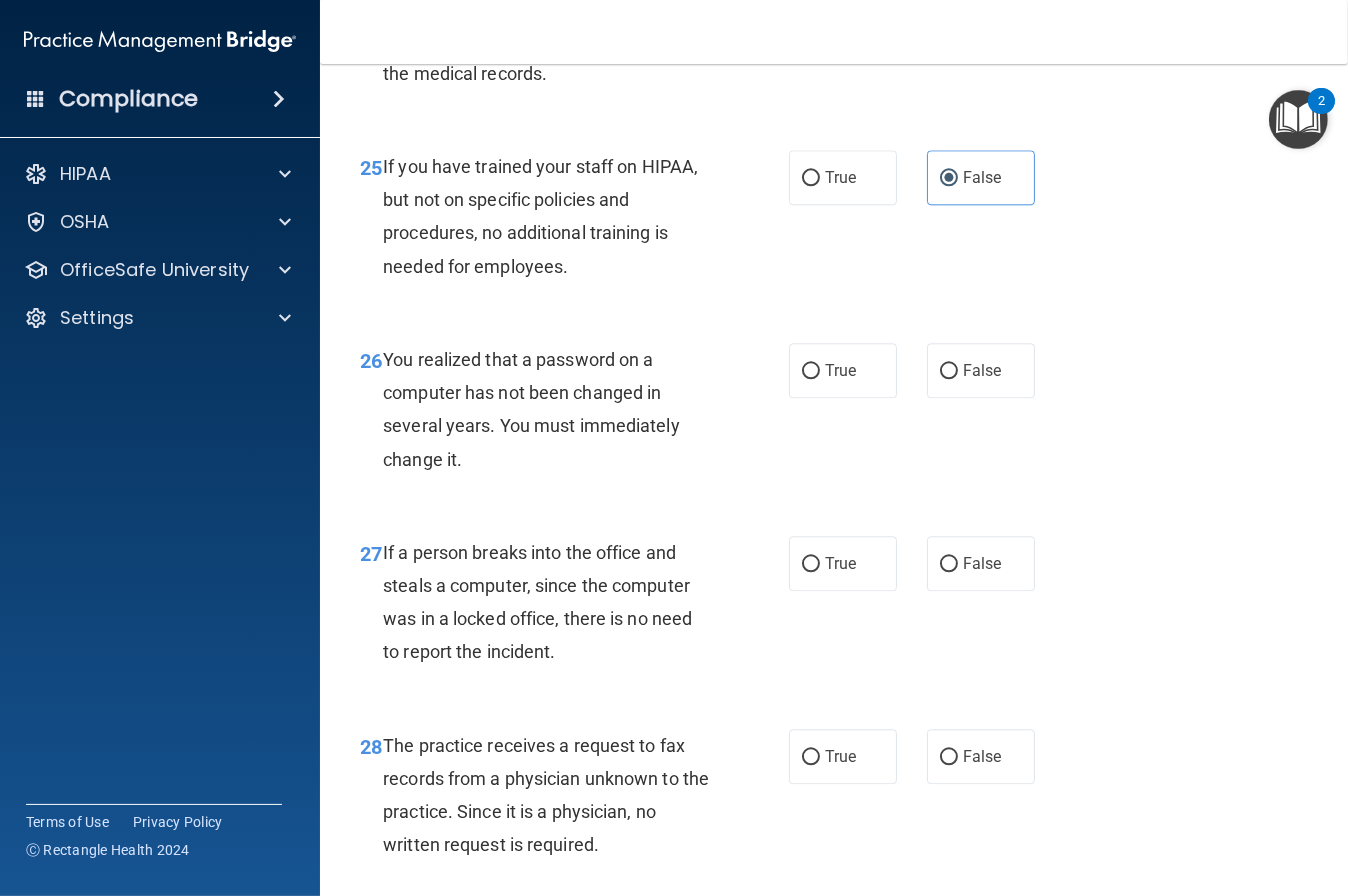 scroll, scrollTop: 4738, scrollLeft: 0, axis: vertical 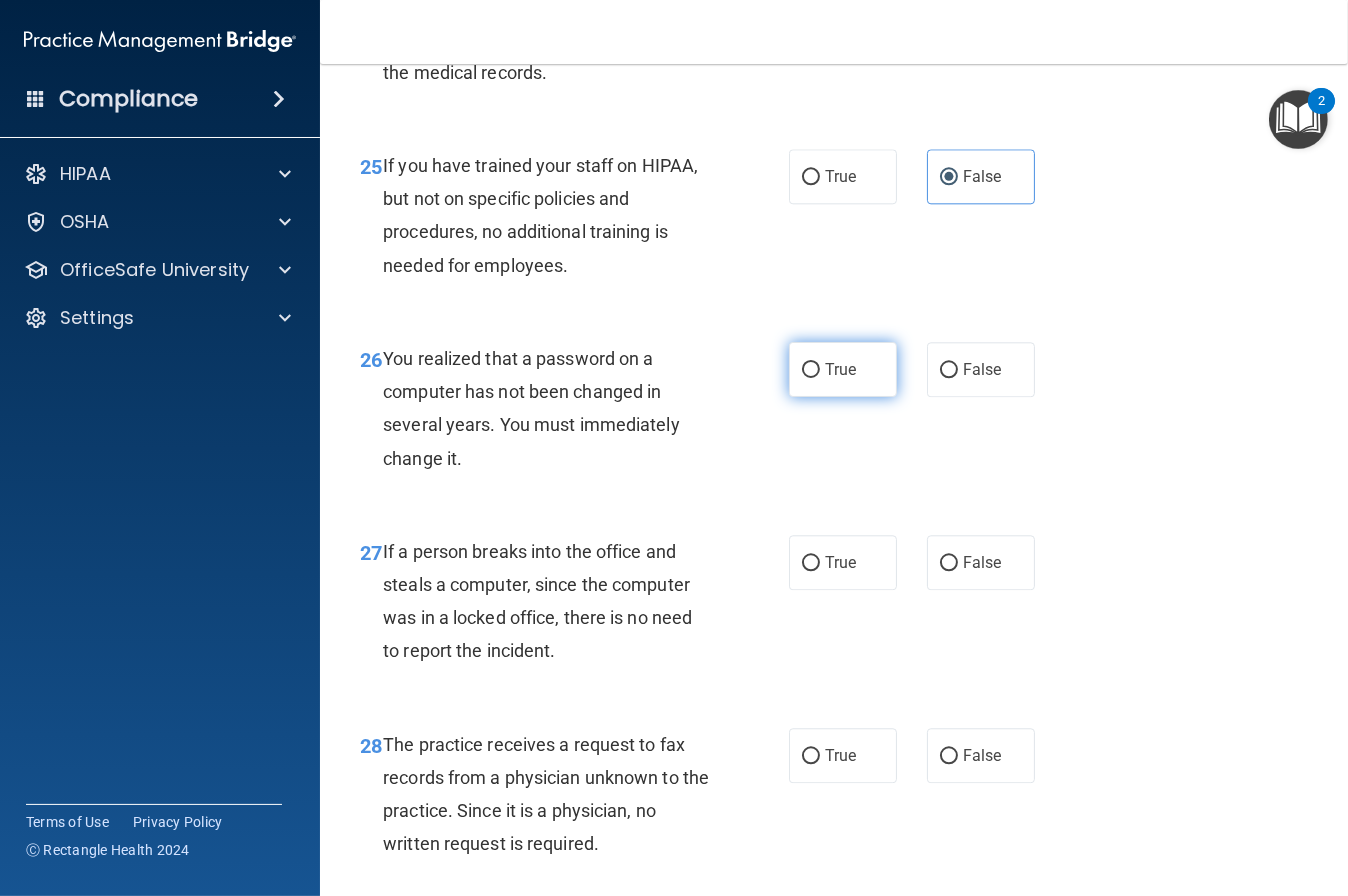 click on "True" at bounding box center [843, 369] 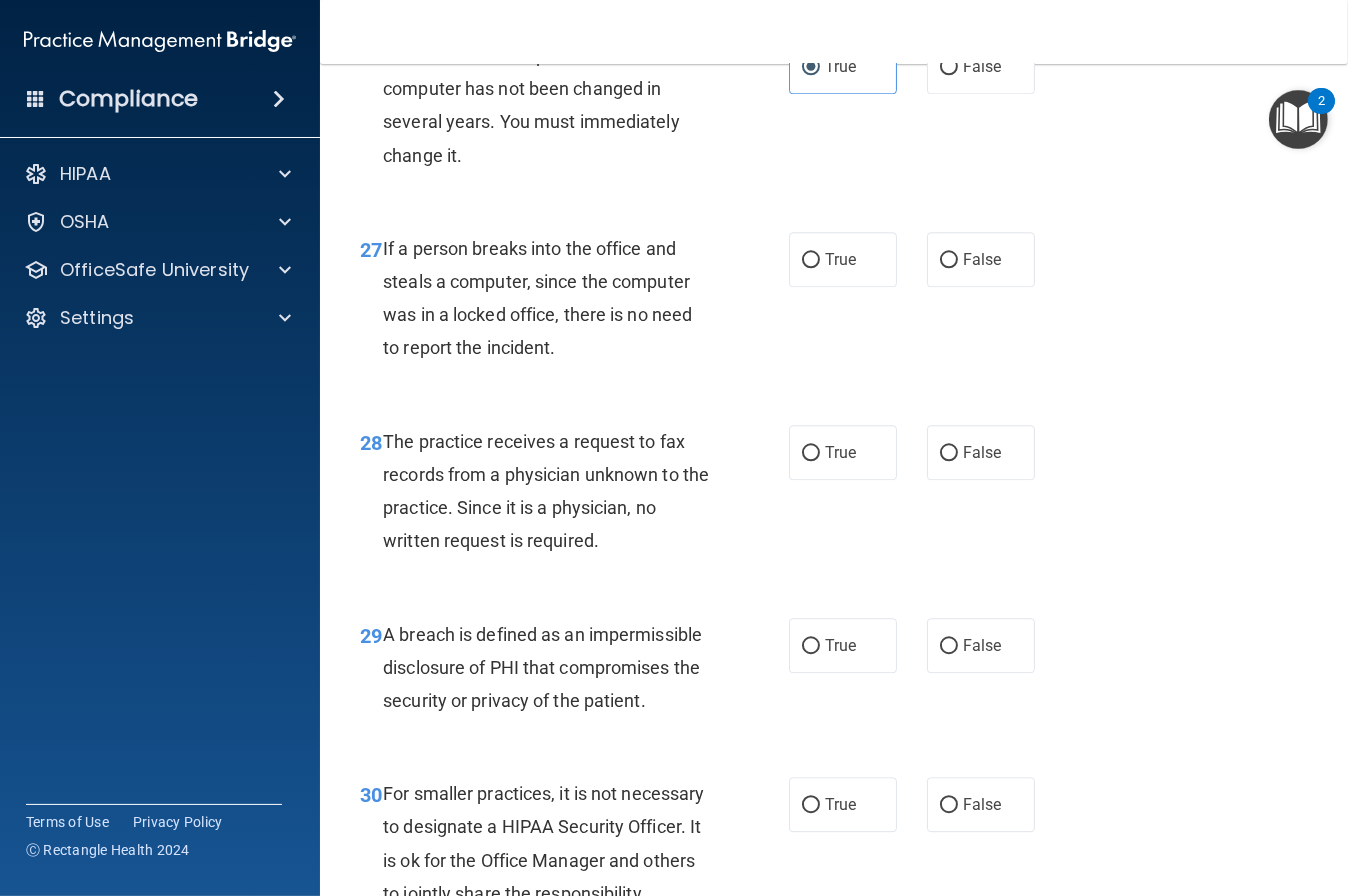 scroll, scrollTop: 5053, scrollLeft: 0, axis: vertical 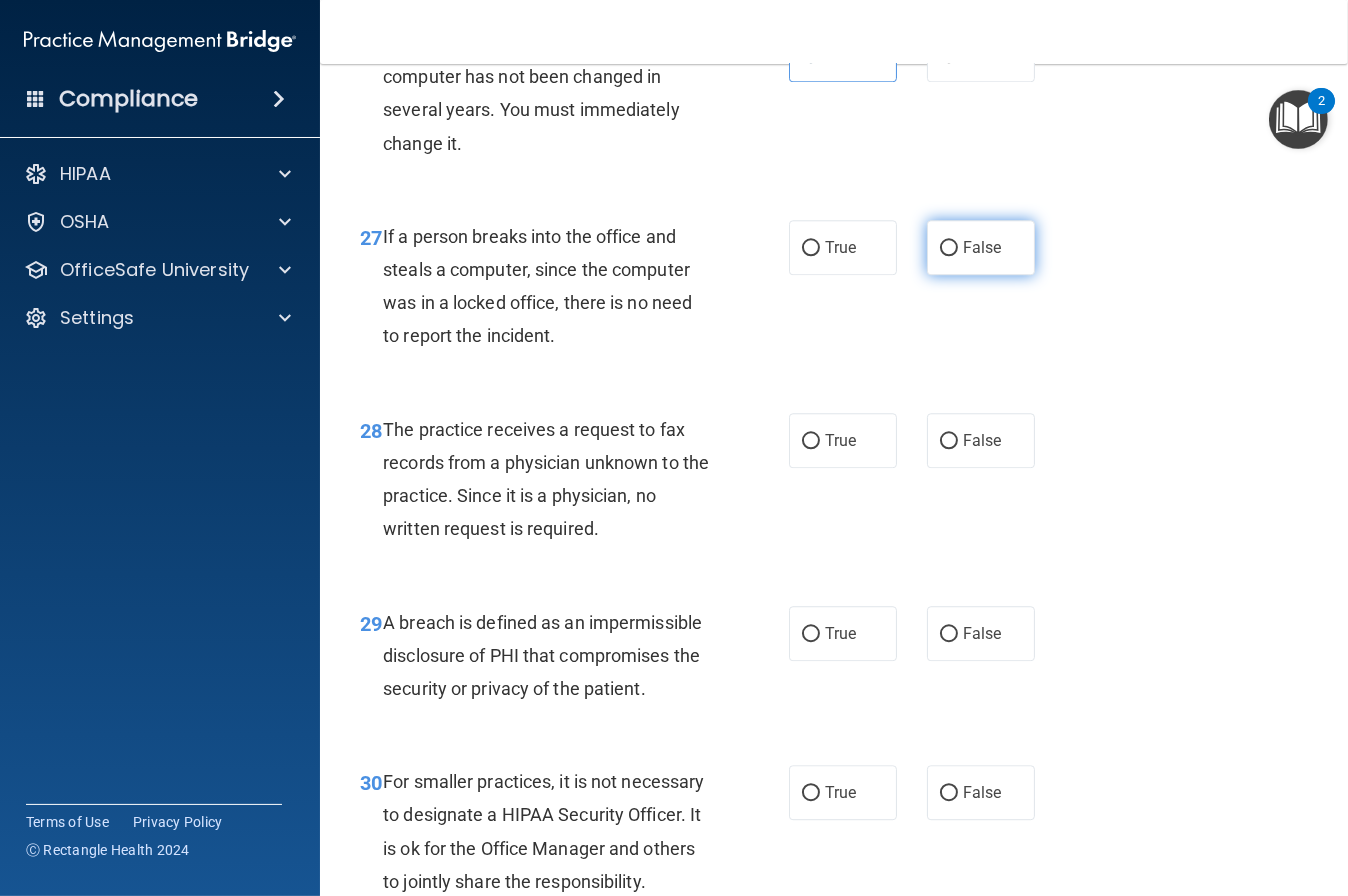 click on "False" at bounding box center [981, 247] 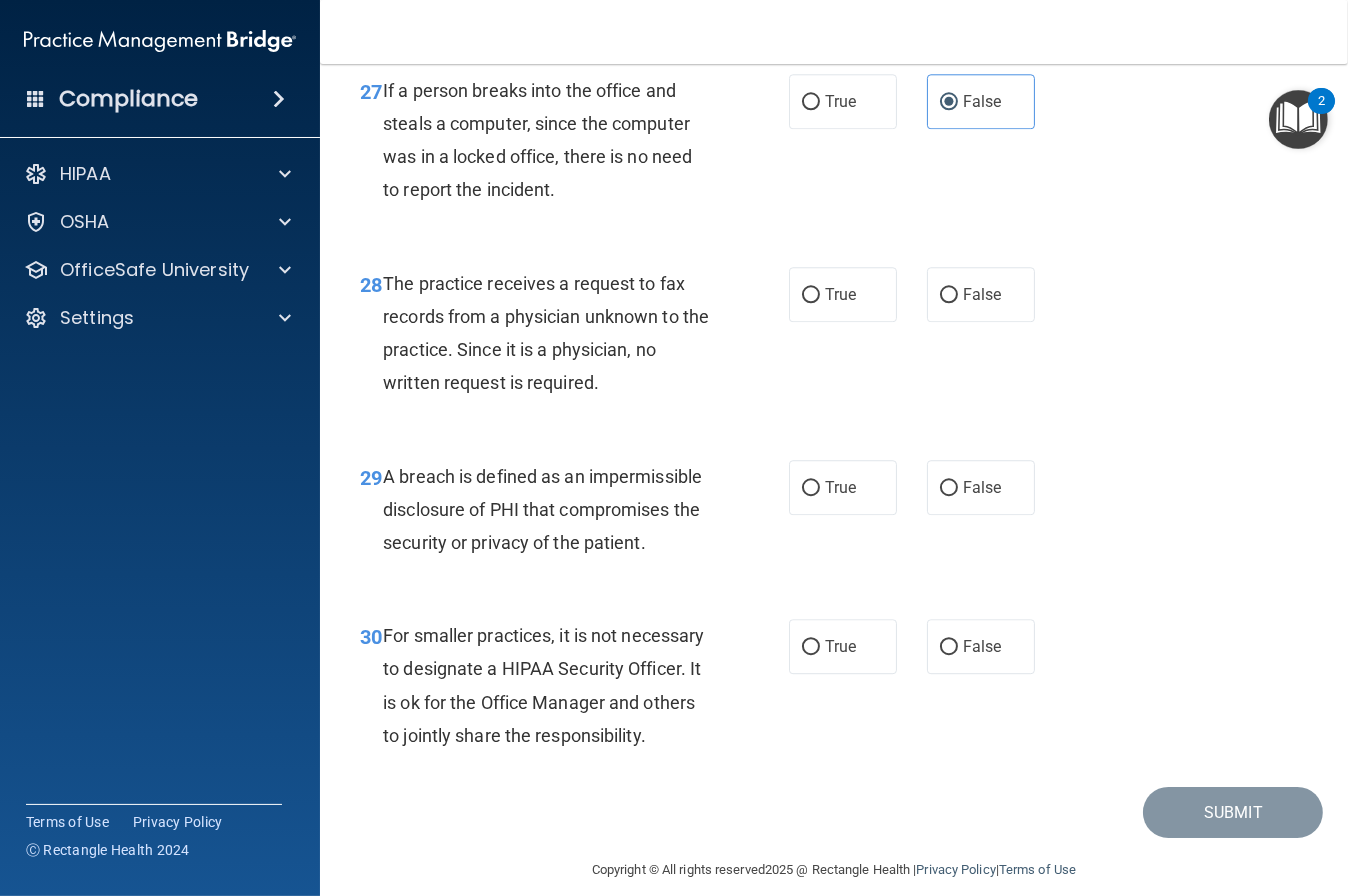scroll, scrollTop: 5253, scrollLeft: 0, axis: vertical 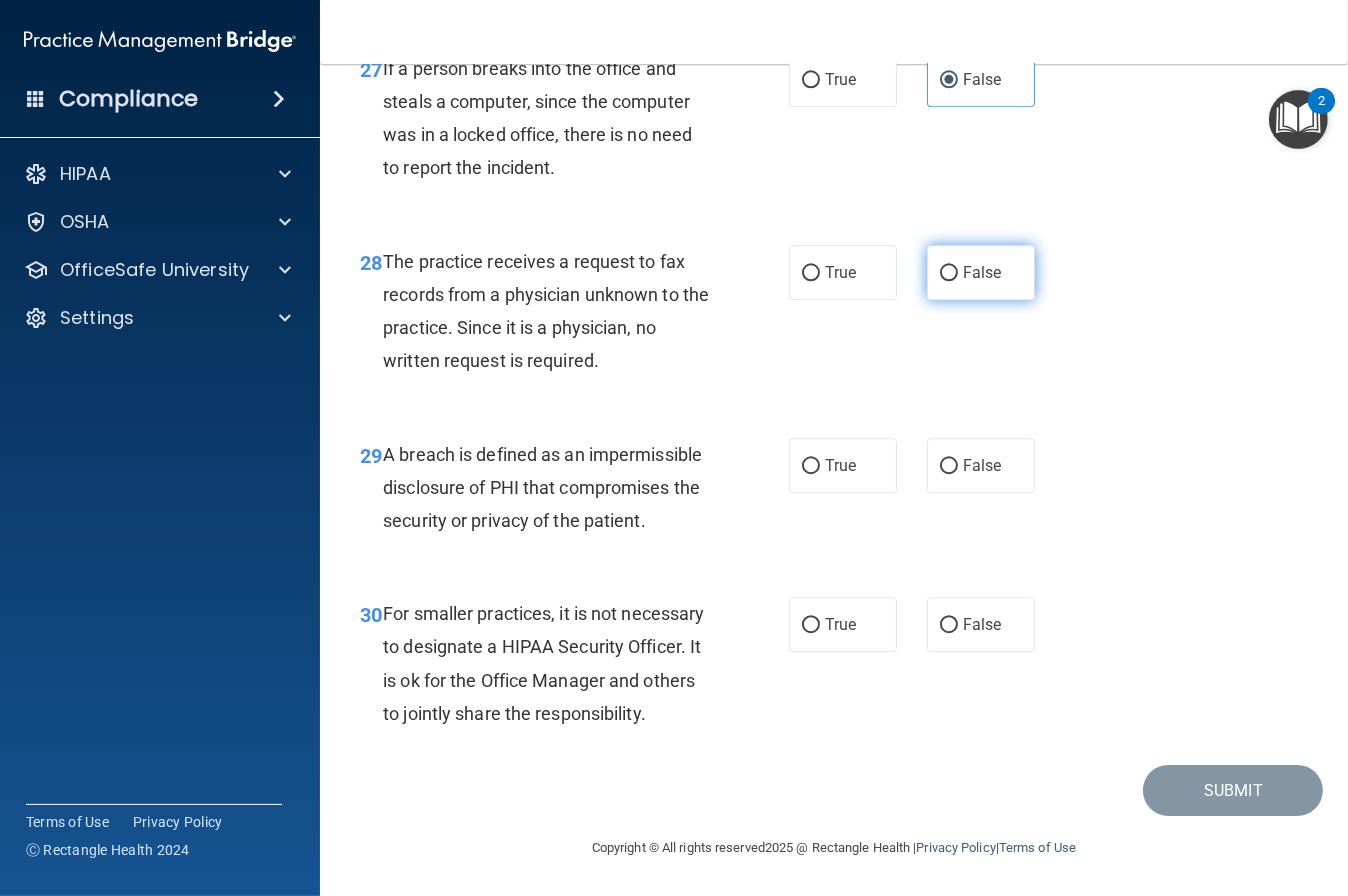 click on "False" at bounding box center (981, 272) 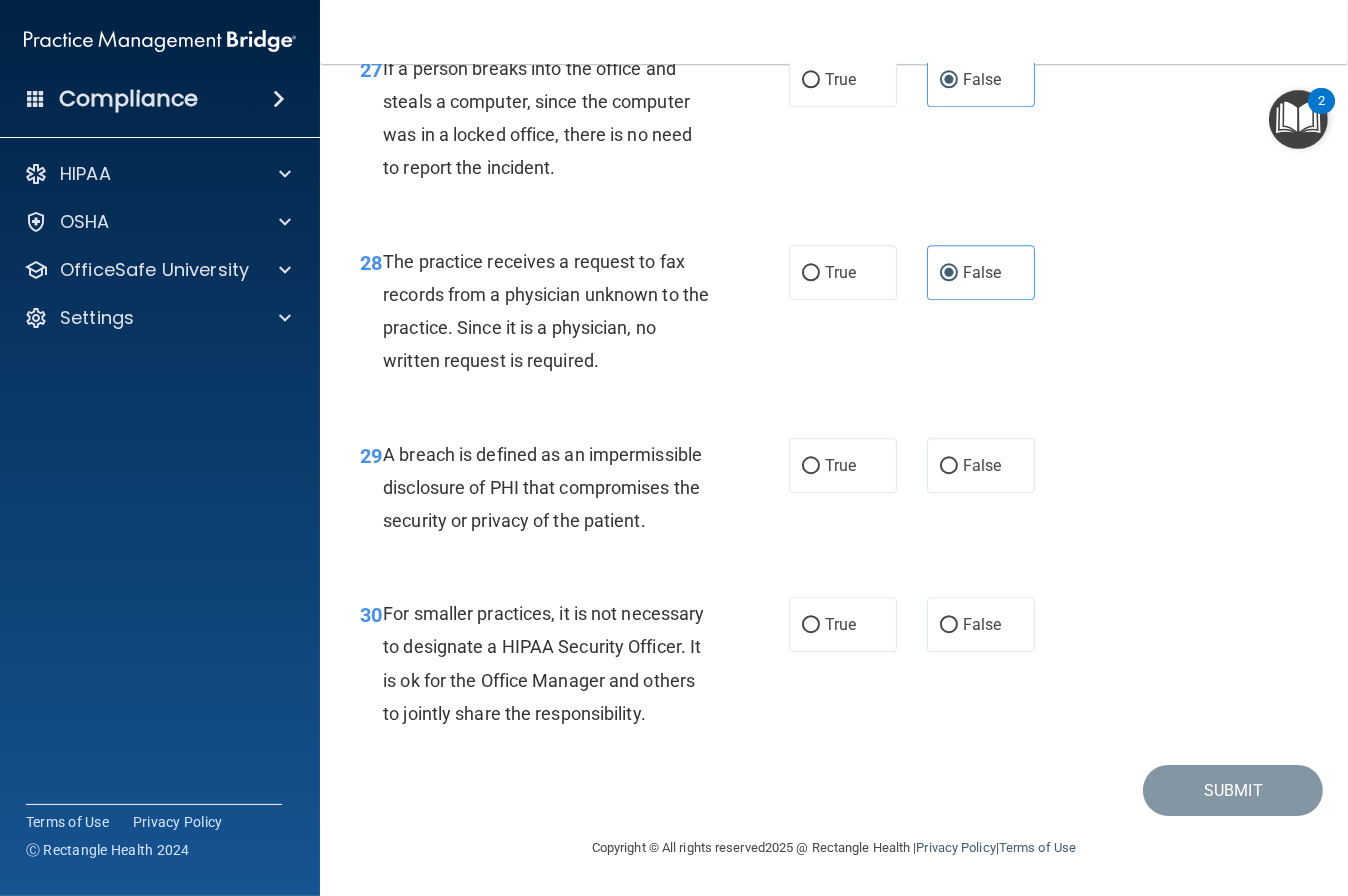 scroll, scrollTop: 5253, scrollLeft: 0, axis: vertical 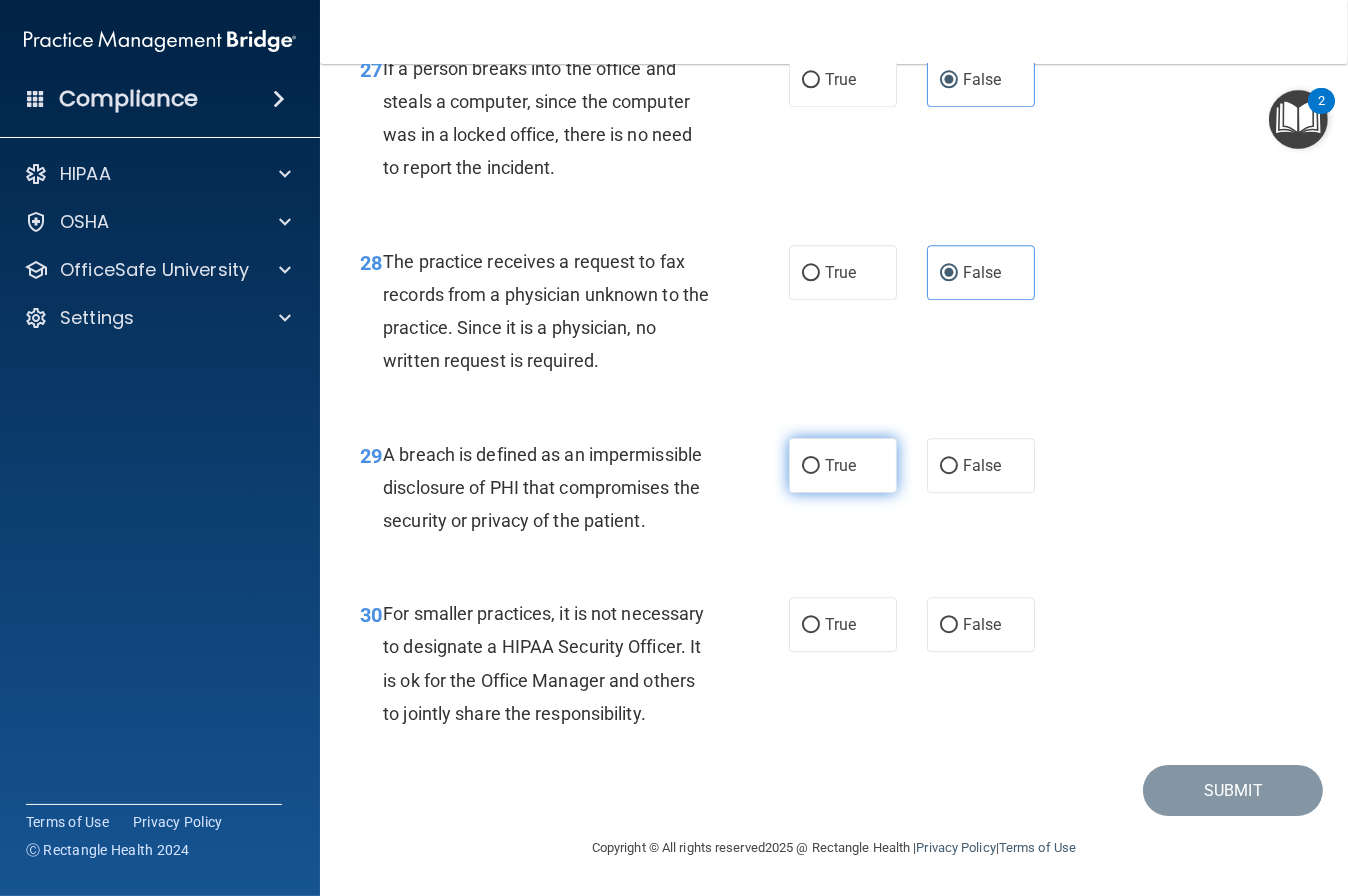 click on "True" at bounding box center (843, 465) 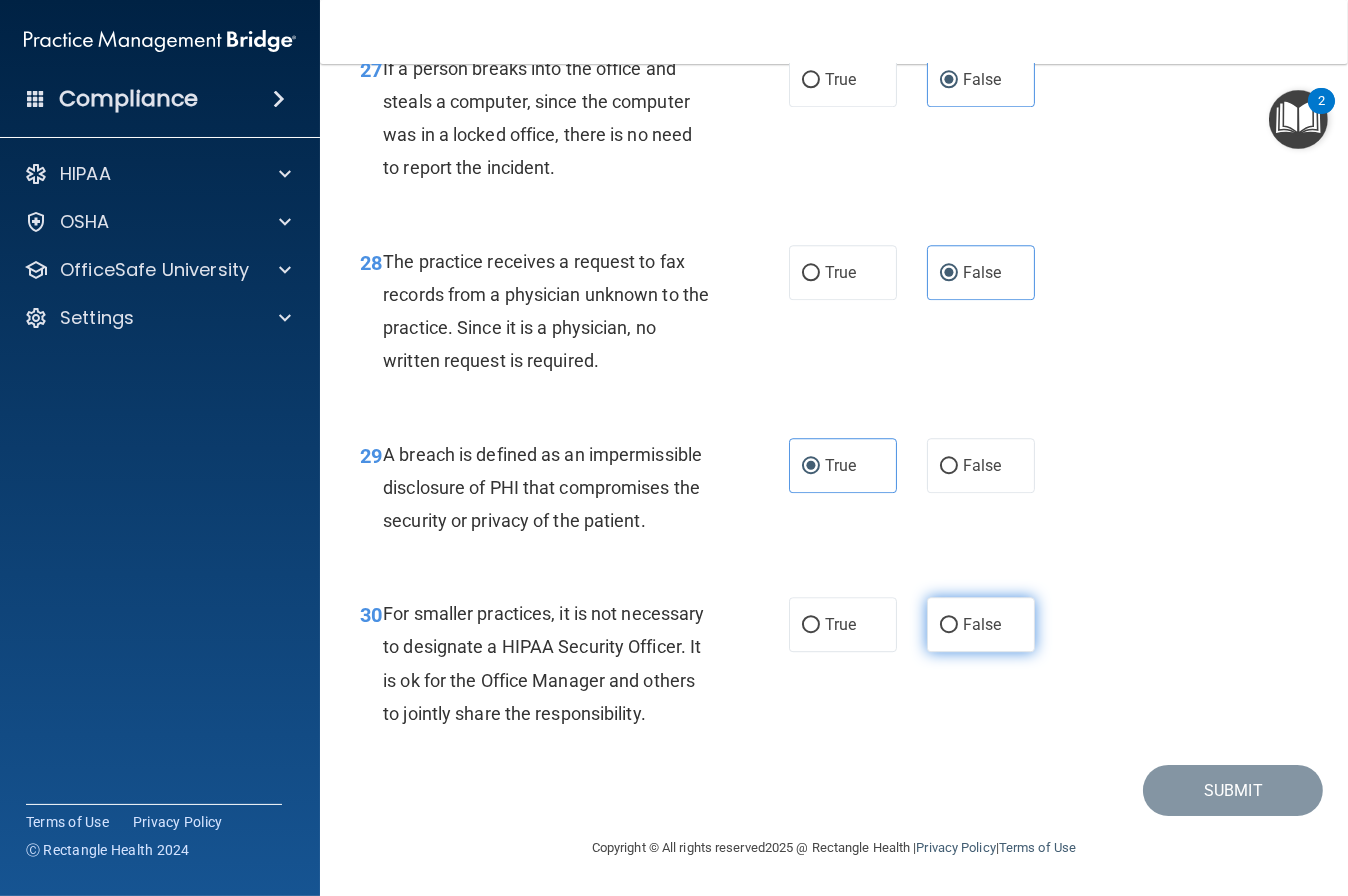 click on "False" at bounding box center (982, 624) 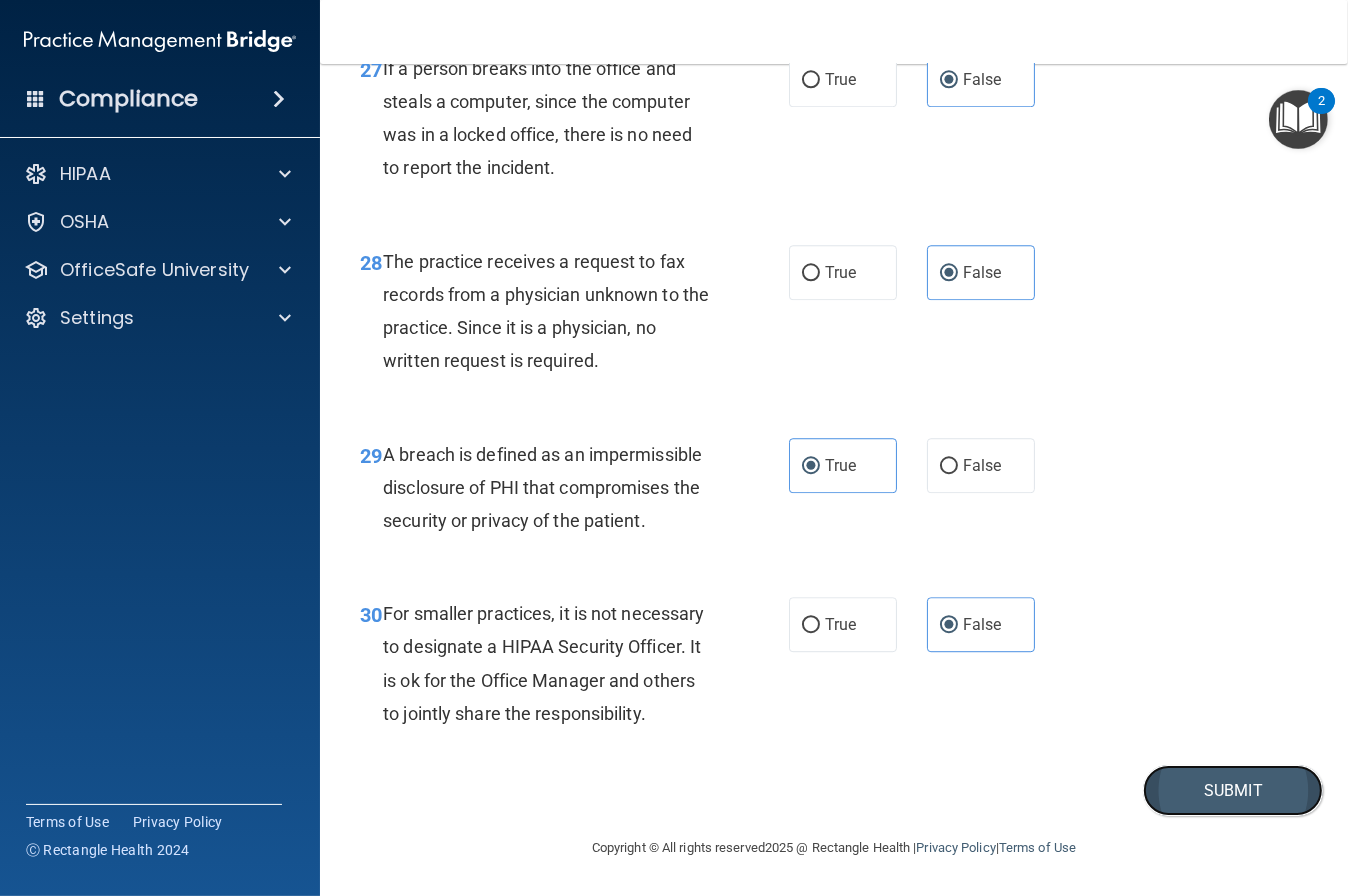 click on "Submit" at bounding box center (1233, 790) 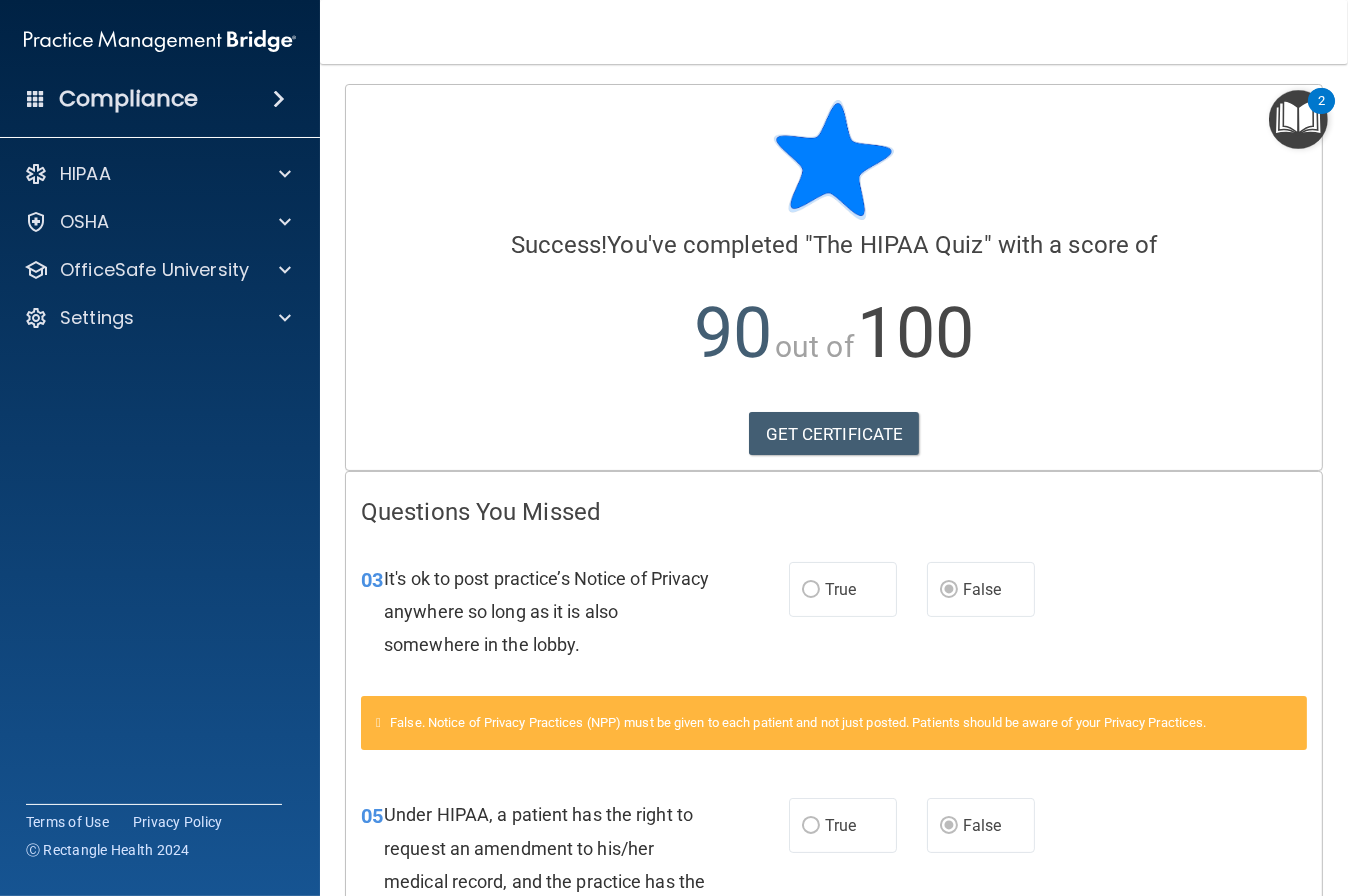 scroll, scrollTop: 5, scrollLeft: 0, axis: vertical 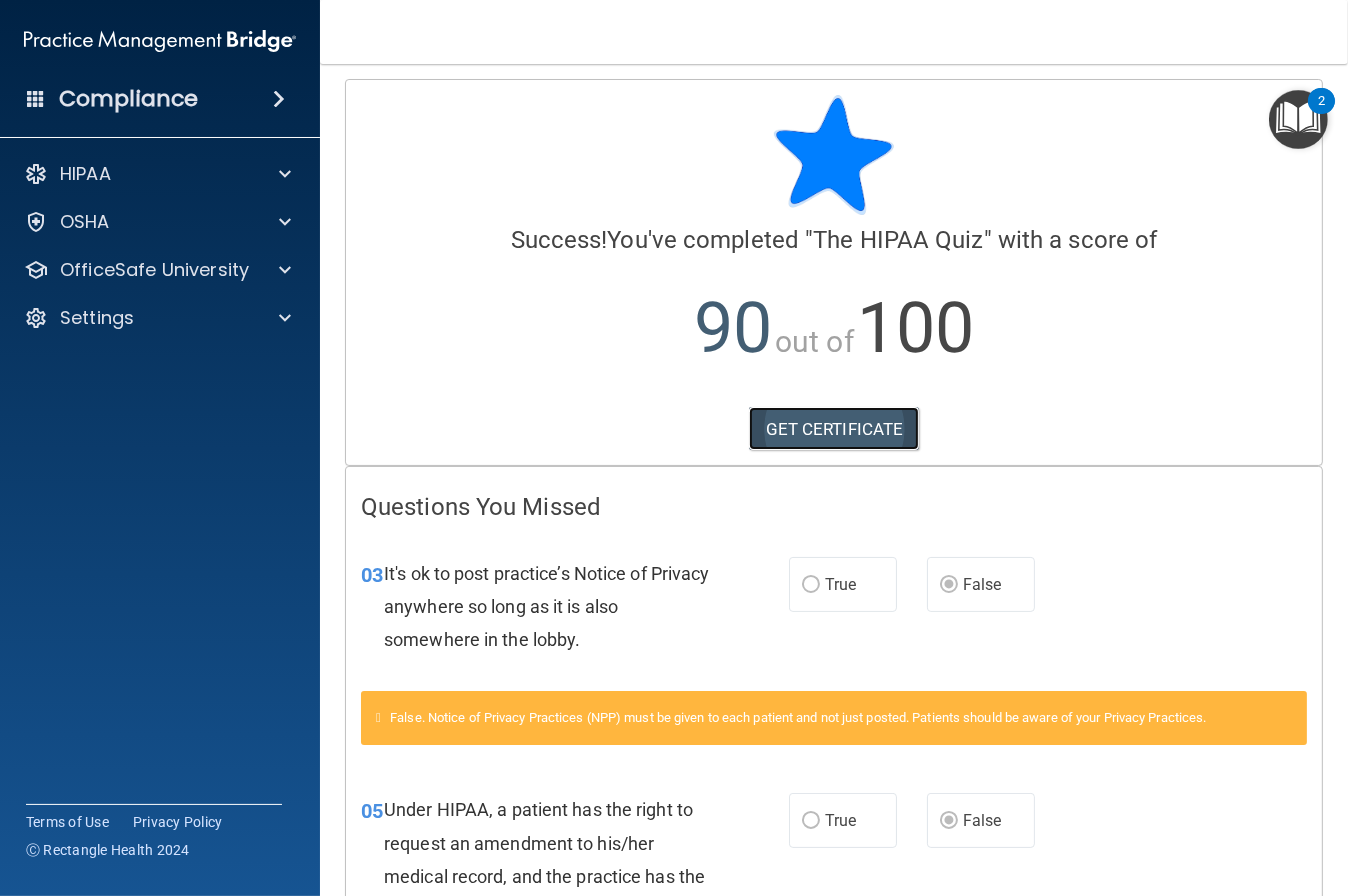 click on "GET CERTIFICATE" at bounding box center (834, 429) 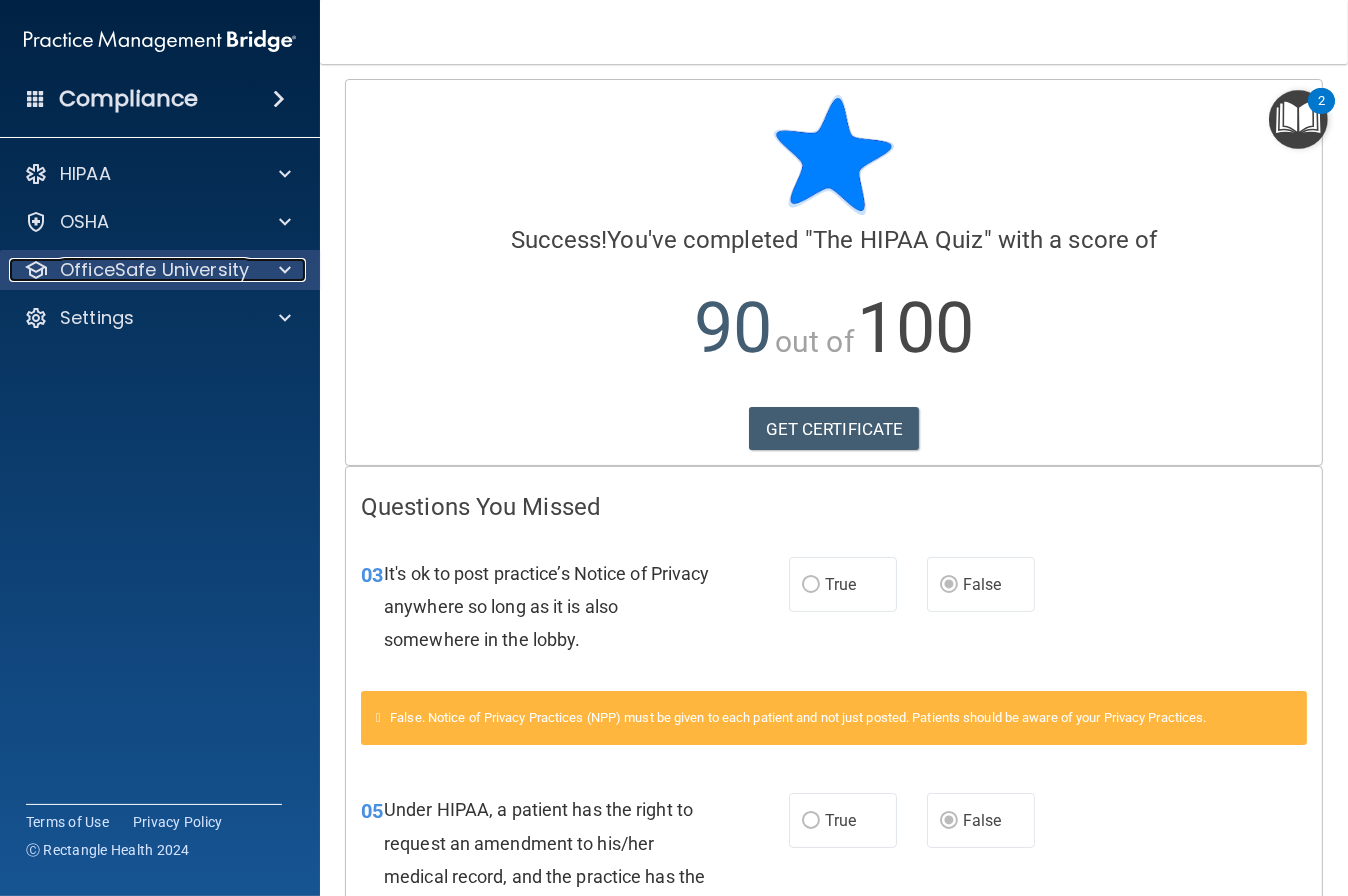 click on "OfficeSafe University" at bounding box center [154, 270] 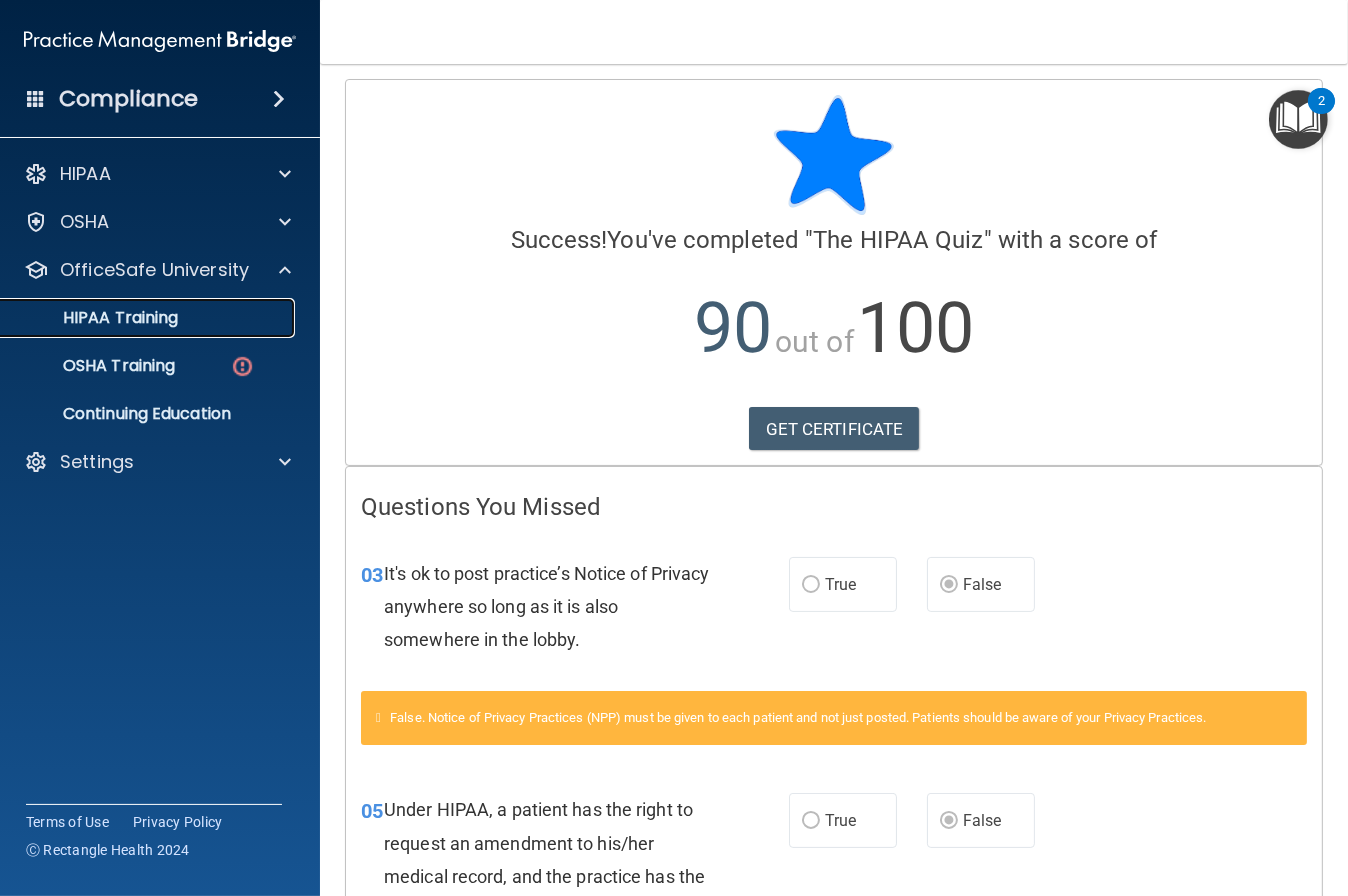 click on "HIPAA Training" at bounding box center (149, 318) 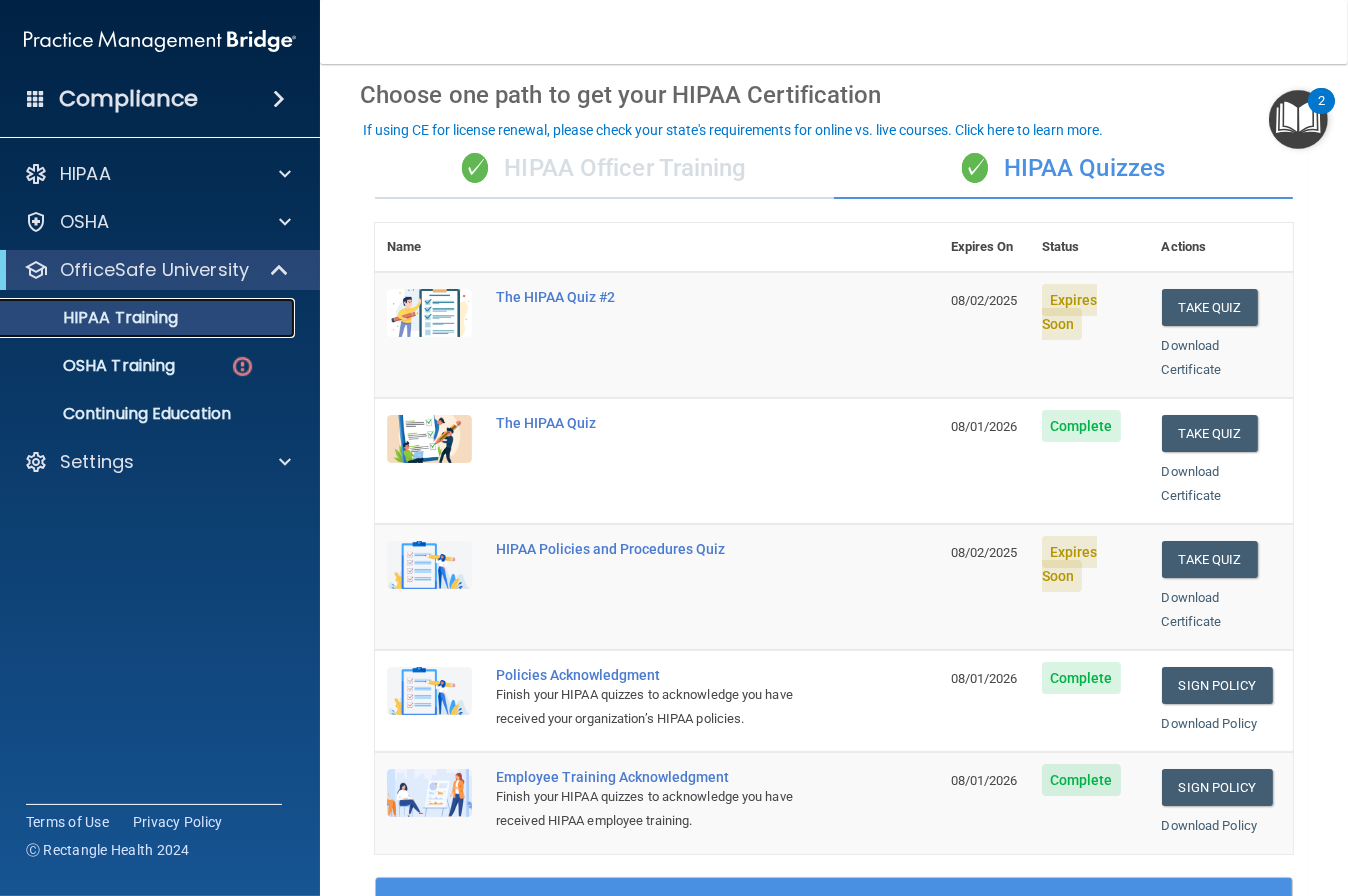 scroll, scrollTop: 60, scrollLeft: 0, axis: vertical 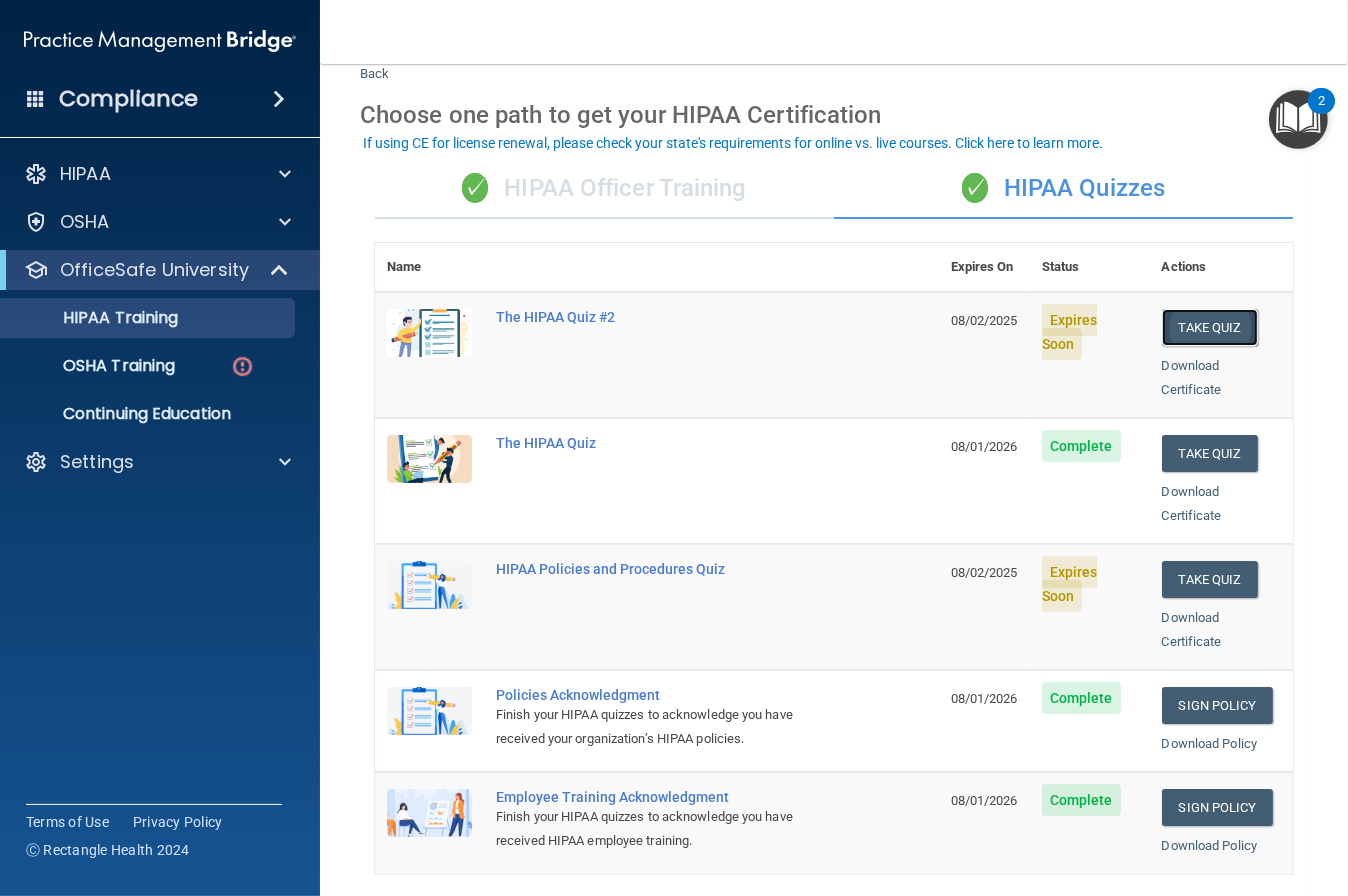 click on "Take Quiz" at bounding box center (1210, 327) 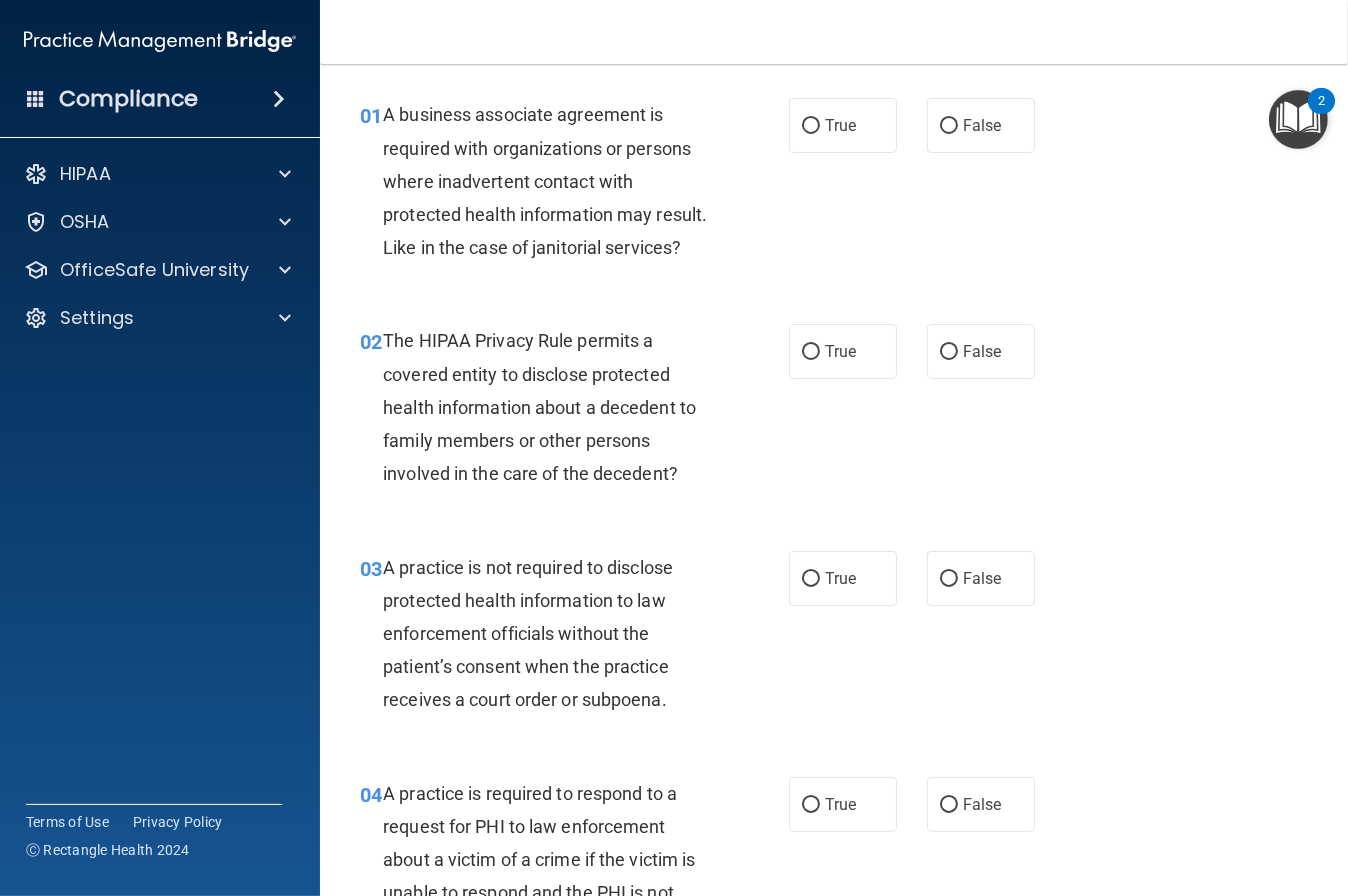 scroll, scrollTop: 0, scrollLeft: 0, axis: both 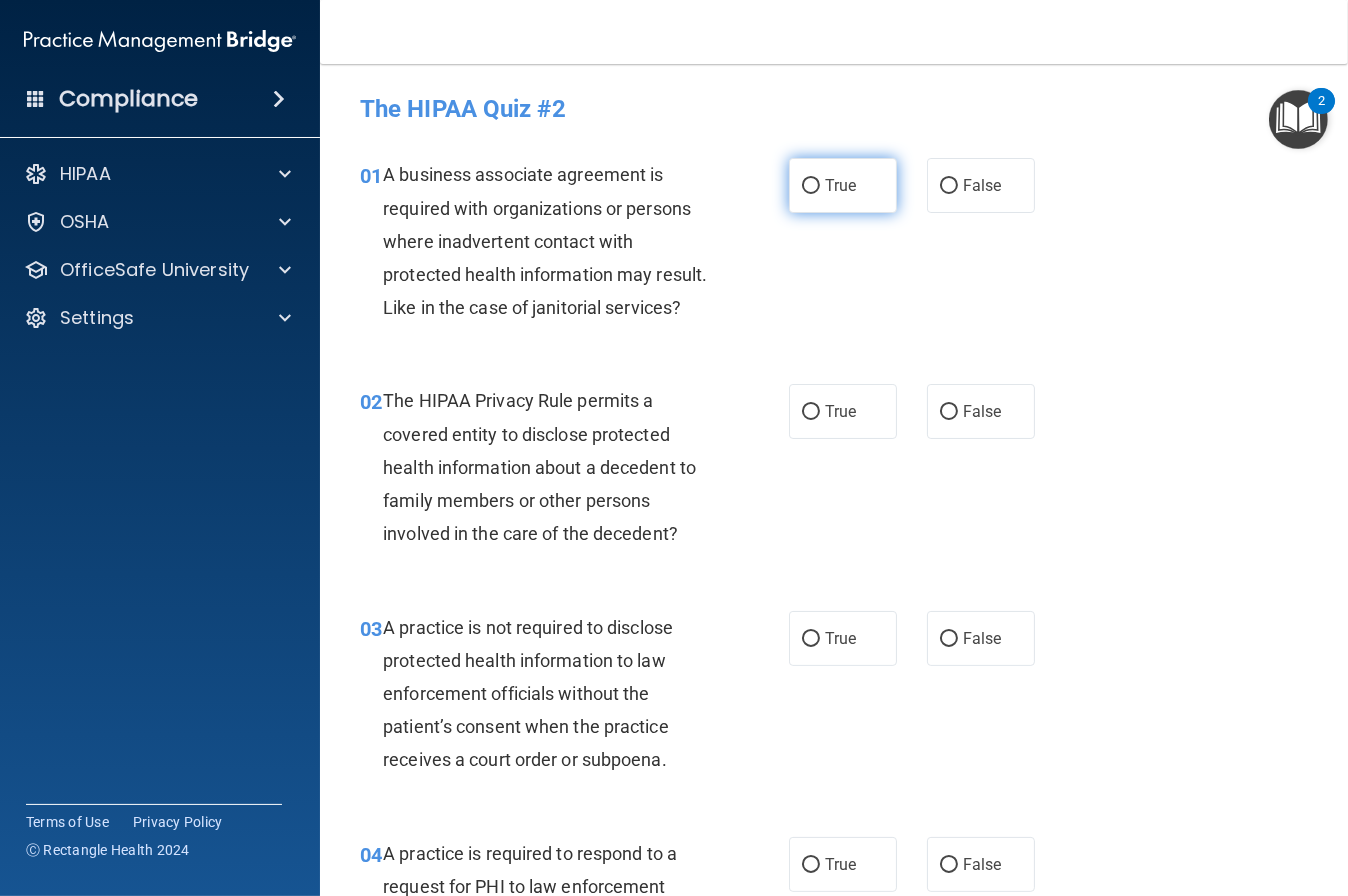 click on "True" at bounding box center [811, 186] 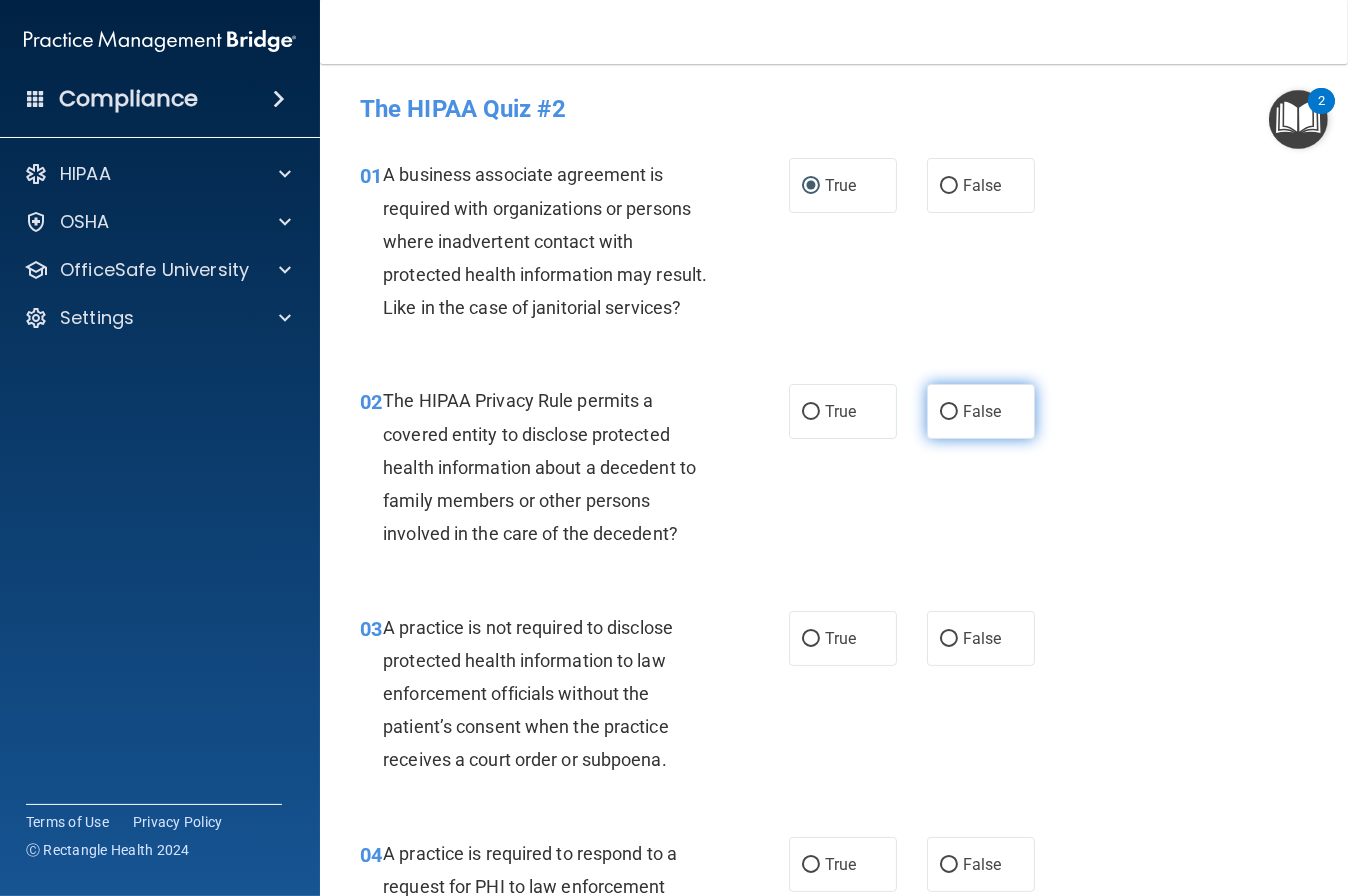 click on "False" at bounding box center (982, 411) 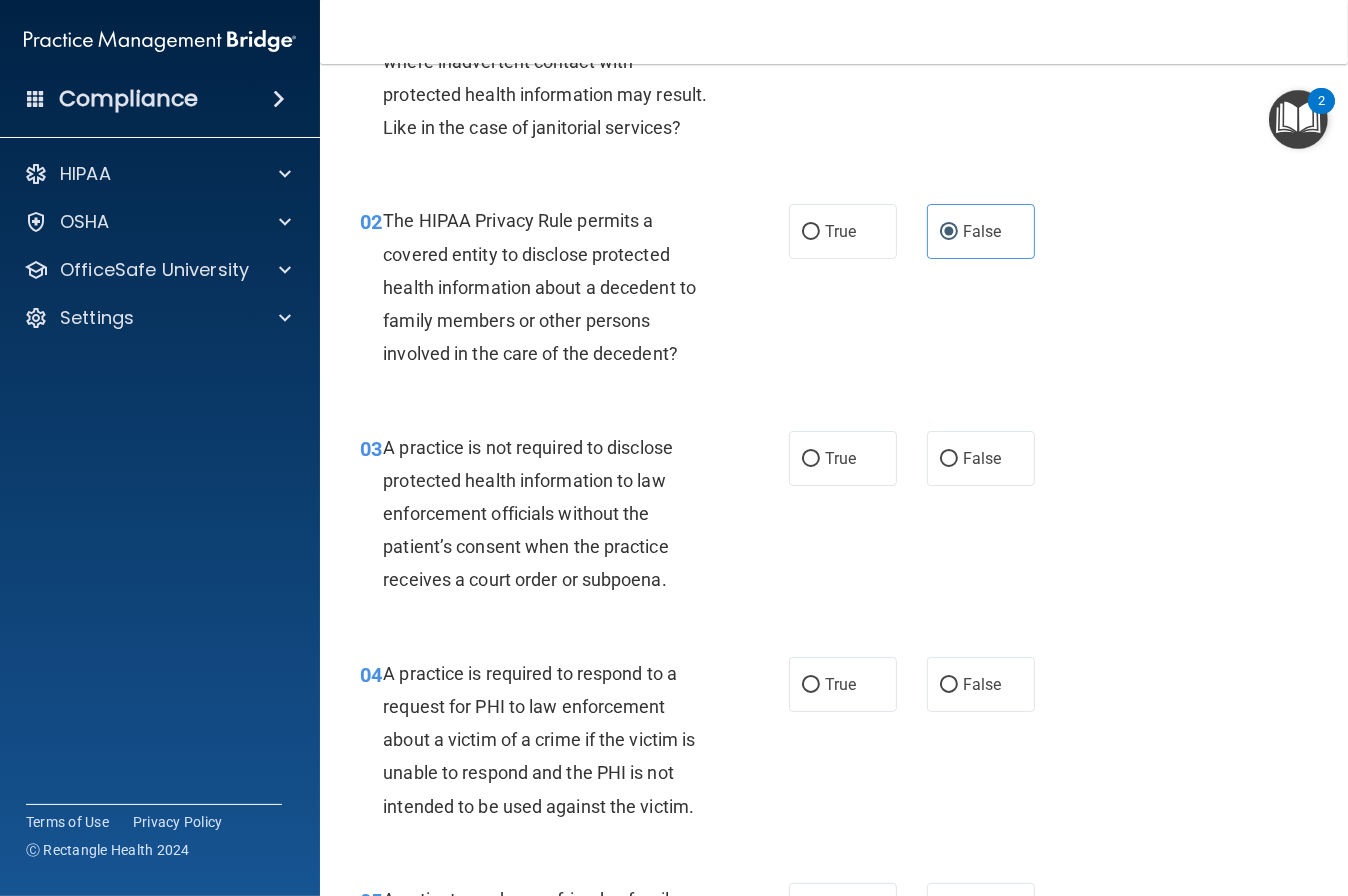 scroll, scrollTop: 198, scrollLeft: 0, axis: vertical 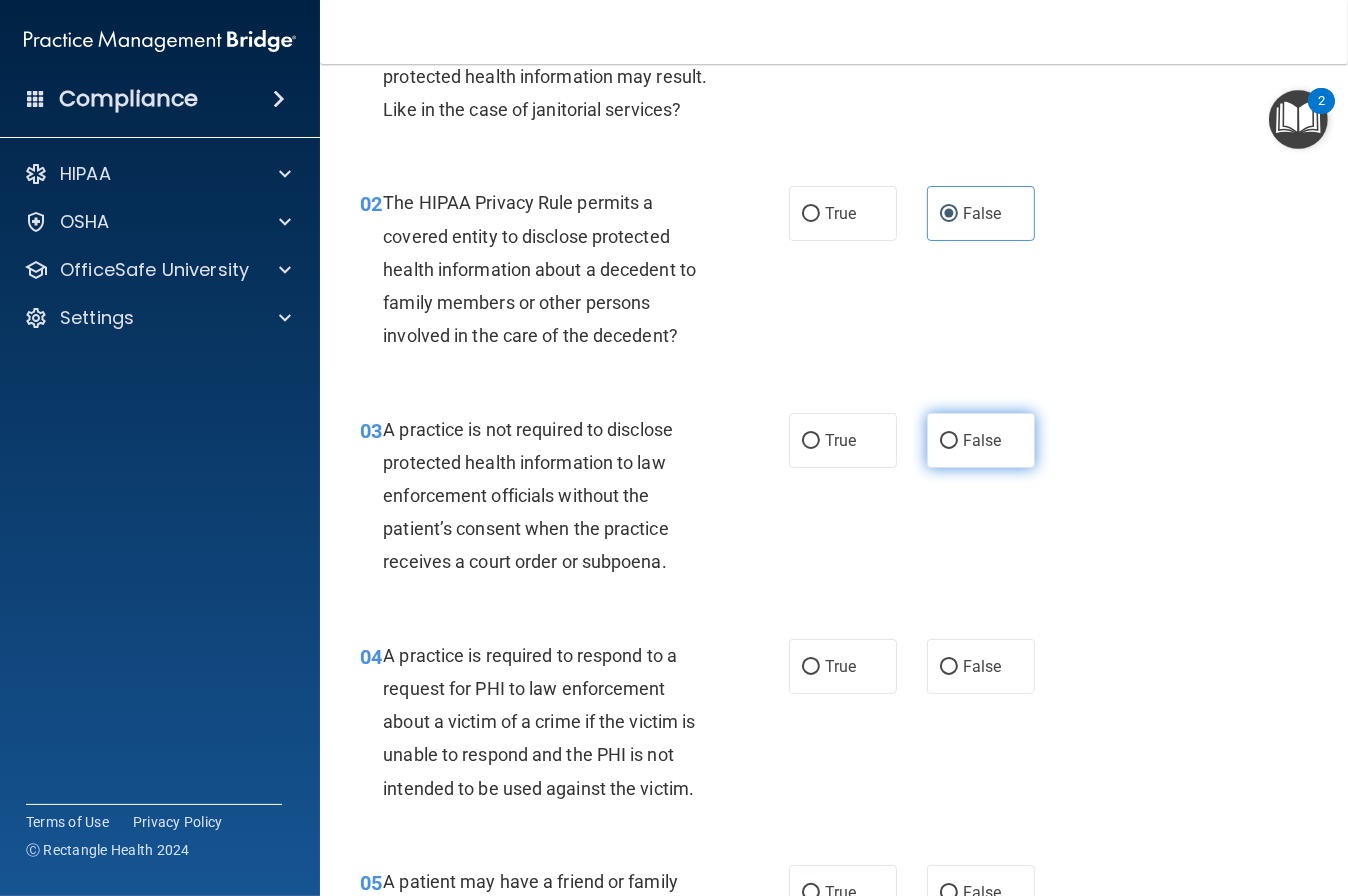 click on "False" at bounding box center (981, 440) 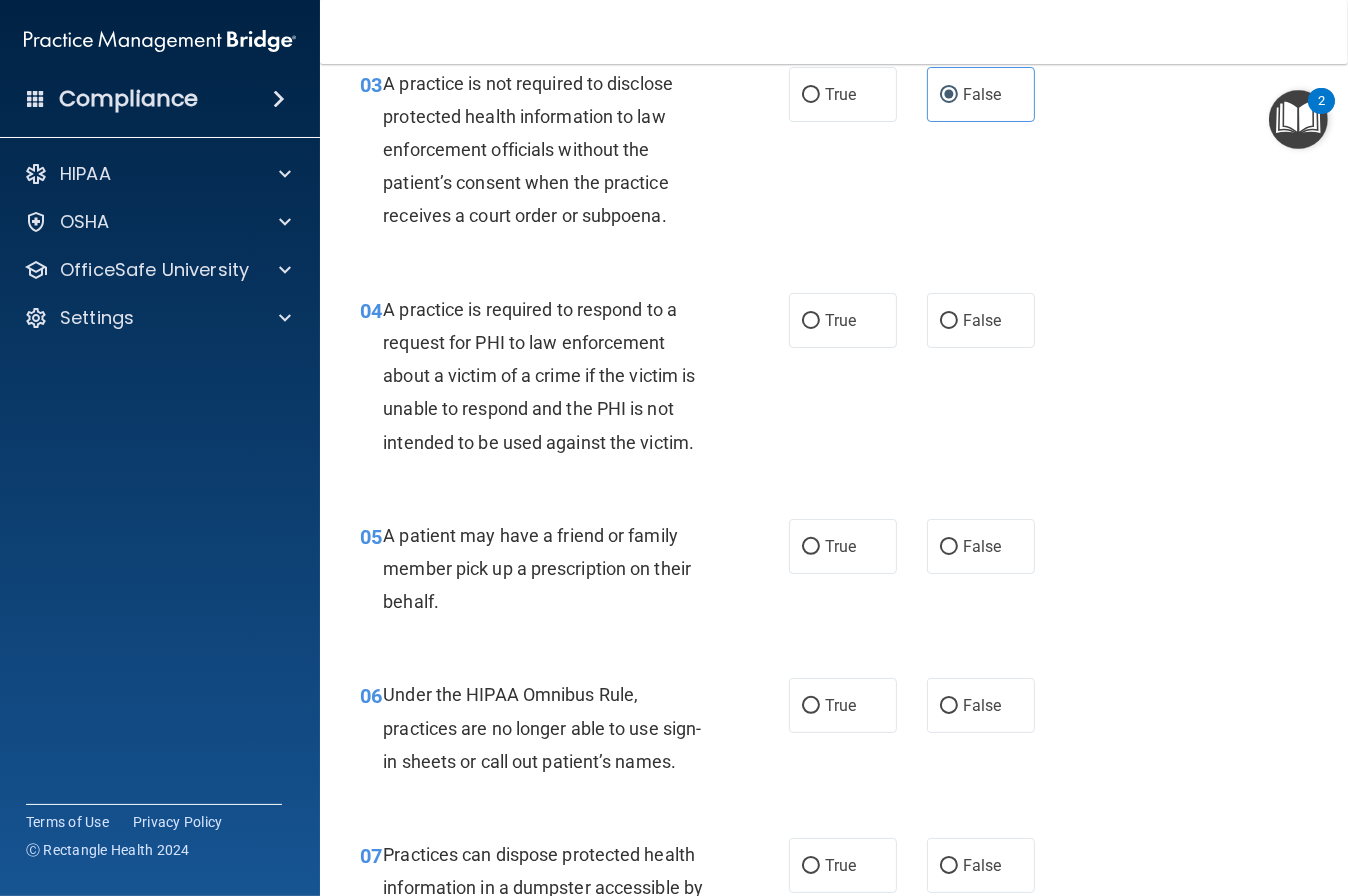 scroll, scrollTop: 547, scrollLeft: 0, axis: vertical 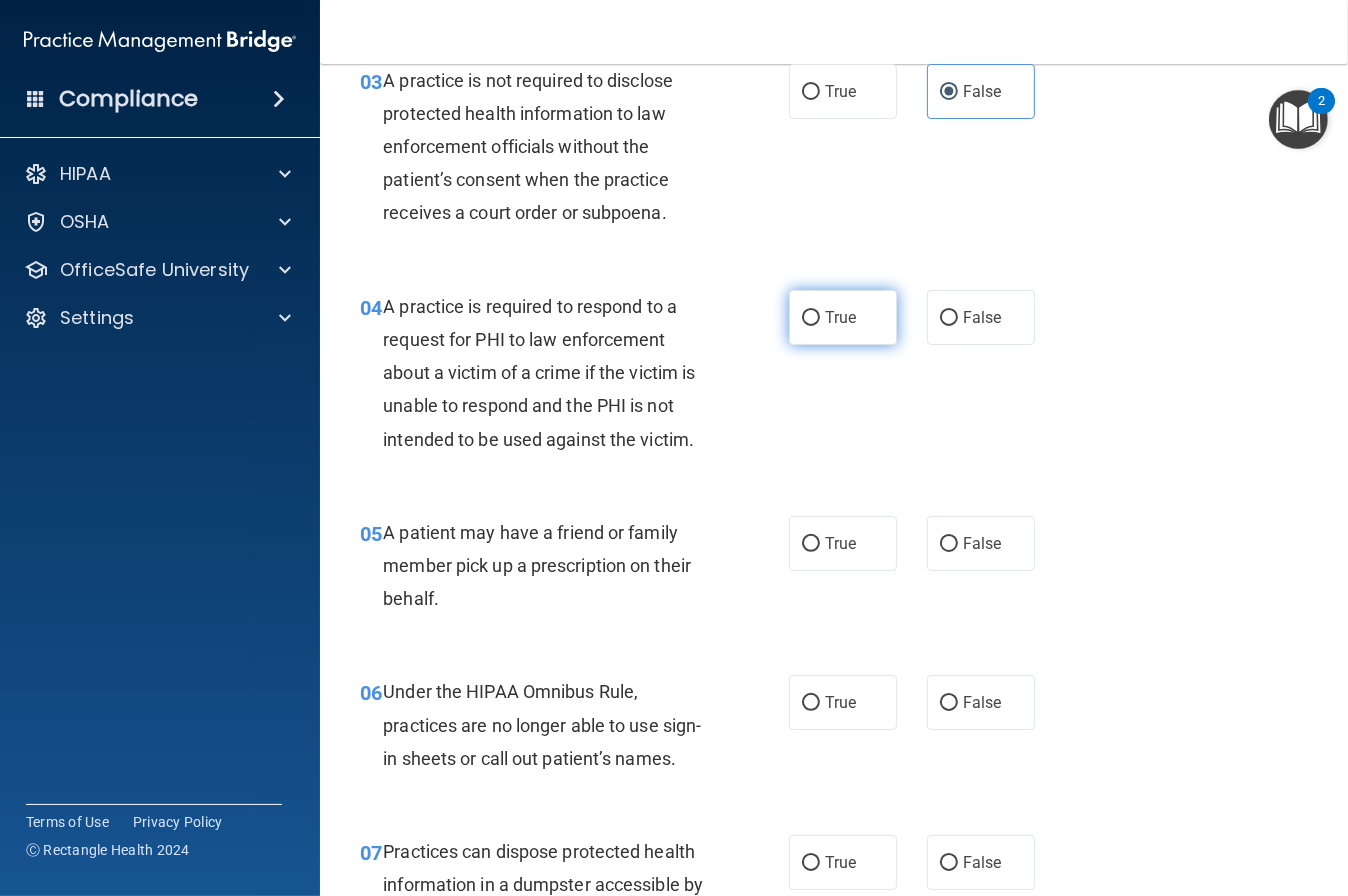 click on "True" at bounding box center (840, 317) 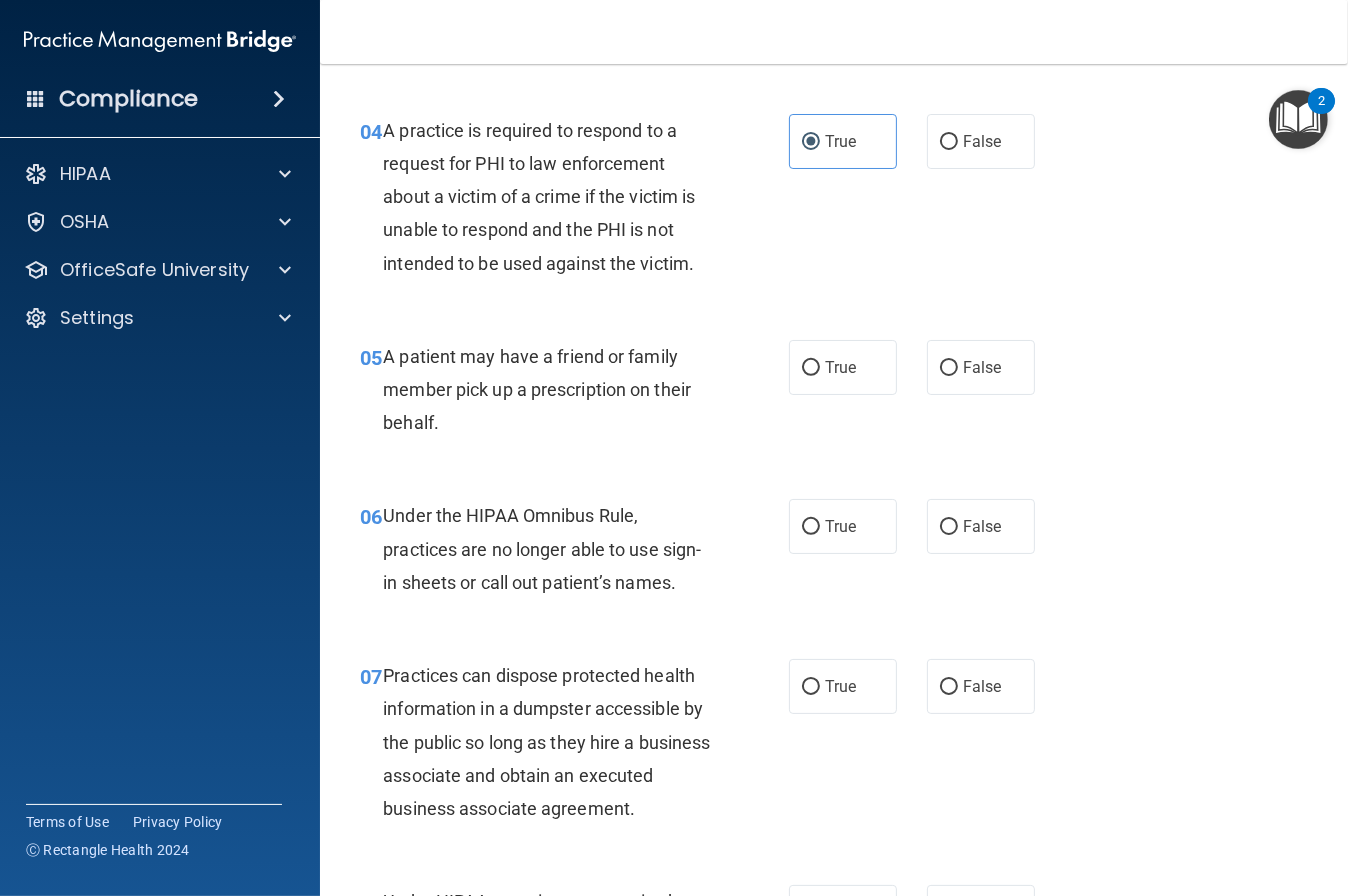 scroll, scrollTop: 744, scrollLeft: 0, axis: vertical 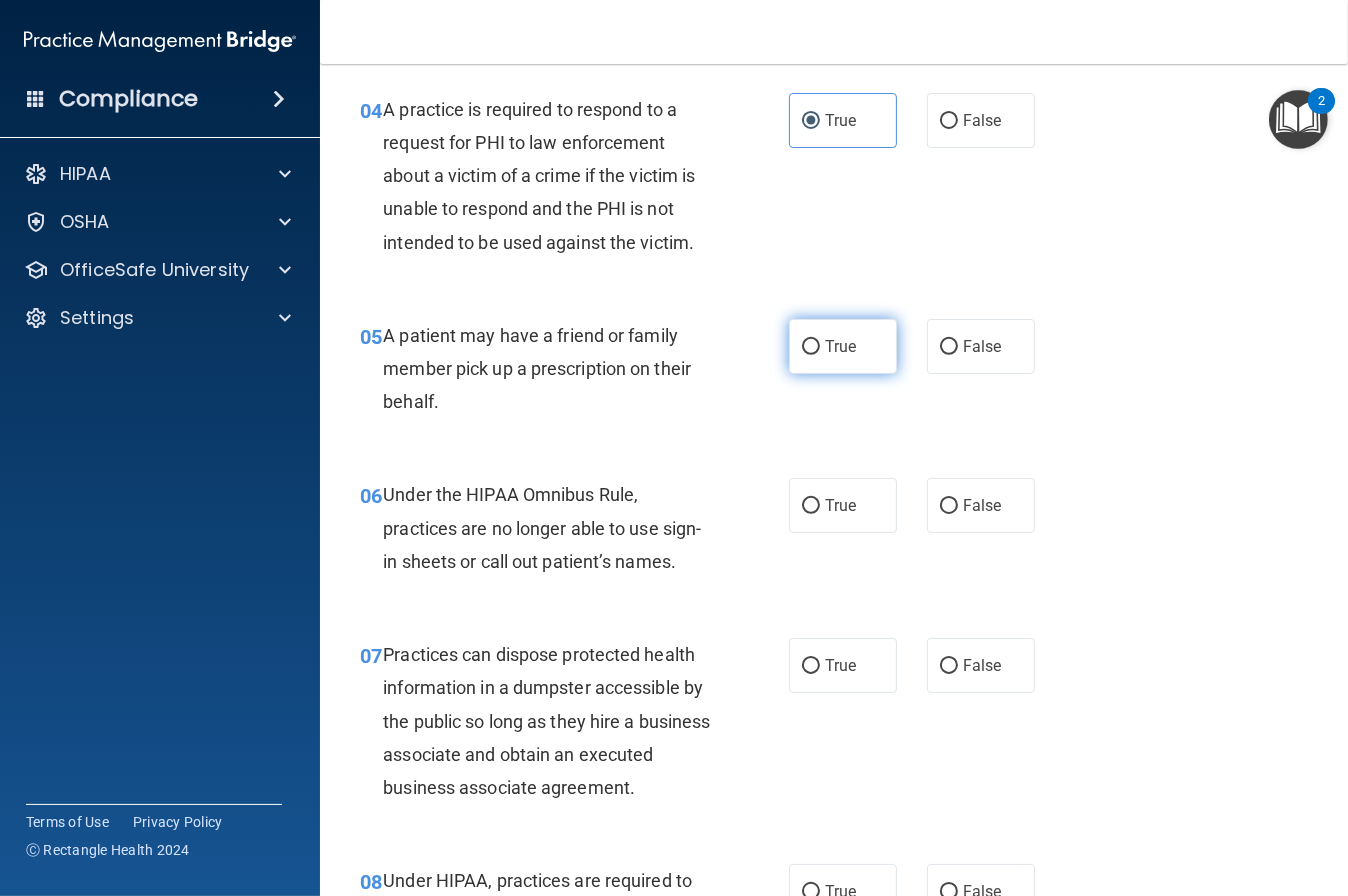 click on "True" at bounding box center (840, 346) 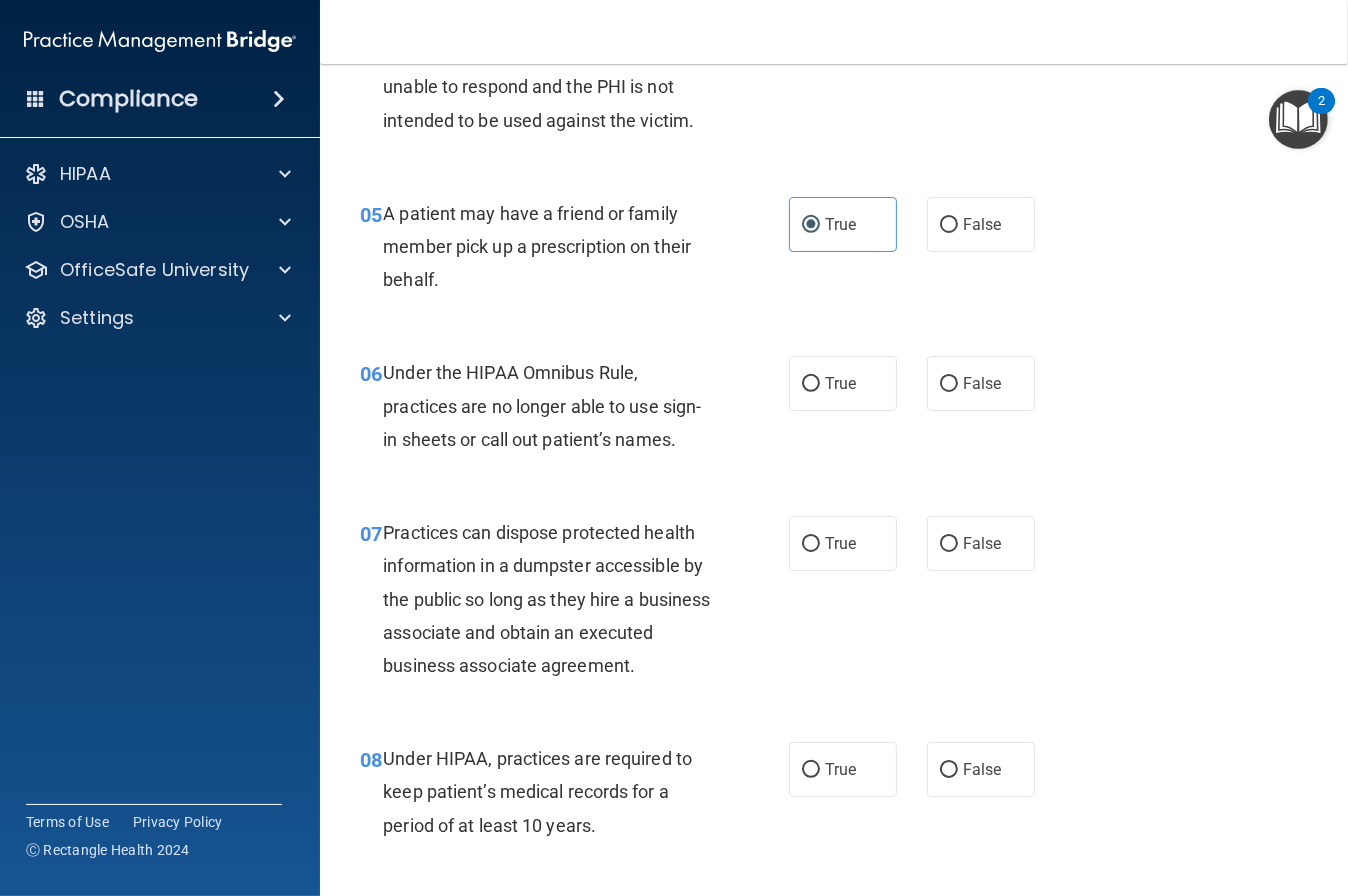 scroll, scrollTop: 896, scrollLeft: 0, axis: vertical 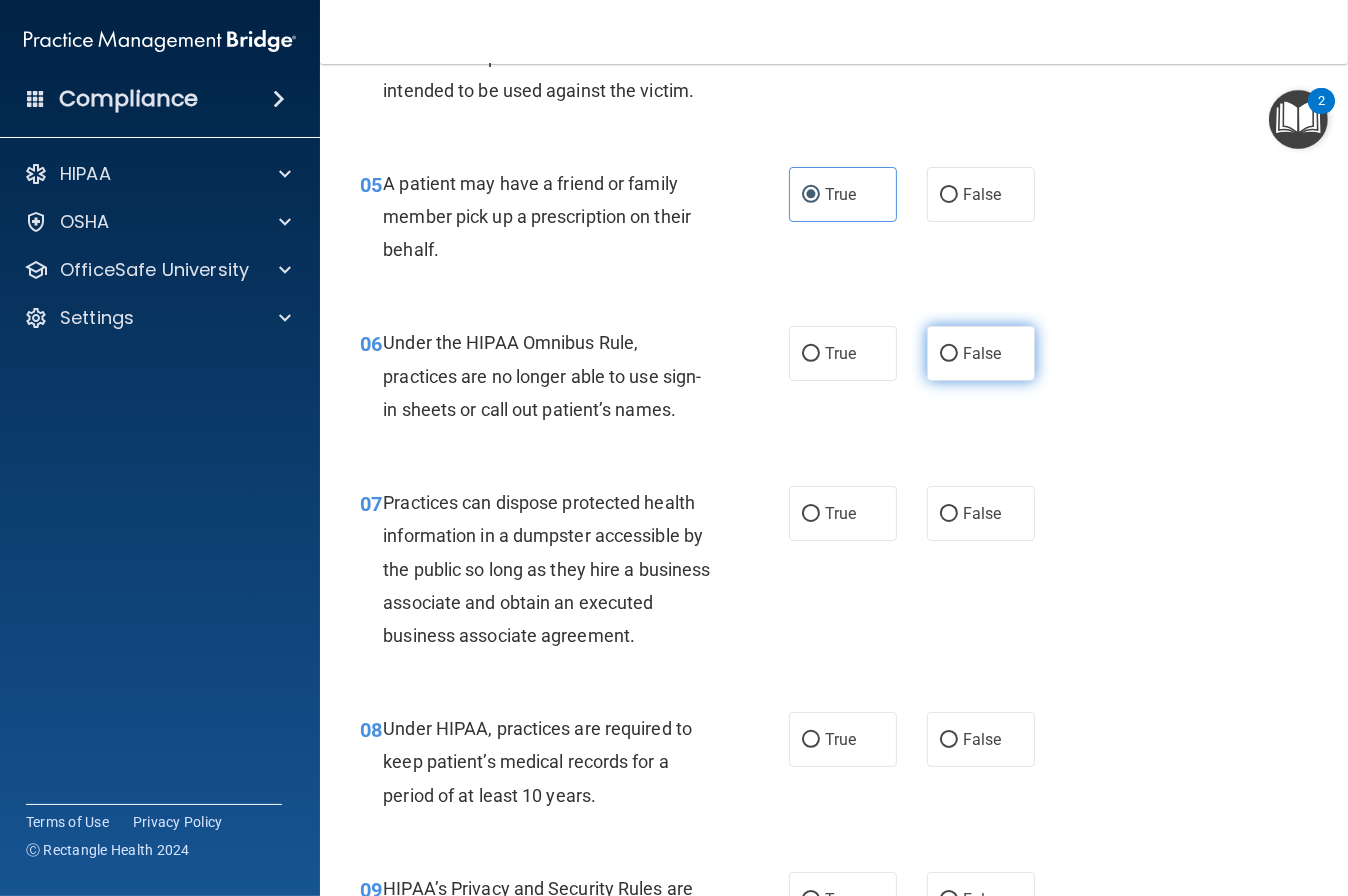 click on "False" at bounding box center (982, 353) 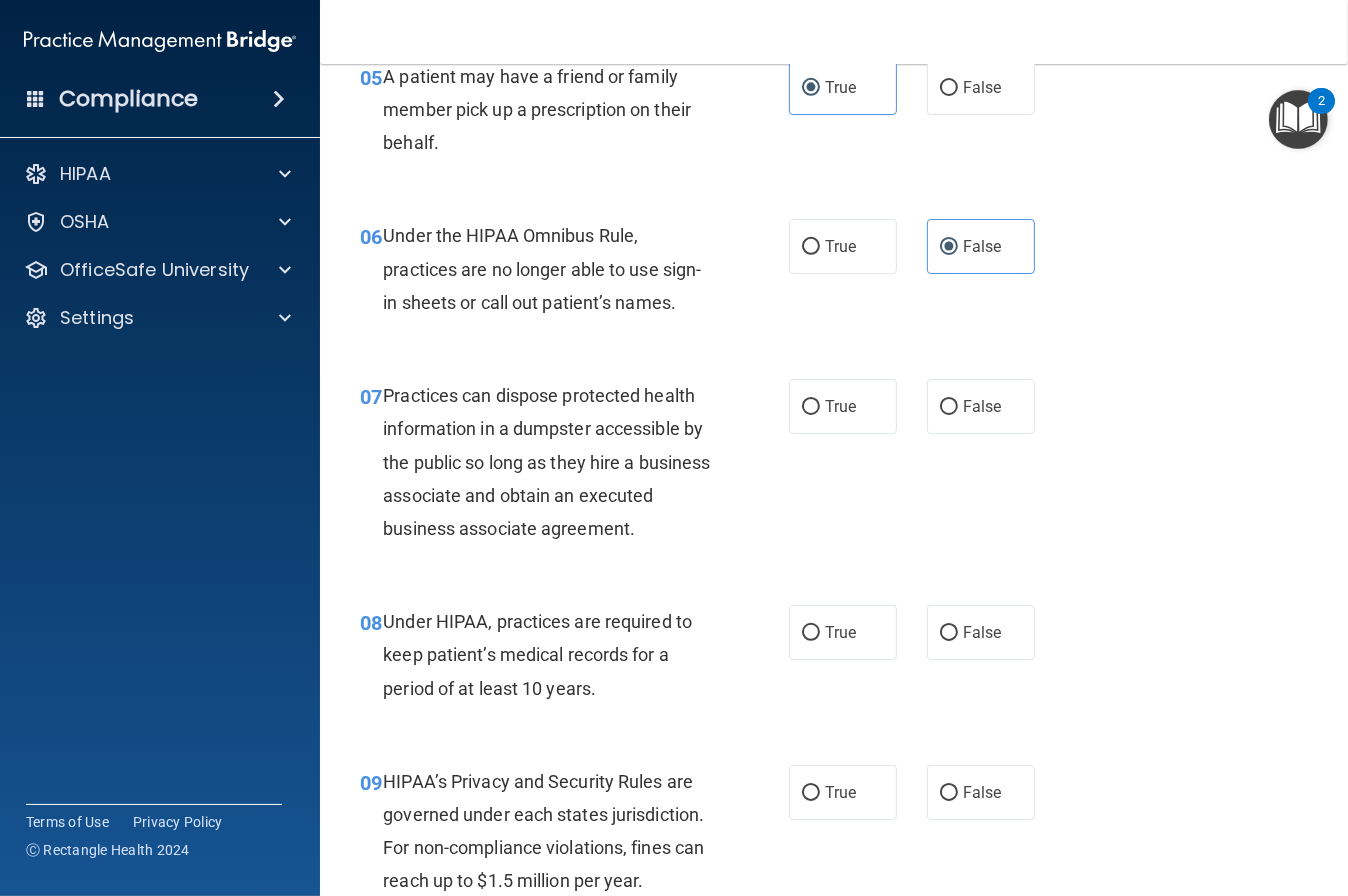 scroll, scrollTop: 1062, scrollLeft: 0, axis: vertical 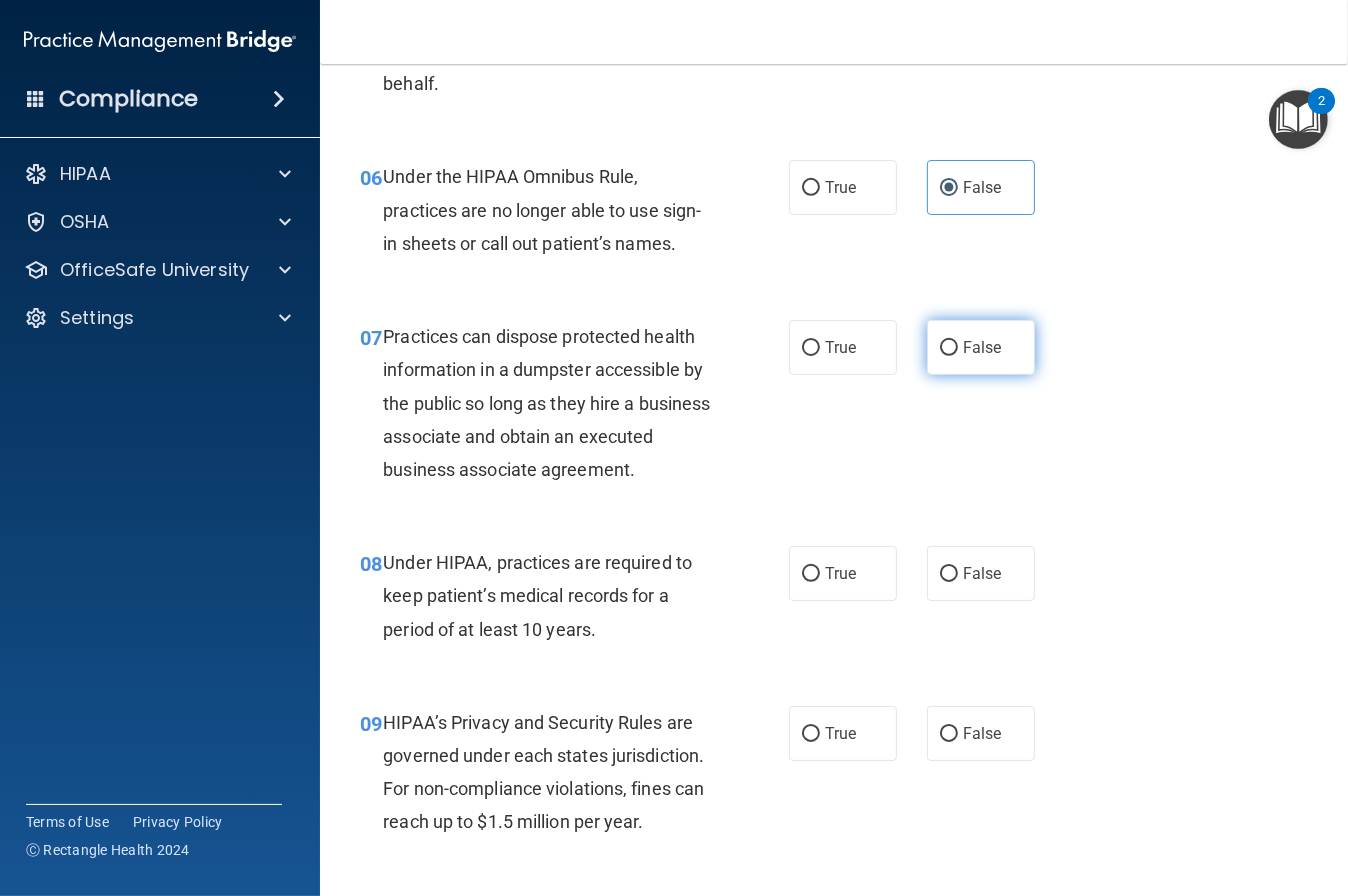 click on "False" at bounding box center [981, 347] 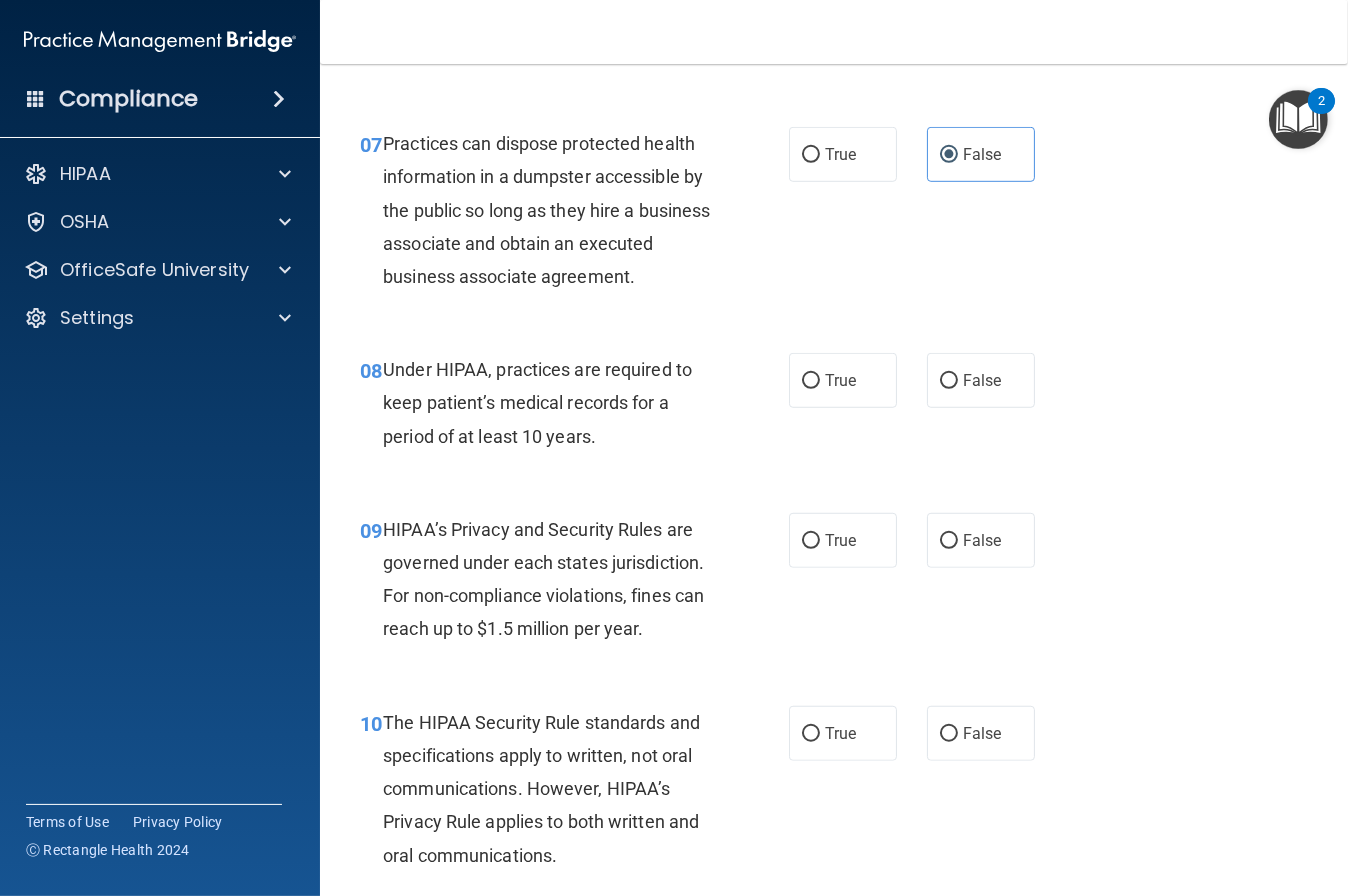 scroll, scrollTop: 1264, scrollLeft: 0, axis: vertical 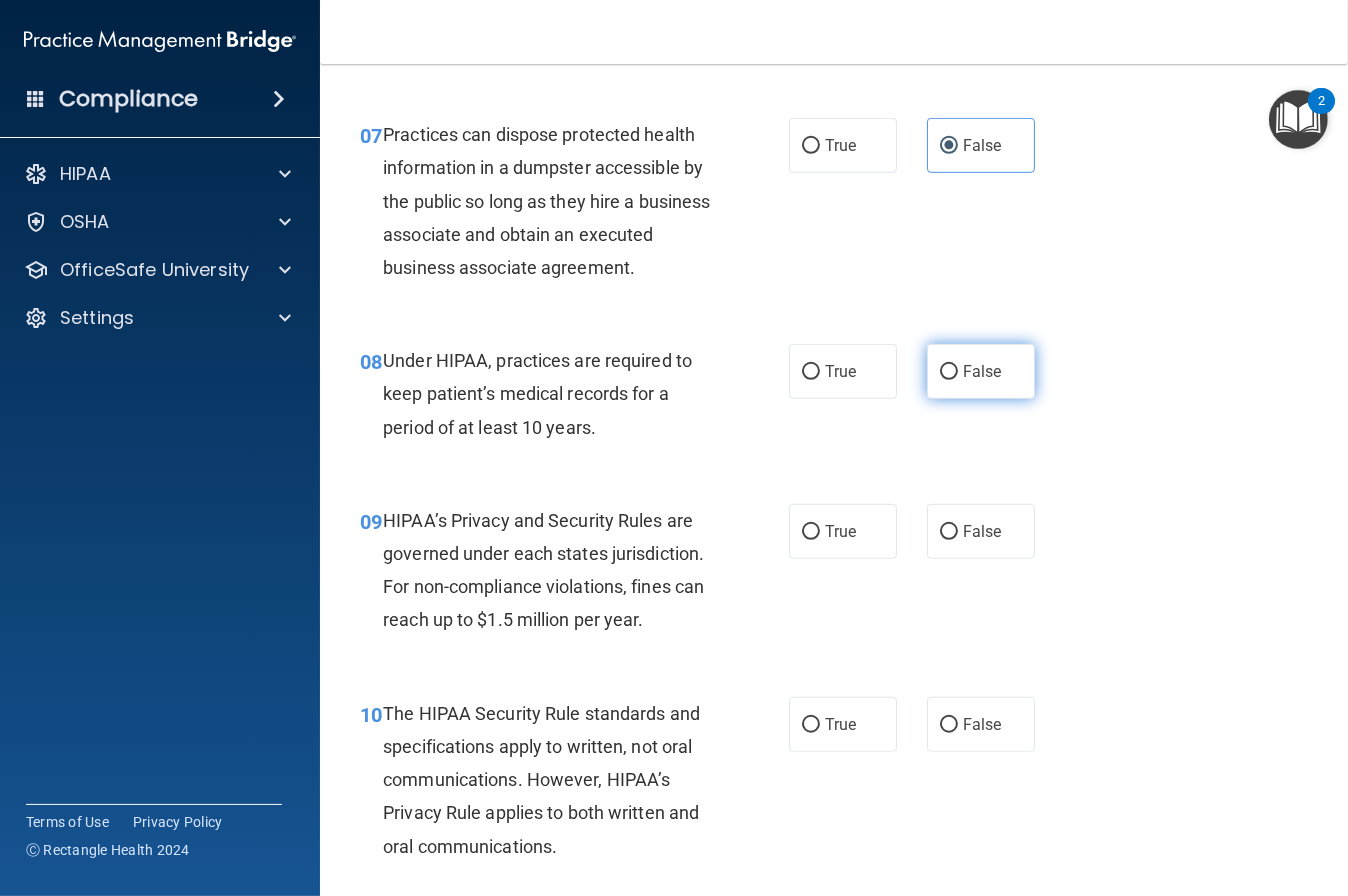 click on "False" at bounding box center (982, 371) 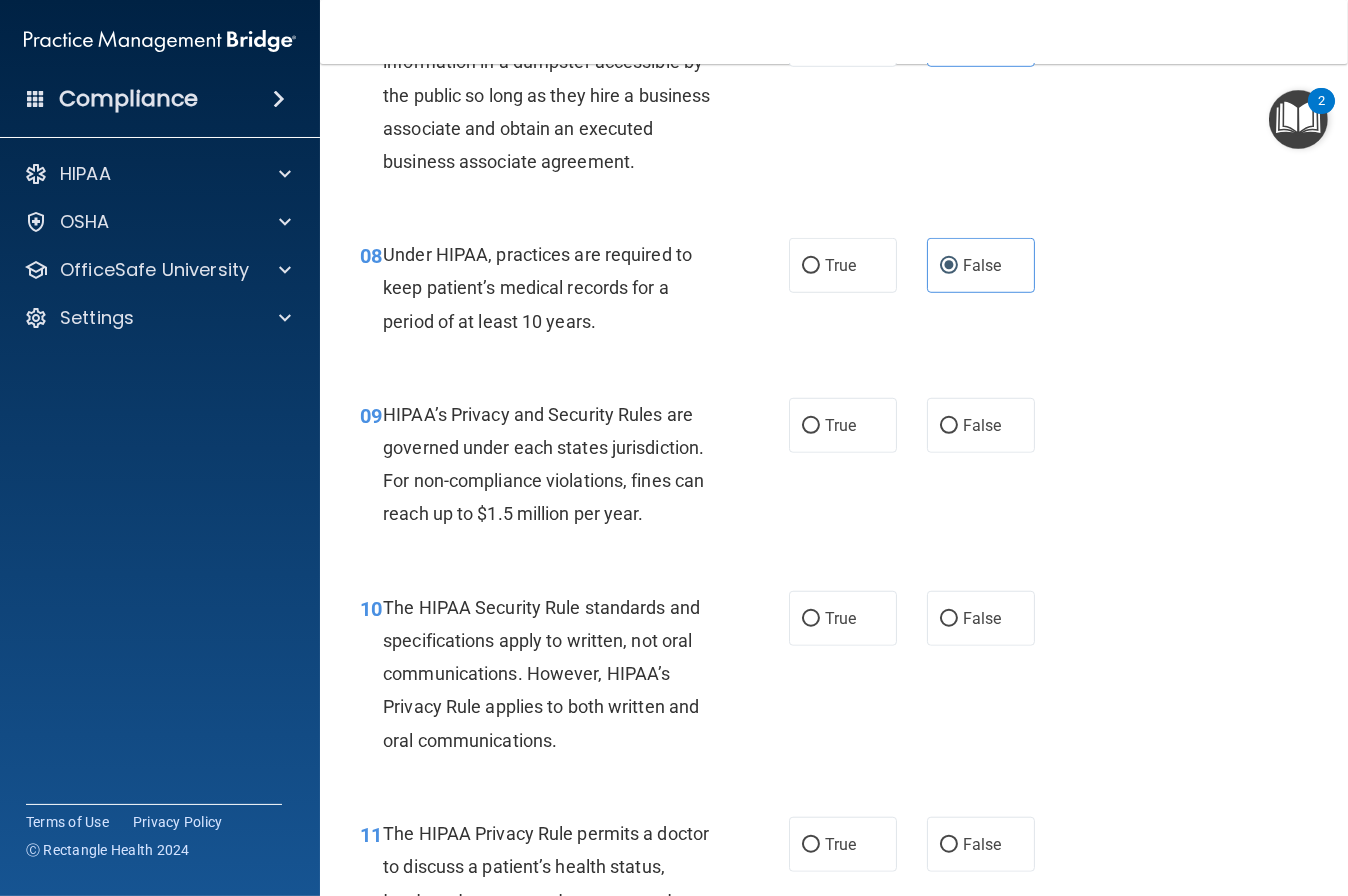 scroll, scrollTop: 1370, scrollLeft: 0, axis: vertical 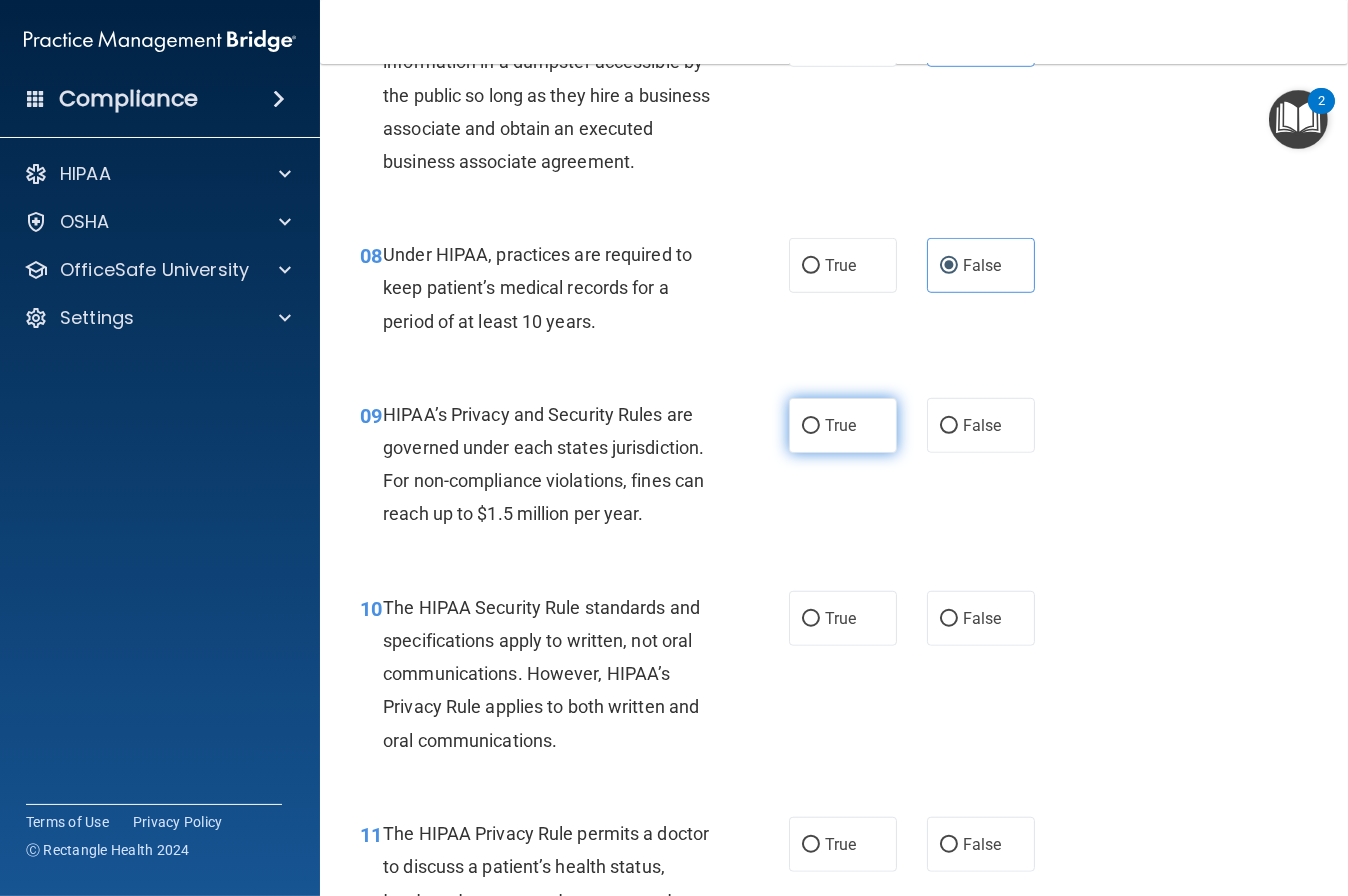 click on "True" at bounding box center (811, 426) 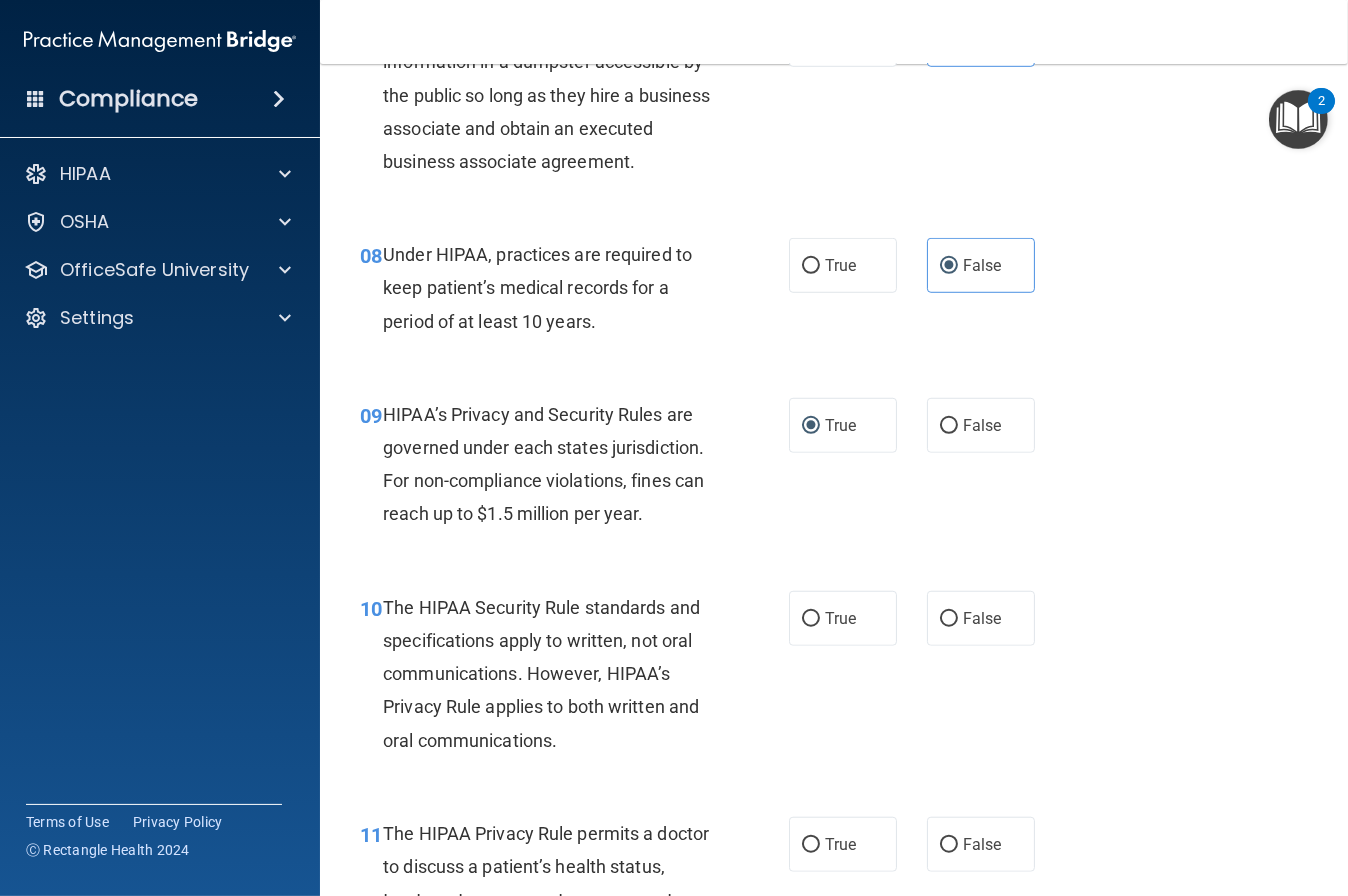 scroll, scrollTop: 1368, scrollLeft: 0, axis: vertical 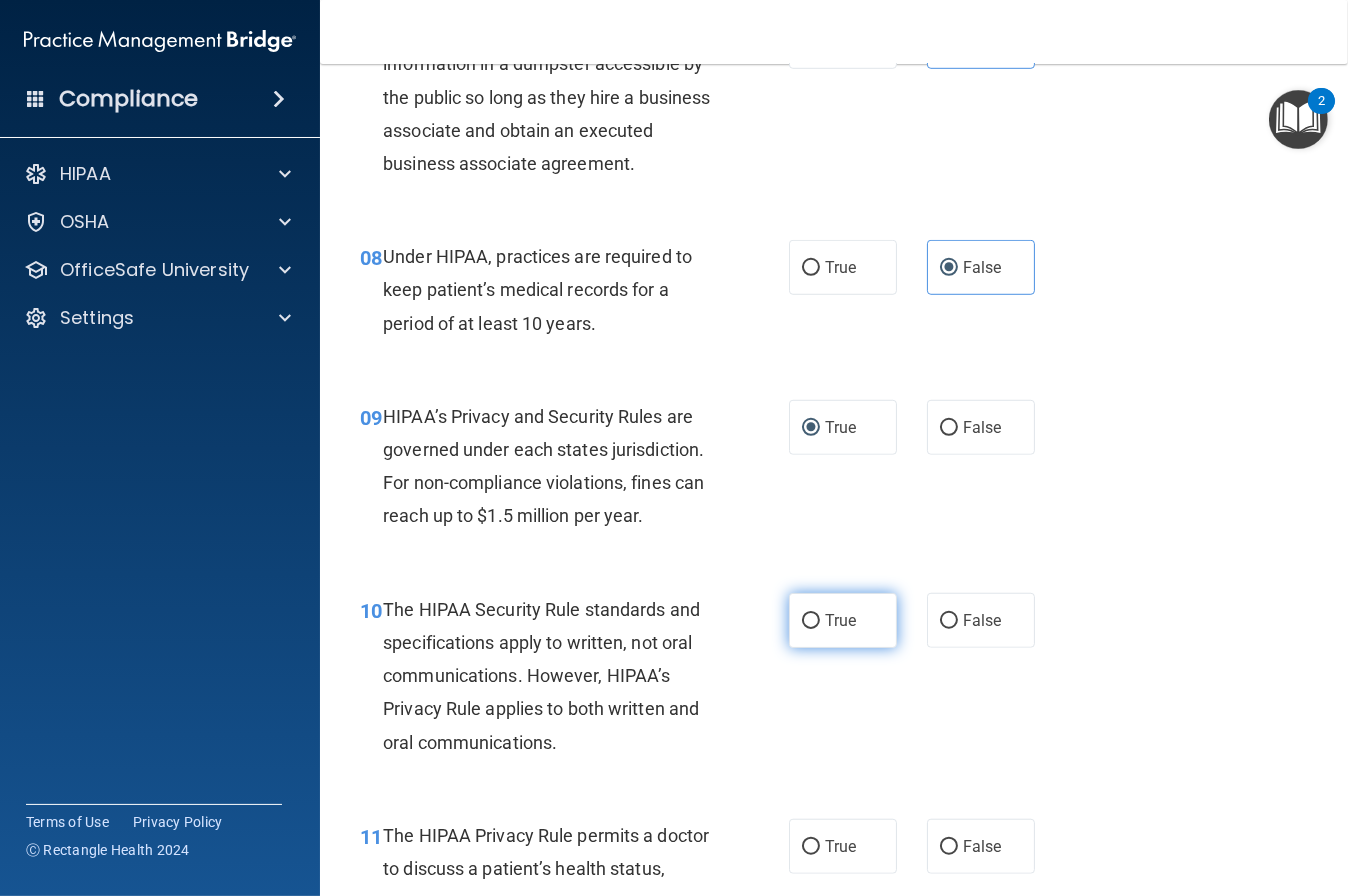 click on "True" at bounding box center [843, 620] 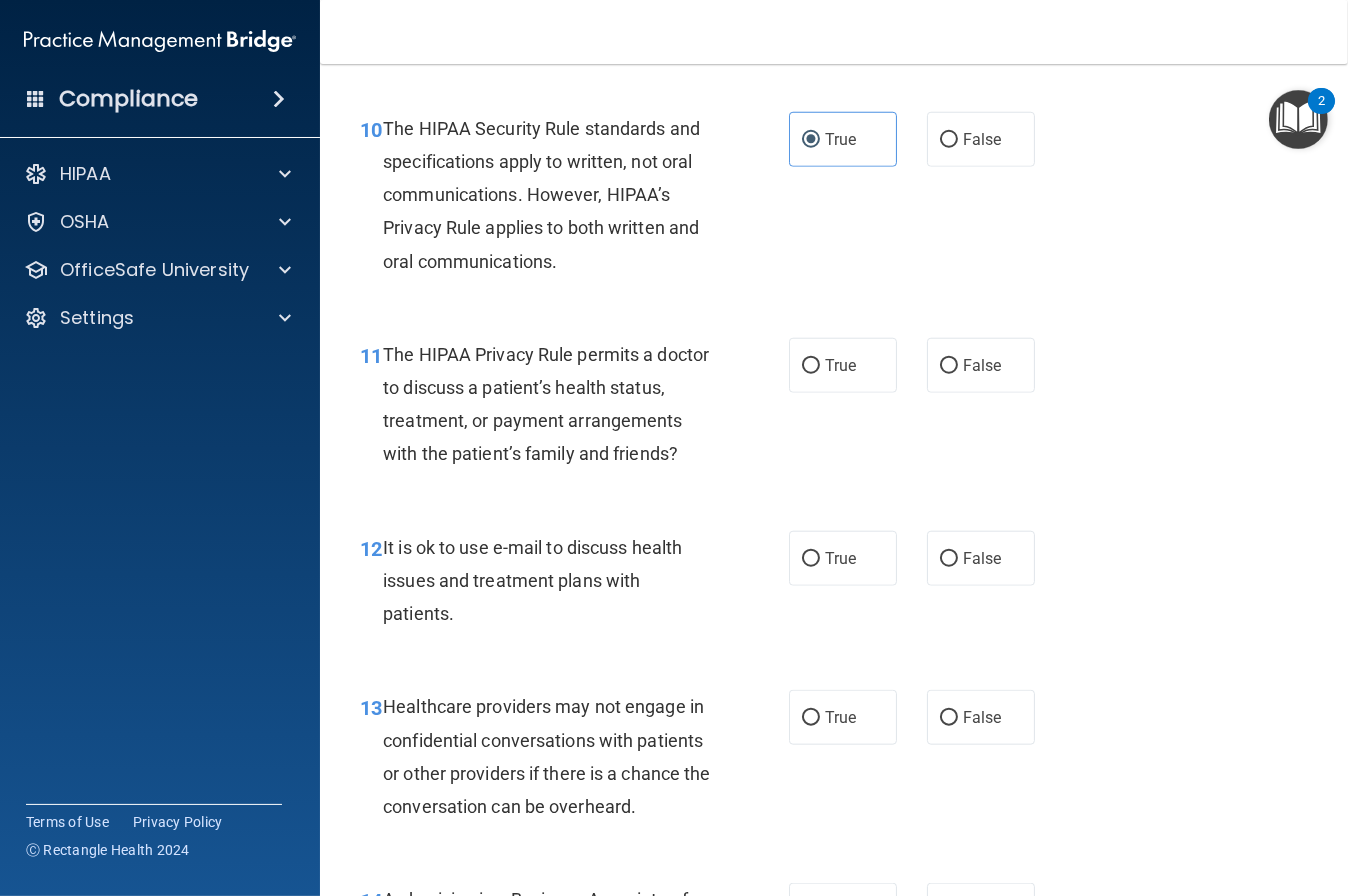 scroll, scrollTop: 1843, scrollLeft: 0, axis: vertical 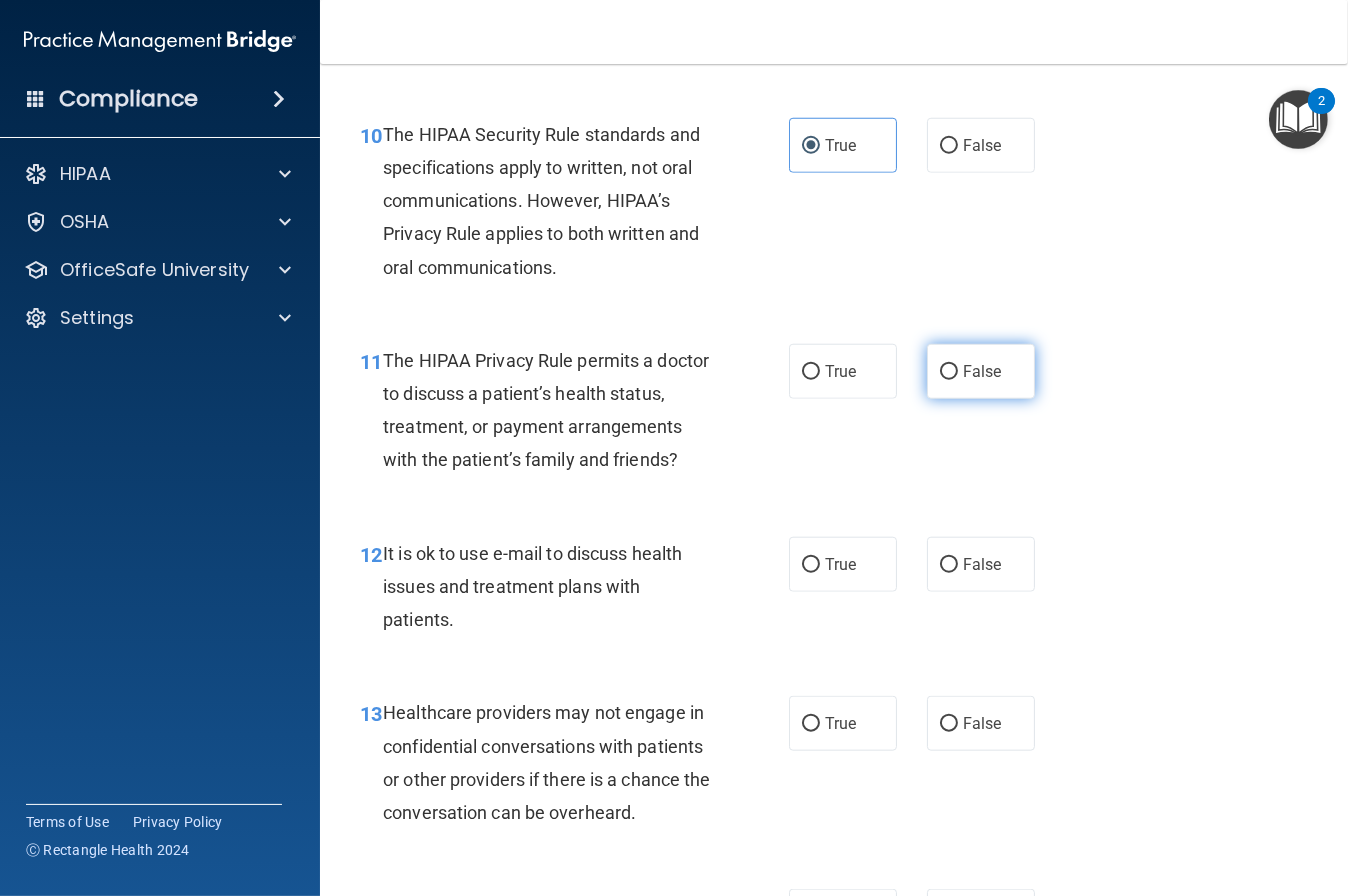 click on "False" at bounding box center [982, 371] 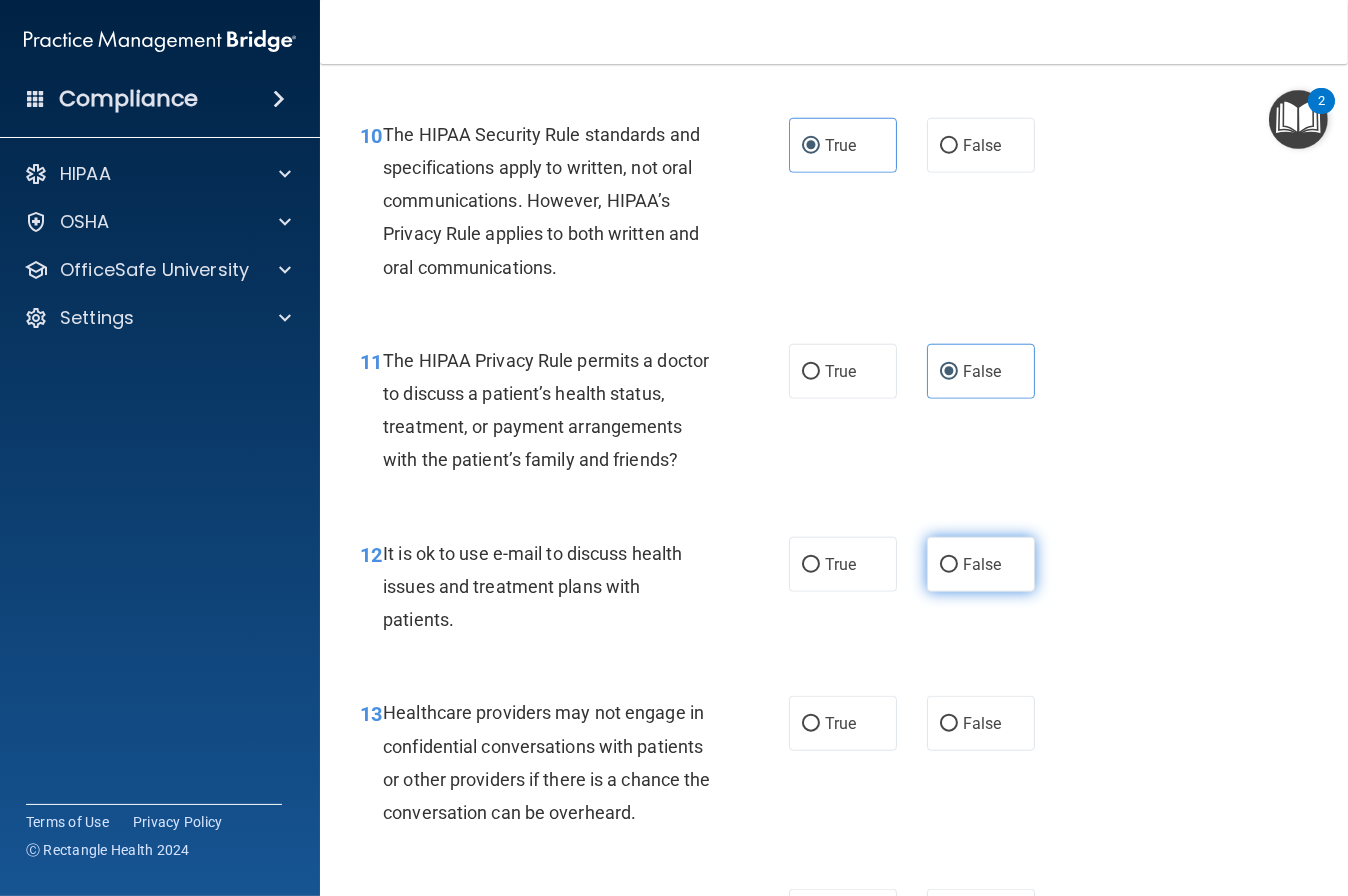 click on "False" at bounding box center (981, 564) 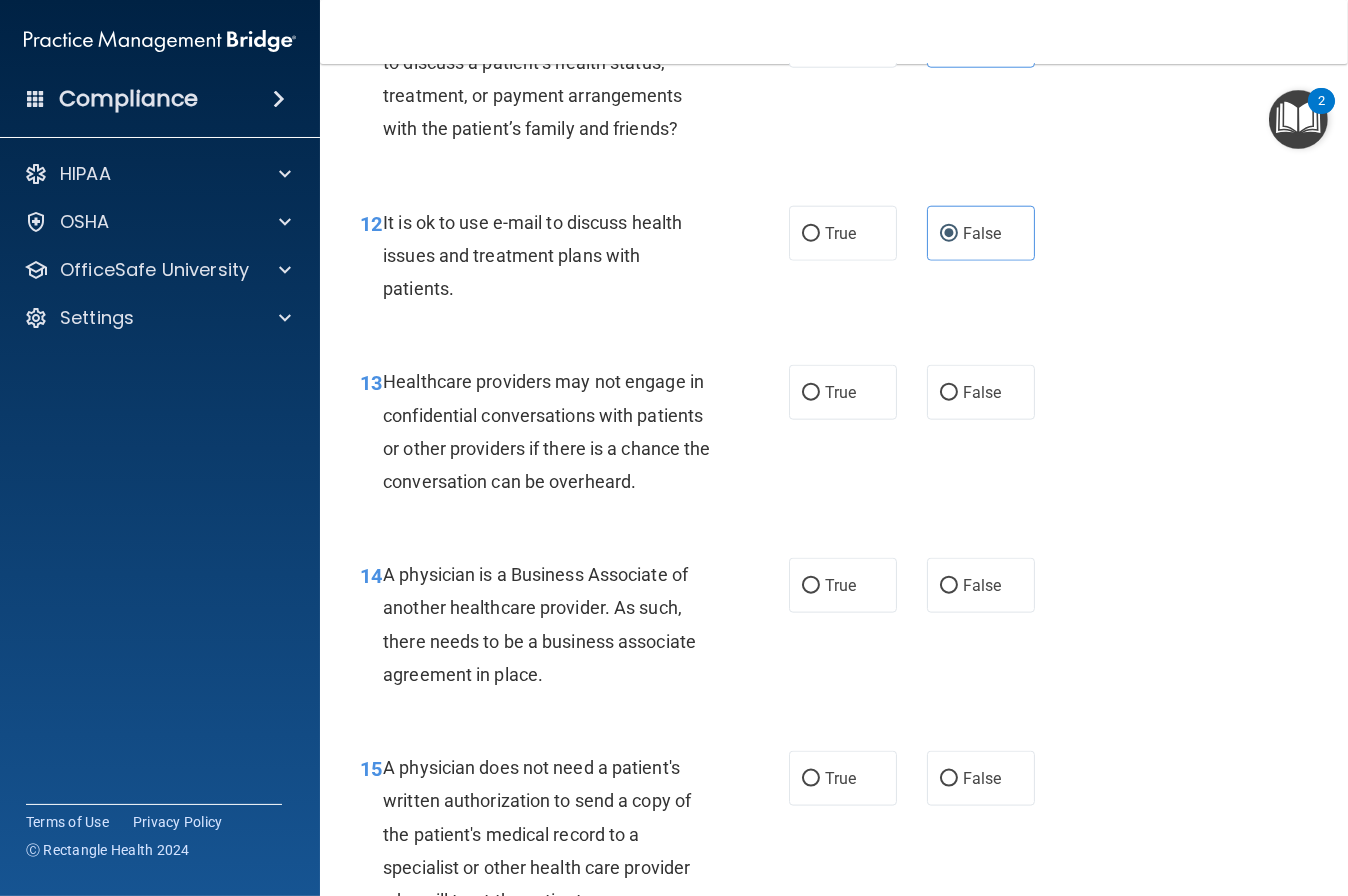 scroll, scrollTop: 2175, scrollLeft: 0, axis: vertical 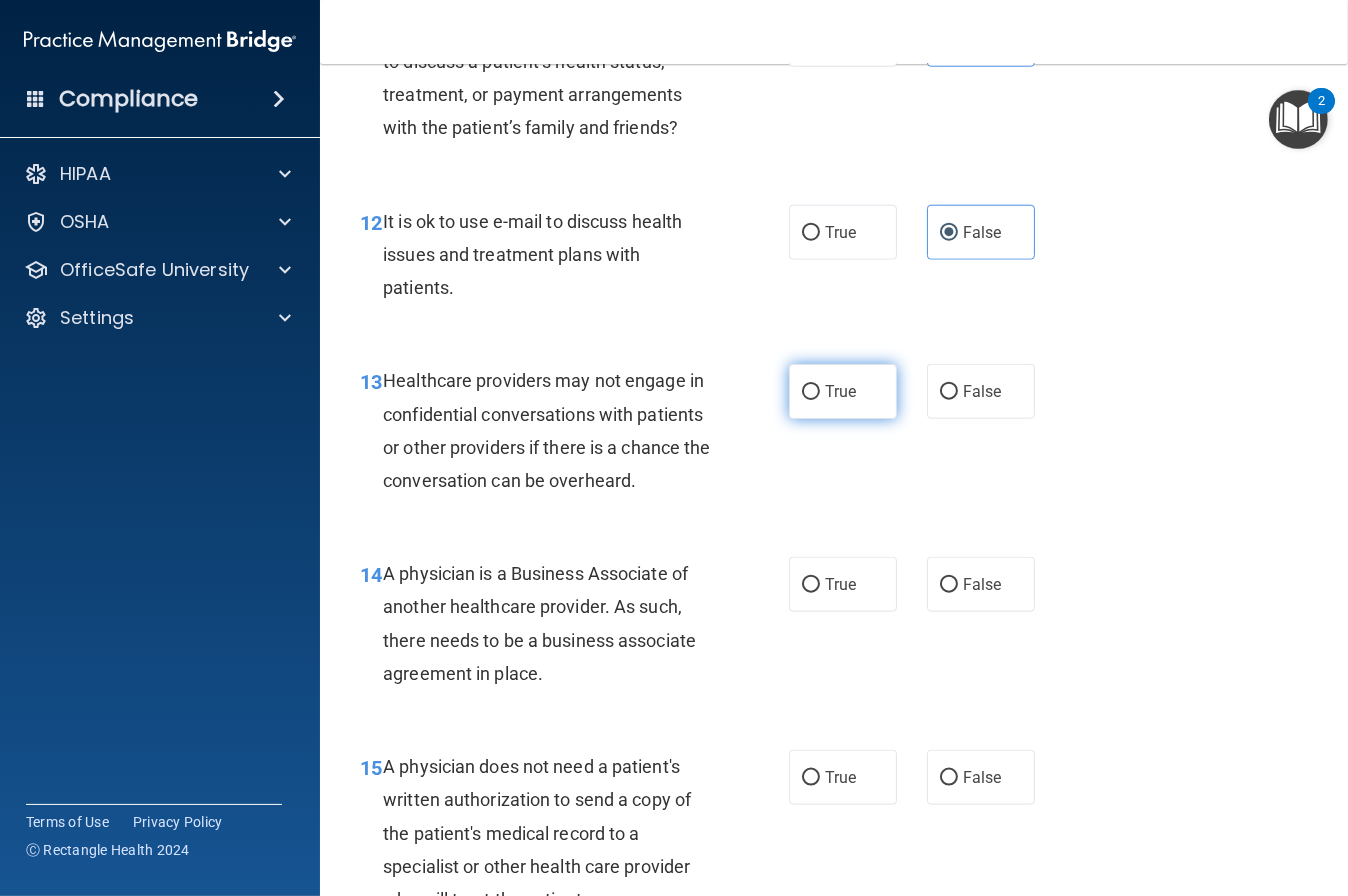 click on "True" at bounding box center (843, 391) 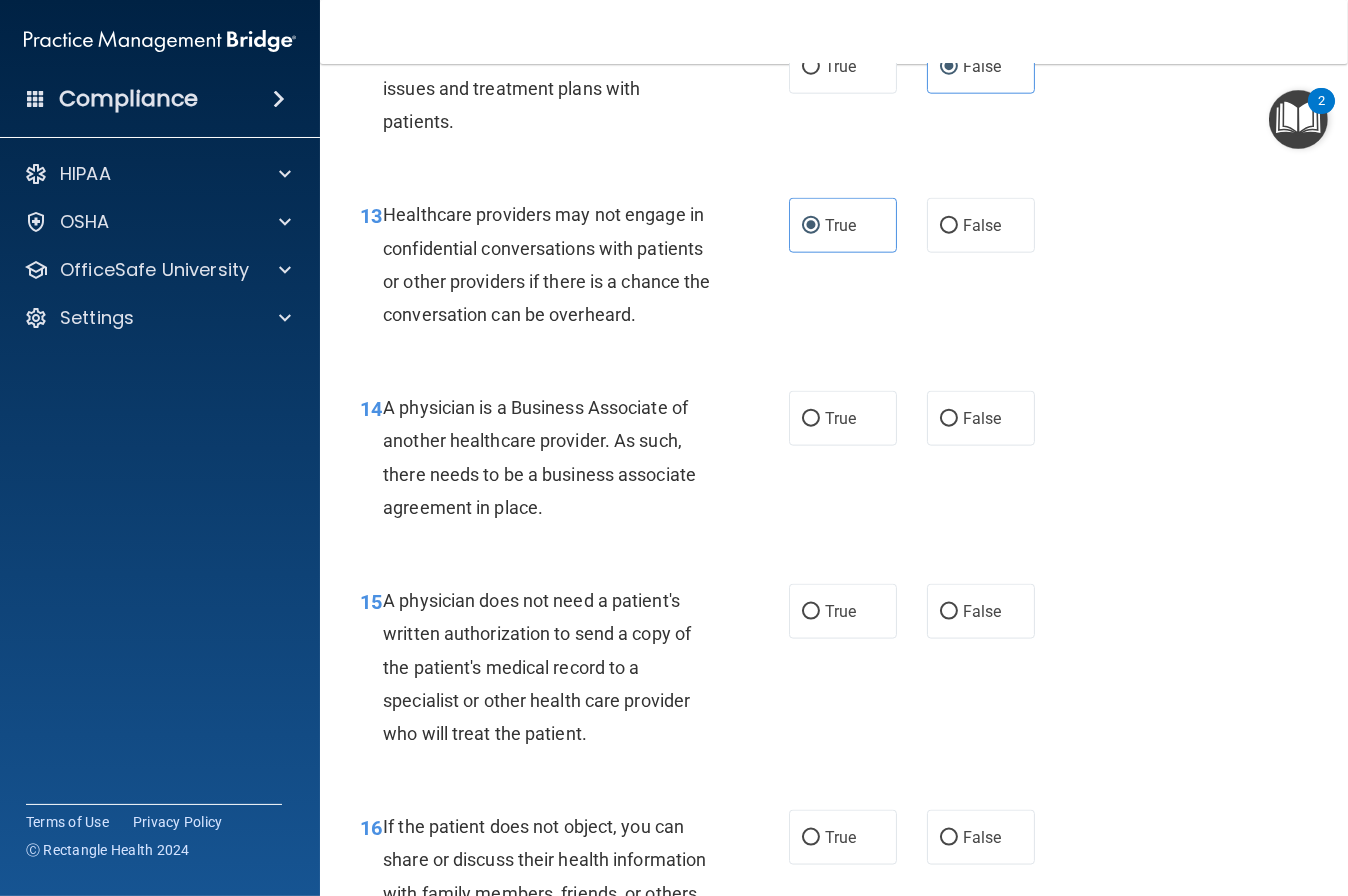 scroll, scrollTop: 2340, scrollLeft: 0, axis: vertical 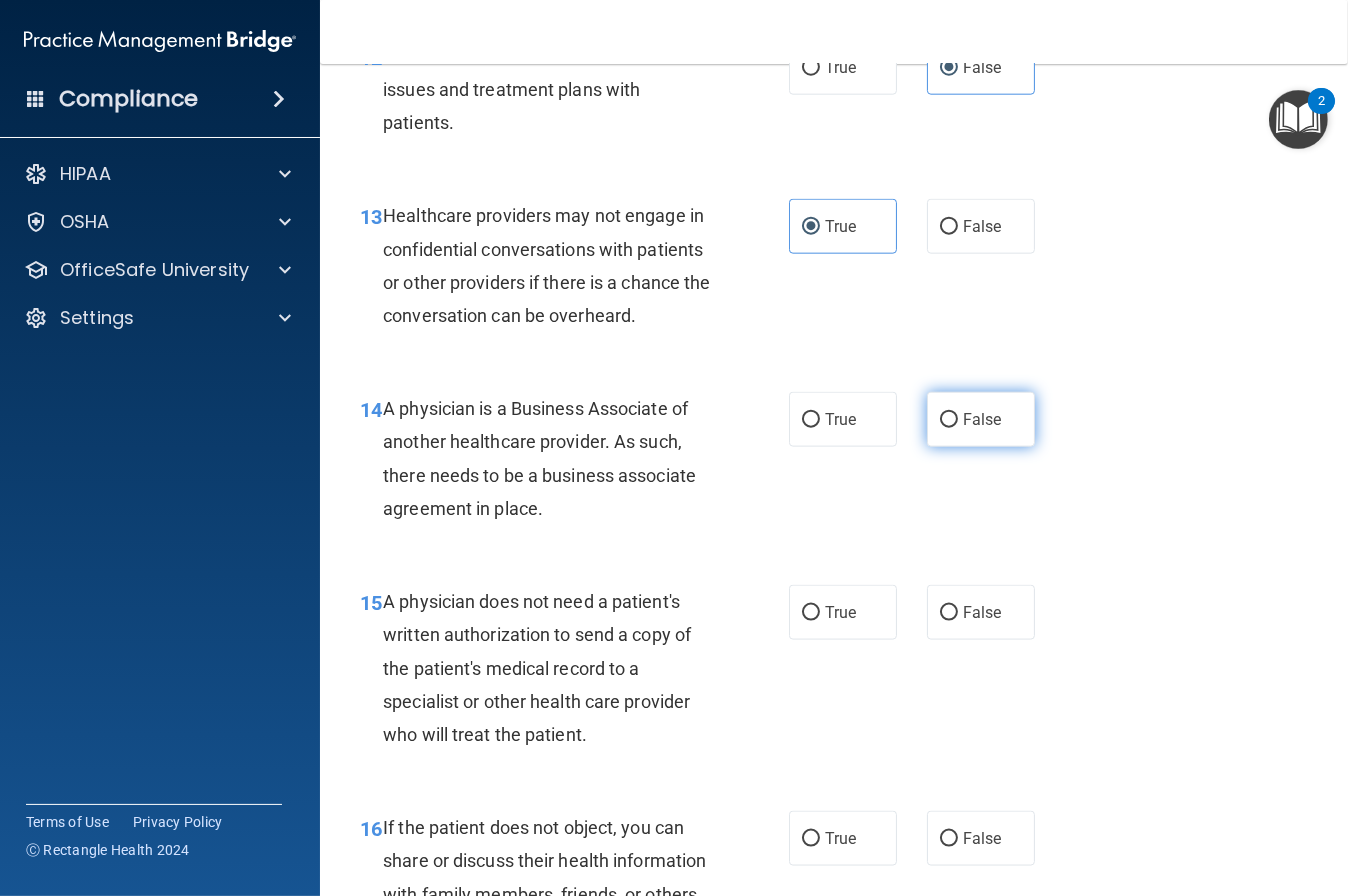 click on "False" at bounding box center (981, 419) 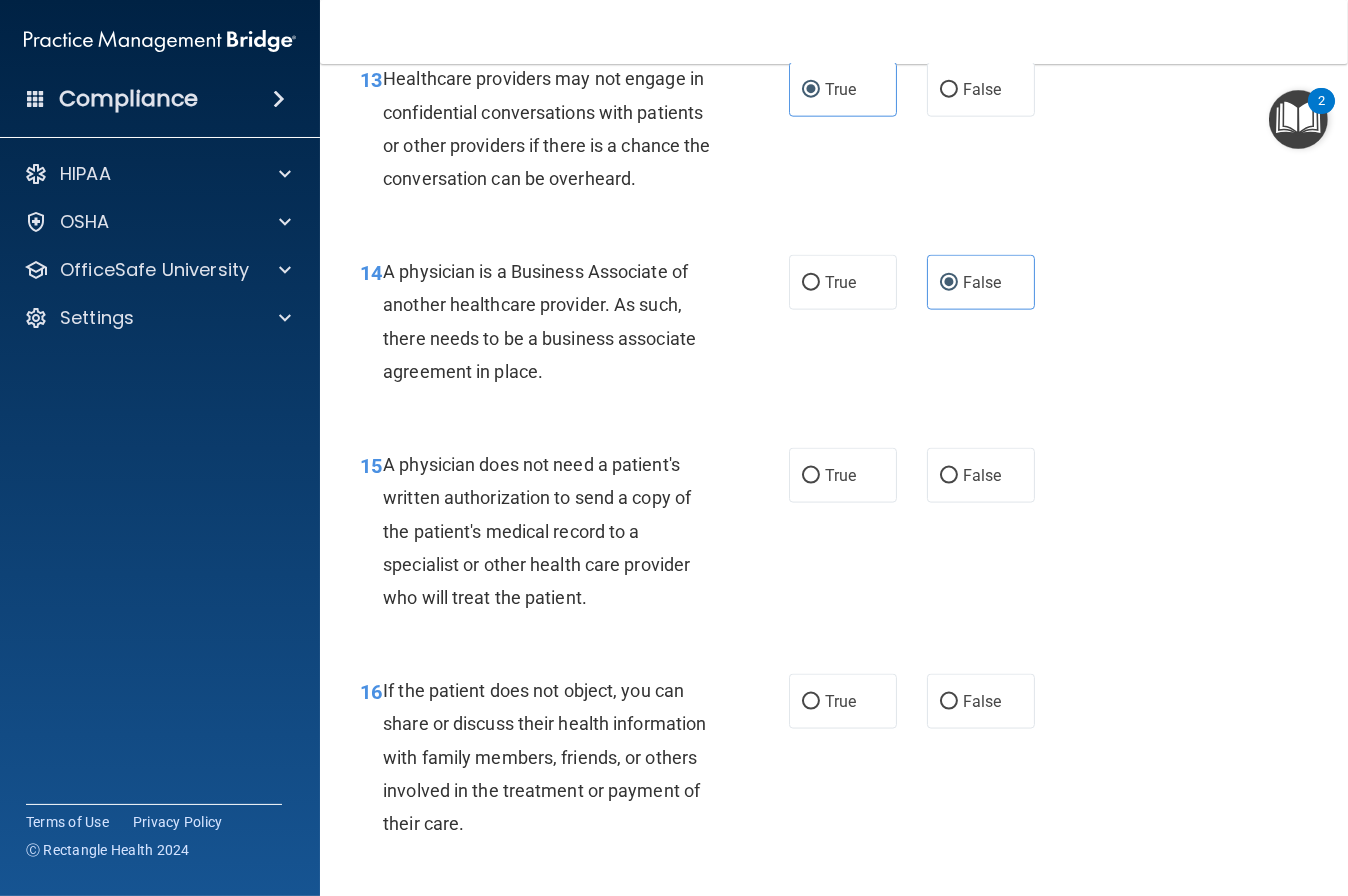 scroll, scrollTop: 2544, scrollLeft: 0, axis: vertical 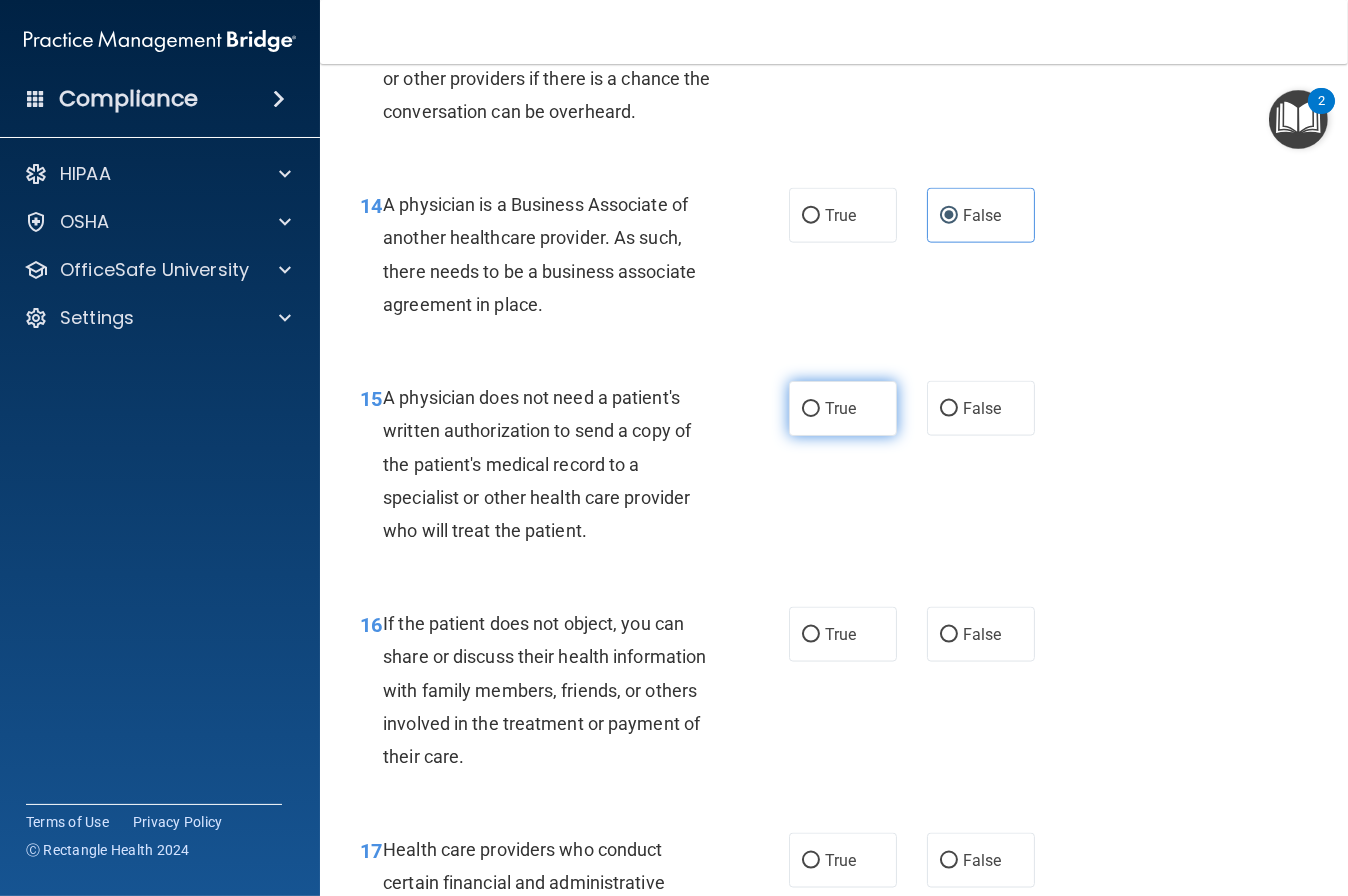 click on "True" at bounding box center (843, 408) 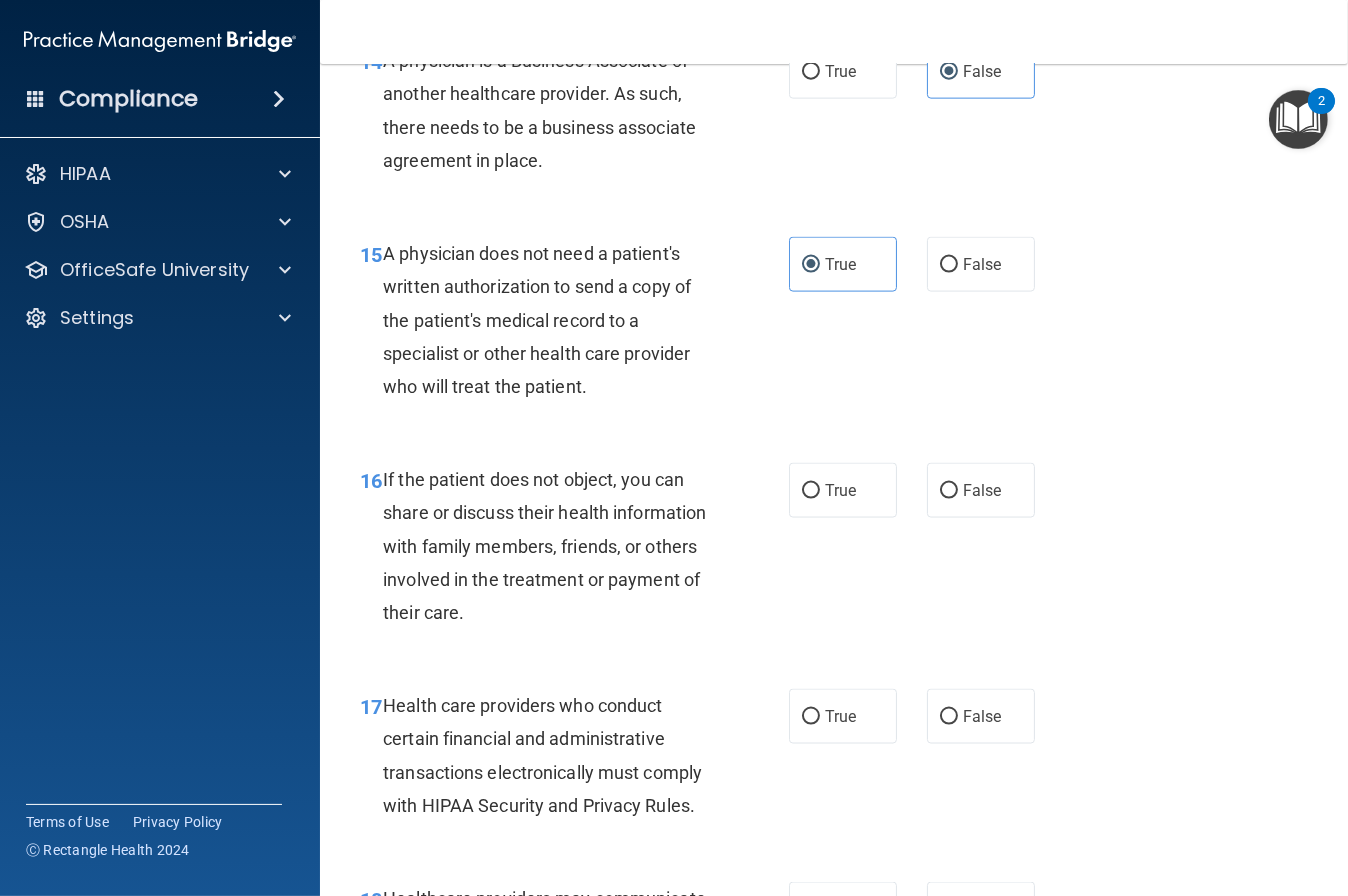 scroll, scrollTop: 2690, scrollLeft: 0, axis: vertical 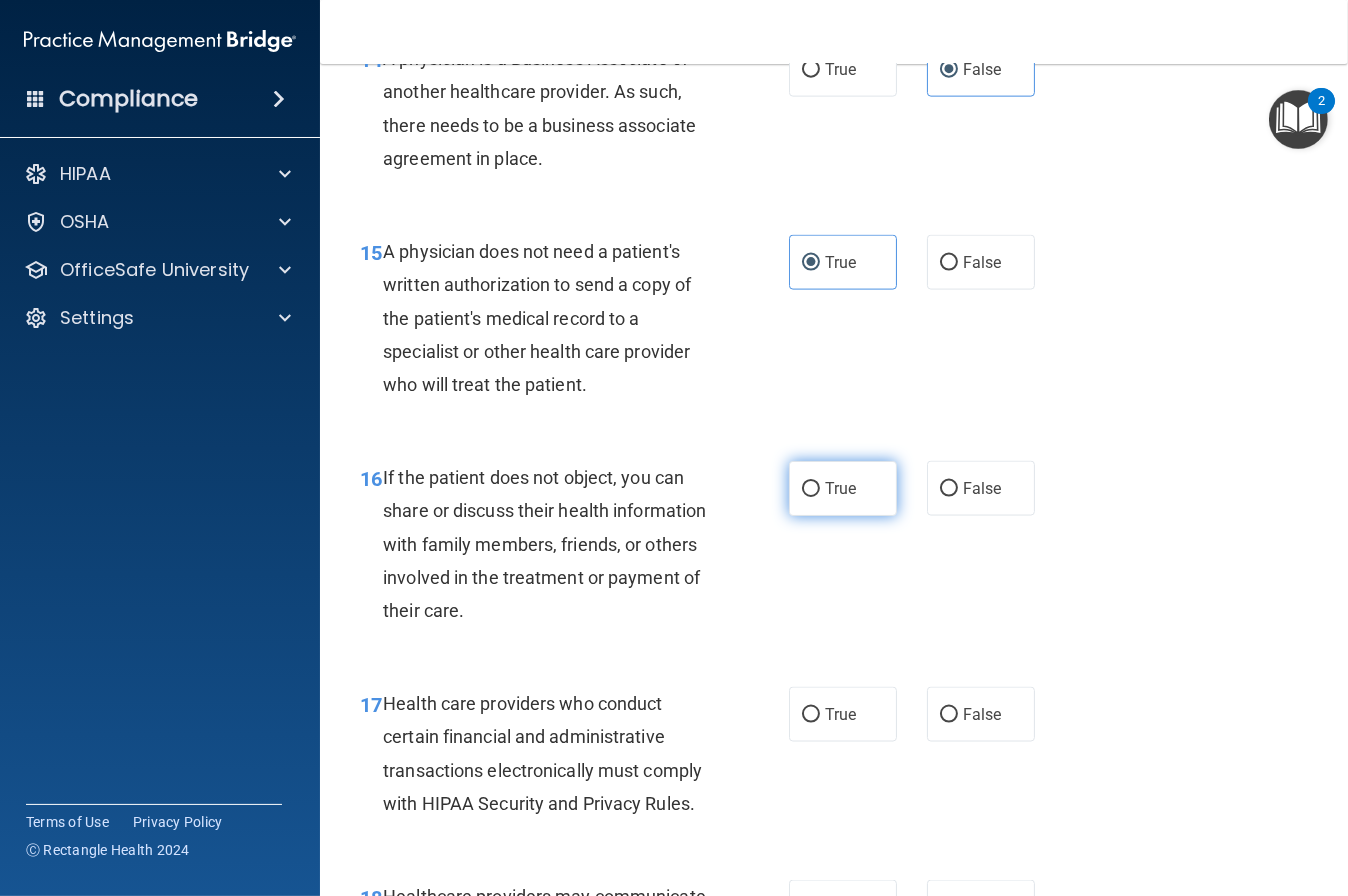 click on "True" at bounding box center (840, 488) 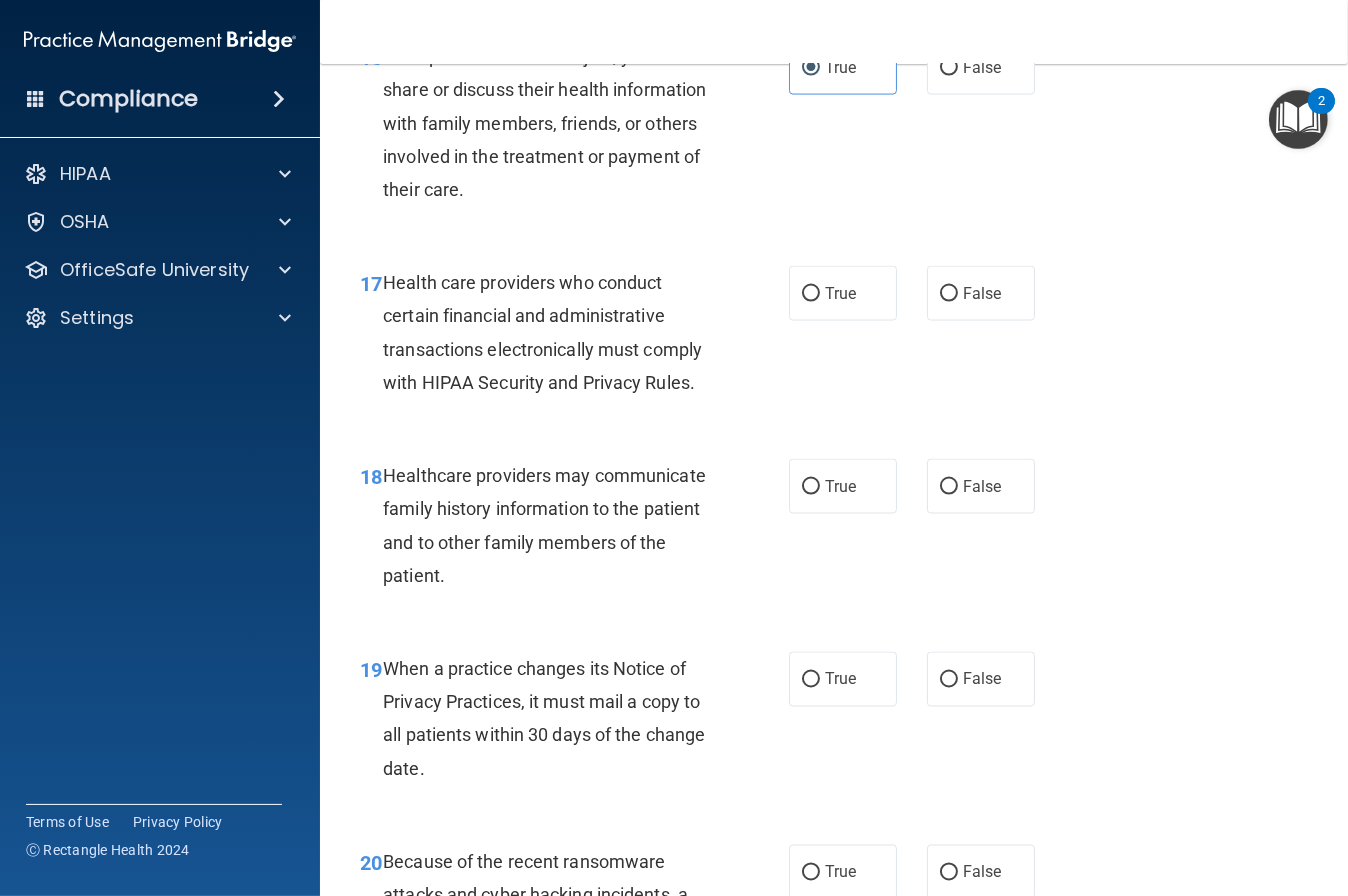 scroll, scrollTop: 3116, scrollLeft: 0, axis: vertical 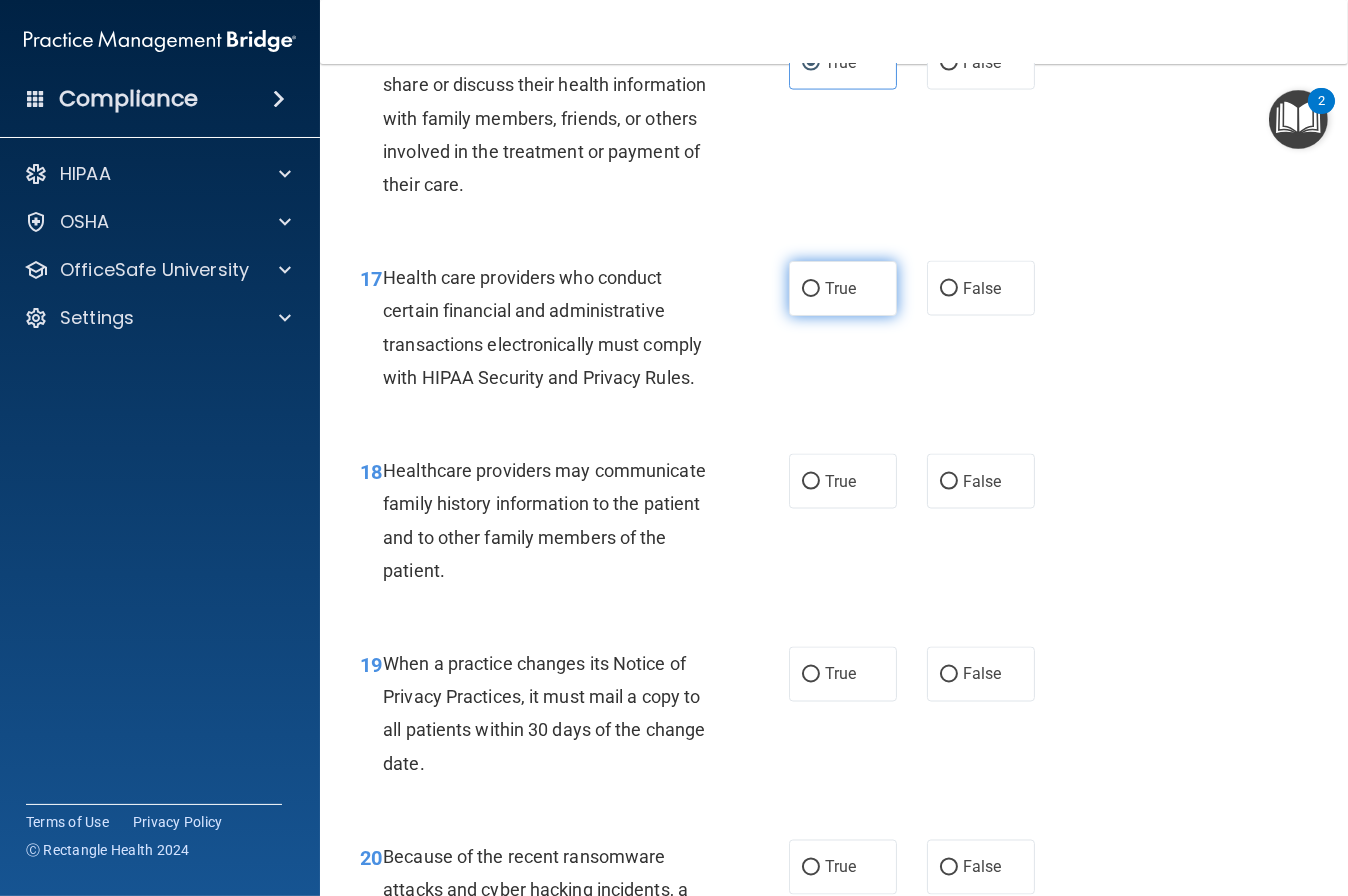 click on "True" at bounding box center (840, 288) 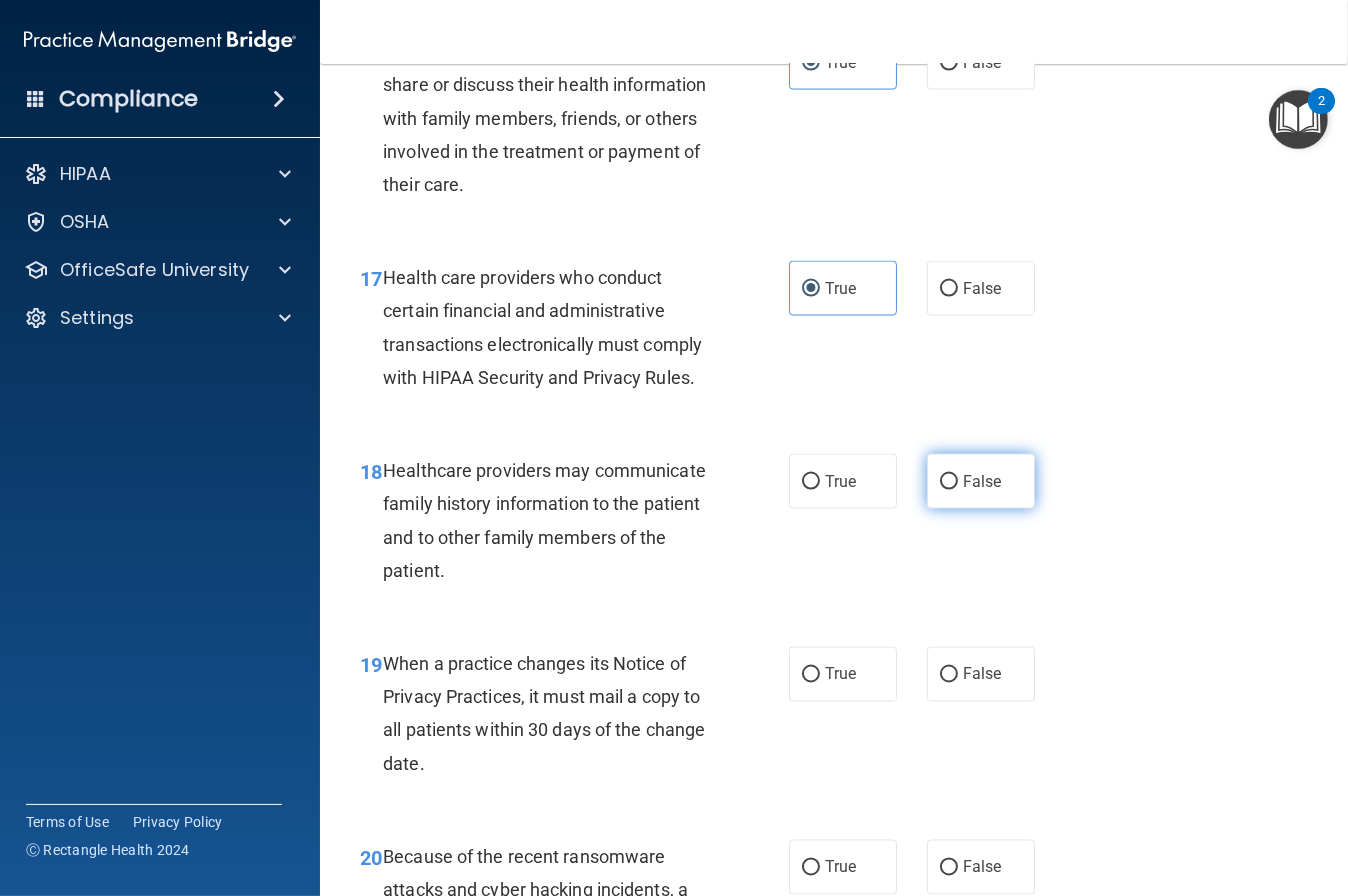 click on "False" at bounding box center [982, 481] 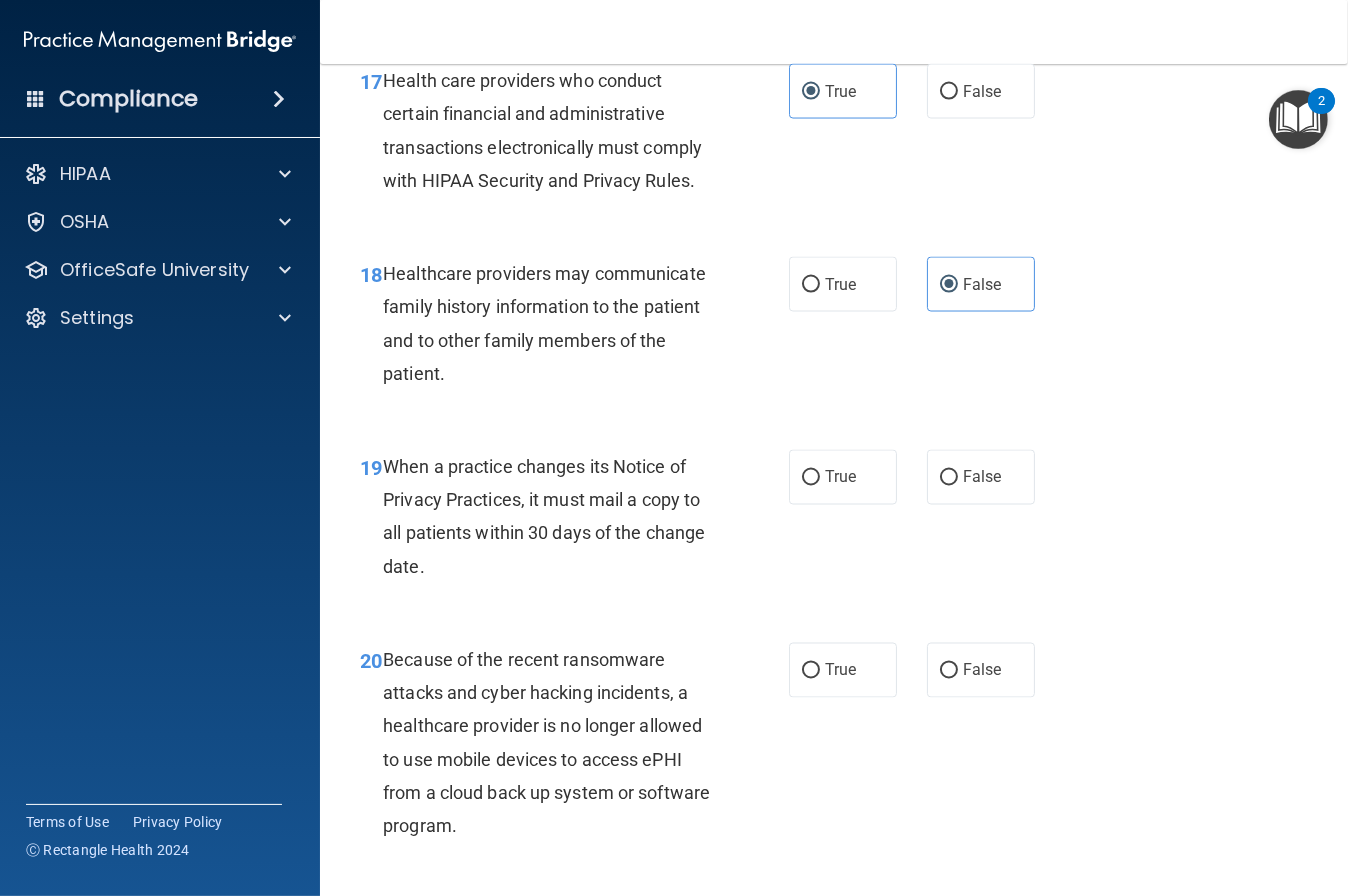 scroll, scrollTop: 3372, scrollLeft: 0, axis: vertical 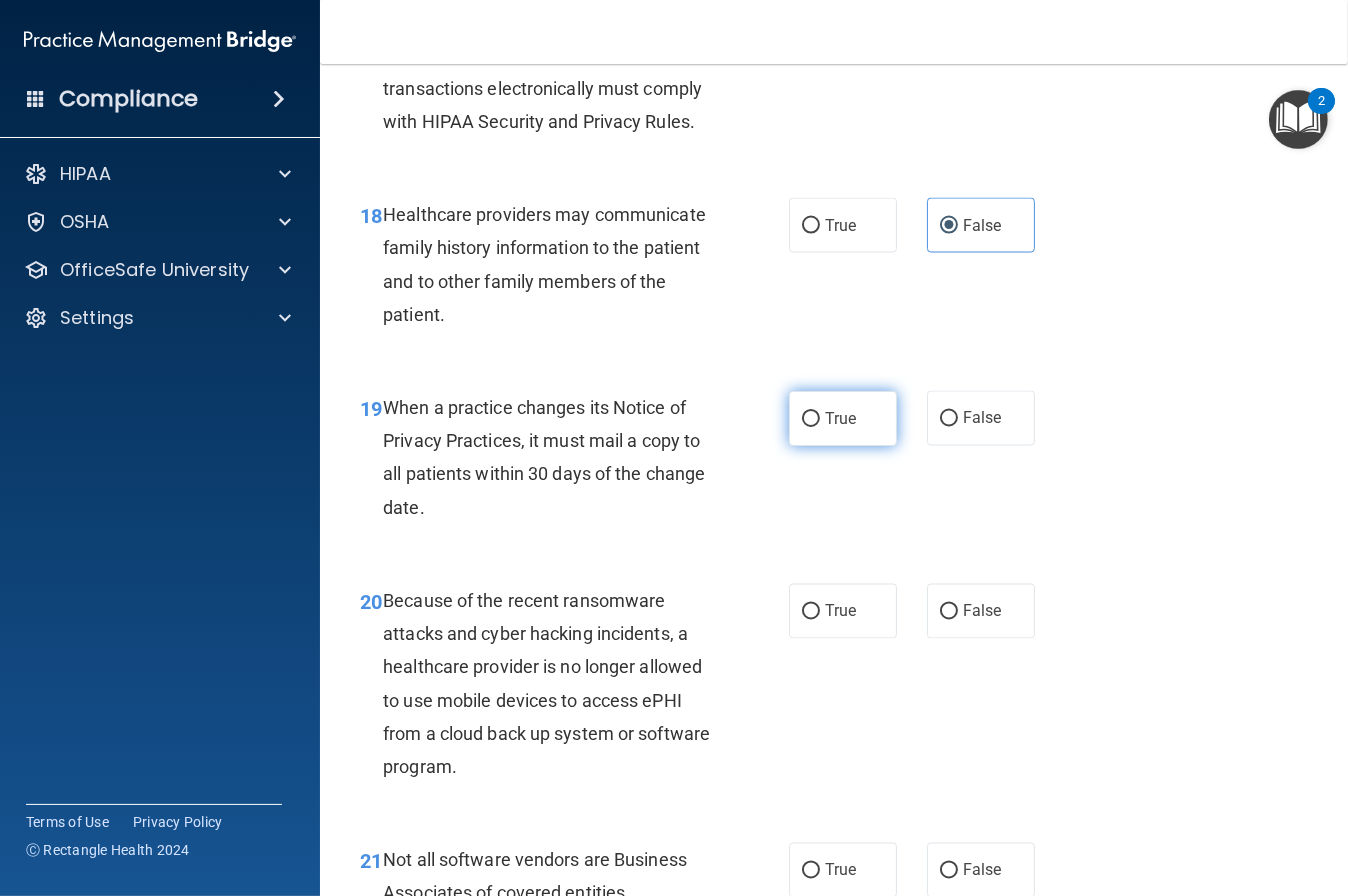 click on "True" at bounding box center (840, 418) 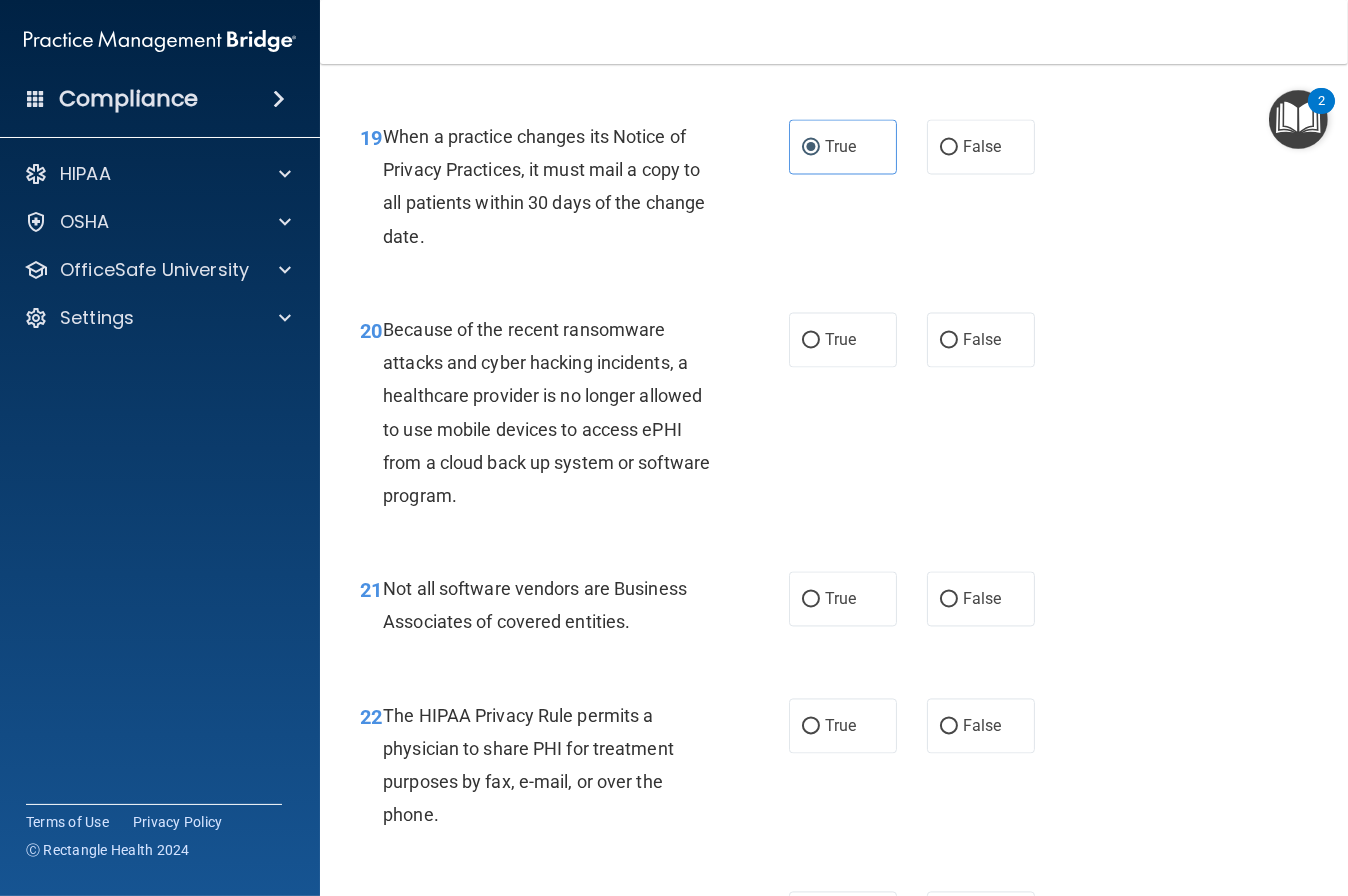 scroll, scrollTop: 3644, scrollLeft: 0, axis: vertical 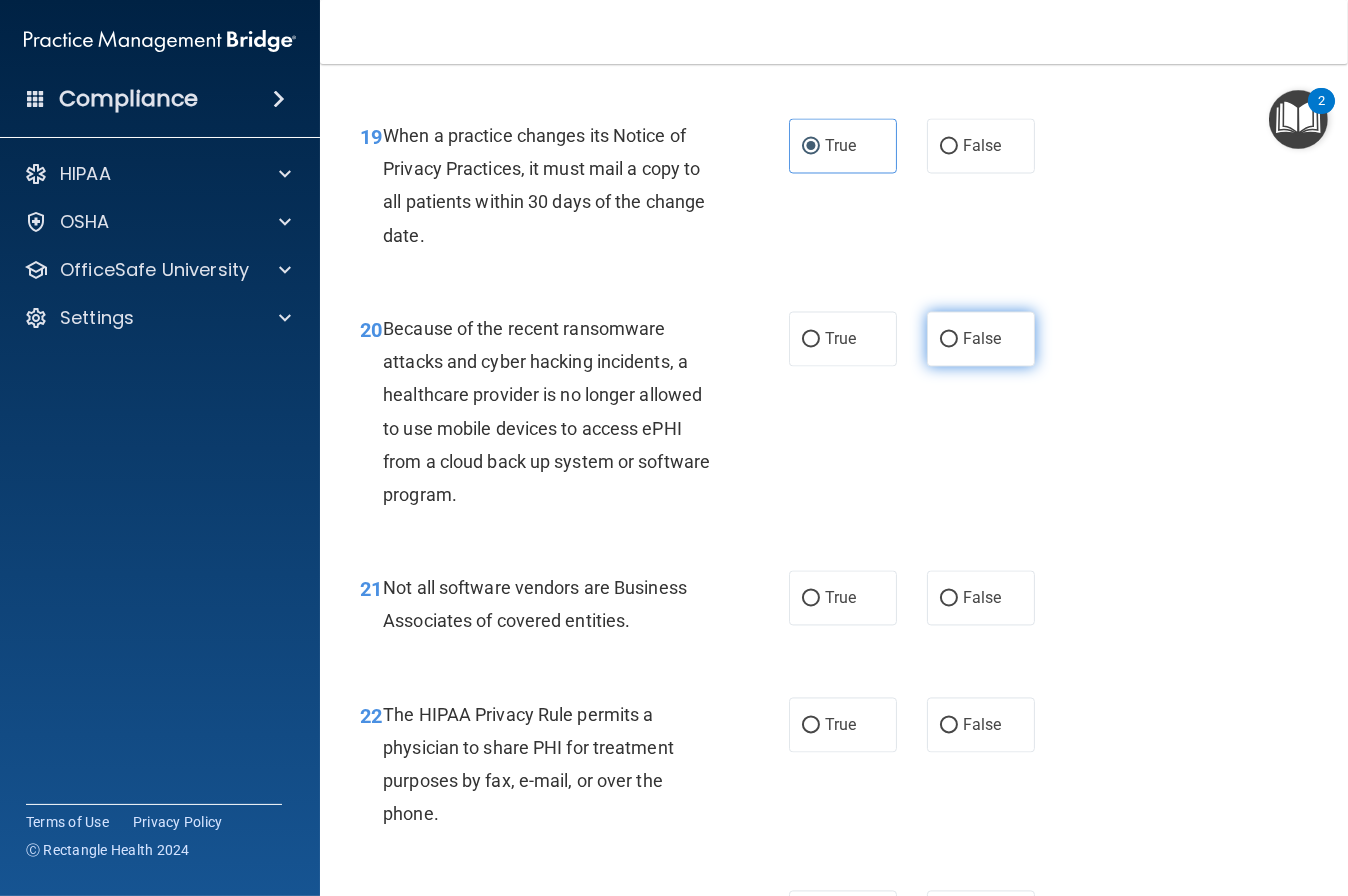 click on "False" at bounding box center [981, 339] 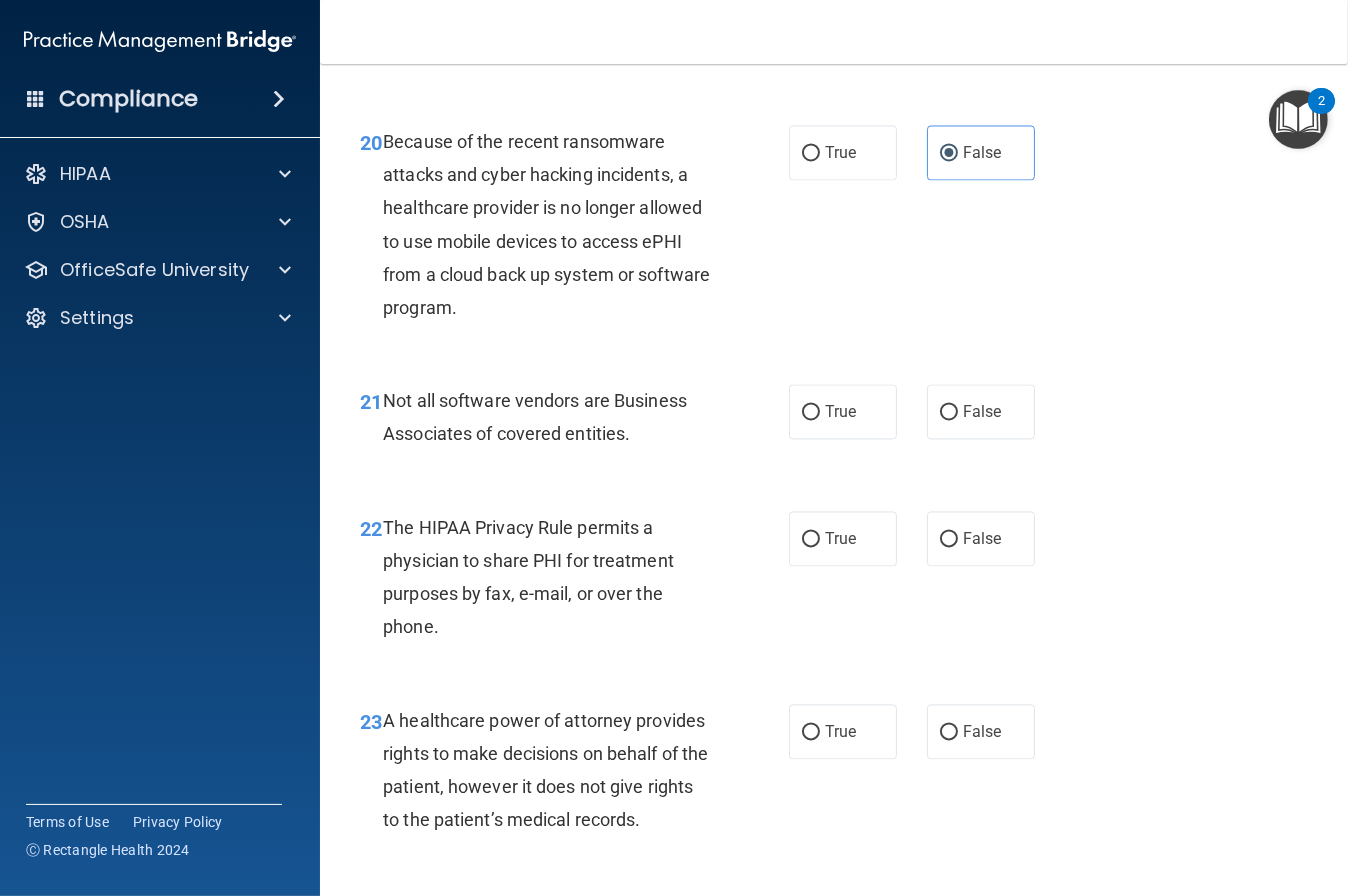 scroll, scrollTop: 3832, scrollLeft: 0, axis: vertical 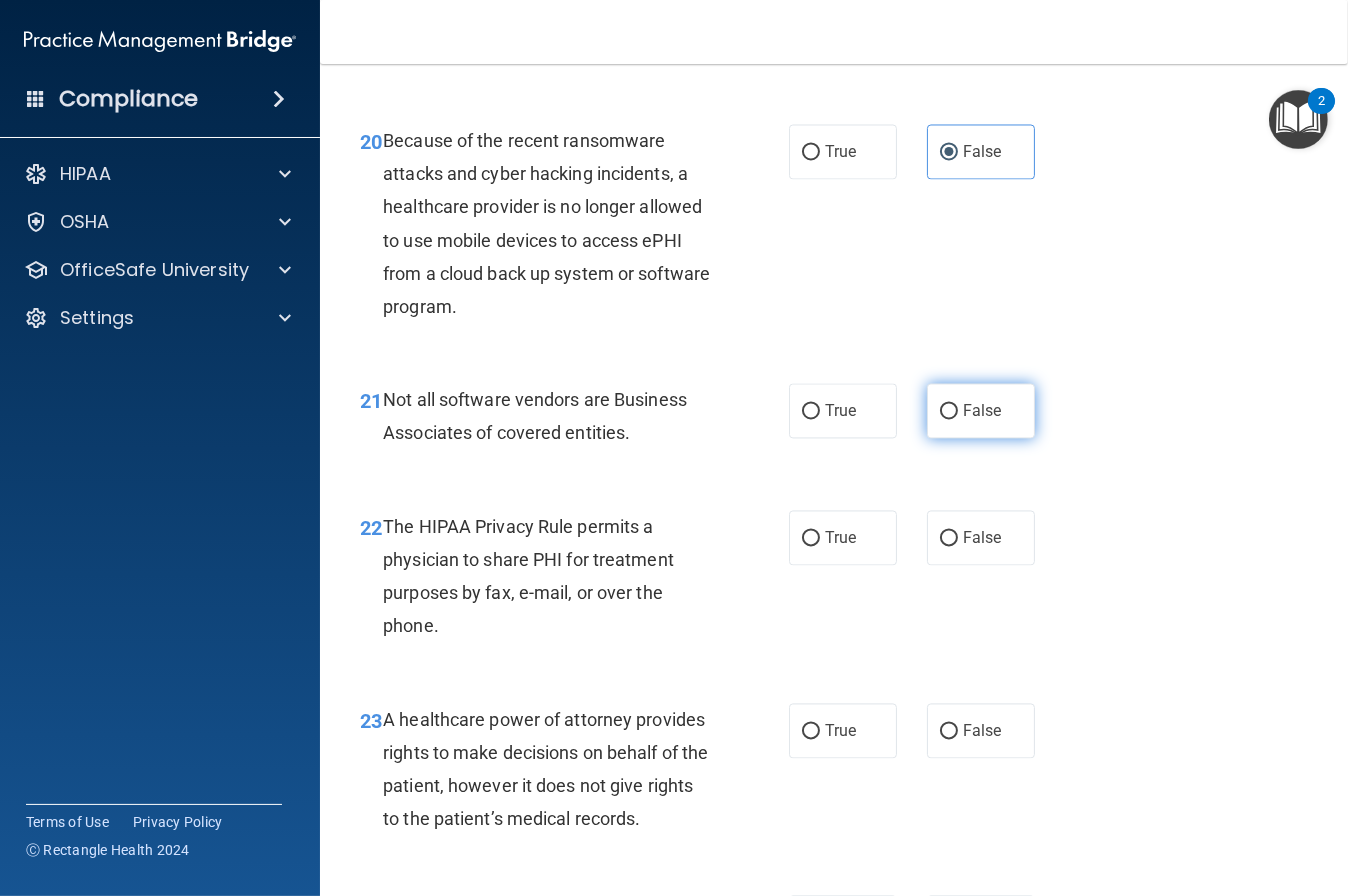 click on "False" at bounding box center [981, 410] 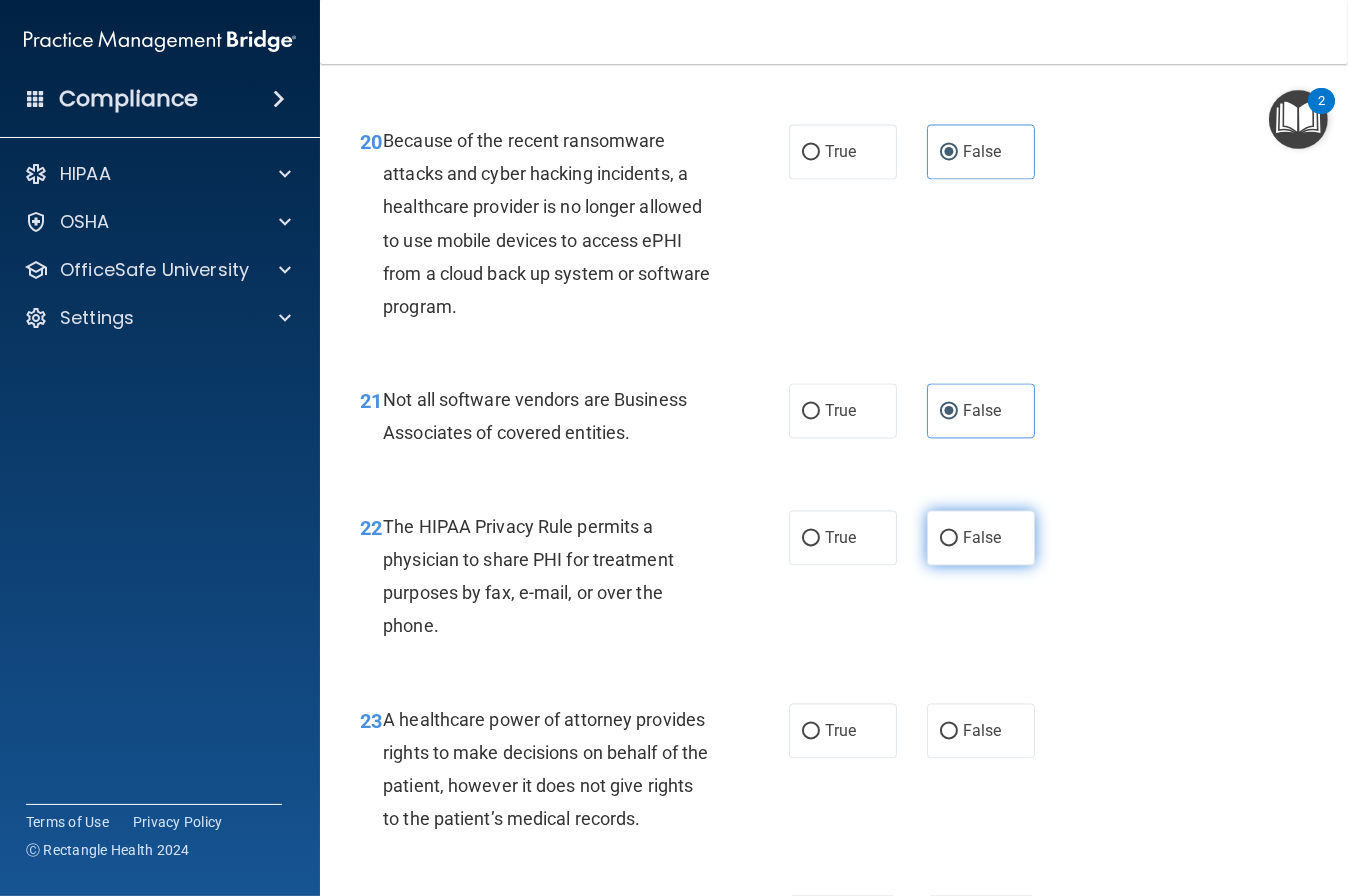 click on "False" at bounding box center (981, 537) 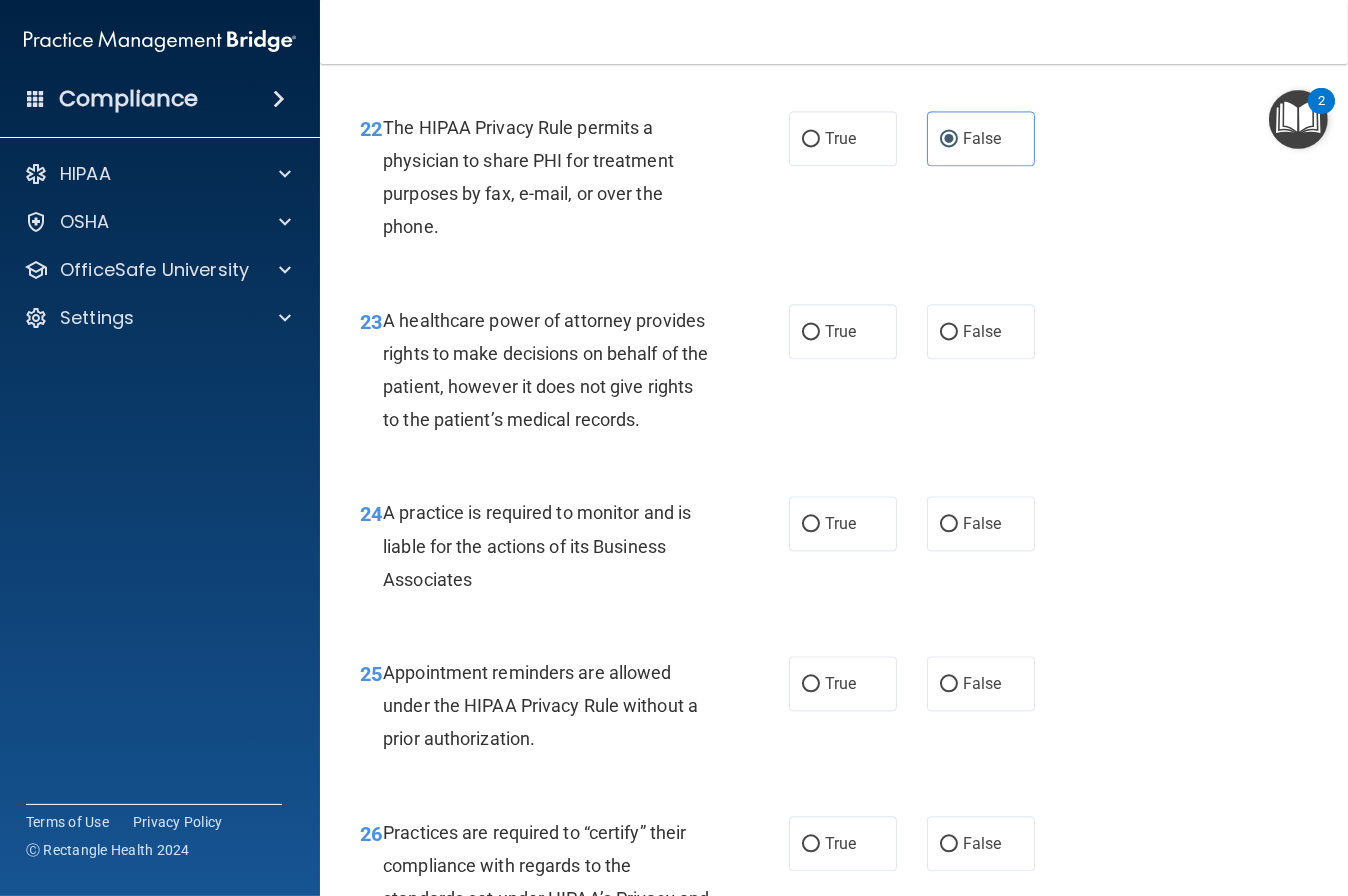 scroll, scrollTop: 4235, scrollLeft: 0, axis: vertical 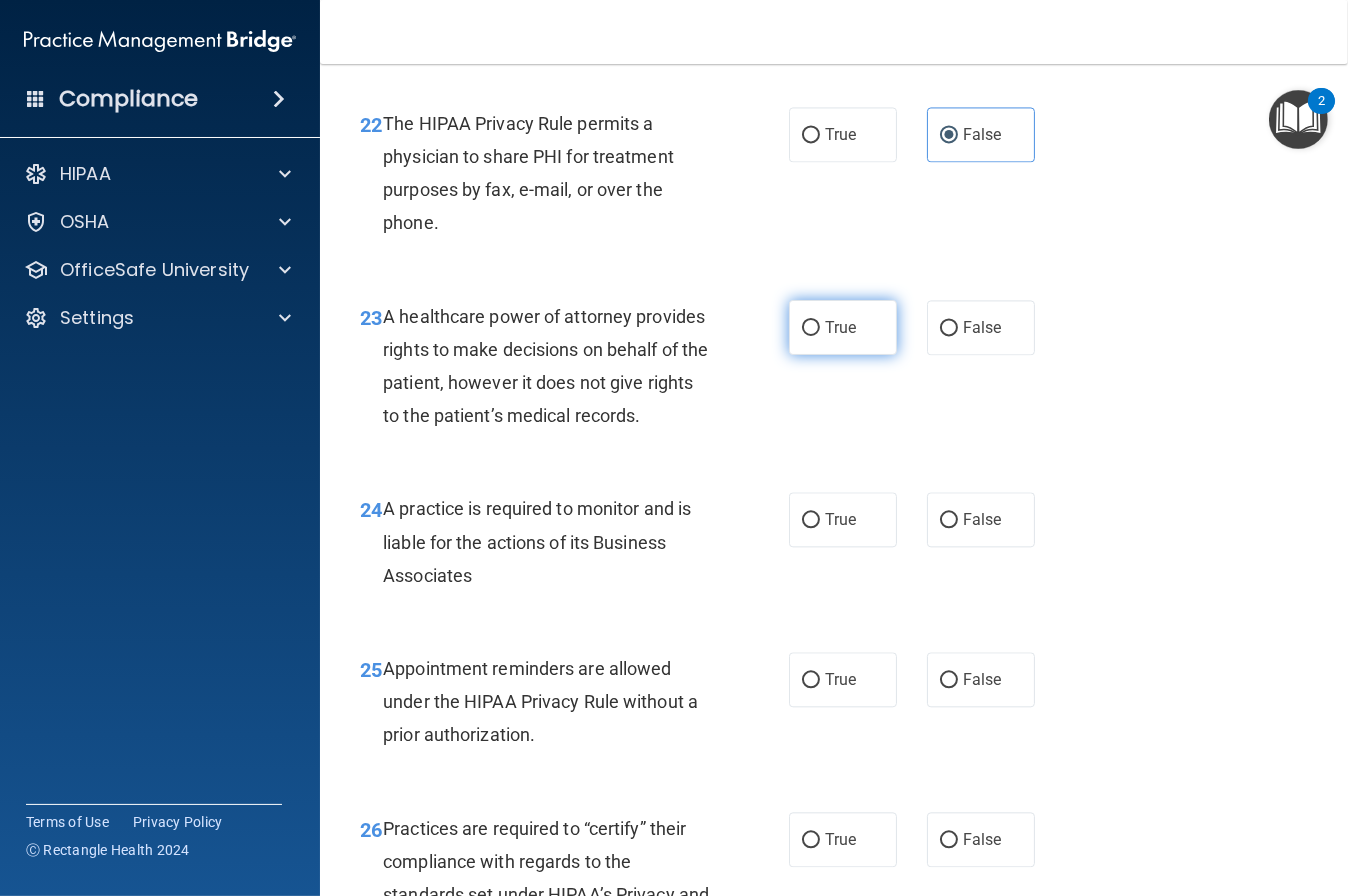 click on "True" at bounding box center [843, 327] 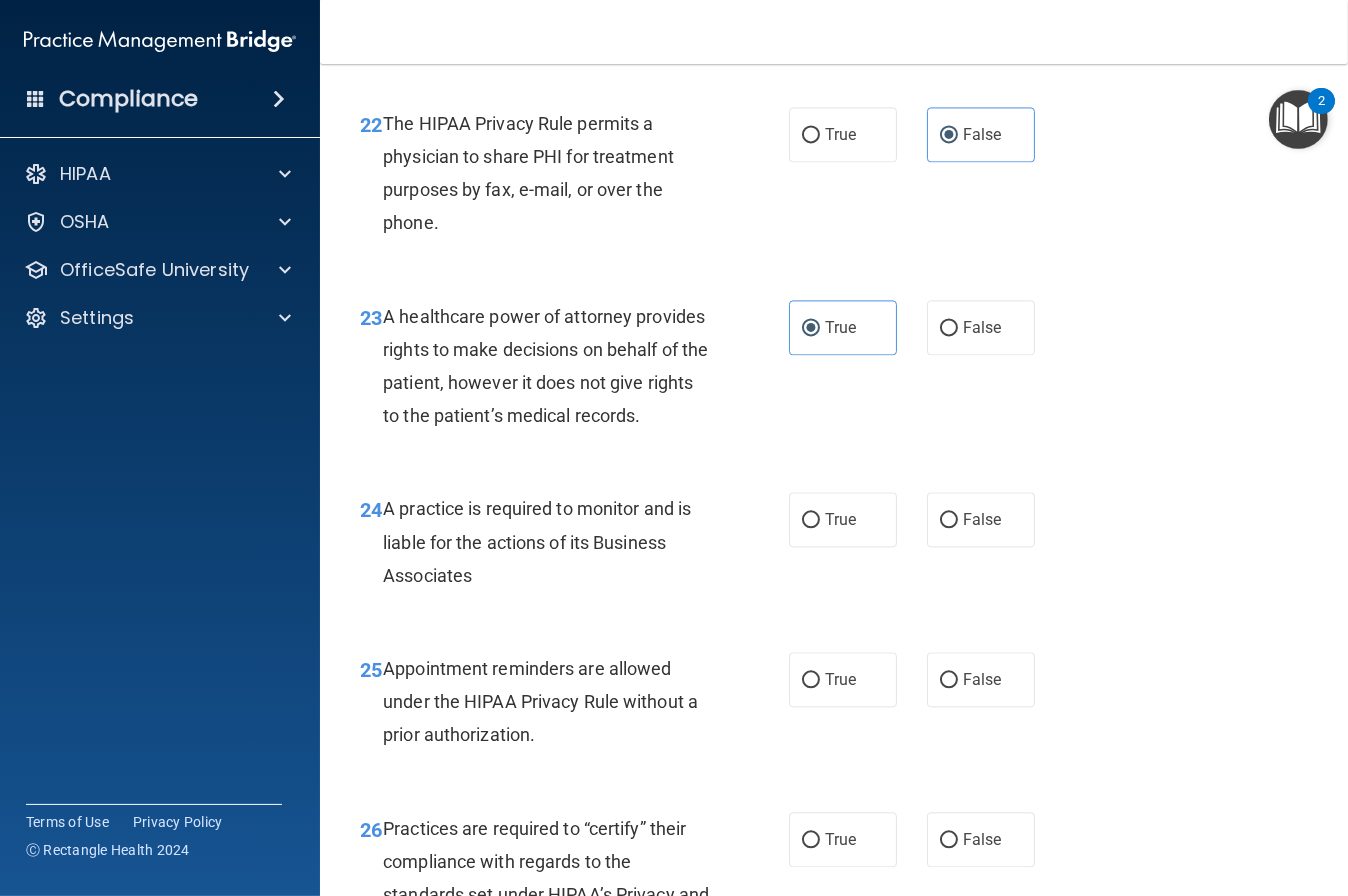 drag, startPoint x: 878, startPoint y: 550, endPoint x: 1007, endPoint y: 510, distance: 135.05925 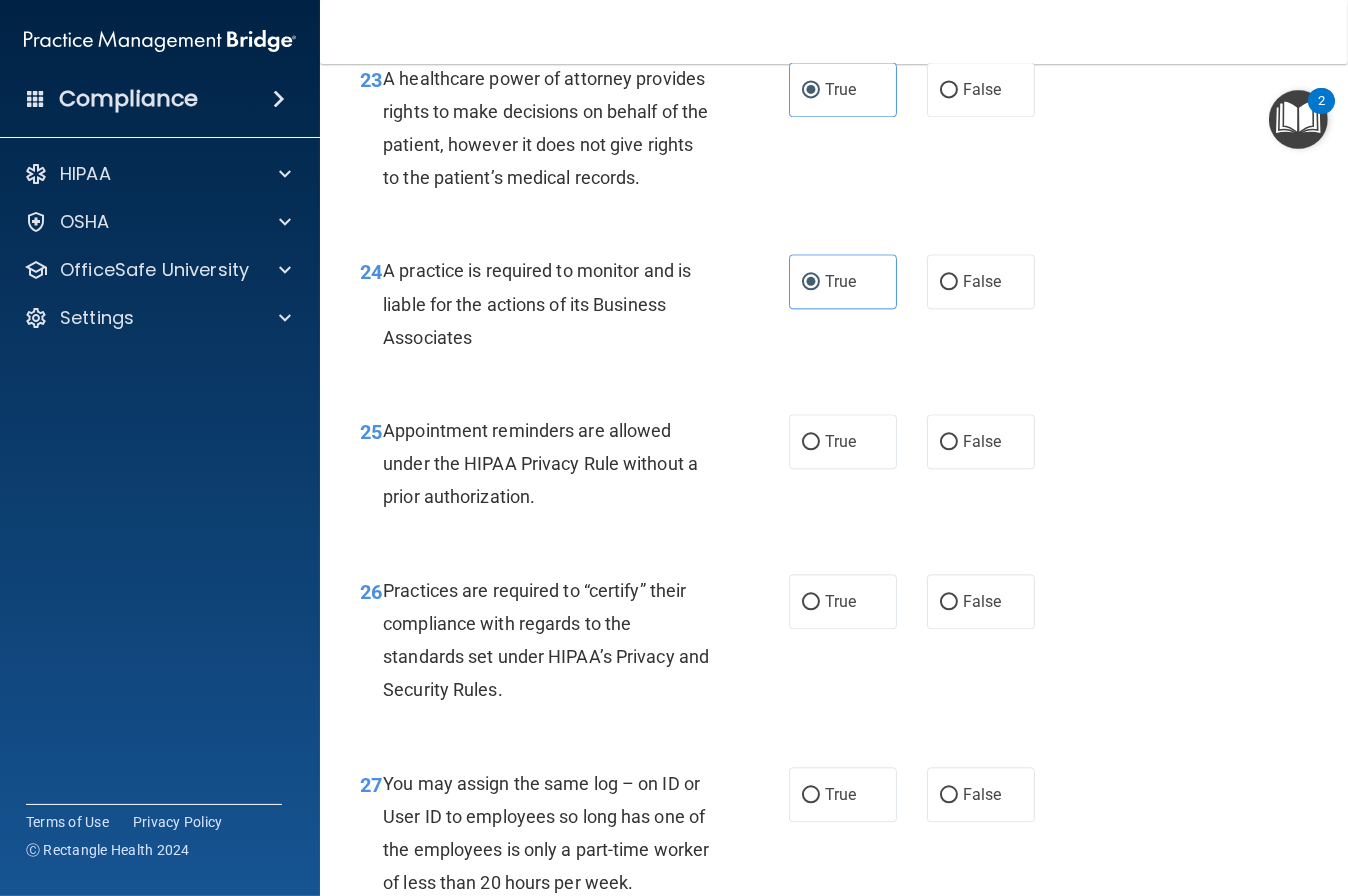 scroll, scrollTop: 4567, scrollLeft: 0, axis: vertical 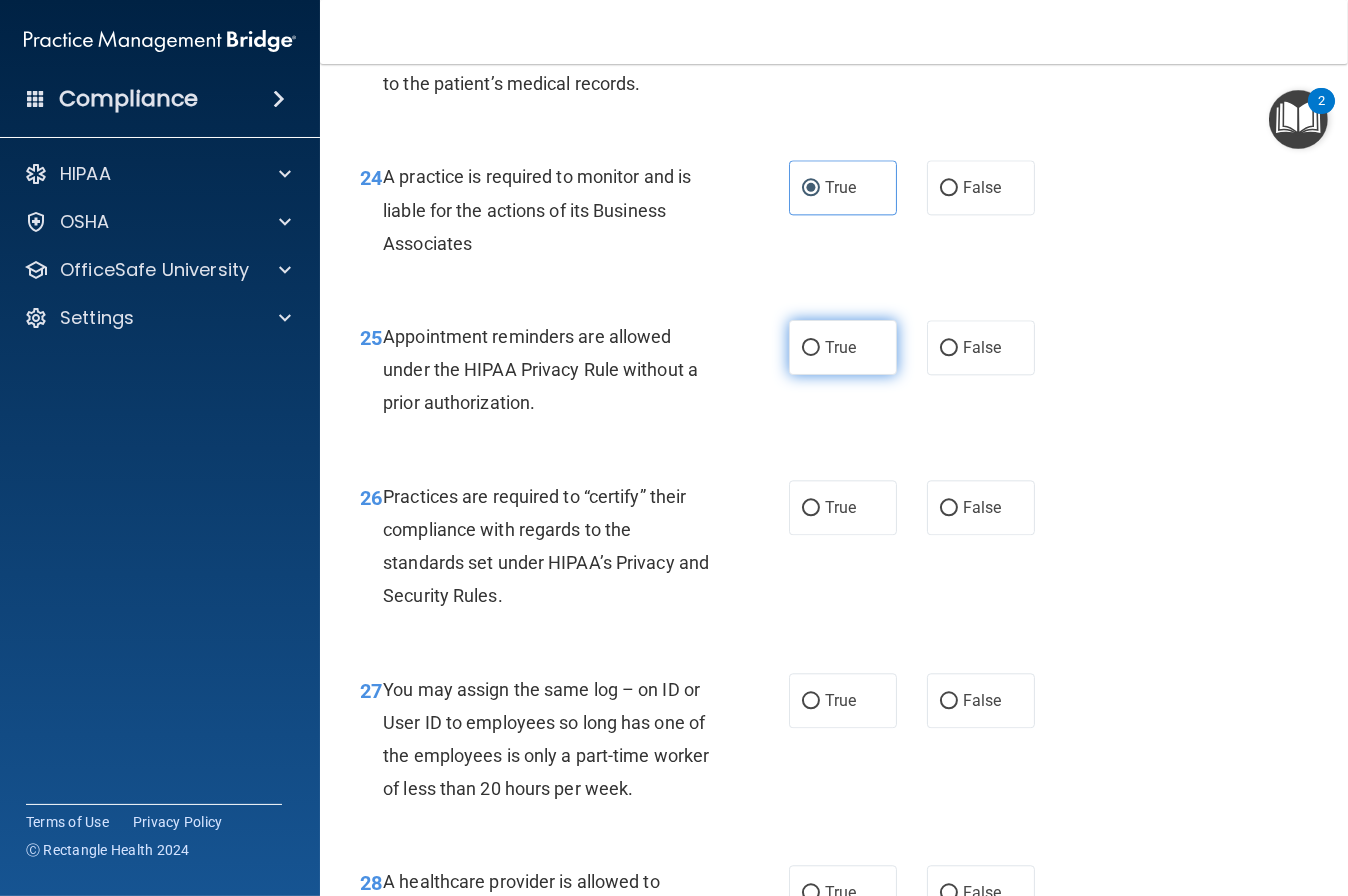 click on "True" at bounding box center (843, 347) 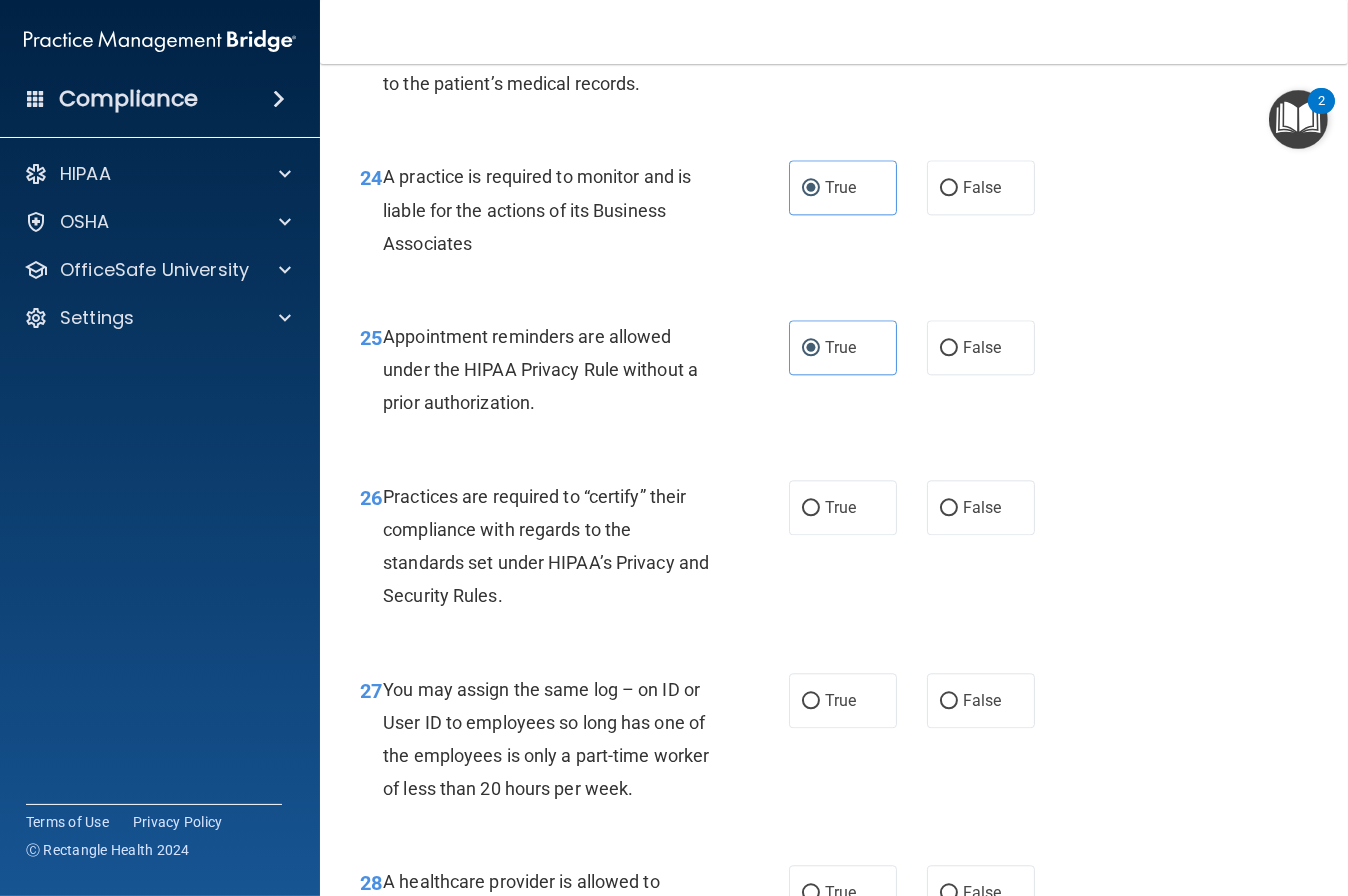 click on "26       Practices are required to “certify” their compliance with regards to the standards set under HIPAA’s Privacy and Security Rules." at bounding box center (574, 551) 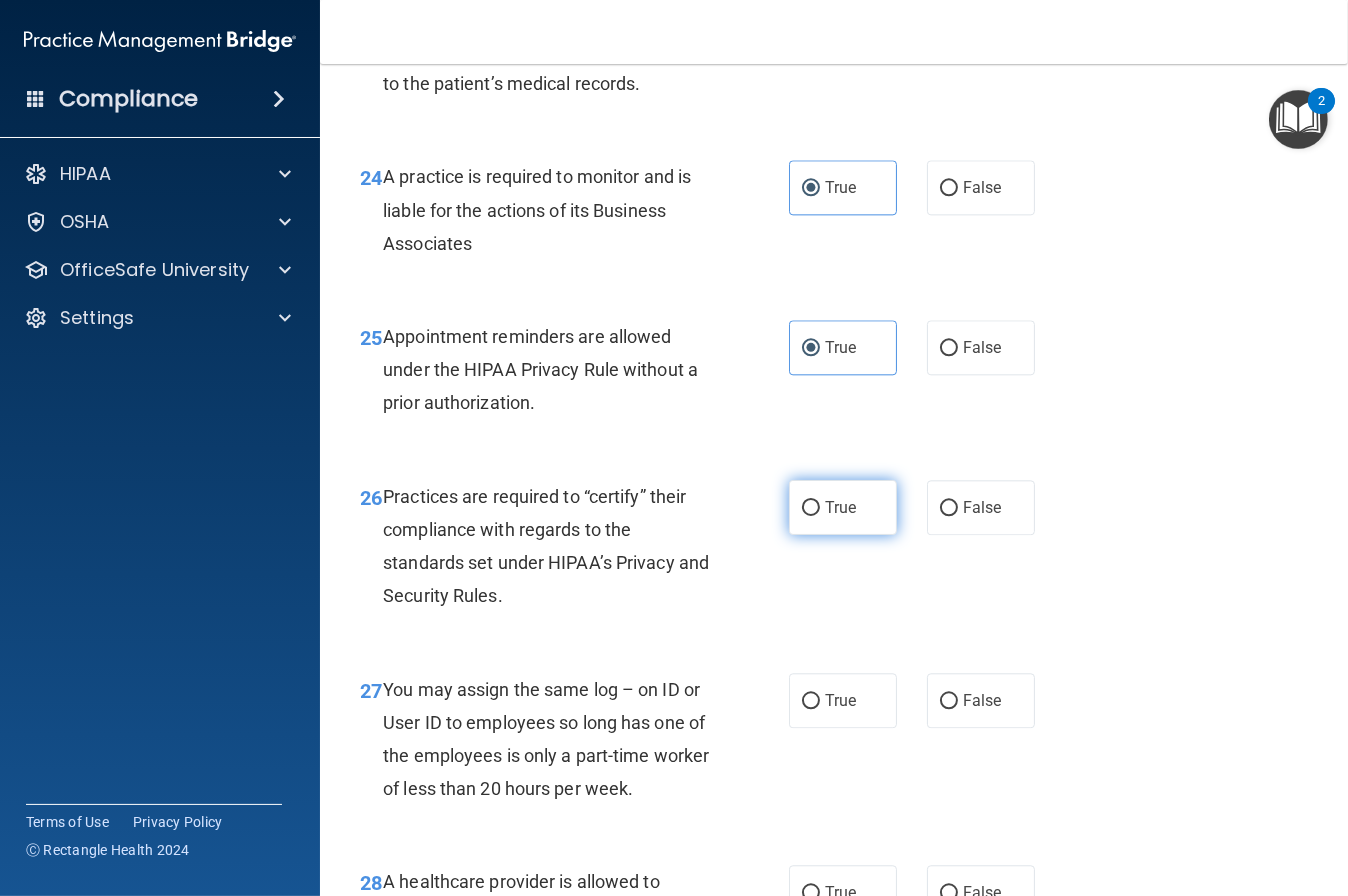 click on "True" at bounding box center (811, 508) 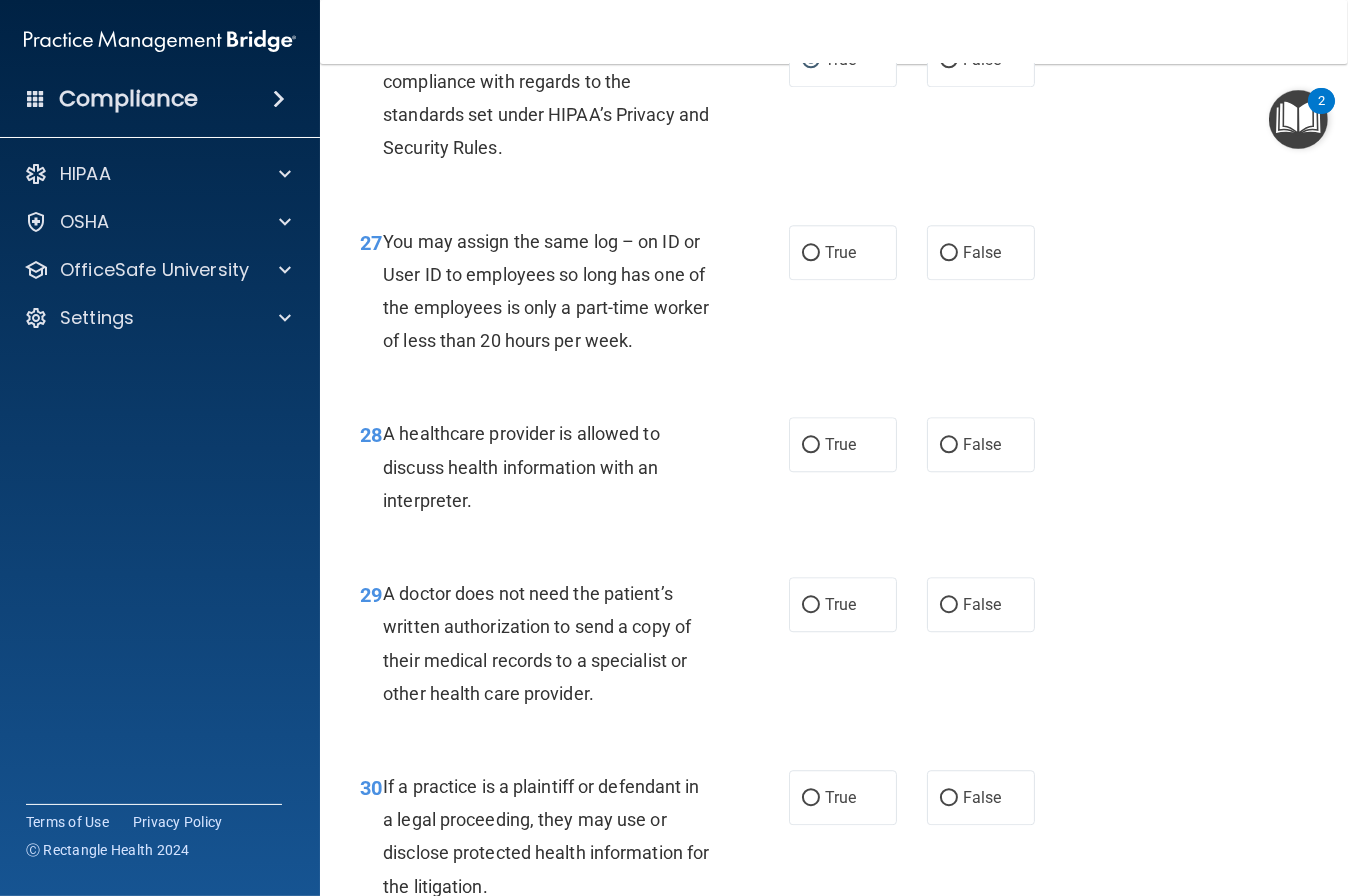 scroll, scrollTop: 5059, scrollLeft: 0, axis: vertical 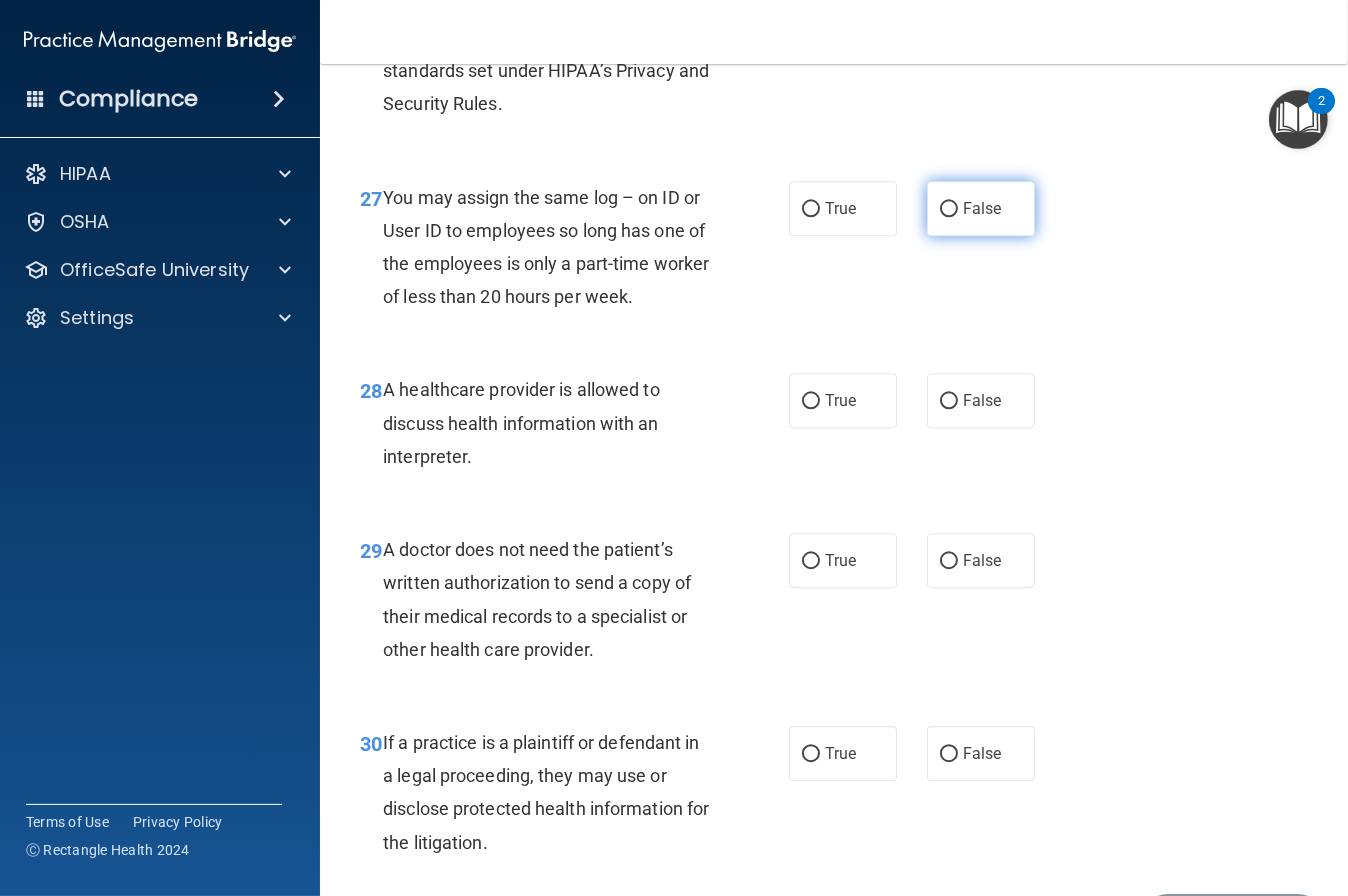 click on "False" at bounding box center [981, 208] 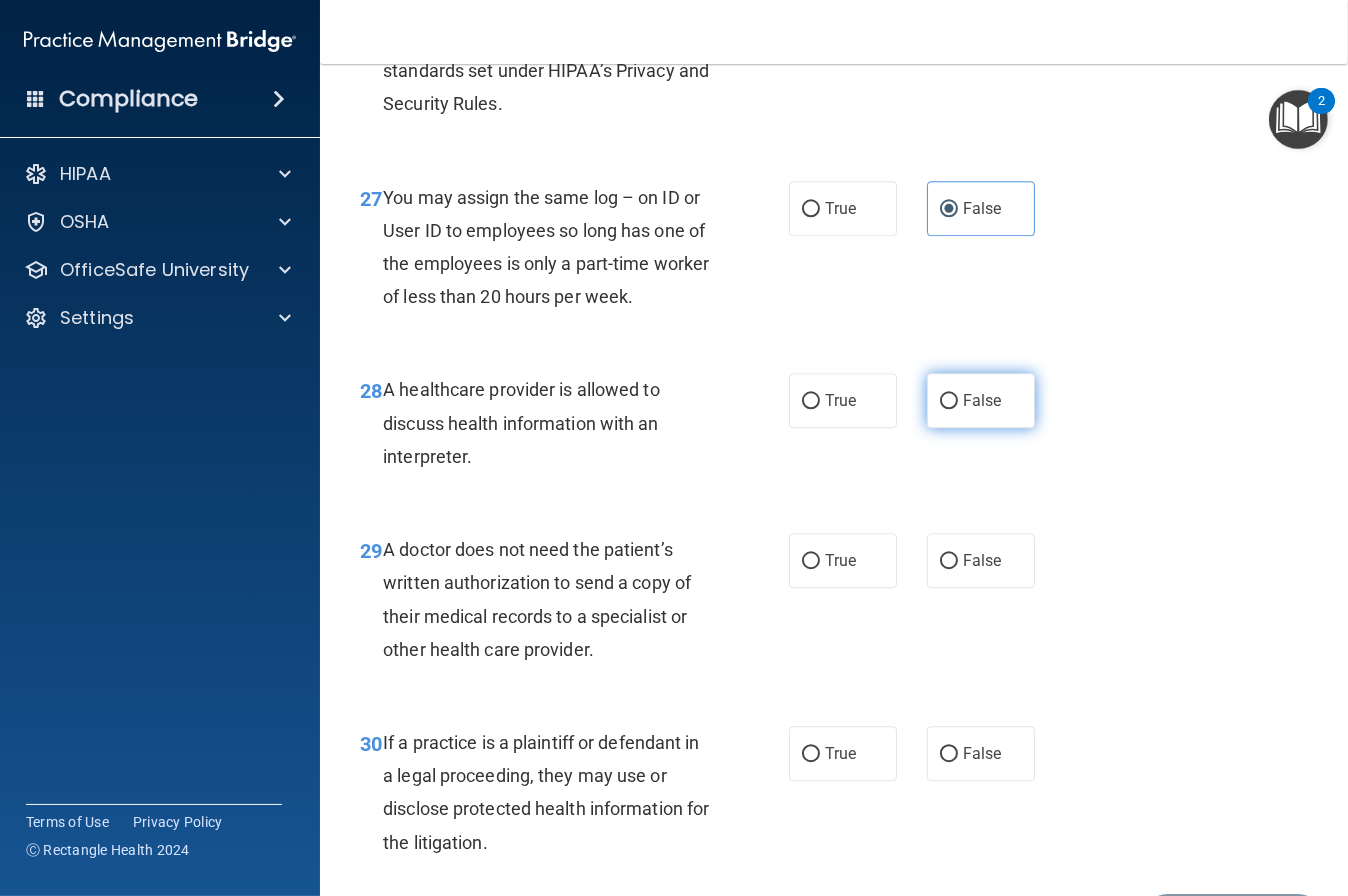 drag, startPoint x: 847, startPoint y: 436, endPoint x: 992, endPoint y: 444, distance: 145.22052 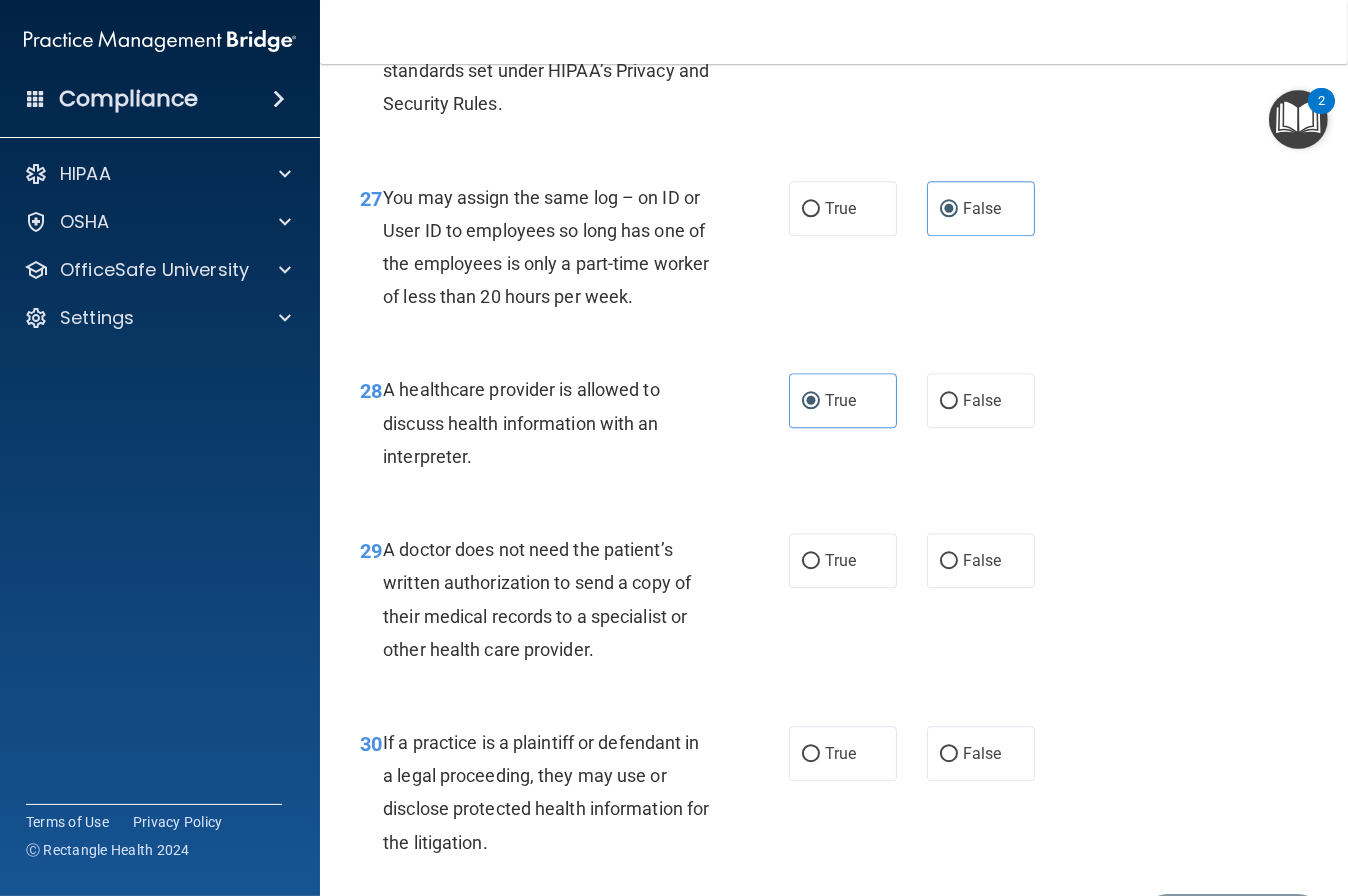 scroll, scrollTop: 5220, scrollLeft: 0, axis: vertical 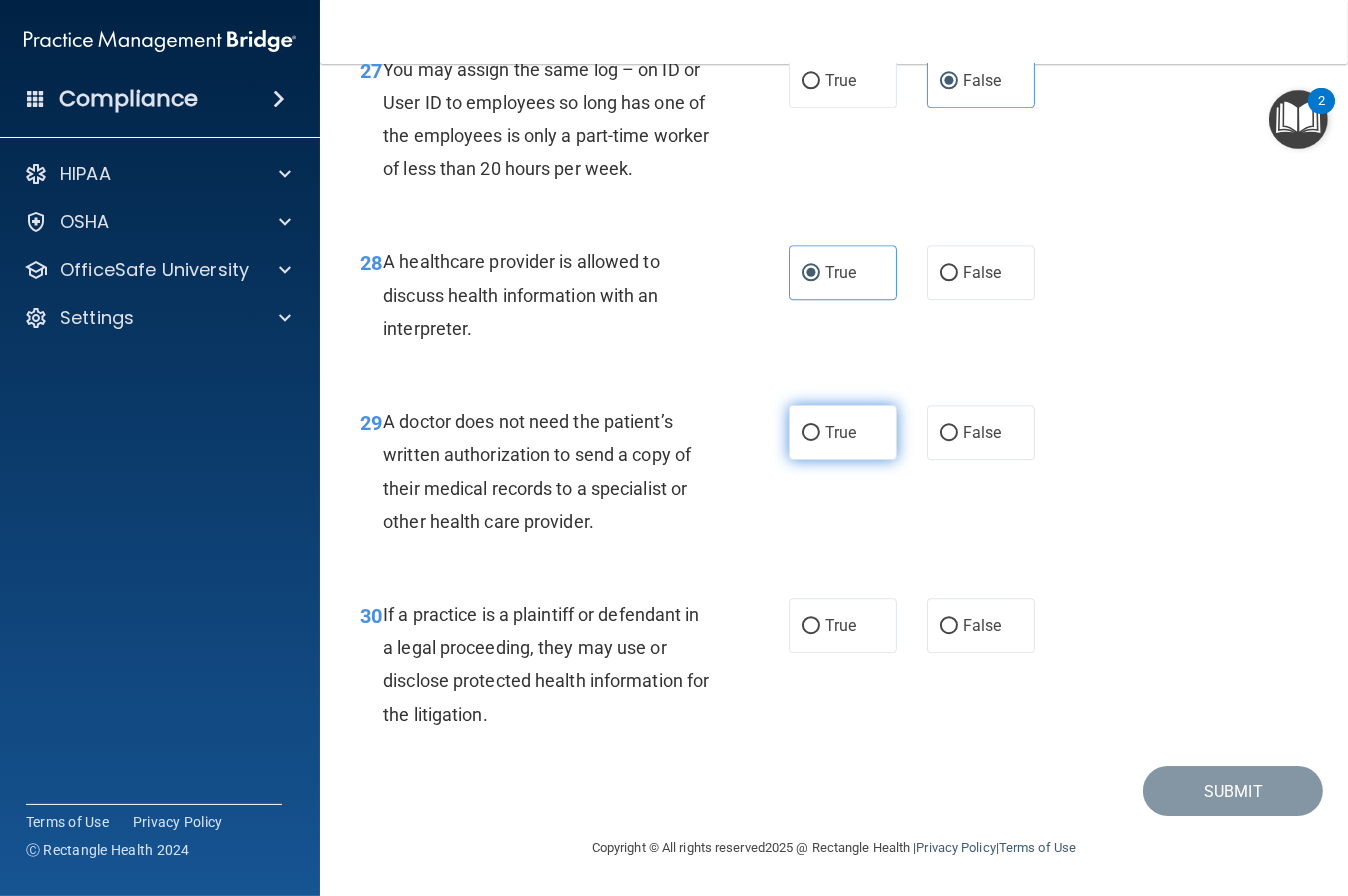 click on "True" at bounding box center [843, 432] 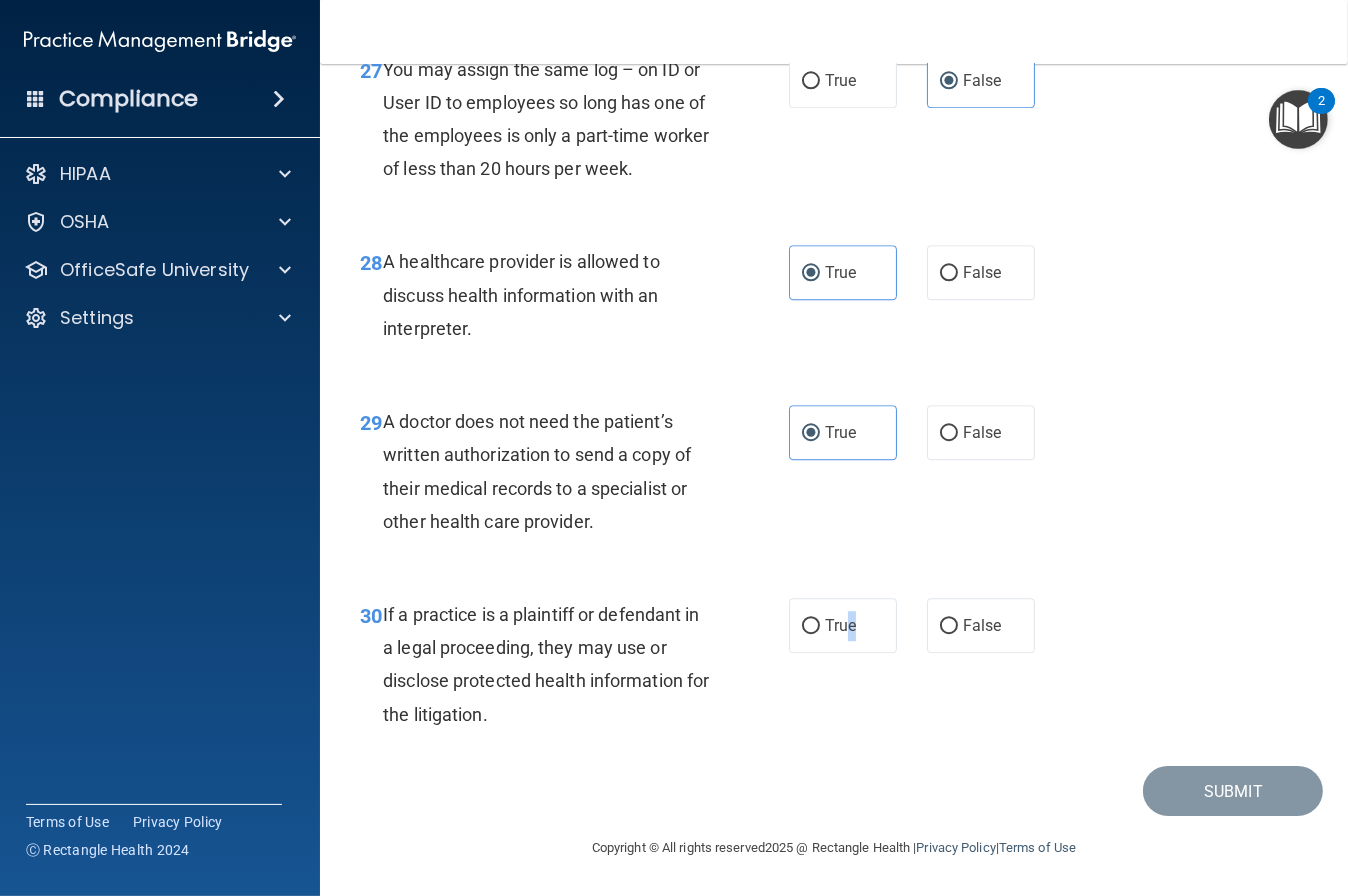 drag, startPoint x: 847, startPoint y: 620, endPoint x: 1184, endPoint y: 724, distance: 352.6826 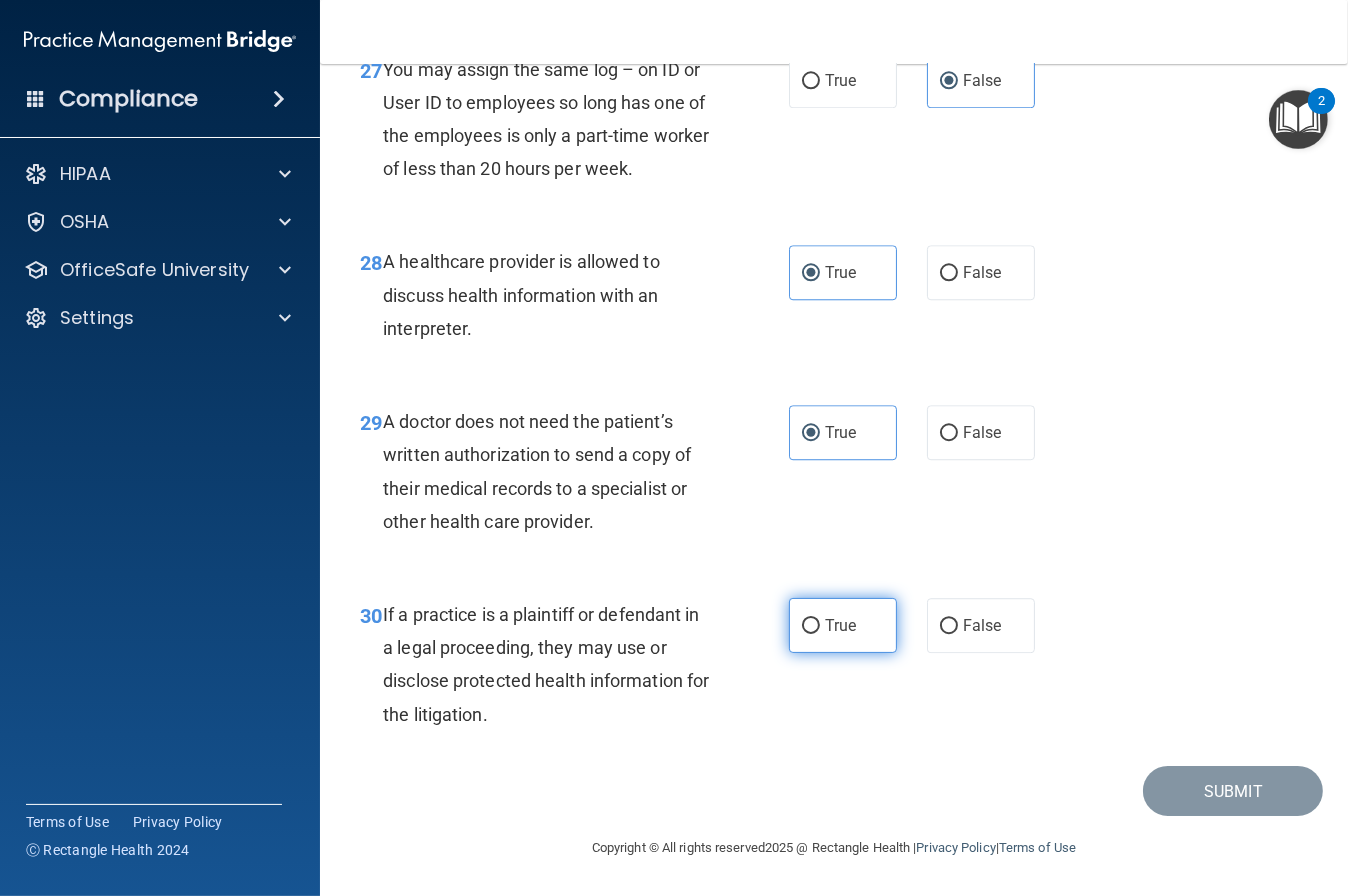 click on "True" at bounding box center [843, 625] 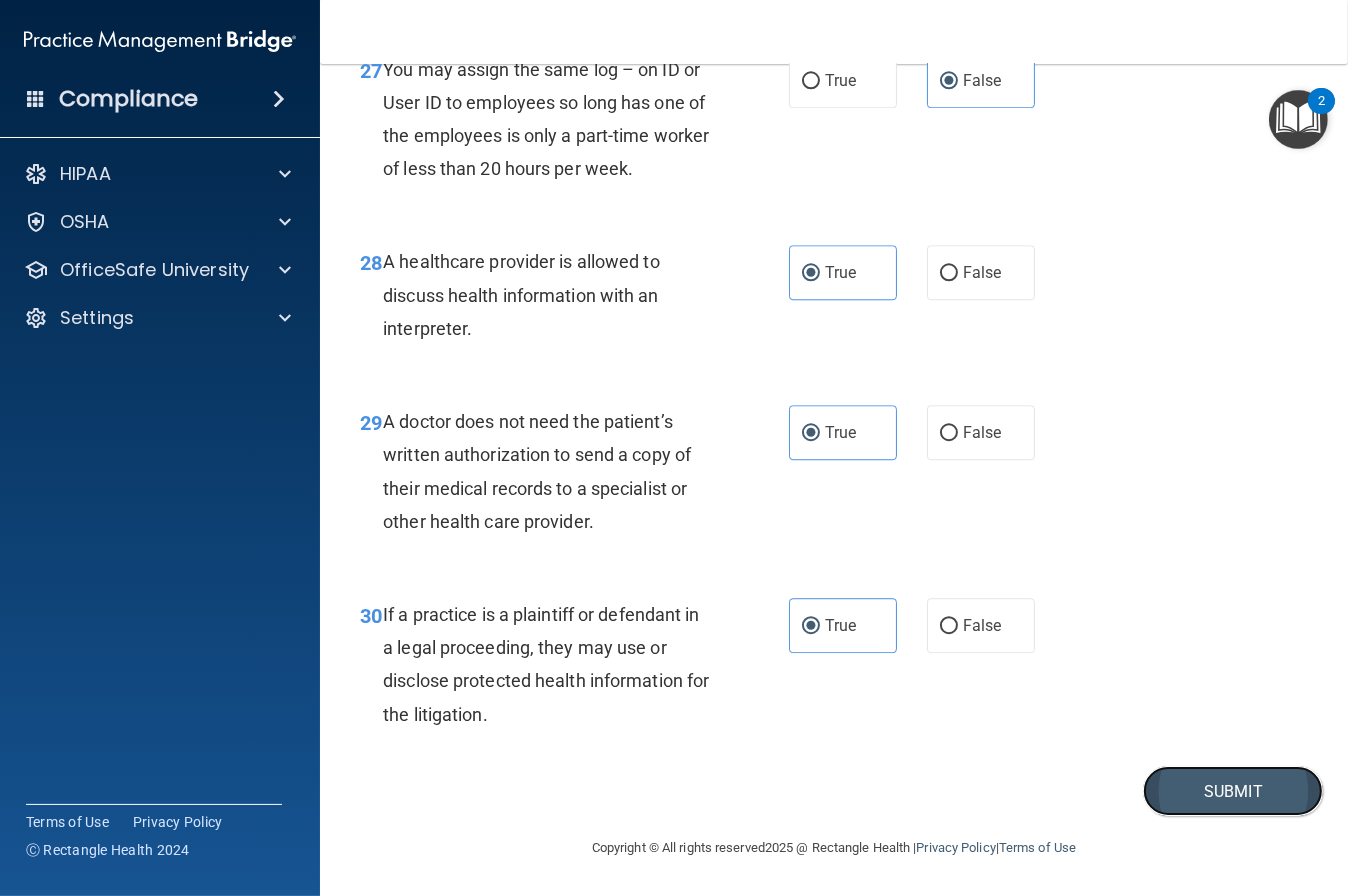 click on "Submit" at bounding box center (1233, 791) 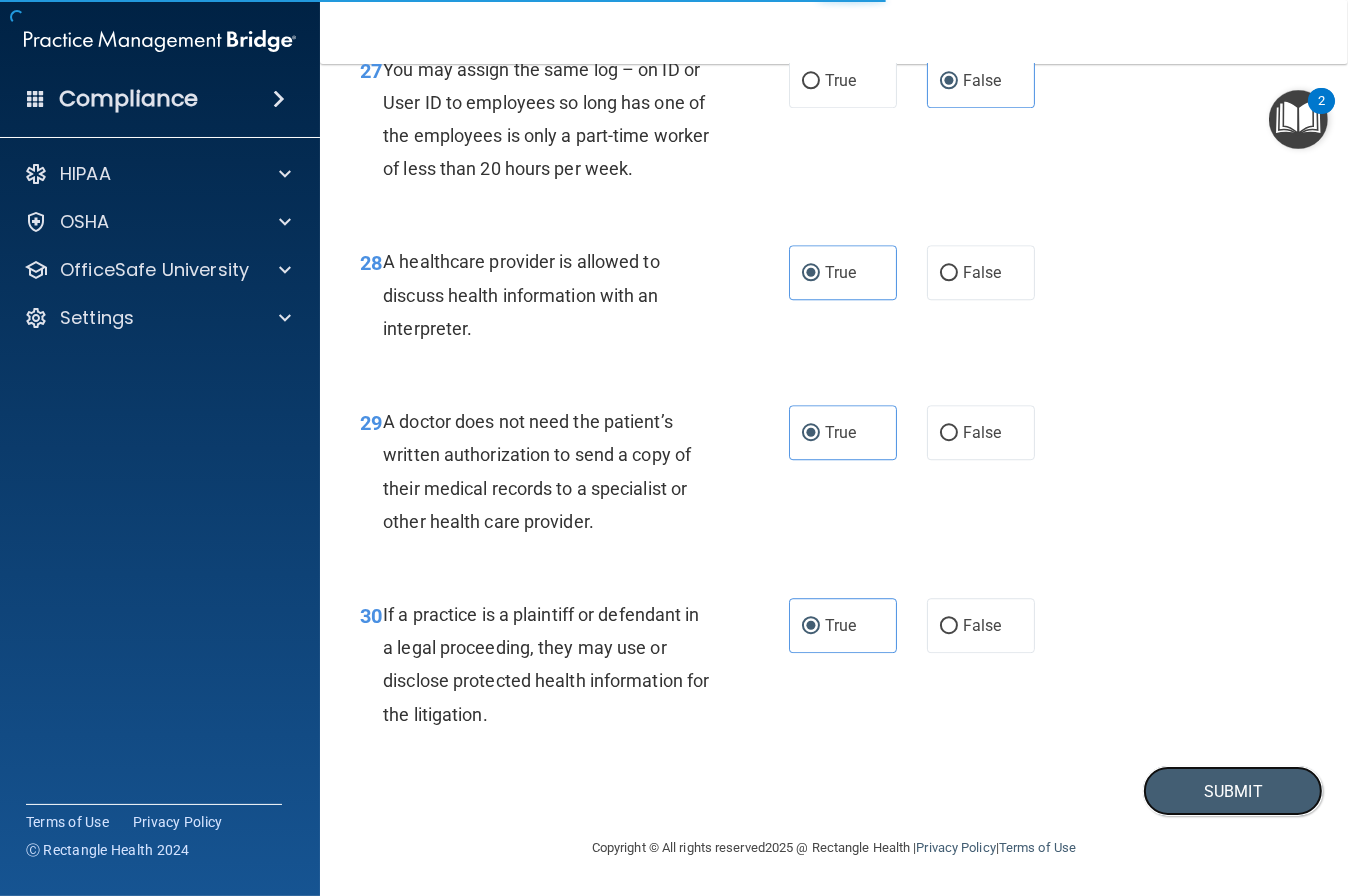 scroll, scrollTop: 5203, scrollLeft: 0, axis: vertical 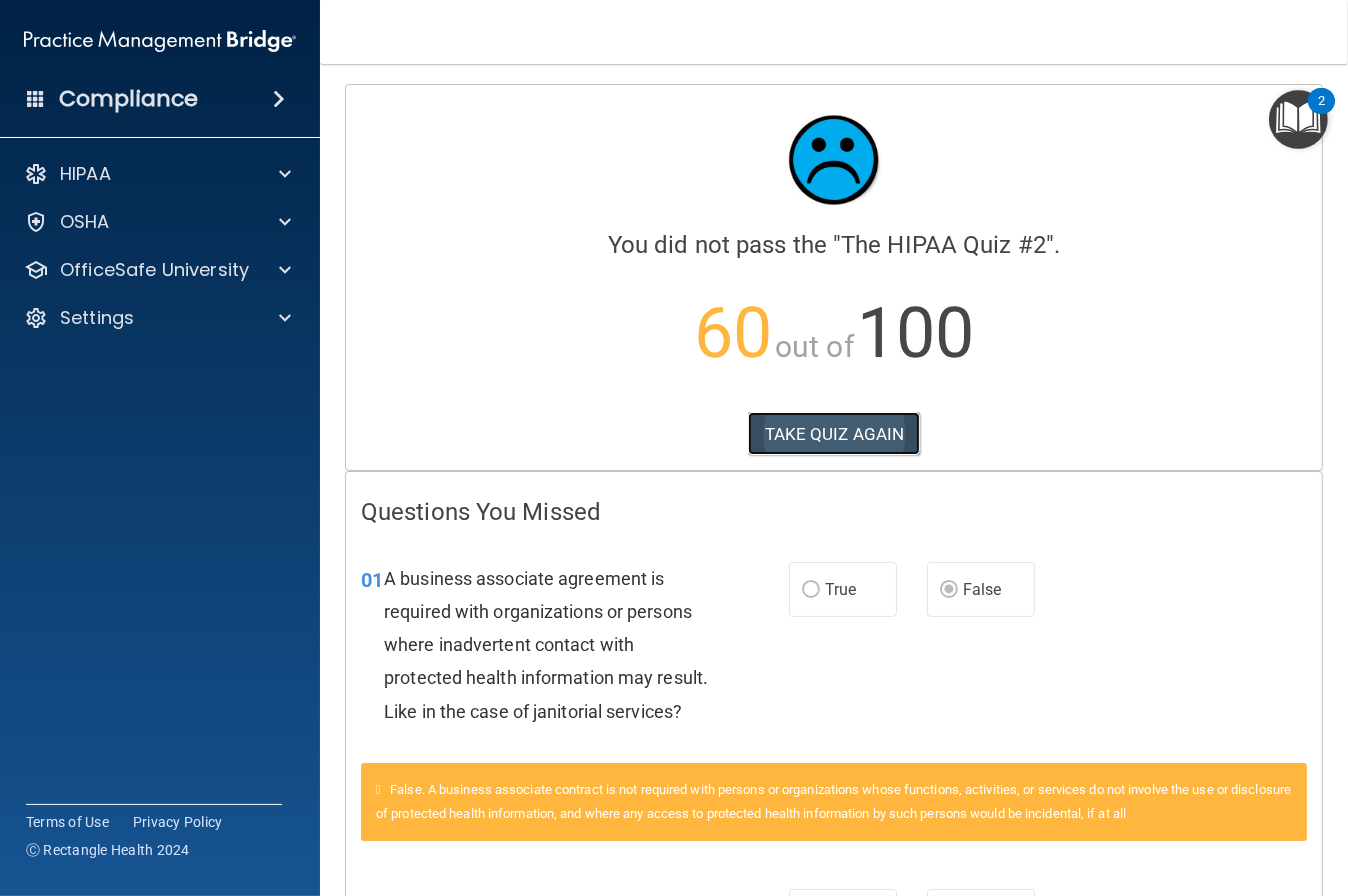 click on "TAKE QUIZ AGAIN" at bounding box center (834, 434) 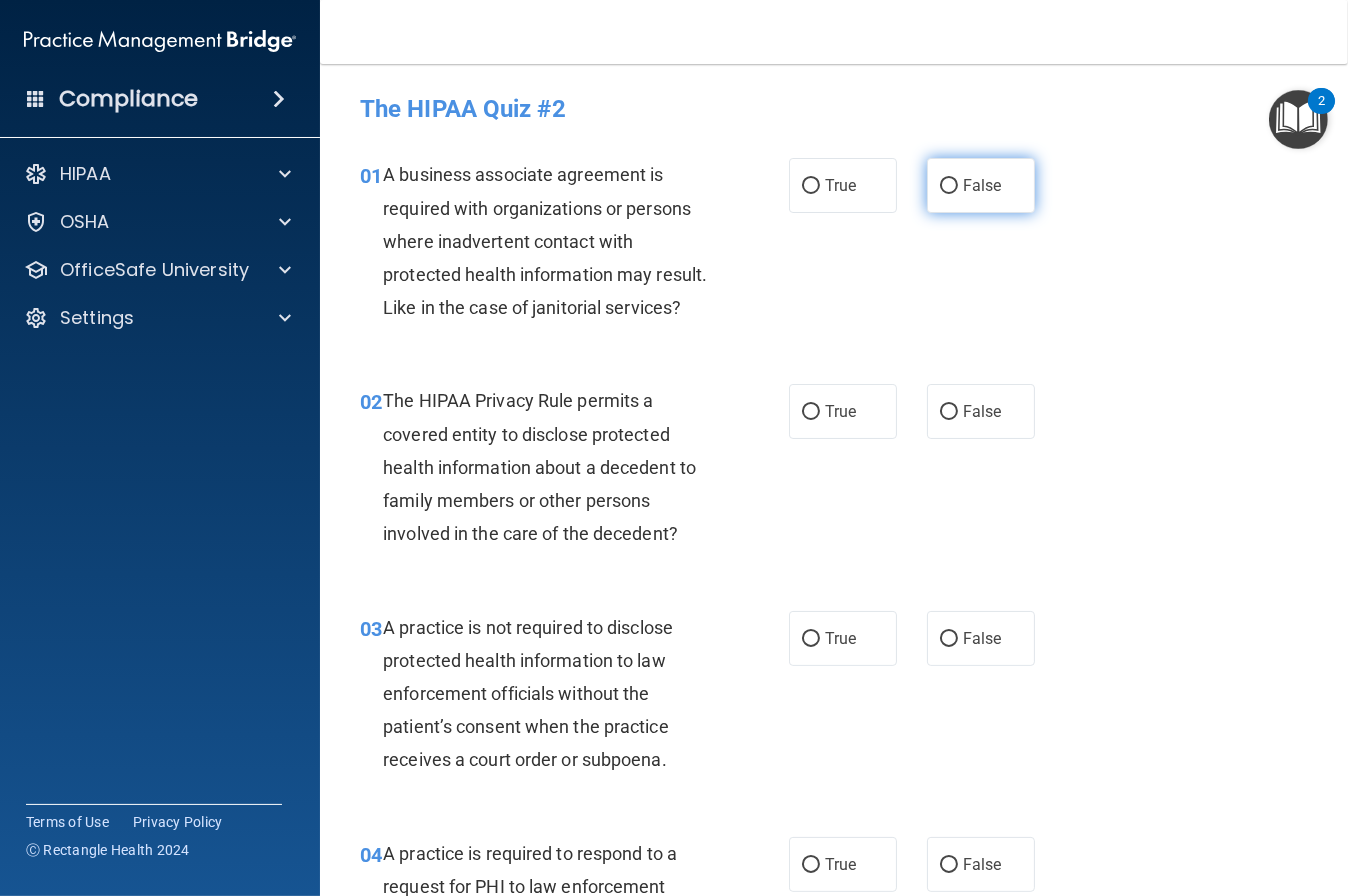 click on "False" at bounding box center [982, 185] 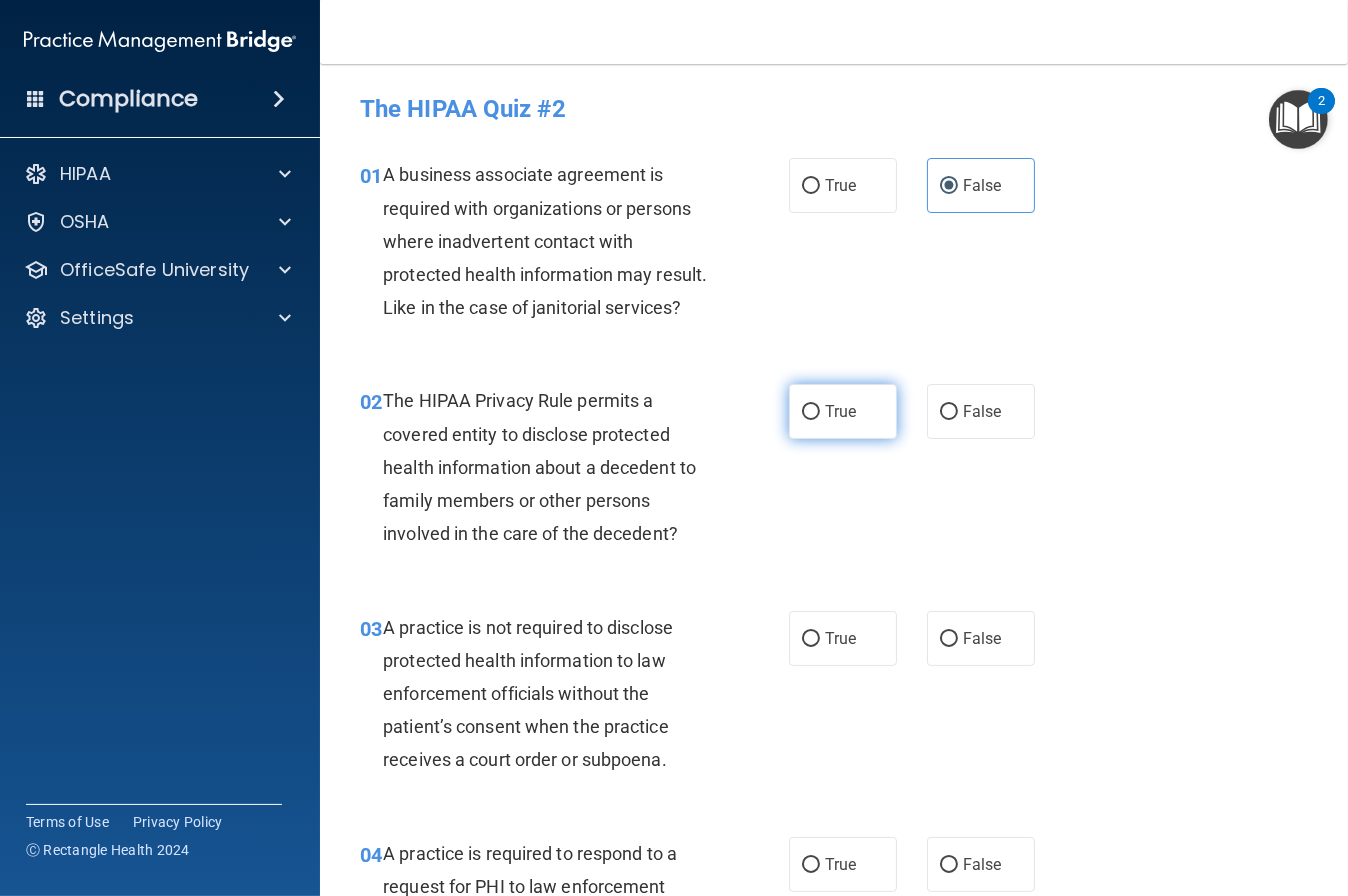 click on "True" at bounding box center (843, 411) 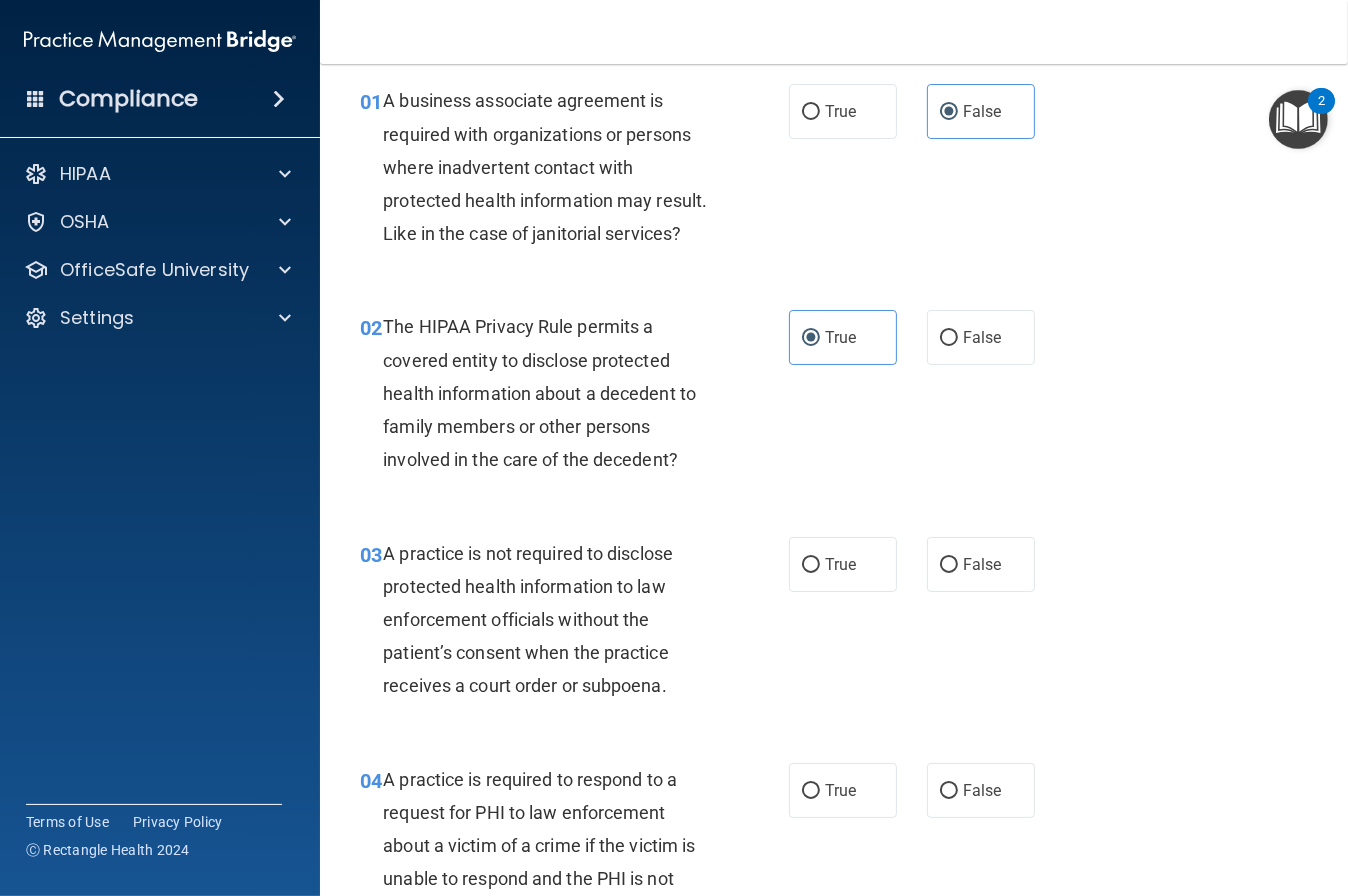 scroll, scrollTop: 78, scrollLeft: 0, axis: vertical 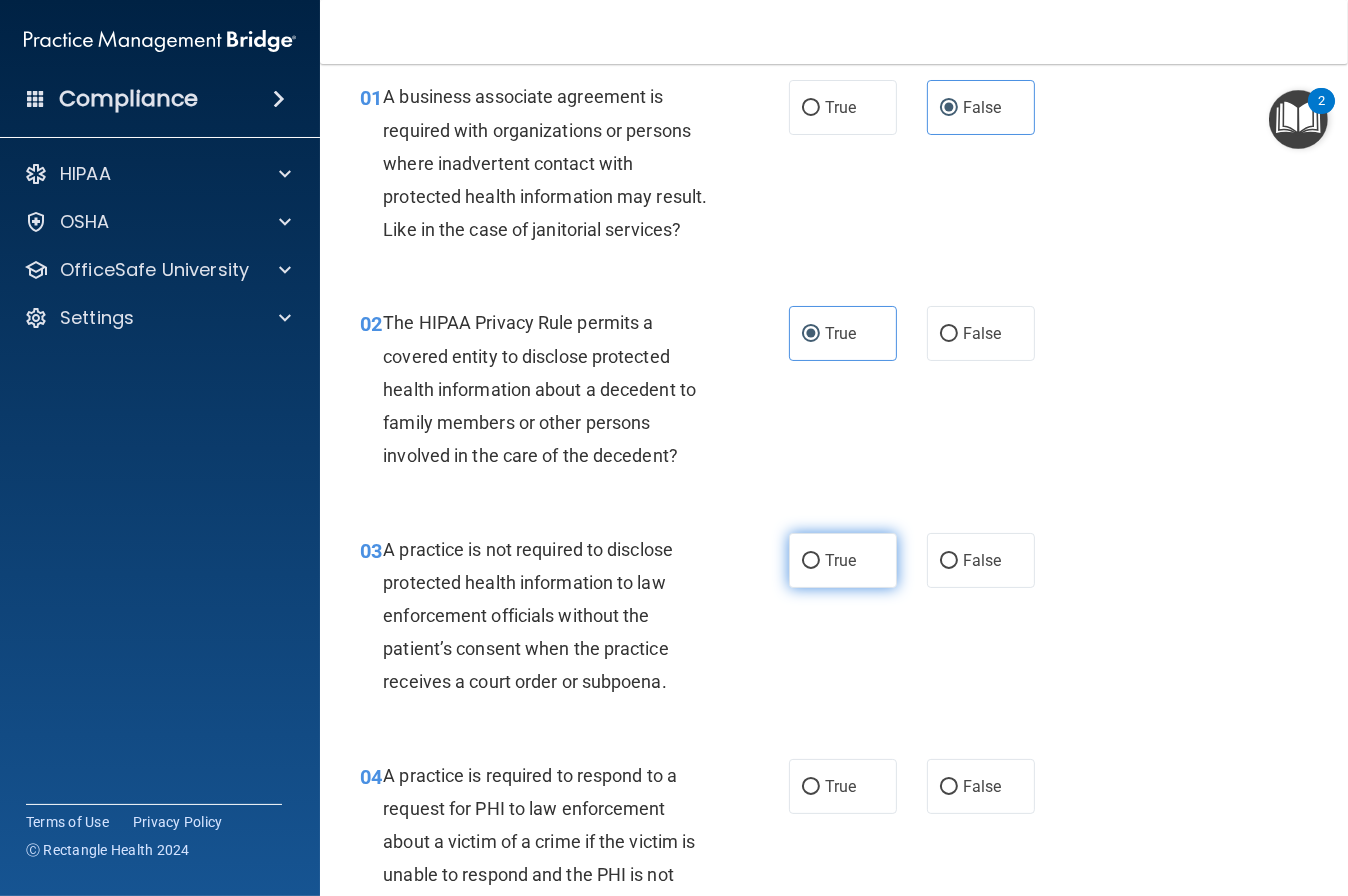 click on "True" at bounding box center [843, 560] 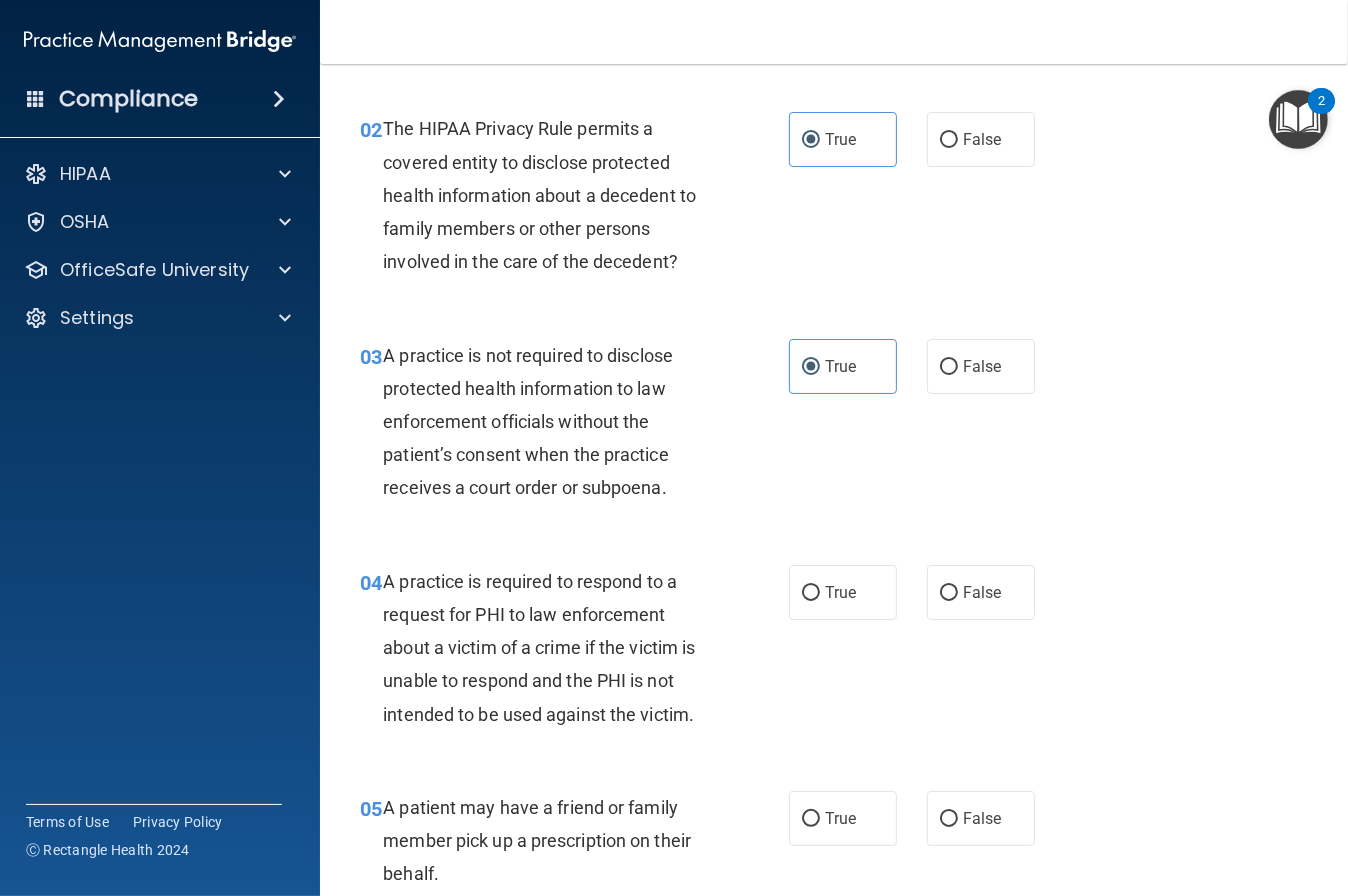 scroll, scrollTop: 273, scrollLeft: 0, axis: vertical 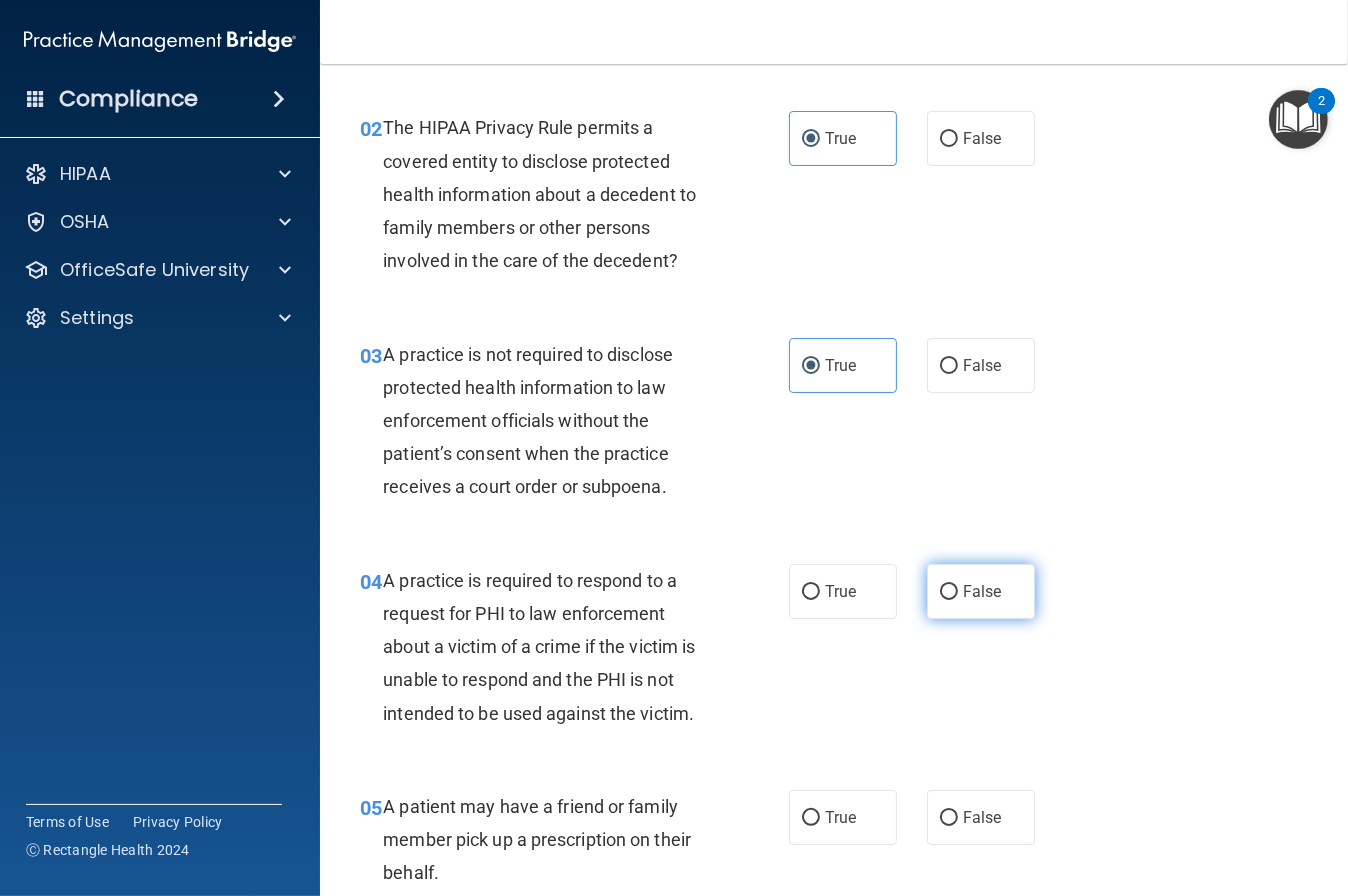 click on "False" at bounding box center (982, 591) 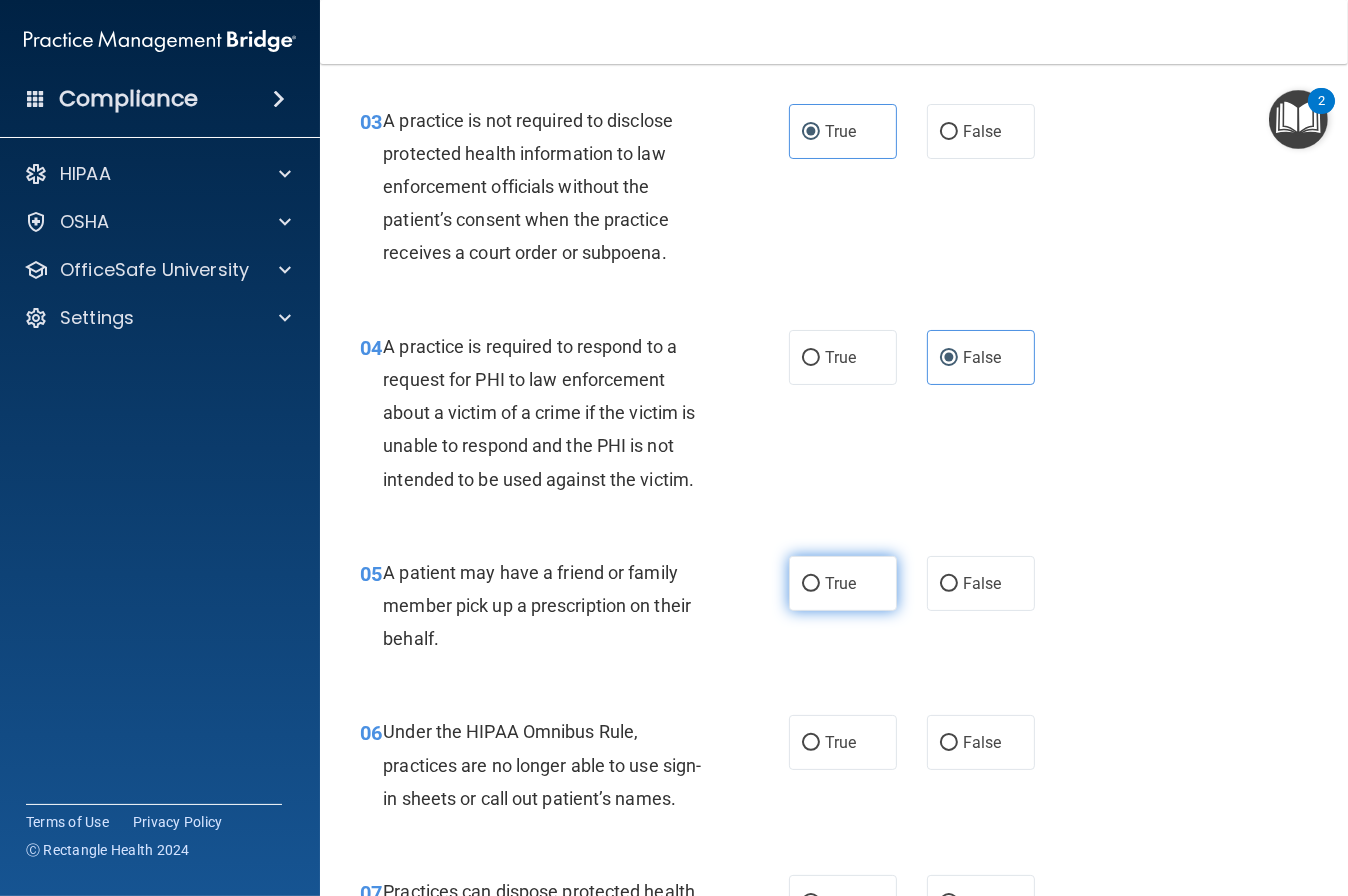 scroll, scrollTop: 513, scrollLeft: 0, axis: vertical 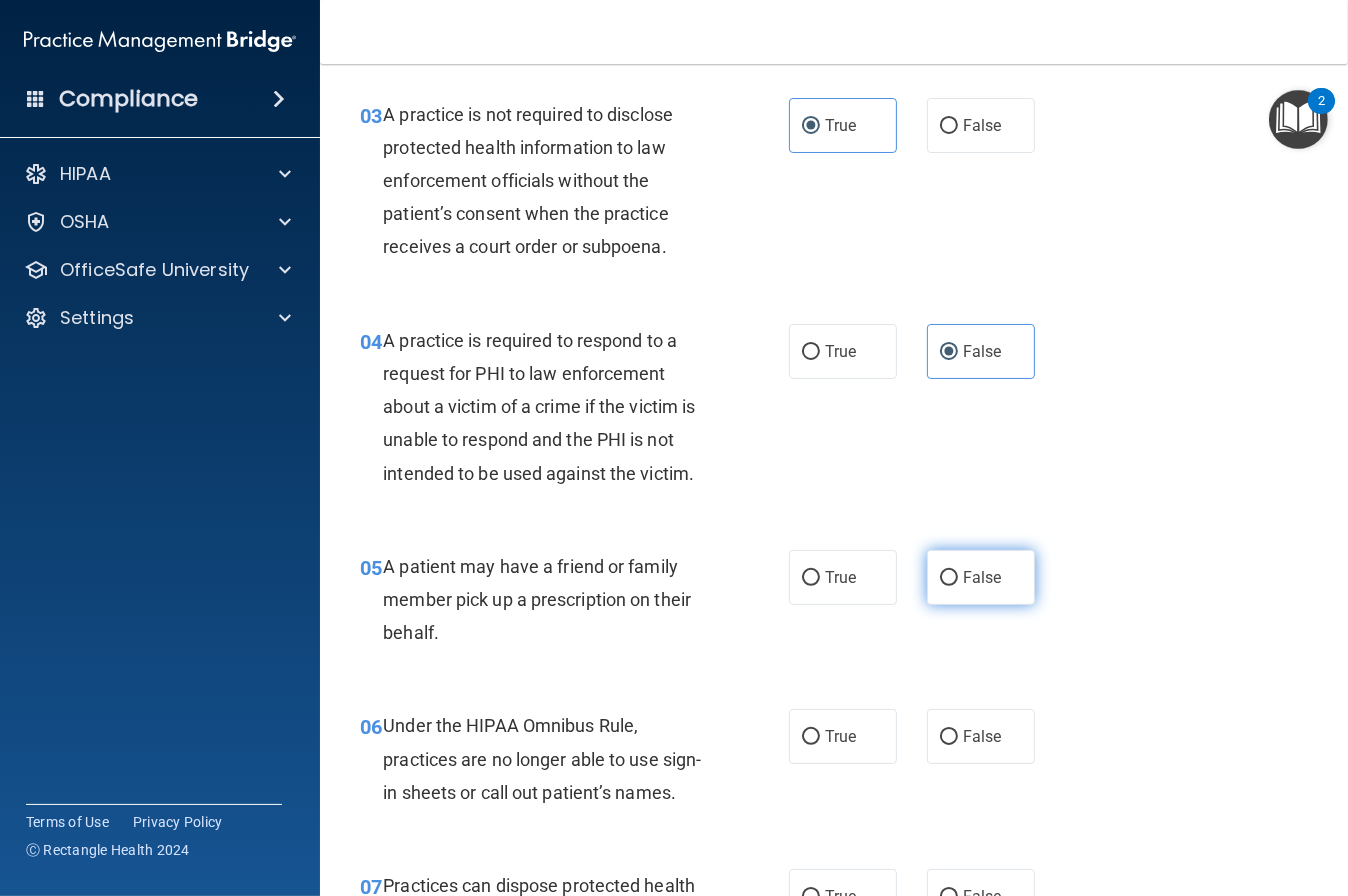 drag, startPoint x: 850, startPoint y: 586, endPoint x: 938, endPoint y: 583, distance: 88.051125 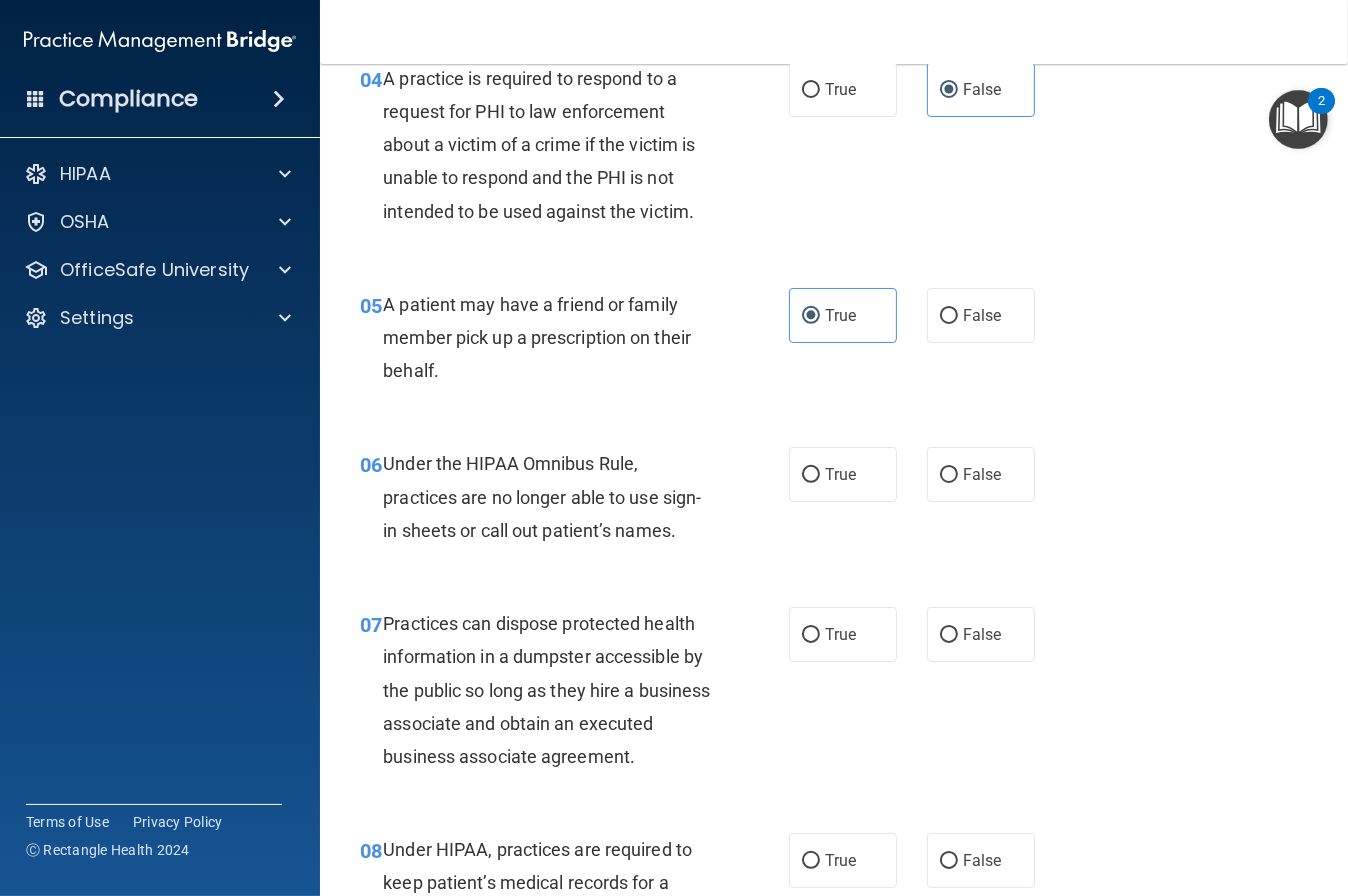 scroll, scrollTop: 822, scrollLeft: 0, axis: vertical 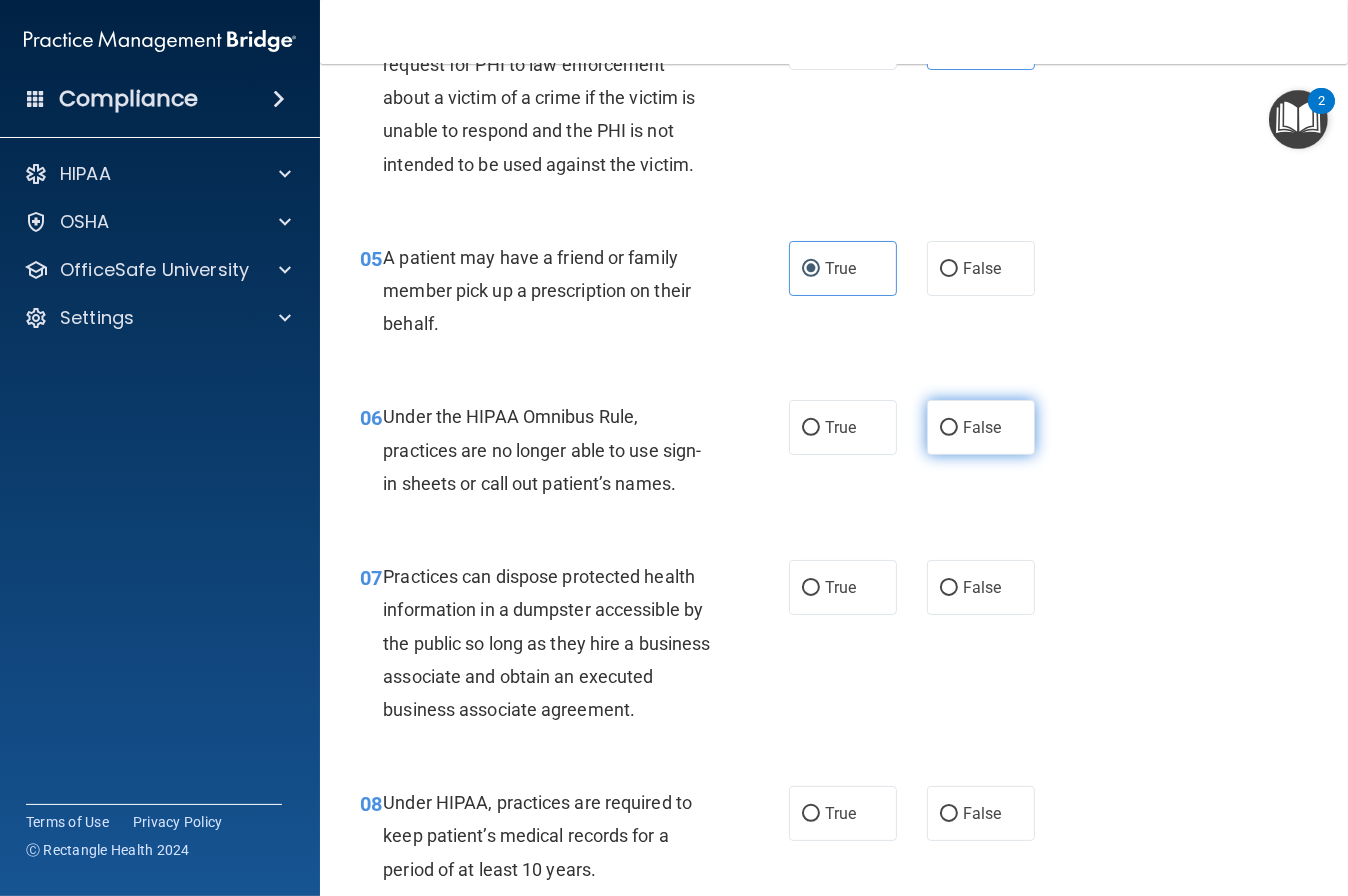 click on "False" at bounding box center (981, 427) 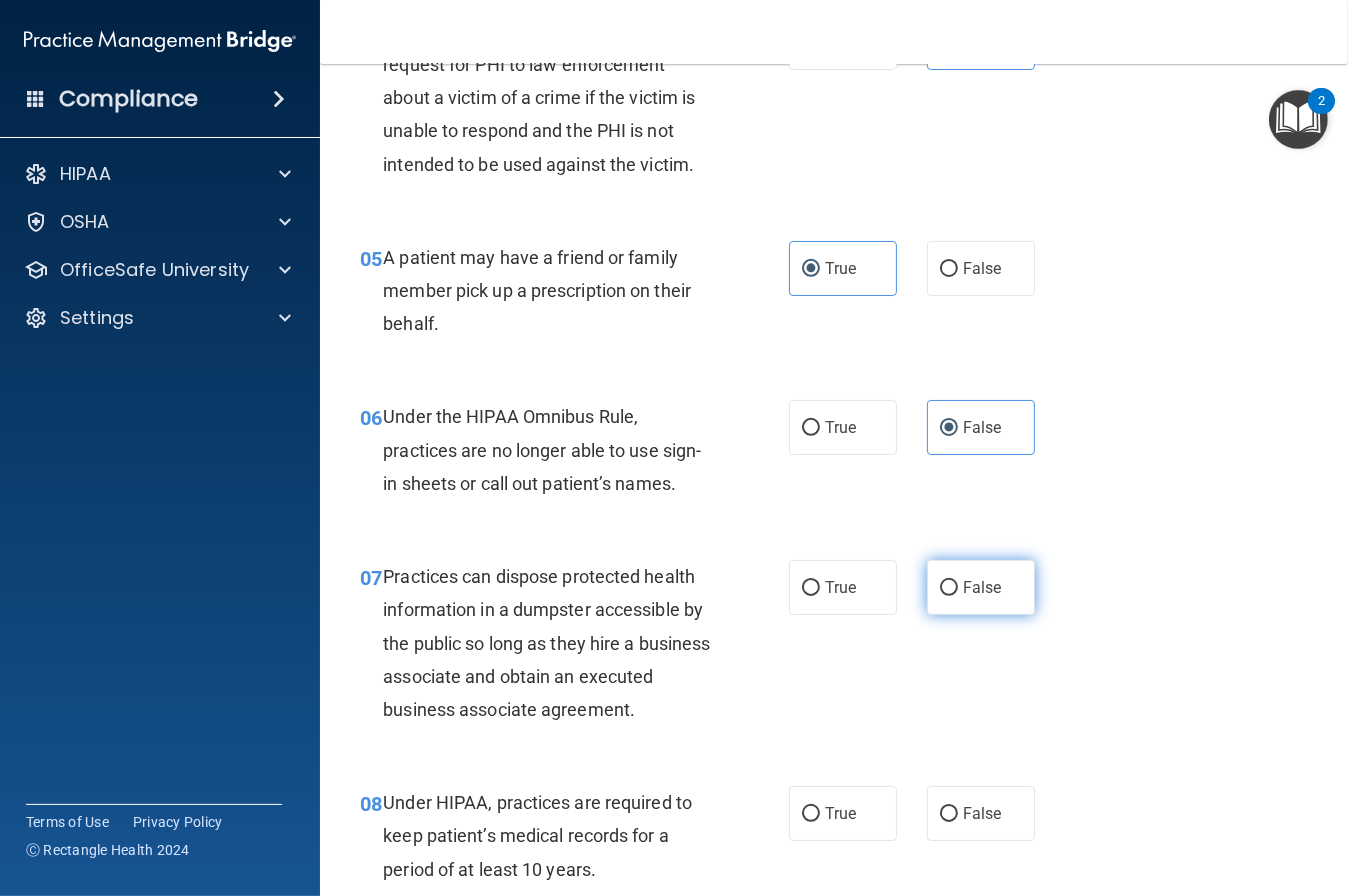 click on "False" at bounding box center [982, 587] 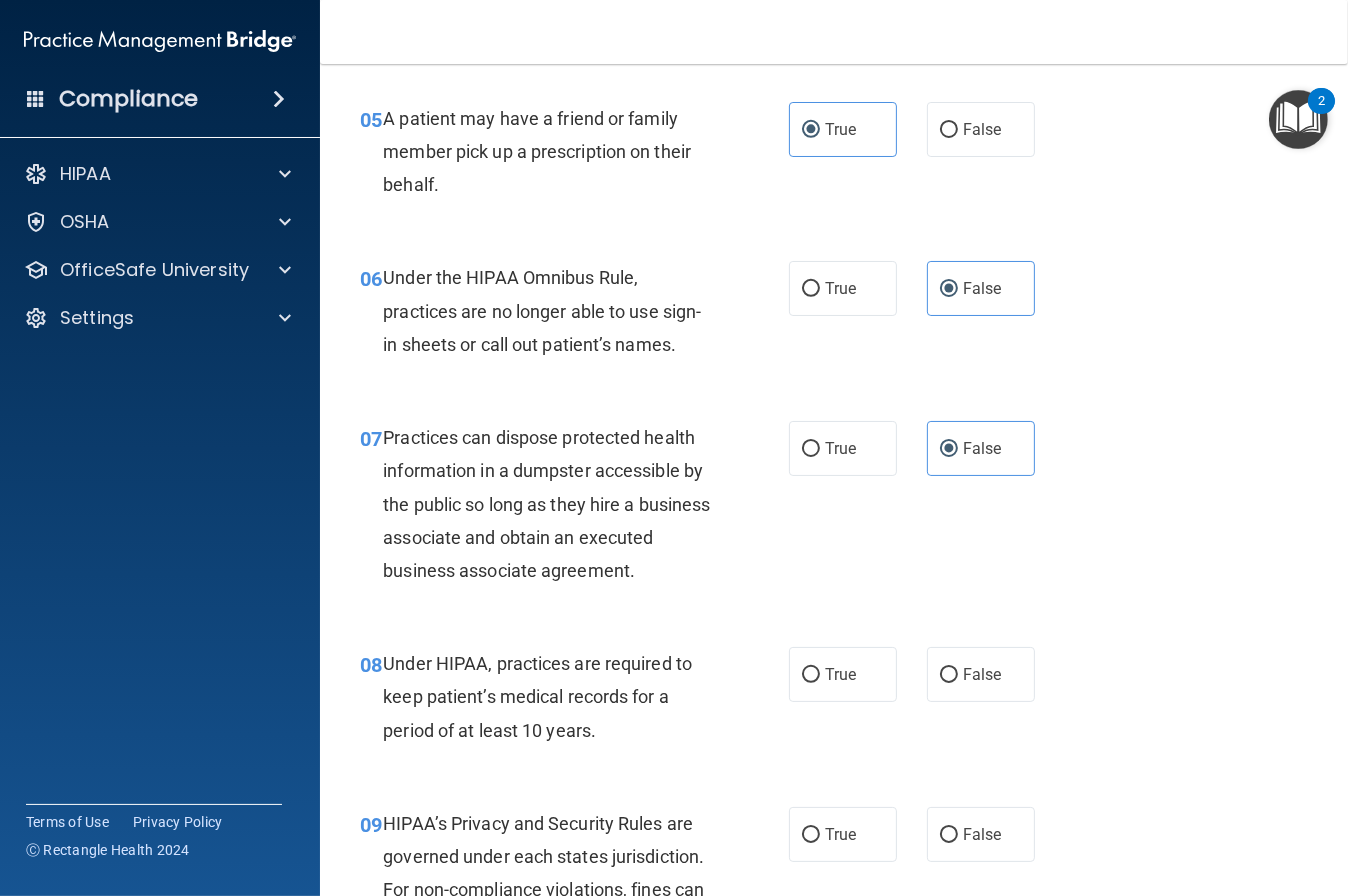 scroll, scrollTop: 1188, scrollLeft: 0, axis: vertical 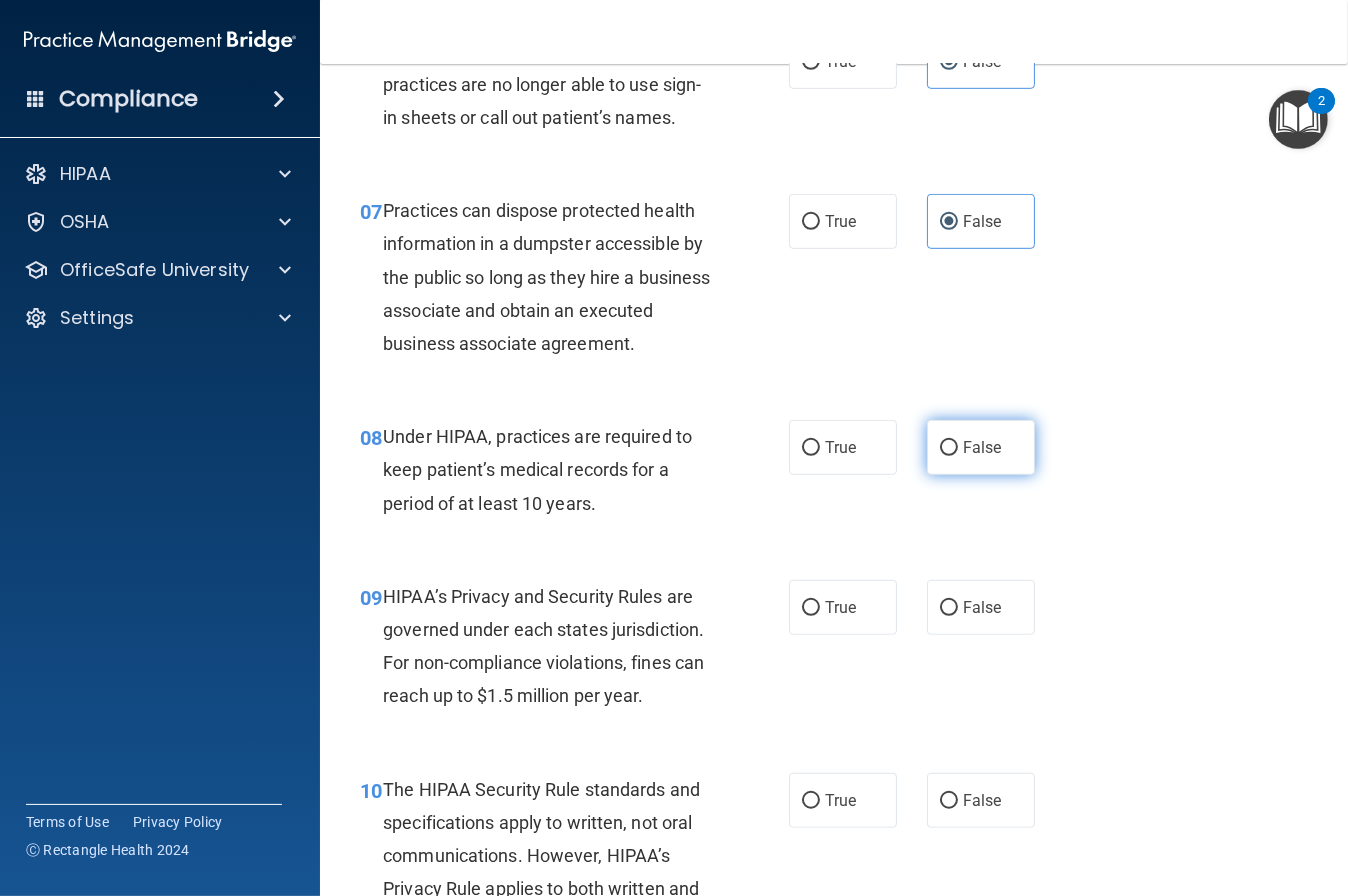 click on "False" at bounding box center [981, 447] 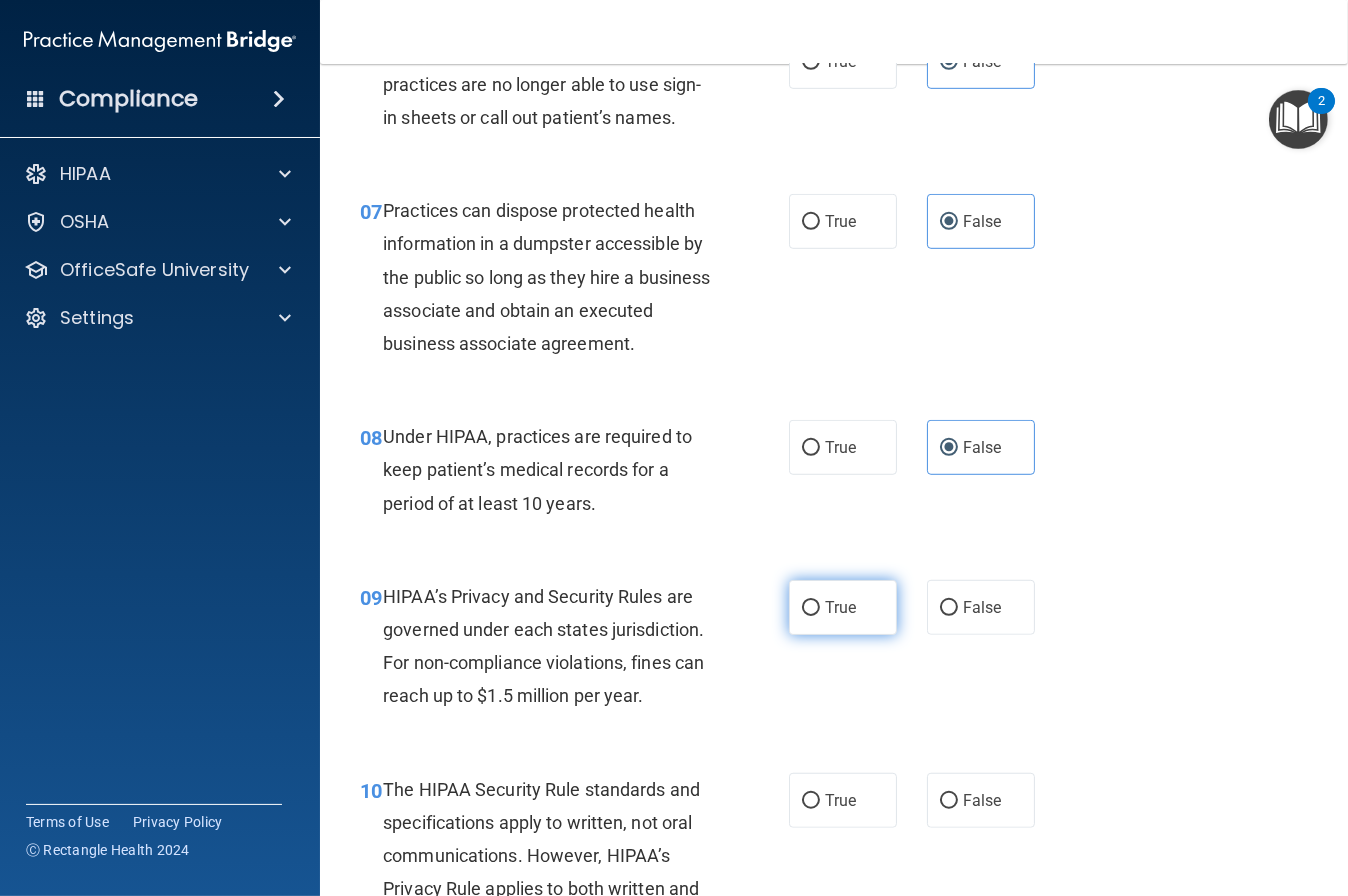click on "True" at bounding box center [843, 607] 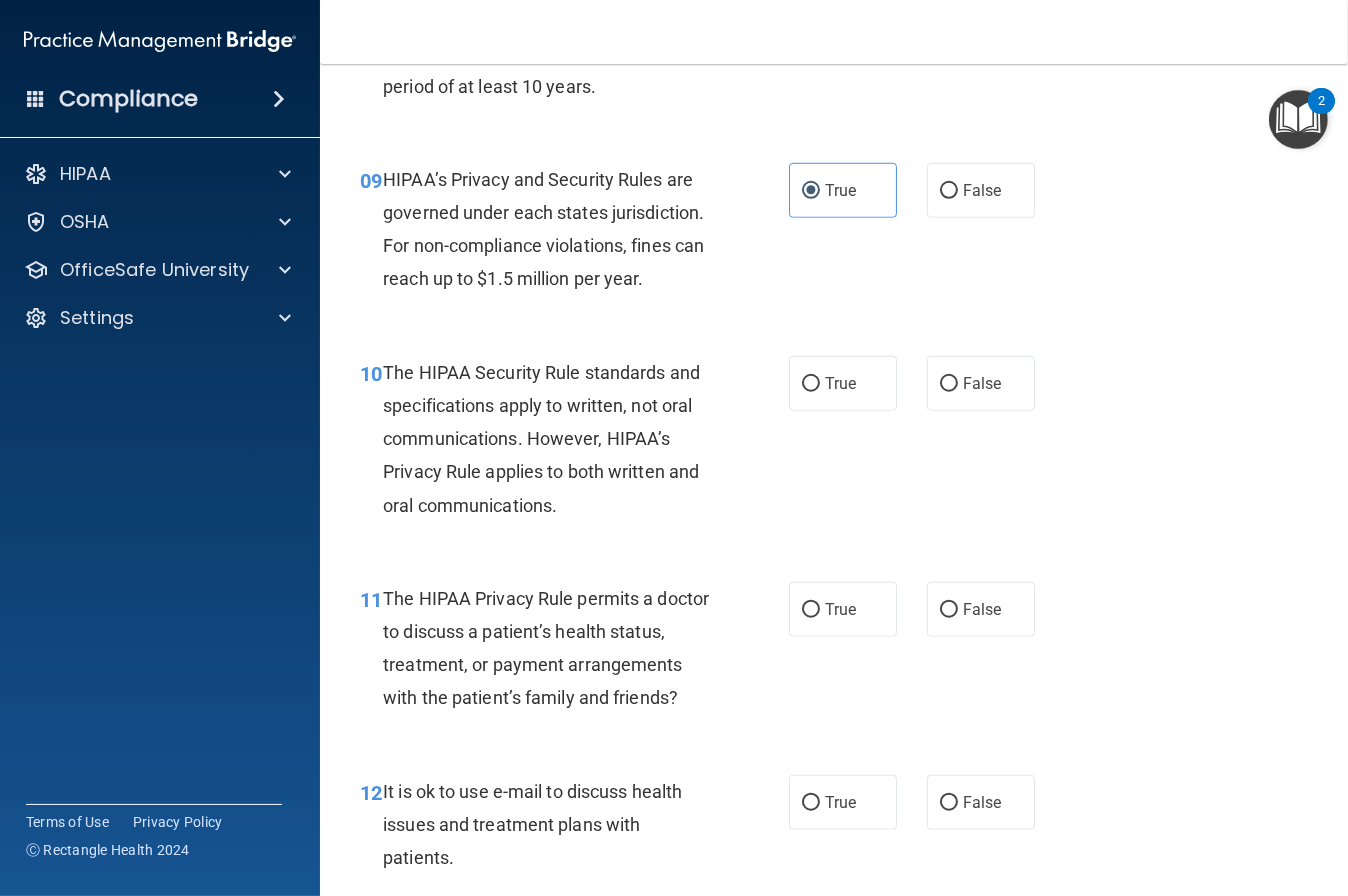 scroll, scrollTop: 1609, scrollLeft: 0, axis: vertical 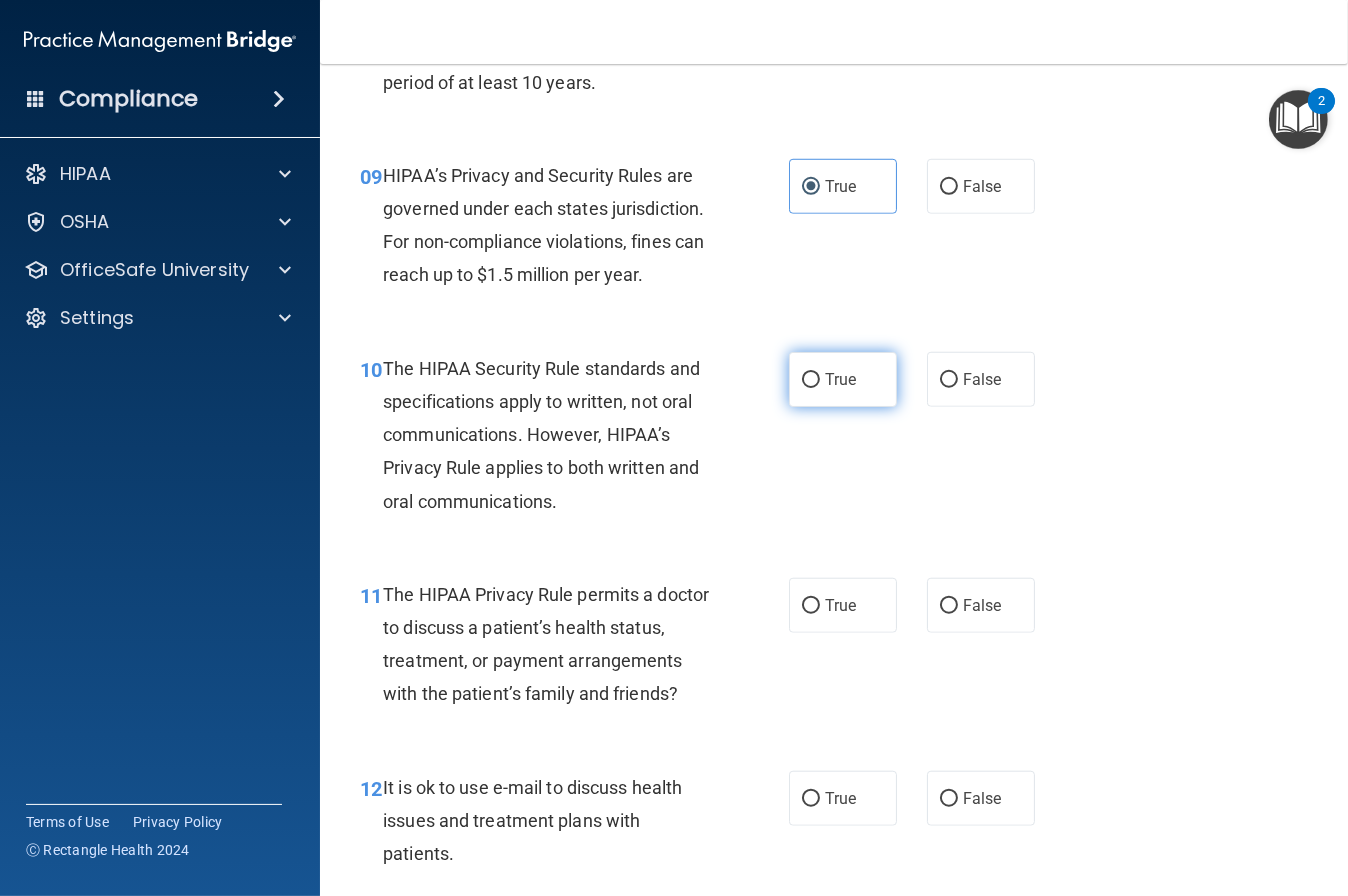 click on "True" at bounding box center [843, 379] 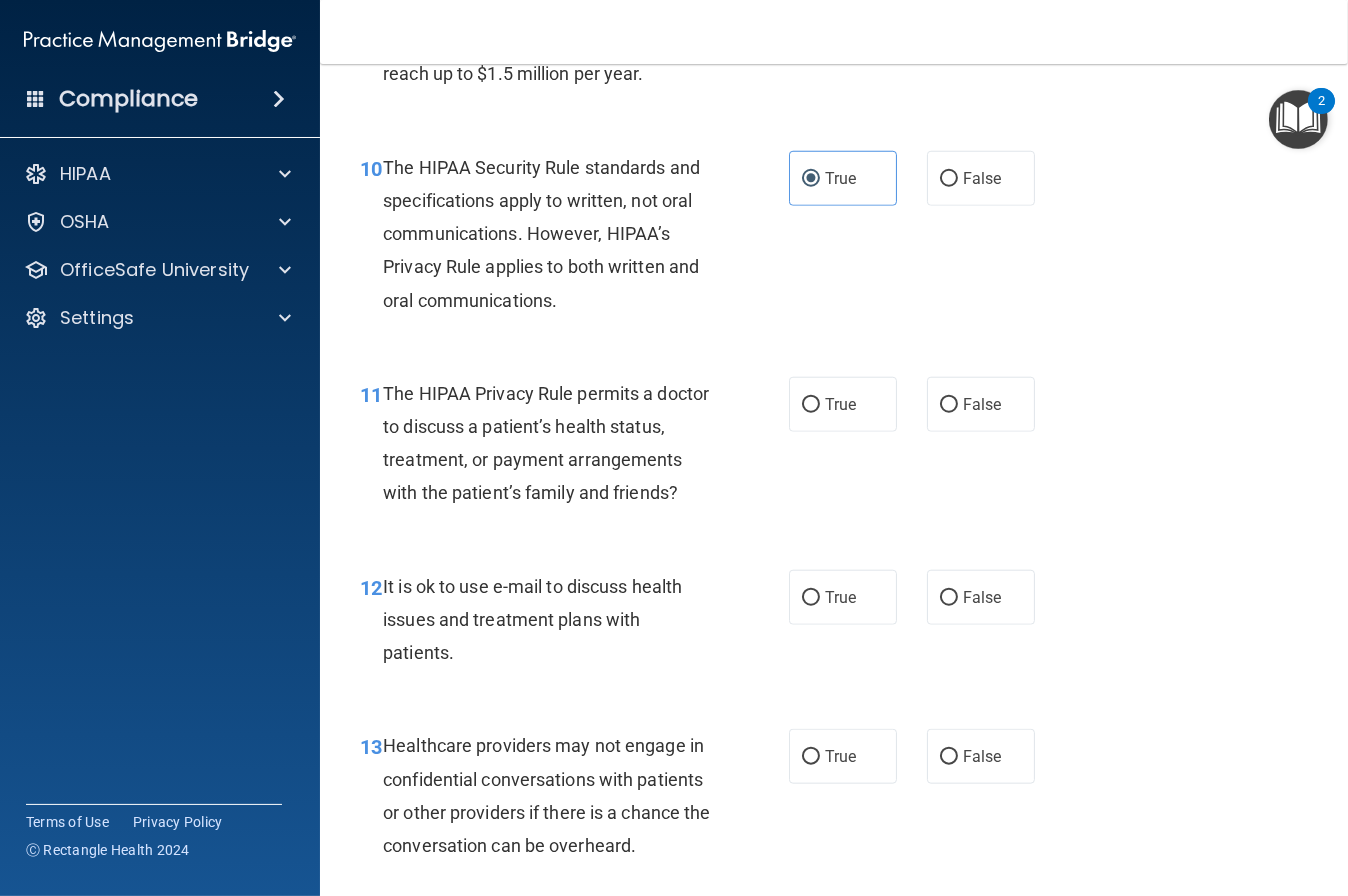 scroll, scrollTop: 1809, scrollLeft: 0, axis: vertical 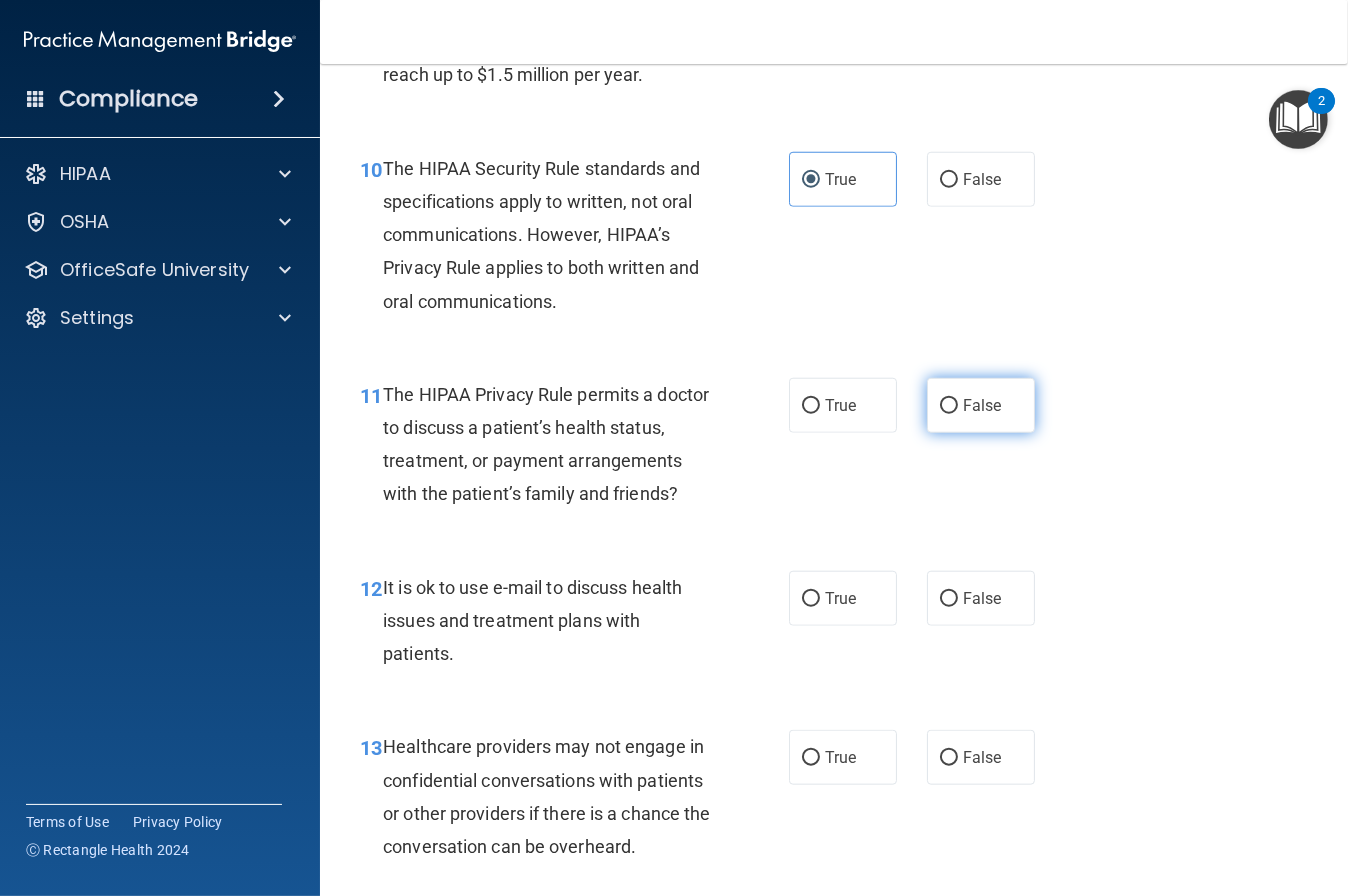 click on "False" at bounding box center (982, 405) 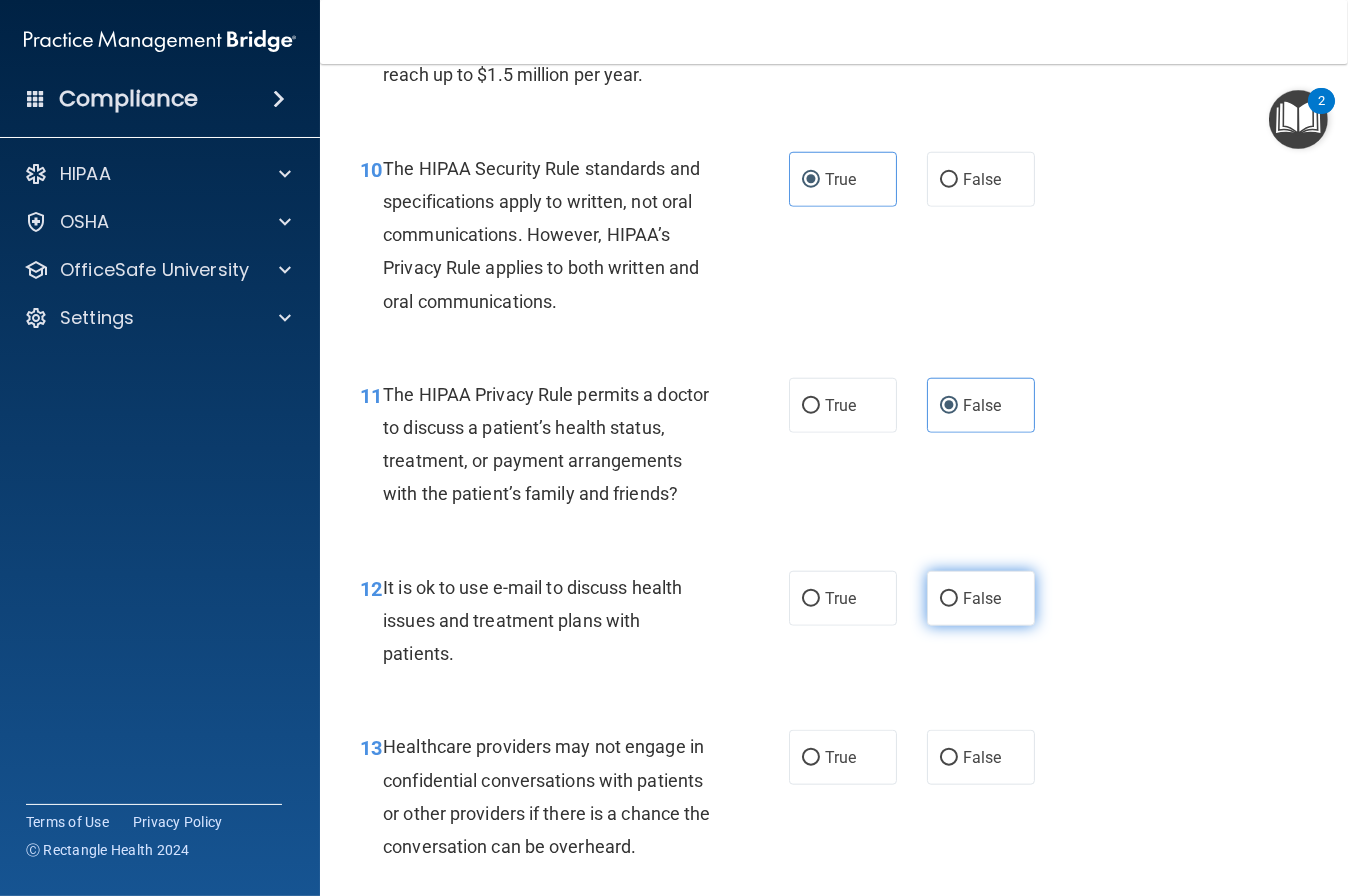 click on "False" at bounding box center (981, 598) 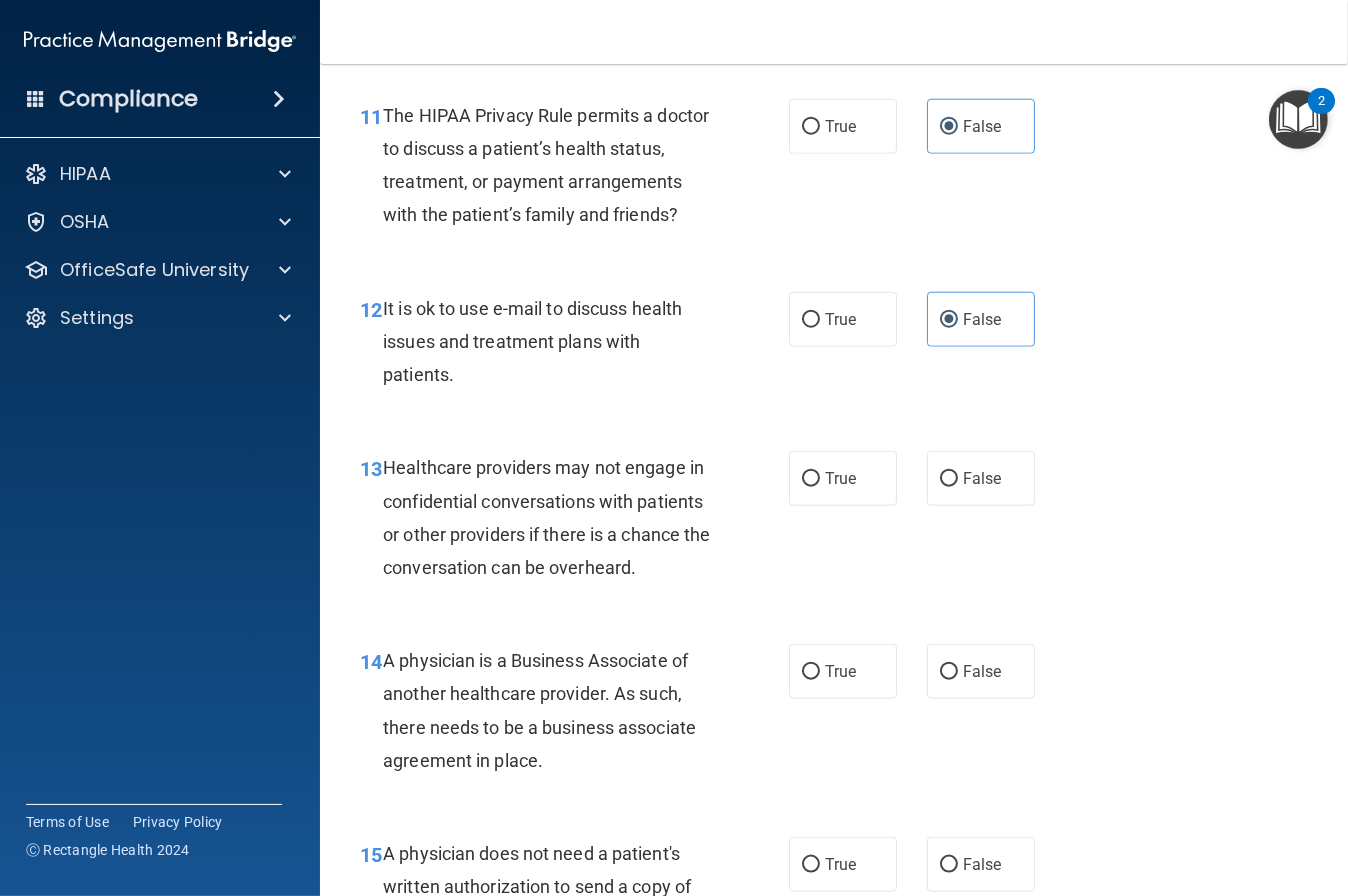 scroll, scrollTop: 2137, scrollLeft: 0, axis: vertical 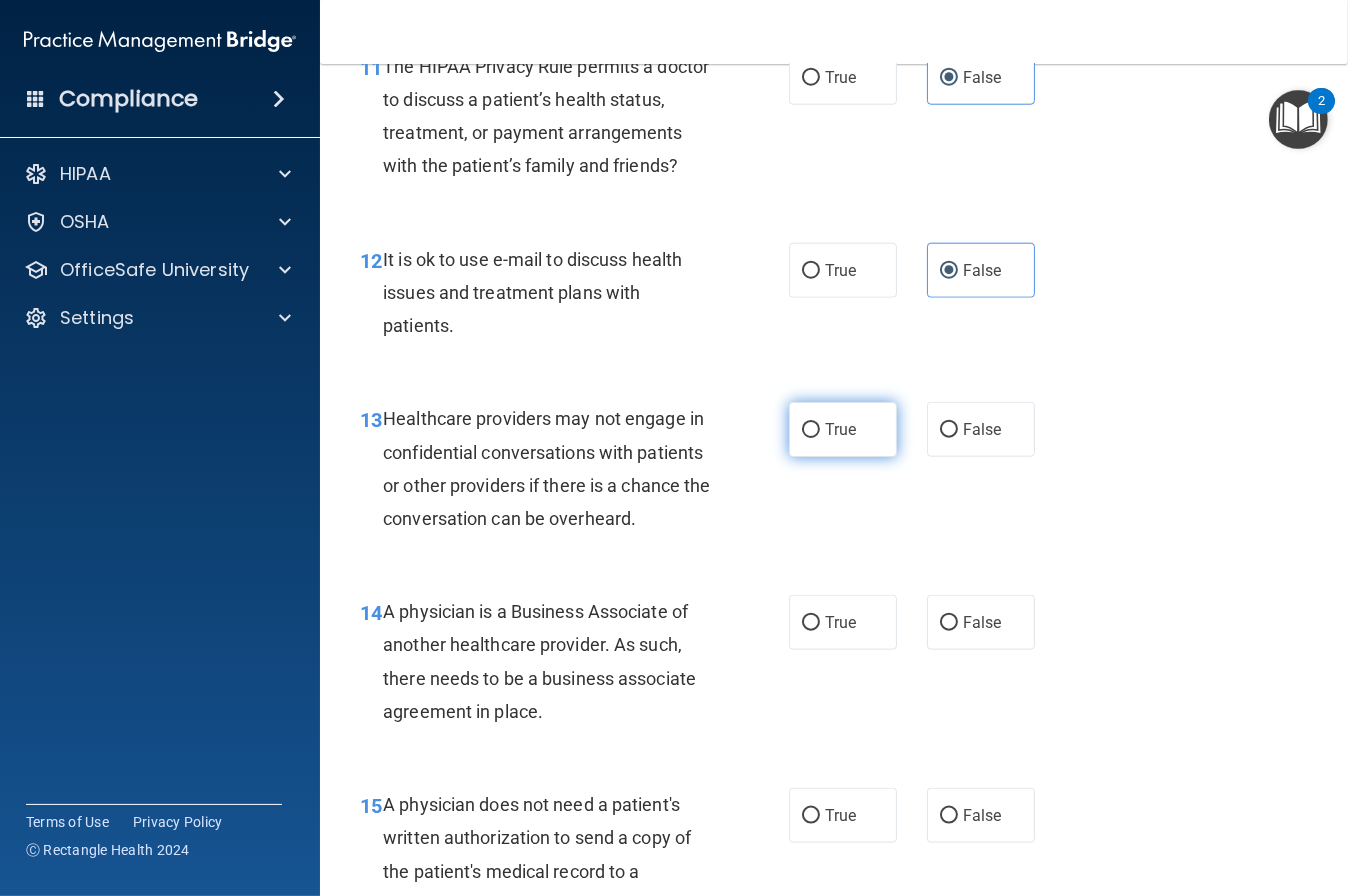 click on "True" at bounding box center (843, 429) 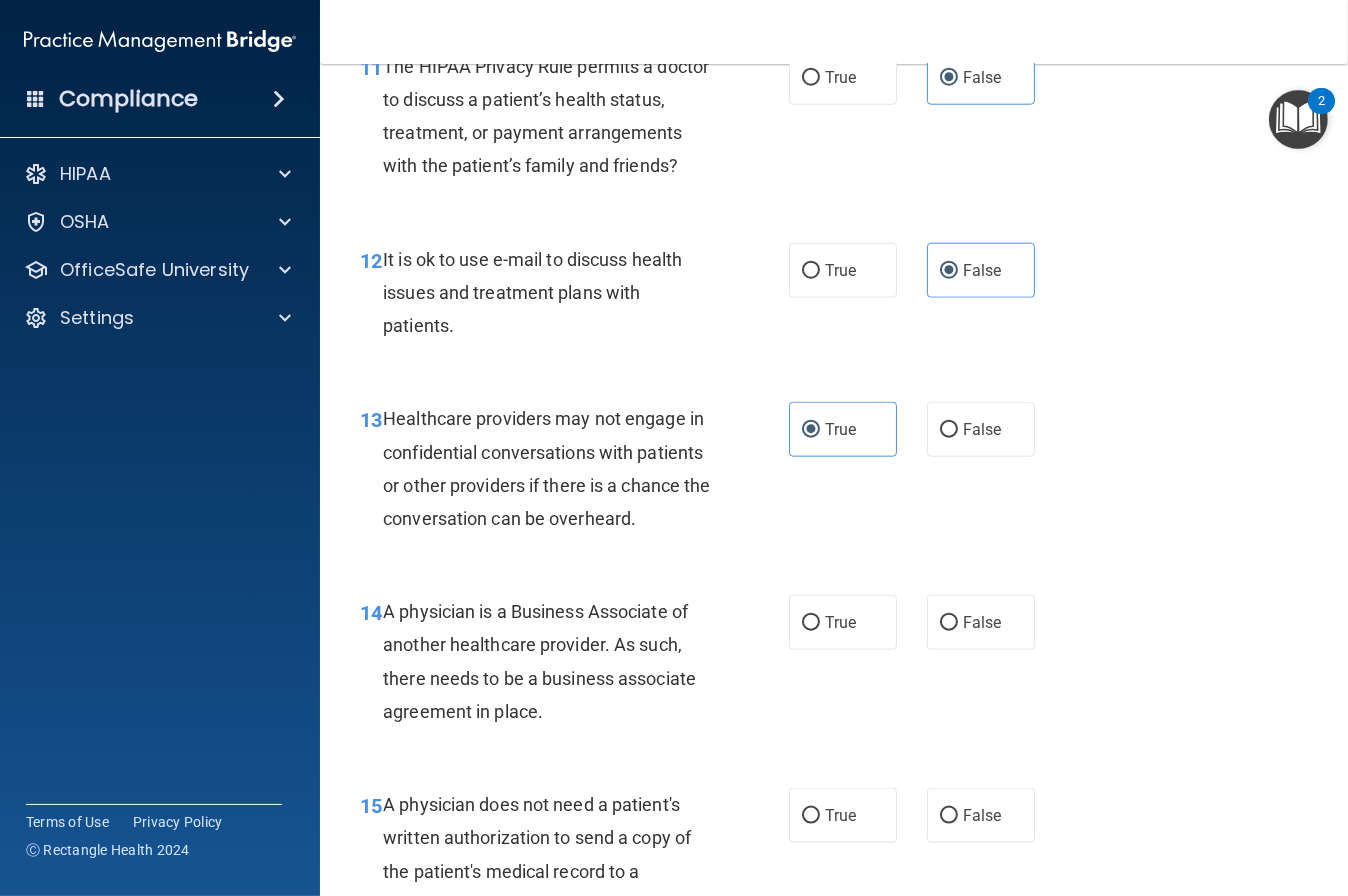 scroll, scrollTop: 2131, scrollLeft: 0, axis: vertical 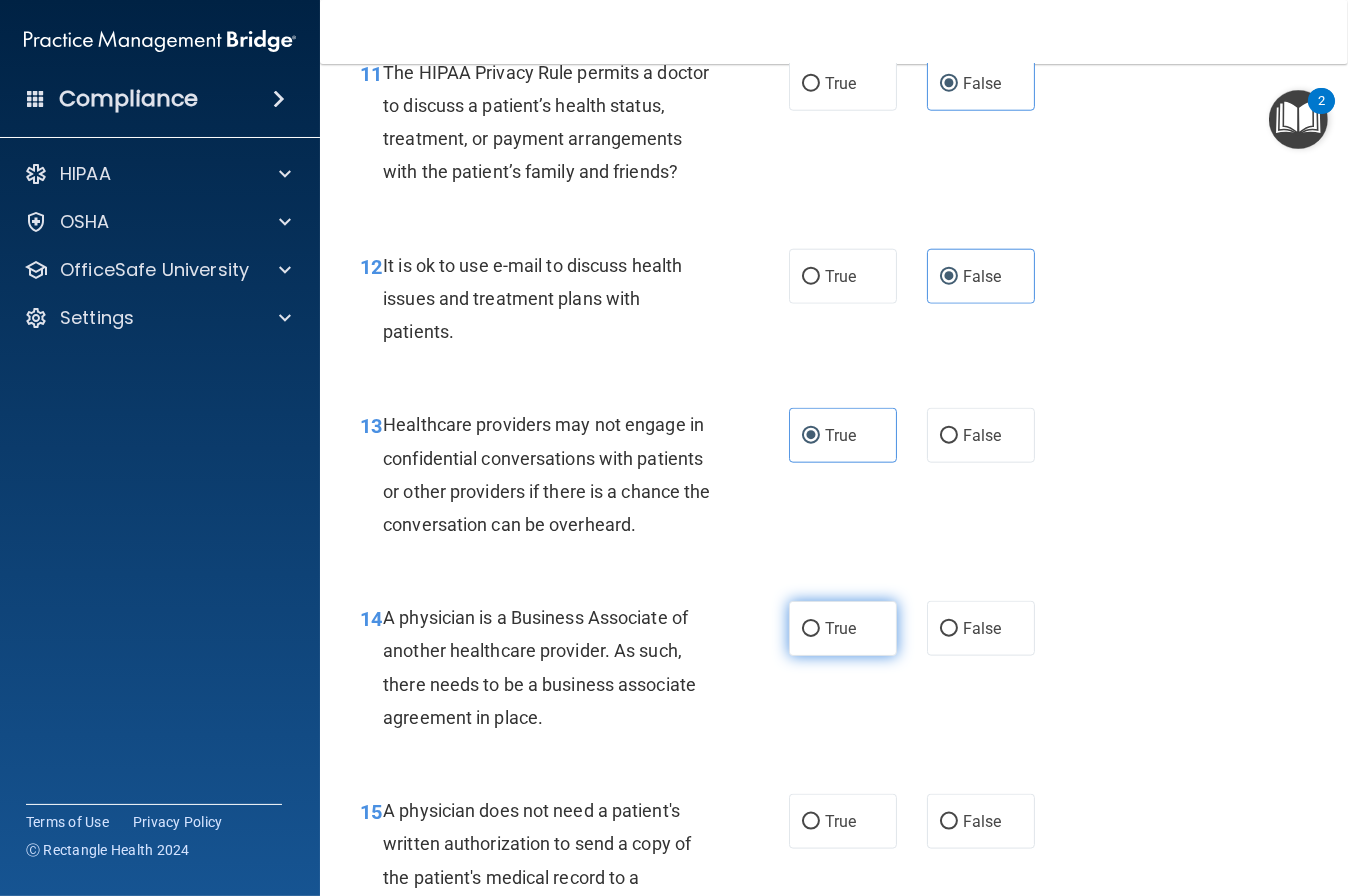 click on "True" at bounding box center (840, 628) 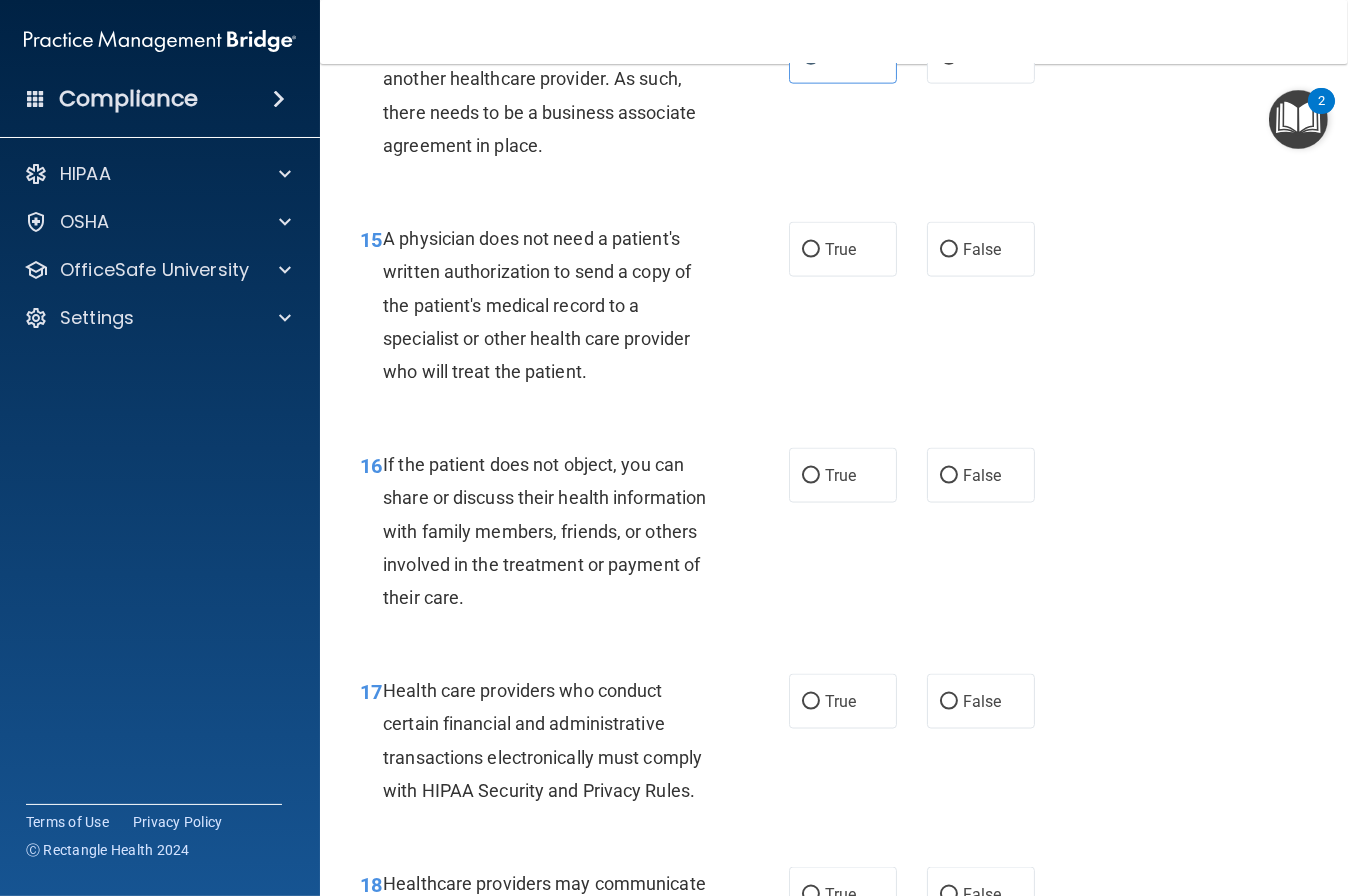 scroll, scrollTop: 2710, scrollLeft: 0, axis: vertical 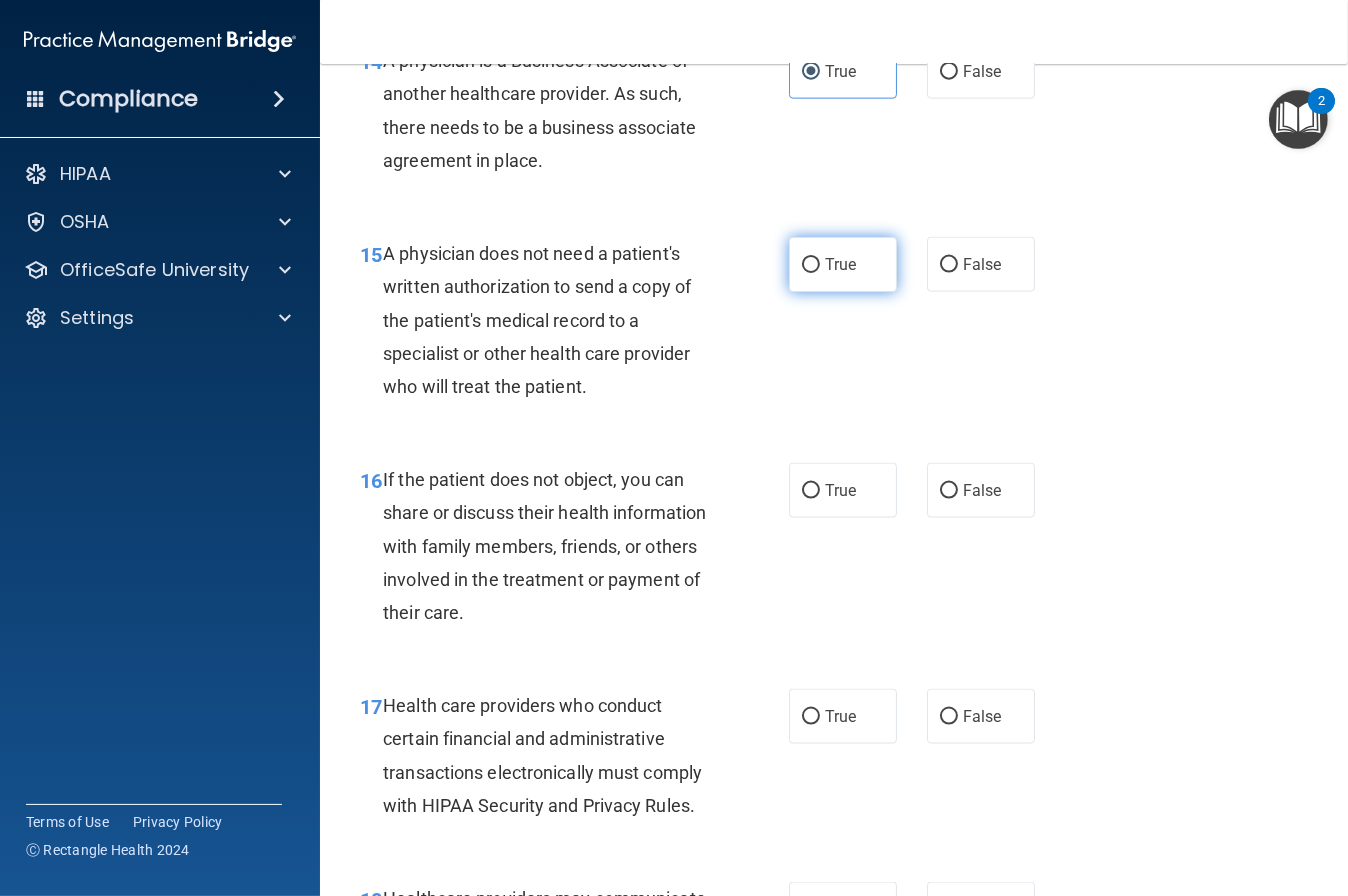 click on "True" at bounding box center [843, 264] 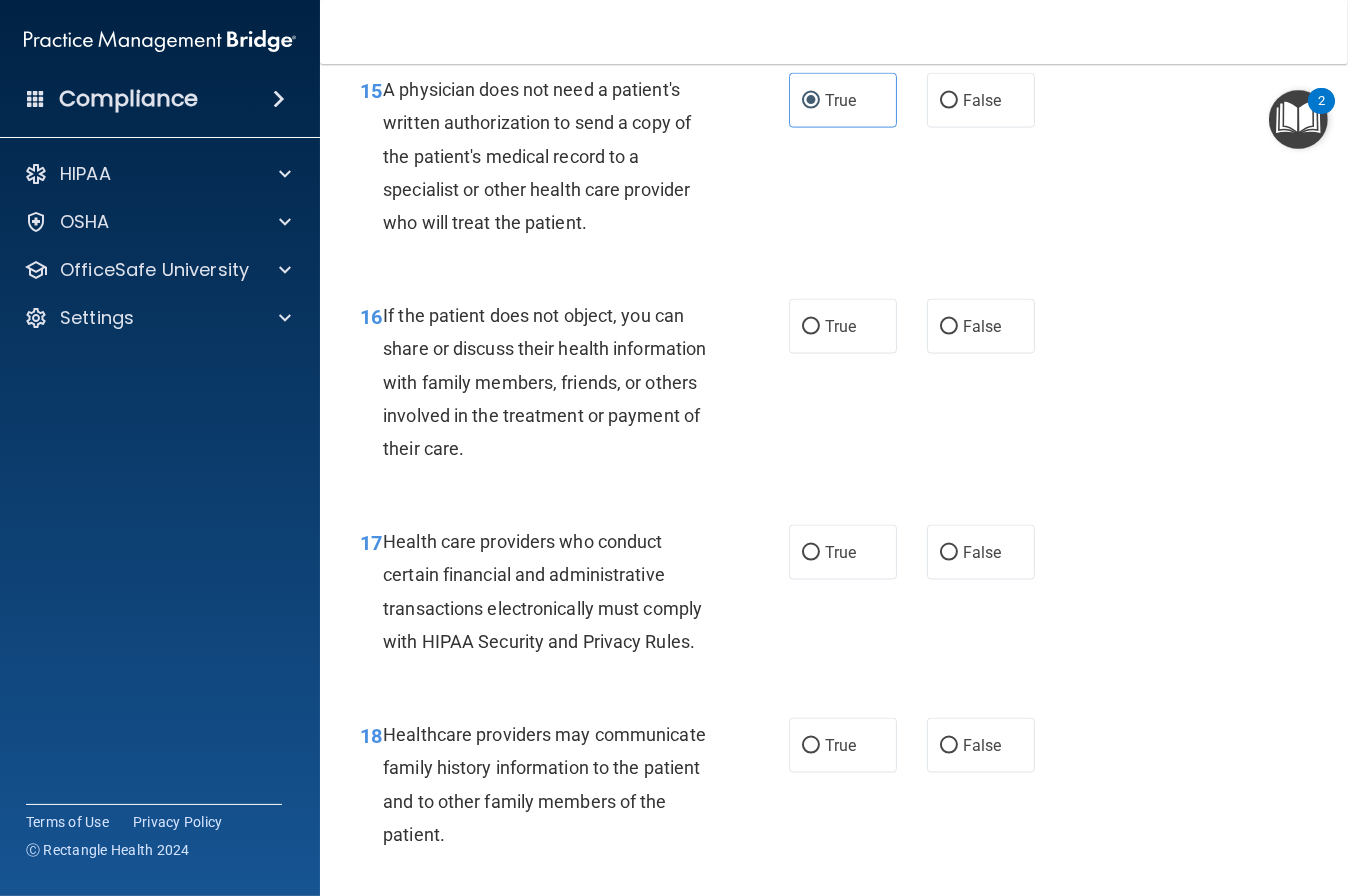 scroll, scrollTop: 2939, scrollLeft: 0, axis: vertical 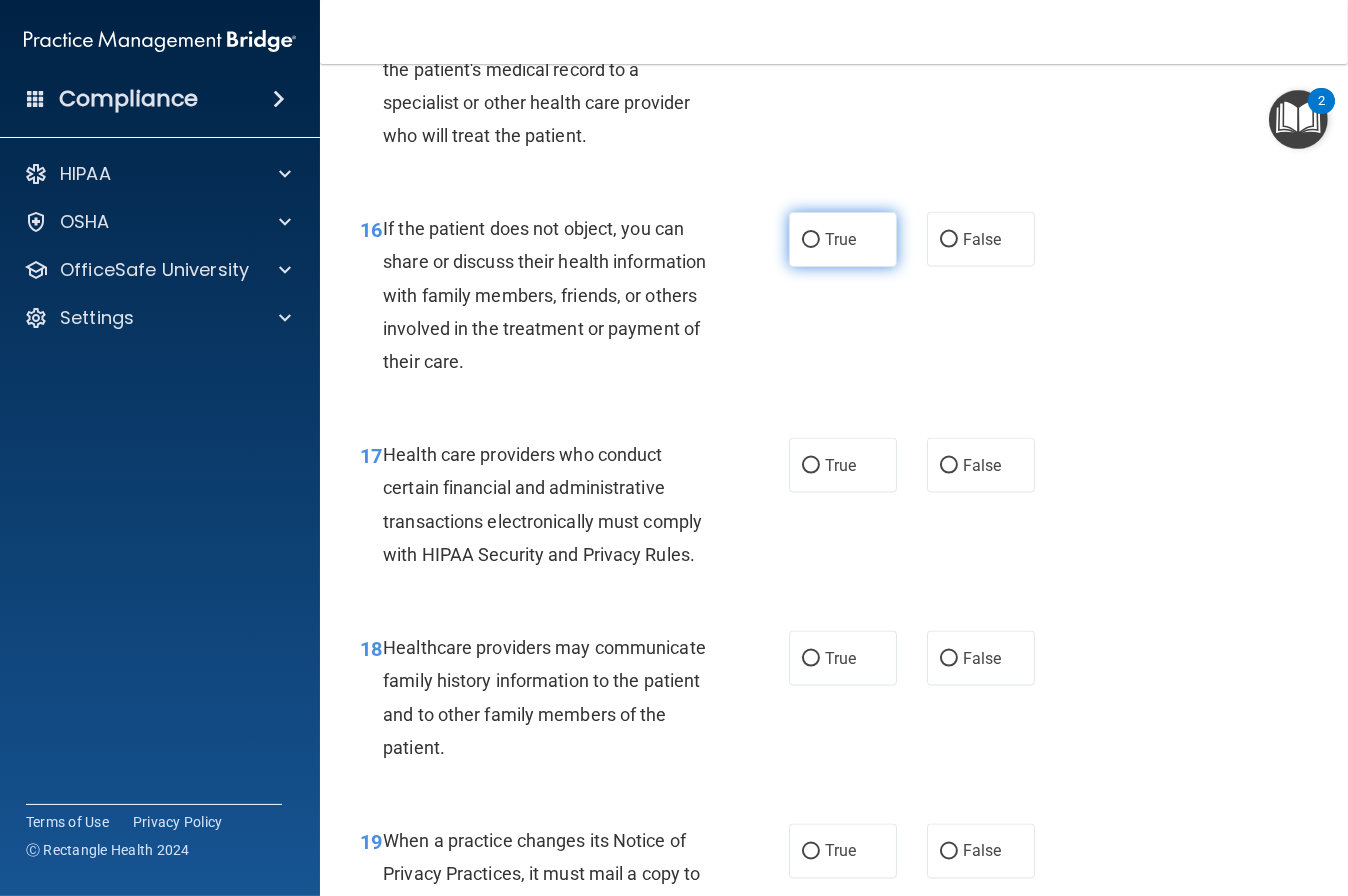 click on "True" at bounding box center [843, 239] 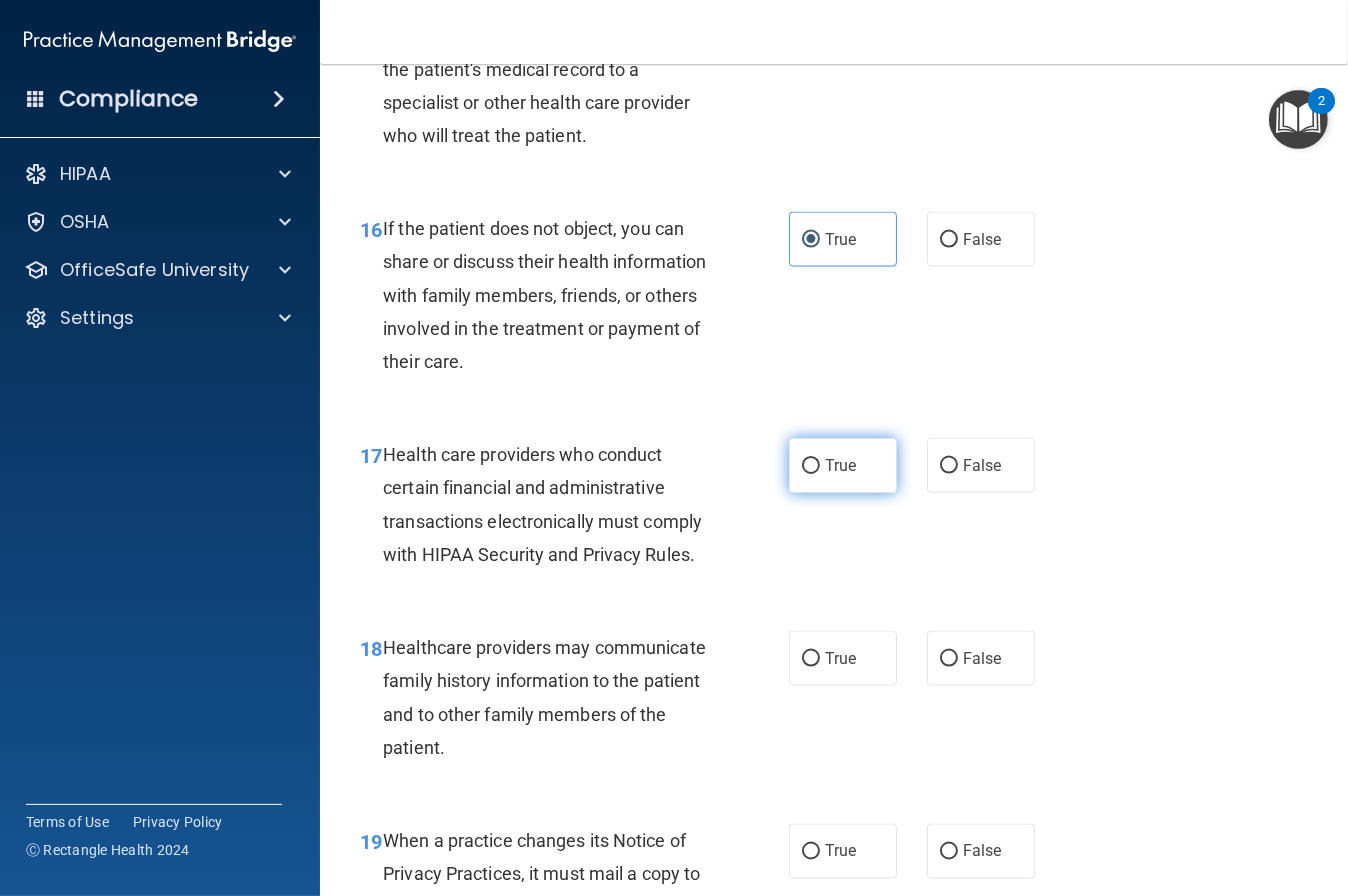 click on "True" at bounding box center [843, 465] 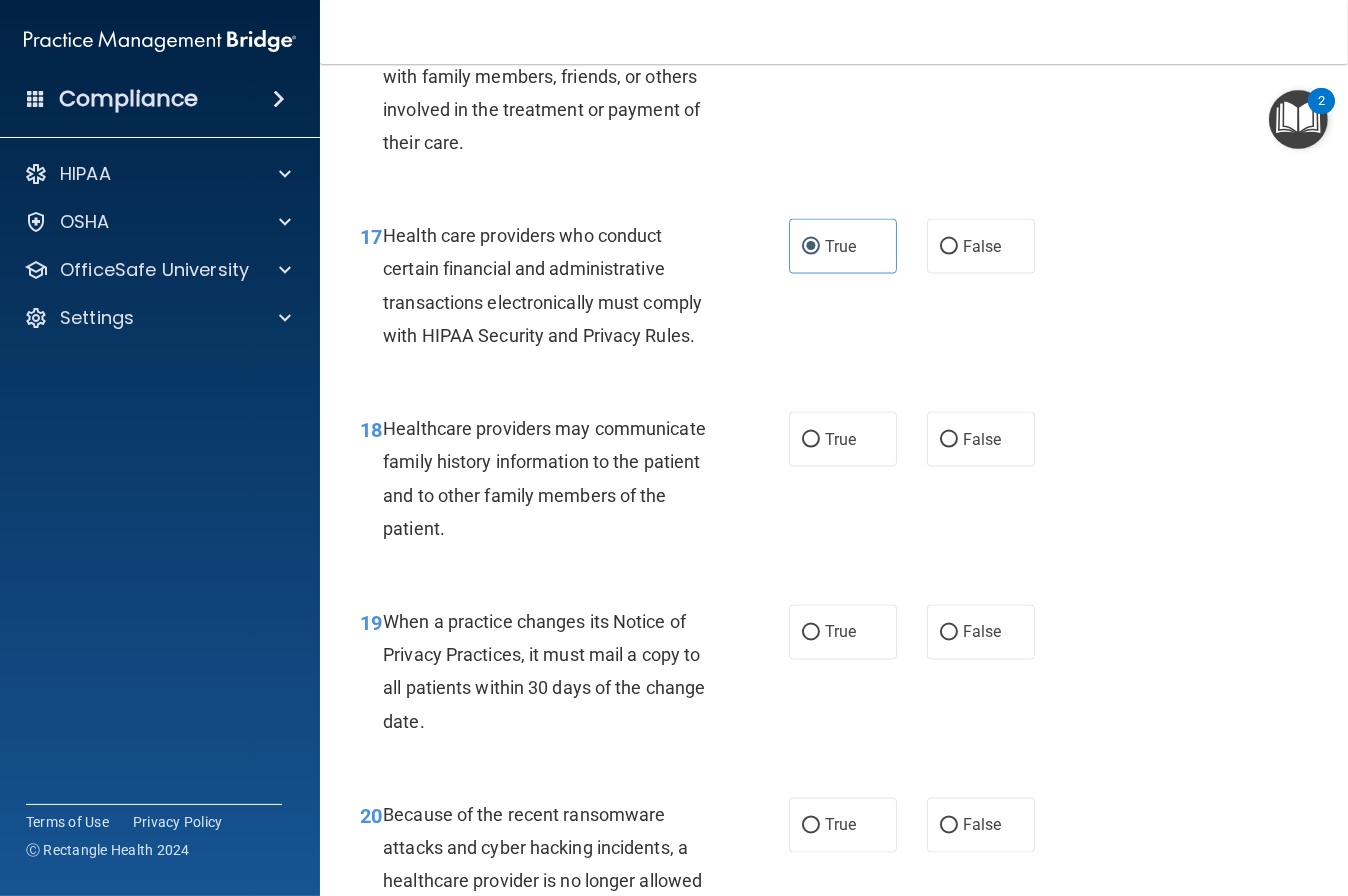 scroll, scrollTop: 3160, scrollLeft: 0, axis: vertical 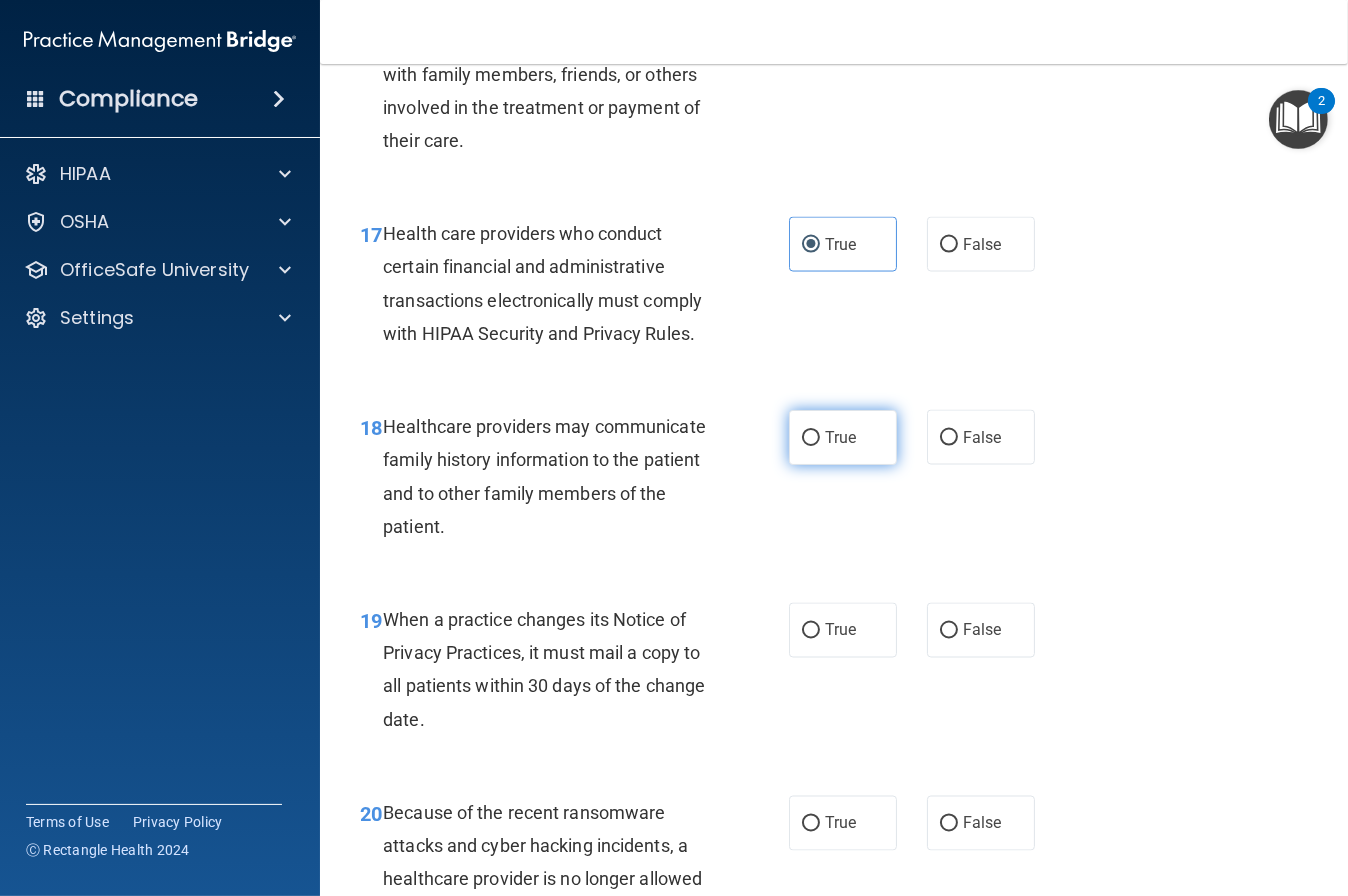 click on "True" at bounding box center [811, 438] 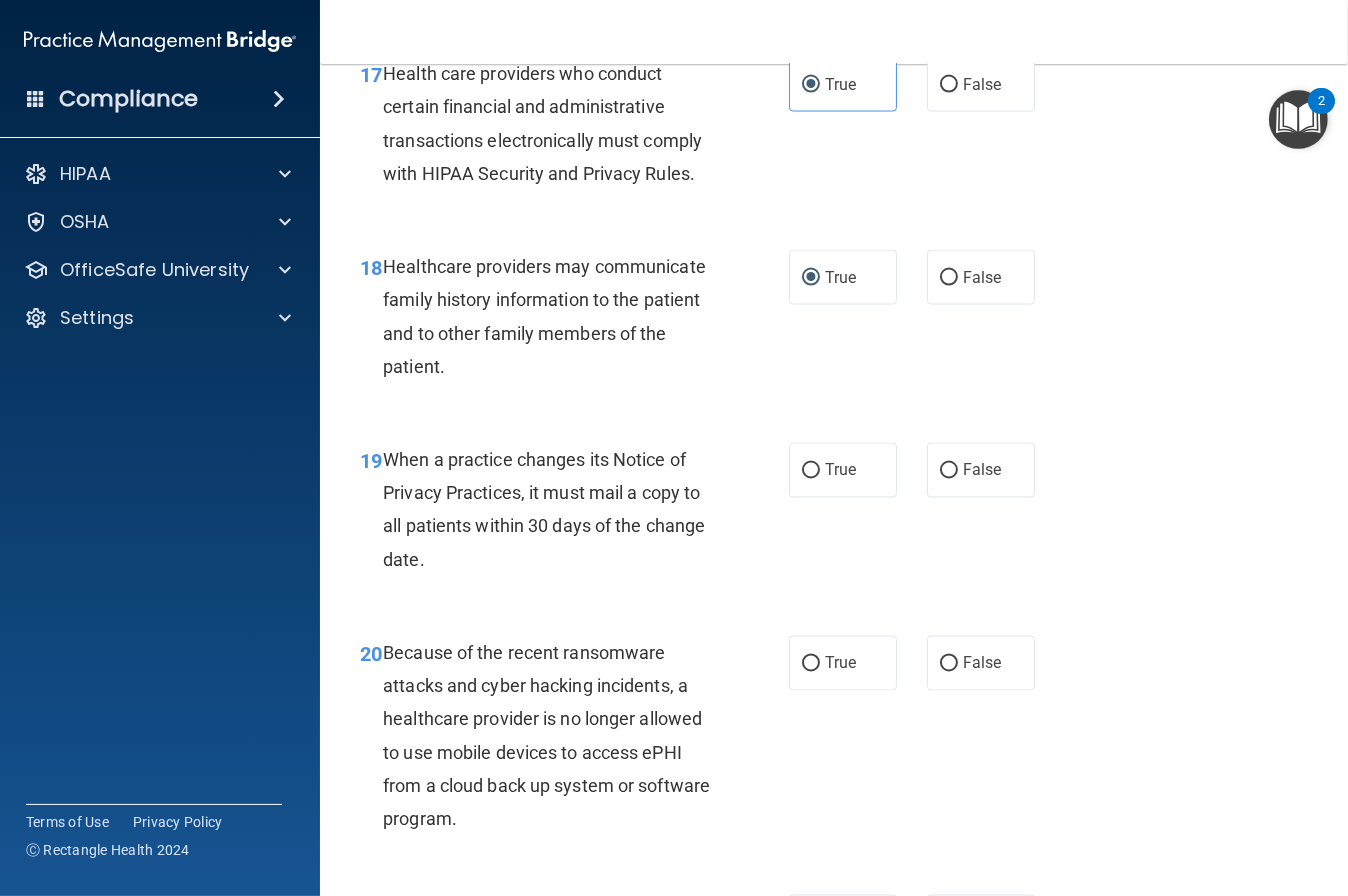 scroll, scrollTop: 3375, scrollLeft: 0, axis: vertical 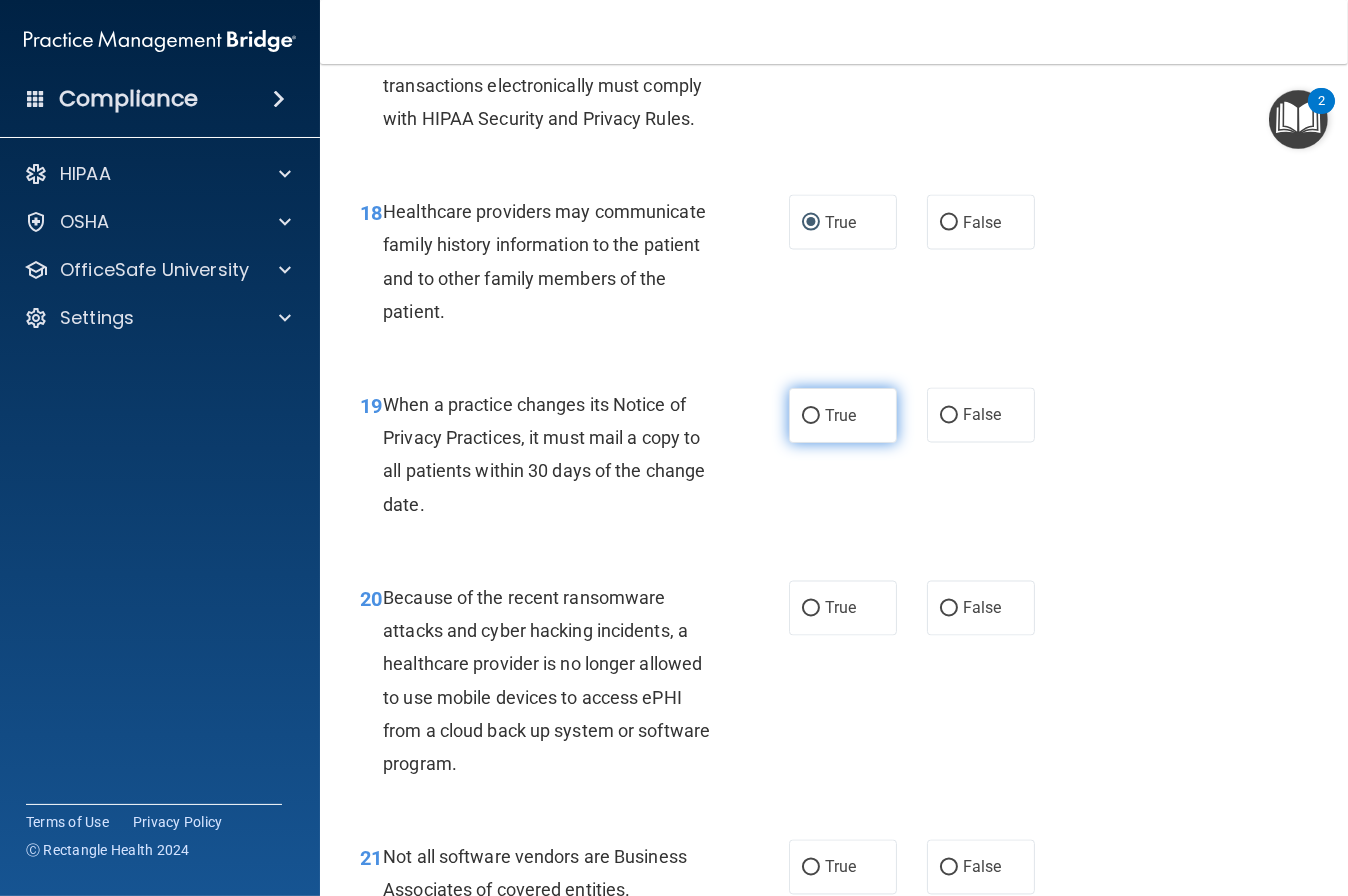 click on "True" at bounding box center [840, 415] 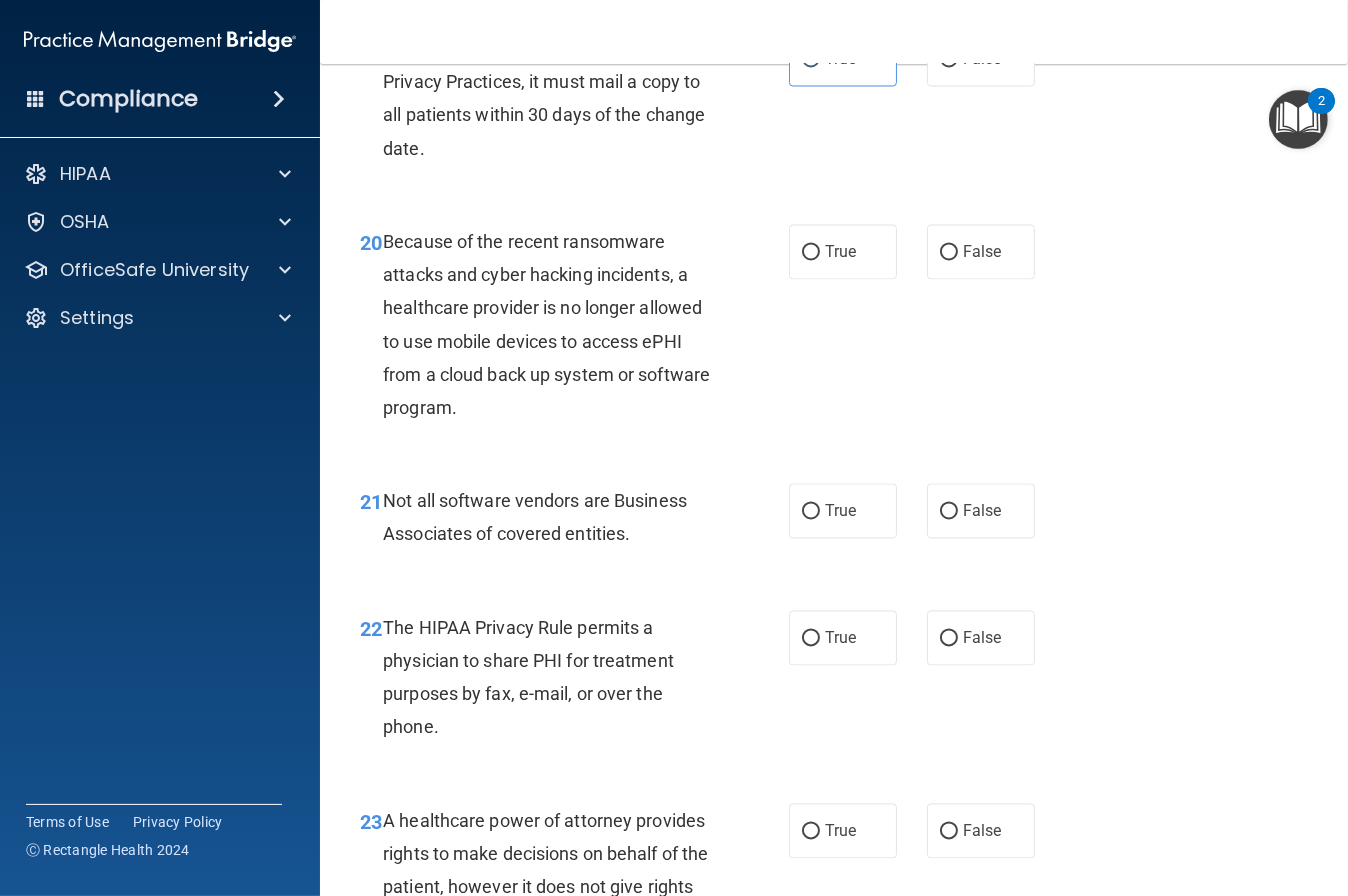 scroll, scrollTop: 3735, scrollLeft: 0, axis: vertical 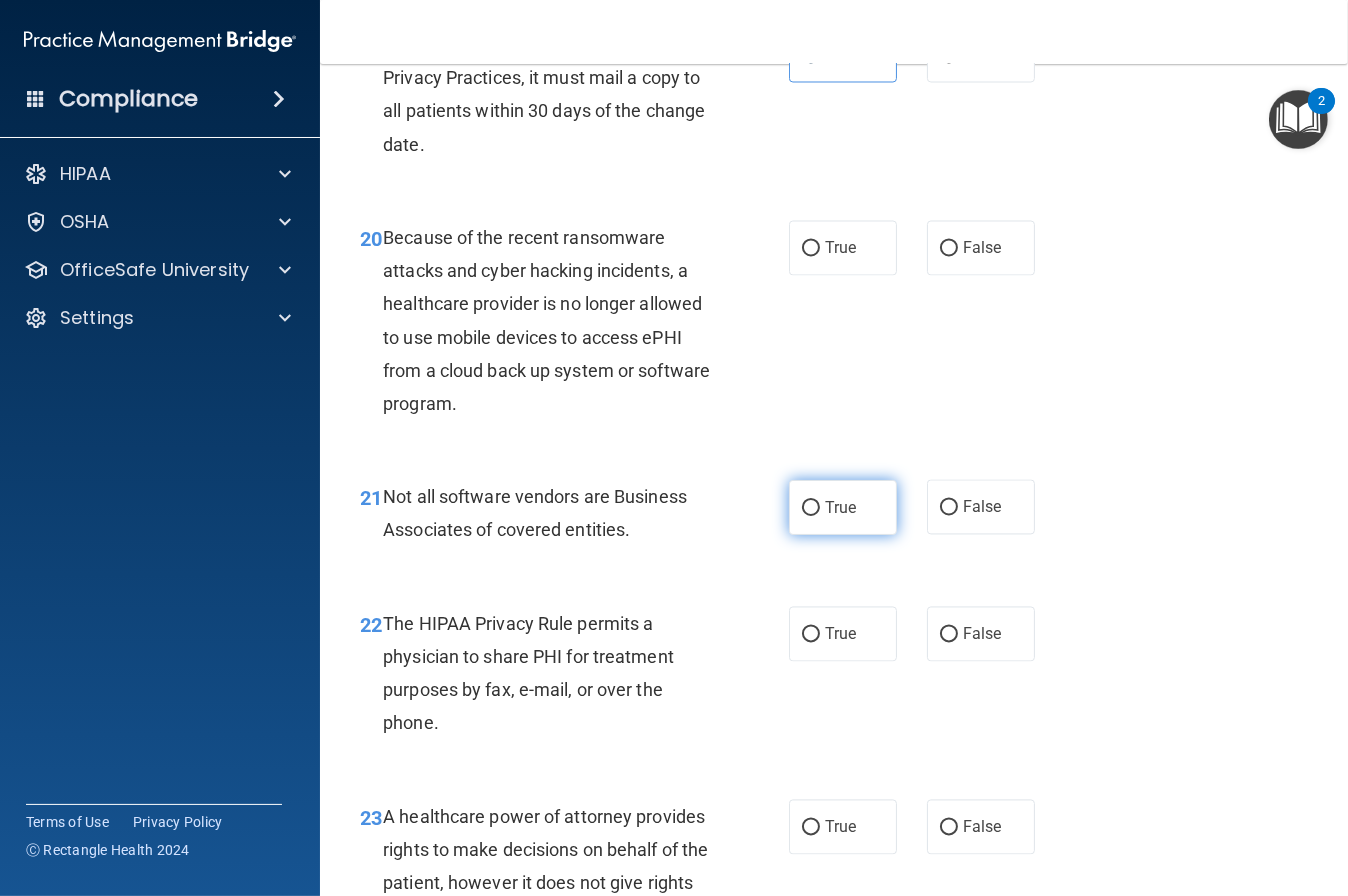 click on "True" at bounding box center (843, 507) 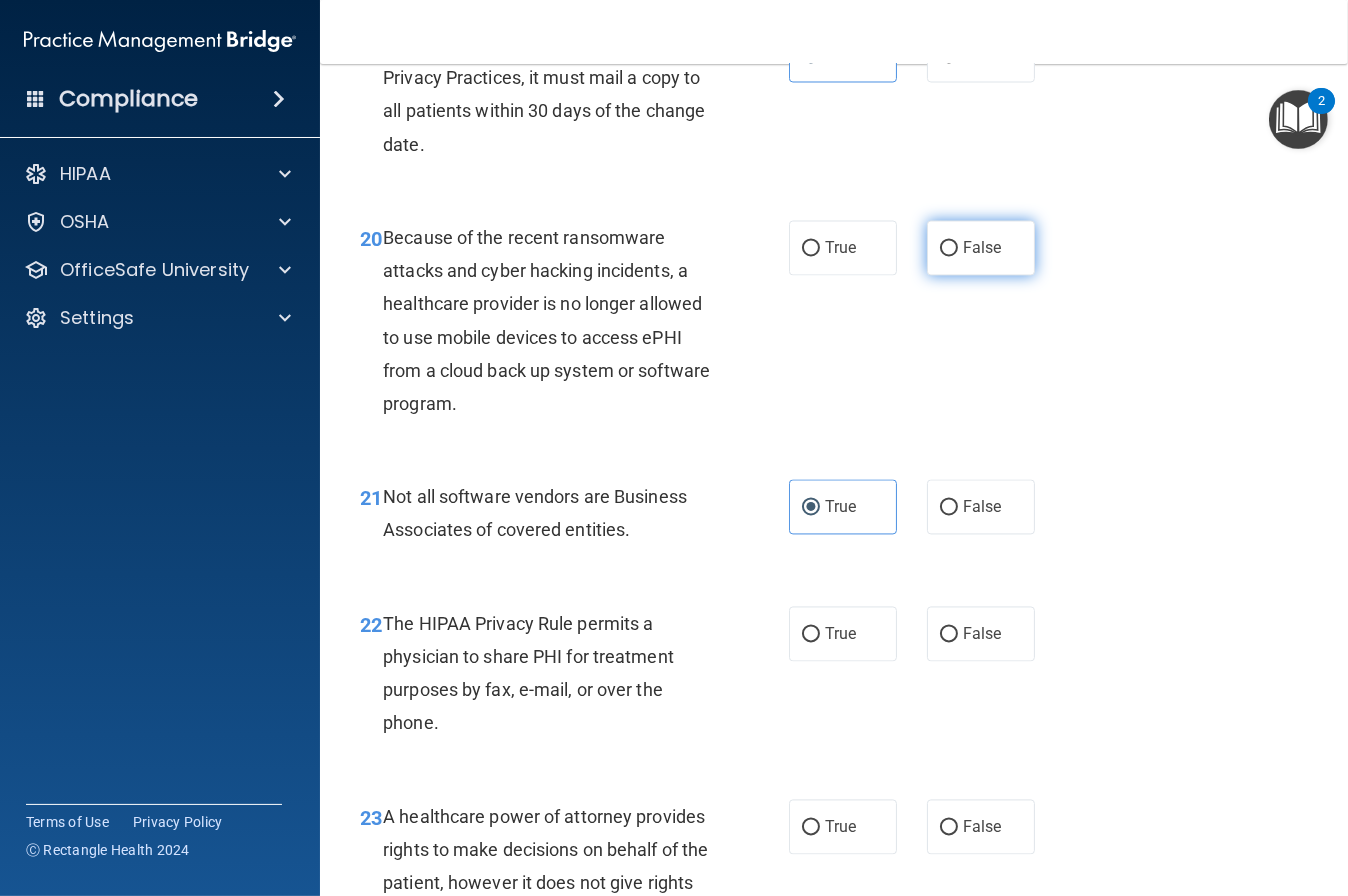 click on "False" at bounding box center (981, 248) 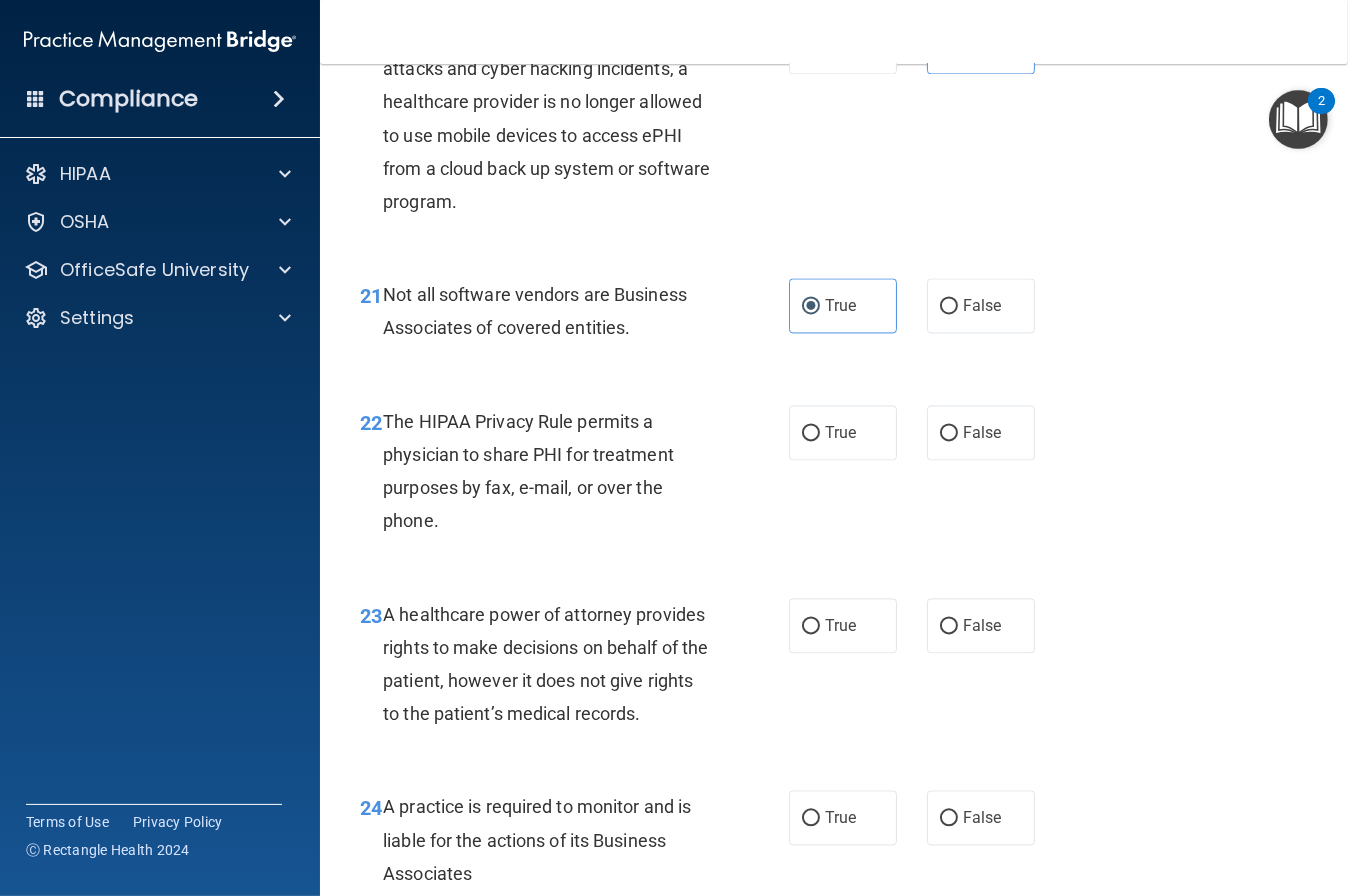 scroll, scrollTop: 3949, scrollLeft: 0, axis: vertical 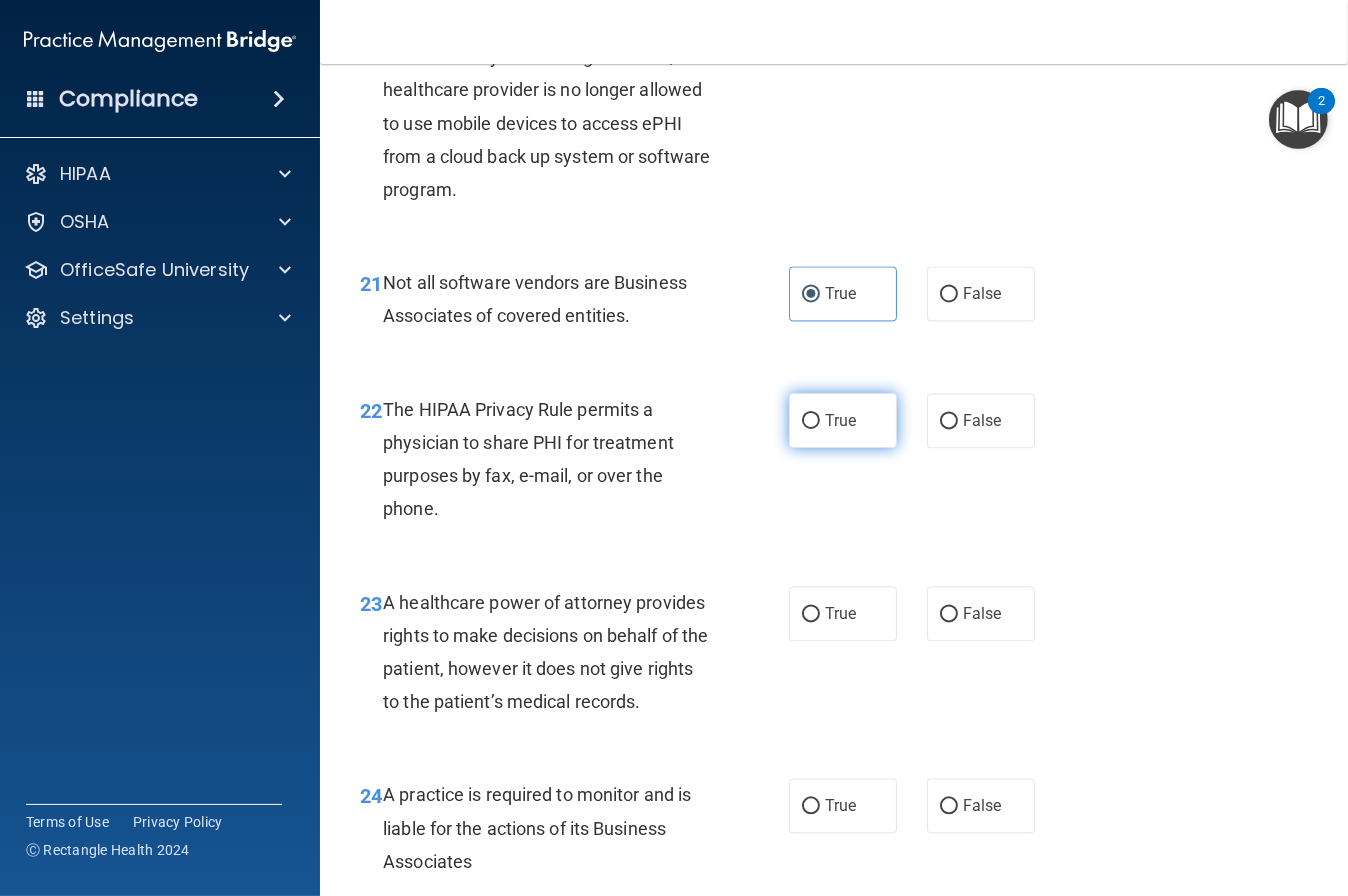 click on "True" at bounding box center (843, 420) 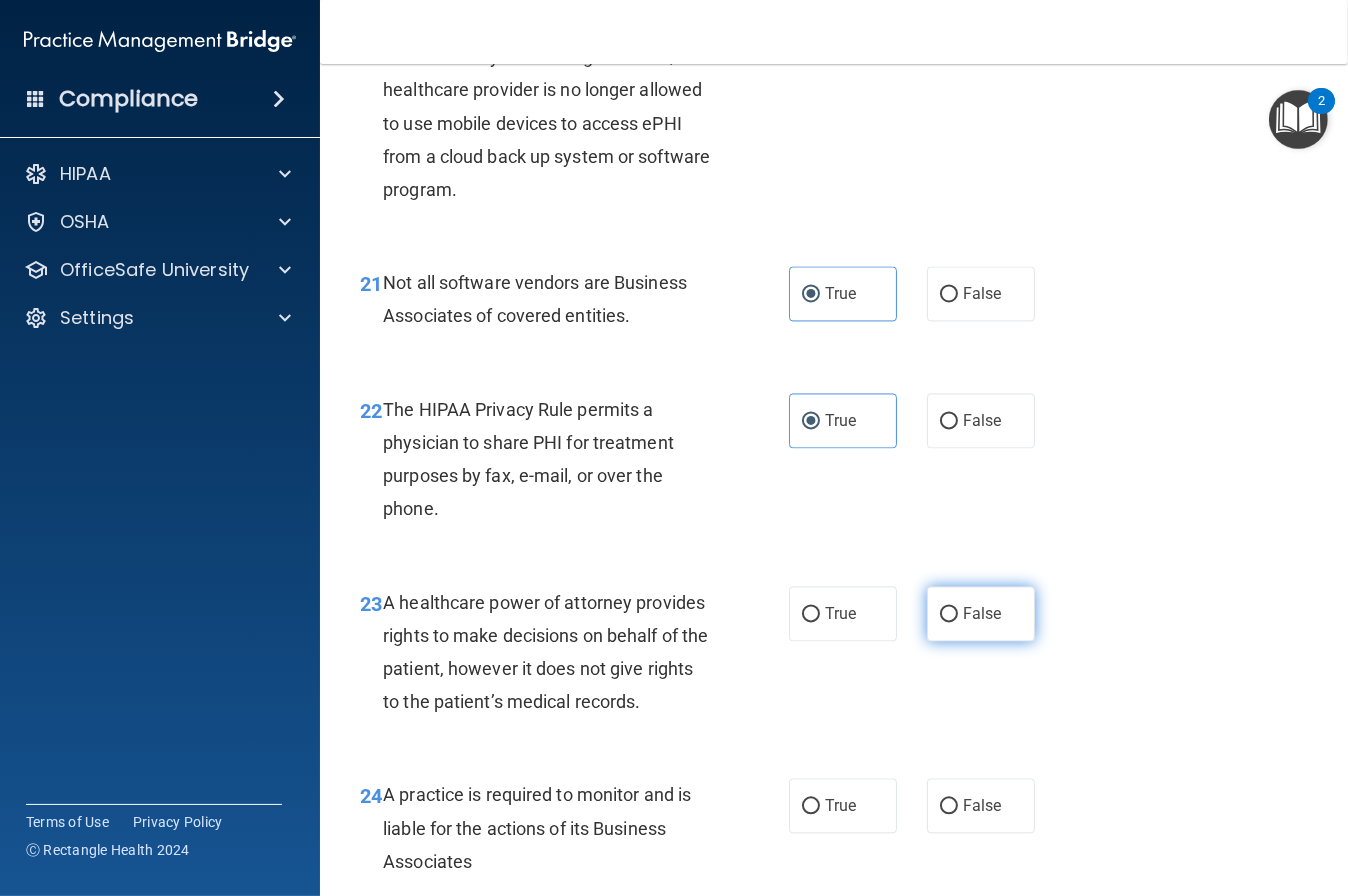 click on "False" at bounding box center [982, 613] 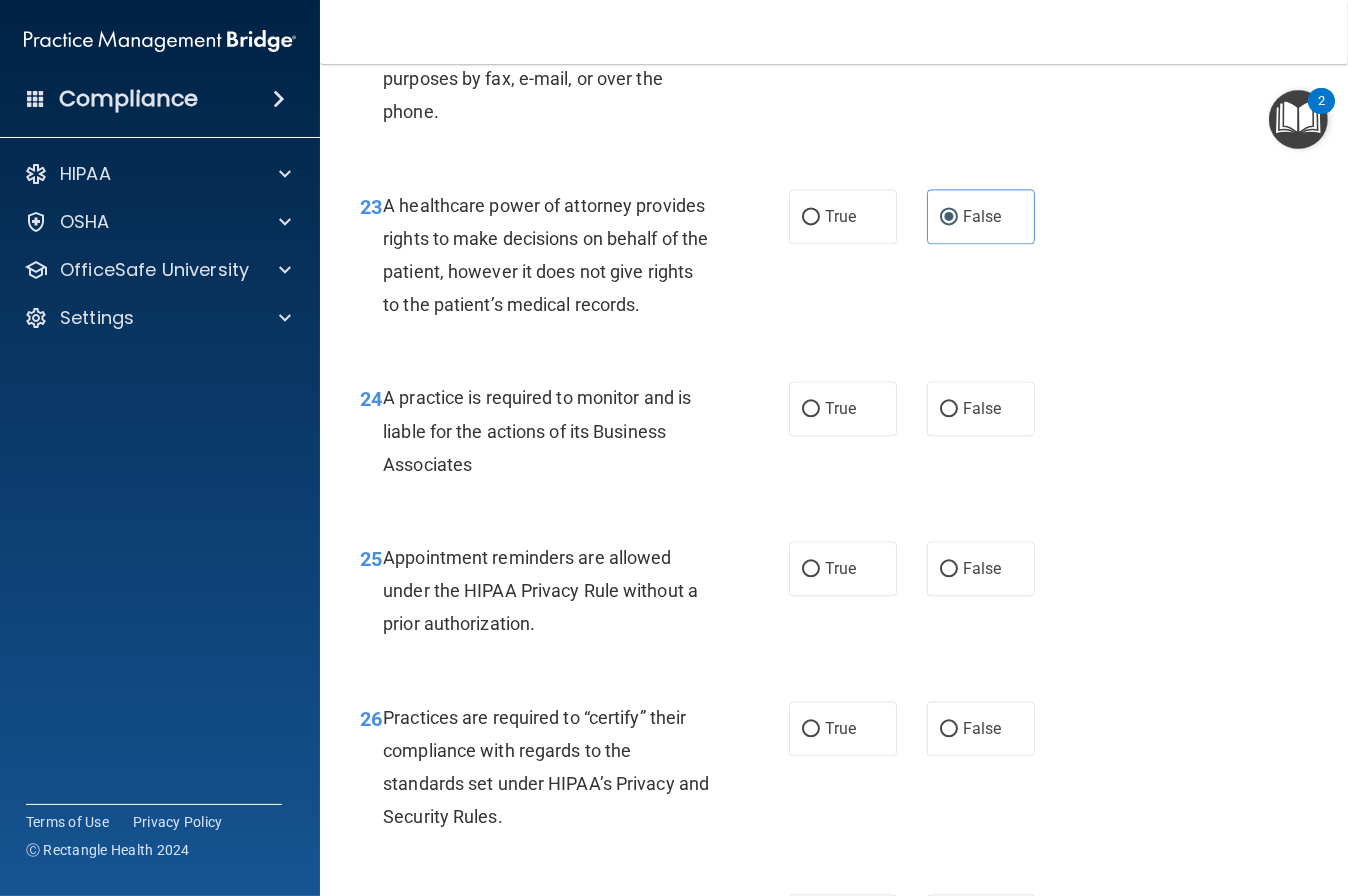 scroll, scrollTop: 4349, scrollLeft: 0, axis: vertical 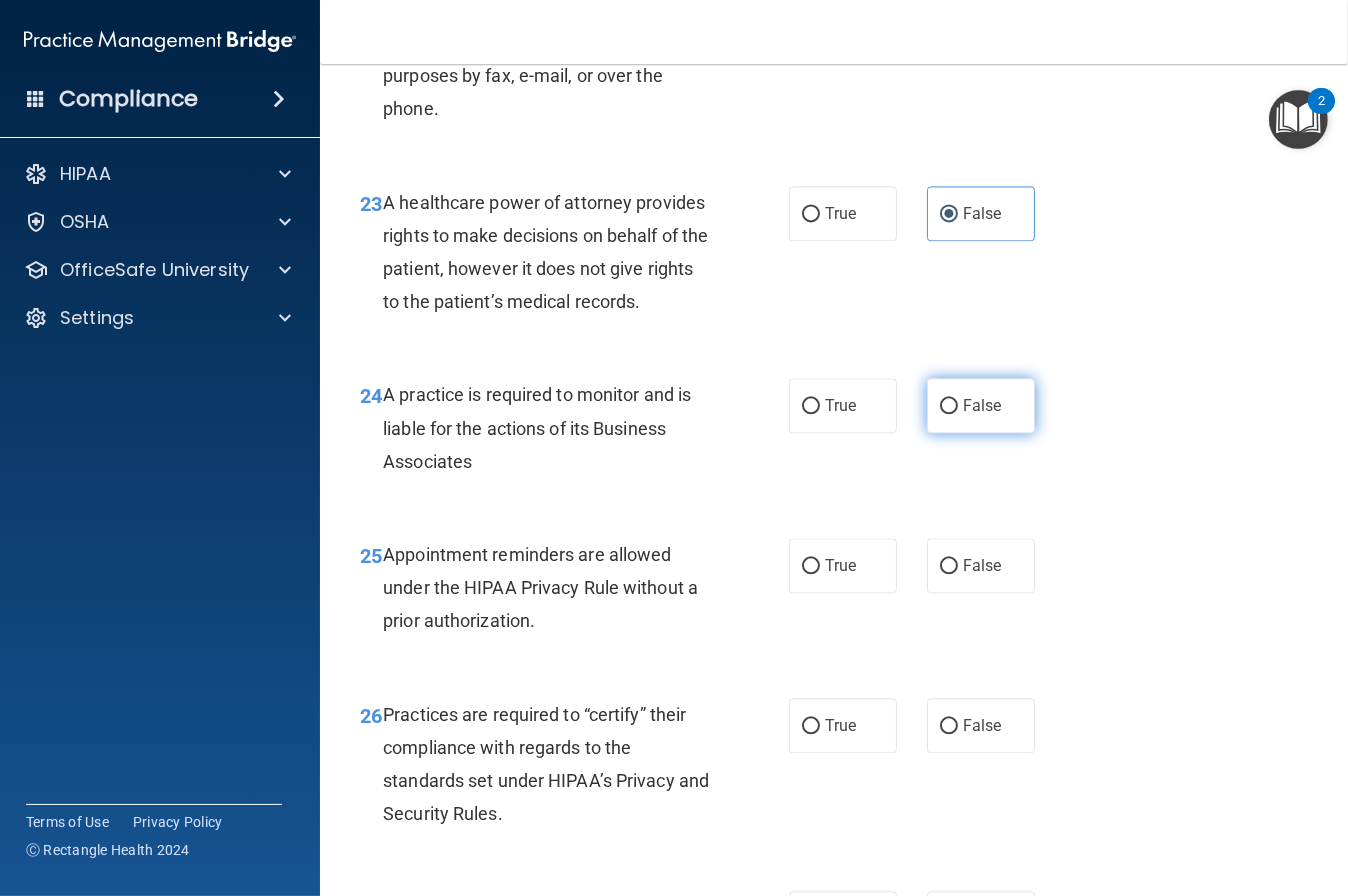 click on "False" at bounding box center (981, 405) 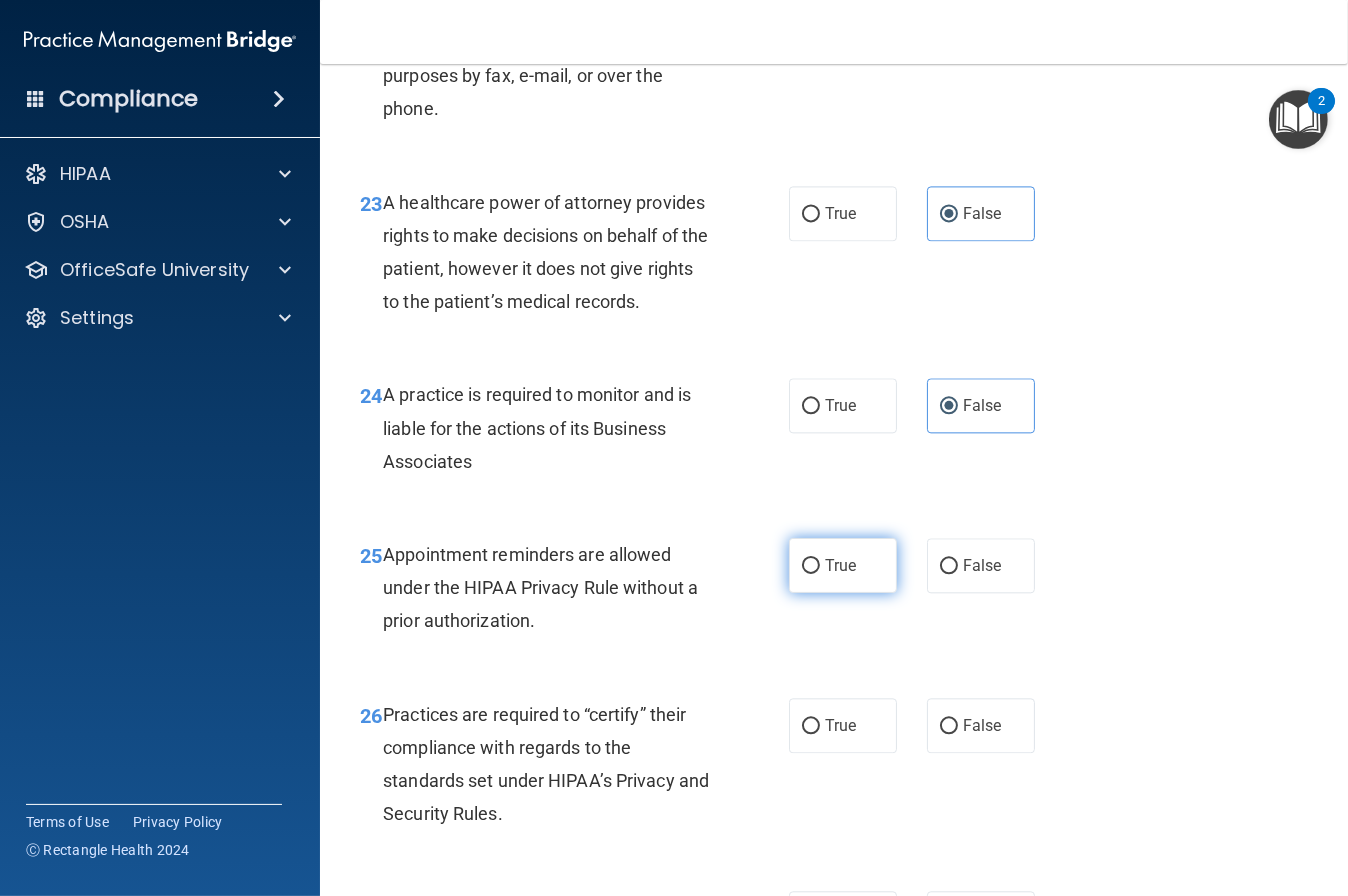 click on "True" at bounding box center [840, 565] 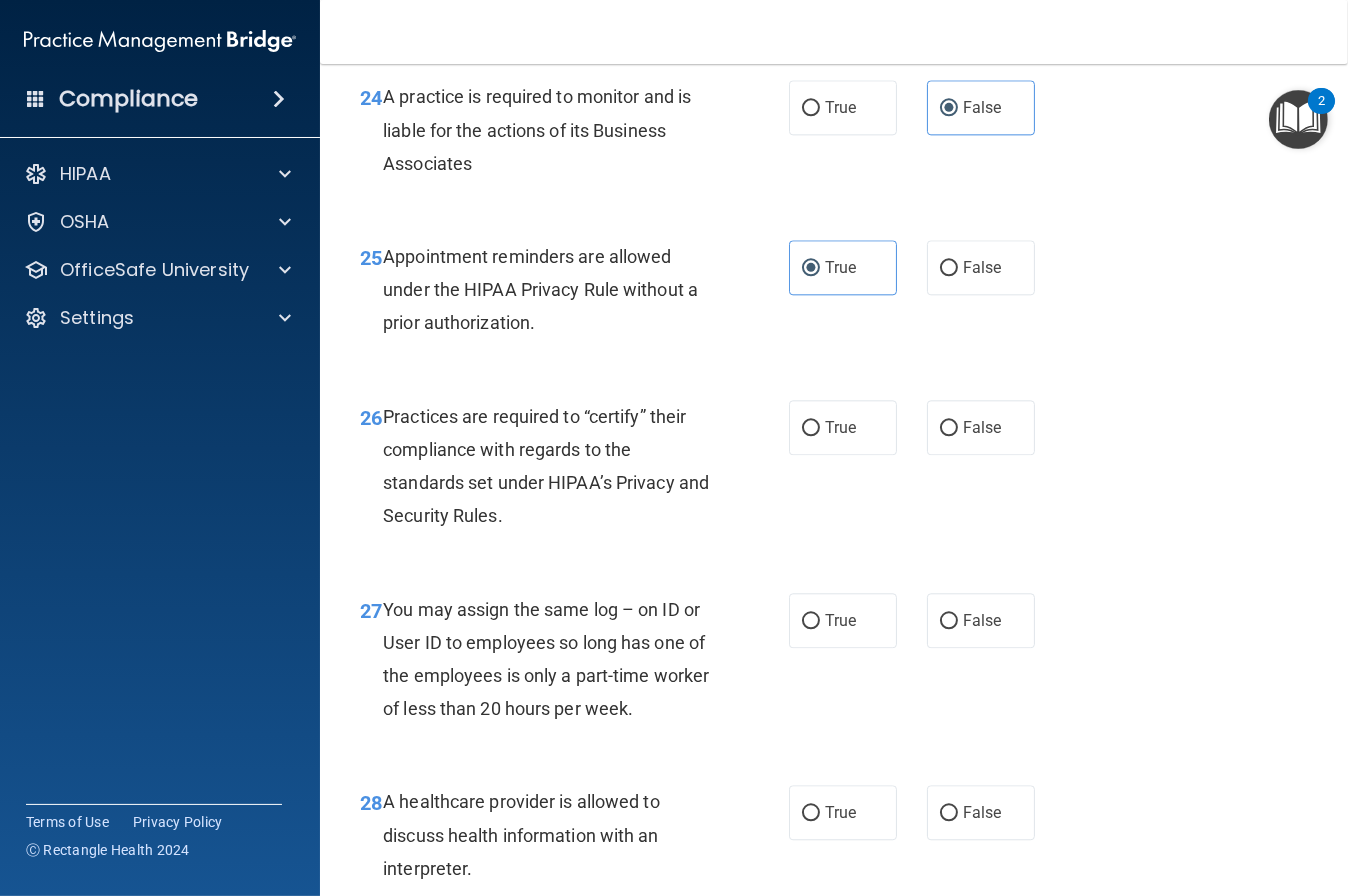 scroll, scrollTop: 4660, scrollLeft: 0, axis: vertical 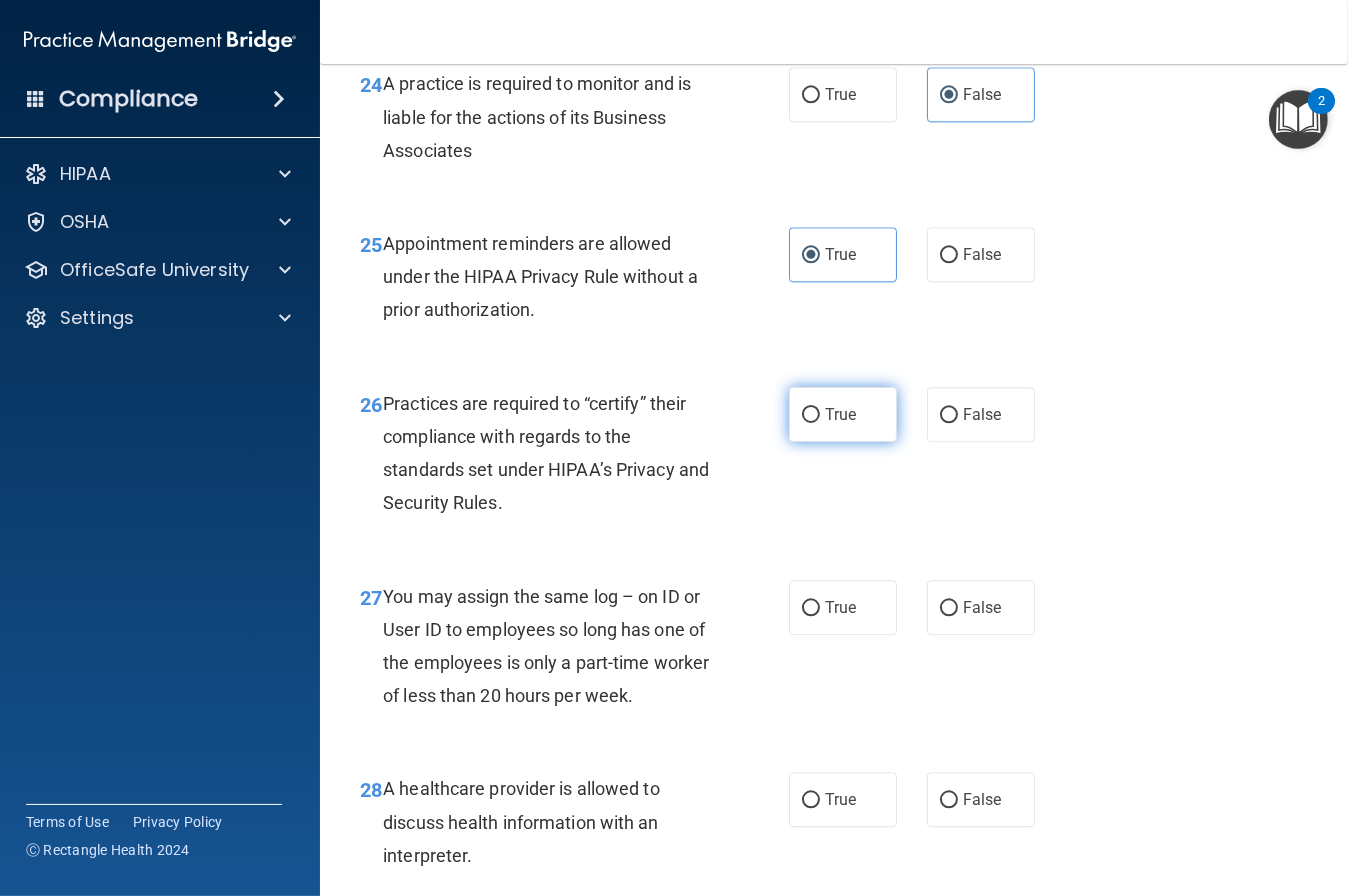 click on "True" at bounding box center (811, 415) 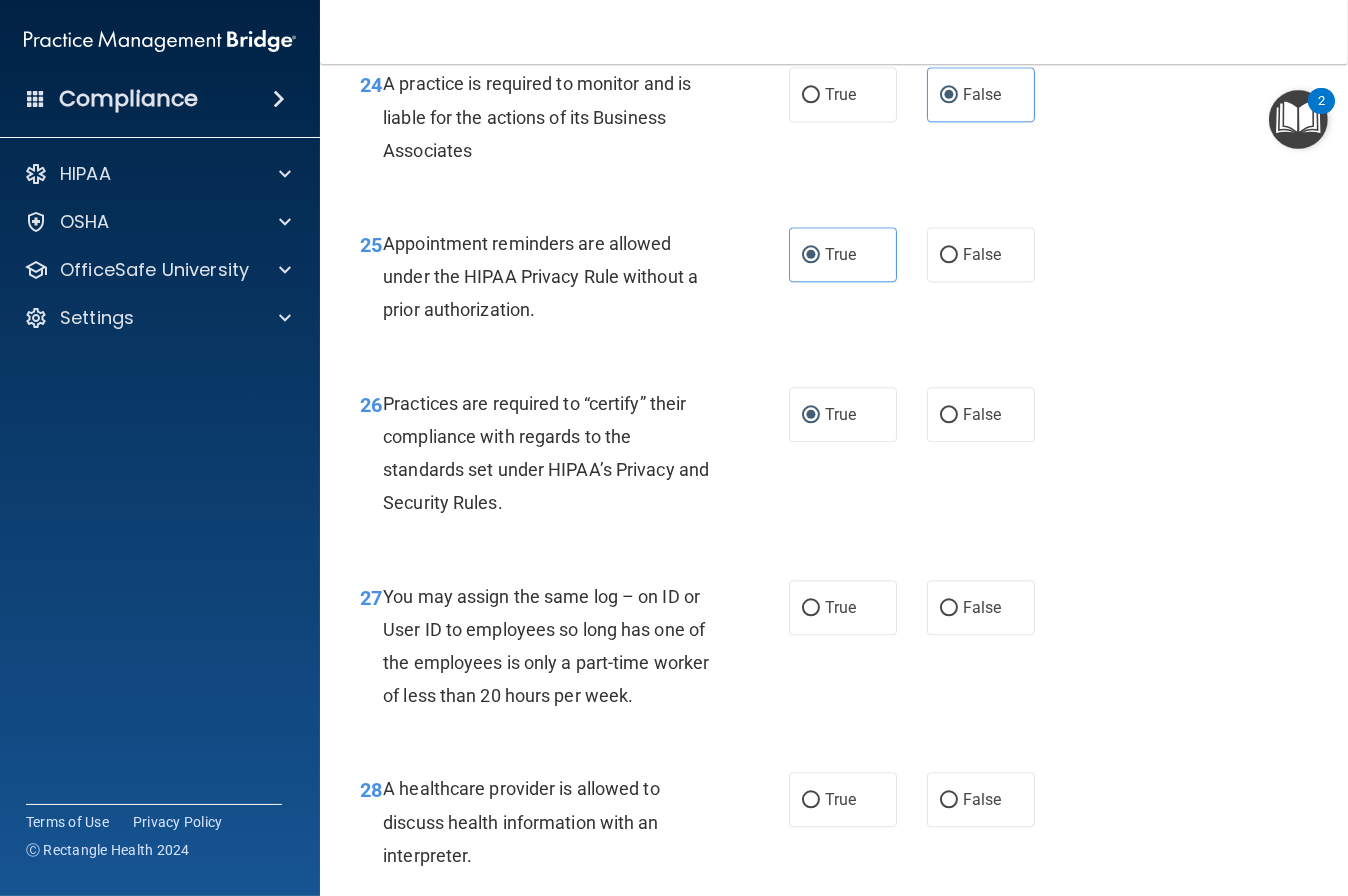 drag, startPoint x: 1003, startPoint y: 649, endPoint x: 1039, endPoint y: 616, distance: 48.83646 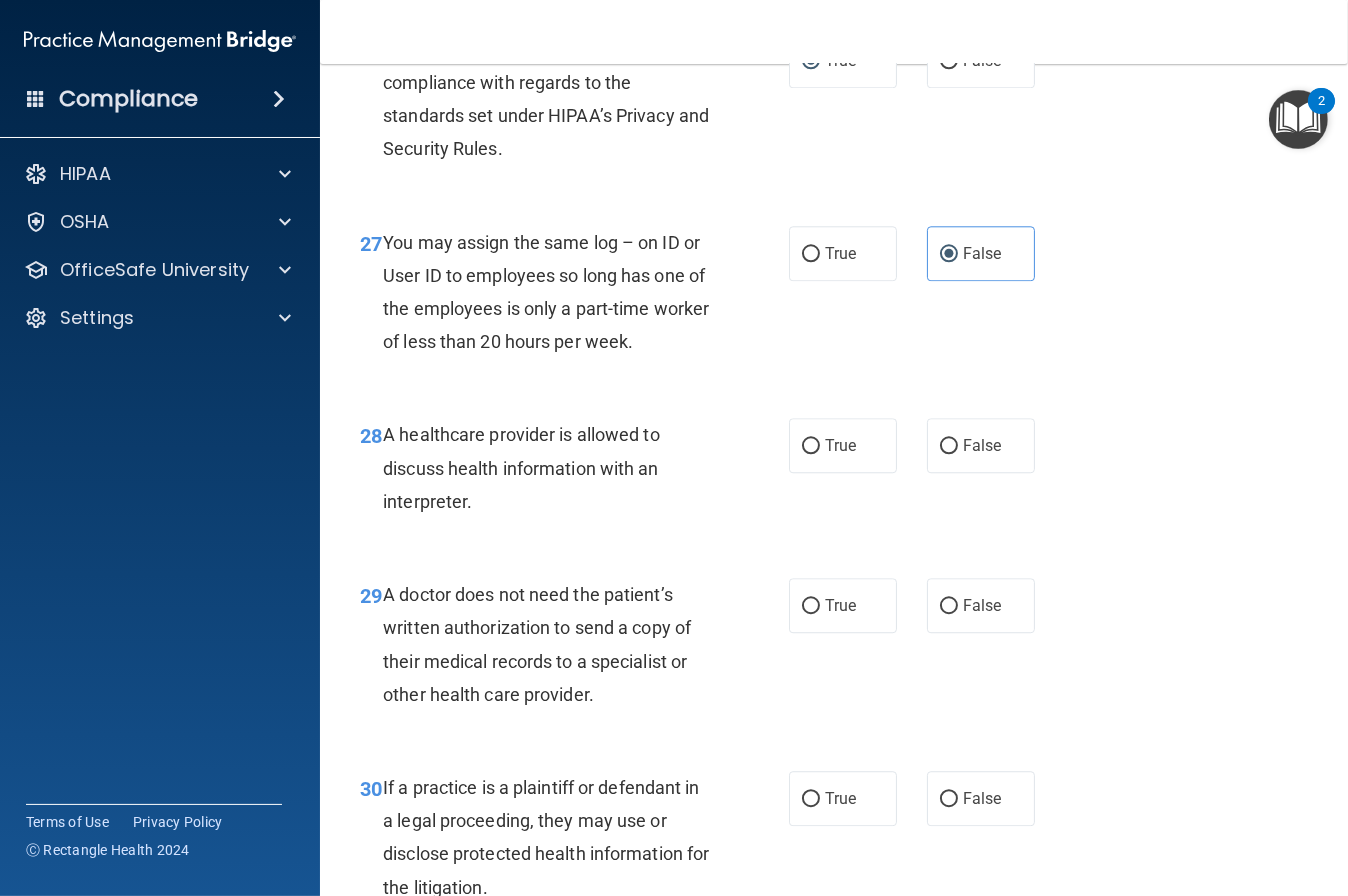 scroll, scrollTop: 5099, scrollLeft: 0, axis: vertical 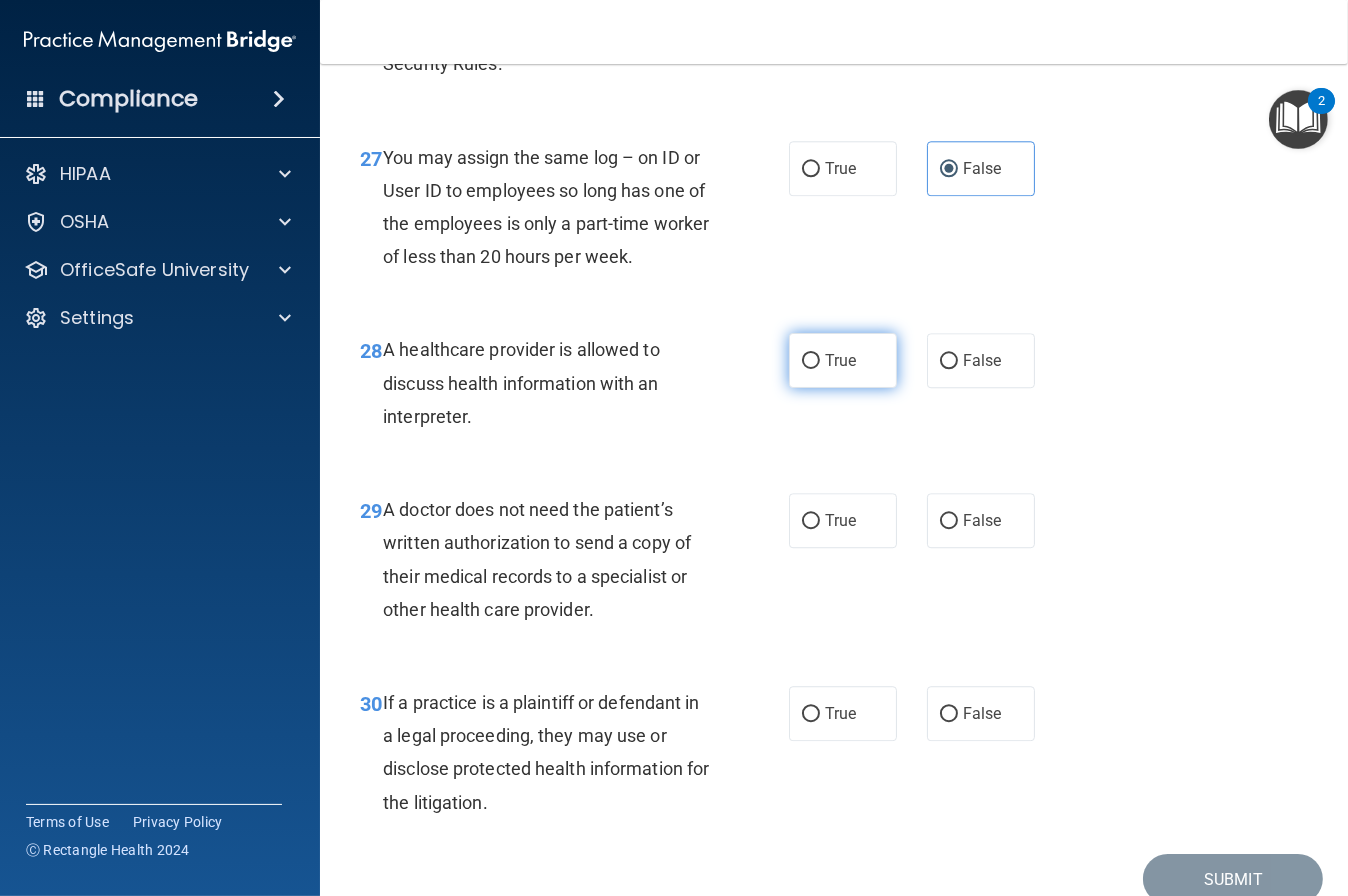 click on "True" at bounding box center [843, 360] 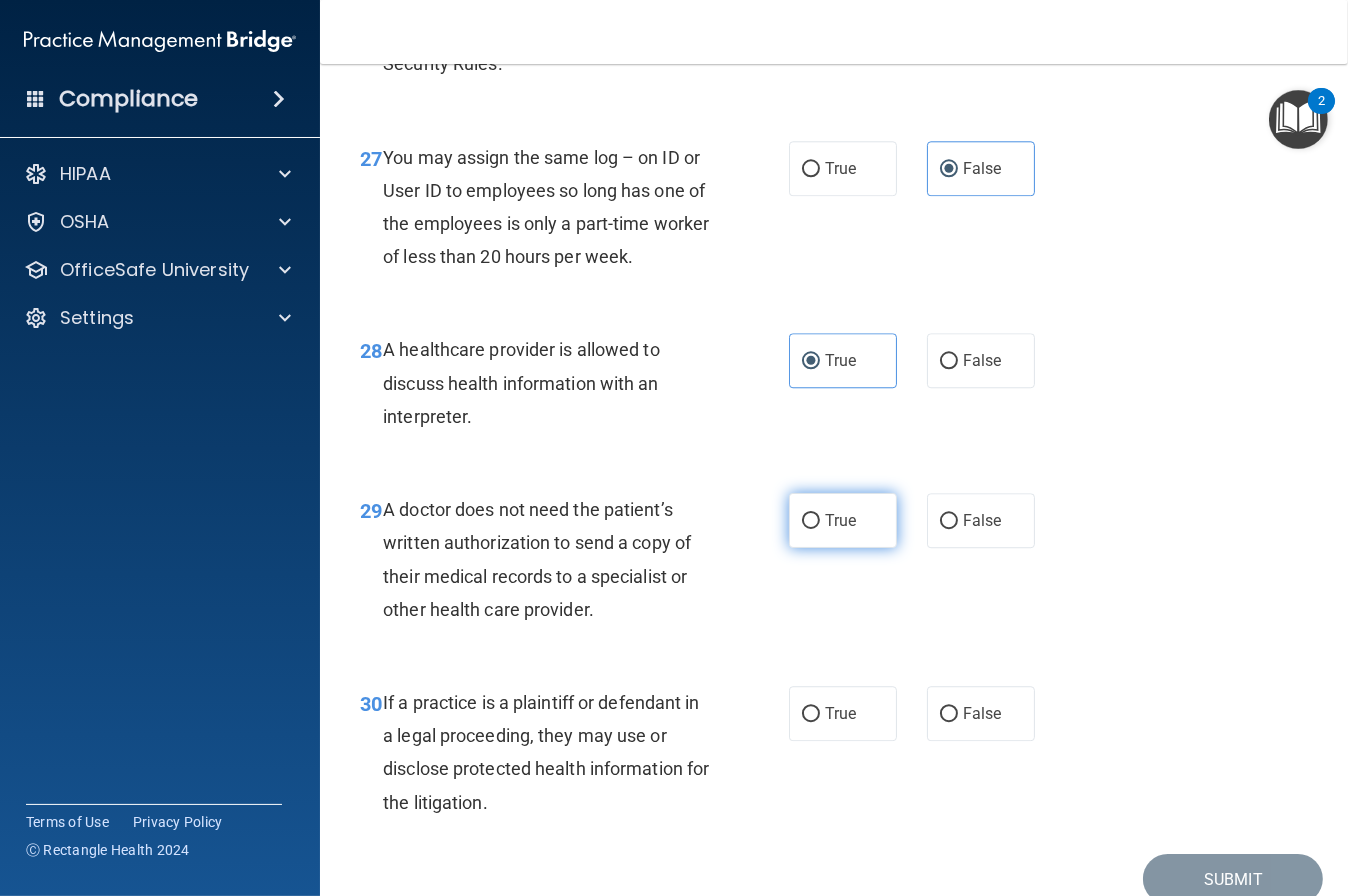 click on "True" at bounding box center (843, 520) 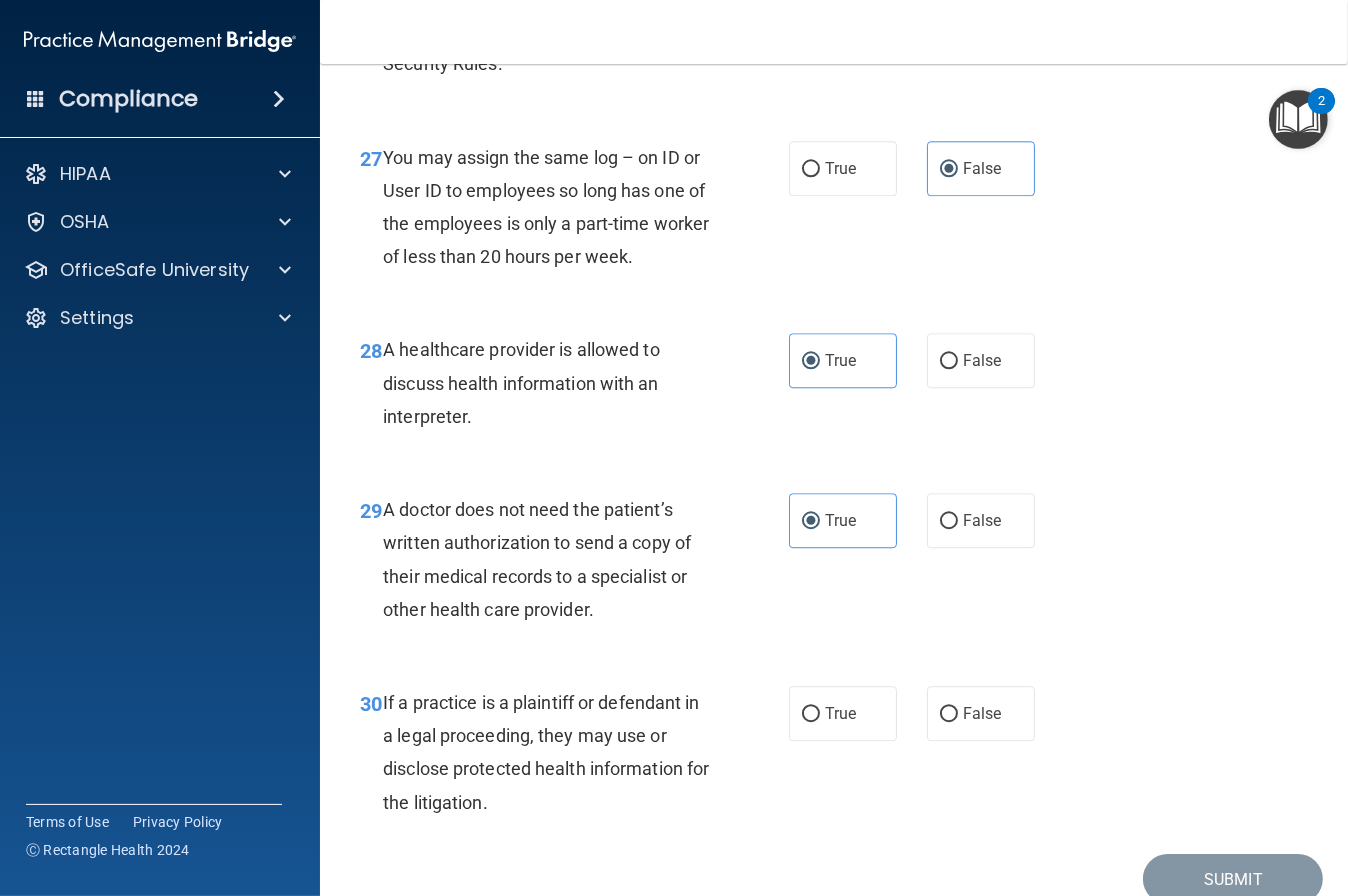 scroll, scrollTop: 5220, scrollLeft: 0, axis: vertical 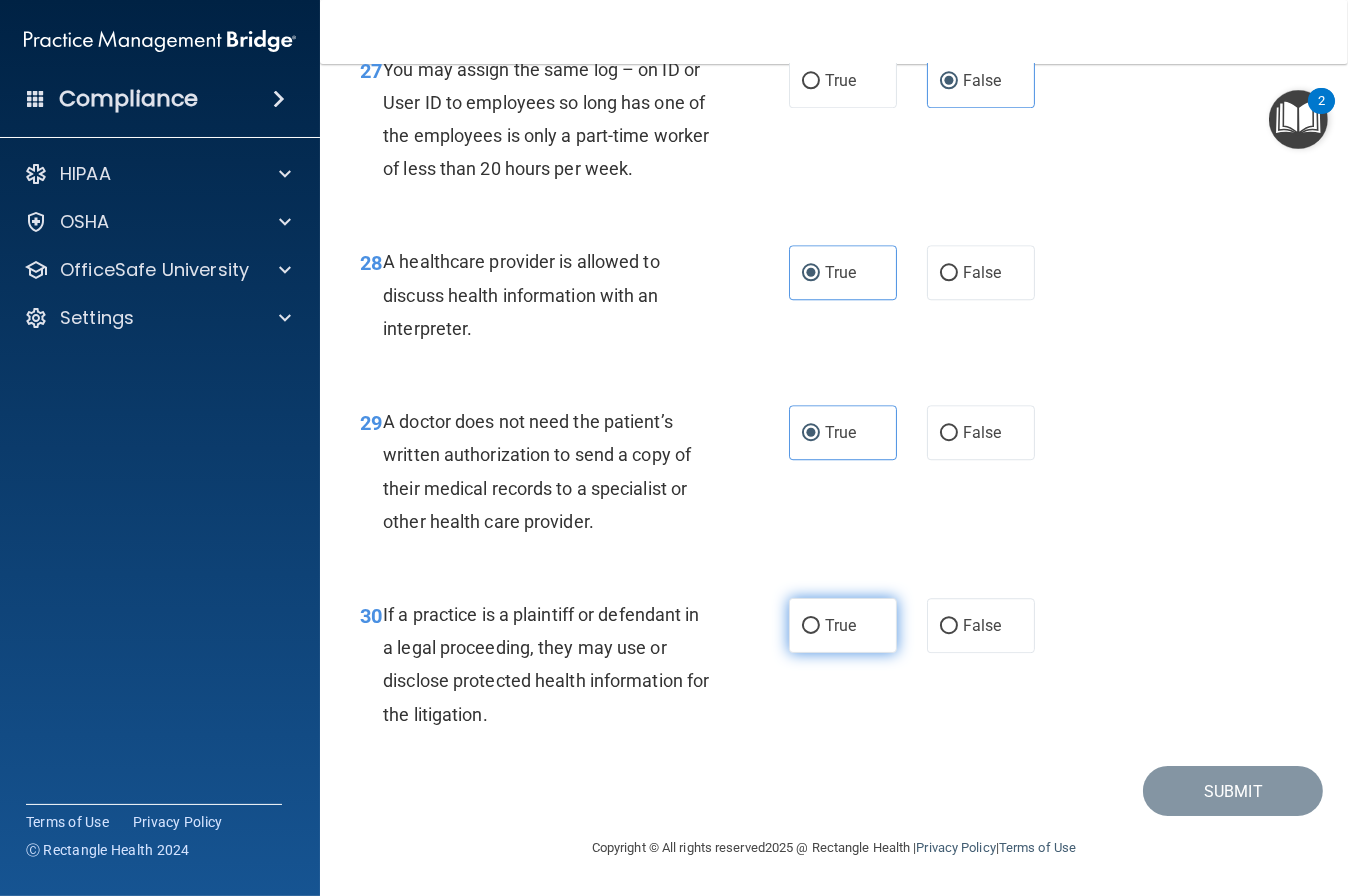 drag, startPoint x: 835, startPoint y: 618, endPoint x: 853, endPoint y: 617, distance: 18.027756 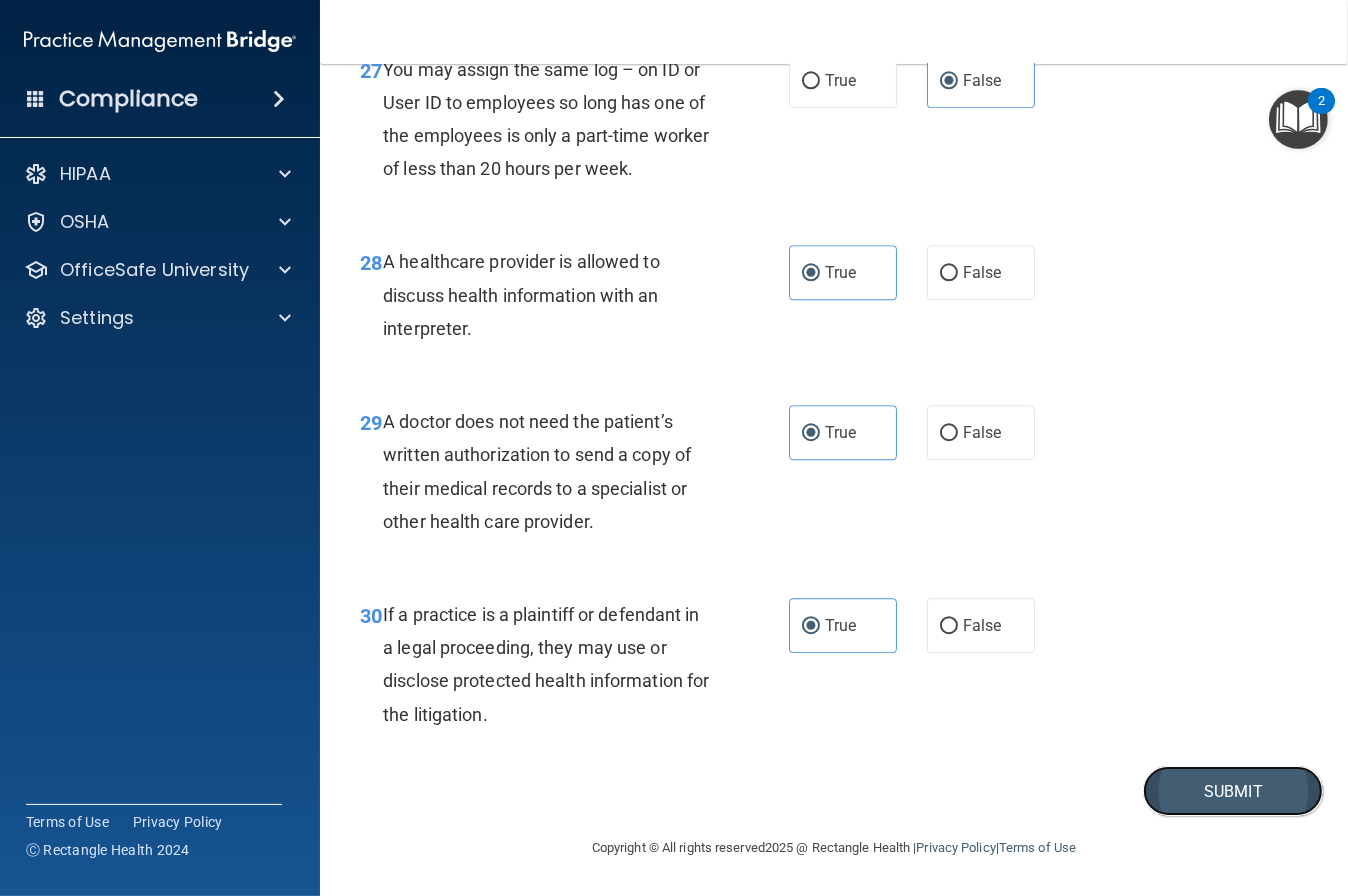 click on "Submit" at bounding box center [1233, 791] 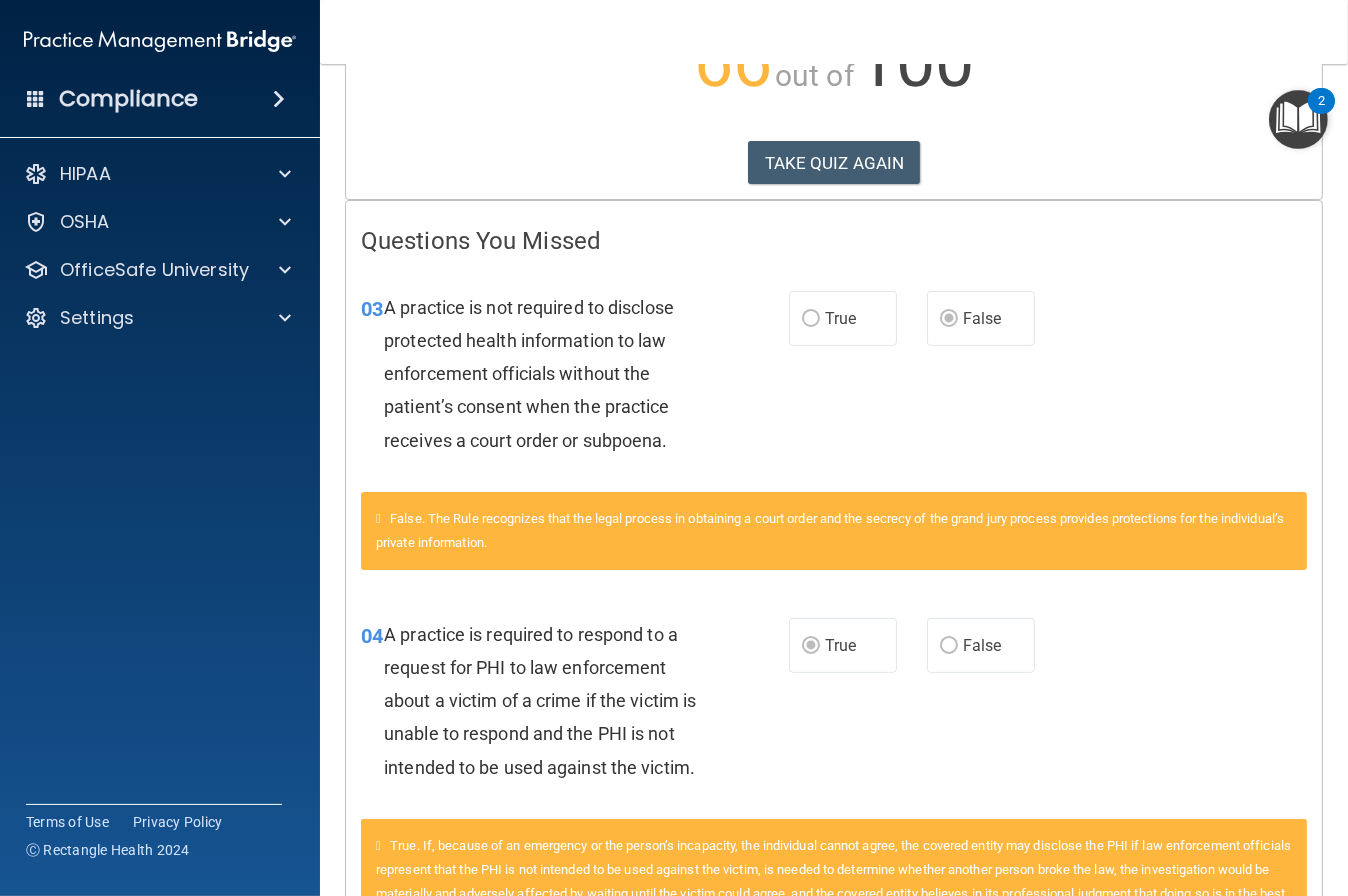 scroll, scrollTop: 0, scrollLeft: 0, axis: both 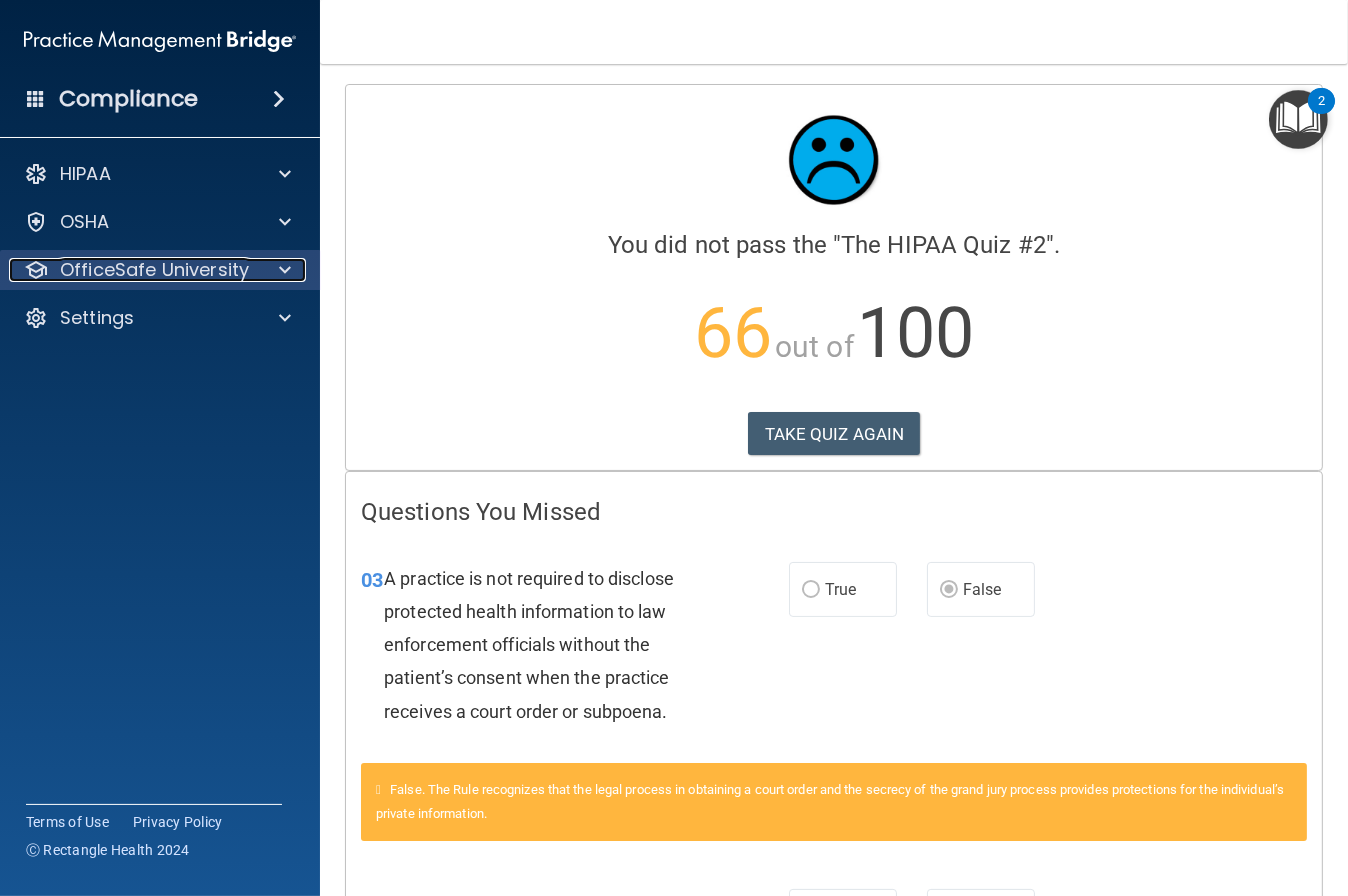 click on "OfficeSafe University" at bounding box center [154, 270] 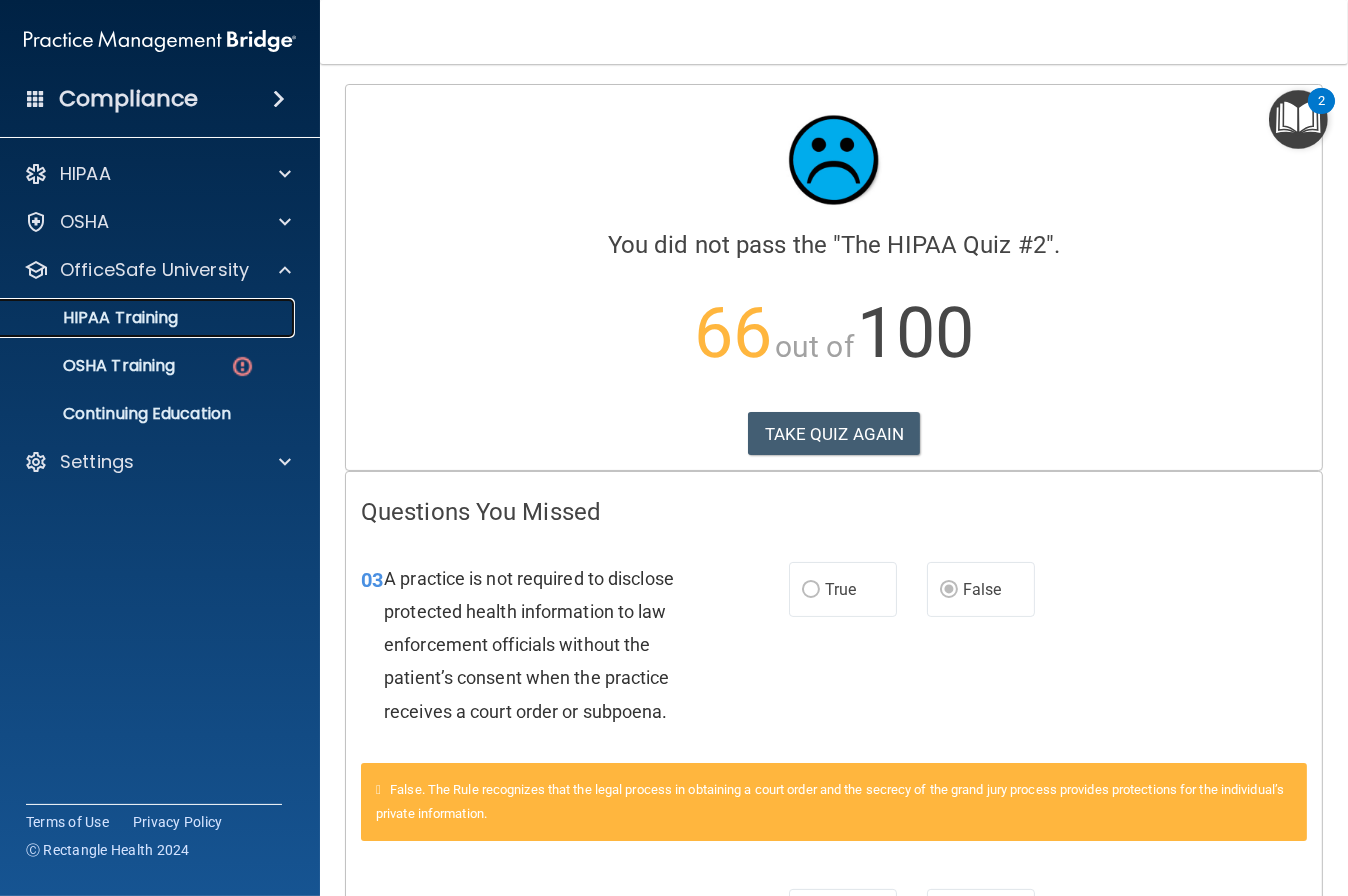 click on "HIPAA Training" at bounding box center (95, 318) 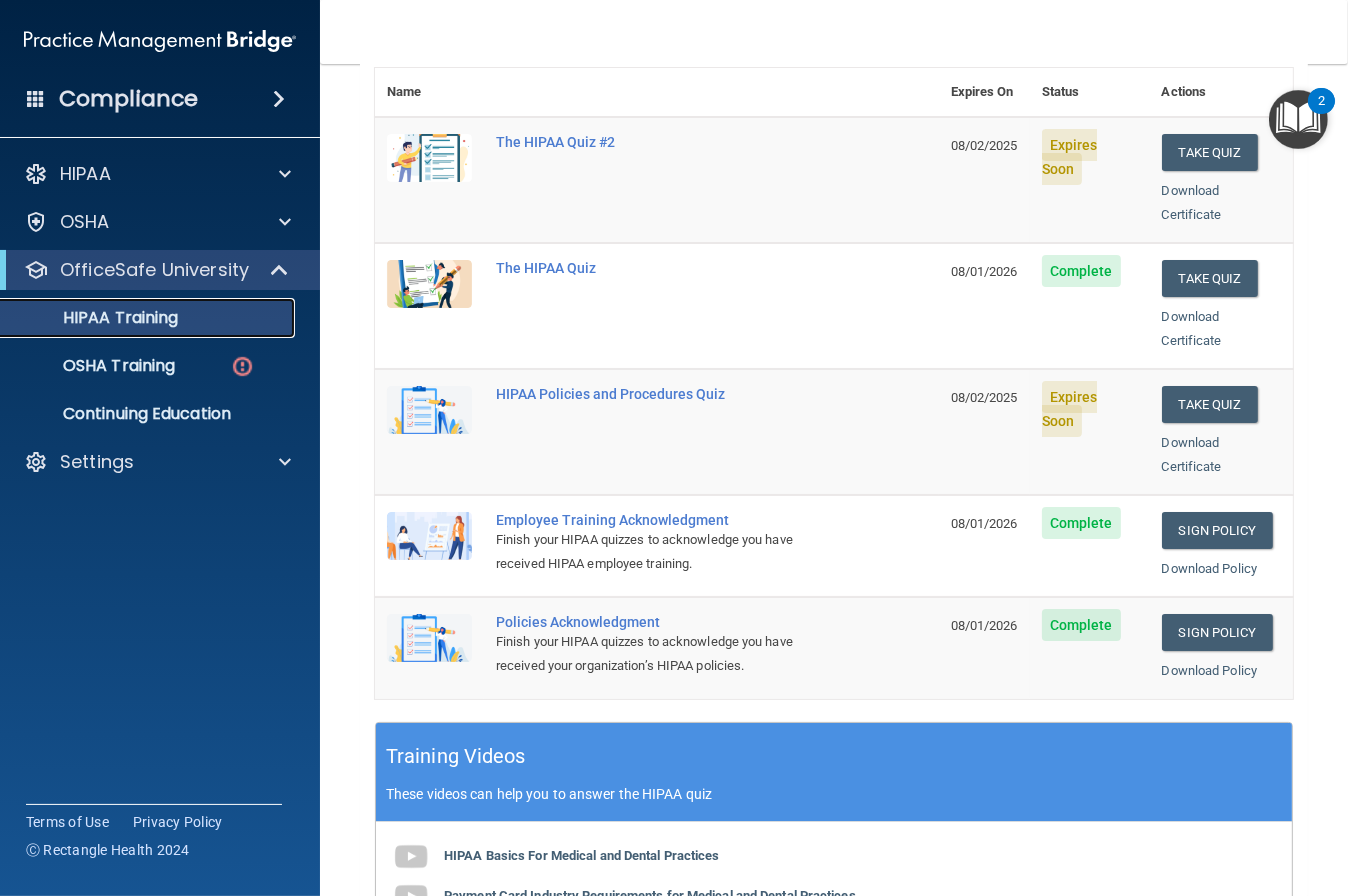 scroll, scrollTop: 162, scrollLeft: 0, axis: vertical 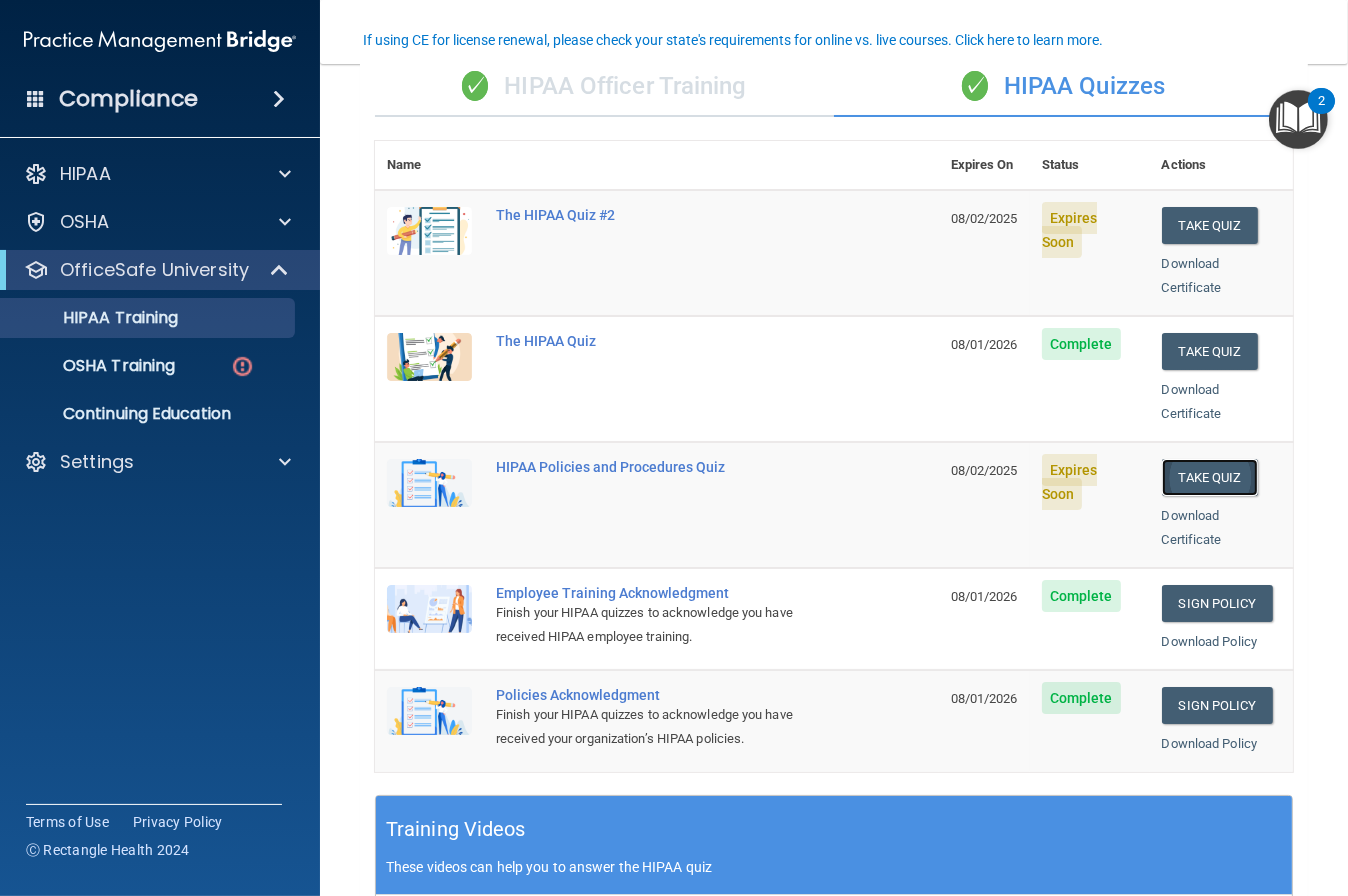 click on "Take Quiz" at bounding box center (1210, 477) 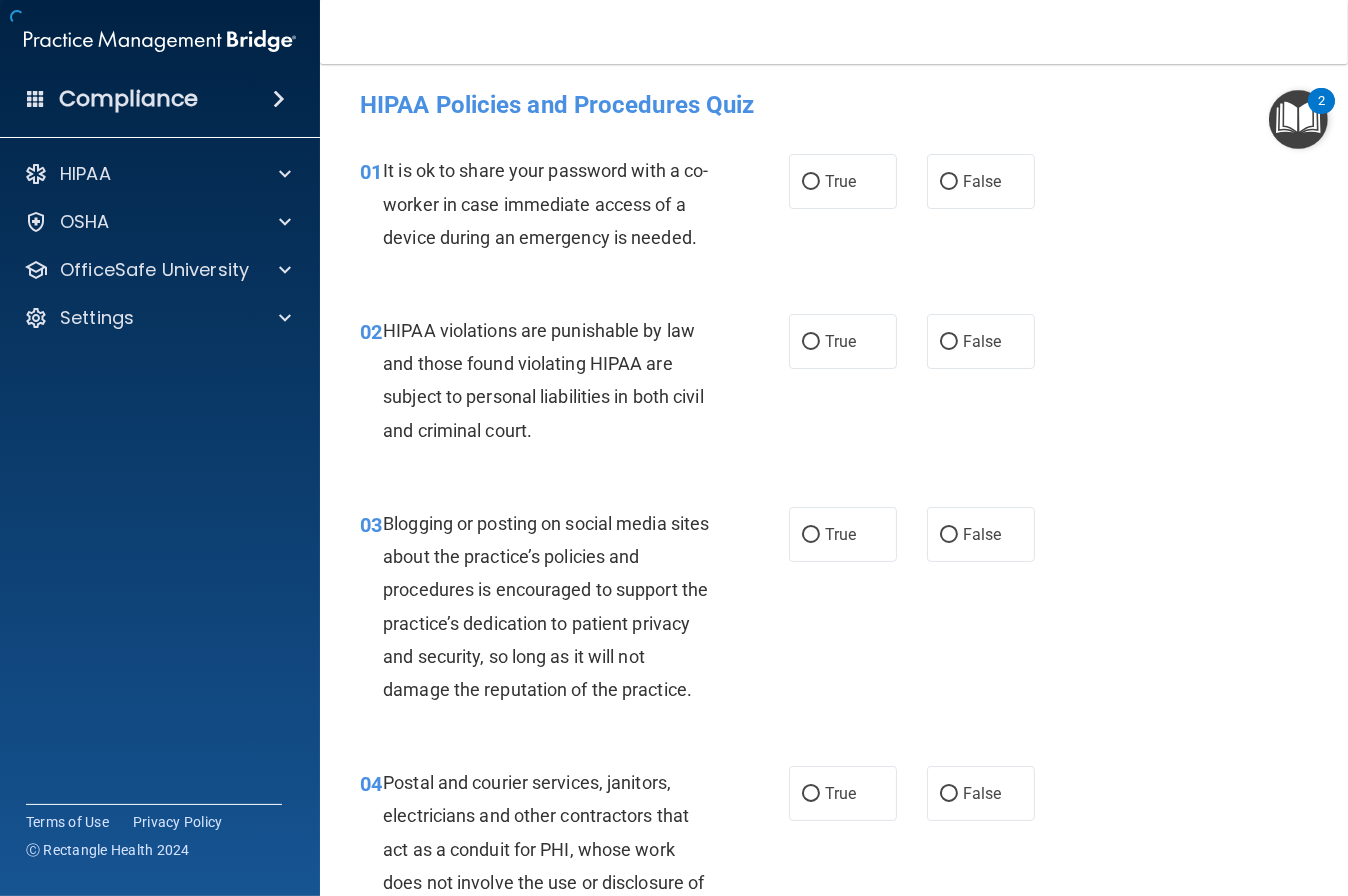 scroll, scrollTop: 0, scrollLeft: 0, axis: both 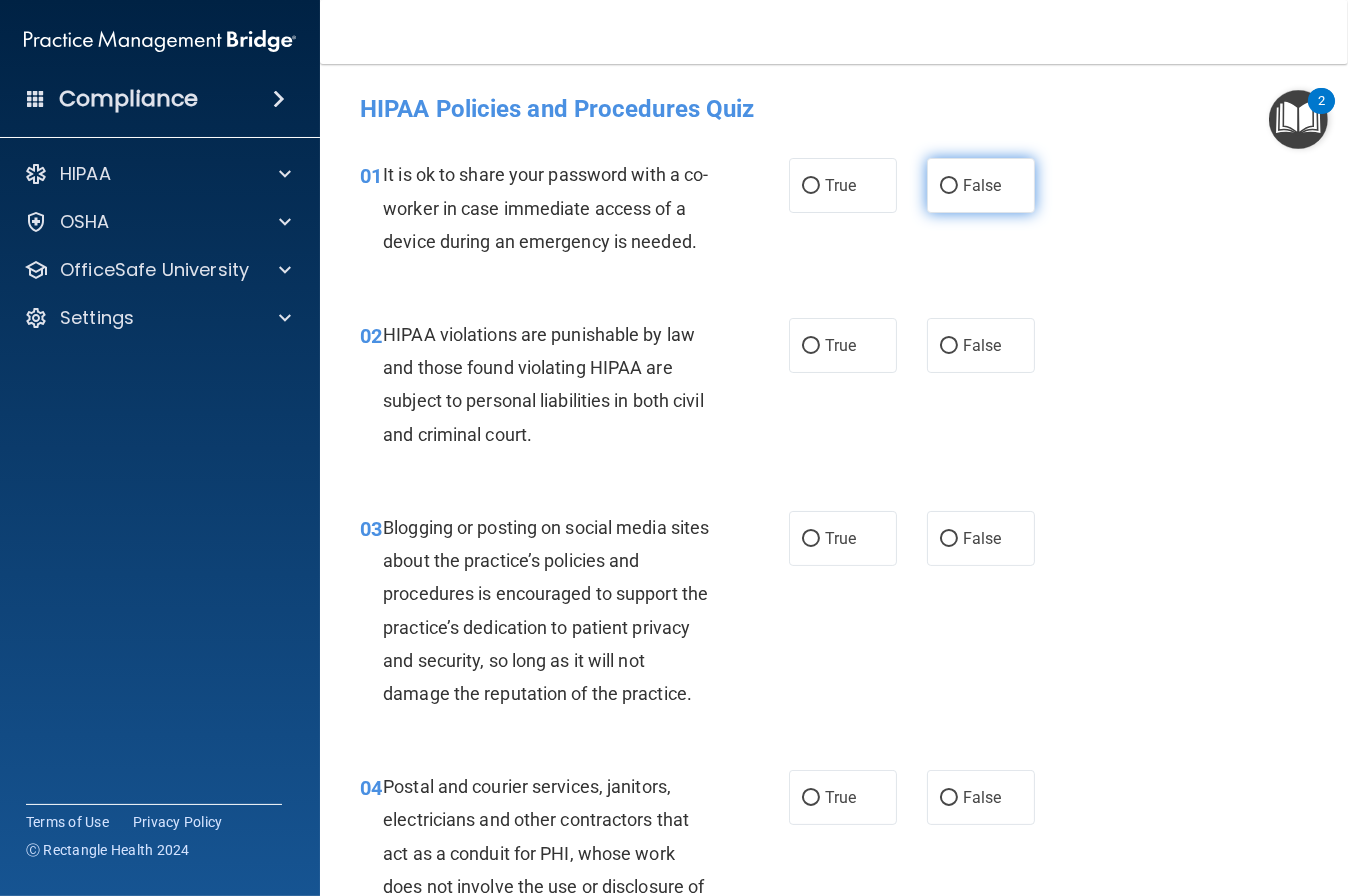 click on "False" at bounding box center (982, 185) 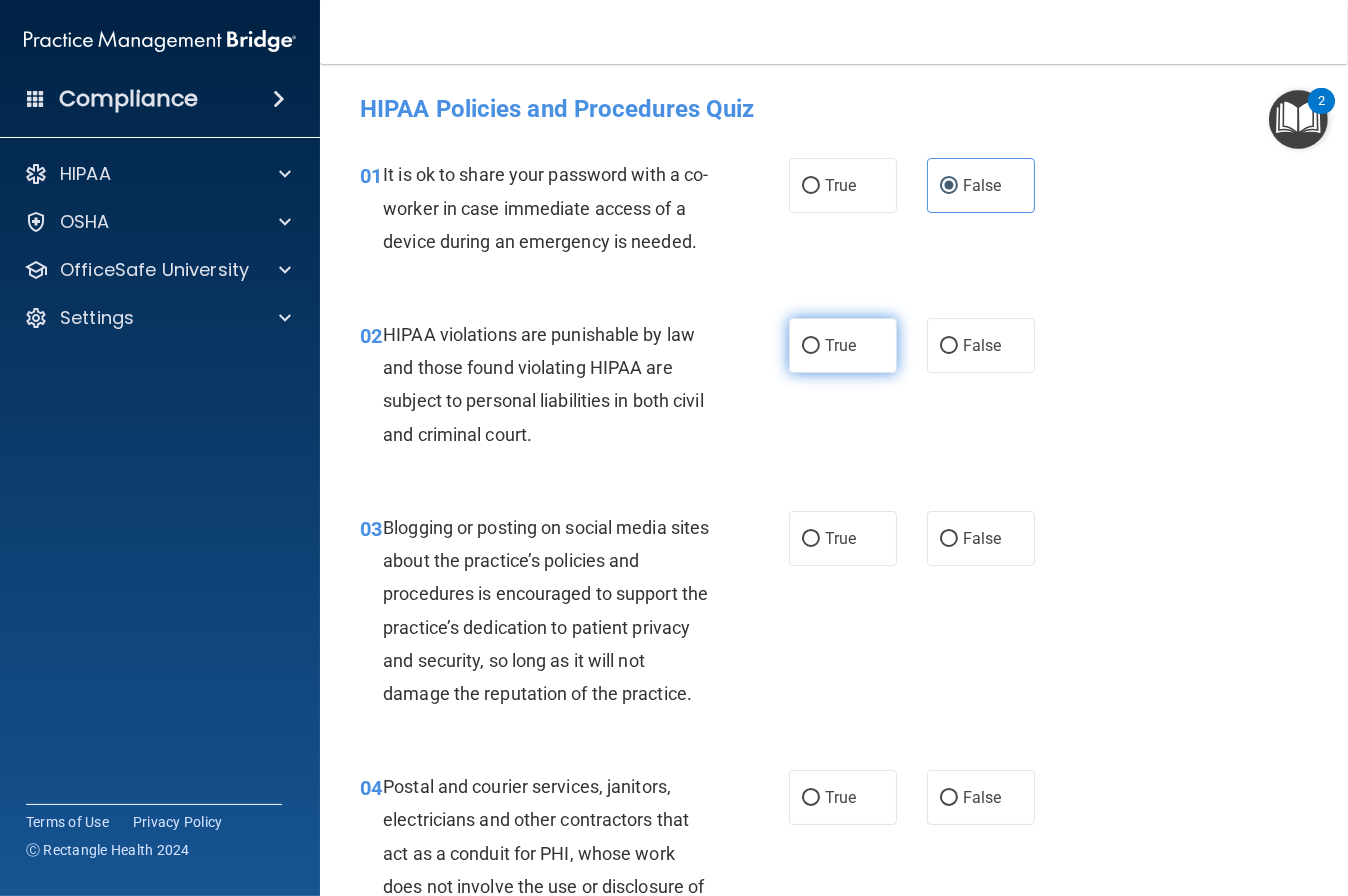 click on "True" at bounding box center (843, 345) 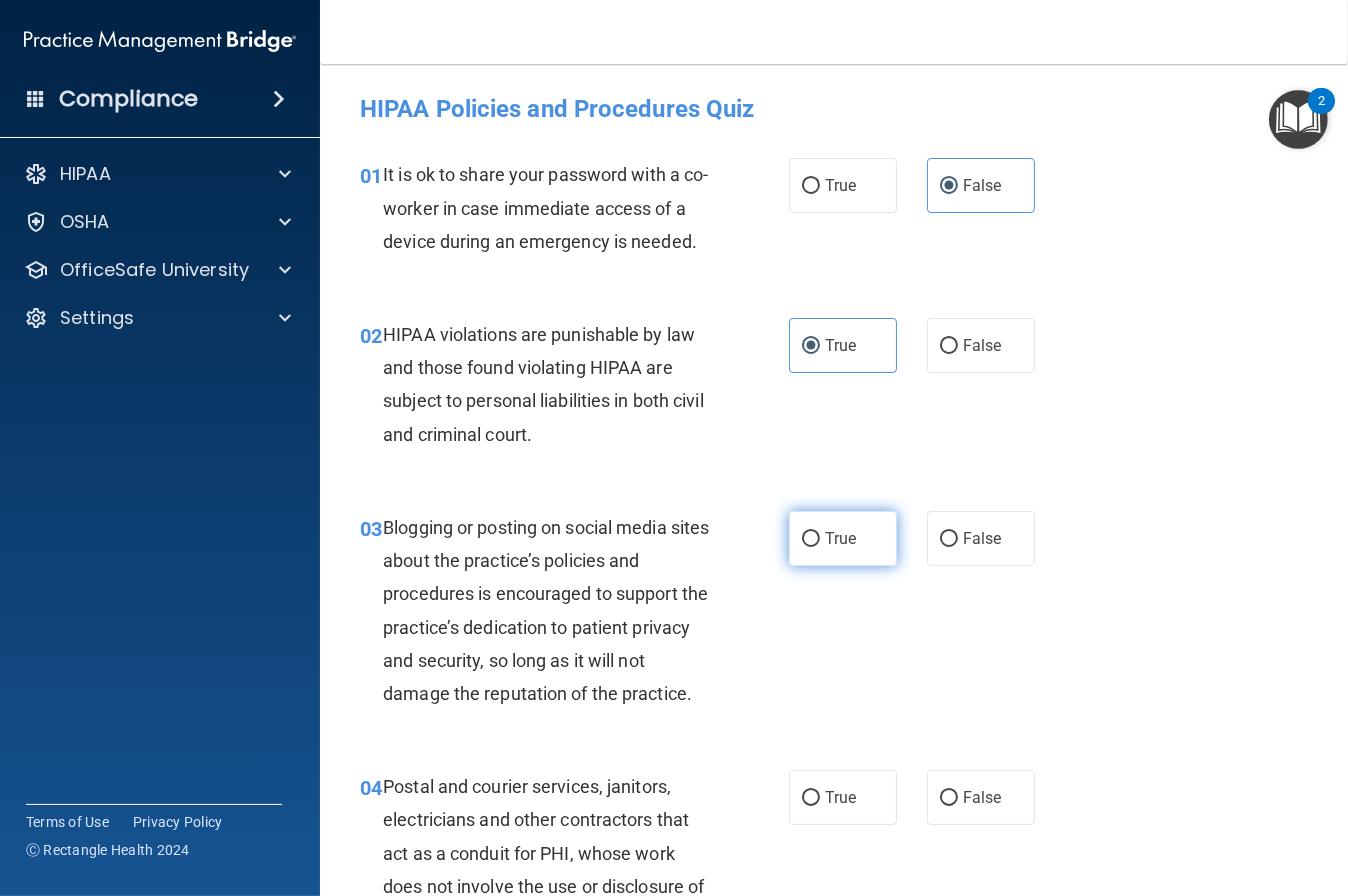 click on "True" at bounding box center (843, 538) 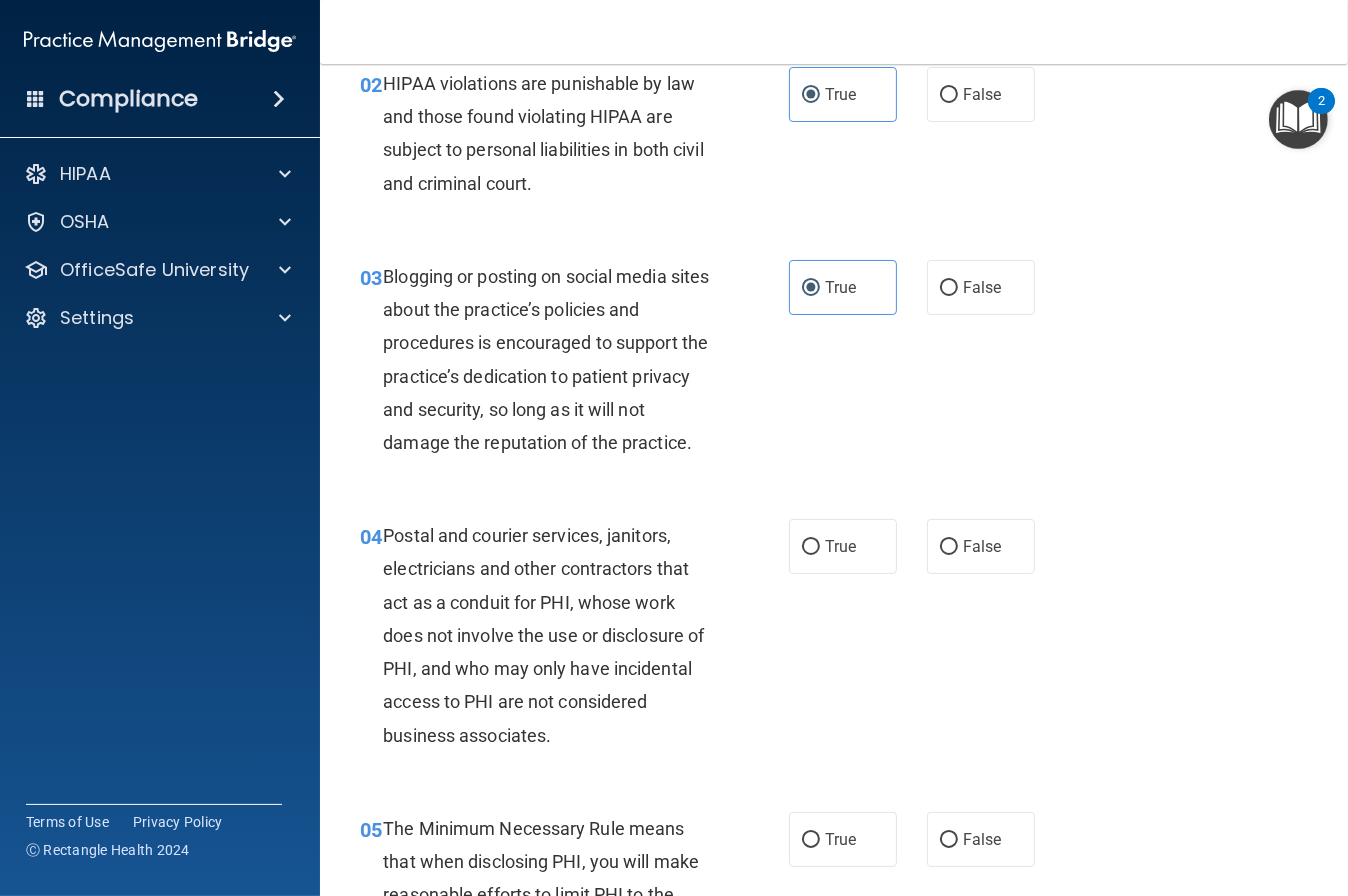 scroll, scrollTop: 253, scrollLeft: 0, axis: vertical 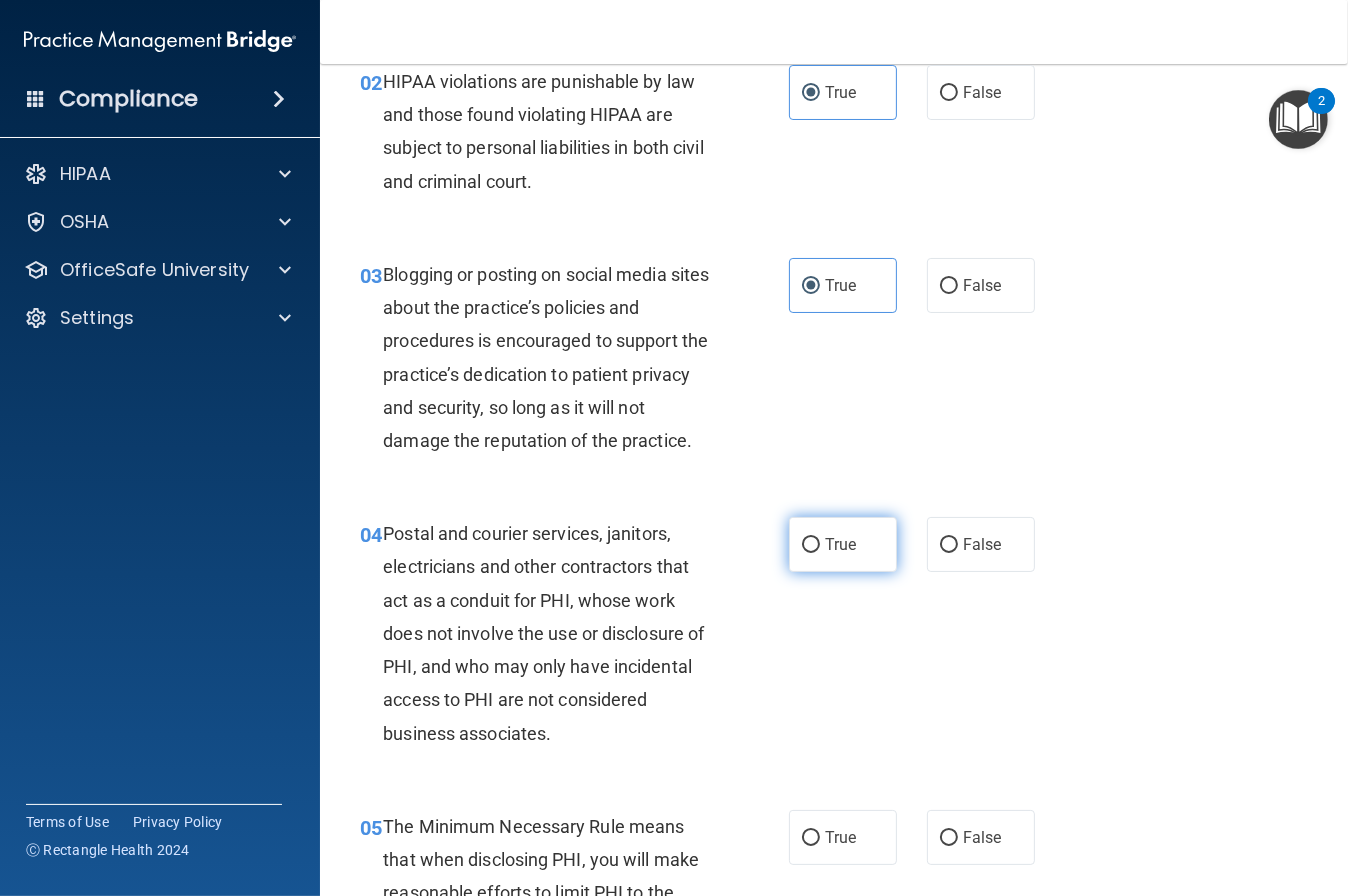 click on "True" at bounding box center (840, 544) 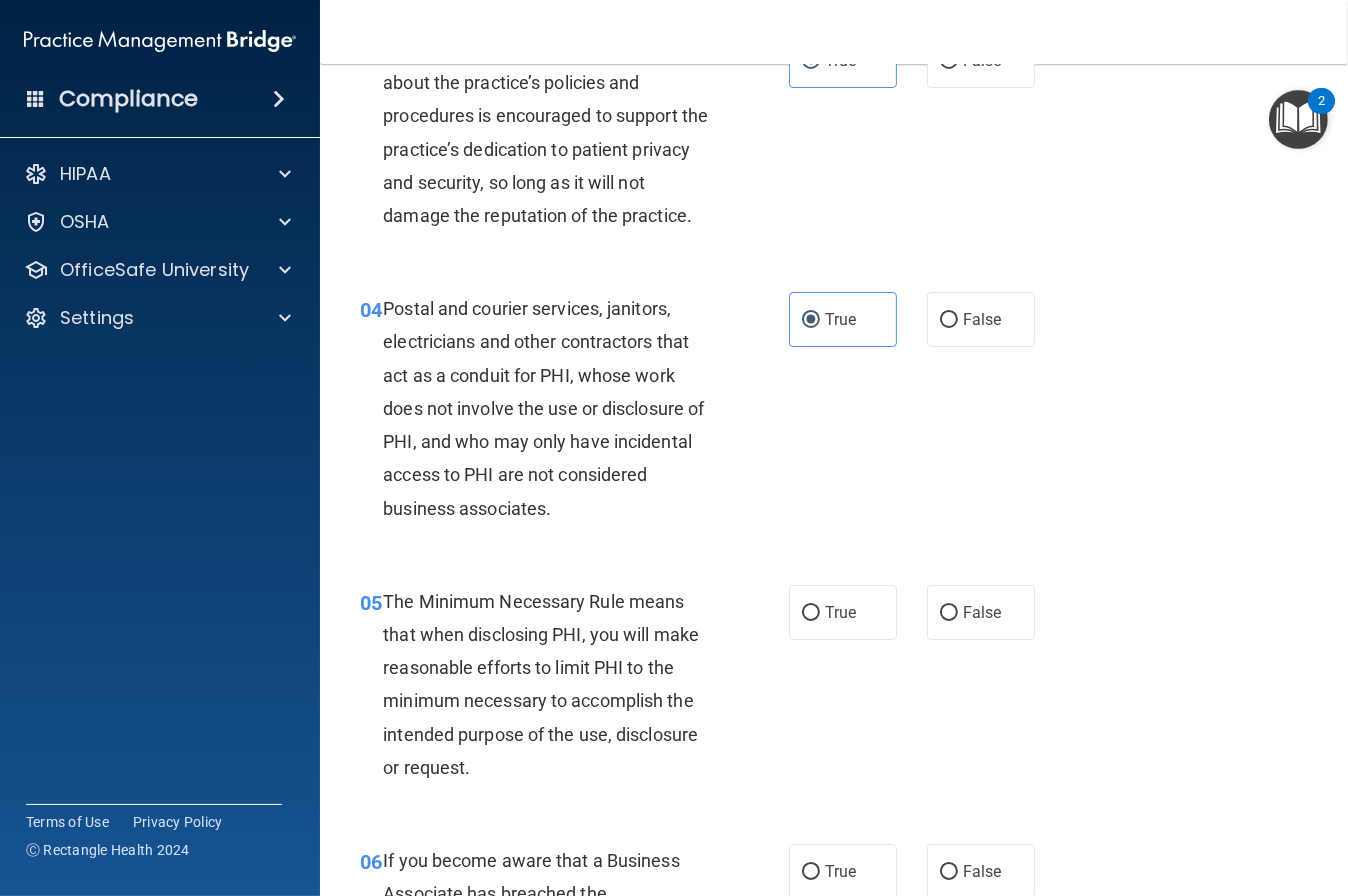scroll, scrollTop: 561, scrollLeft: 0, axis: vertical 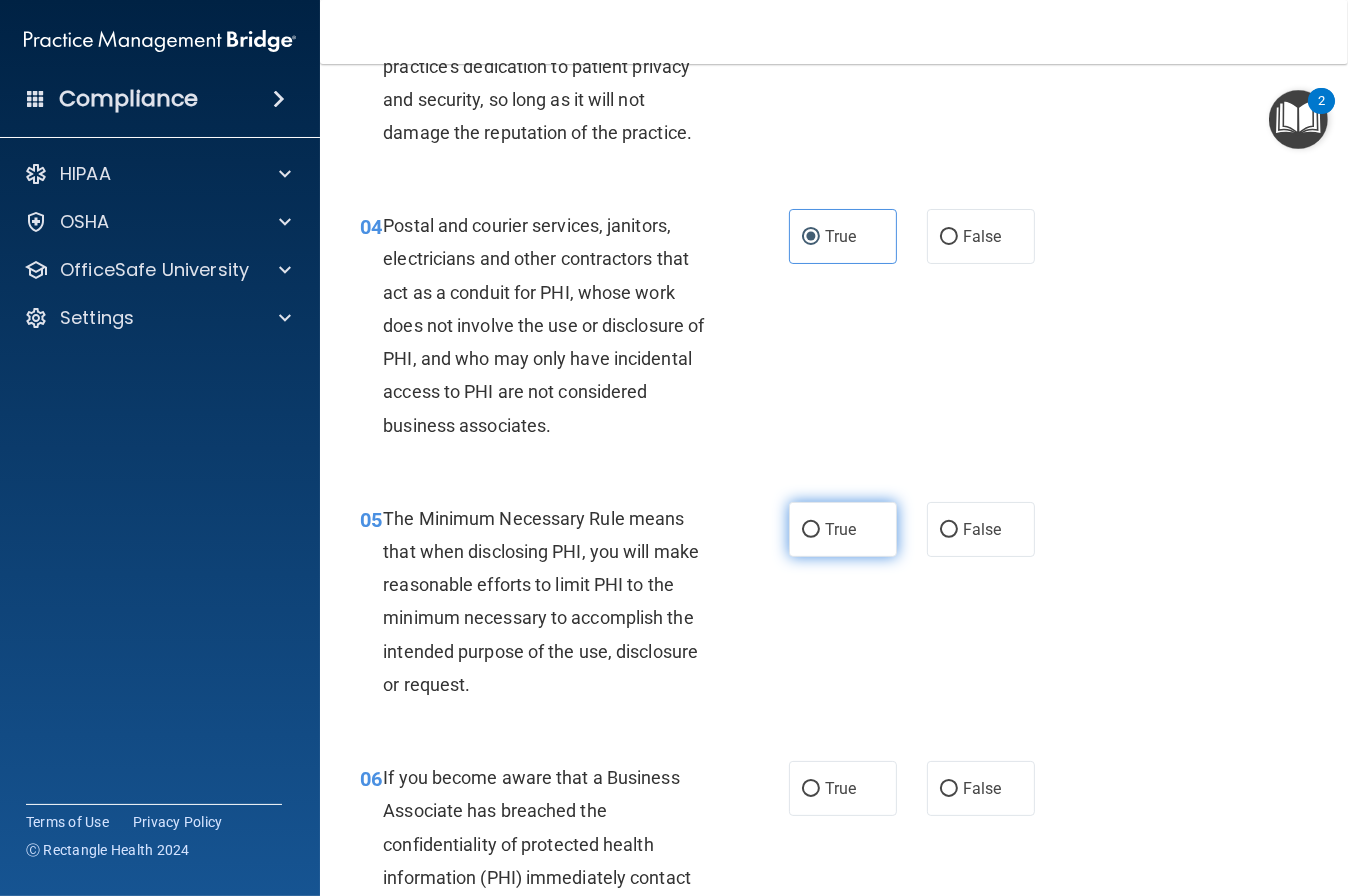 click on "True" at bounding box center (843, 529) 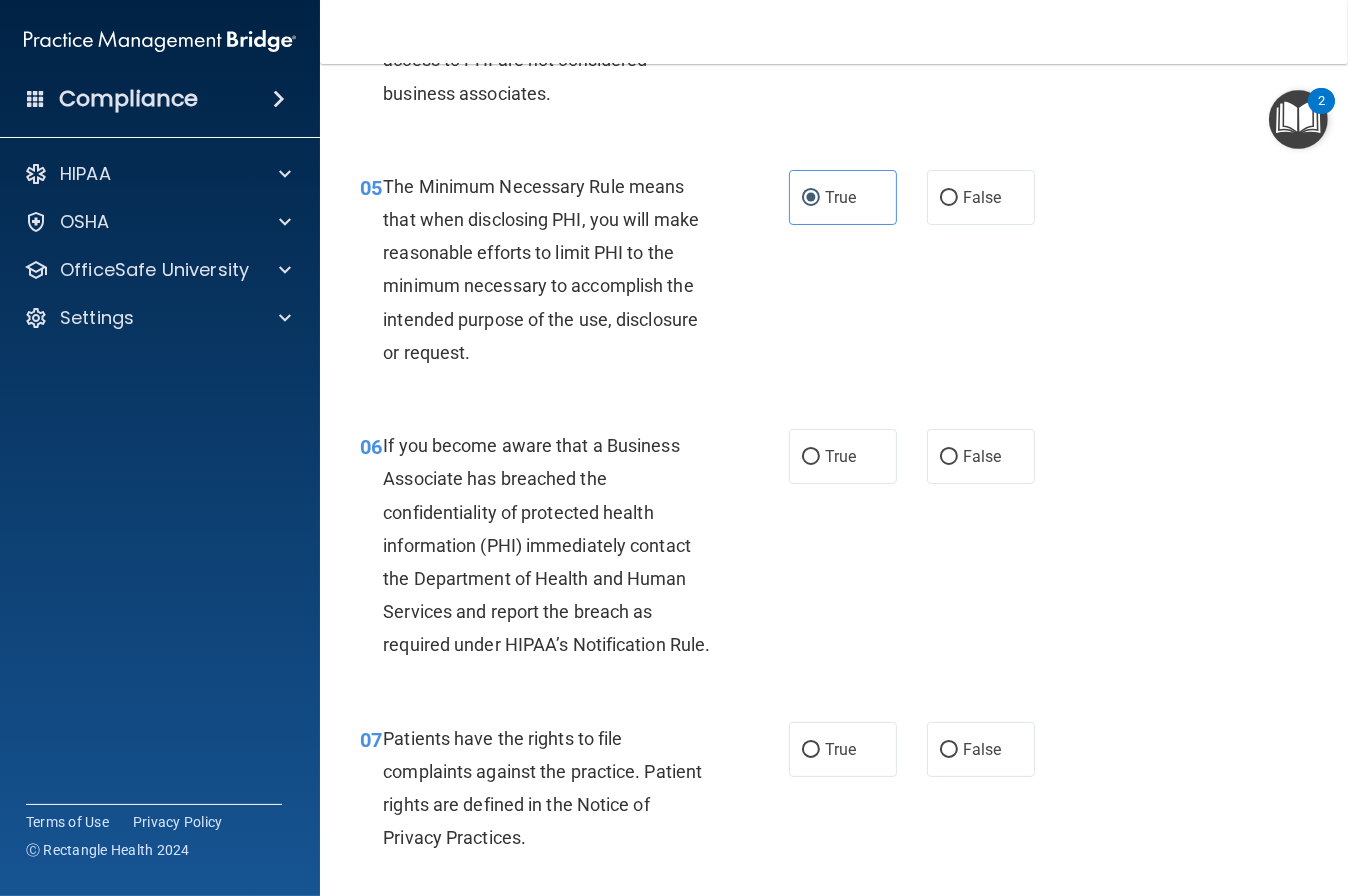 scroll, scrollTop: 894, scrollLeft: 0, axis: vertical 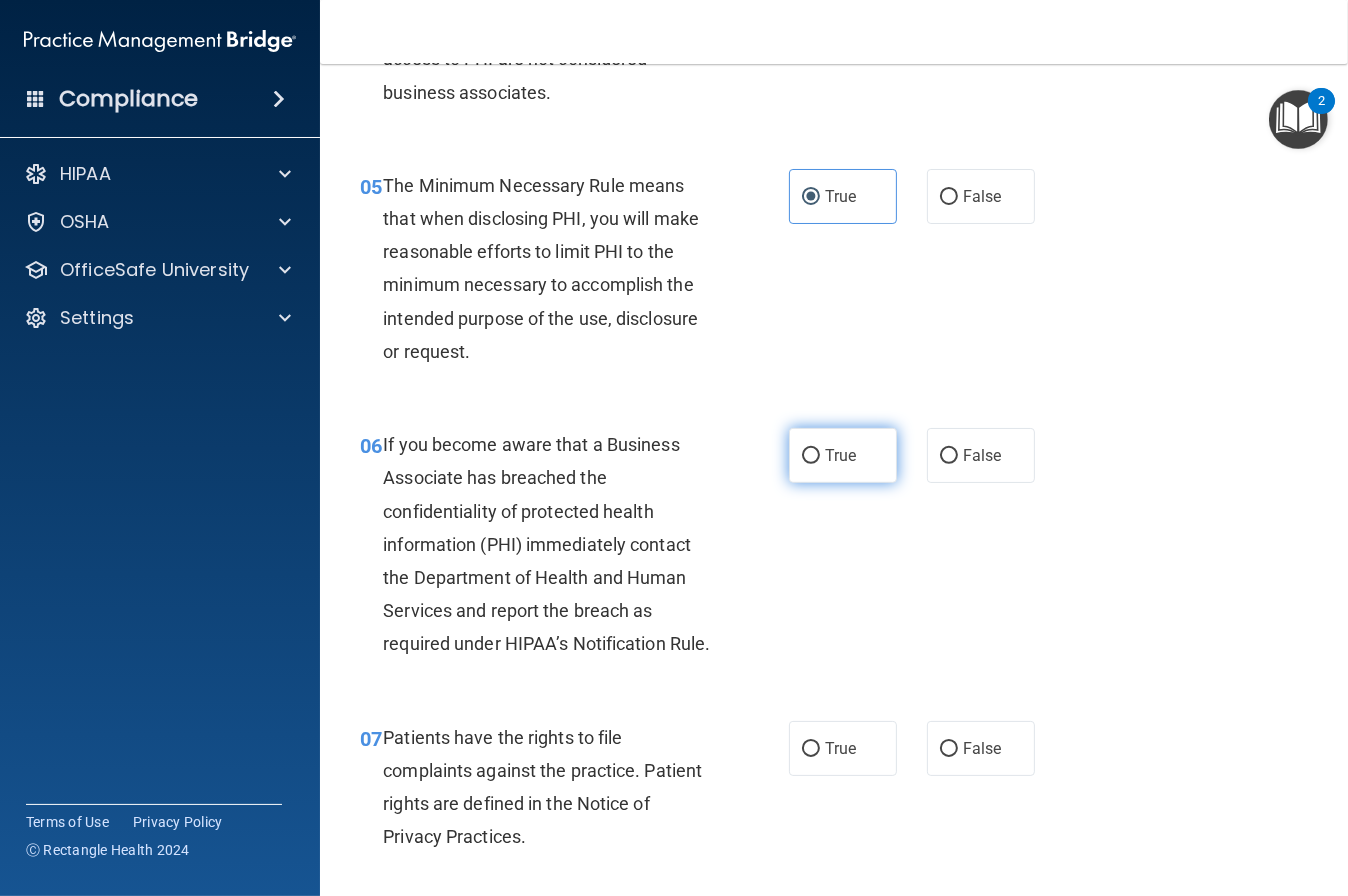 click on "True" at bounding box center (843, 455) 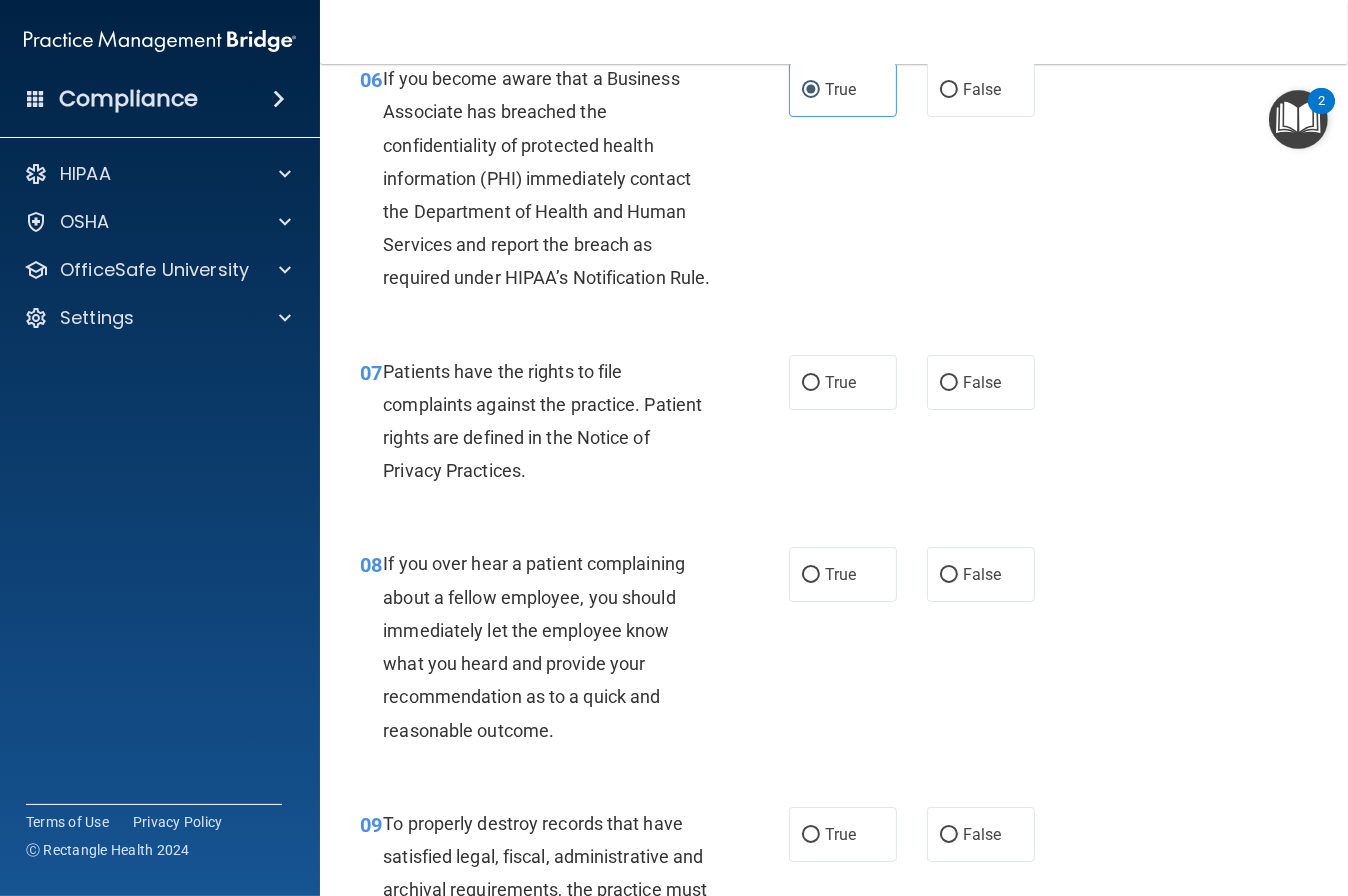 scroll, scrollTop: 1262, scrollLeft: 0, axis: vertical 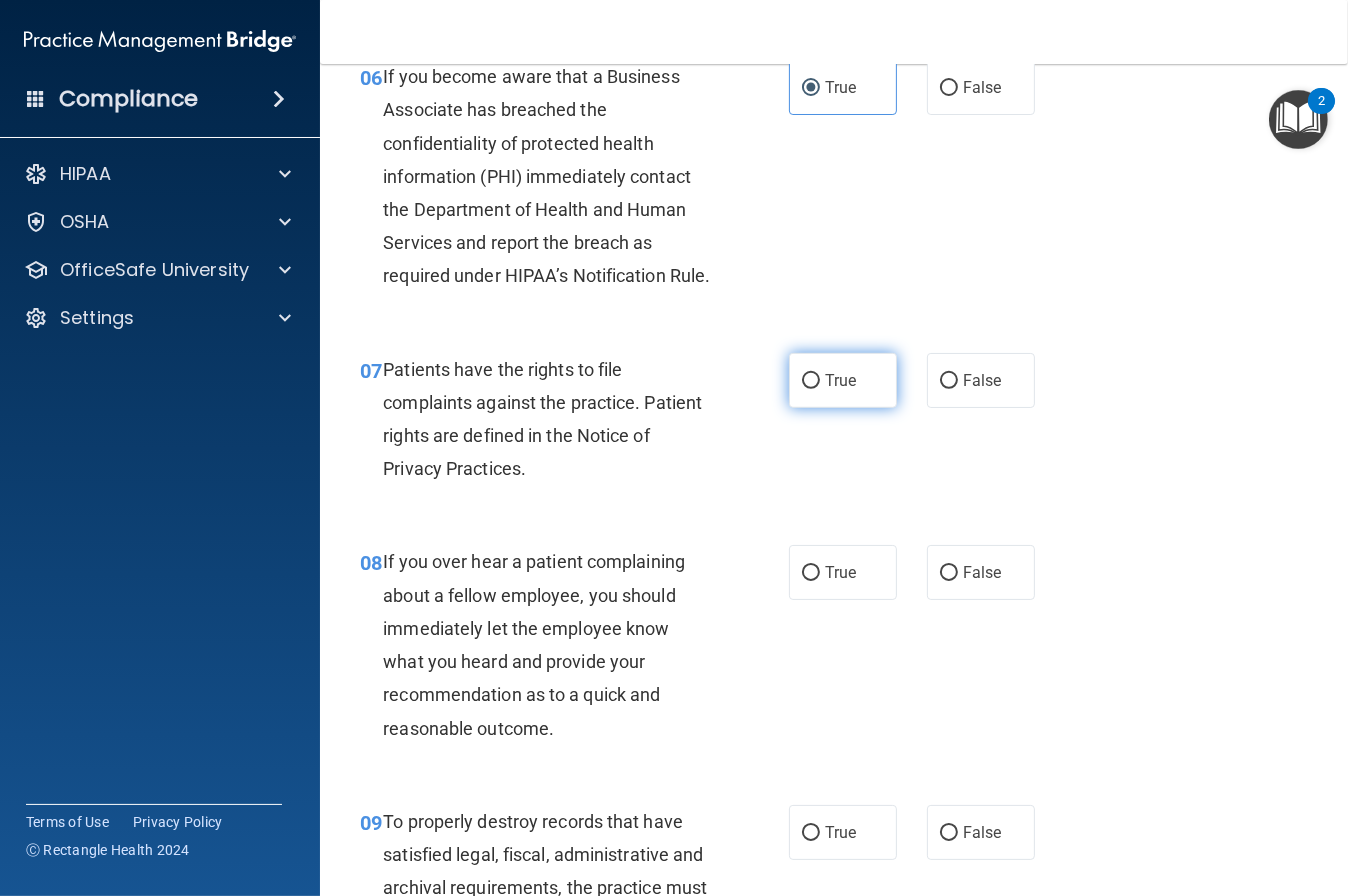 click on "True" at bounding box center (843, 380) 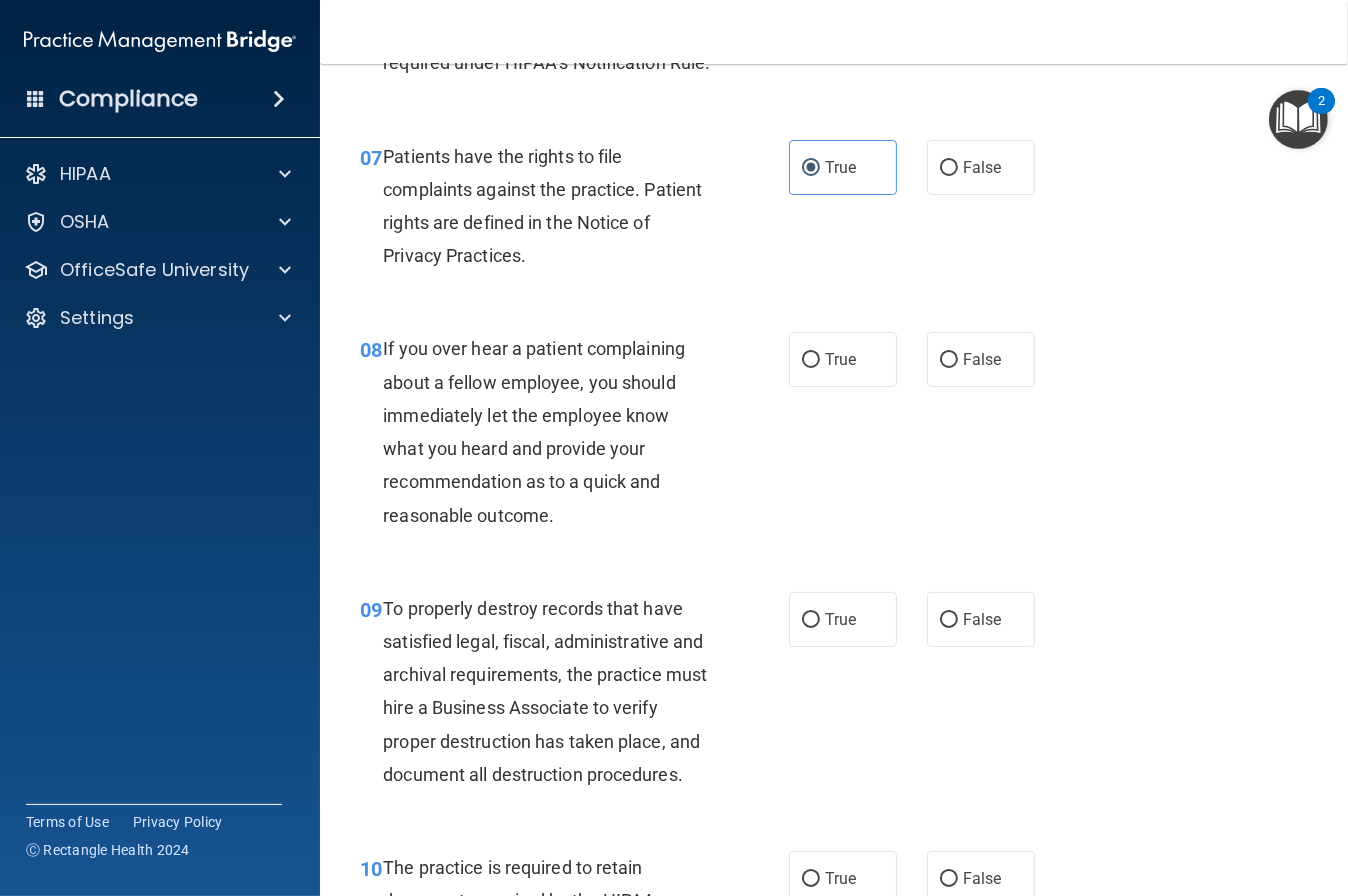 scroll, scrollTop: 1495, scrollLeft: 0, axis: vertical 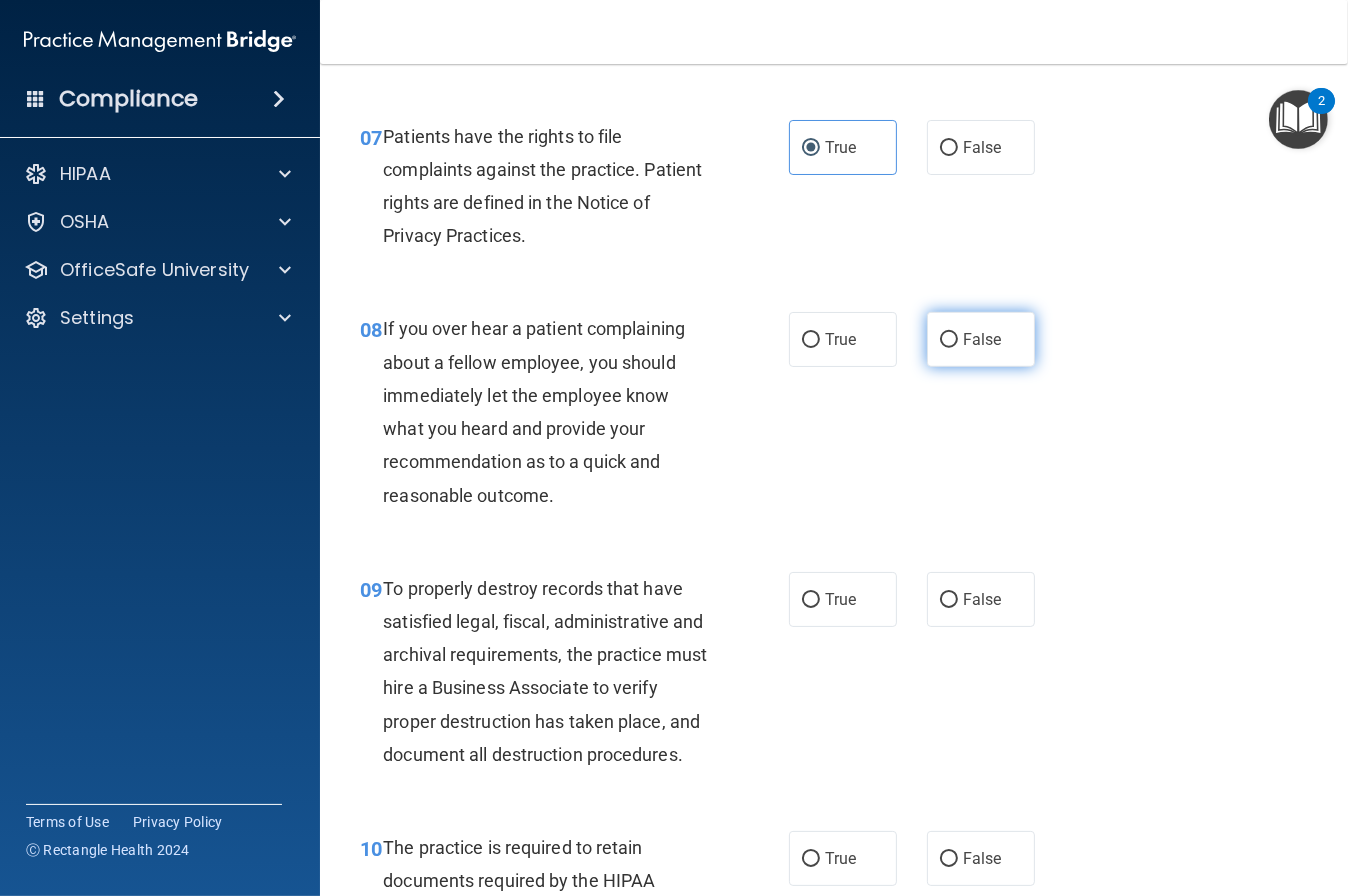 click on "False" at bounding box center (981, 339) 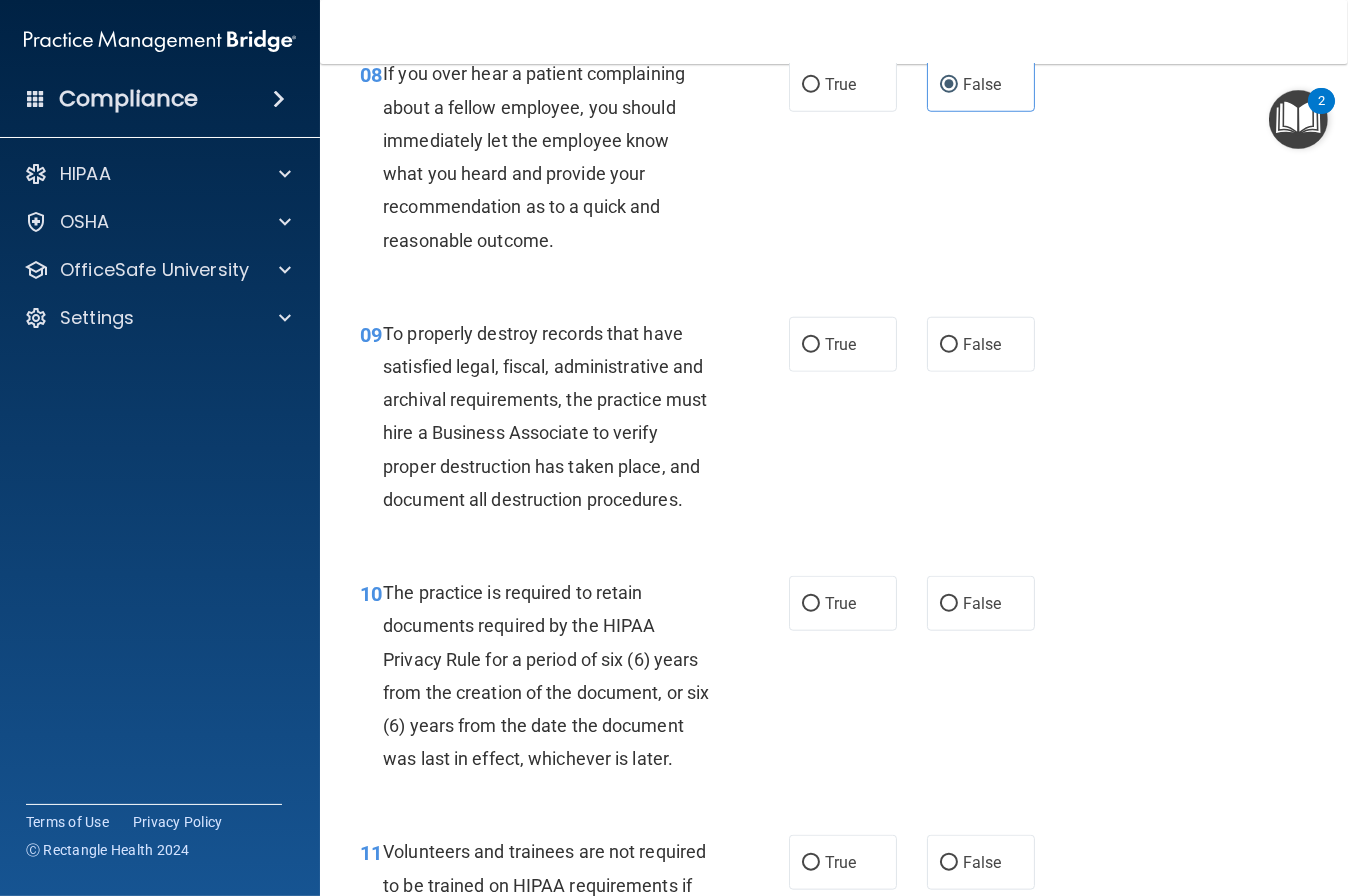 scroll, scrollTop: 1754, scrollLeft: 0, axis: vertical 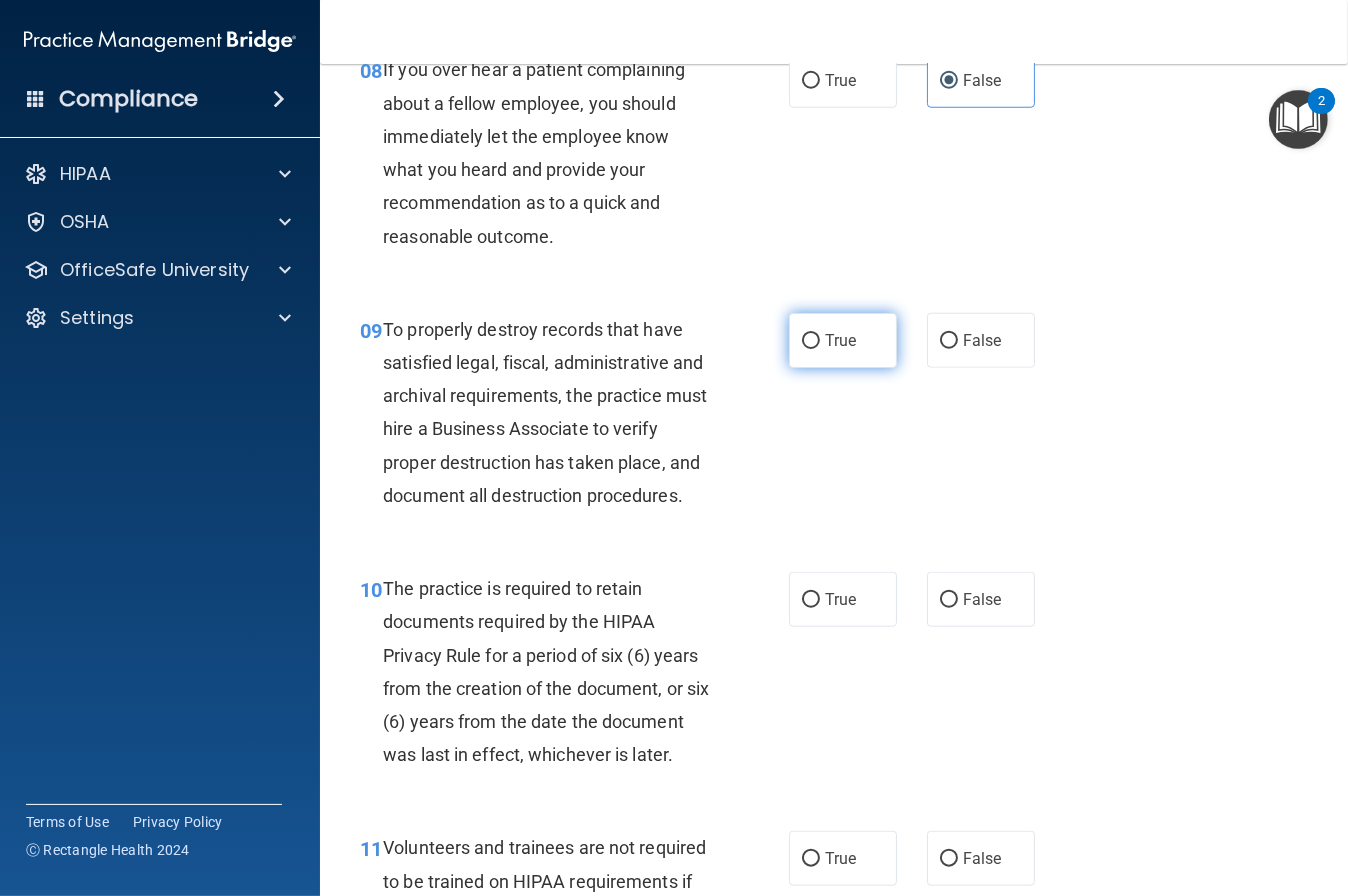 drag, startPoint x: 829, startPoint y: 343, endPoint x: 889, endPoint y: 351, distance: 60.530983 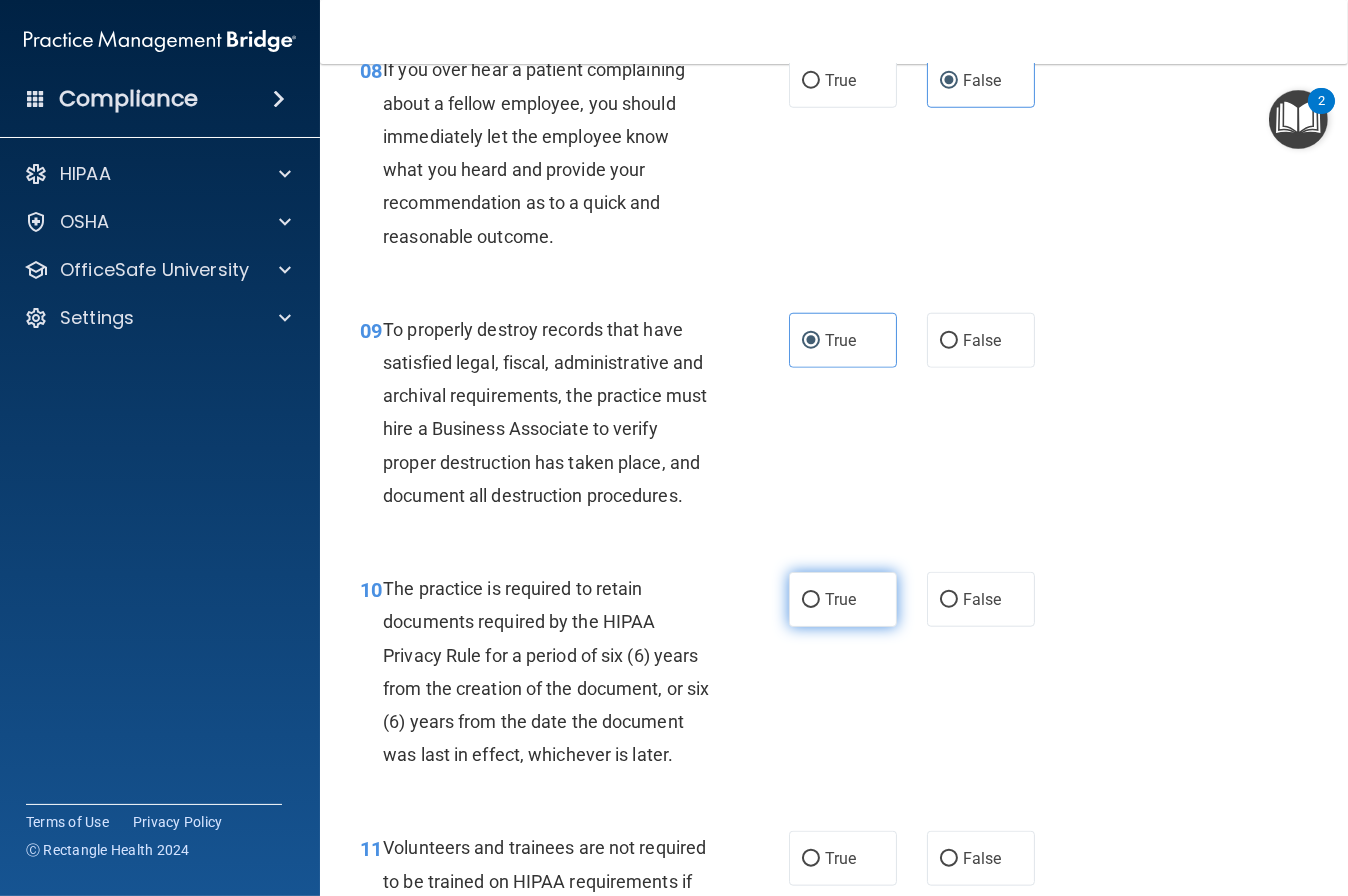click on "True" at bounding box center (840, 599) 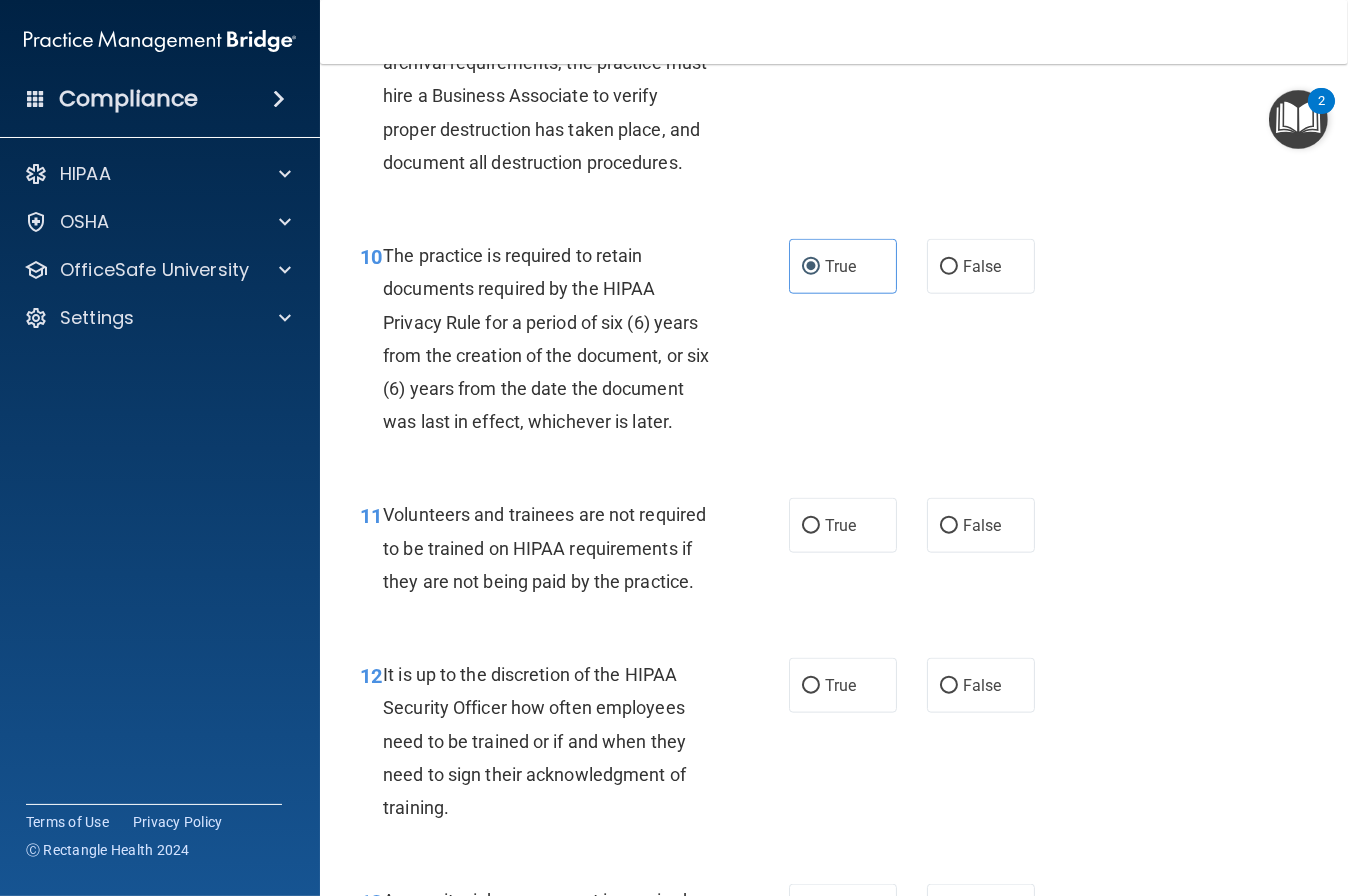 scroll, scrollTop: 2088, scrollLeft: 0, axis: vertical 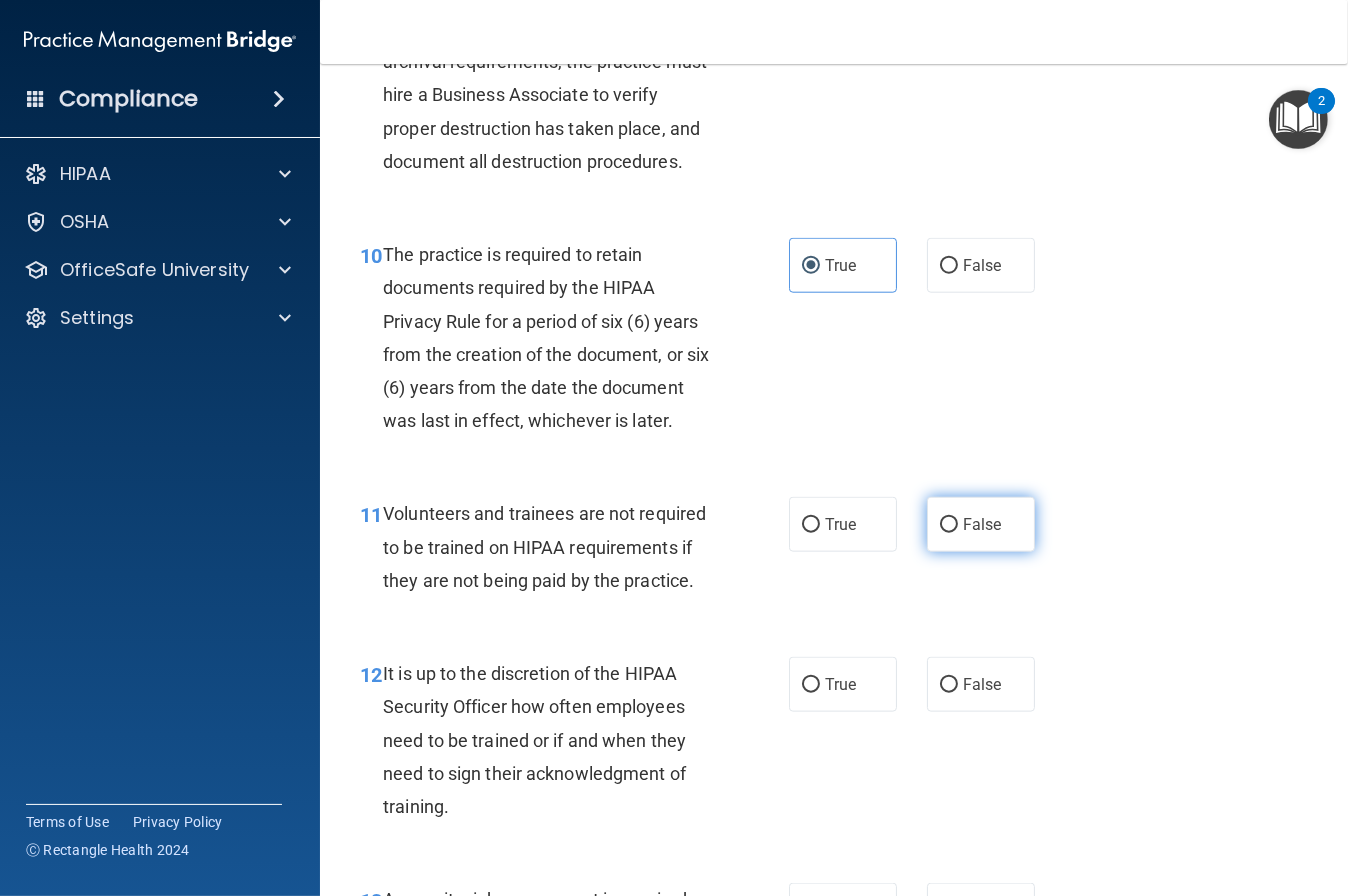 click on "False" at bounding box center [981, 524] 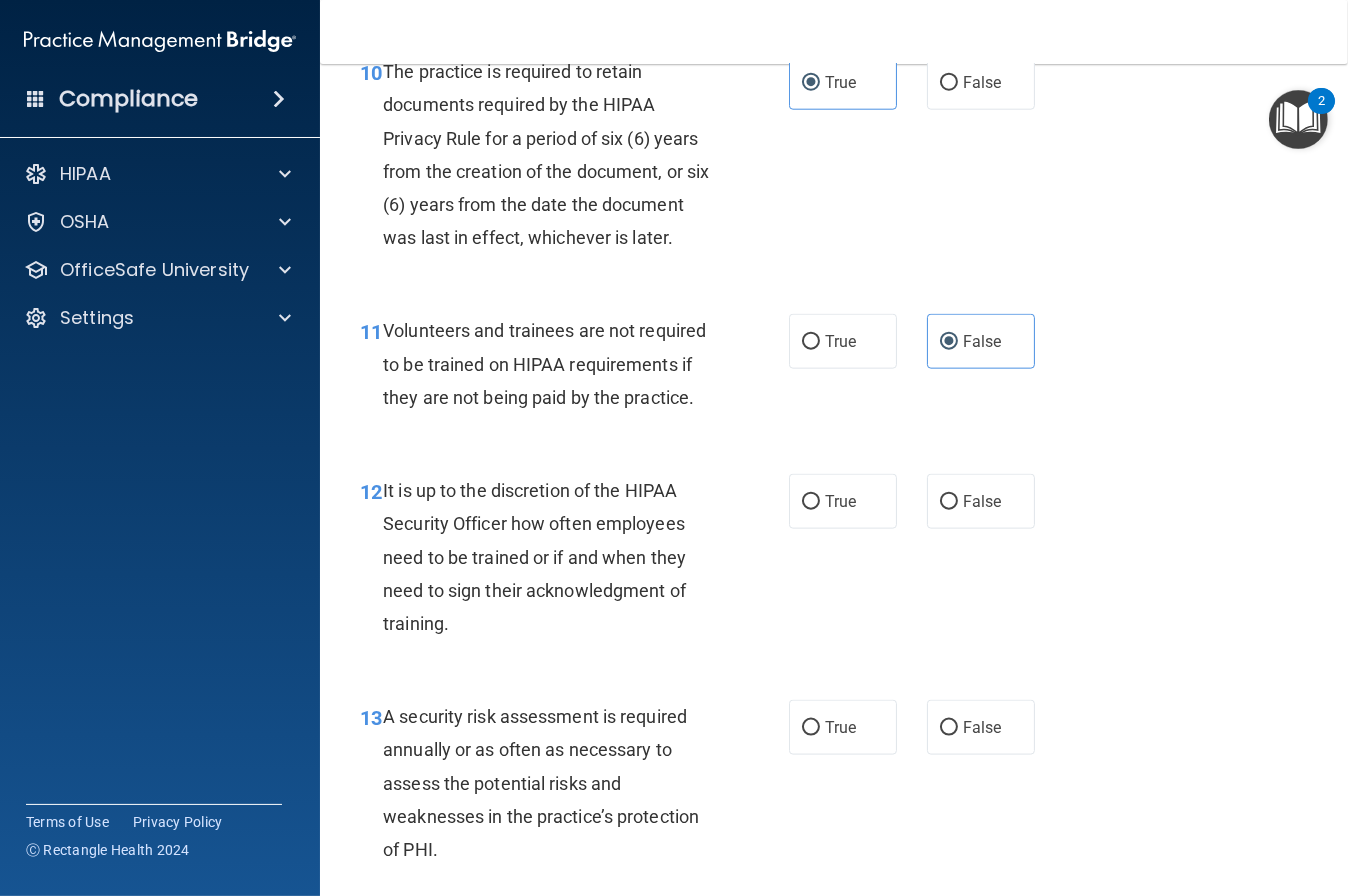 scroll, scrollTop: 2275, scrollLeft: 0, axis: vertical 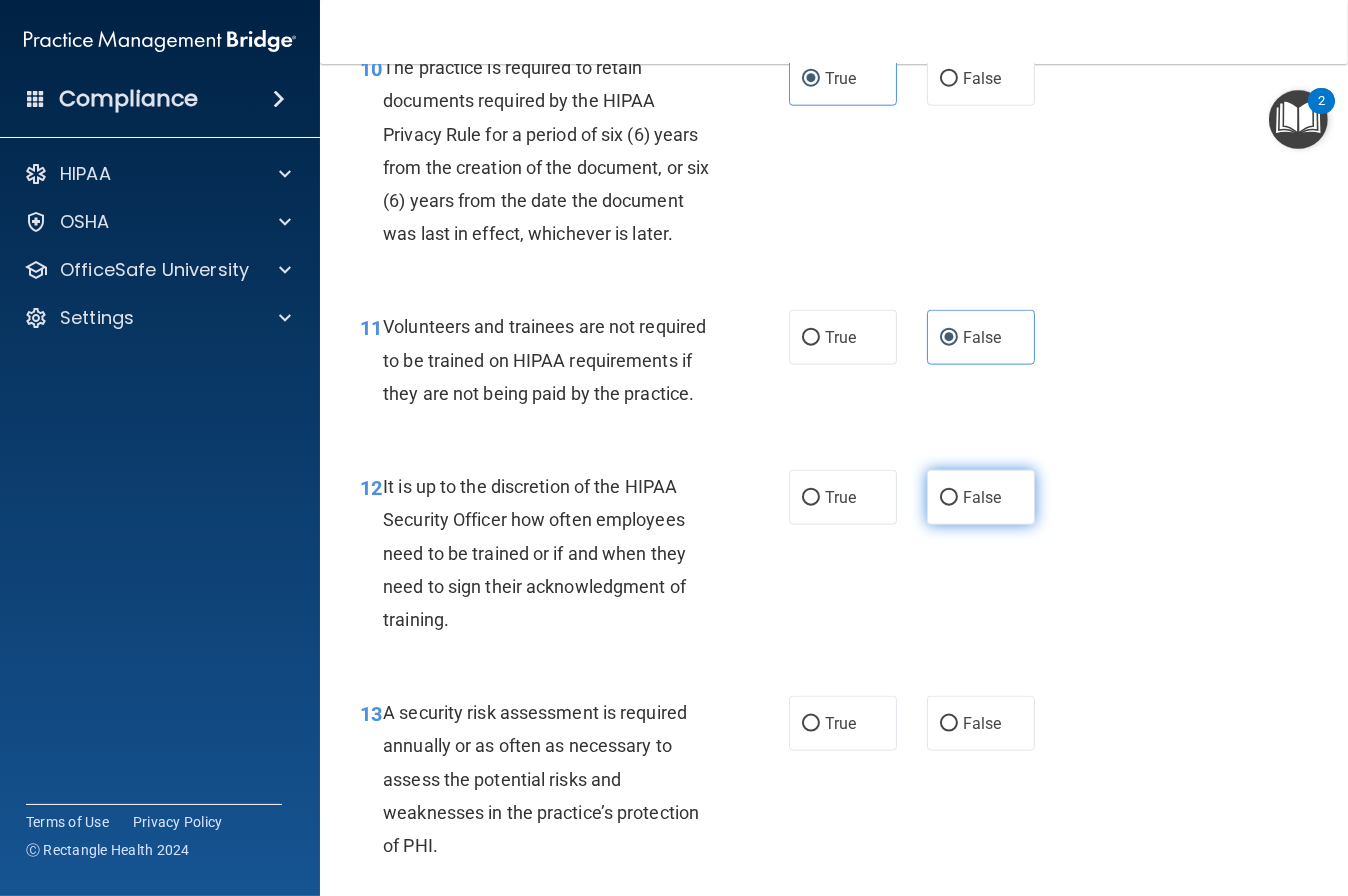 click on "False" at bounding box center [982, 497] 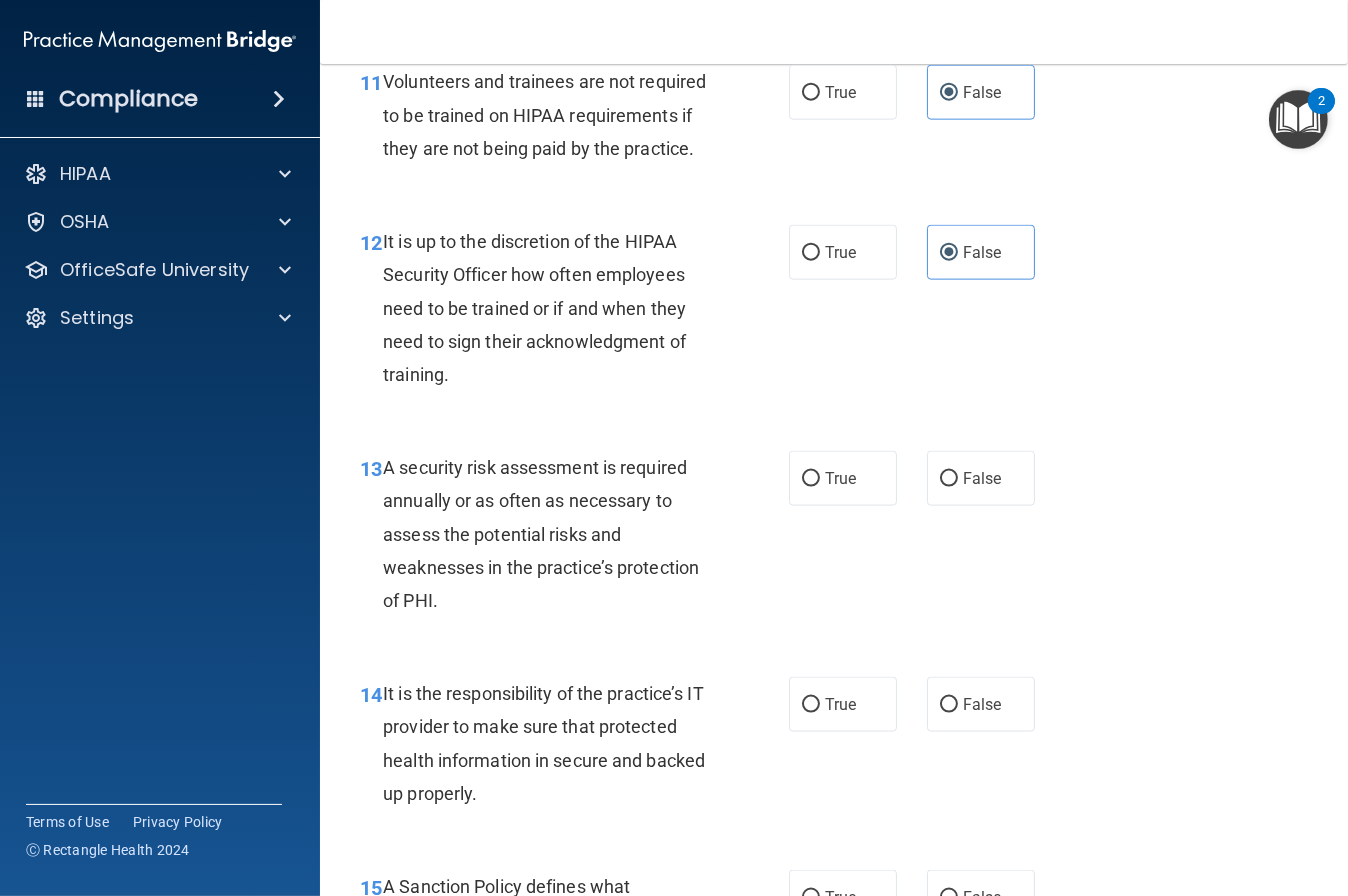 scroll, scrollTop: 2525, scrollLeft: 0, axis: vertical 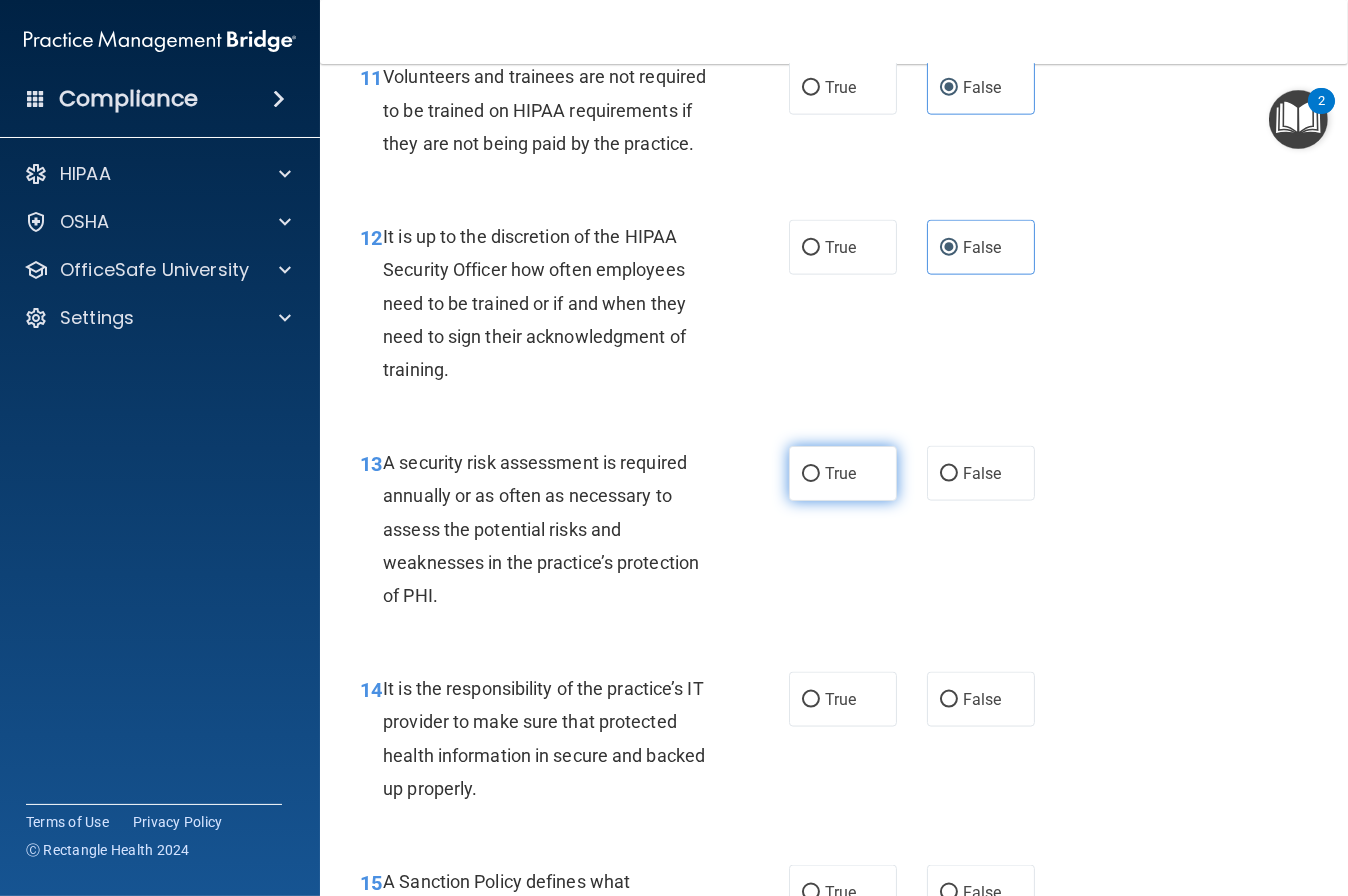 click on "True" at bounding box center [840, 473] 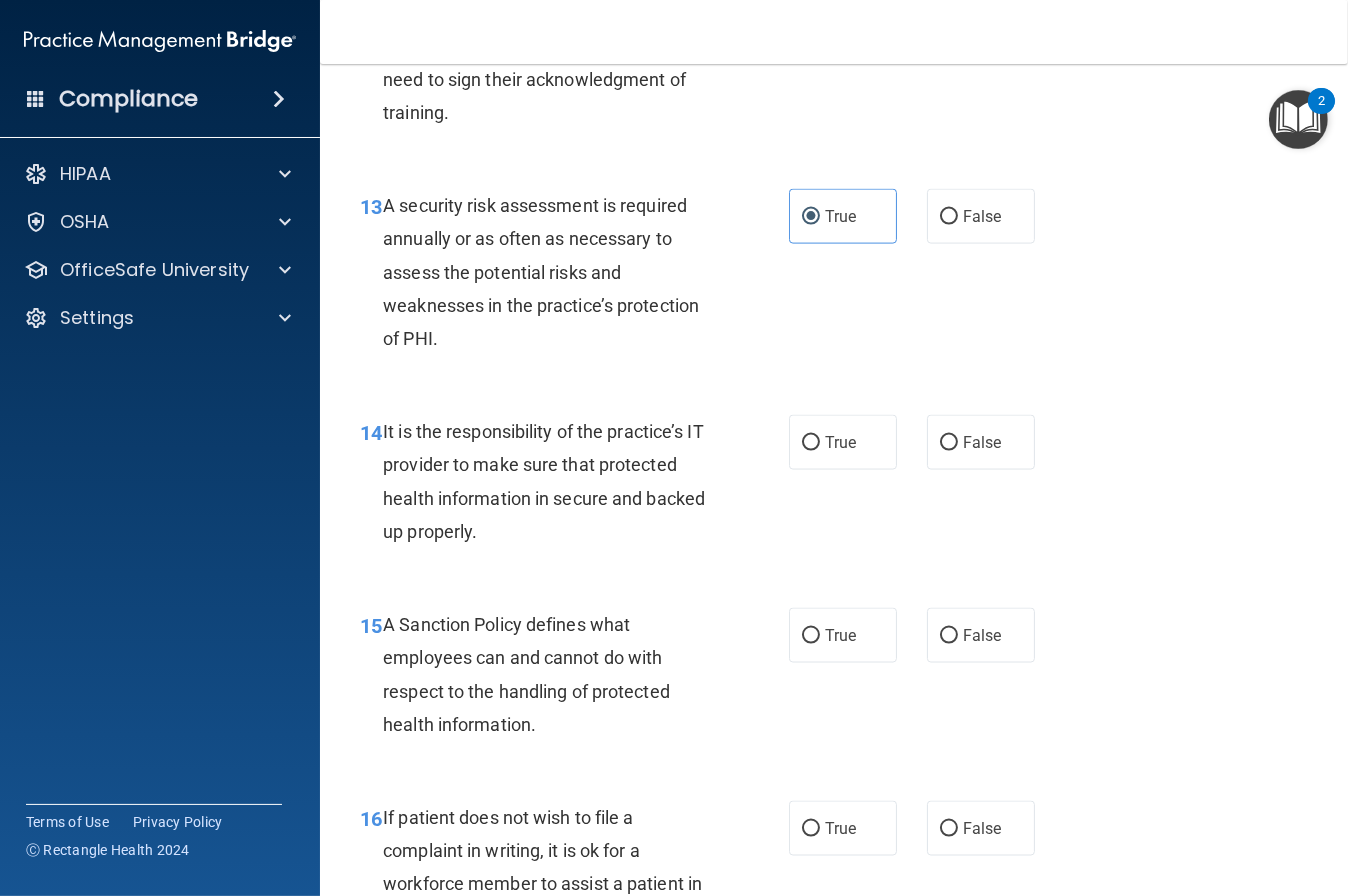 scroll, scrollTop: 2784, scrollLeft: 0, axis: vertical 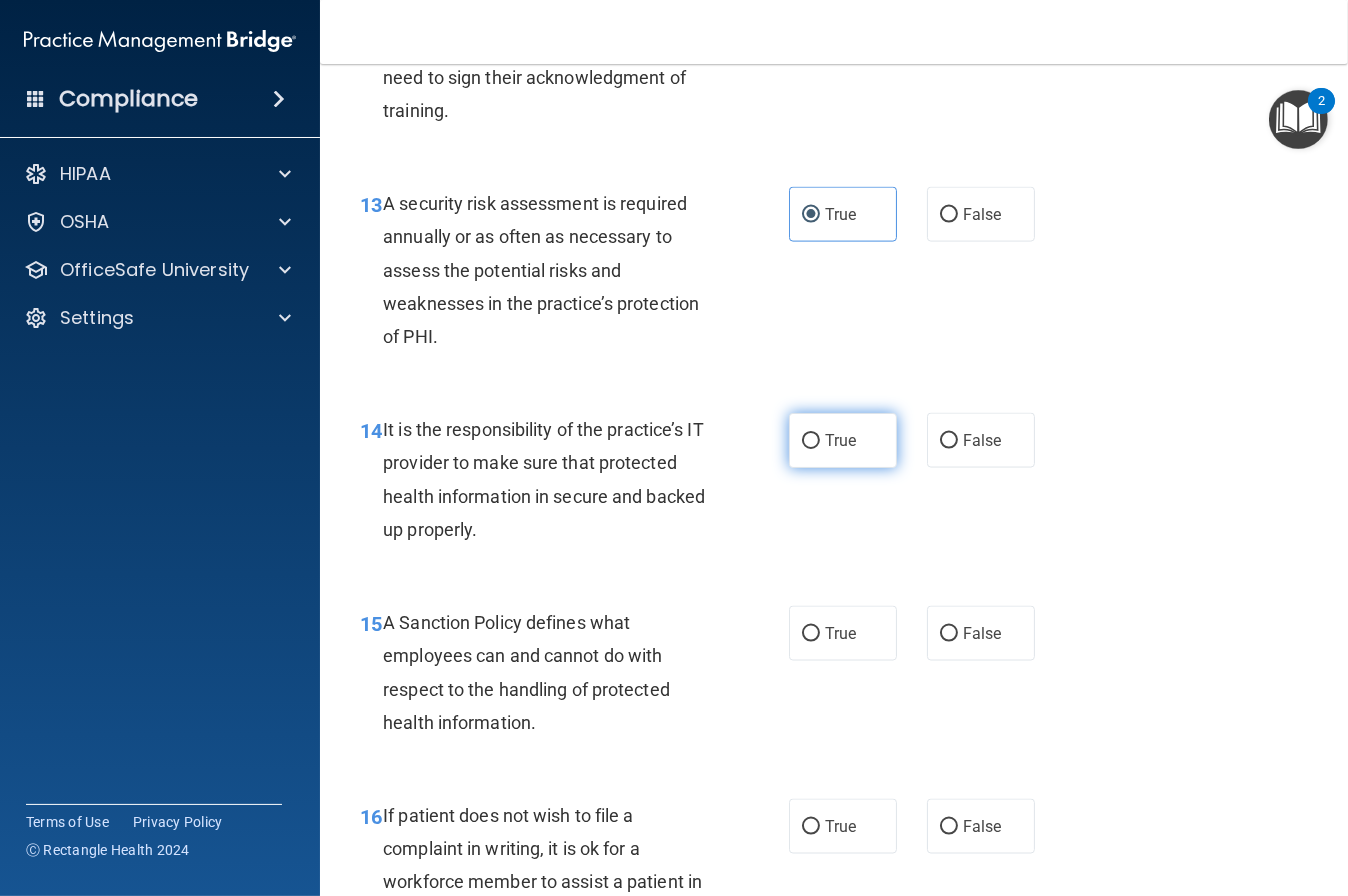 click on "True" at bounding box center [843, 440] 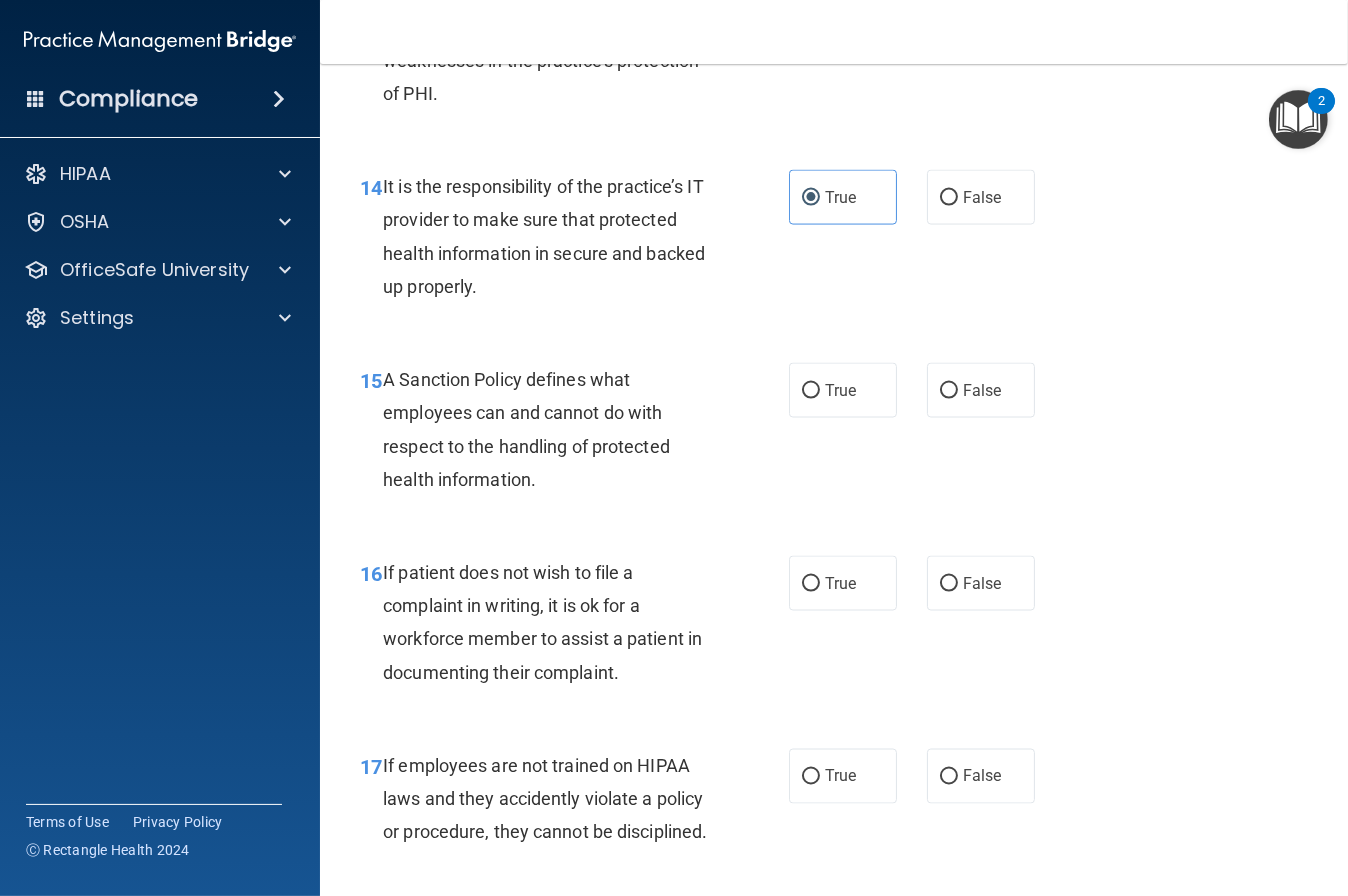 scroll, scrollTop: 3033, scrollLeft: 0, axis: vertical 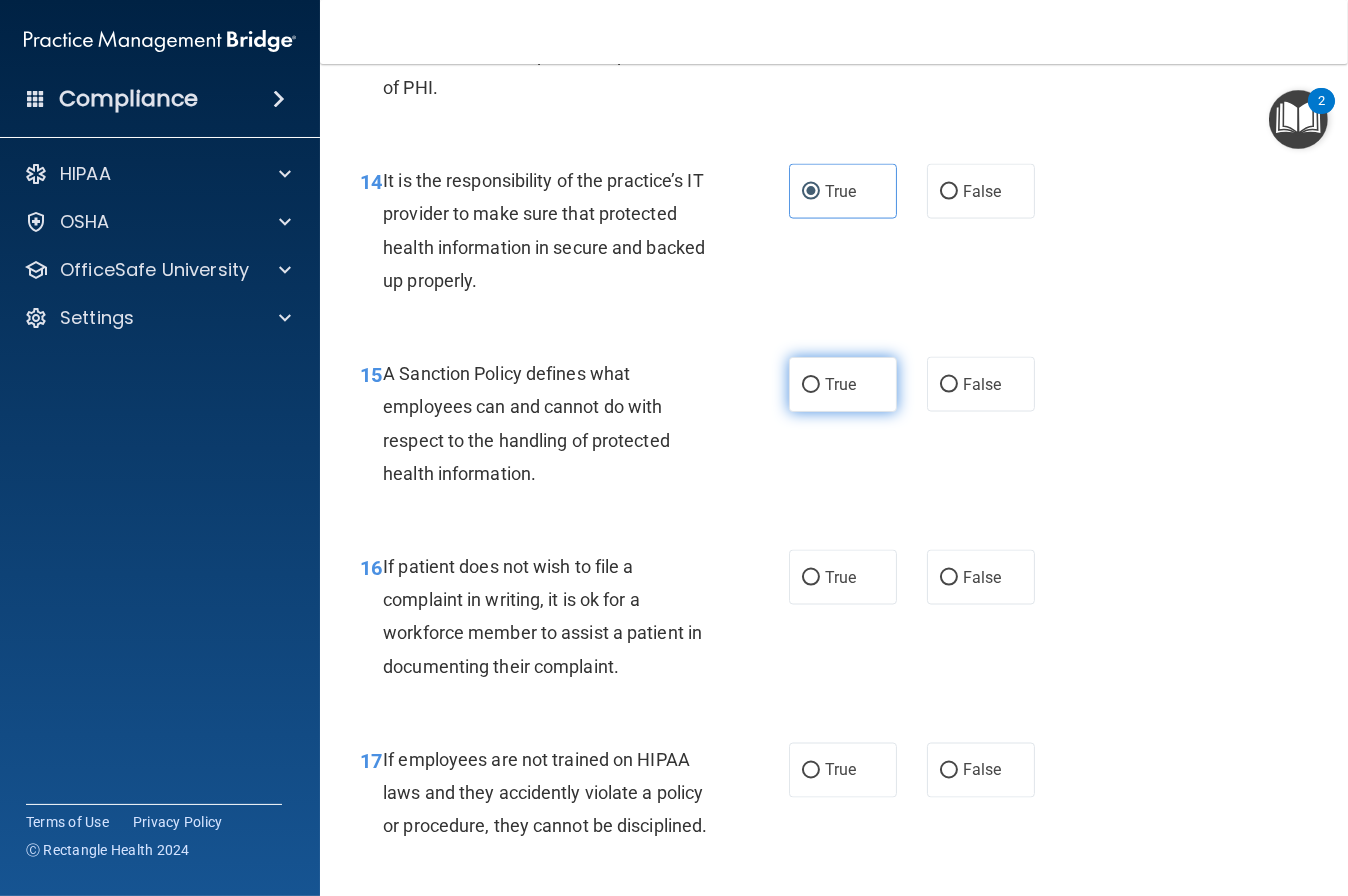 click on "True" at bounding box center [840, 384] 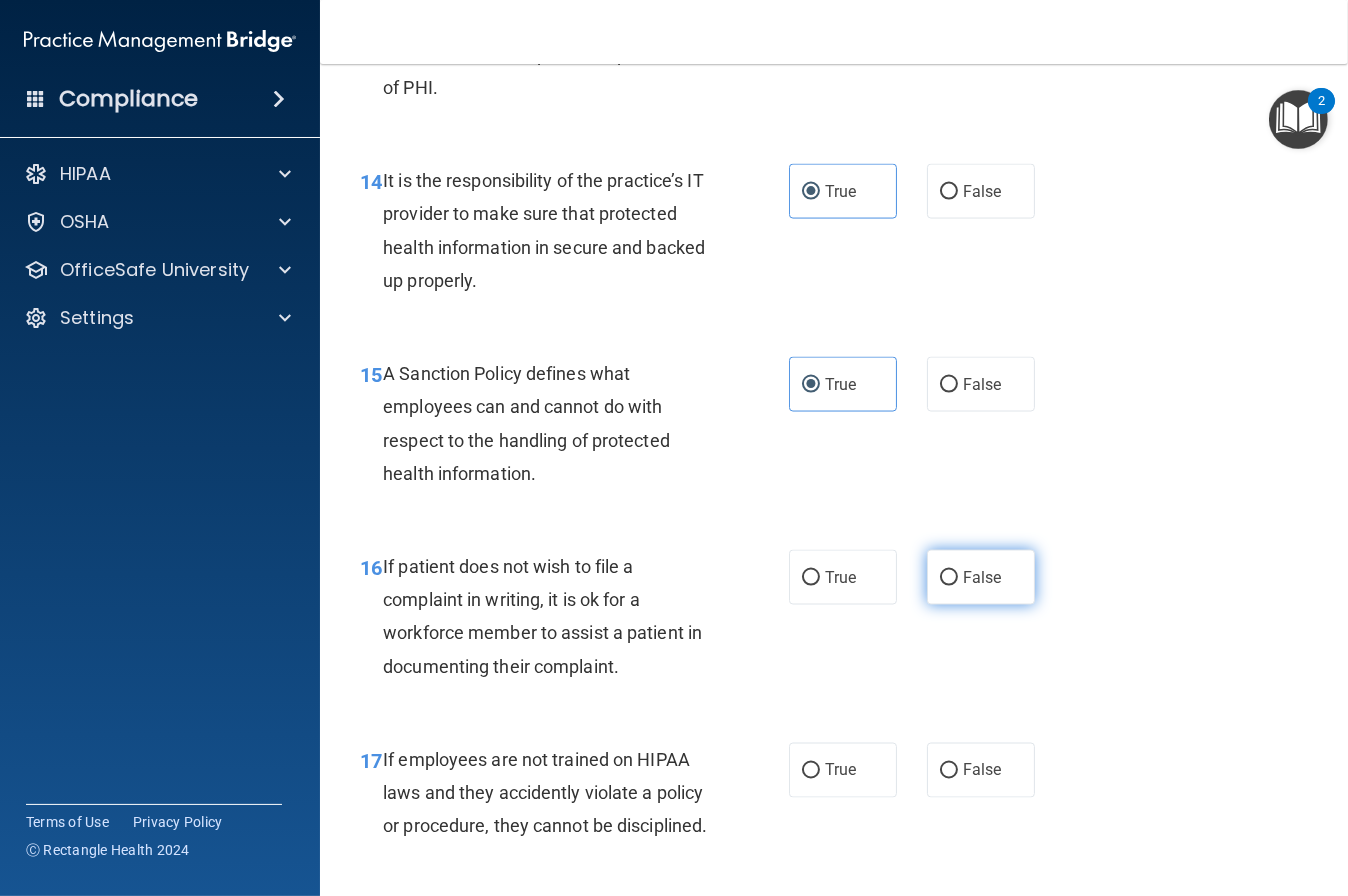 click on "False" at bounding box center [982, 577] 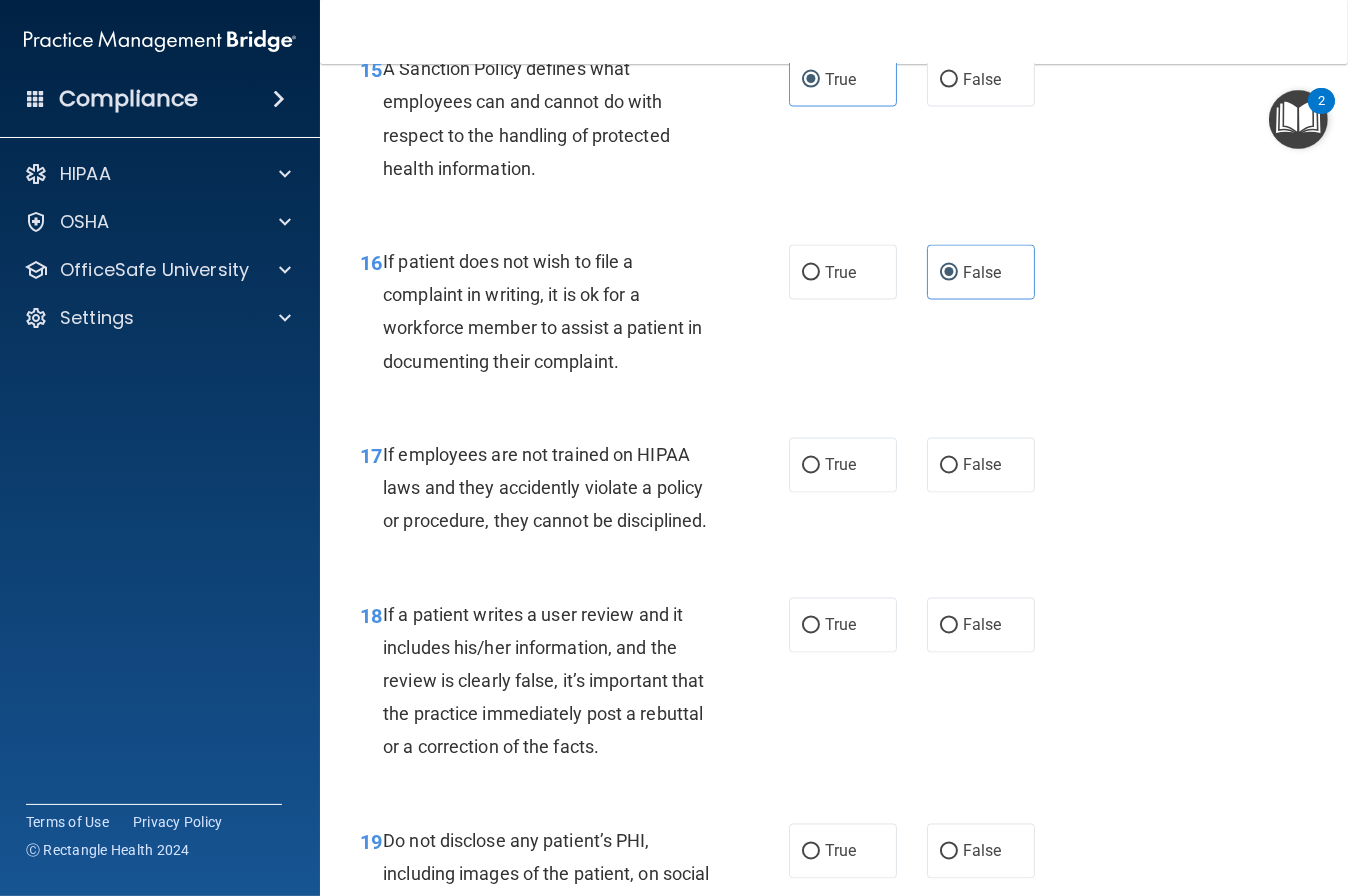scroll, scrollTop: 3470, scrollLeft: 0, axis: vertical 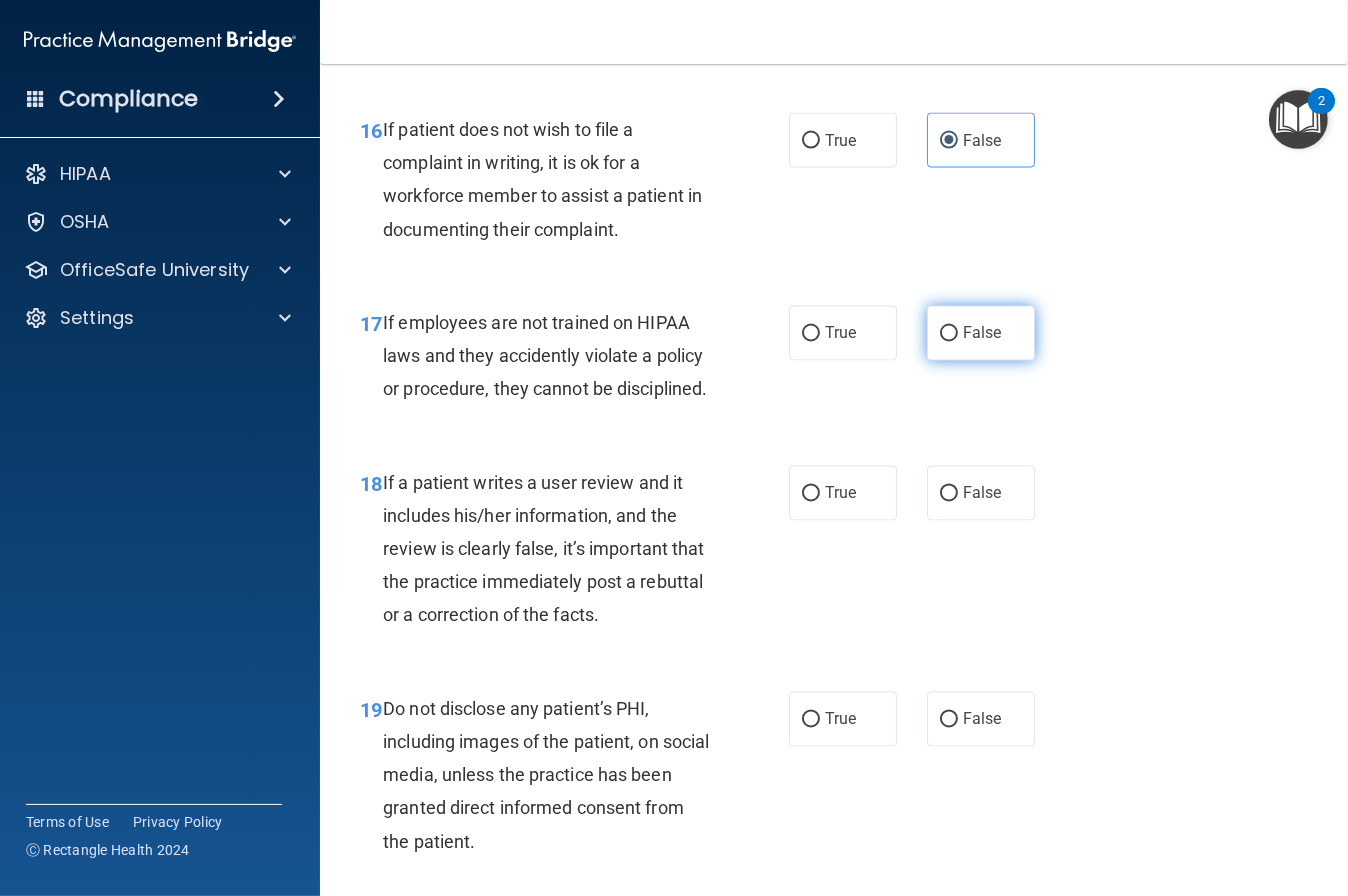 click on "False" at bounding box center (981, 333) 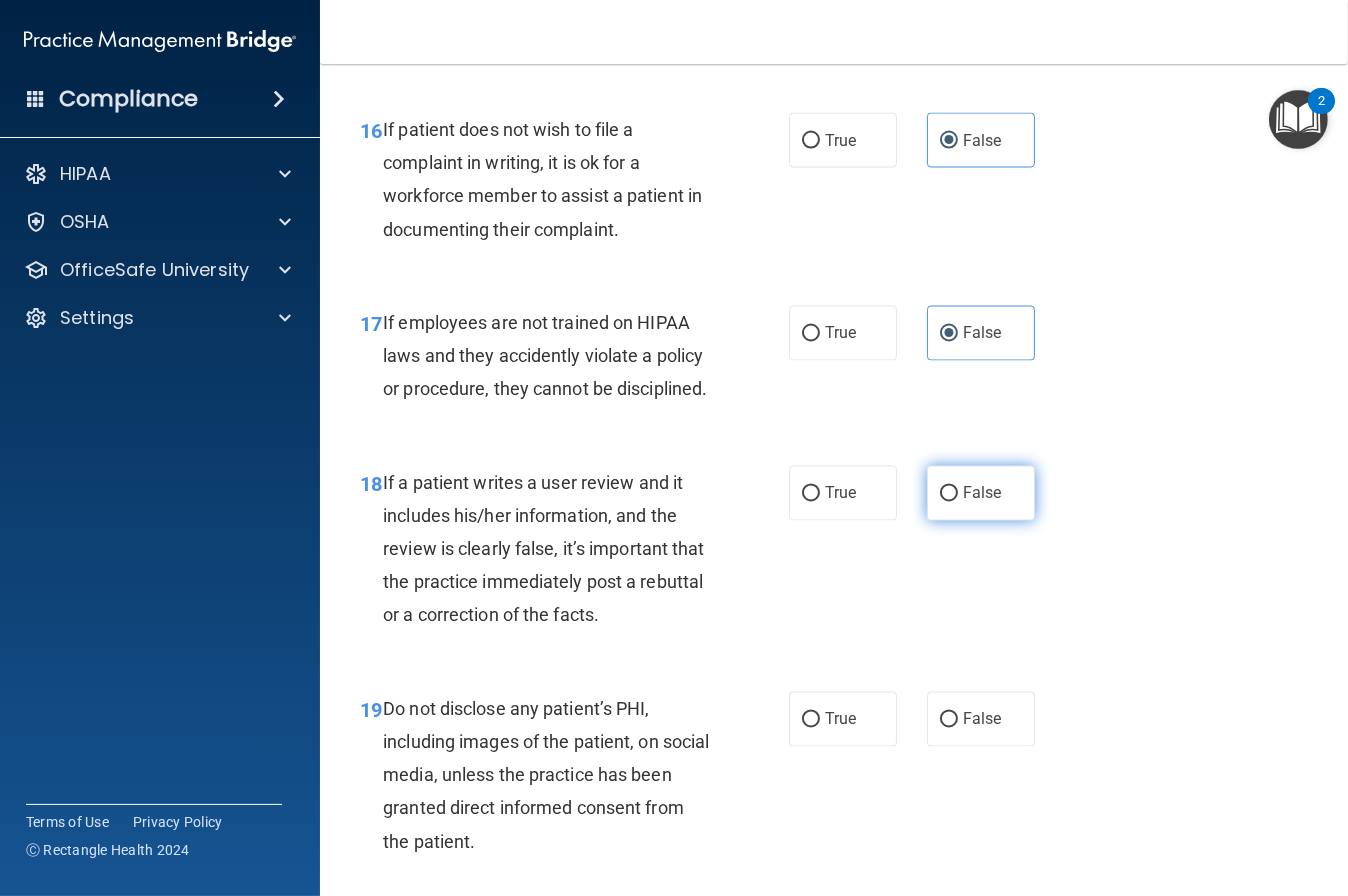 click on "False" at bounding box center [982, 493] 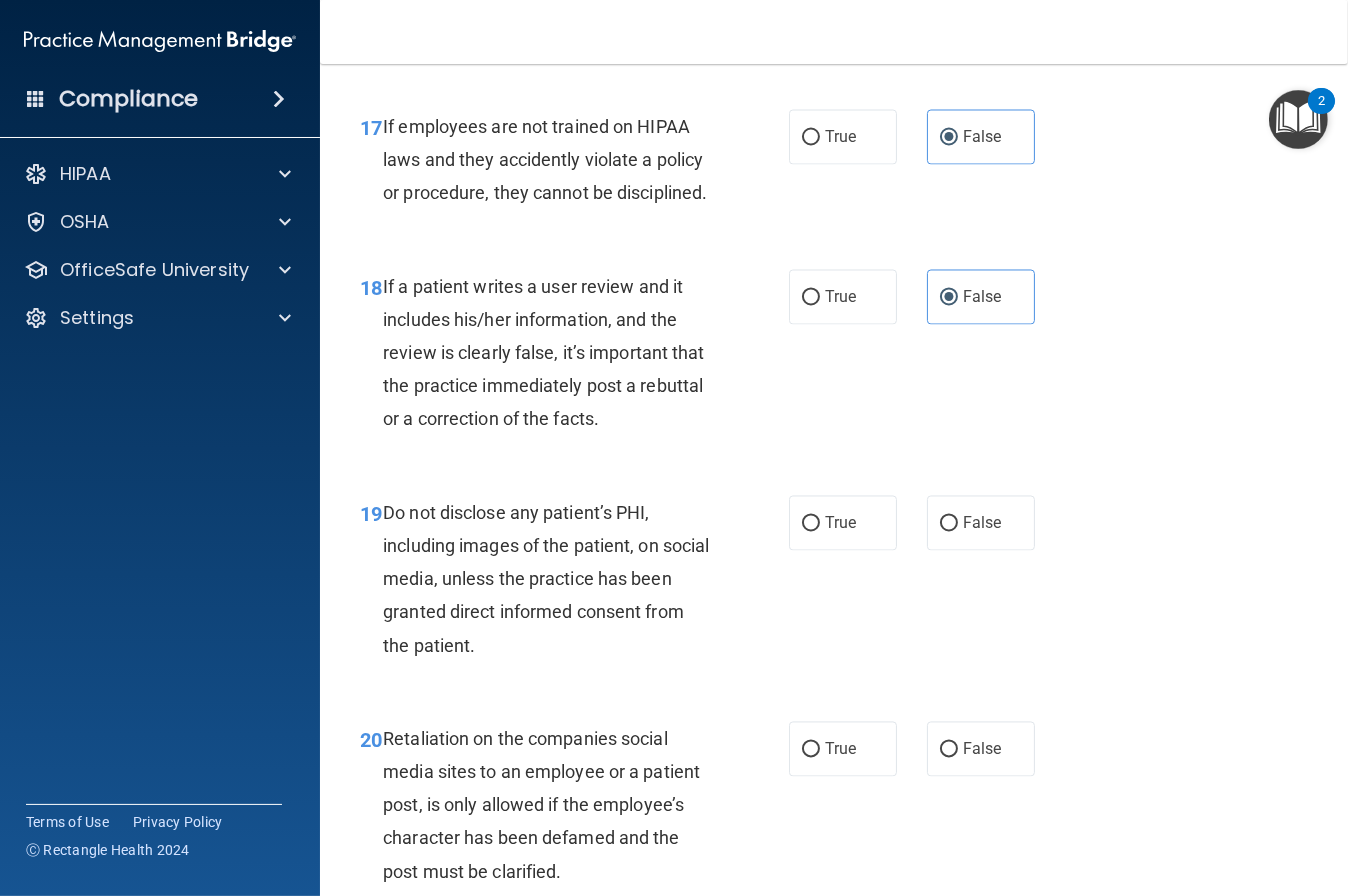 scroll, scrollTop: 3790, scrollLeft: 0, axis: vertical 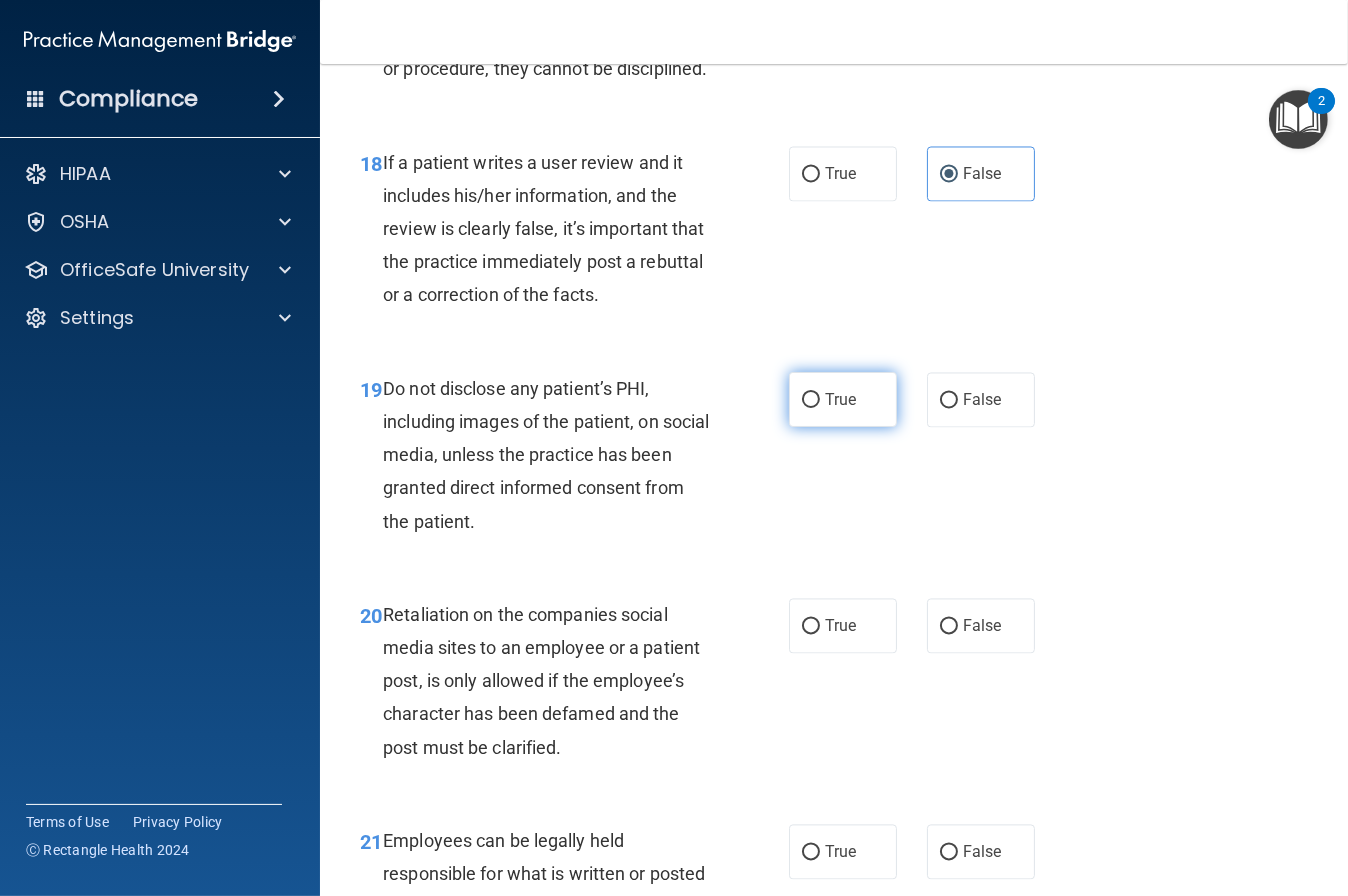 click on "True" at bounding box center [843, 399] 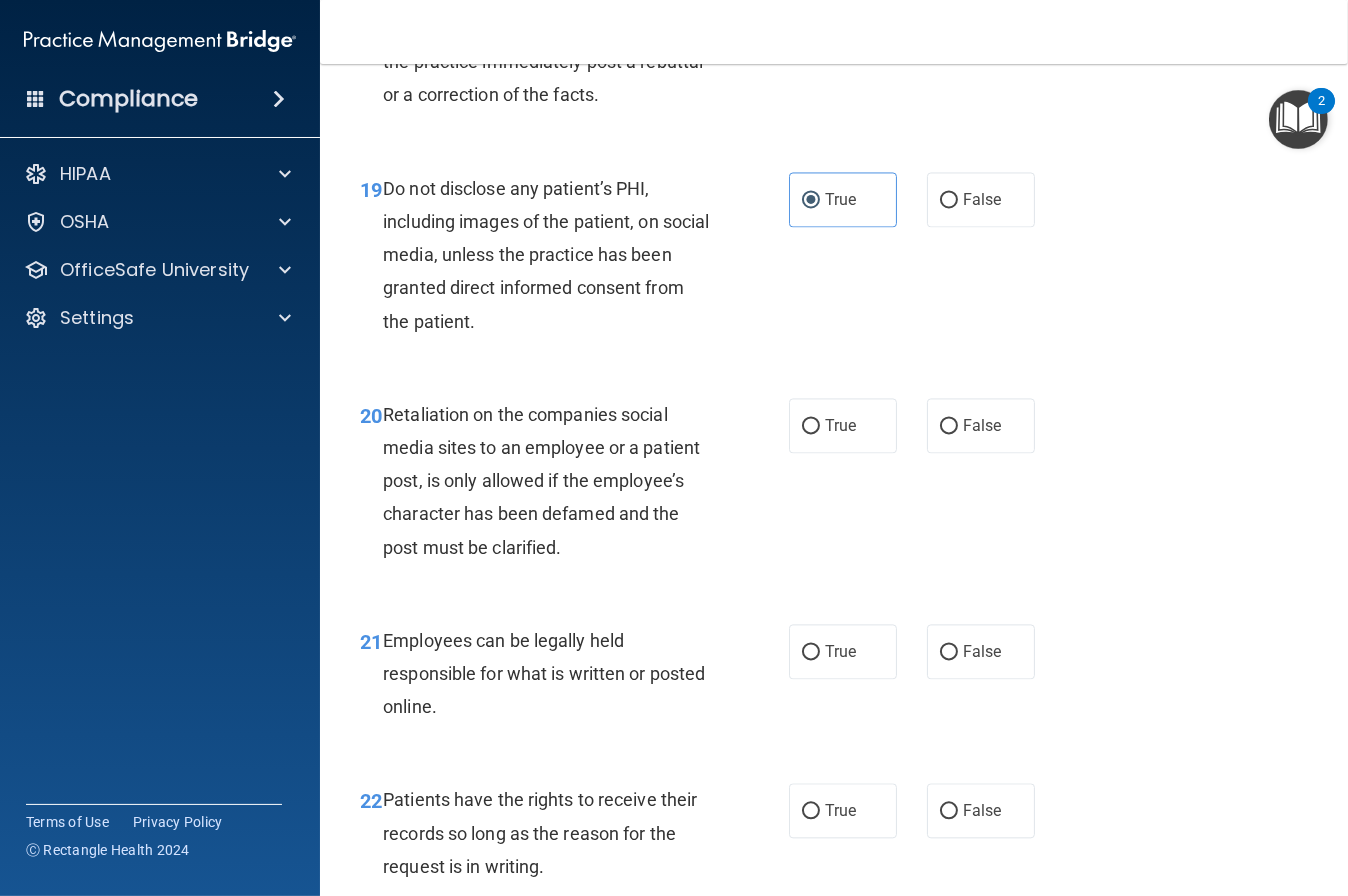 scroll, scrollTop: 3996, scrollLeft: 0, axis: vertical 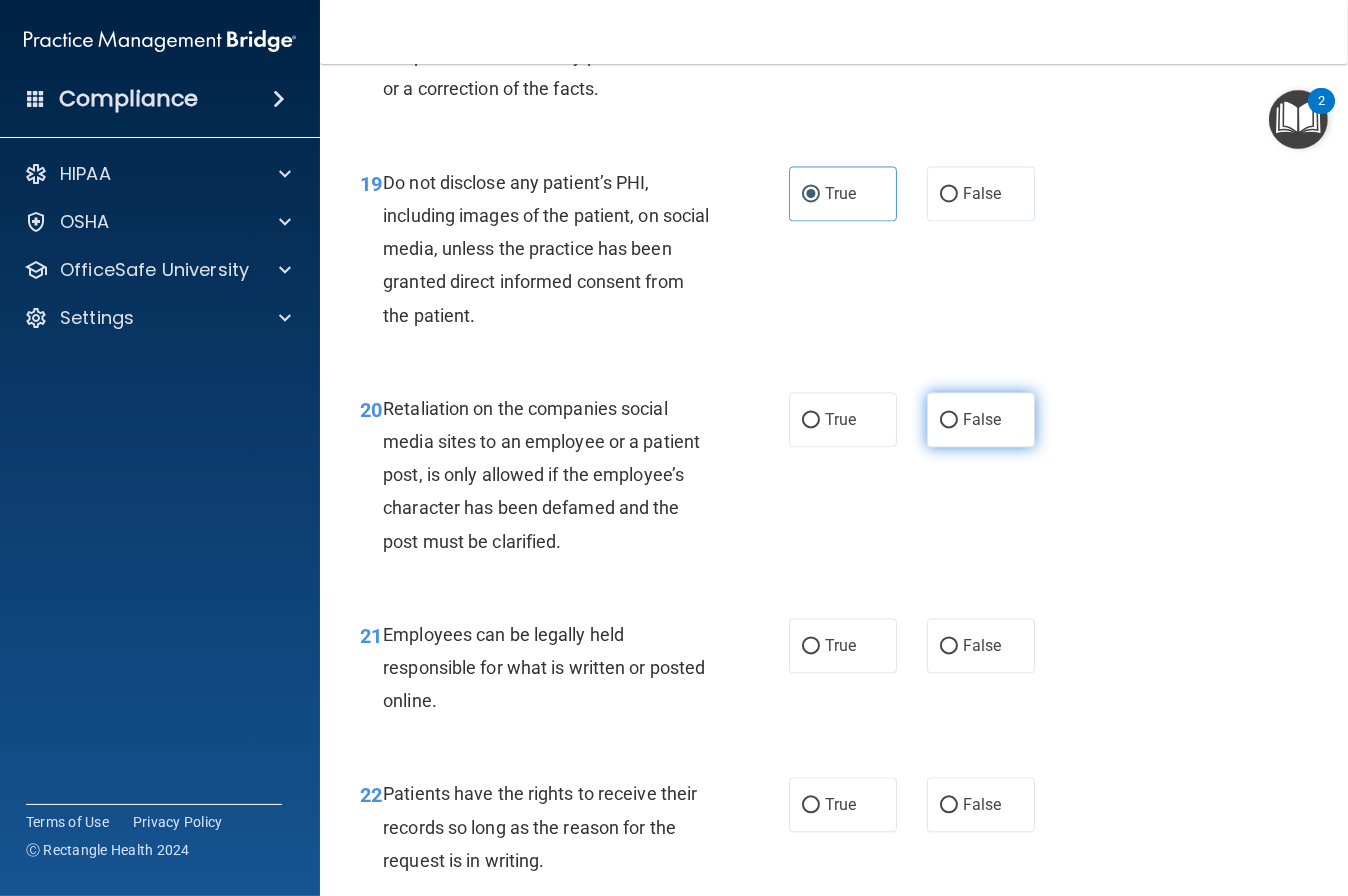click on "False" at bounding box center [982, 419] 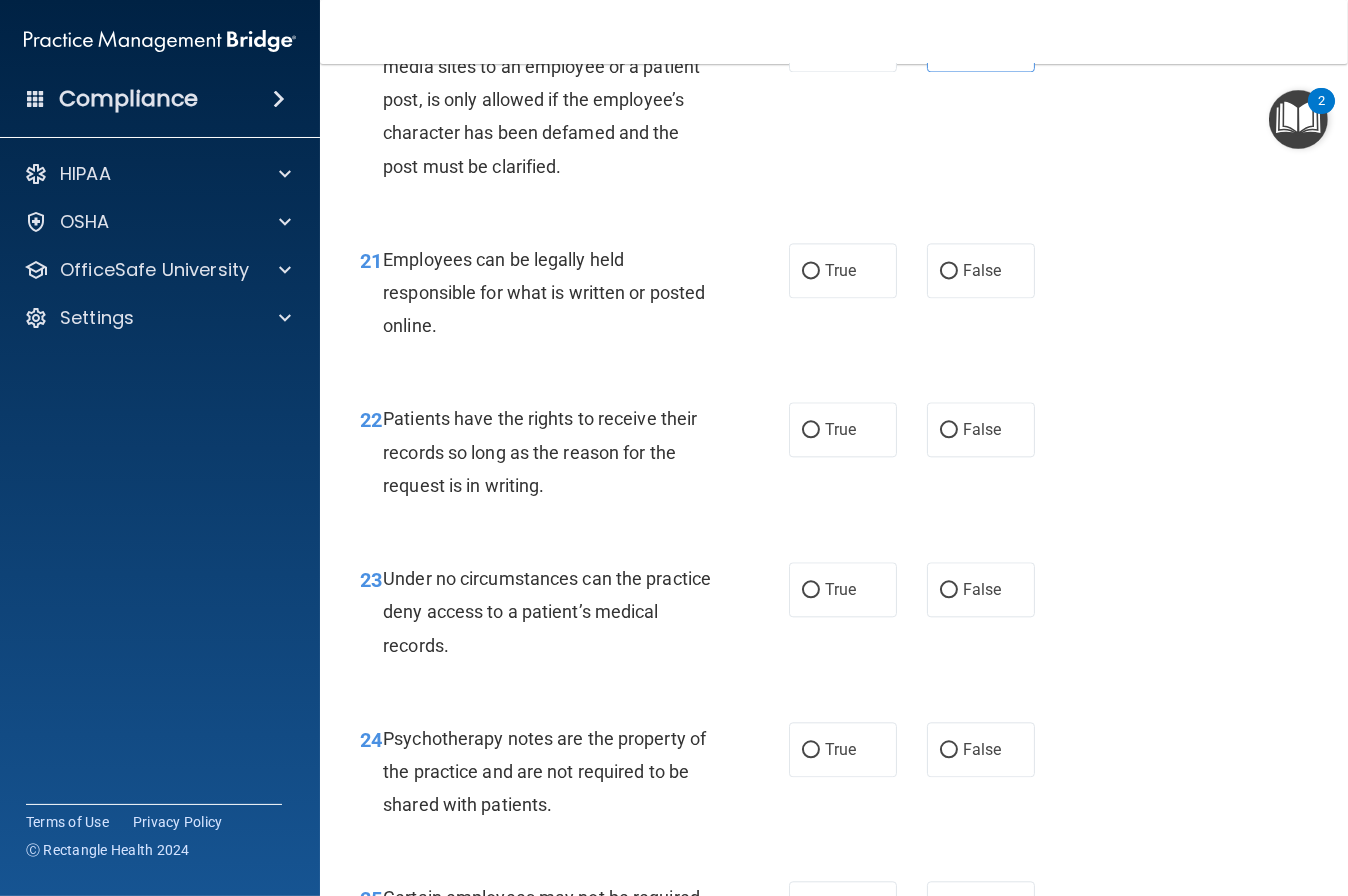 scroll, scrollTop: 4367, scrollLeft: 0, axis: vertical 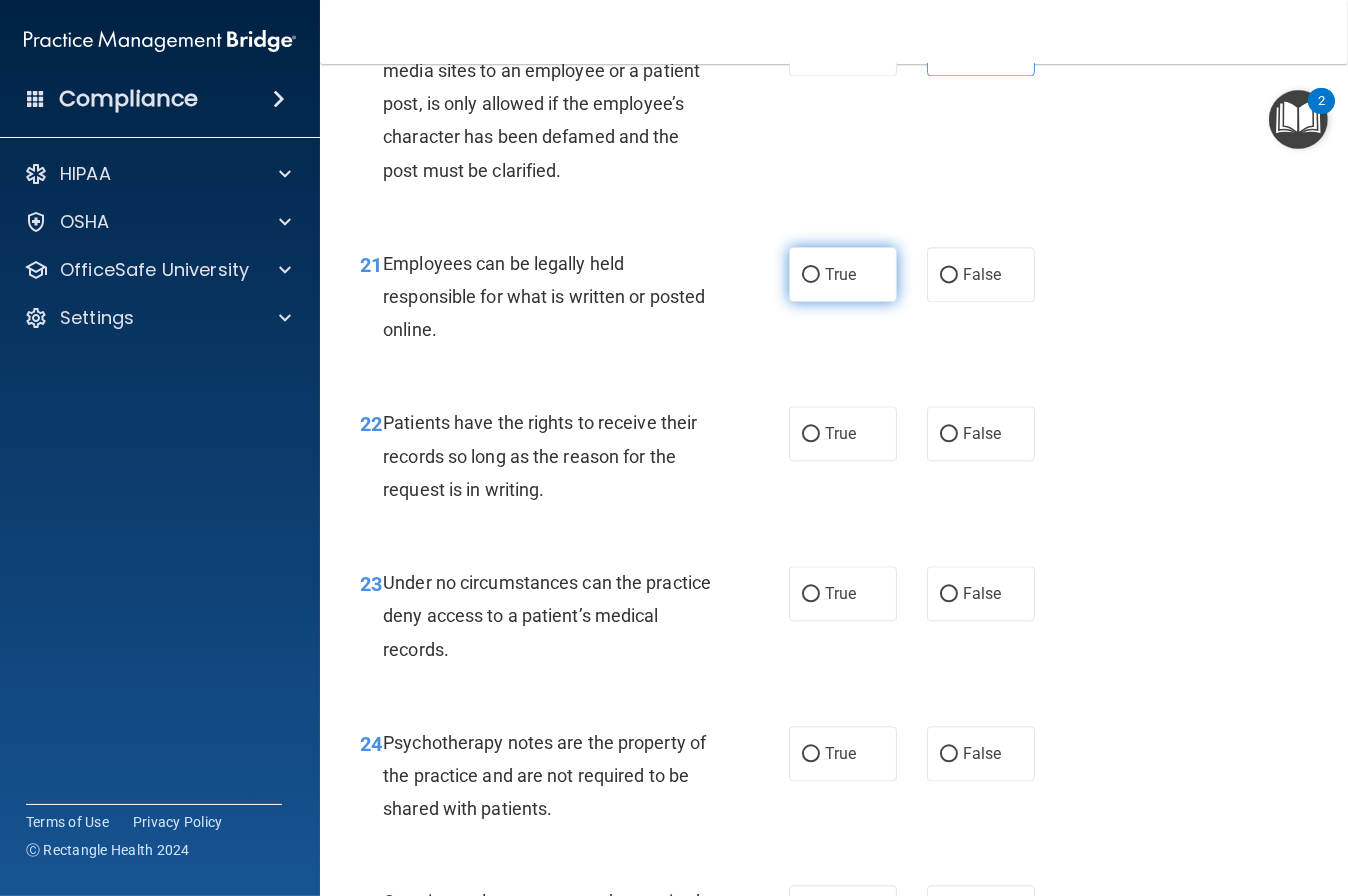 click on "True" at bounding box center (843, 274) 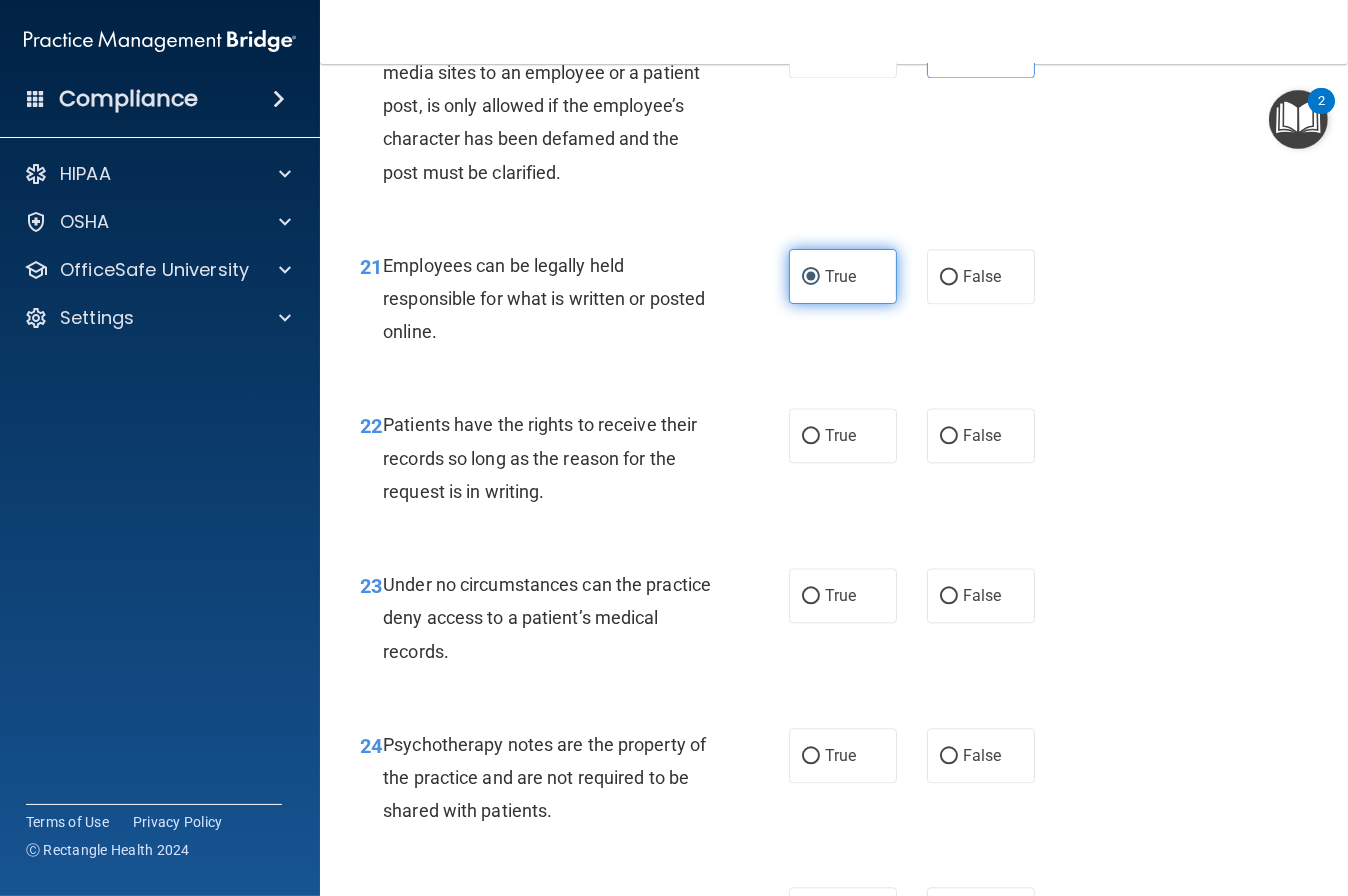 scroll, scrollTop: 4363, scrollLeft: 0, axis: vertical 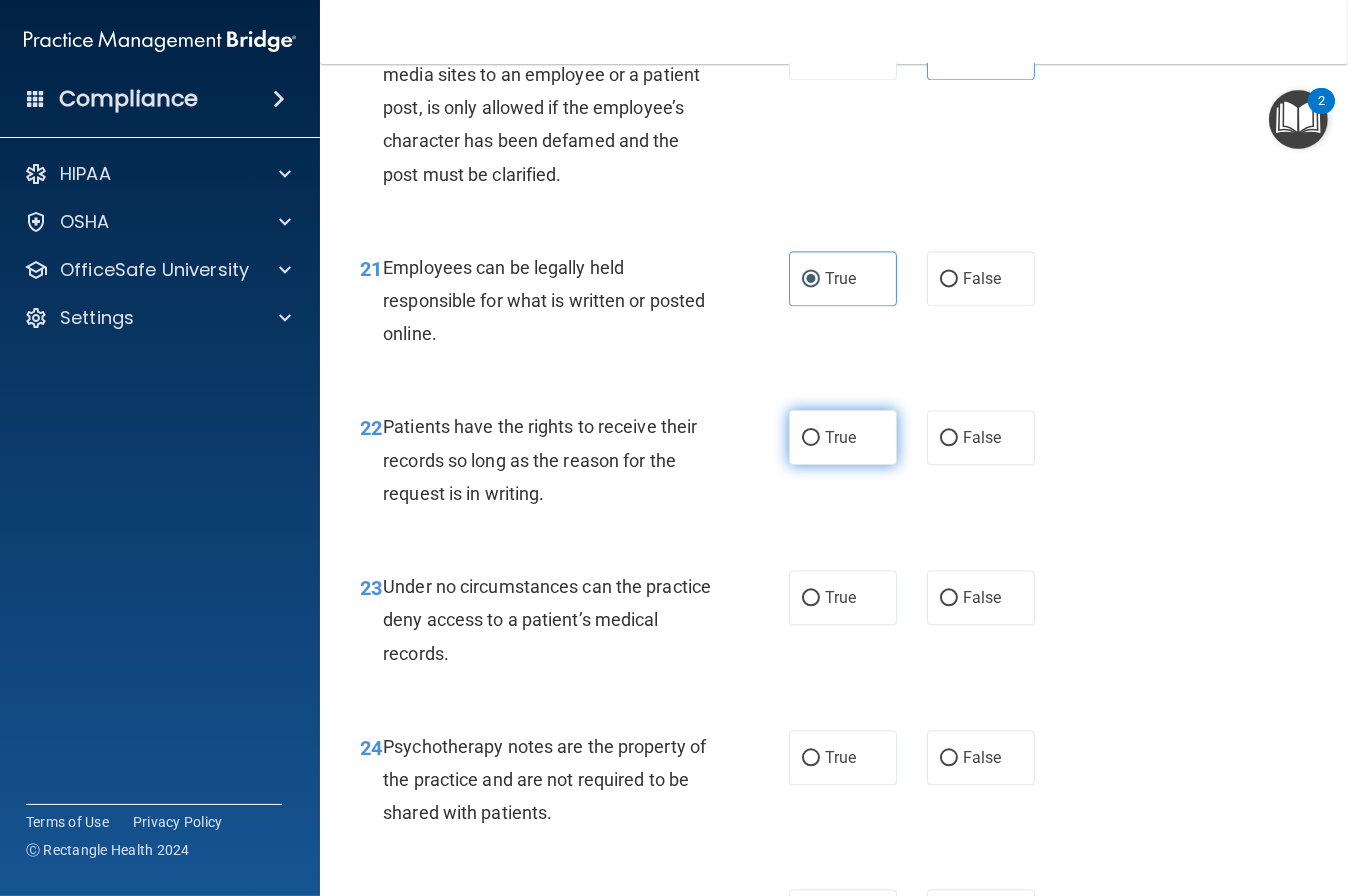 click on "True" at bounding box center (840, 437) 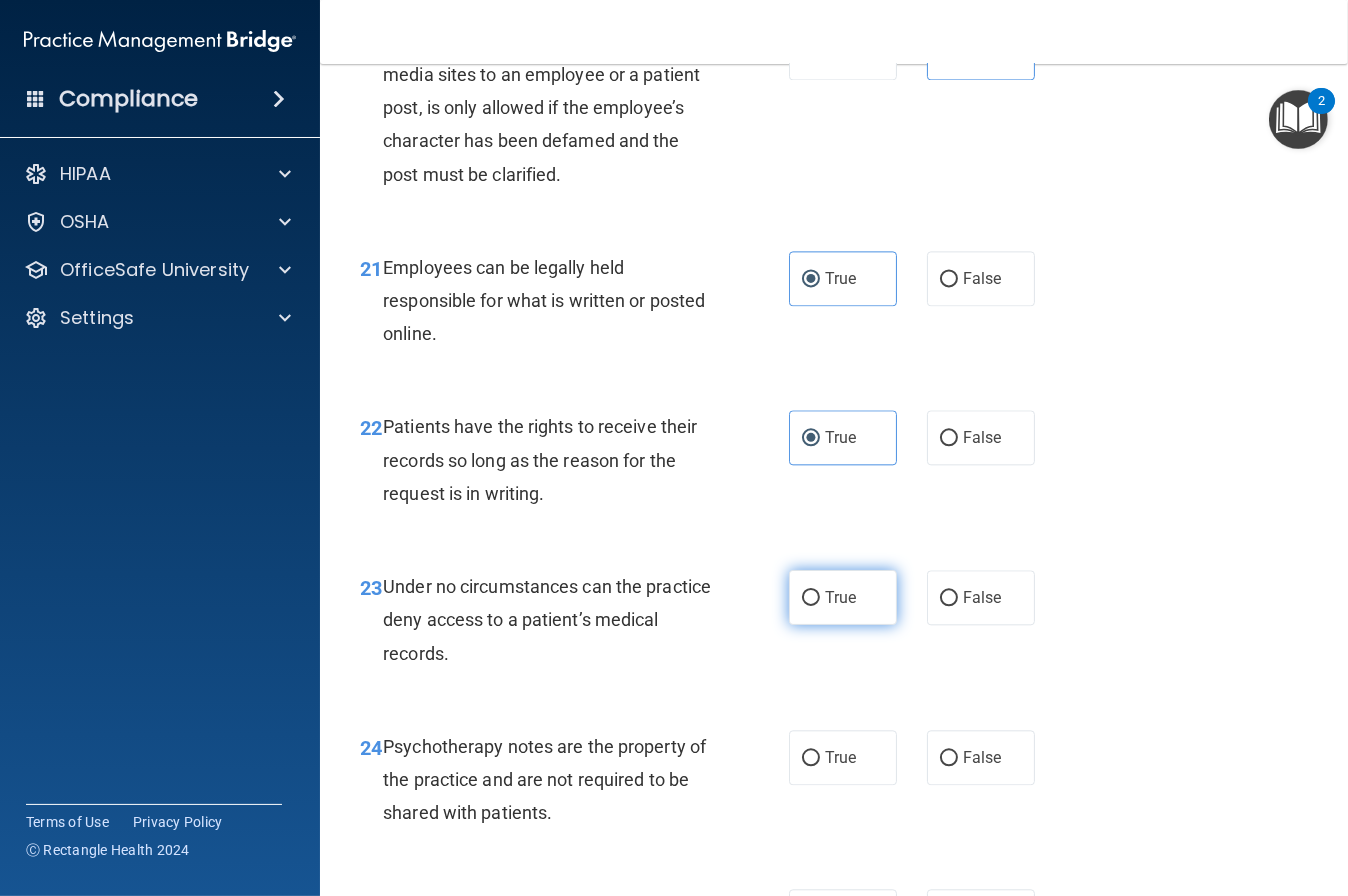 click on "True" at bounding box center [840, 597] 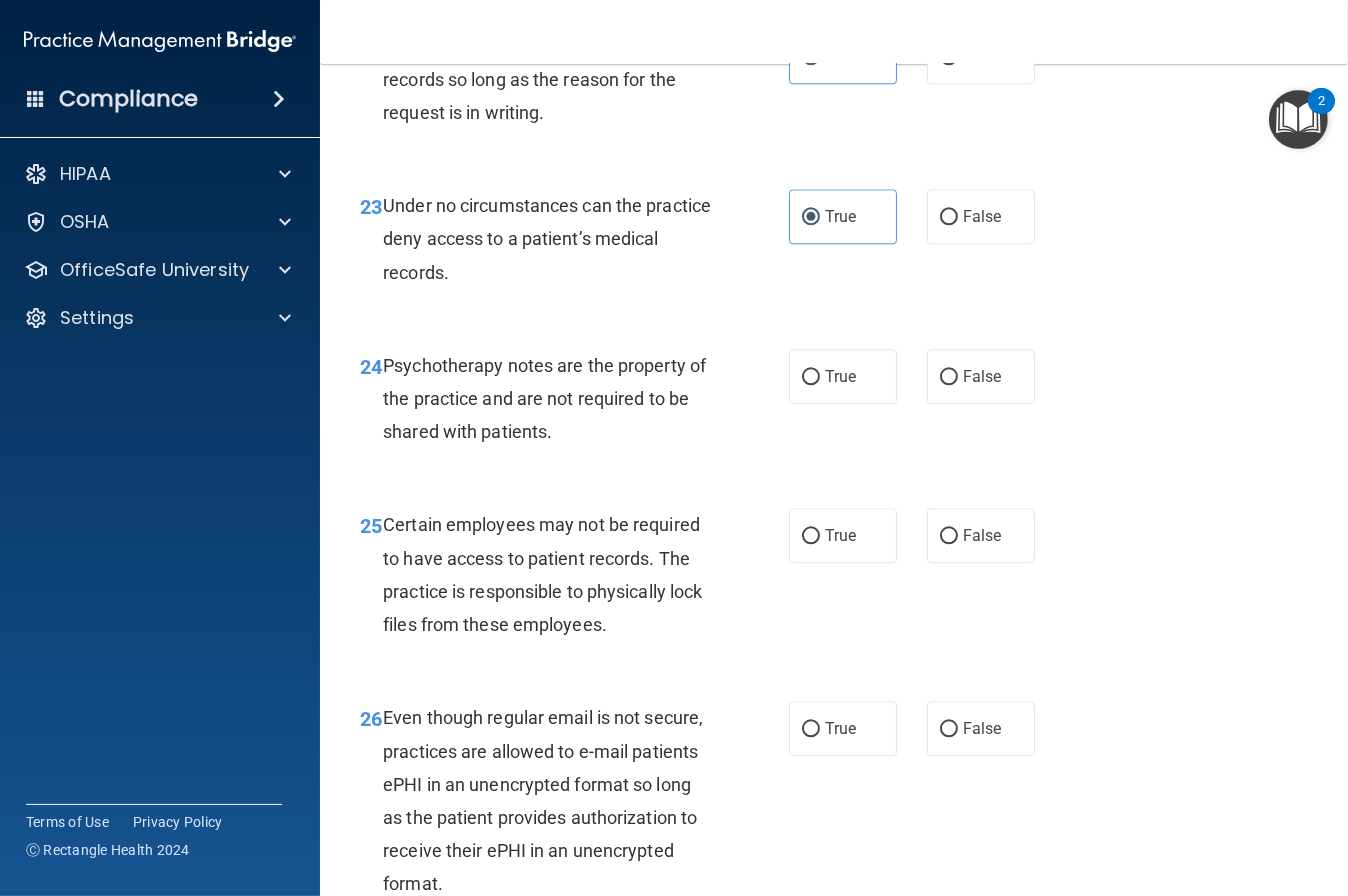 scroll, scrollTop: 4774, scrollLeft: 0, axis: vertical 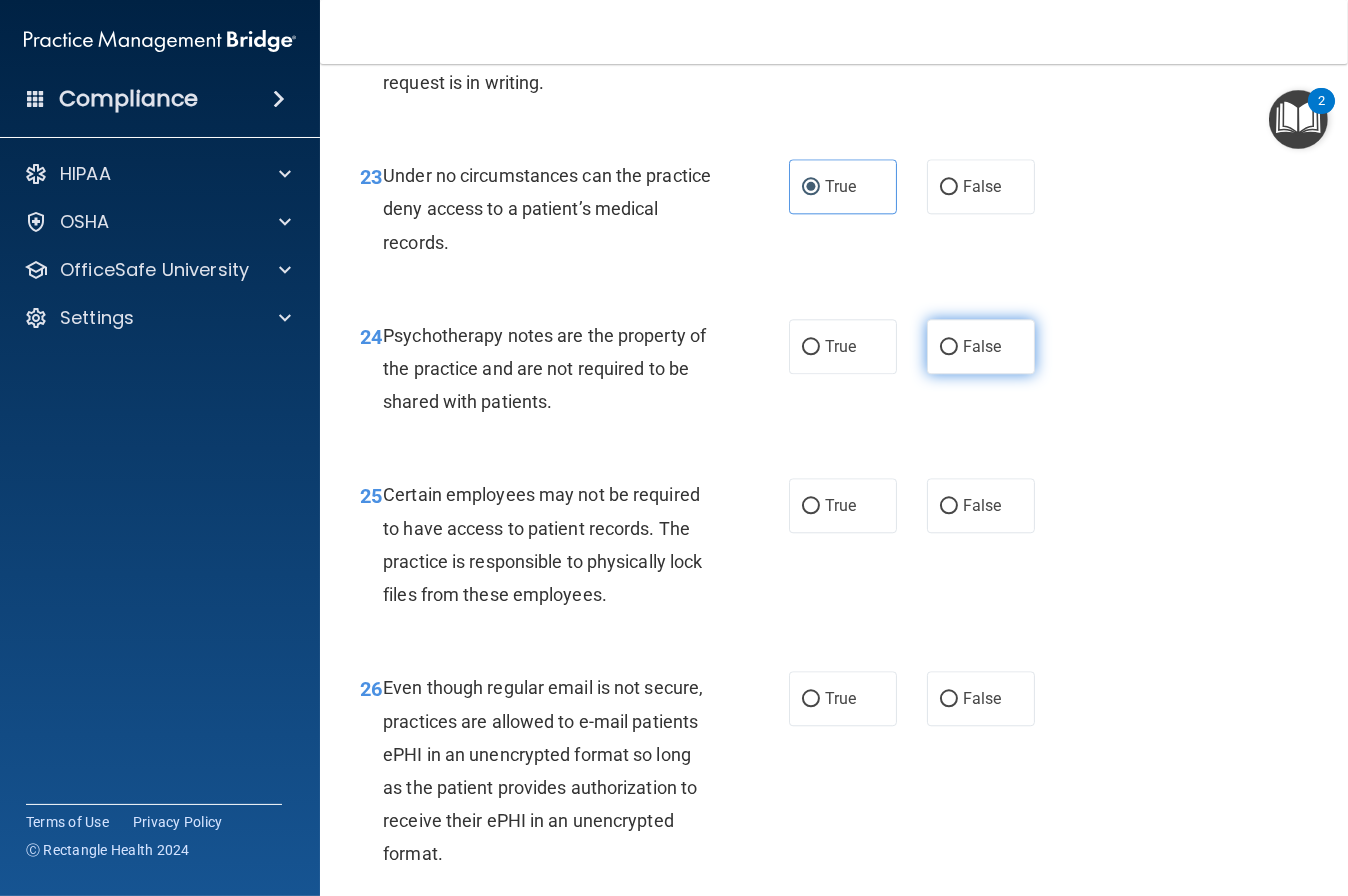 click on "False" at bounding box center [981, 346] 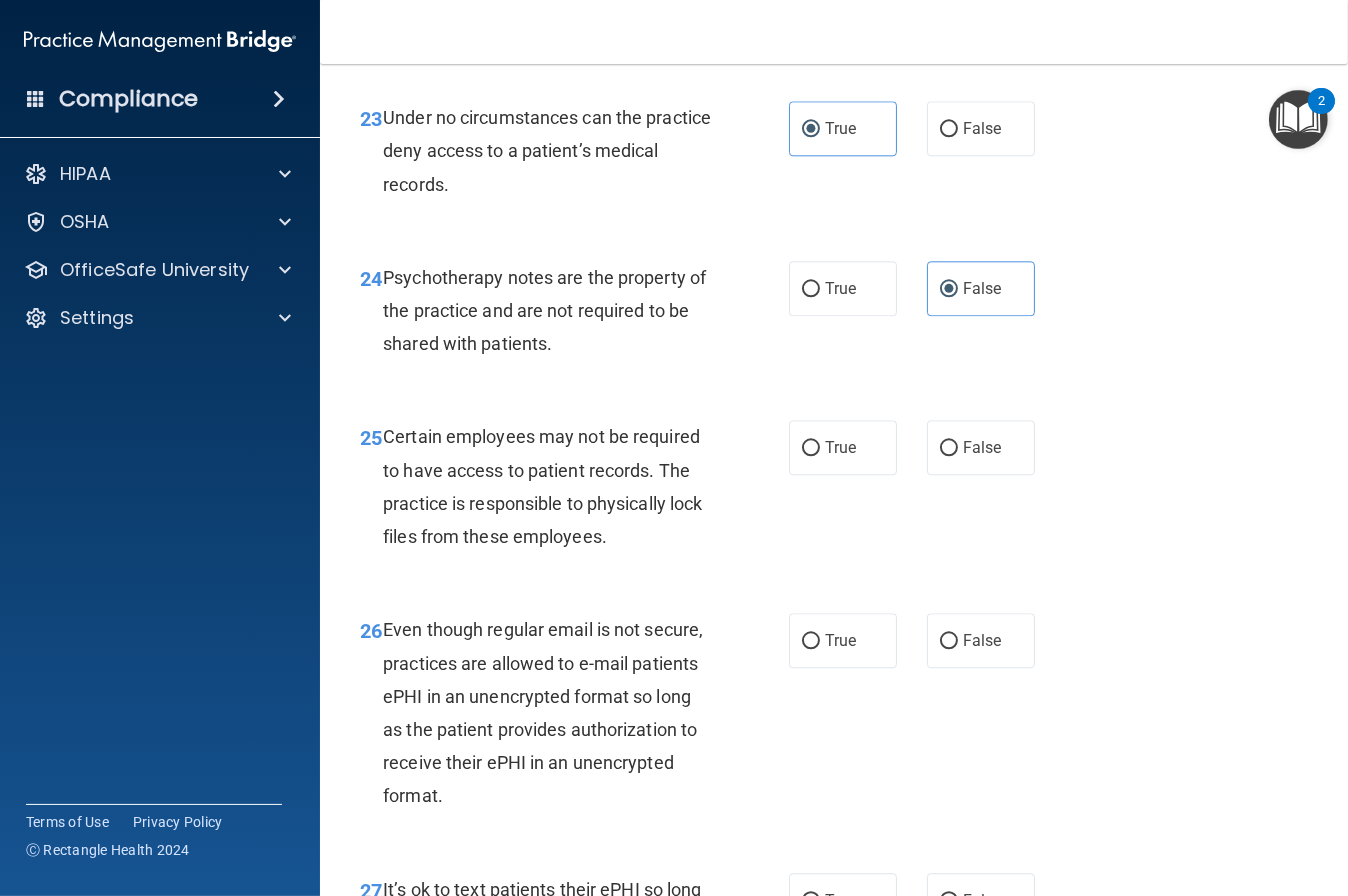 scroll, scrollTop: 4833, scrollLeft: 0, axis: vertical 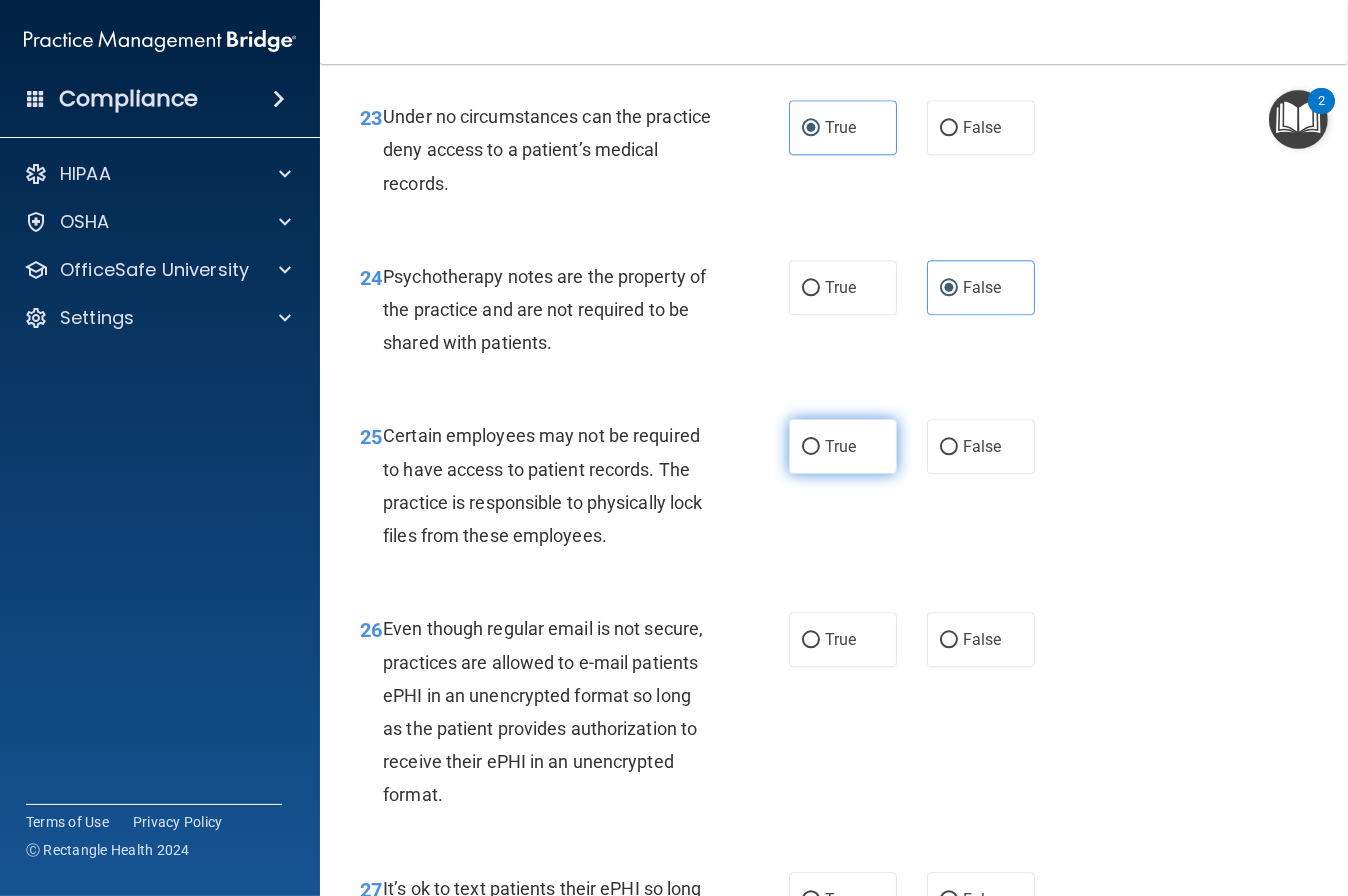 click on "True" at bounding box center [843, 446] 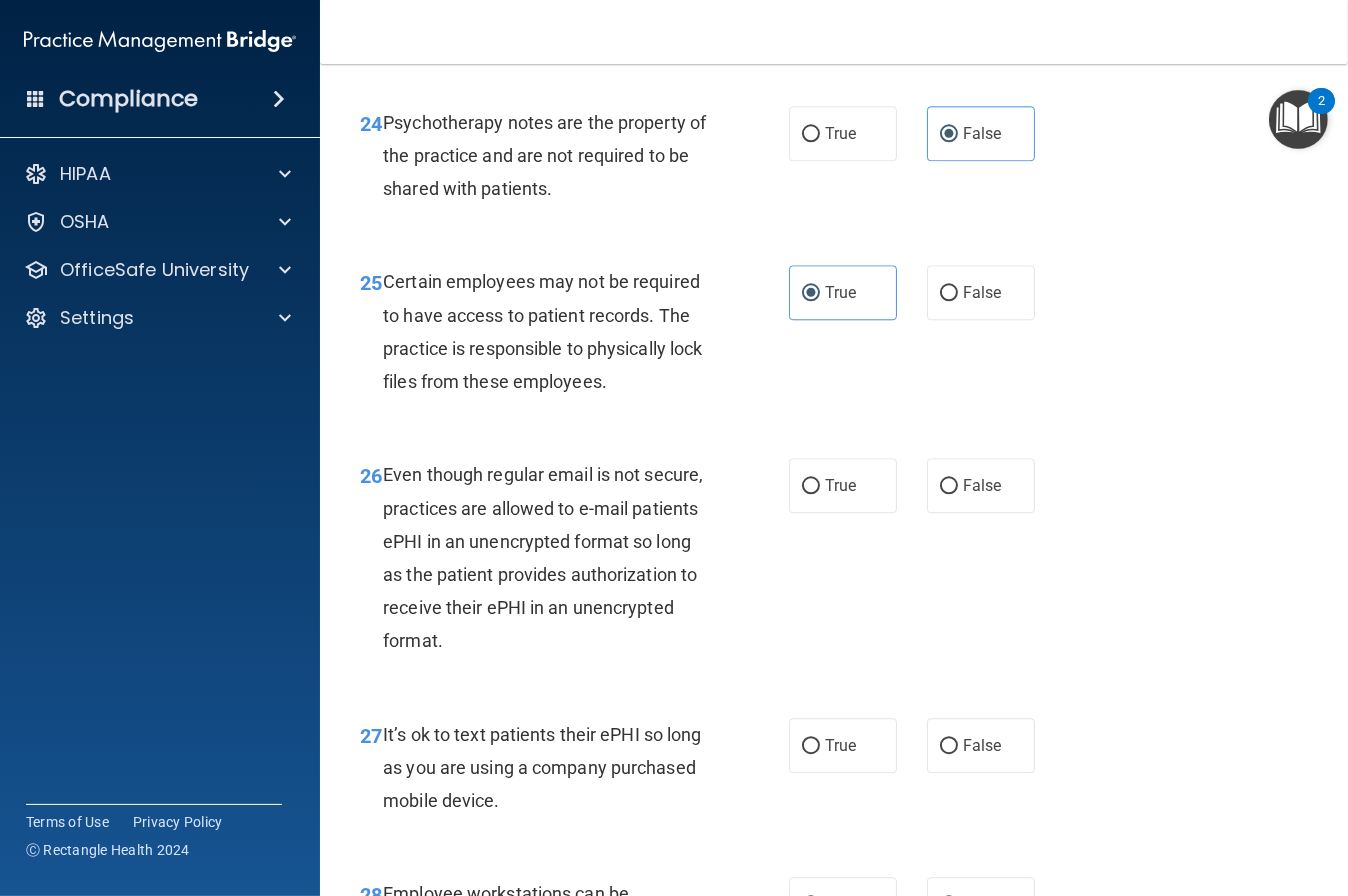 scroll, scrollTop: 4991, scrollLeft: 0, axis: vertical 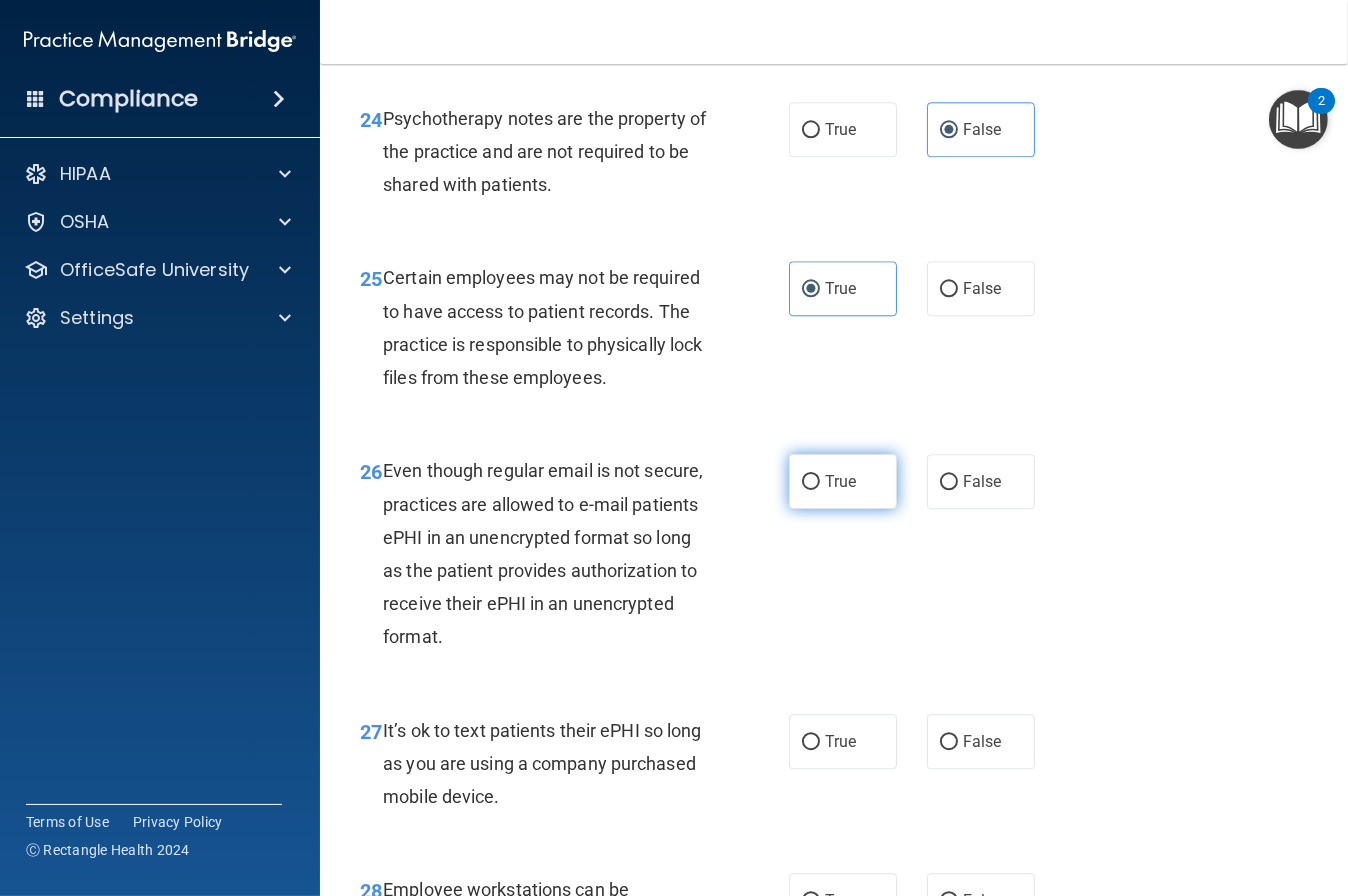click on "True" at bounding box center [843, 481] 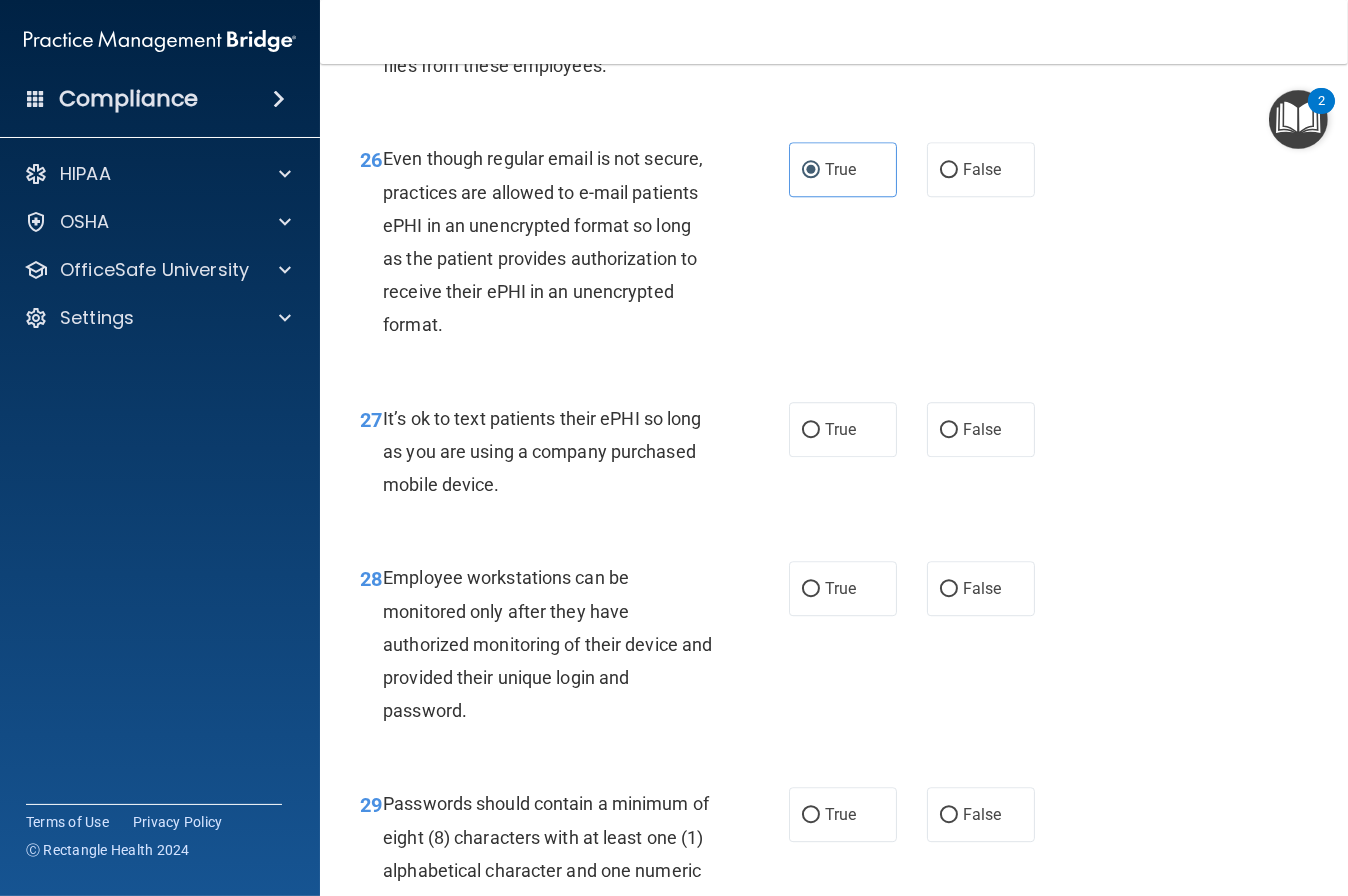 scroll, scrollTop: 5300, scrollLeft: 0, axis: vertical 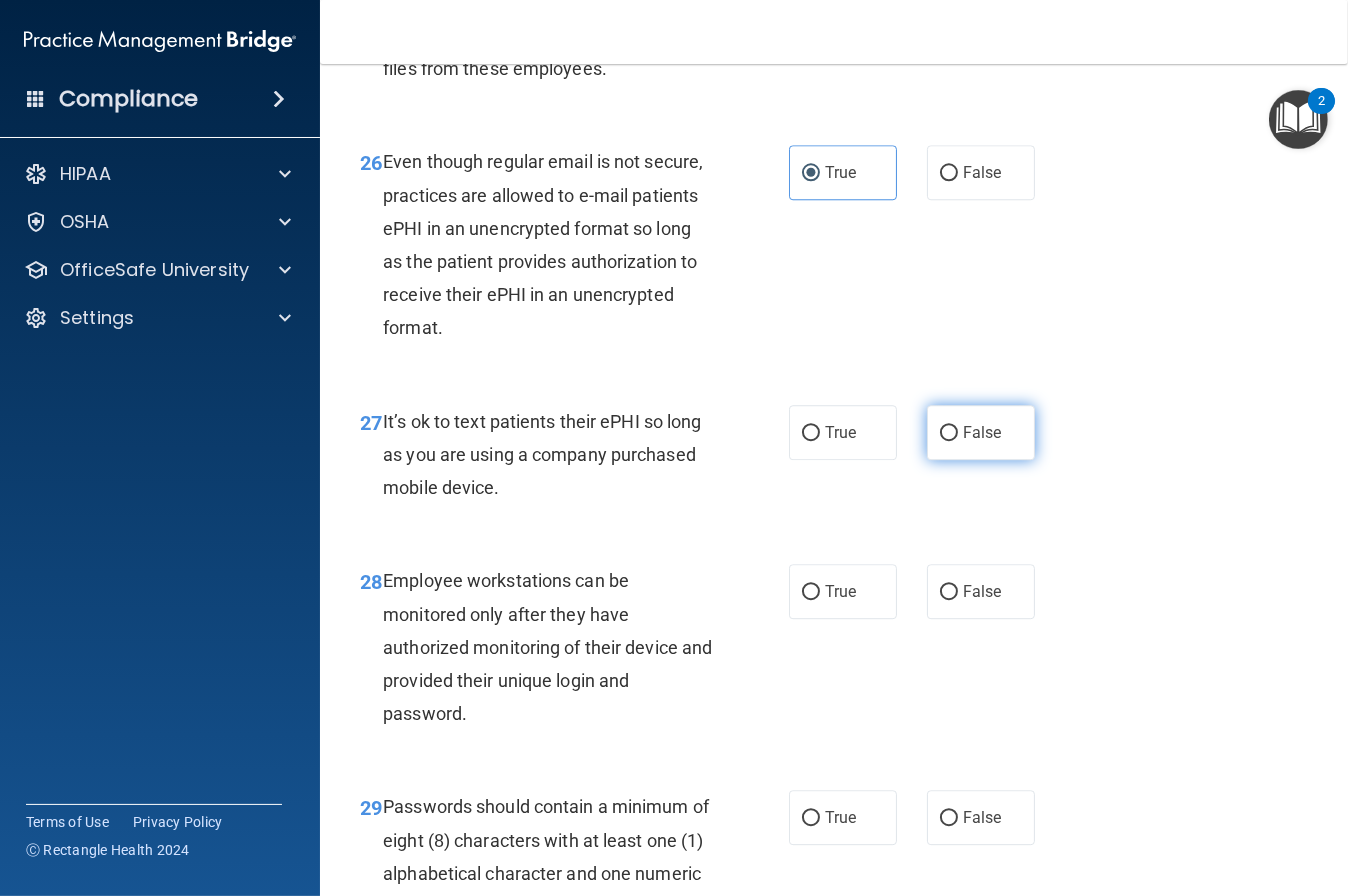 click on "False" at bounding box center (982, 432) 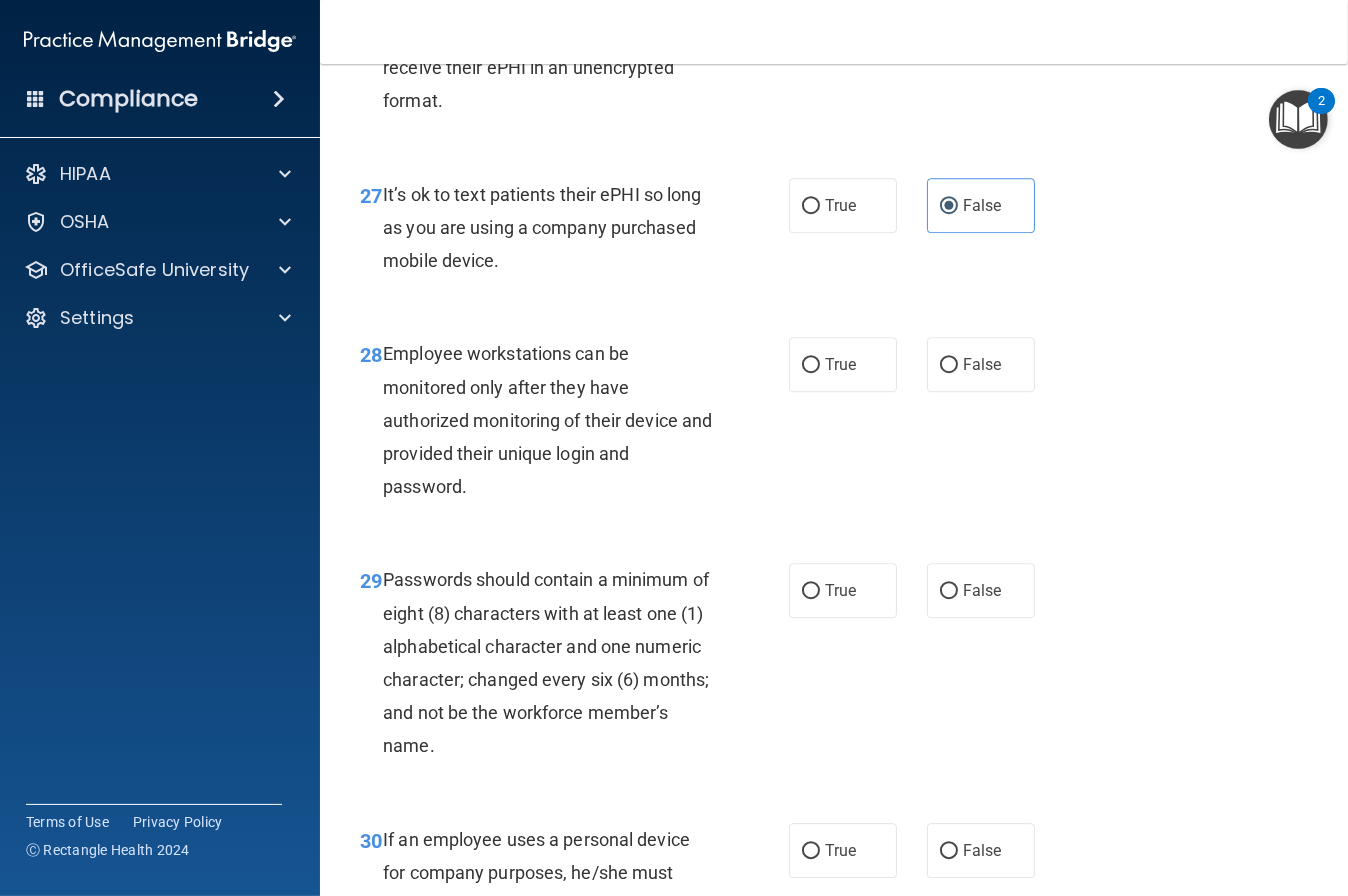 scroll, scrollTop: 5530, scrollLeft: 0, axis: vertical 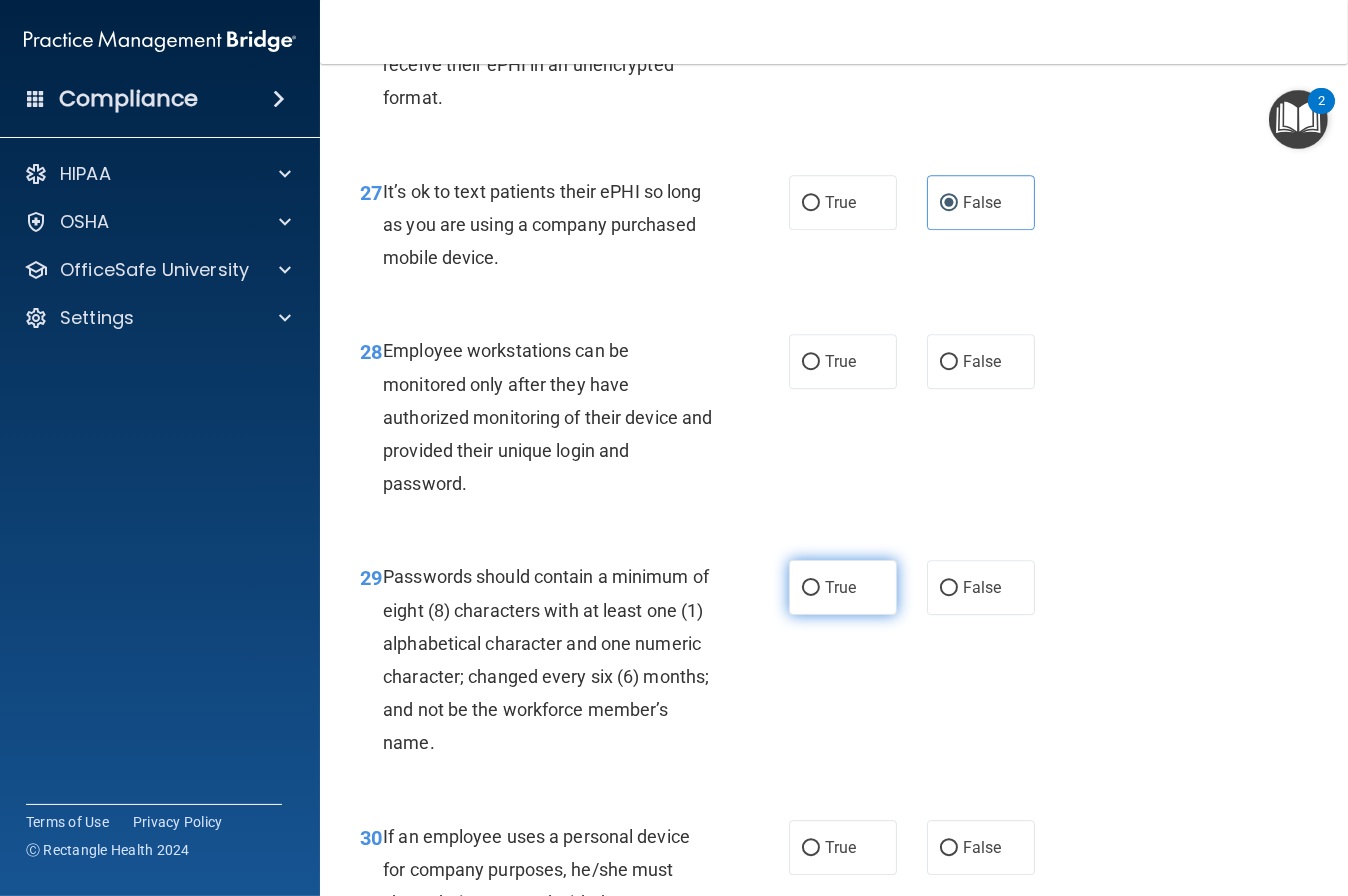 click on "True" at bounding box center [840, 587] 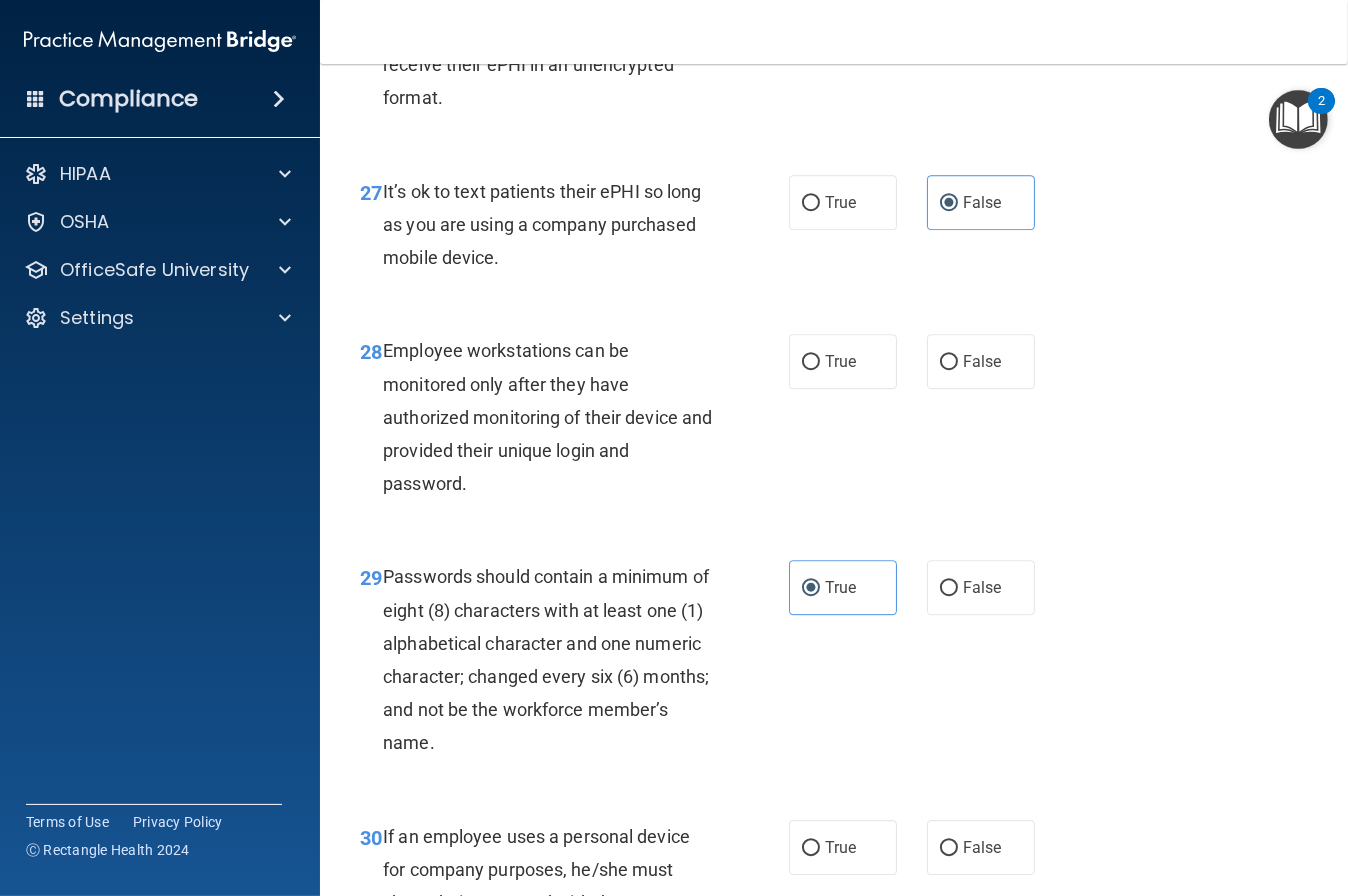 scroll, scrollTop: 5521, scrollLeft: 0, axis: vertical 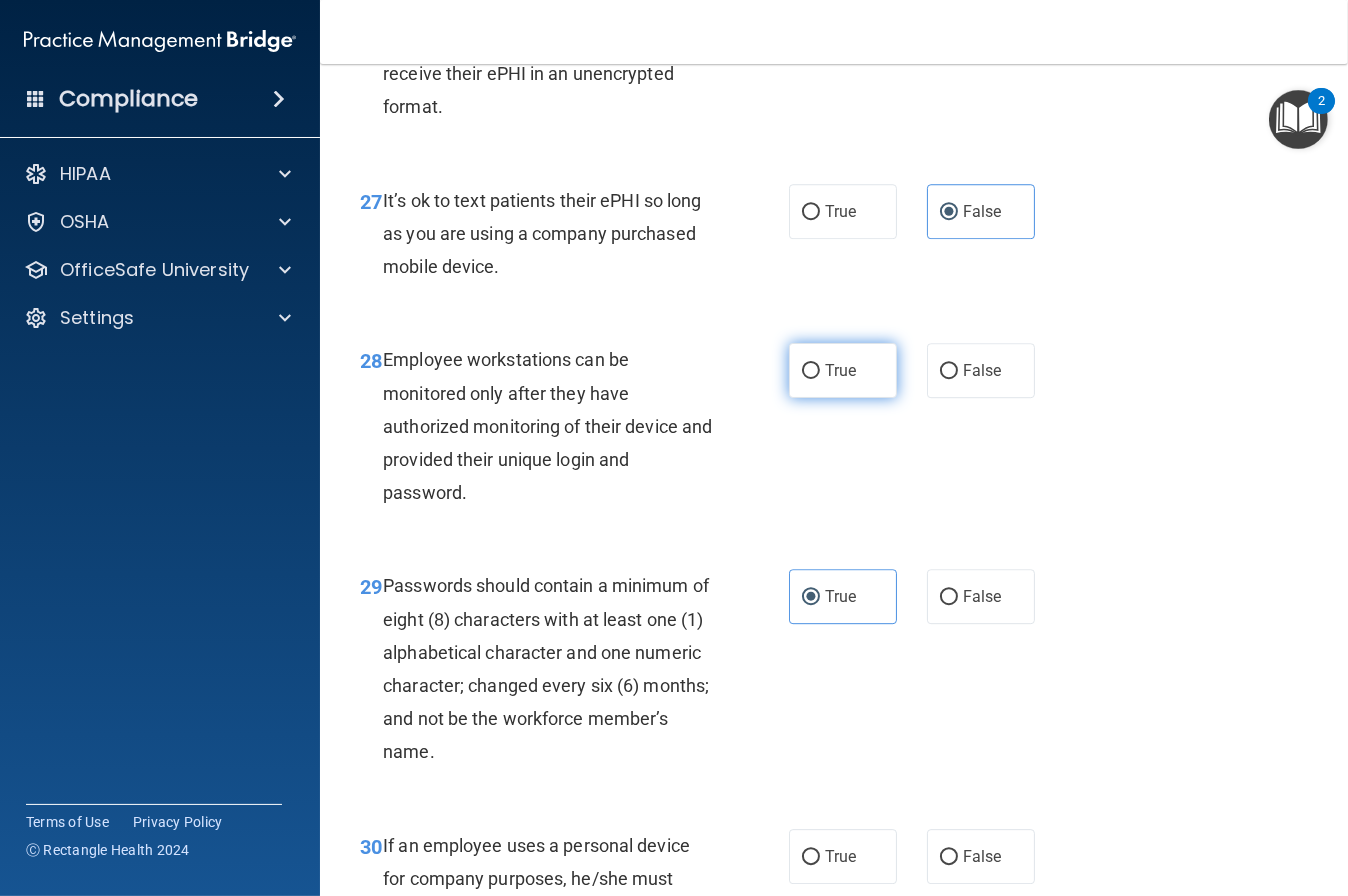 click on "True" at bounding box center (843, 370) 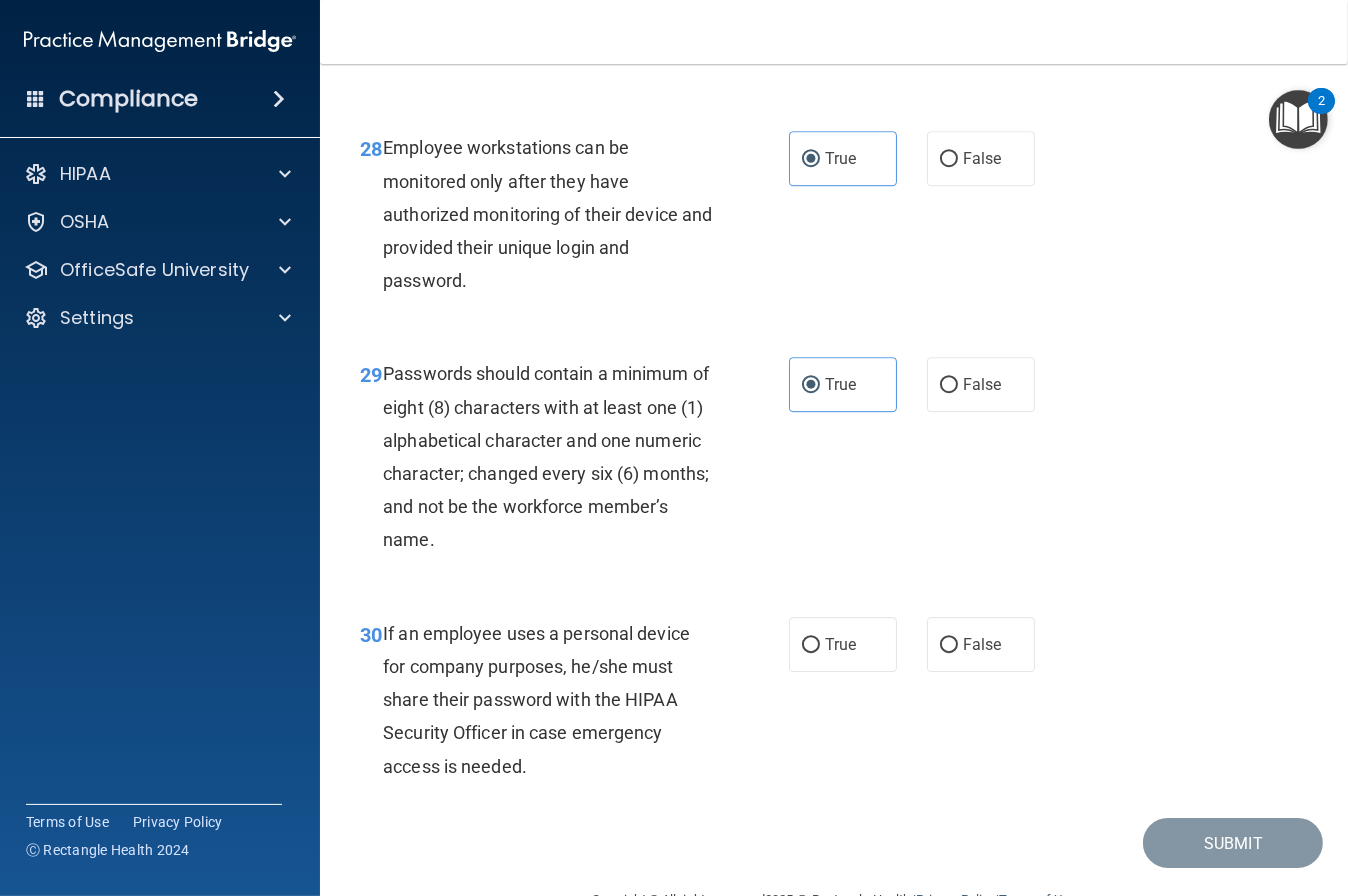 scroll, scrollTop: 5784, scrollLeft: 0, axis: vertical 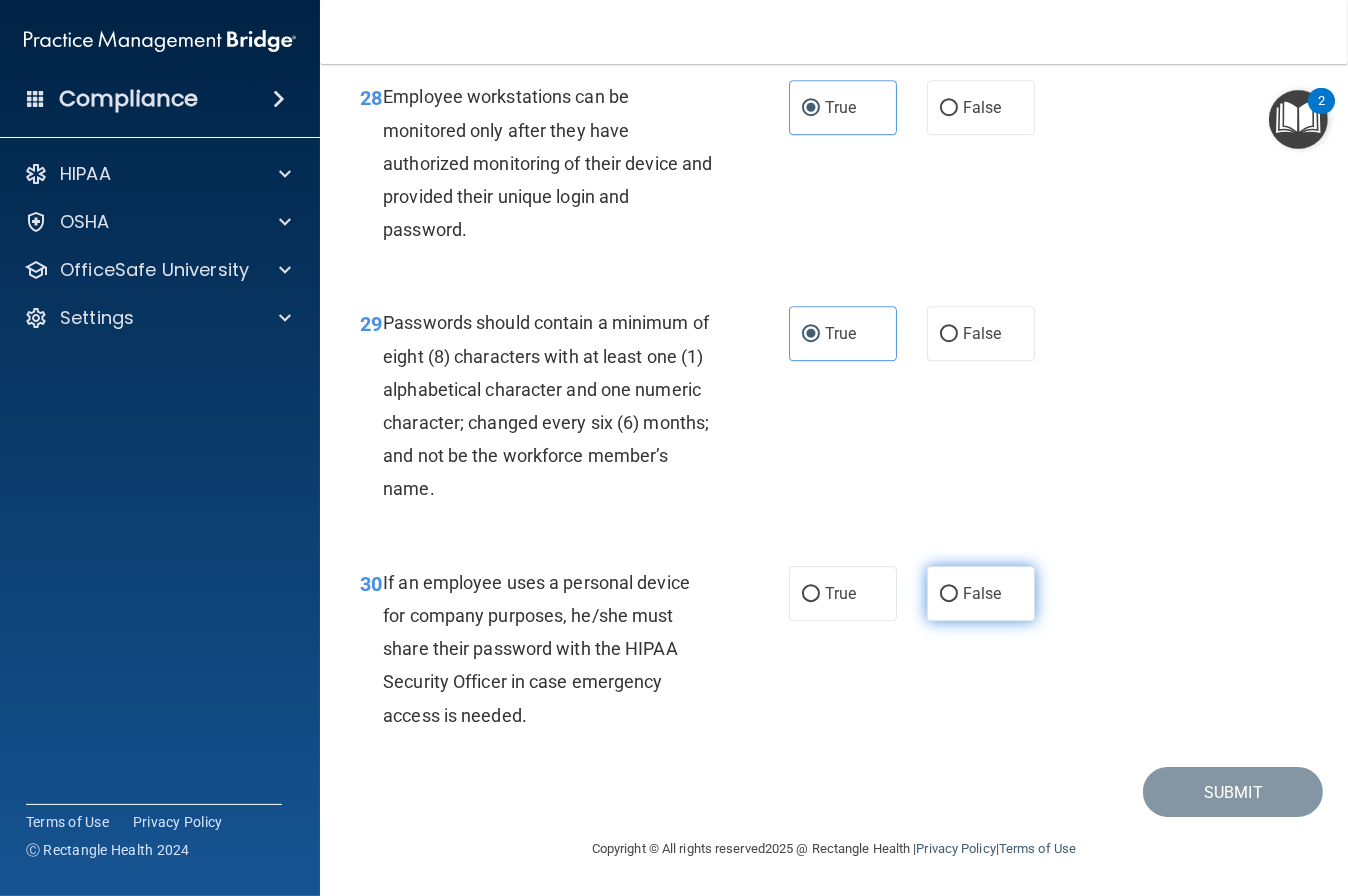 click on "False" at bounding box center (981, 593) 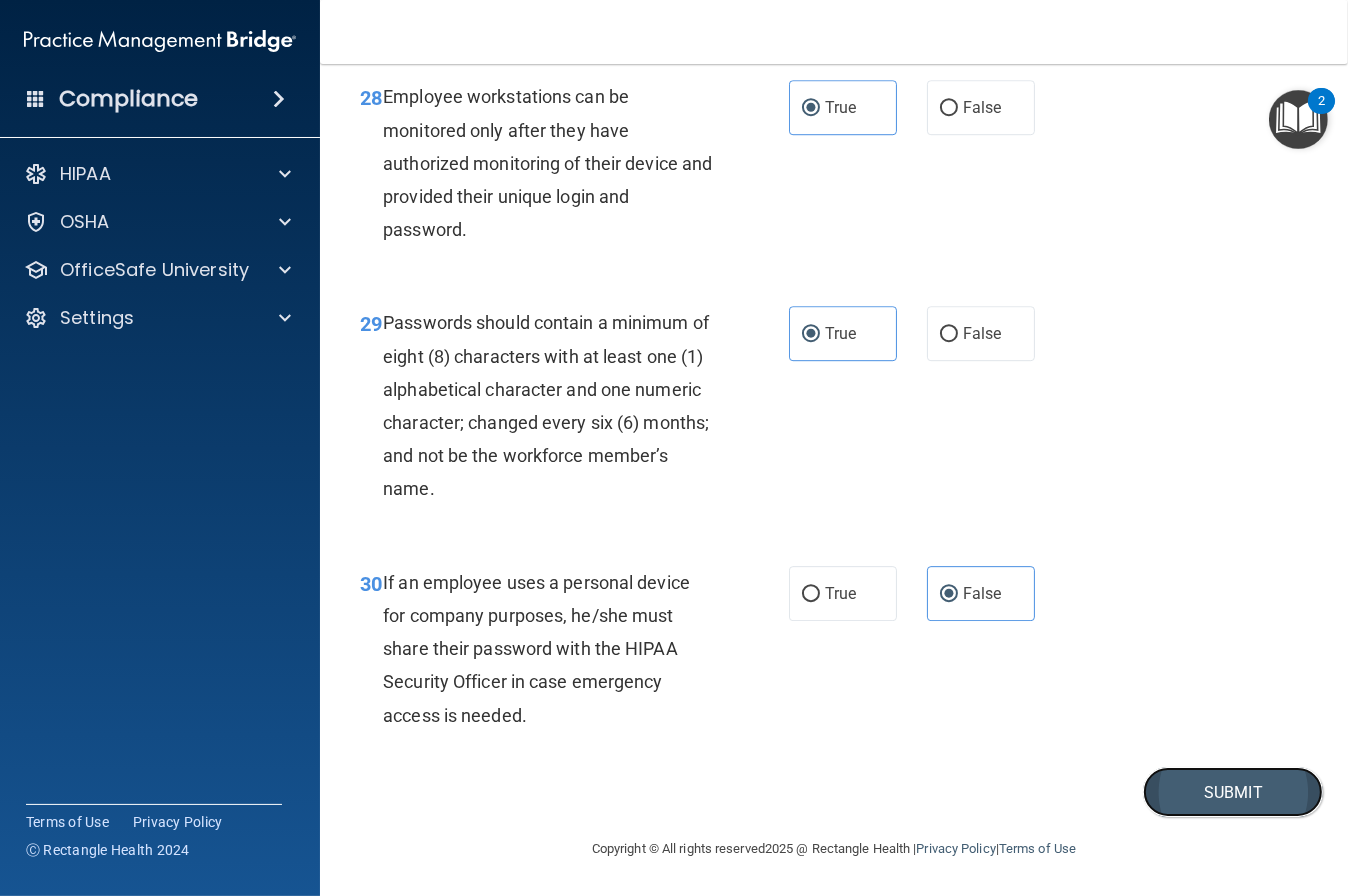 click on "Submit" at bounding box center [1233, 792] 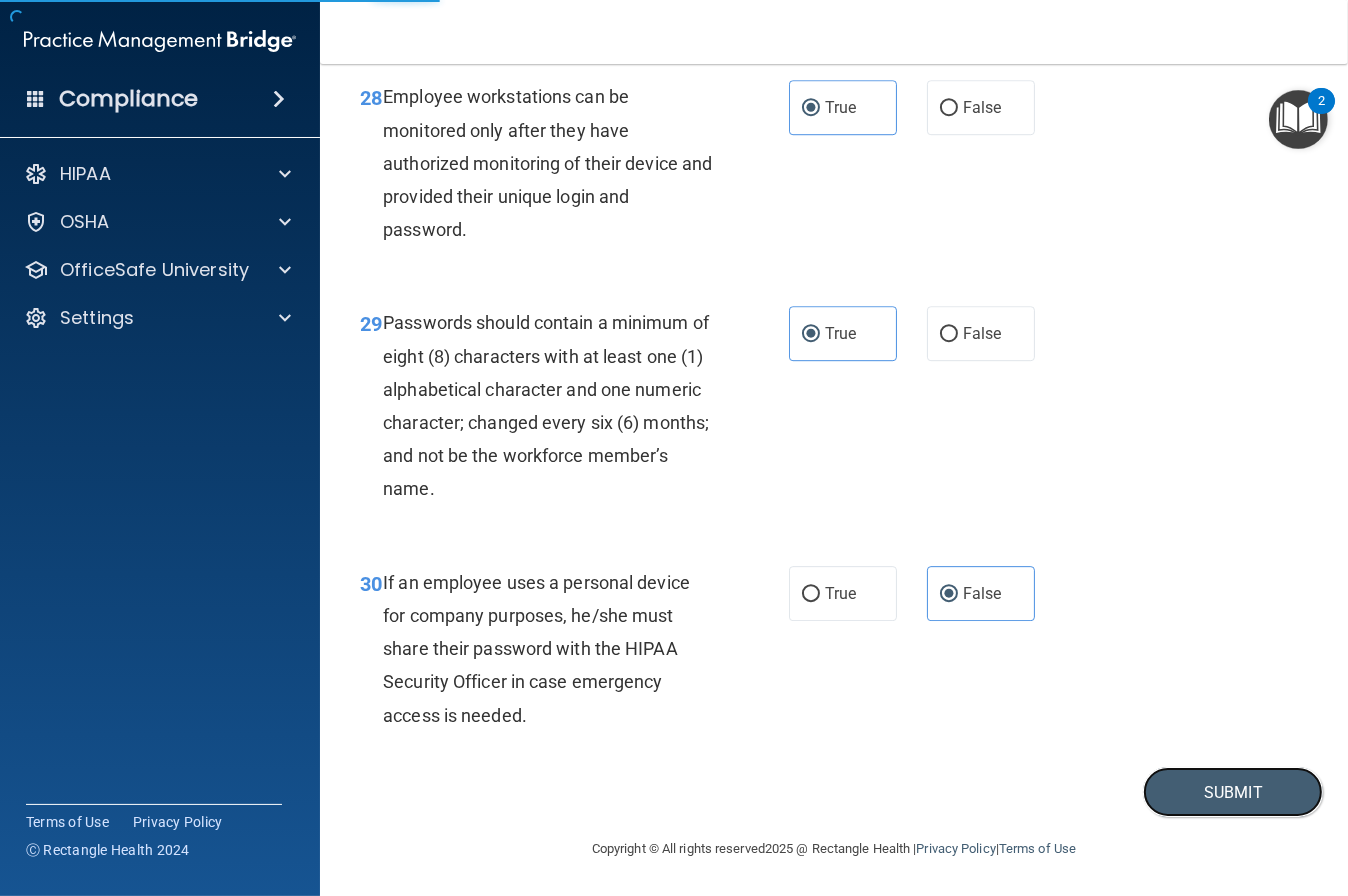 scroll, scrollTop: 5781, scrollLeft: 0, axis: vertical 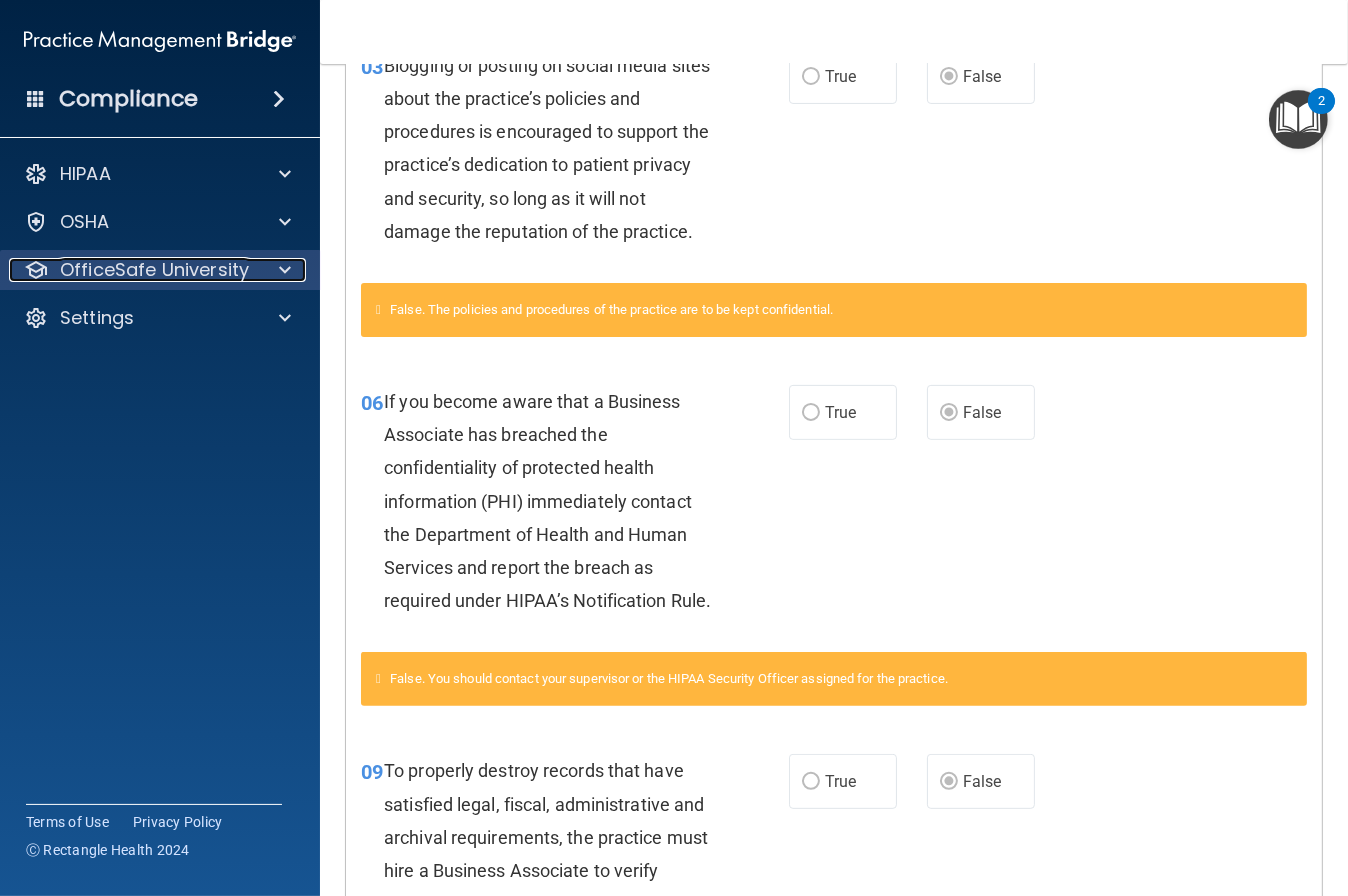 click on "OfficeSafe University" at bounding box center (154, 270) 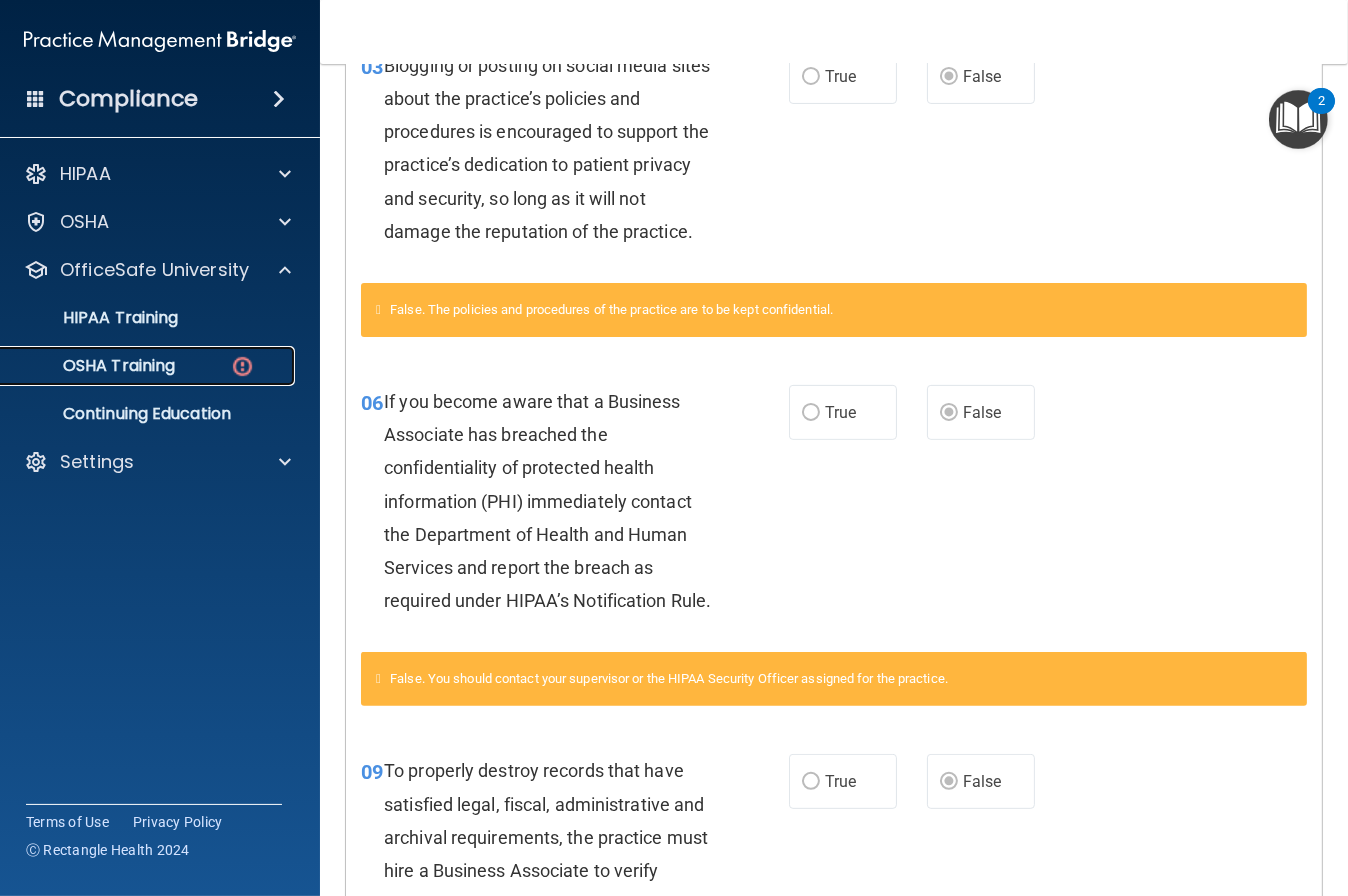 click on "OSHA Training" at bounding box center (94, 366) 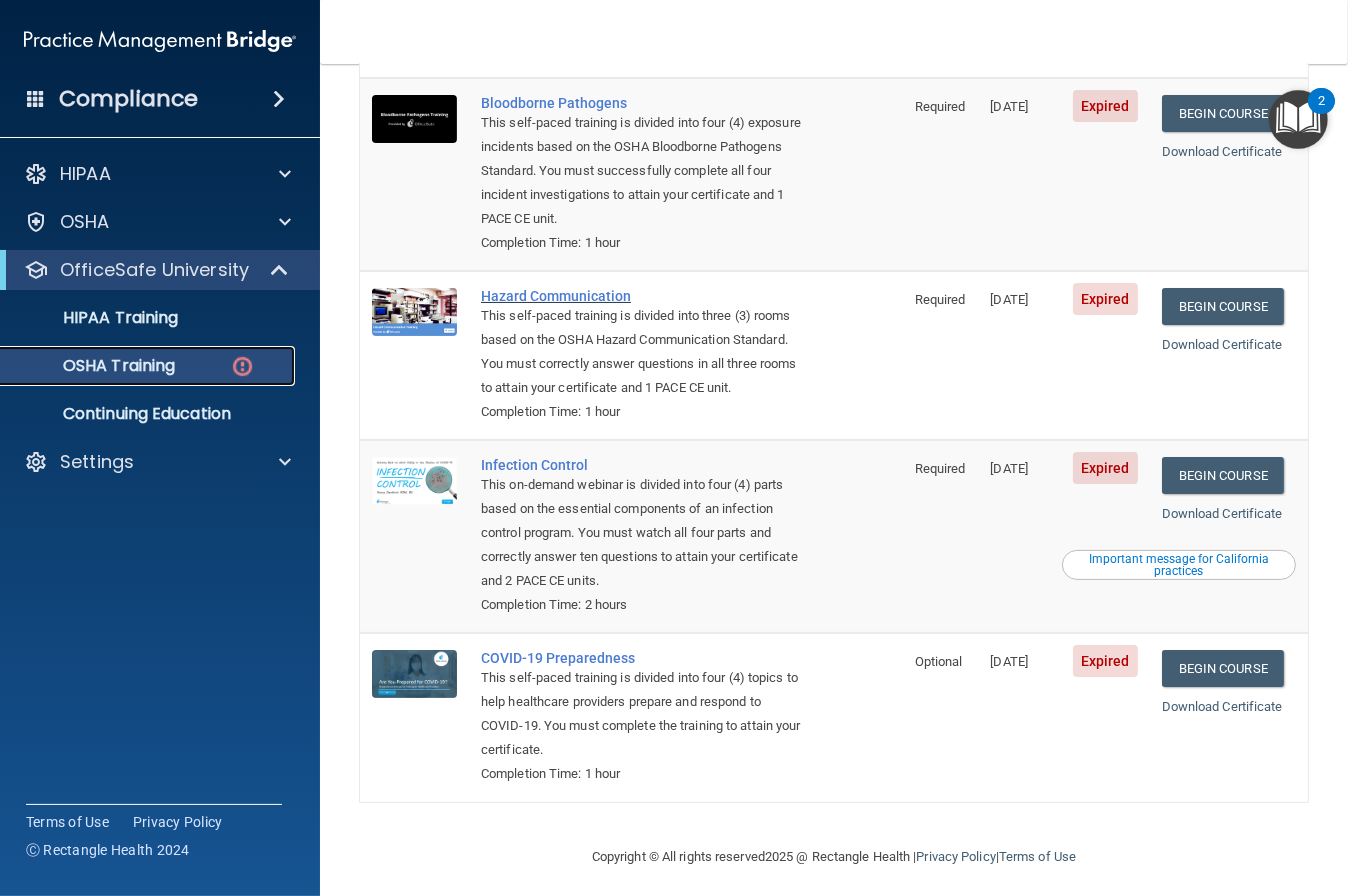 scroll, scrollTop: 237, scrollLeft: 0, axis: vertical 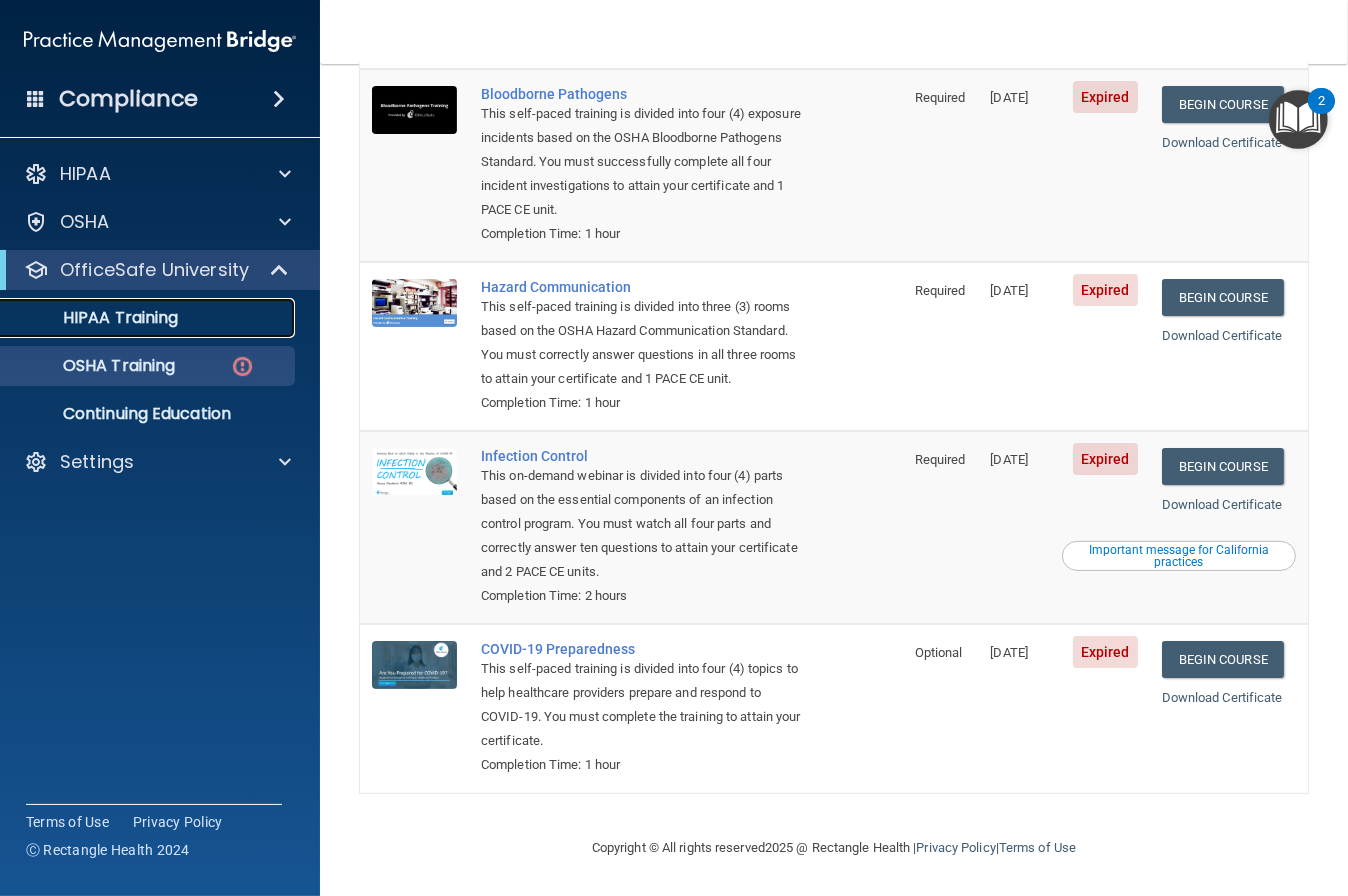 click on "HIPAA Training" at bounding box center (149, 318) 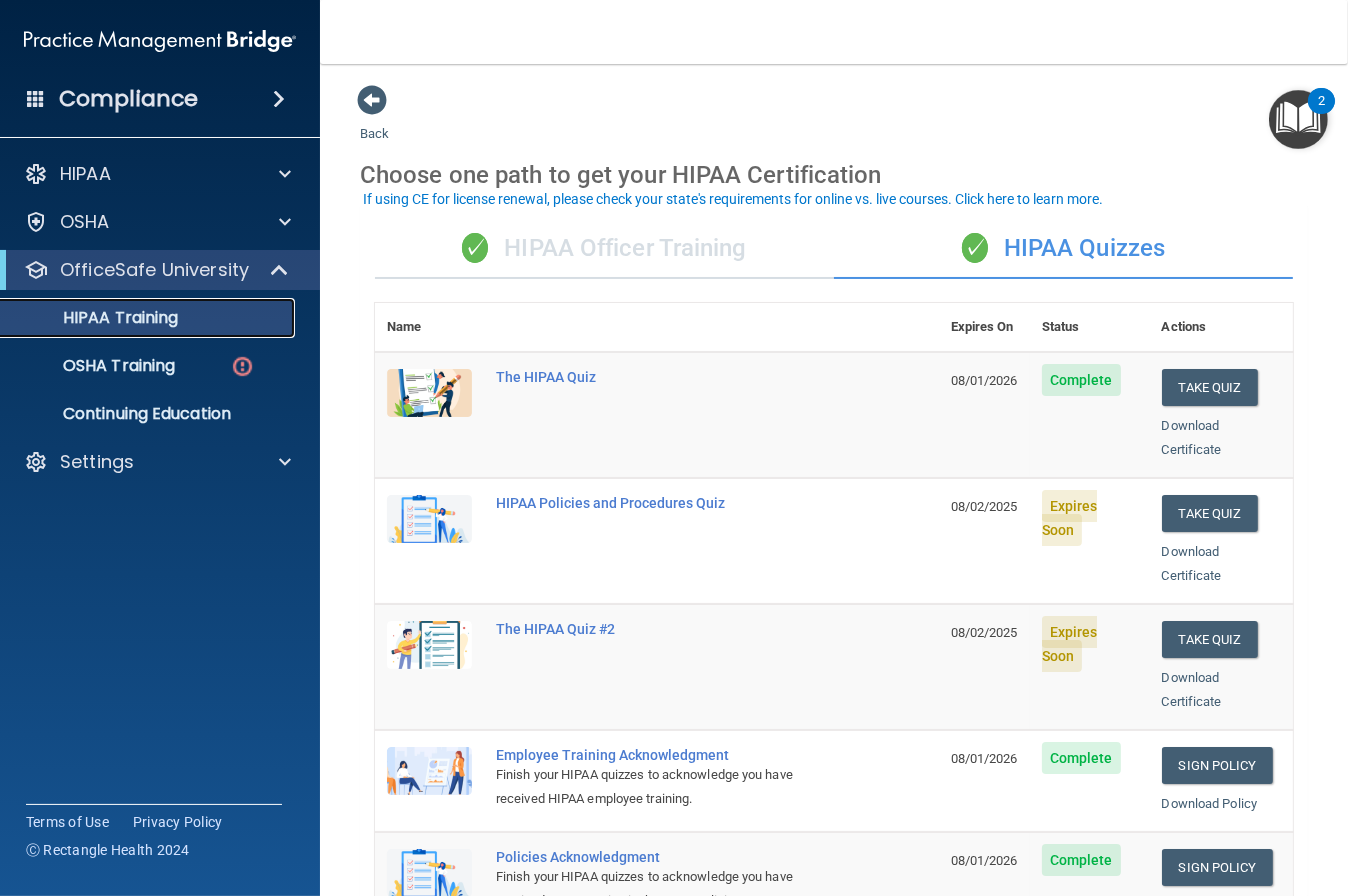 scroll, scrollTop: 10, scrollLeft: 0, axis: vertical 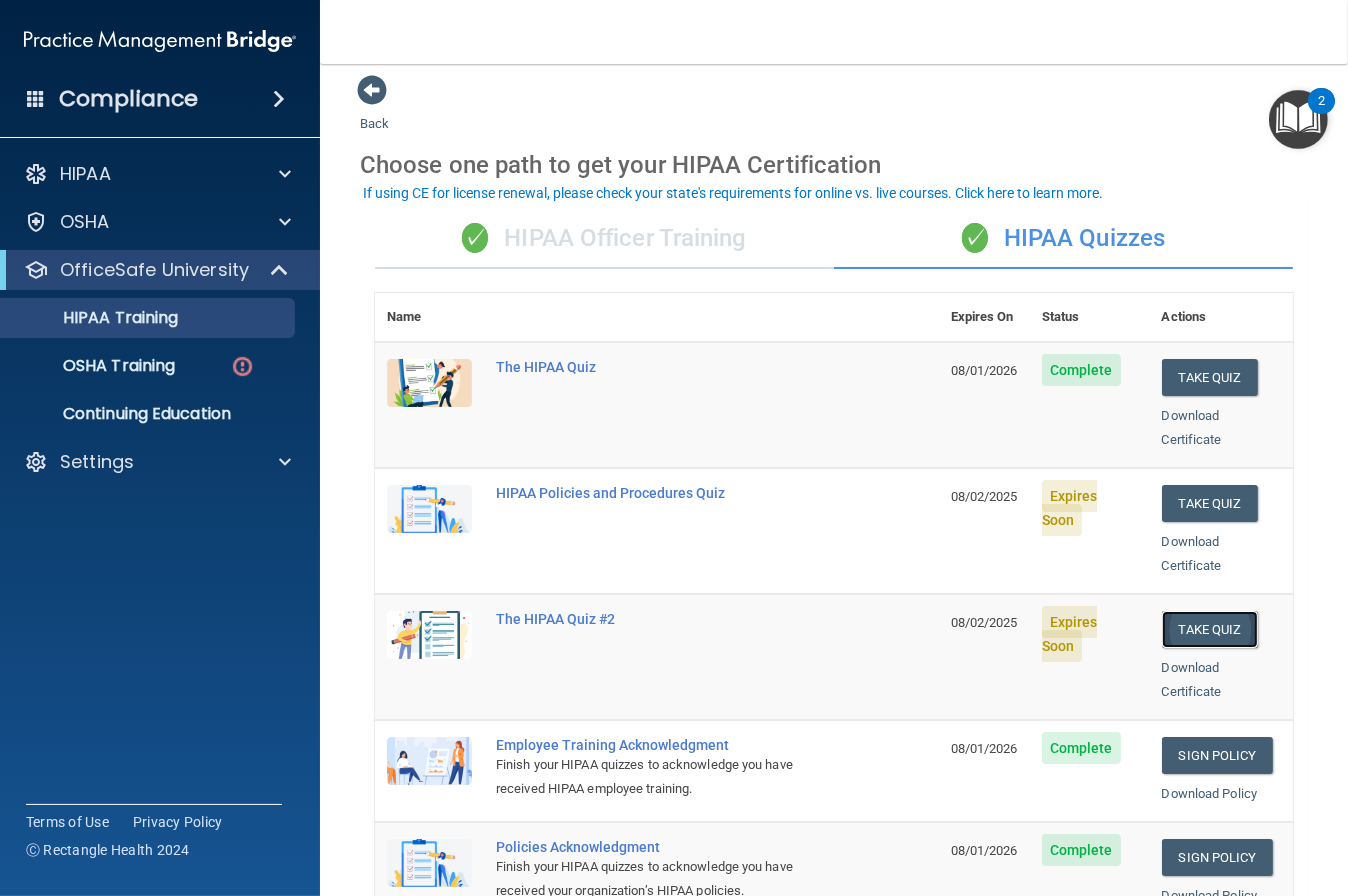 click on "Take Quiz" at bounding box center (1210, 629) 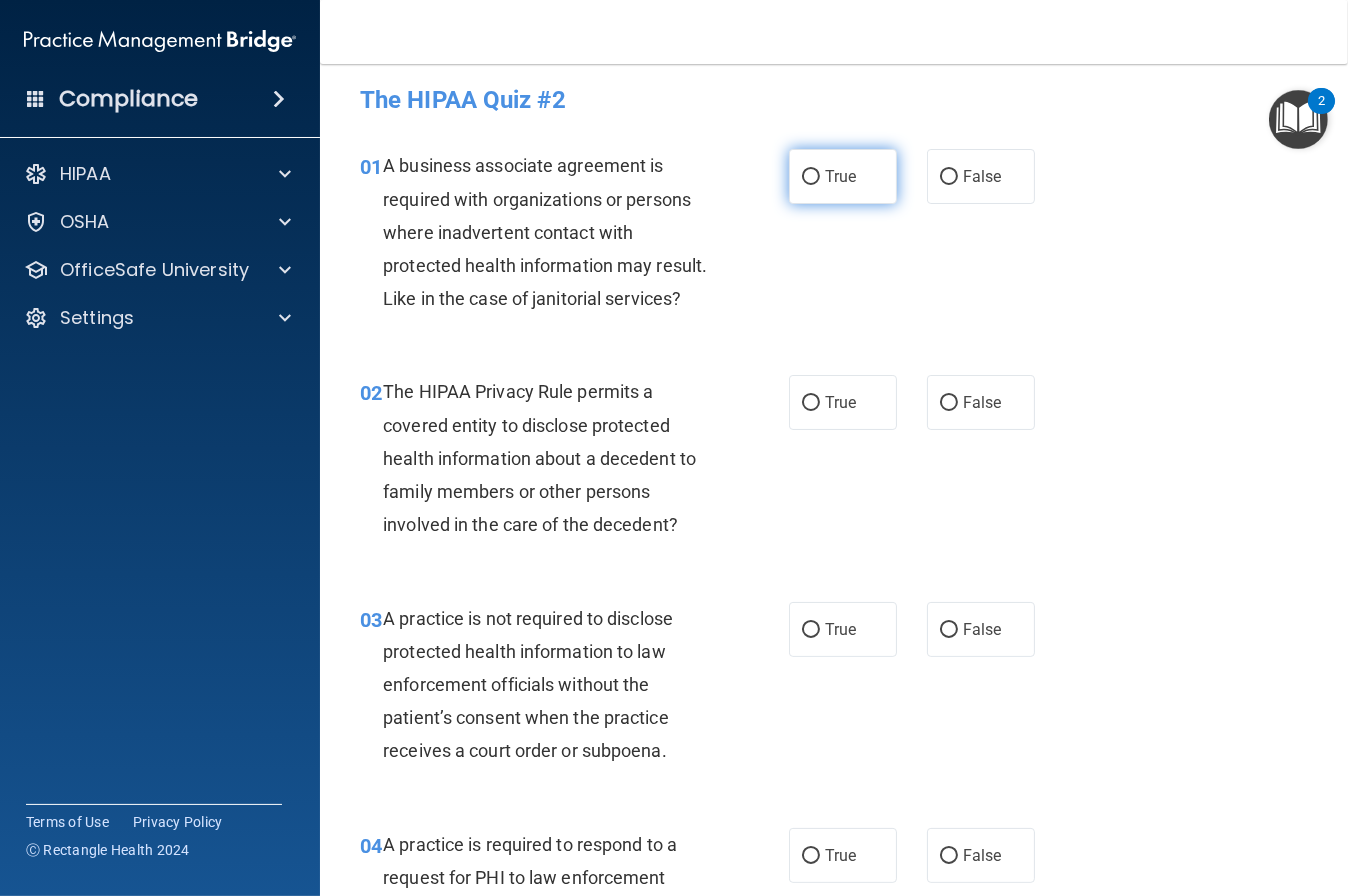 click on "True" at bounding box center (843, 176) 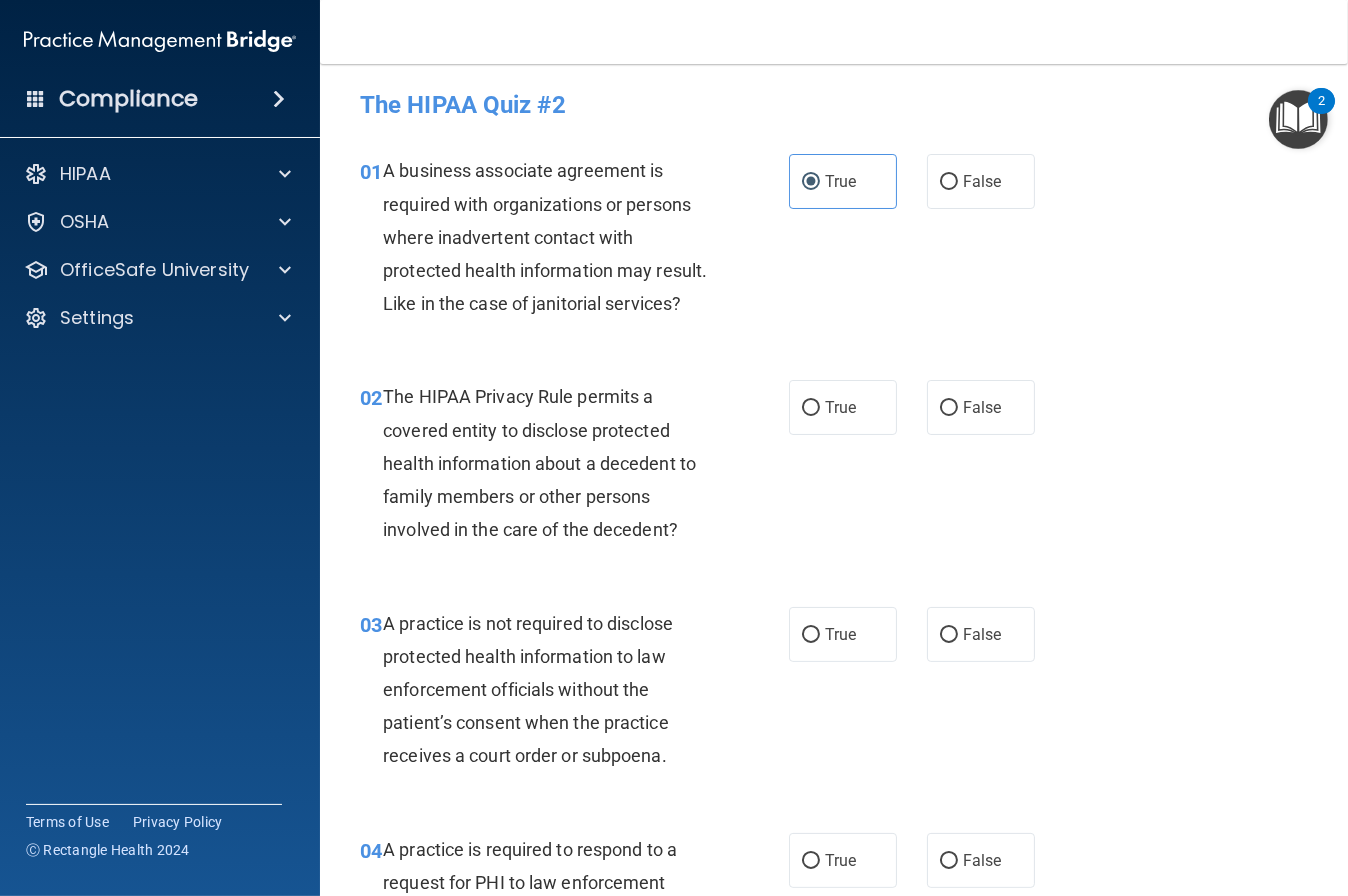 scroll, scrollTop: 2, scrollLeft: 0, axis: vertical 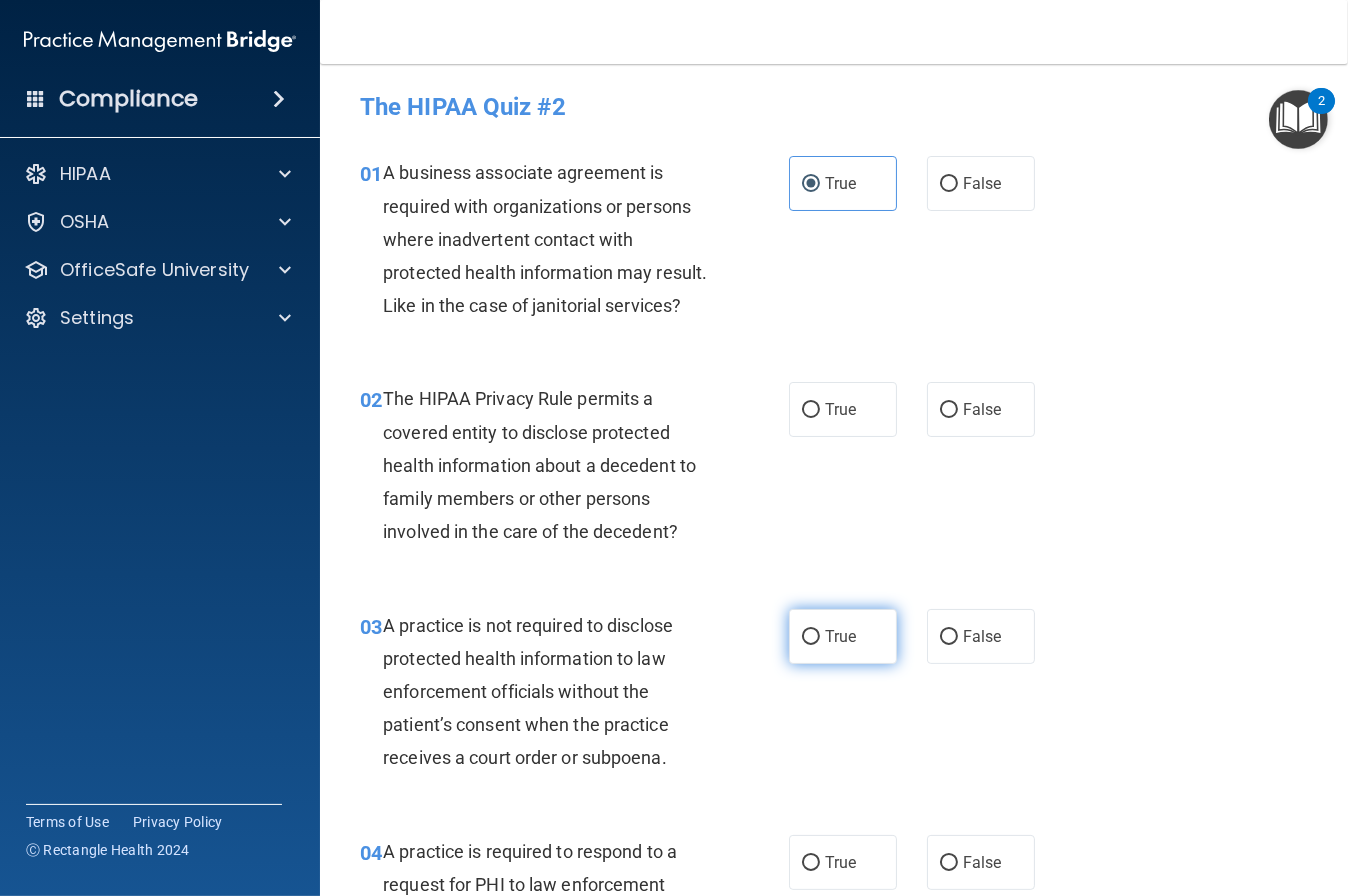 click on "True" at bounding box center [811, 637] 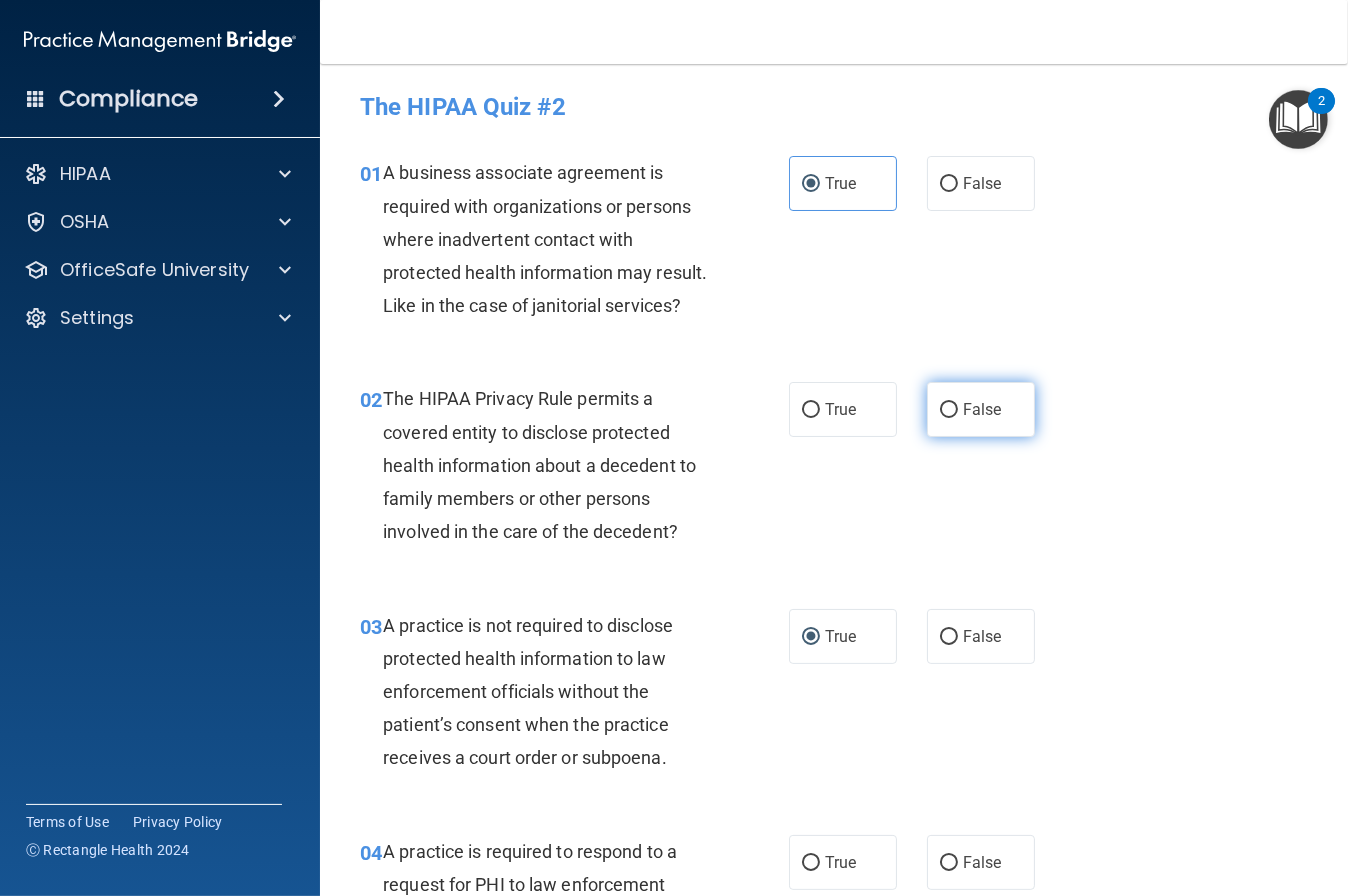 click on "False" at bounding box center (981, 409) 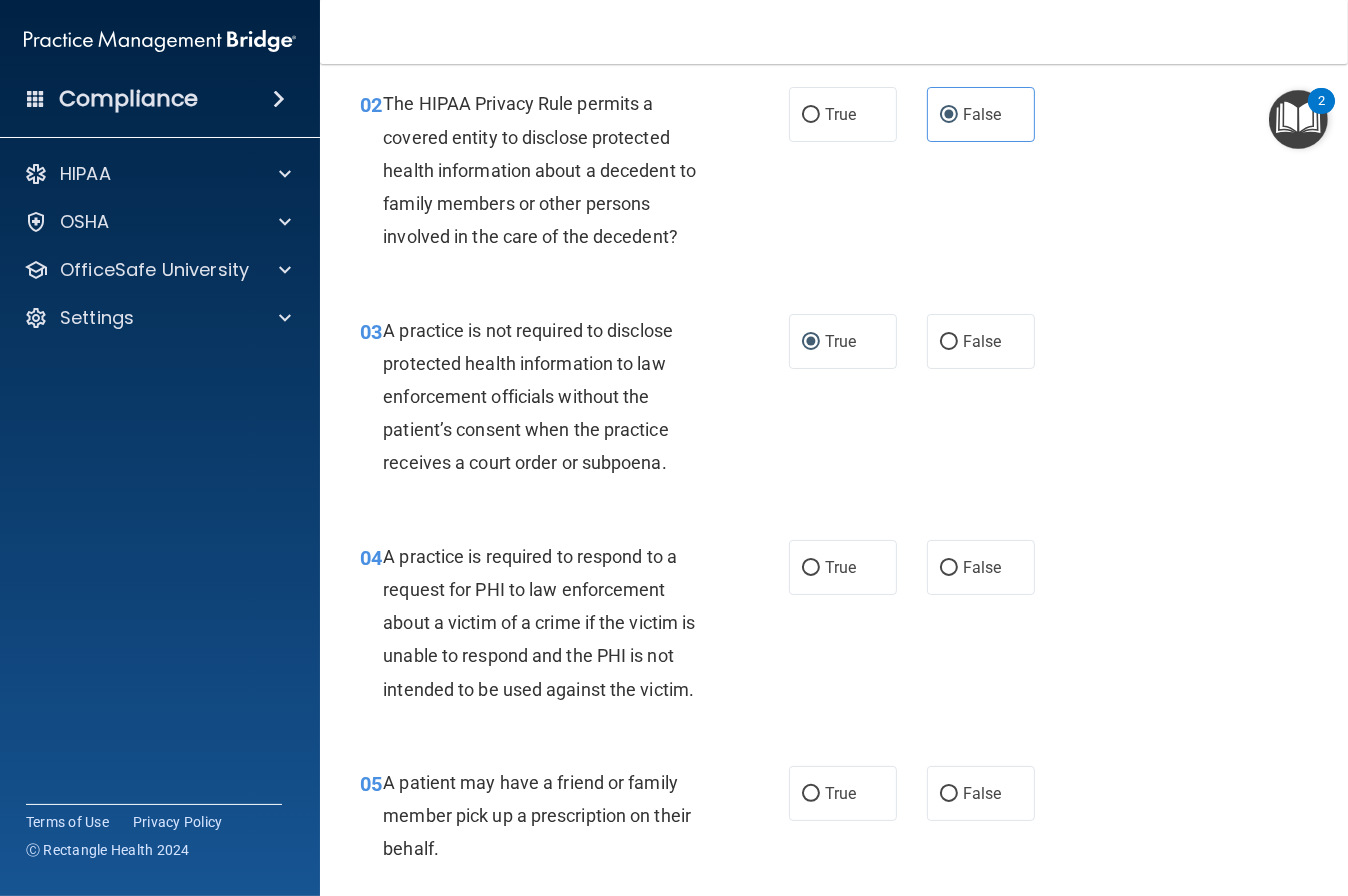 scroll, scrollTop: 298, scrollLeft: 0, axis: vertical 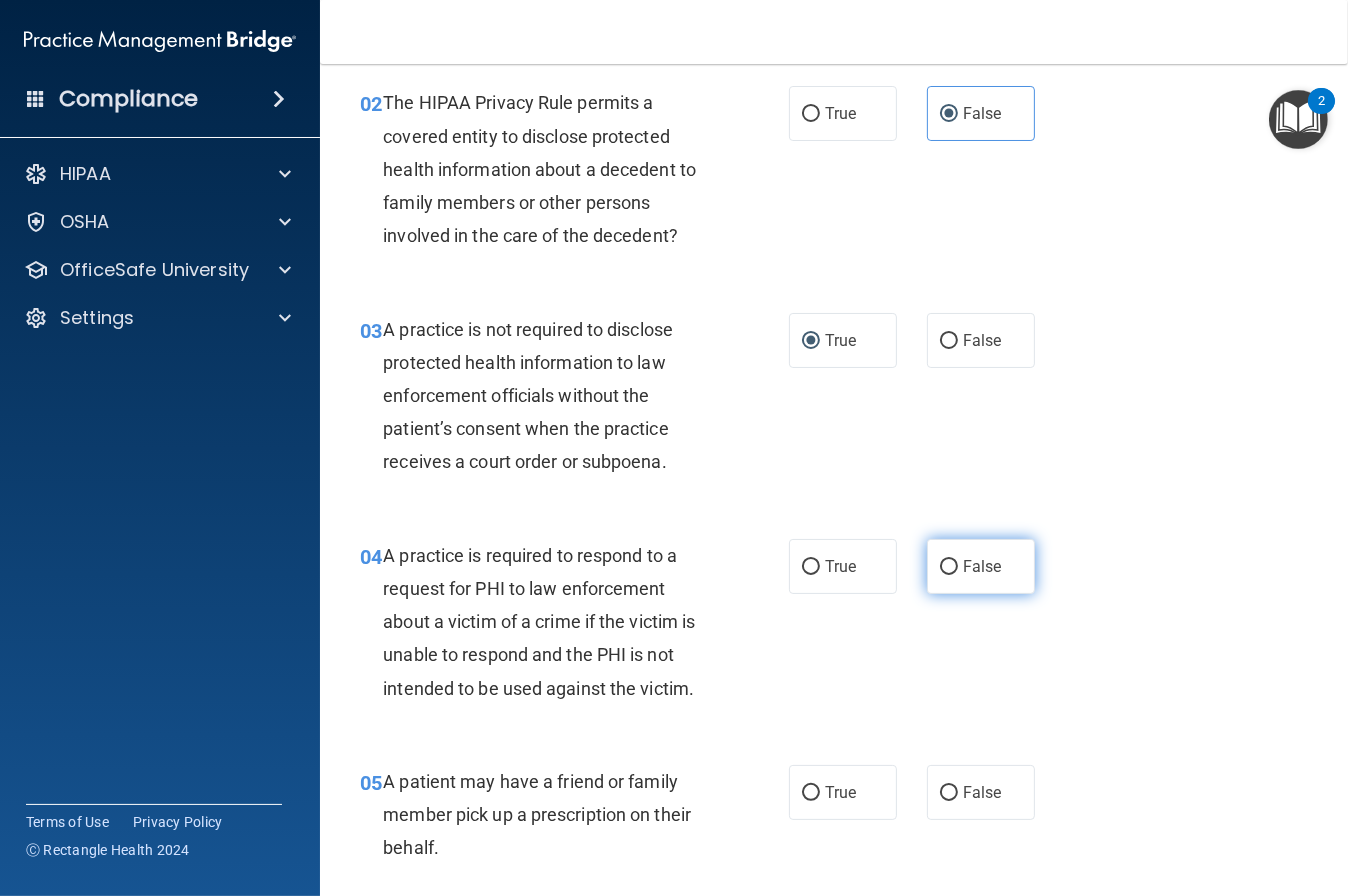 click on "False" at bounding box center (982, 566) 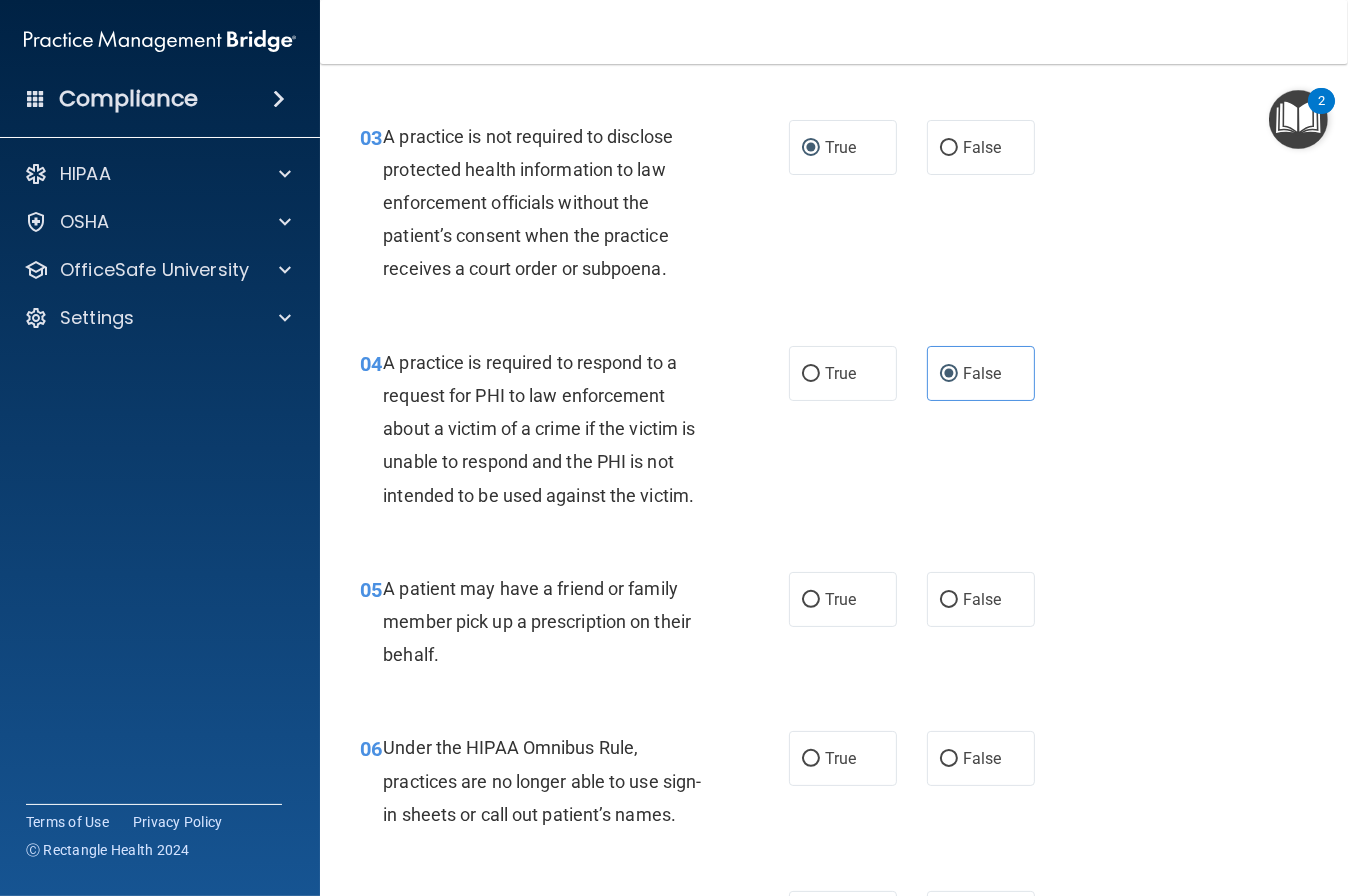 scroll, scrollTop: 560, scrollLeft: 0, axis: vertical 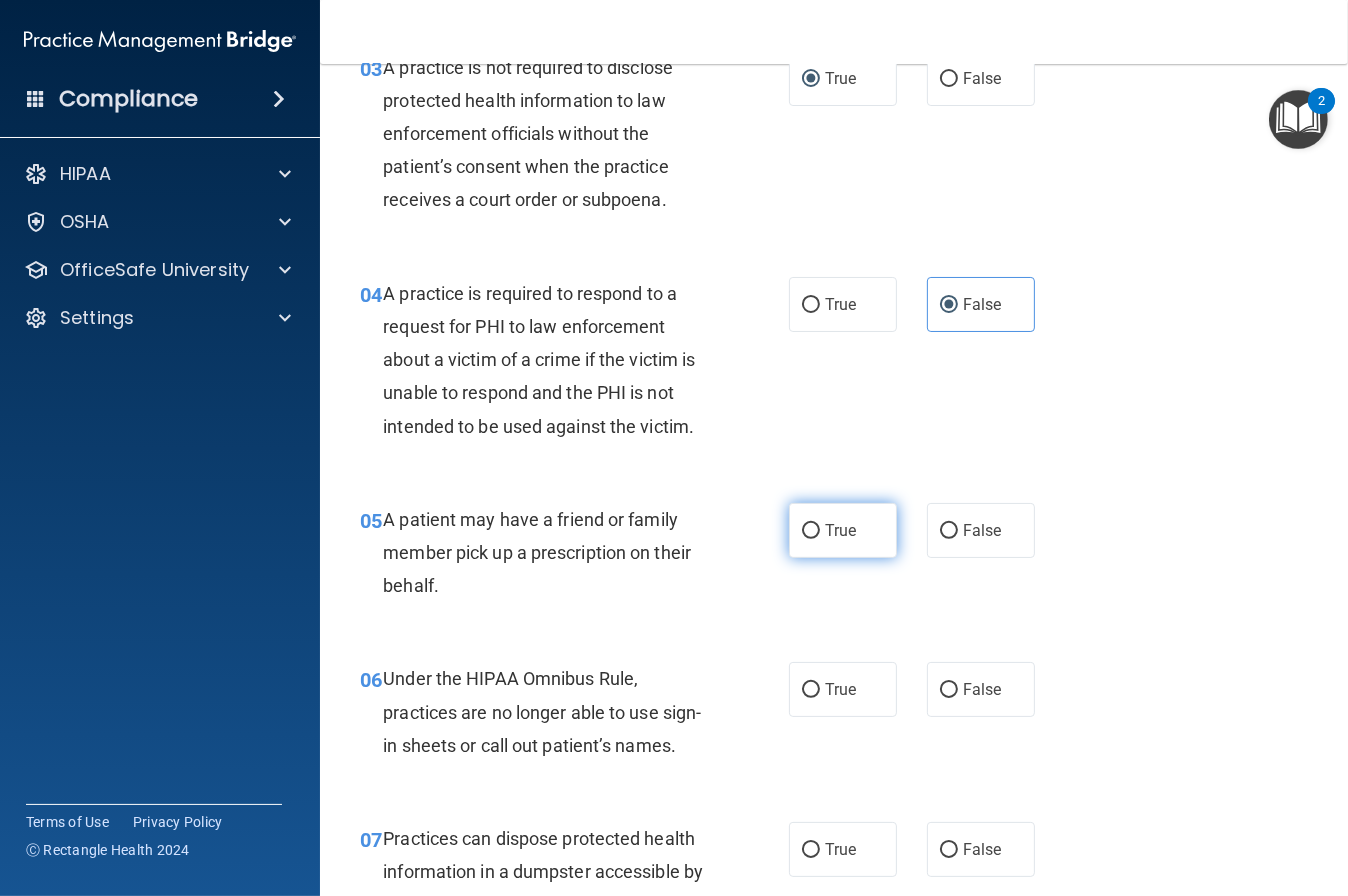 click on "True" at bounding box center [843, 530] 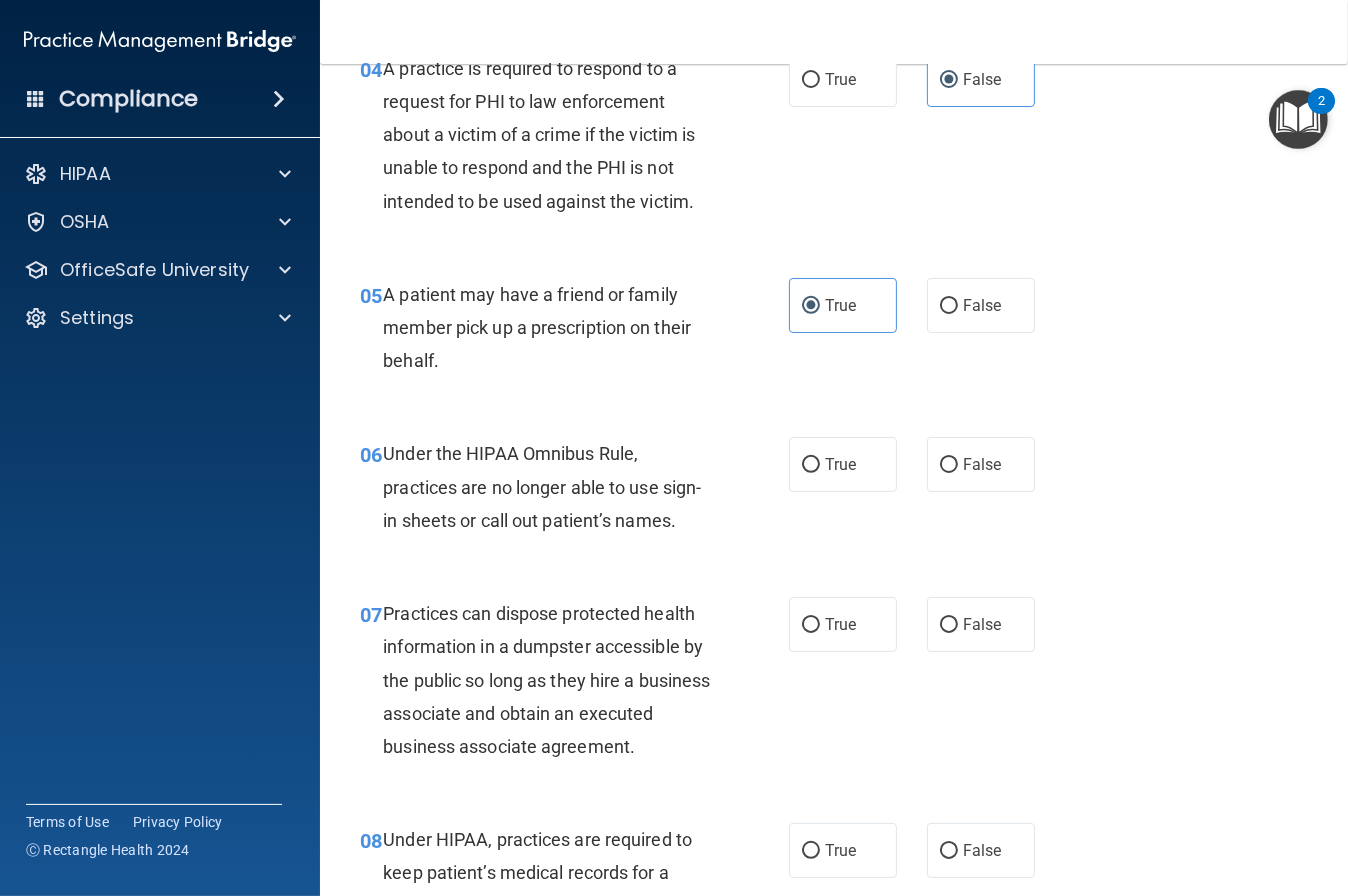 scroll, scrollTop: 831, scrollLeft: 0, axis: vertical 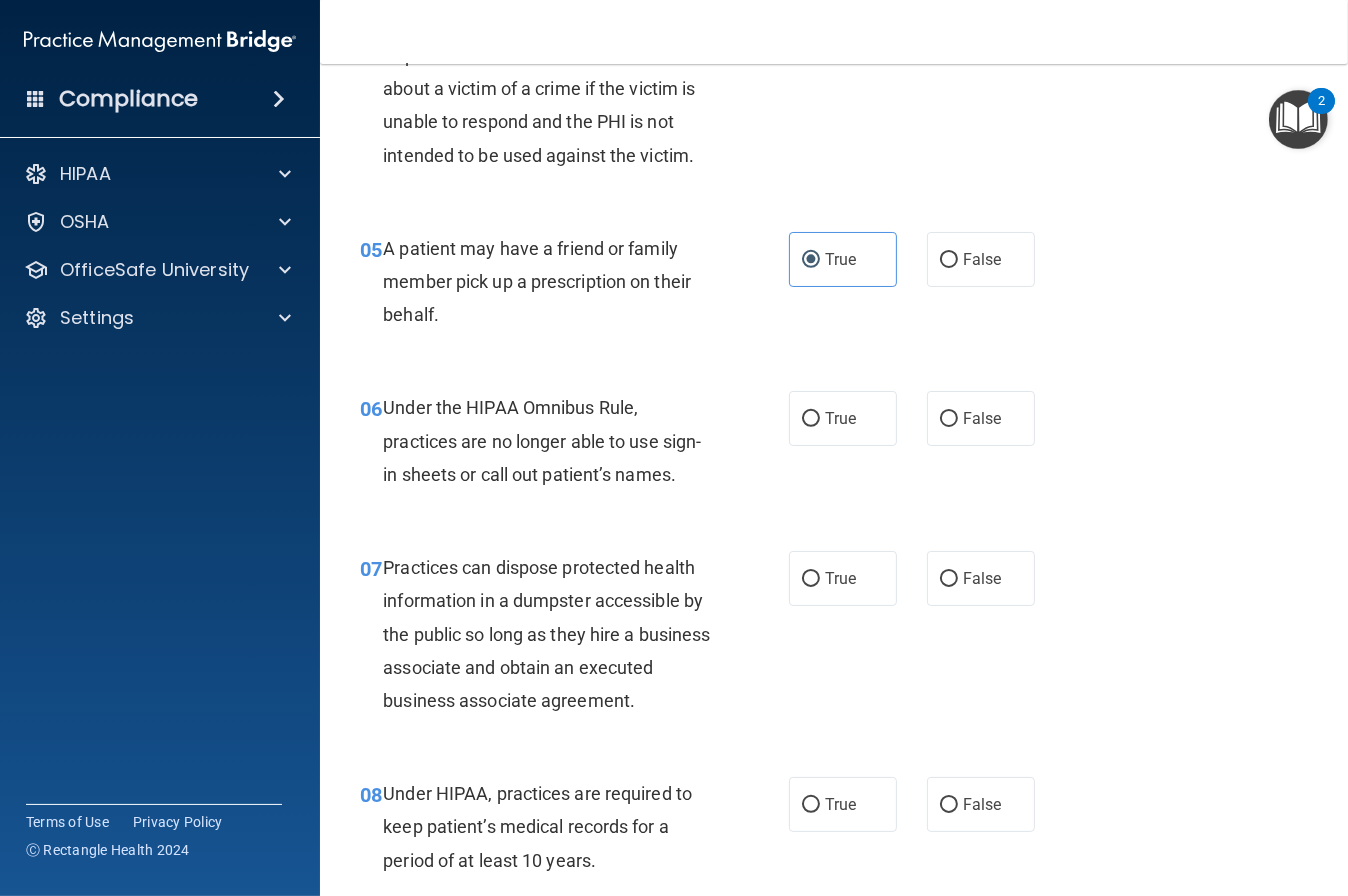 drag, startPoint x: 389, startPoint y: 409, endPoint x: 587, endPoint y: 454, distance: 203.04926 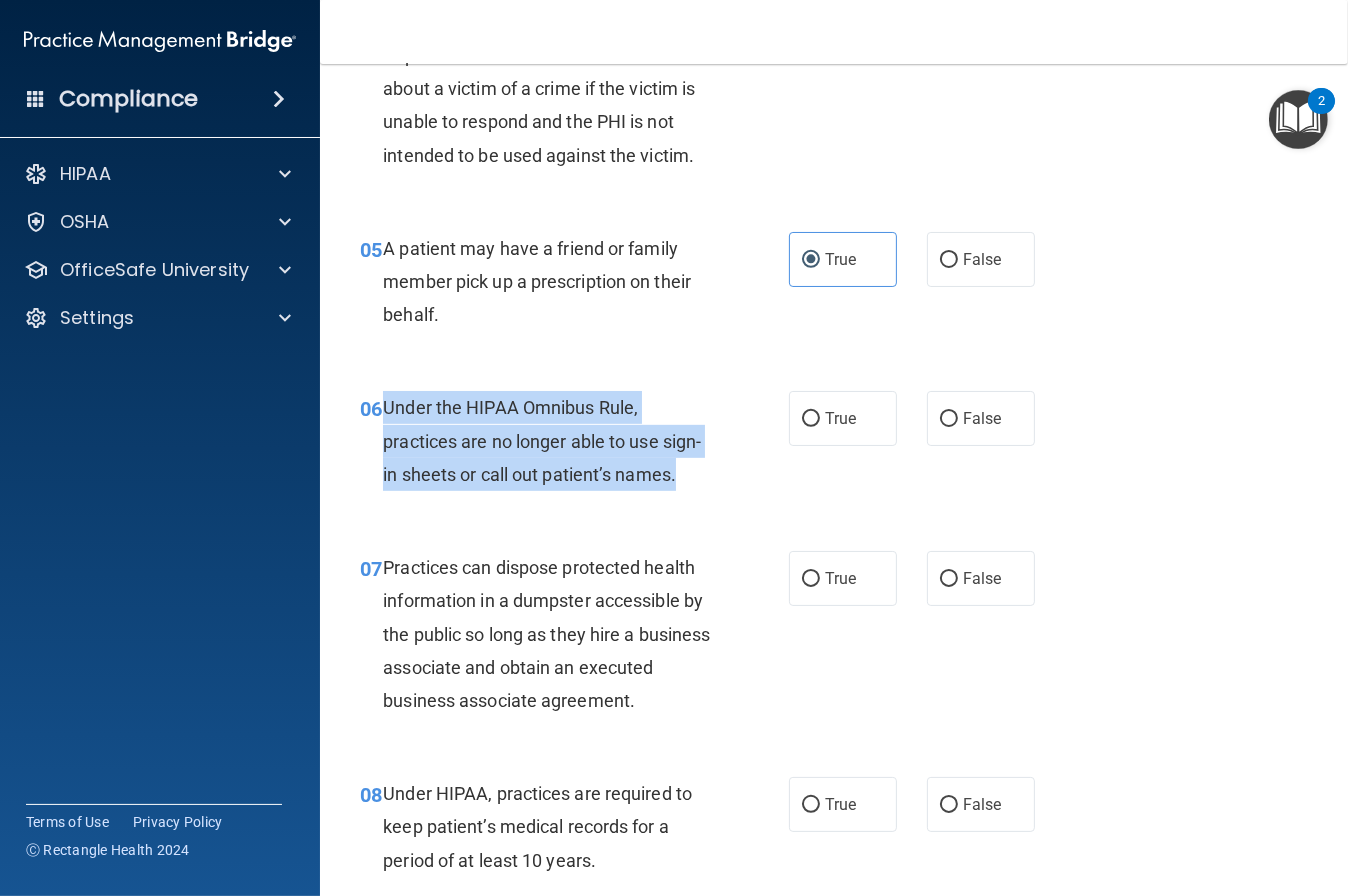 drag, startPoint x: 389, startPoint y: 404, endPoint x: 658, endPoint y: 467, distance: 276.27884 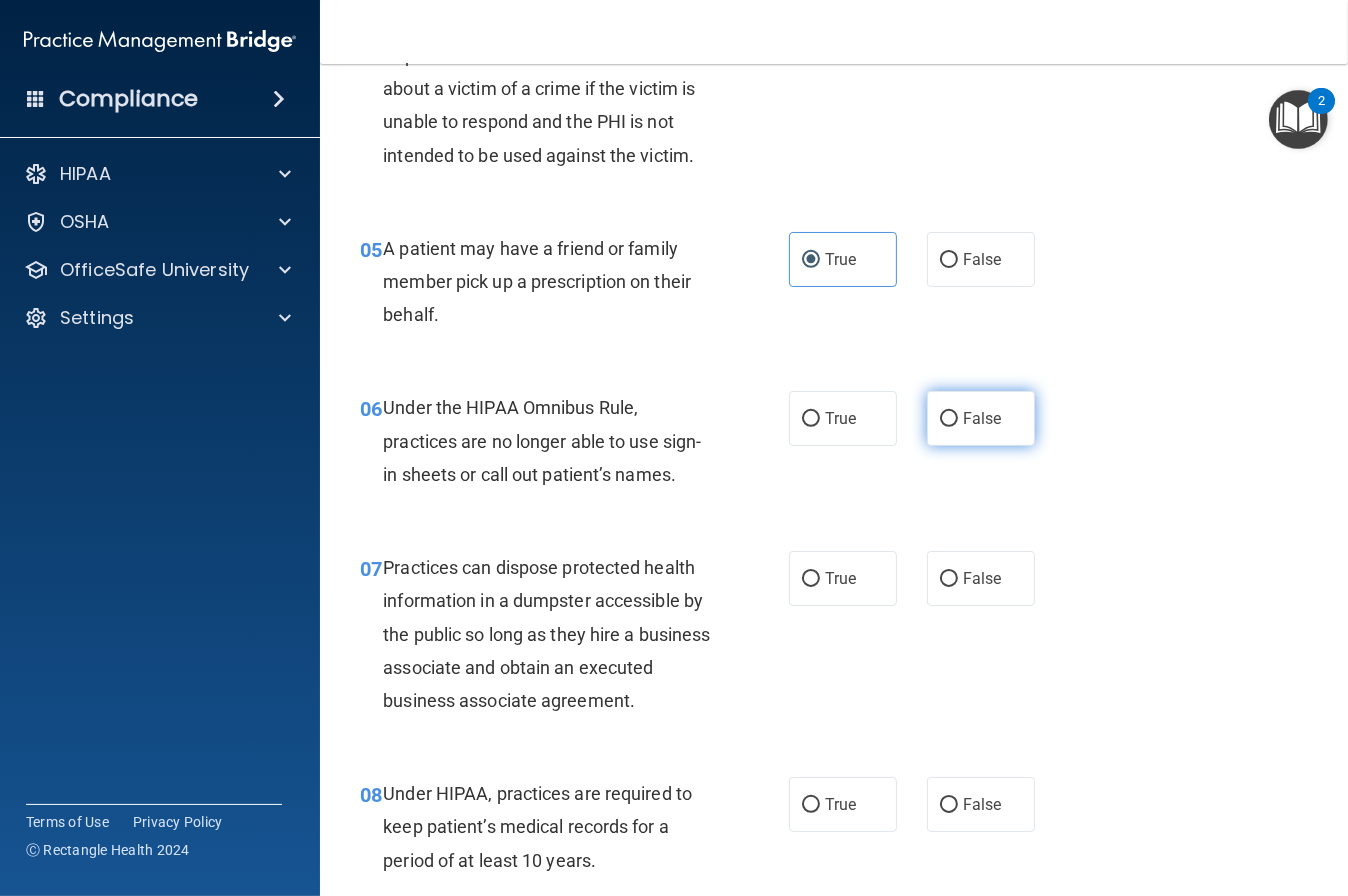click on "False" at bounding box center [982, 418] 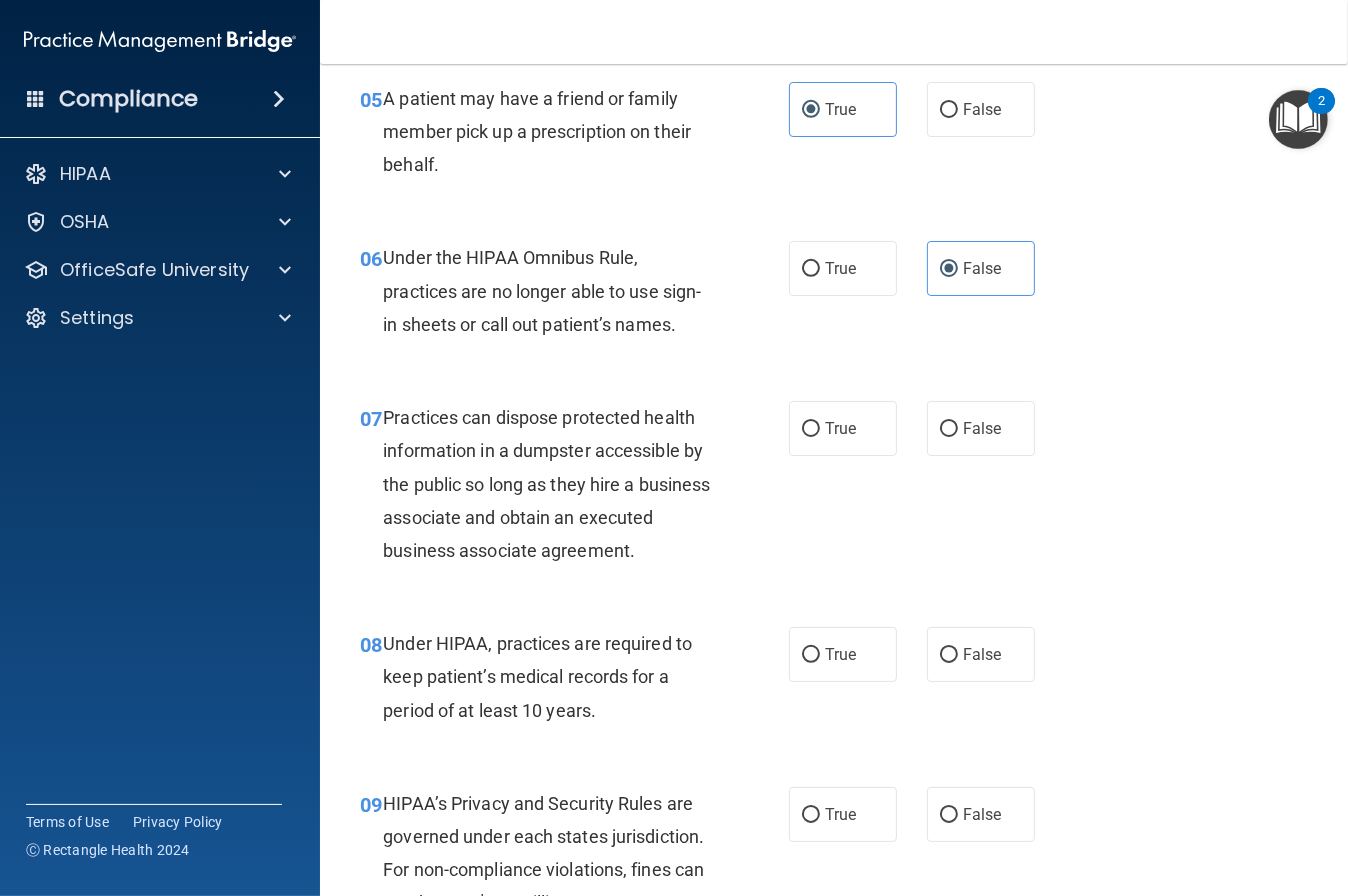 scroll, scrollTop: 1063, scrollLeft: 0, axis: vertical 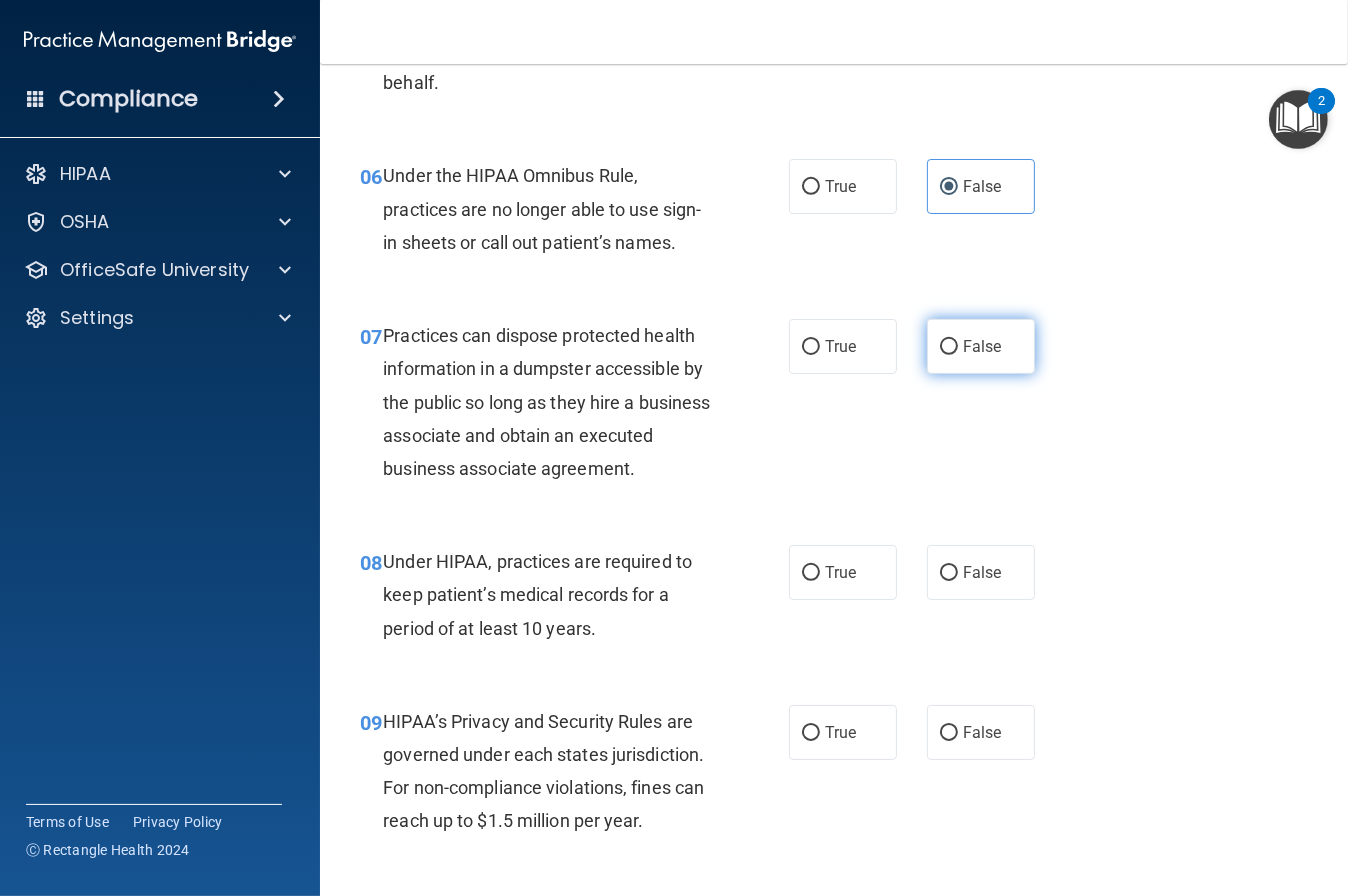 click on "False" at bounding box center (982, 346) 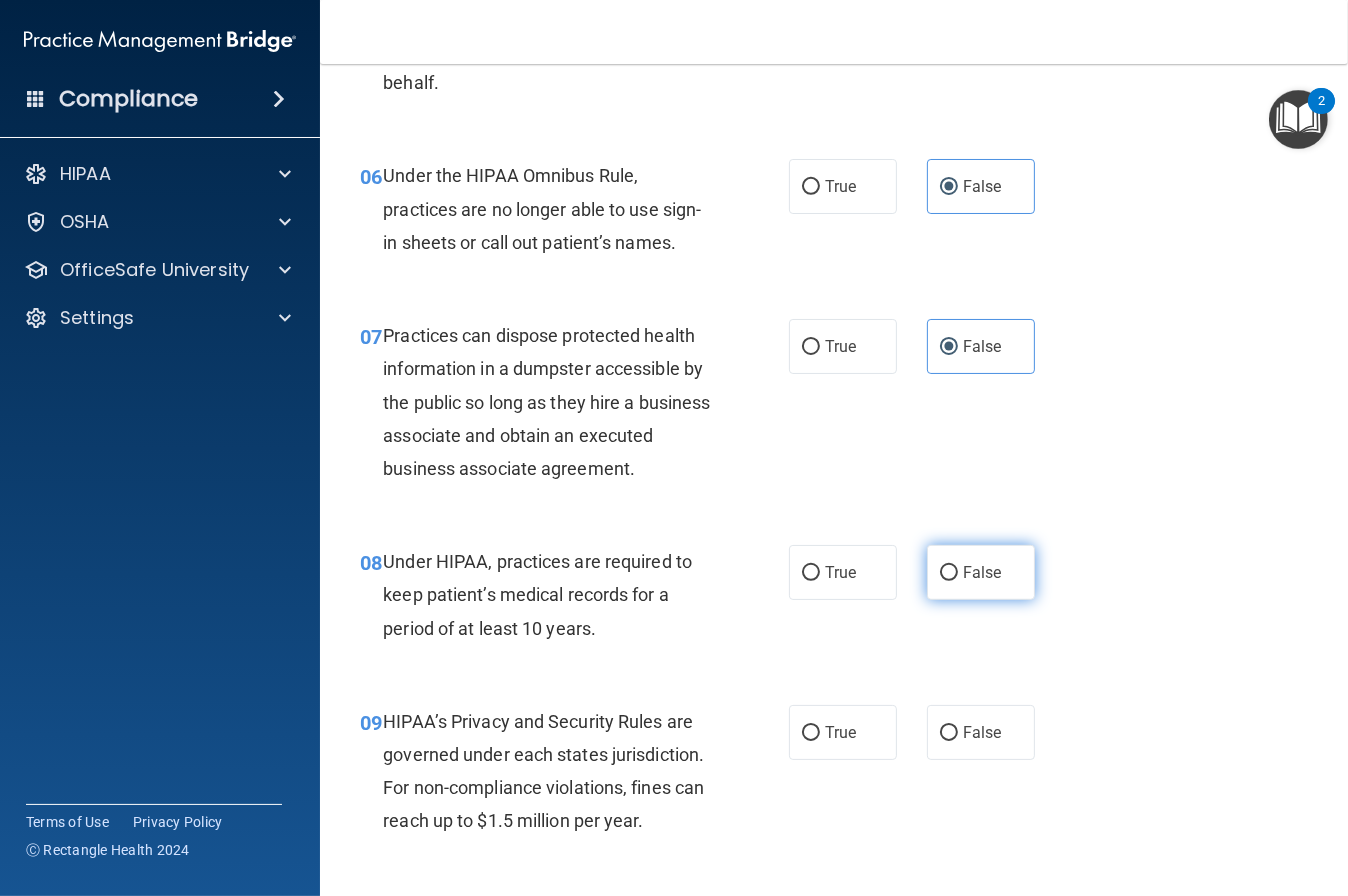 click on "False" at bounding box center [981, 572] 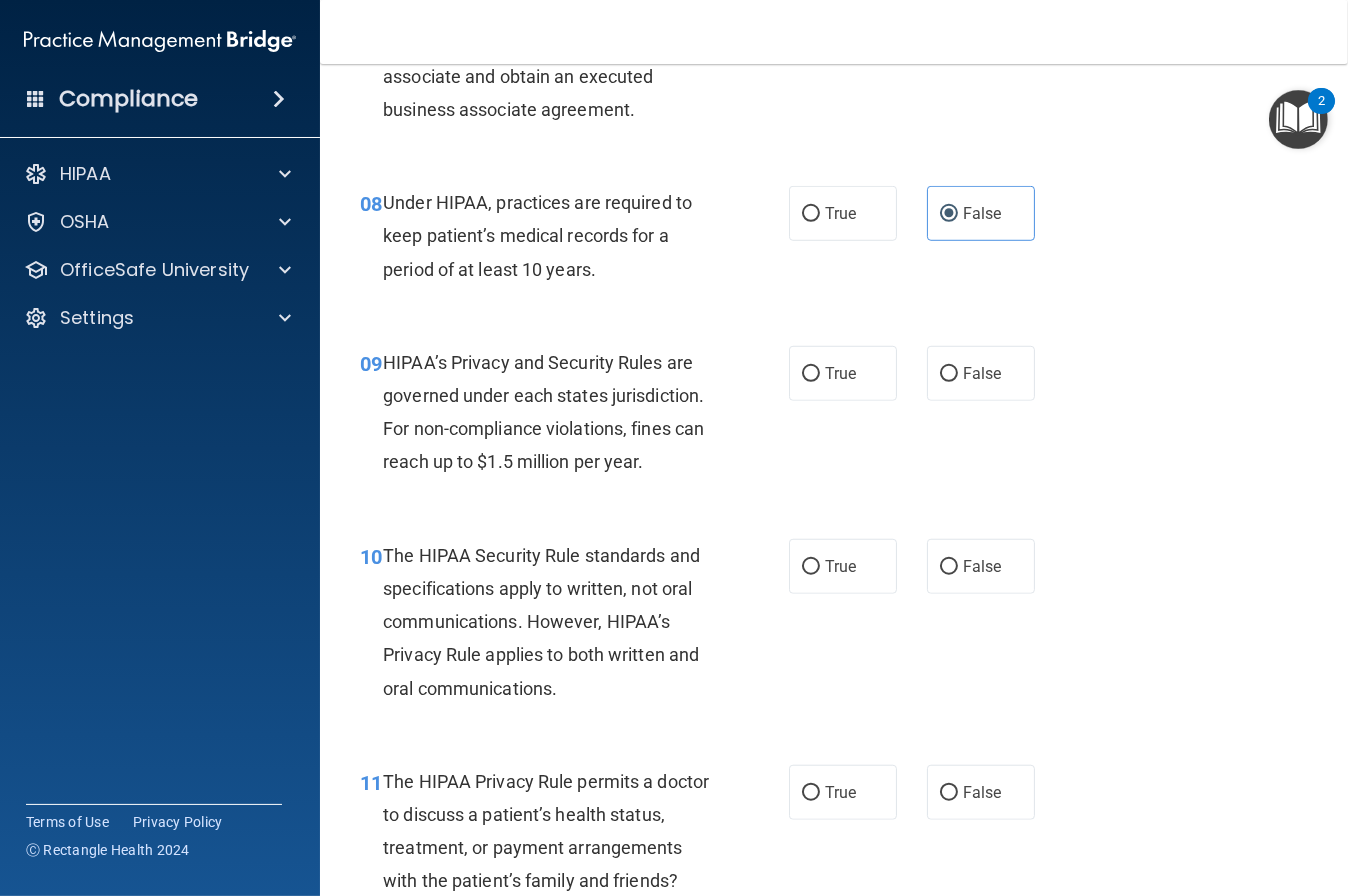 scroll, scrollTop: 1423, scrollLeft: 0, axis: vertical 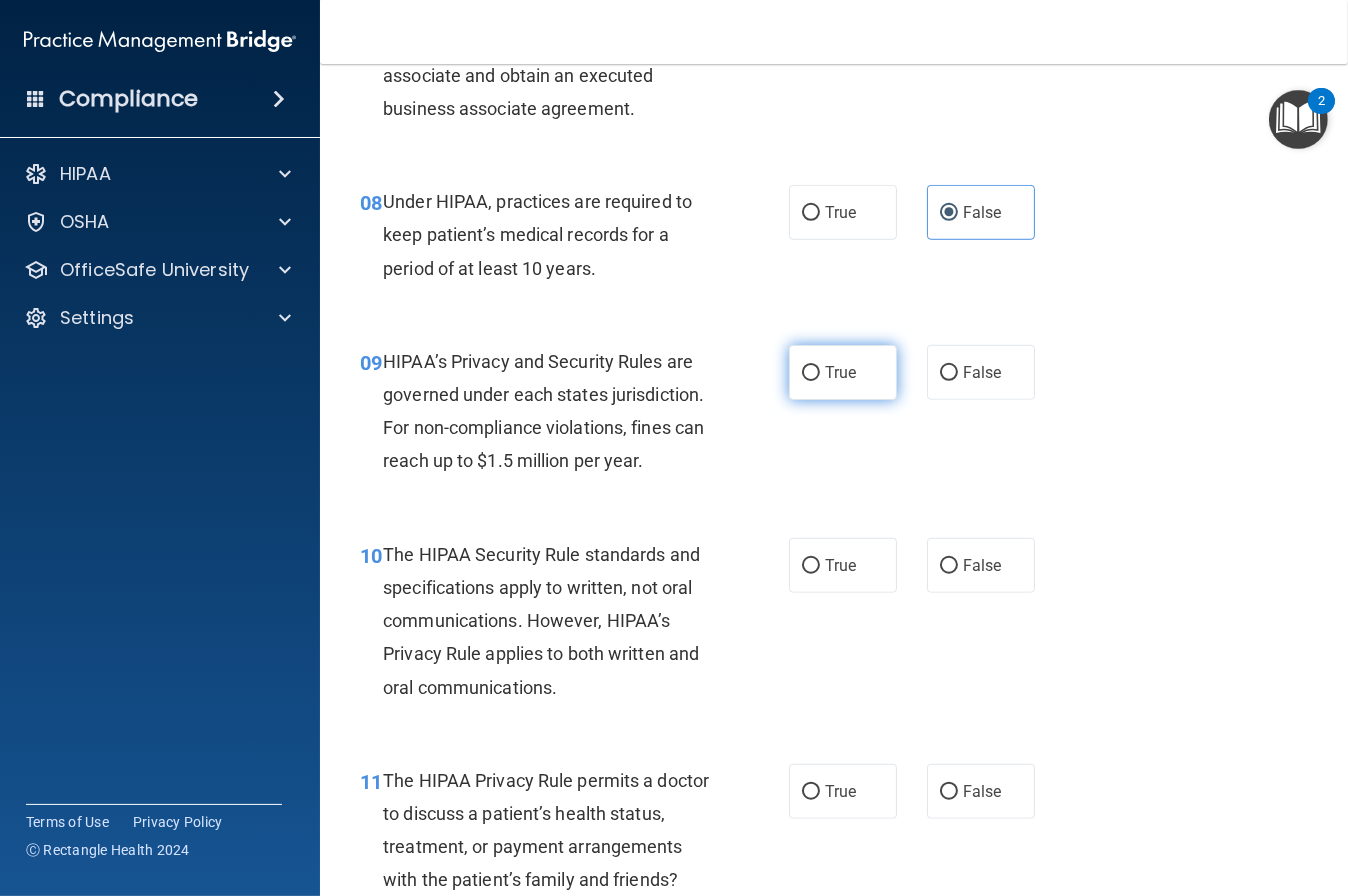 click on "True" at bounding box center [811, 373] 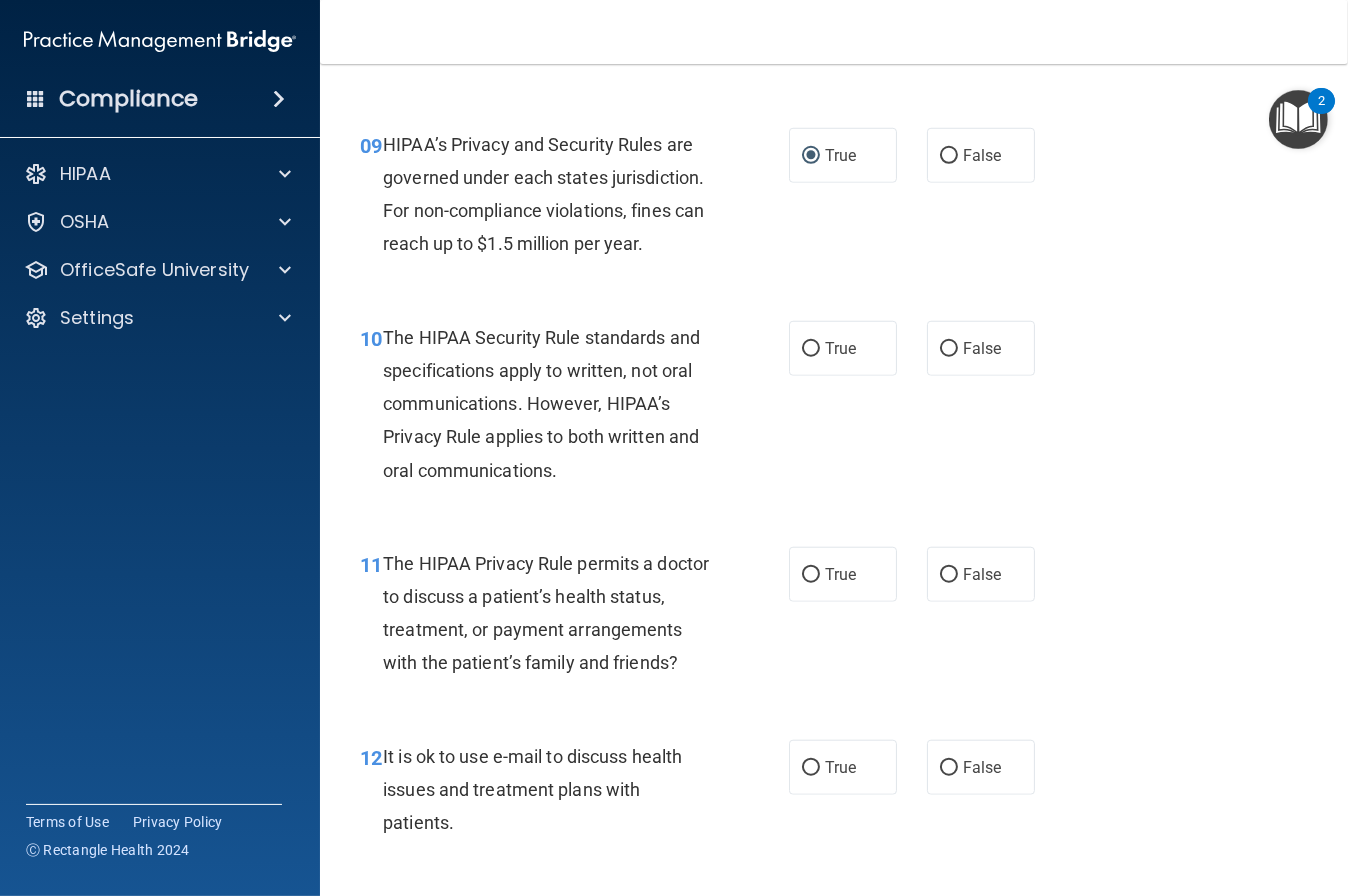 scroll, scrollTop: 1642, scrollLeft: 0, axis: vertical 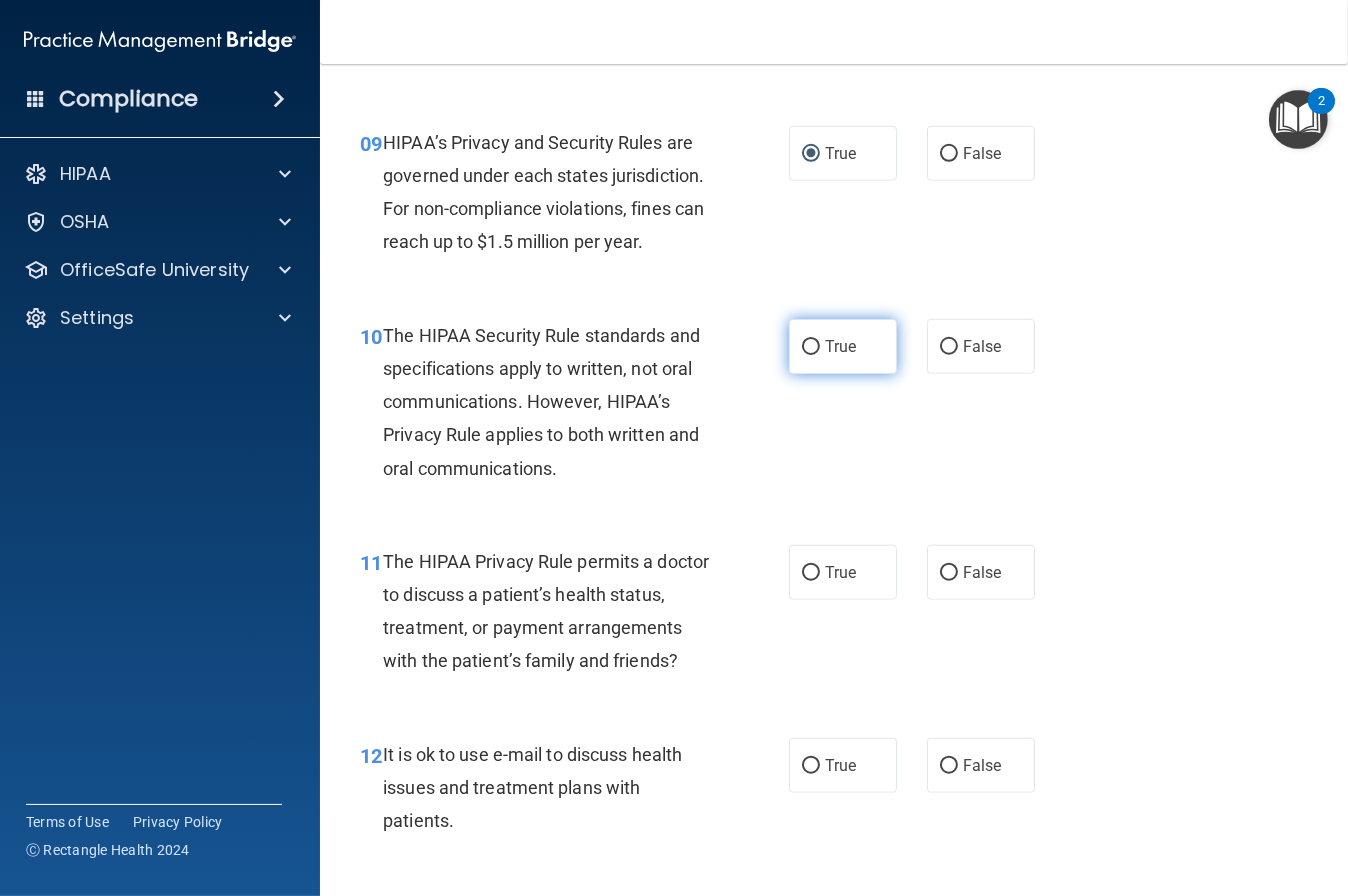 click on "True" at bounding box center [840, 346] 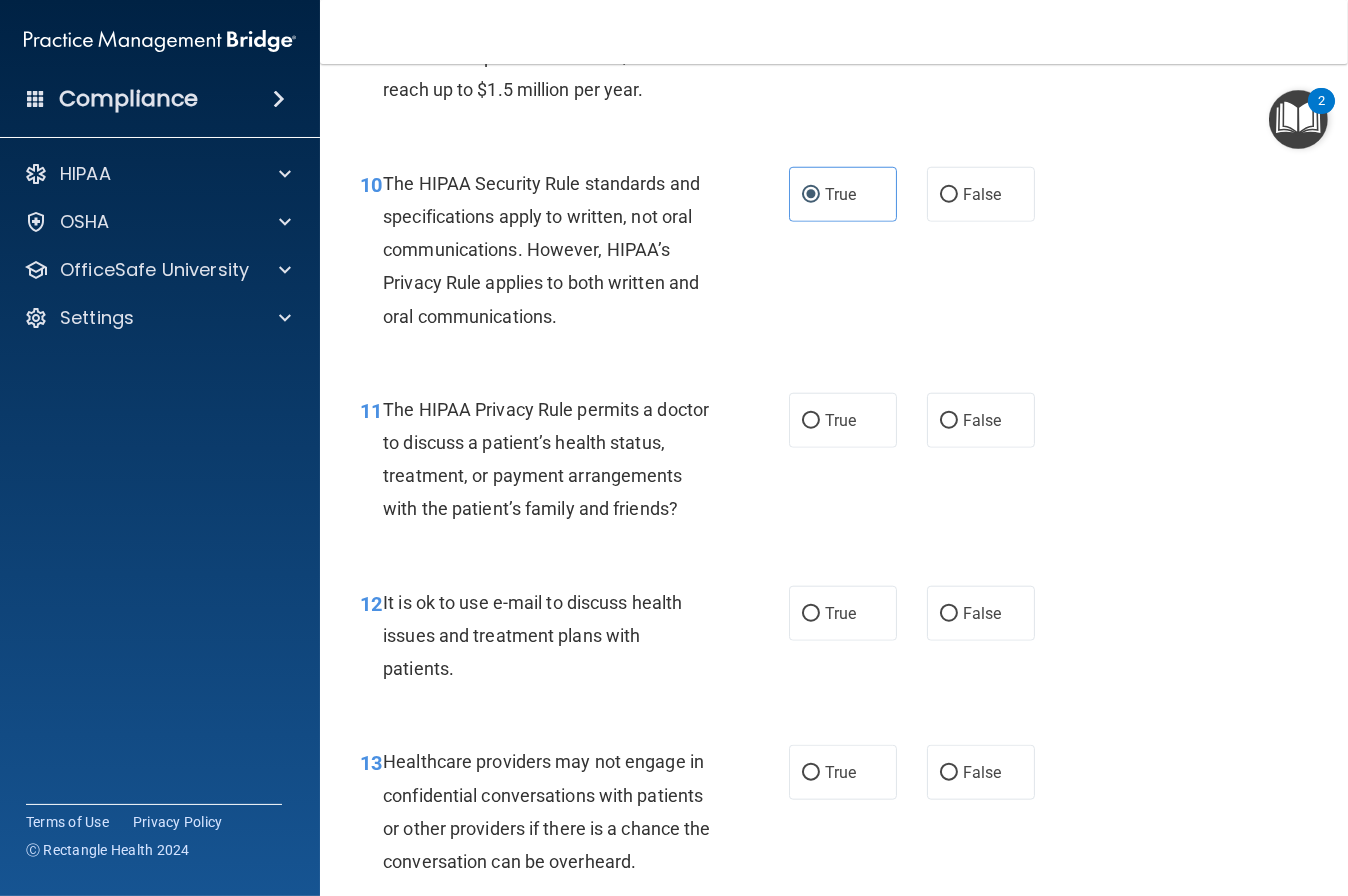scroll, scrollTop: 1798, scrollLeft: 0, axis: vertical 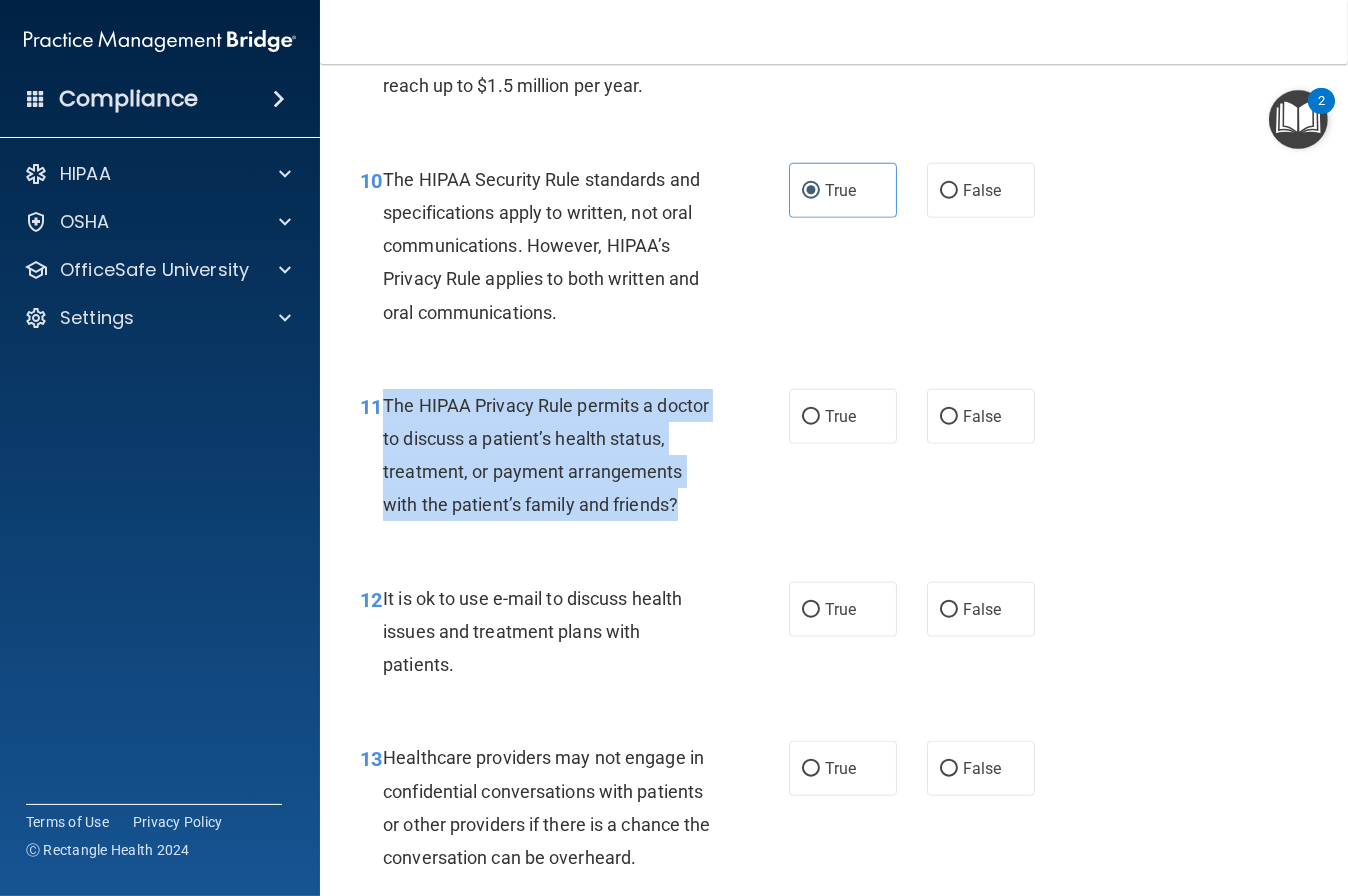 drag, startPoint x: 386, startPoint y: 439, endPoint x: 666, endPoint y: 523, distance: 292.32858 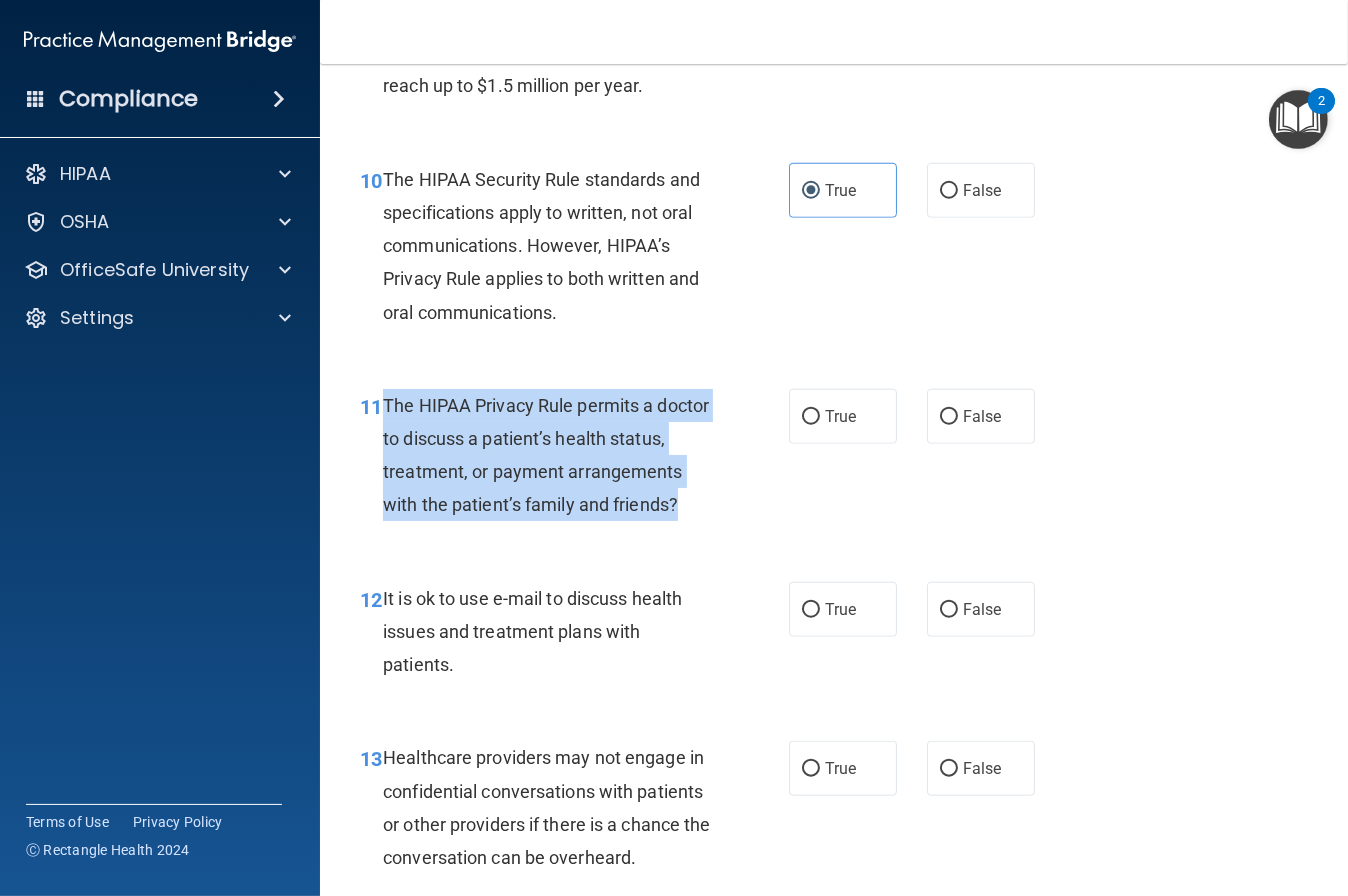 copy on "The HIPAA Privacy Rule permits a doctor to discuss a patient’s health status, treatment, or payment arrangements with the patient’s family and friends?" 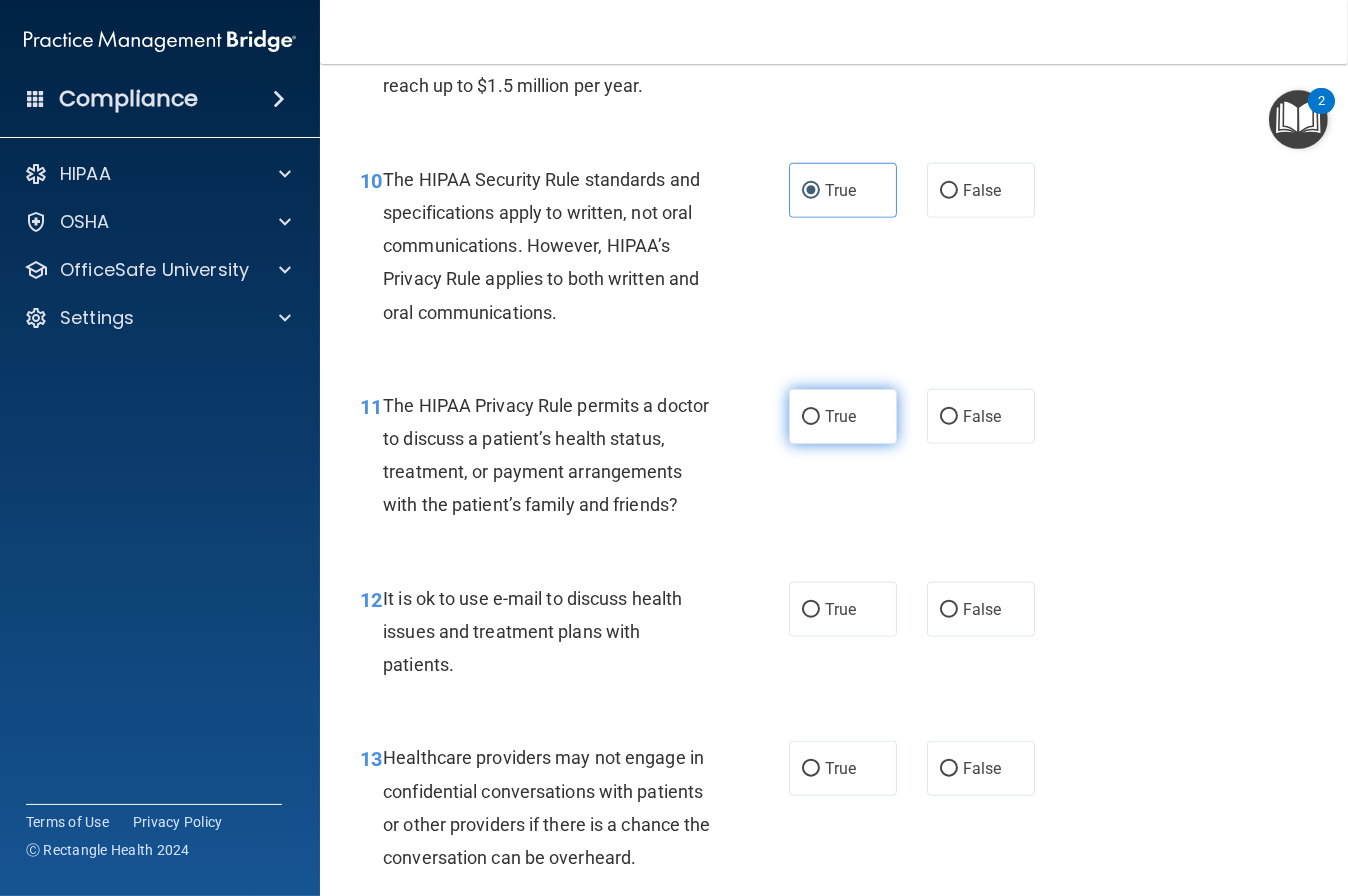 click on "True" at bounding box center [840, 416] 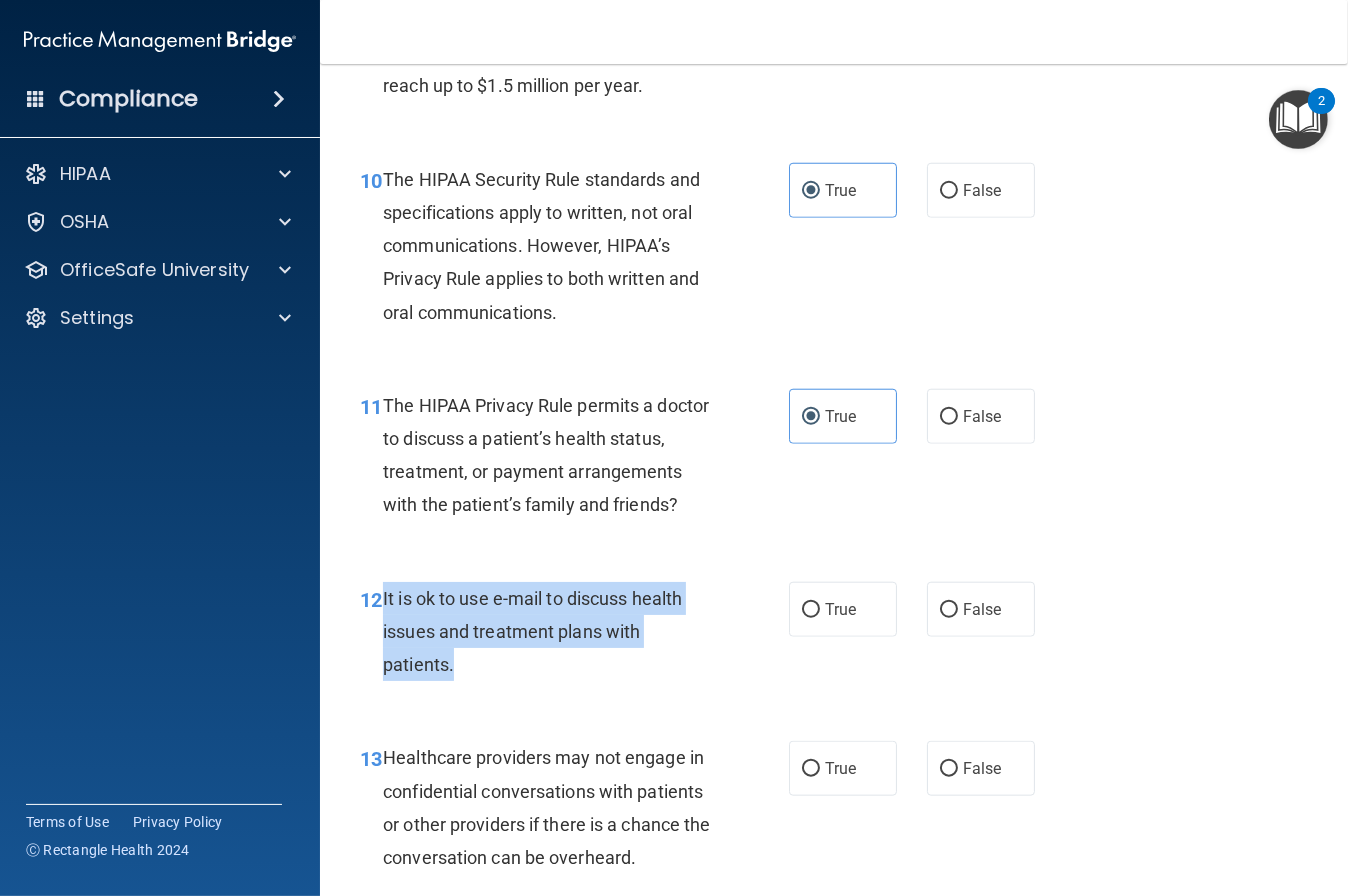 drag, startPoint x: 382, startPoint y: 634, endPoint x: 485, endPoint y: 672, distance: 109.786156 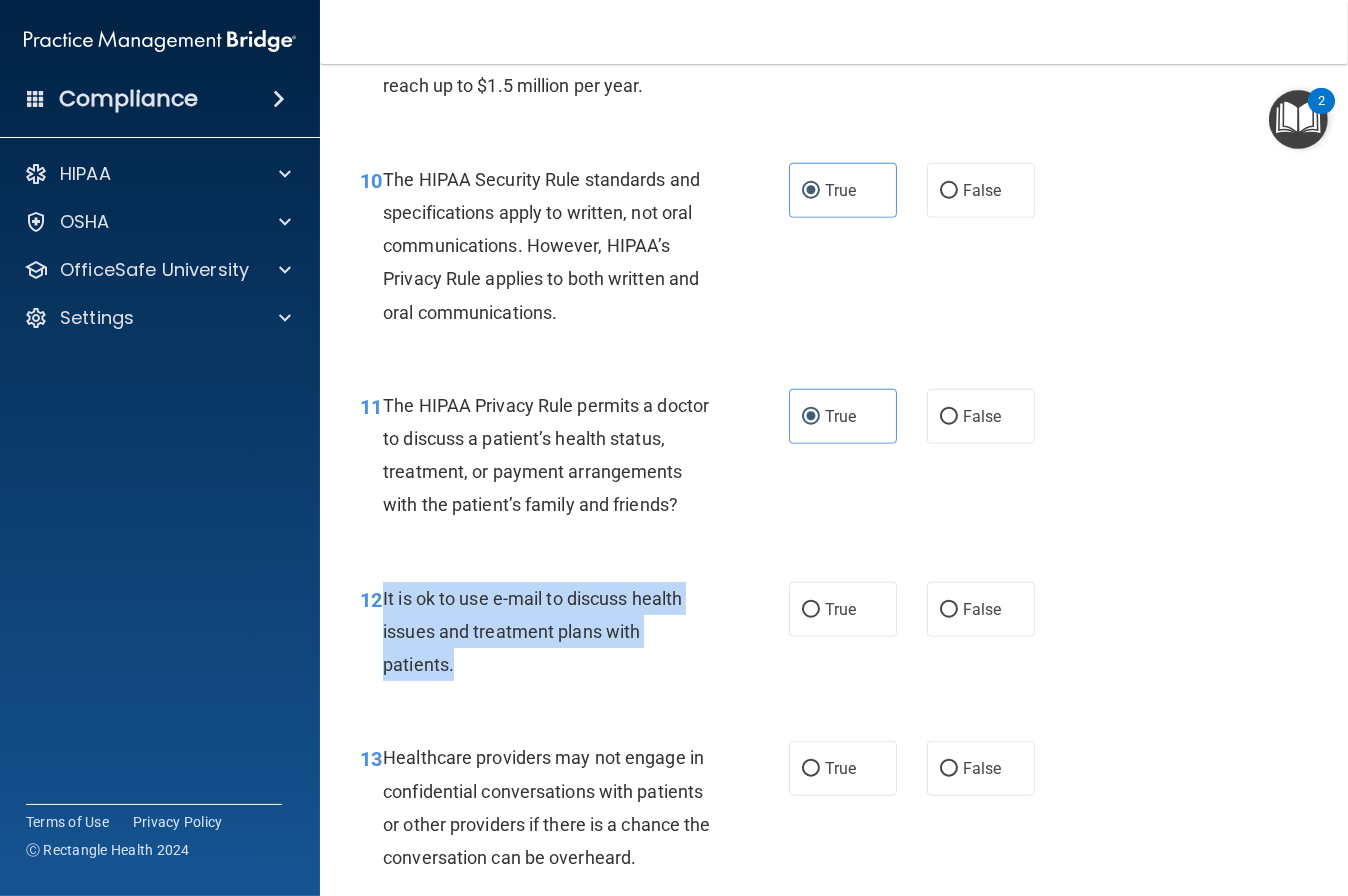 copy on "It is ok to use e-mail to discuss health issues and treatment plans with patients." 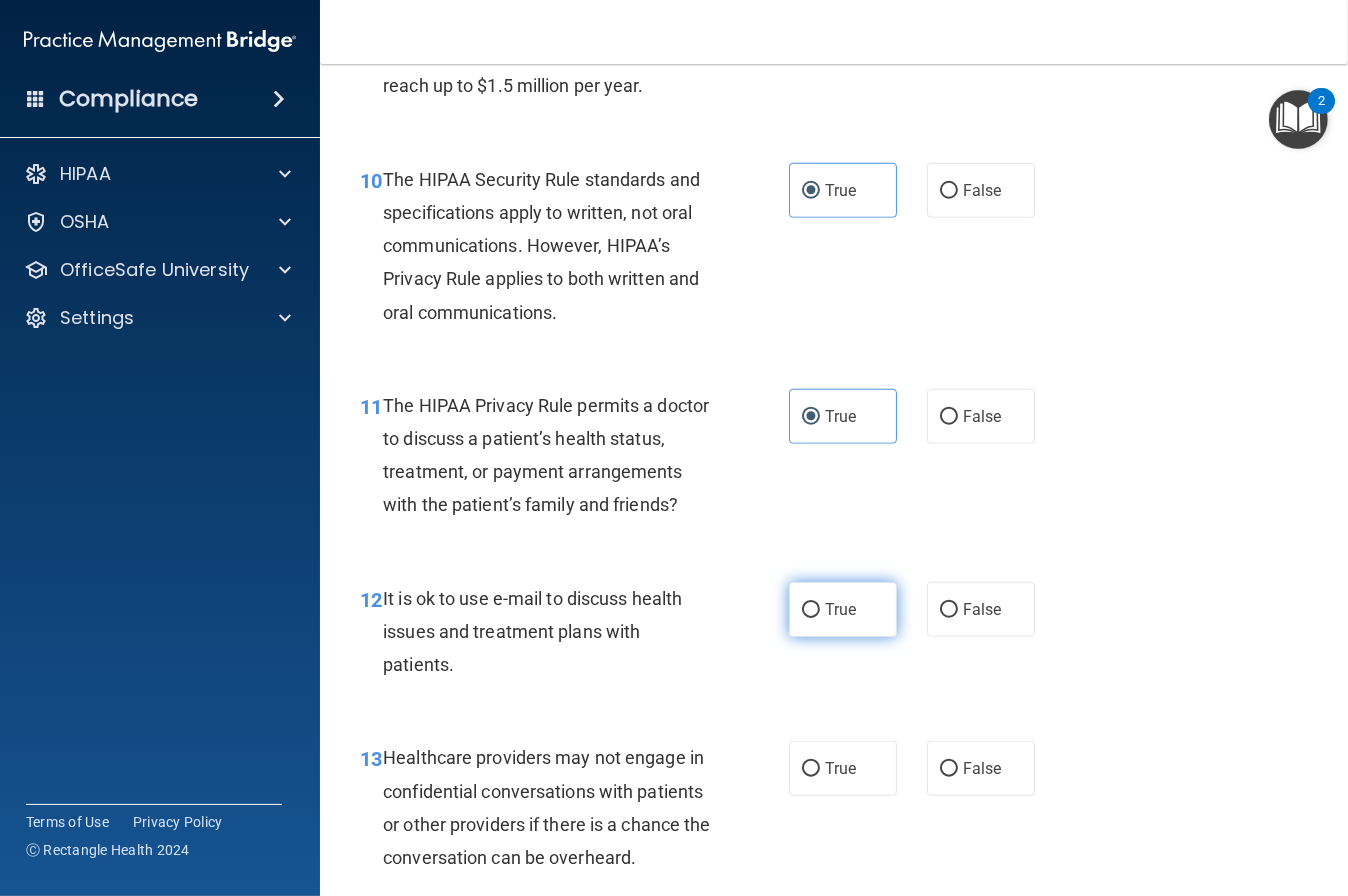 click on "True" at bounding box center (843, 609) 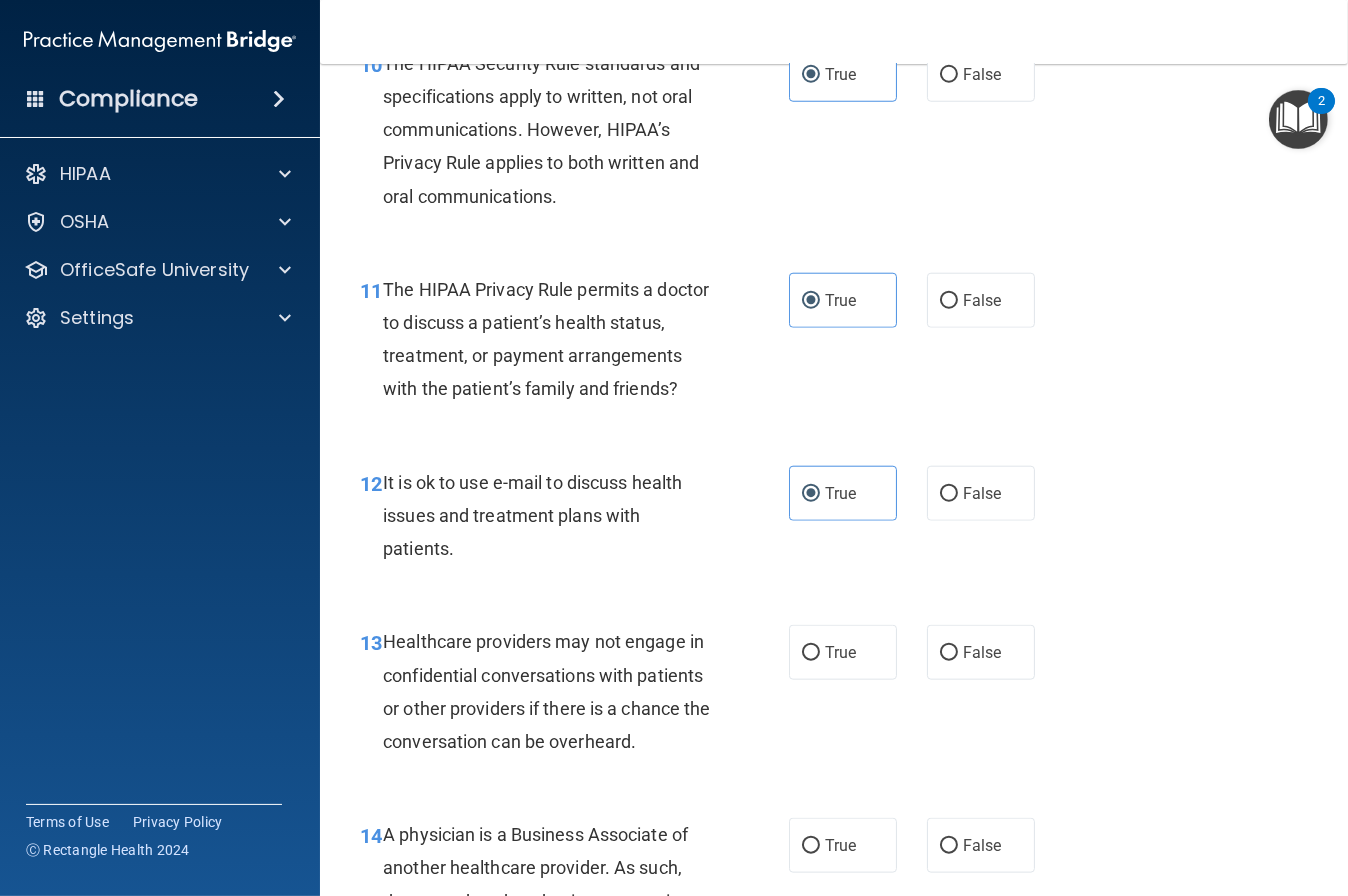 scroll, scrollTop: 2030, scrollLeft: 0, axis: vertical 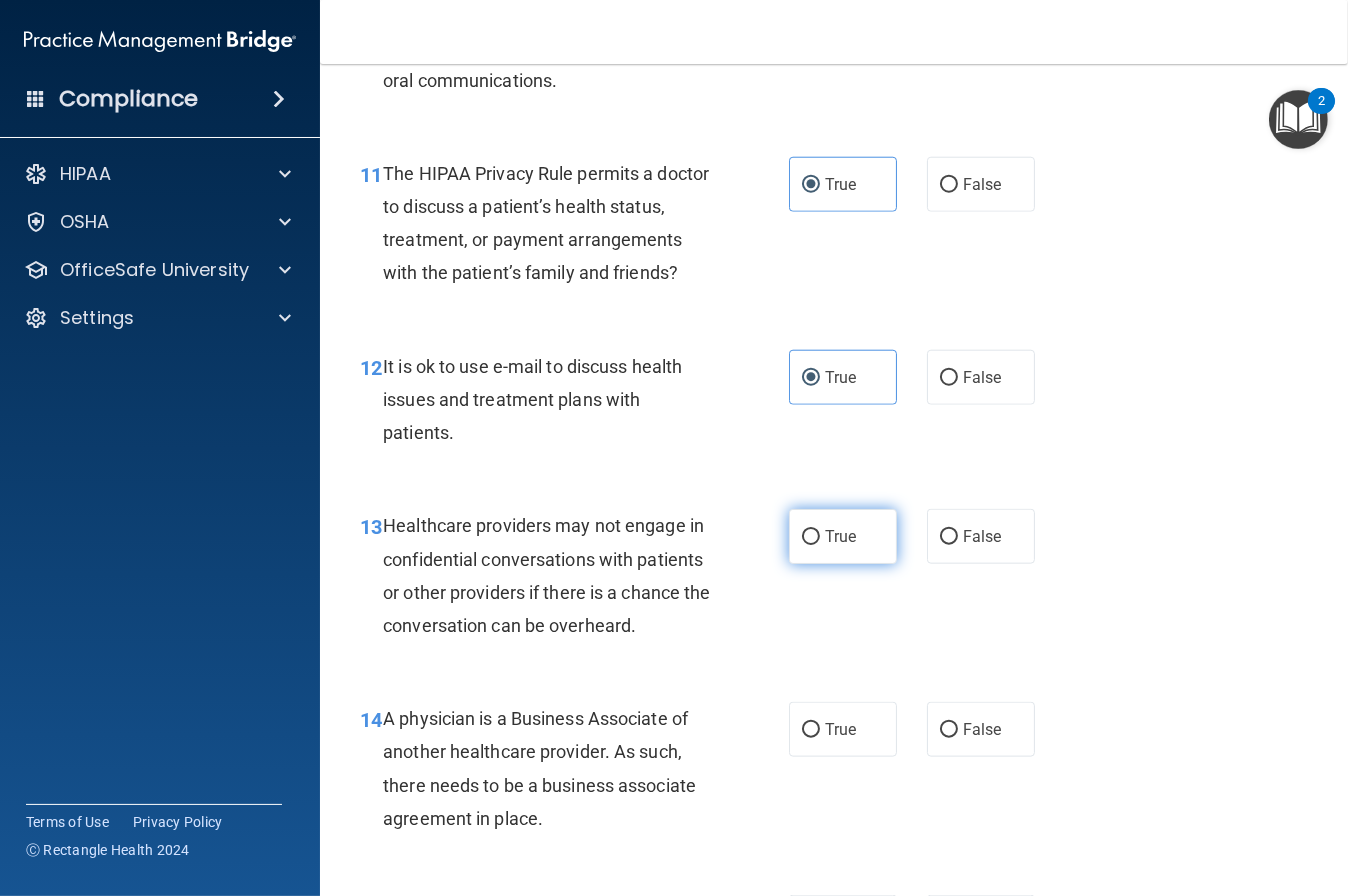 click on "True" at bounding box center [840, 536] 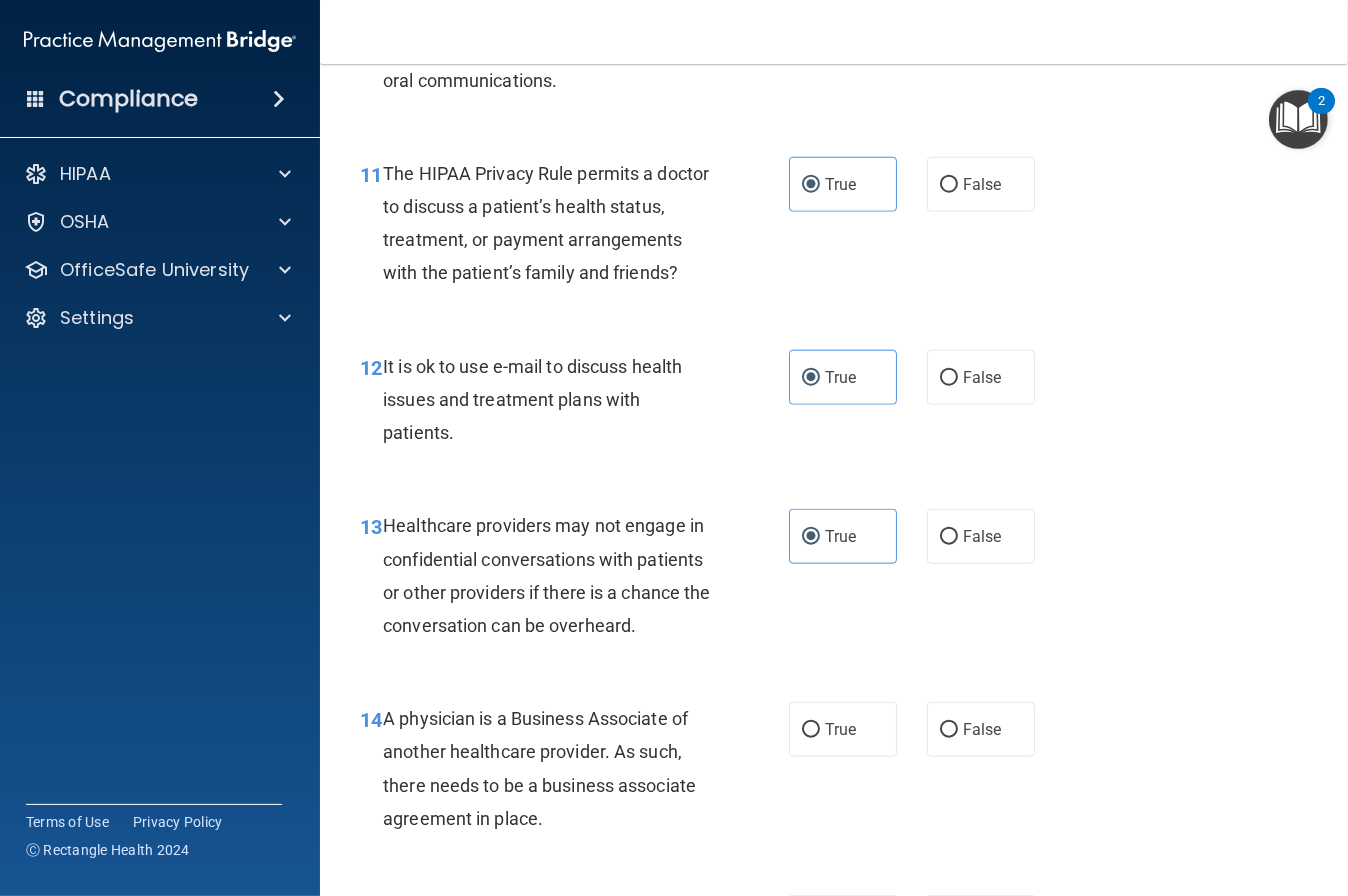 drag, startPoint x: 384, startPoint y: 751, endPoint x: 571, endPoint y: 828, distance: 202.23254 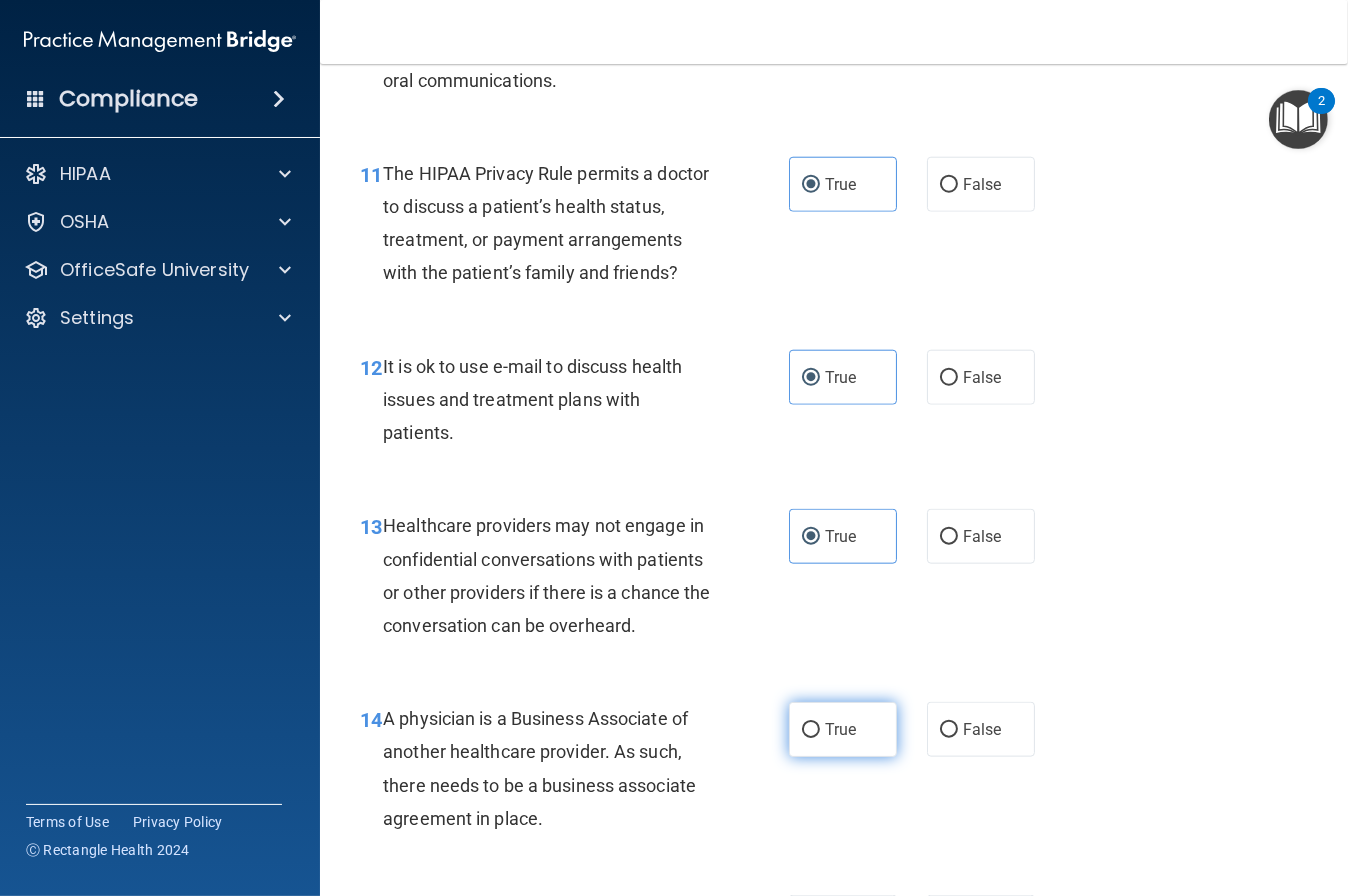 click on "True" at bounding box center [840, 729] 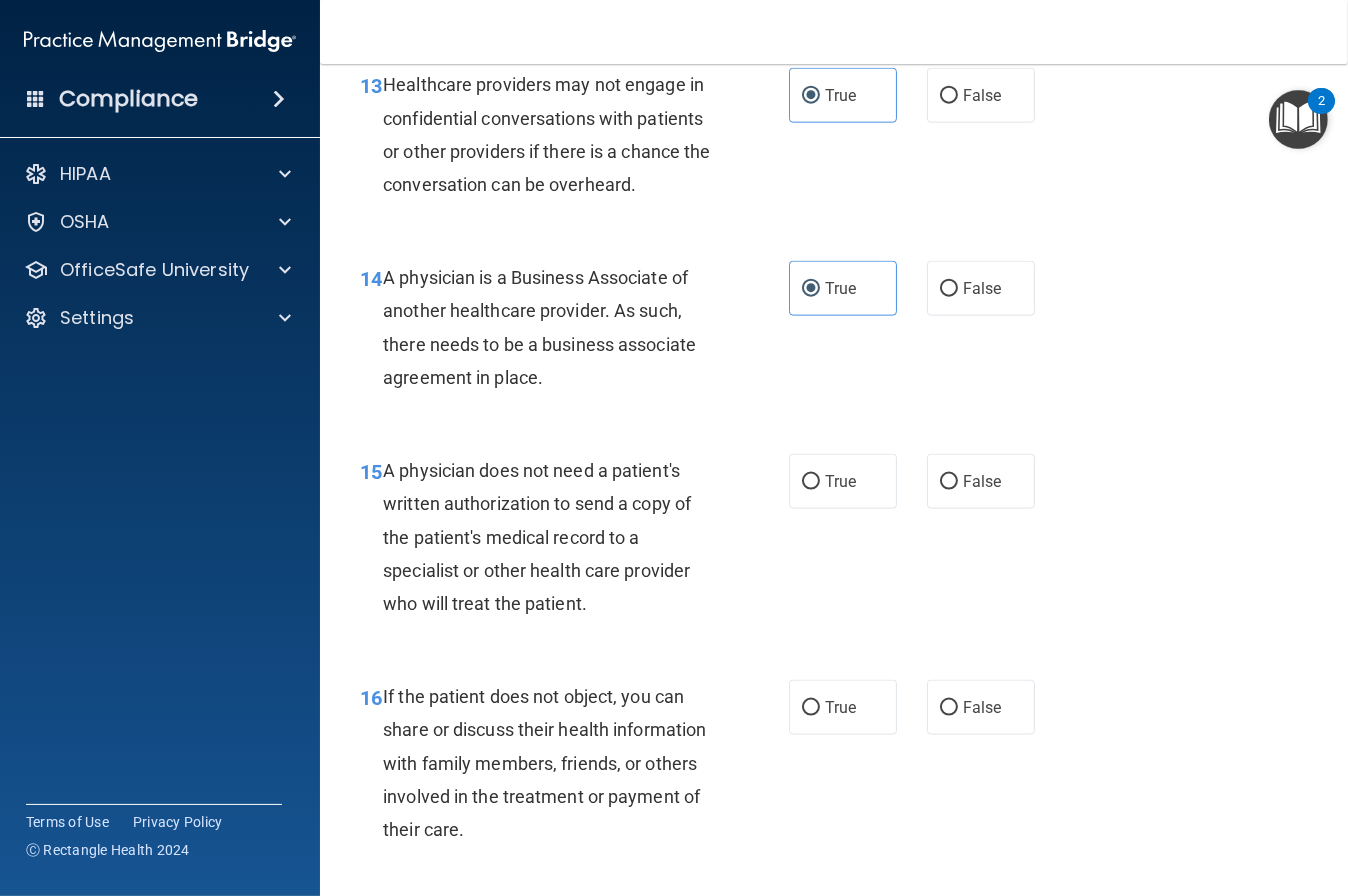 scroll, scrollTop: 2478, scrollLeft: 0, axis: vertical 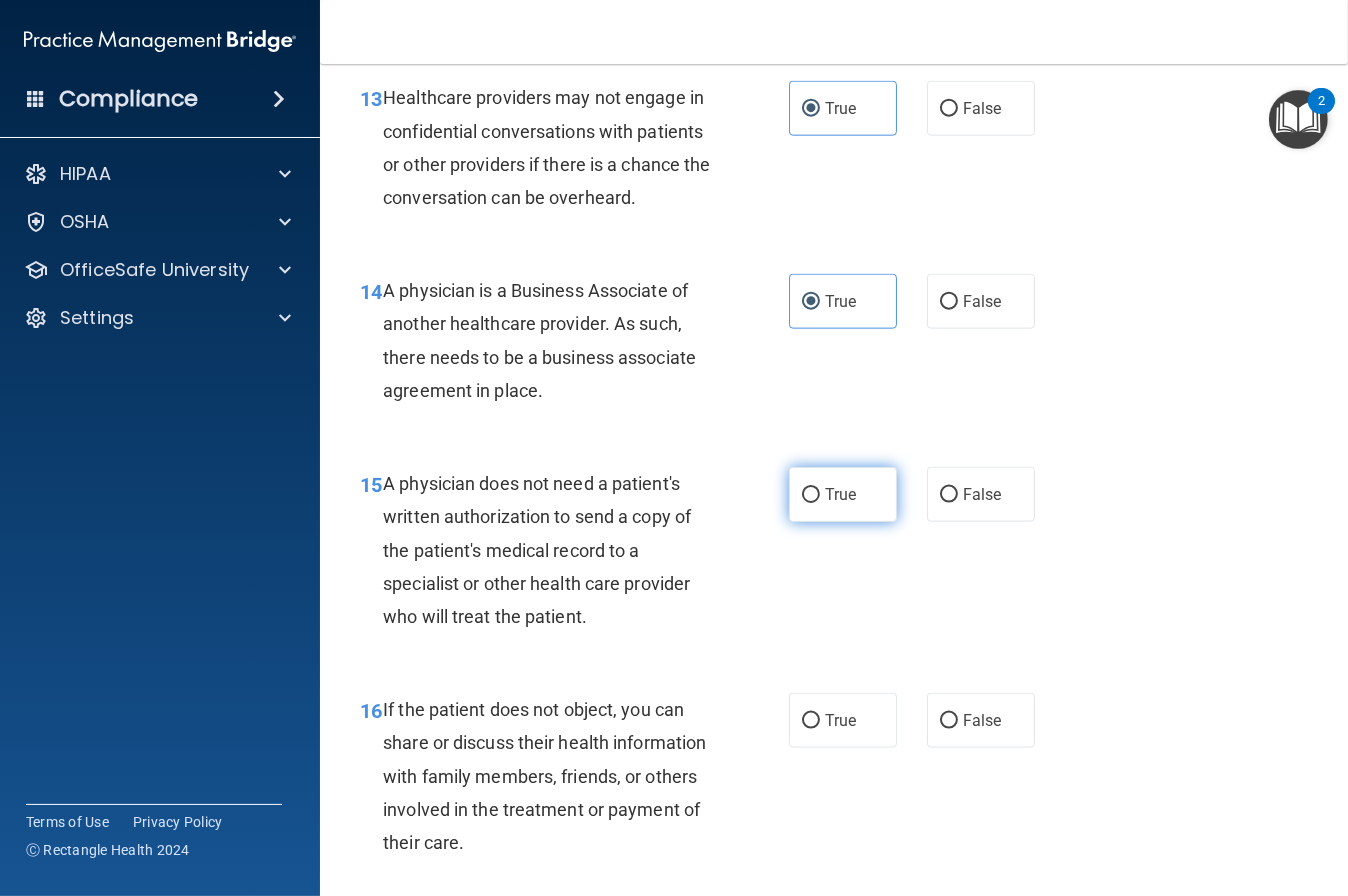 click on "True" at bounding box center [843, 494] 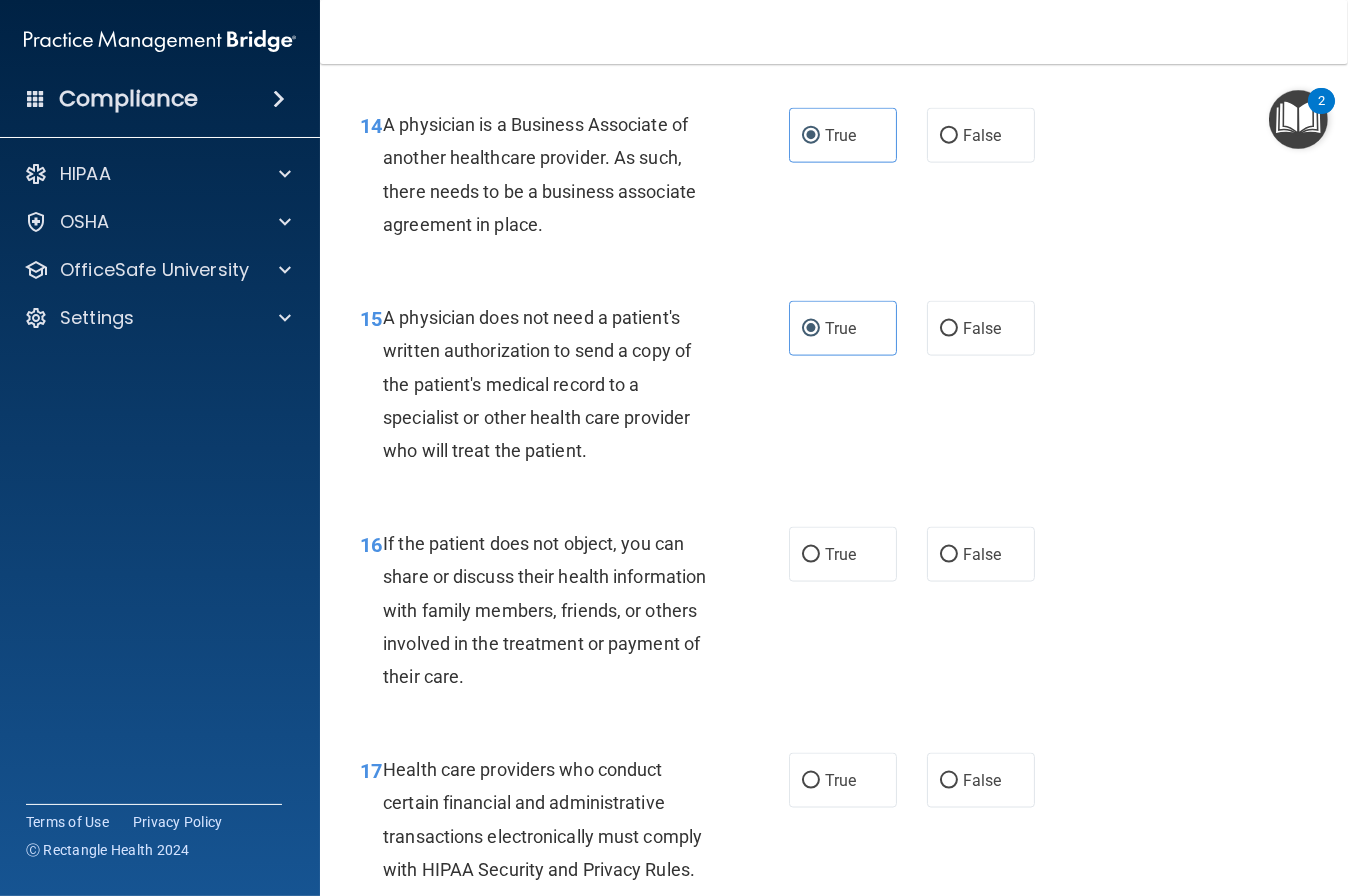 scroll, scrollTop: 2629, scrollLeft: 0, axis: vertical 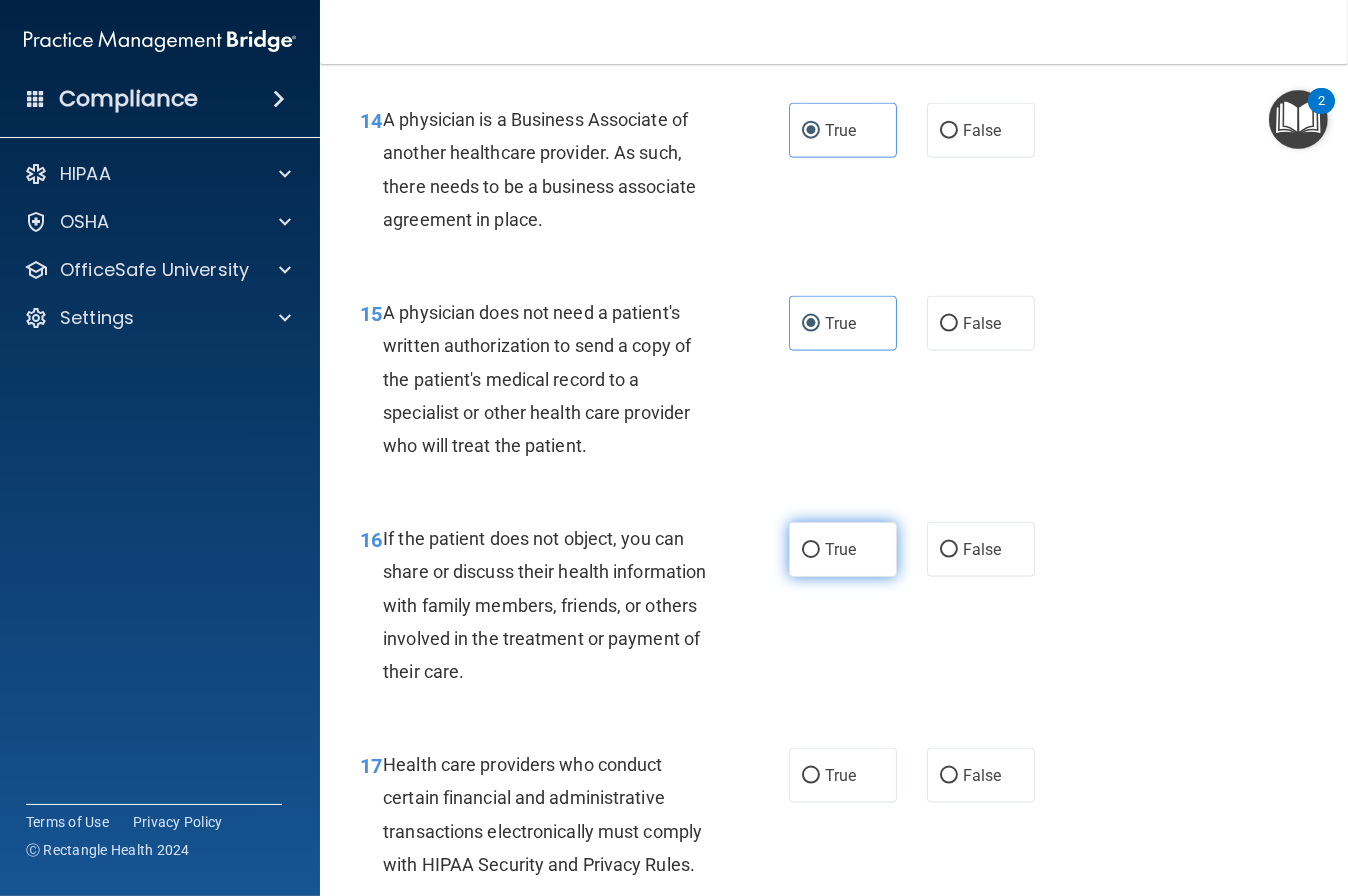 click on "True" at bounding box center (843, 549) 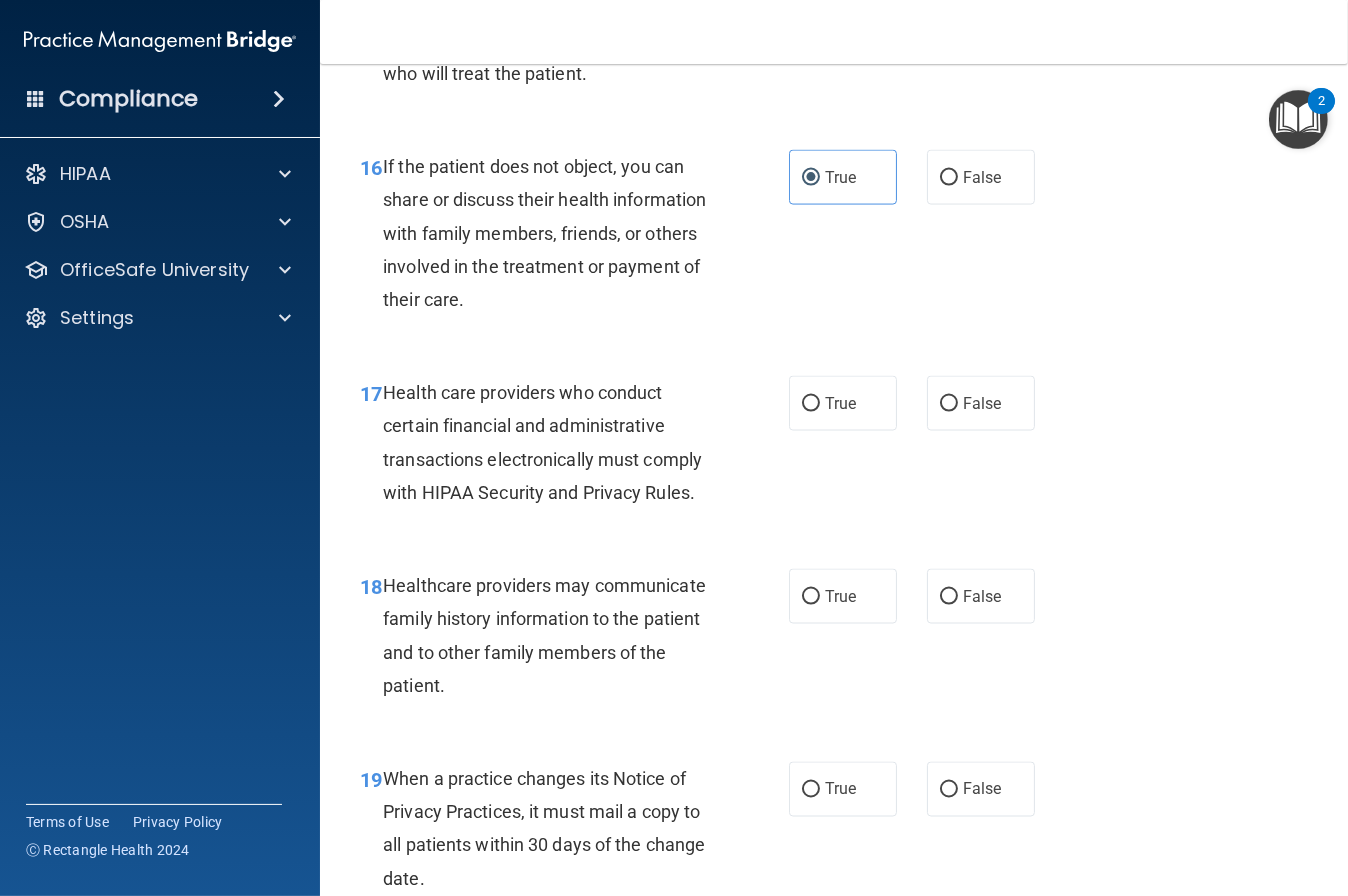 scroll, scrollTop: 3000, scrollLeft: 0, axis: vertical 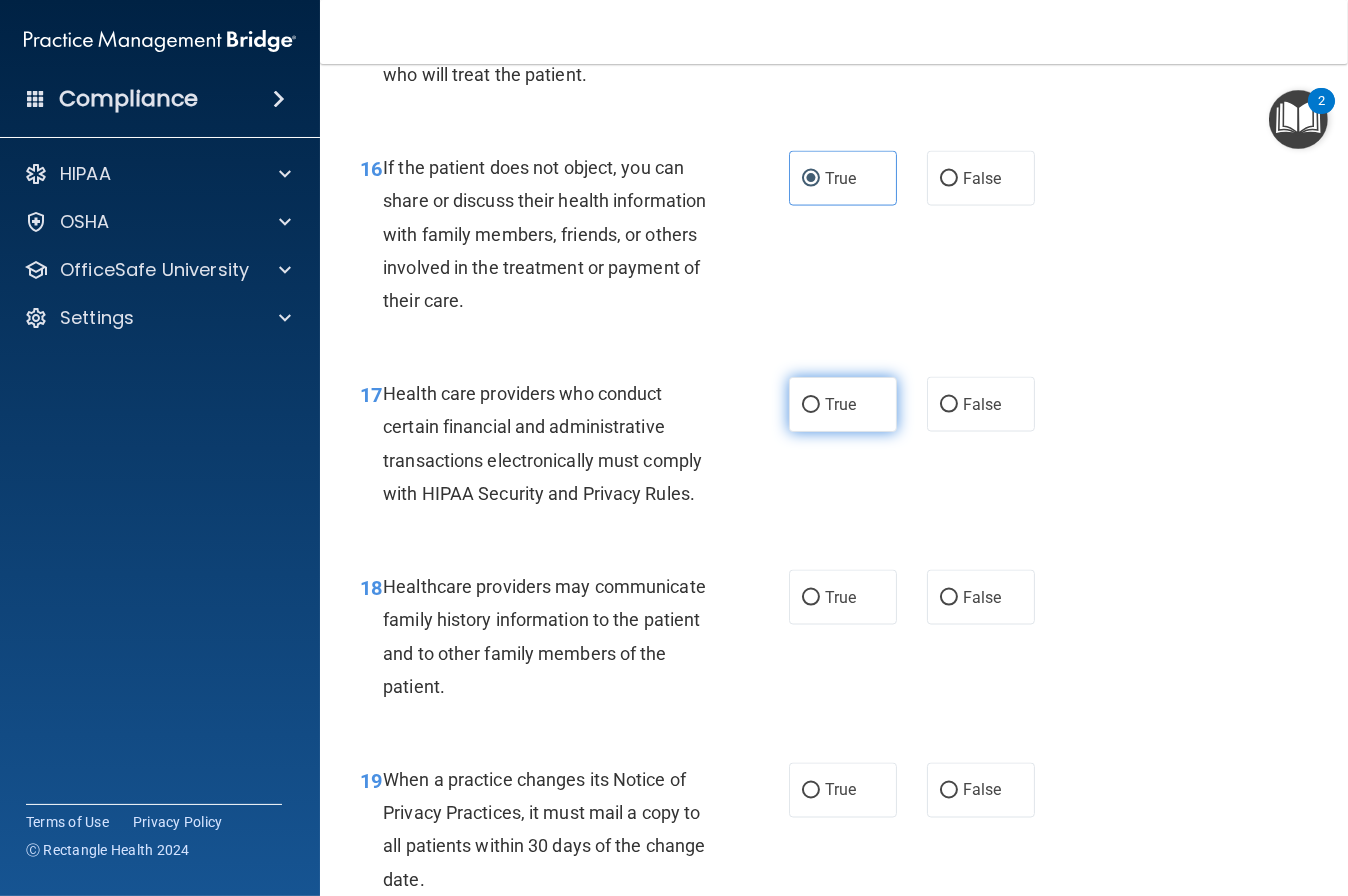 click on "True" at bounding box center (843, 404) 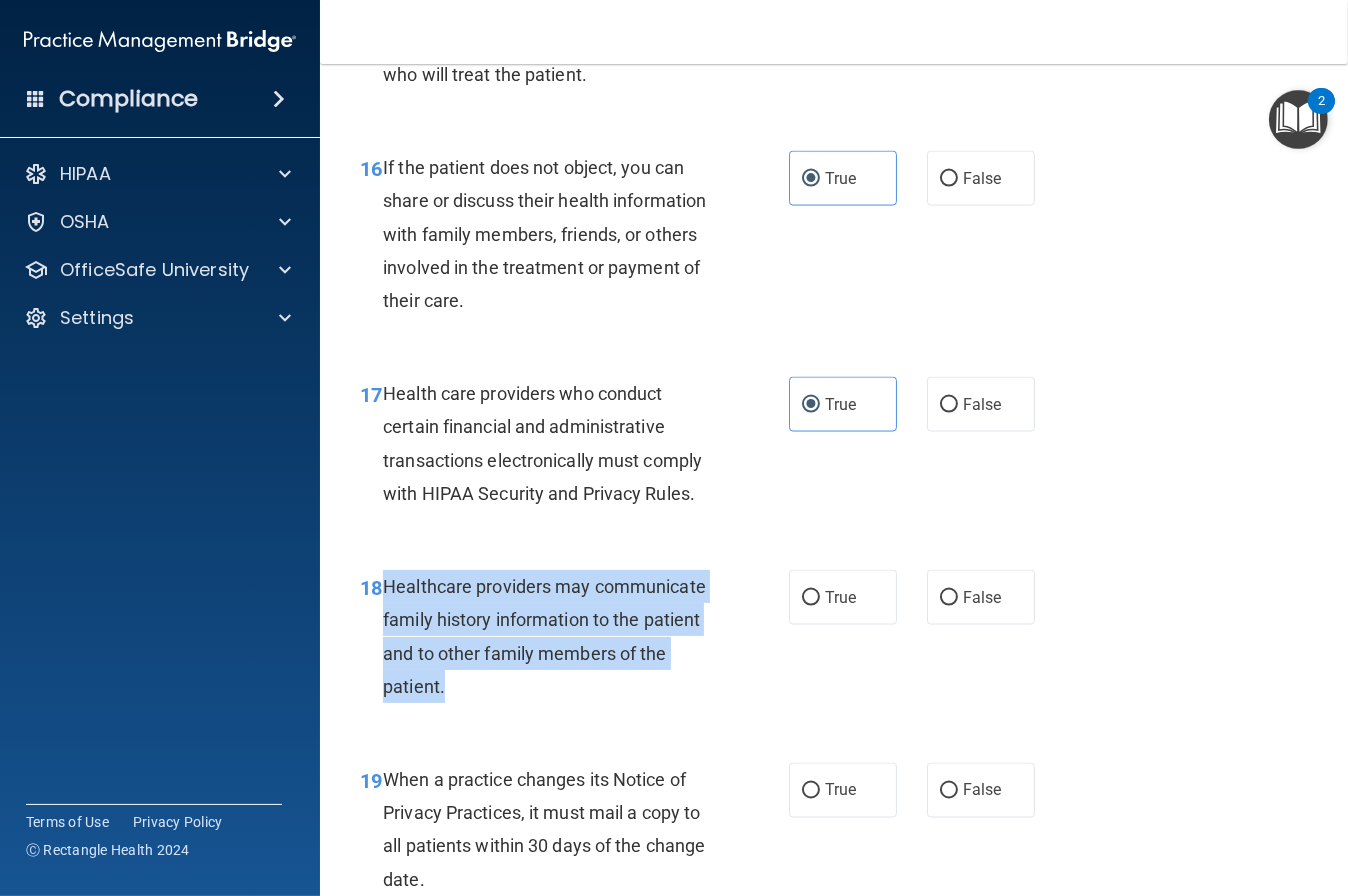 drag, startPoint x: 384, startPoint y: 620, endPoint x: 500, endPoint y: 690, distance: 135.48431 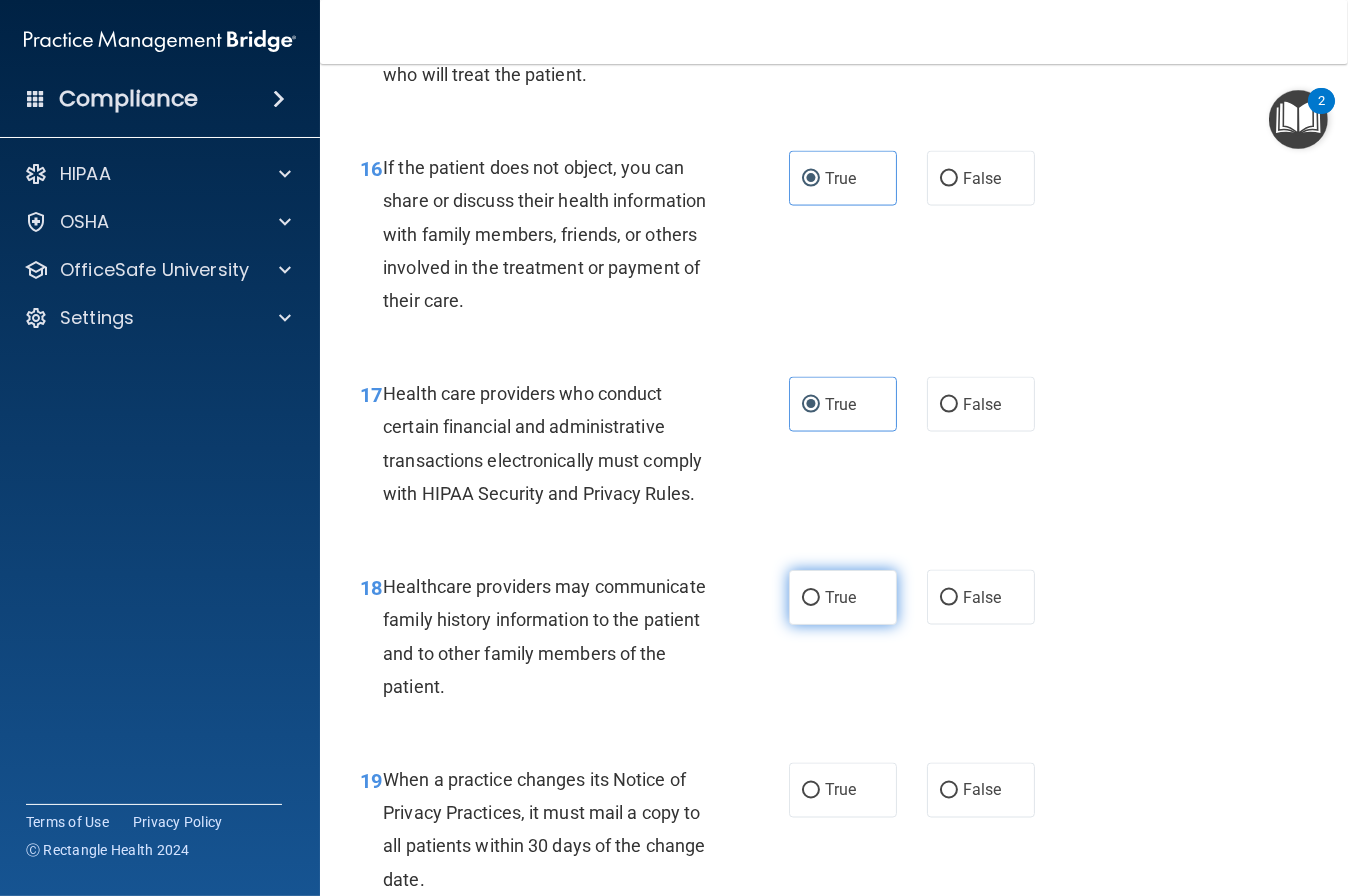 click on "True" at bounding box center [840, 597] 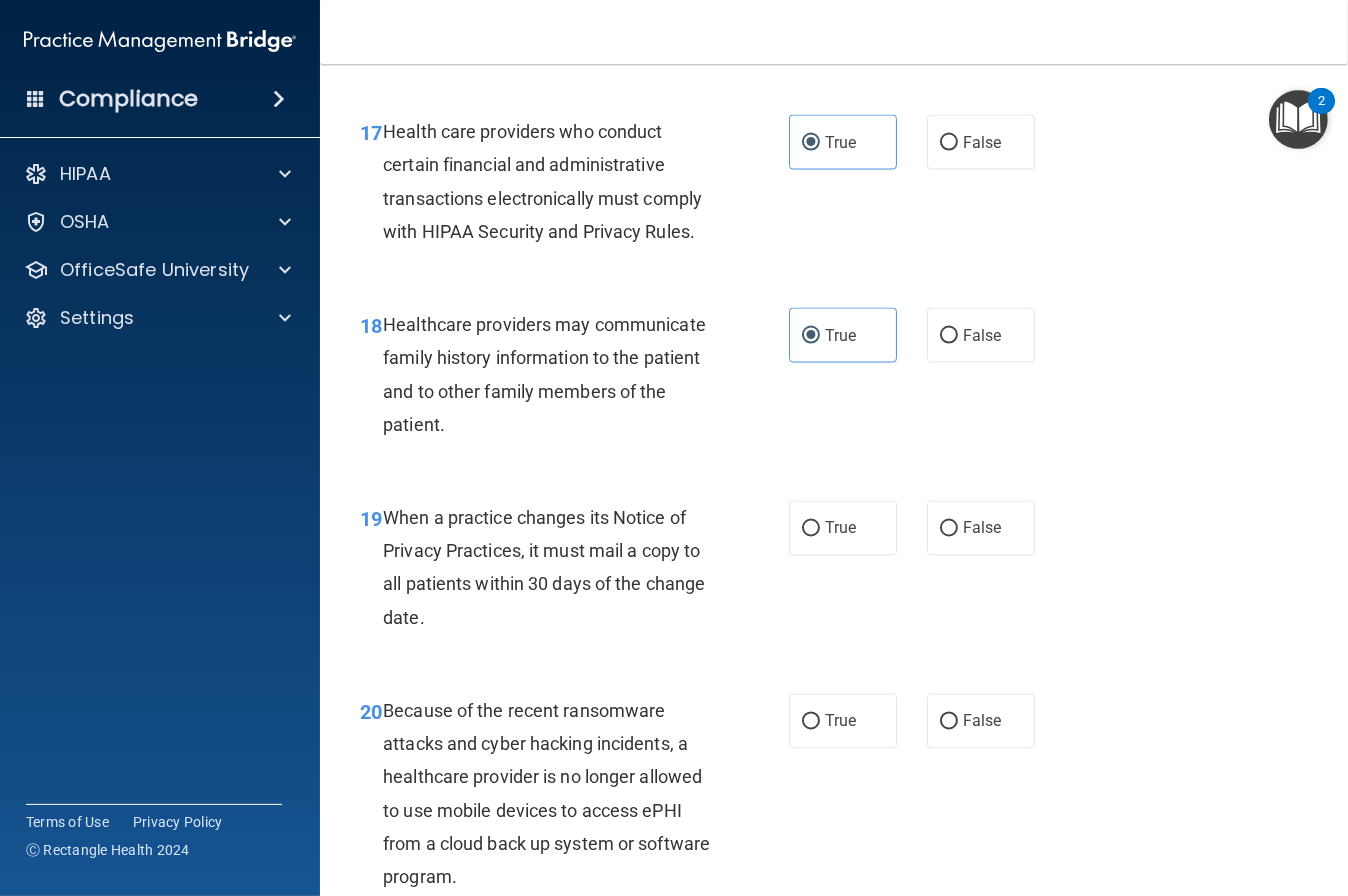 scroll, scrollTop: 3268, scrollLeft: 0, axis: vertical 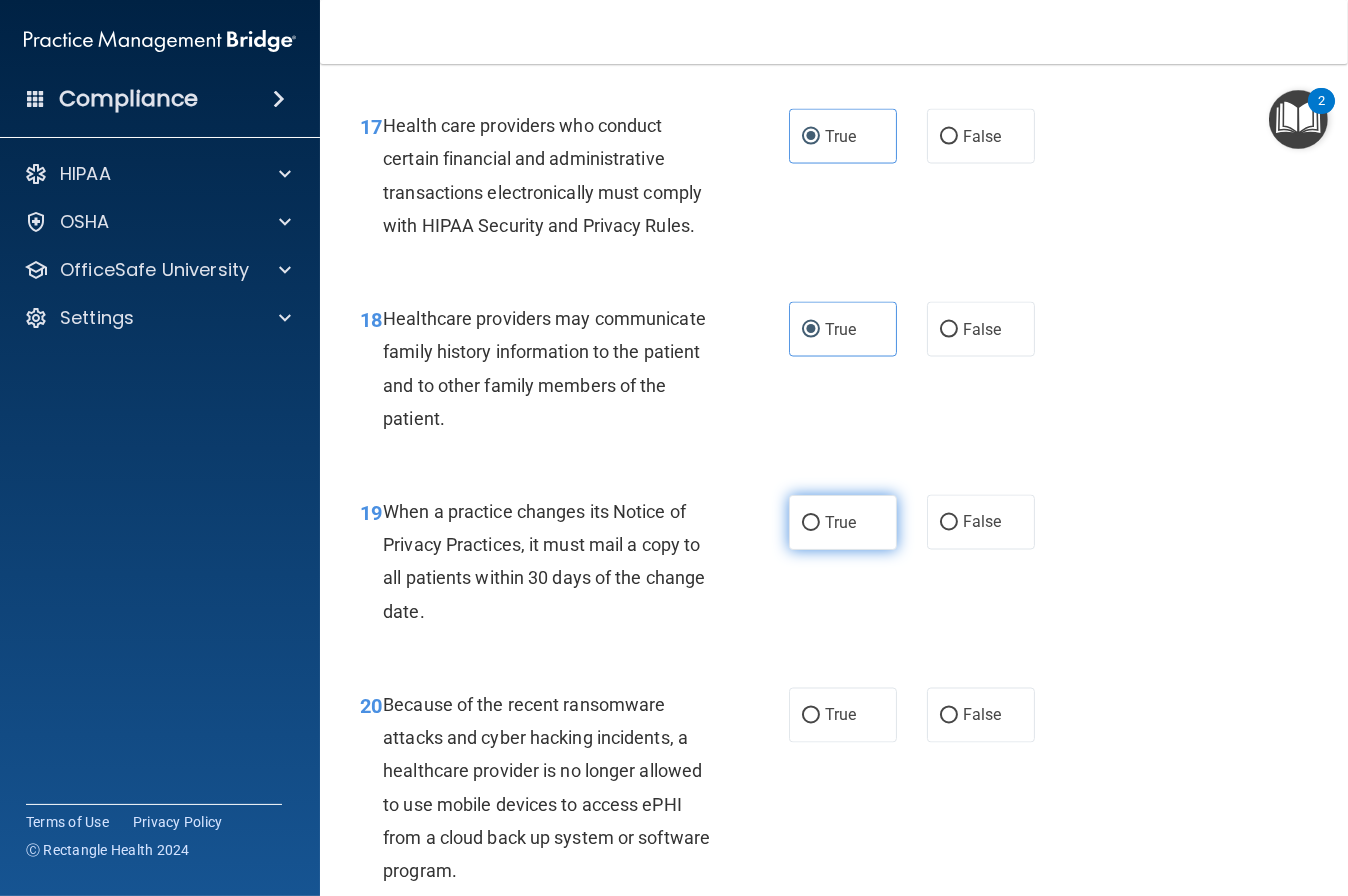 click on "True" at bounding box center [840, 522] 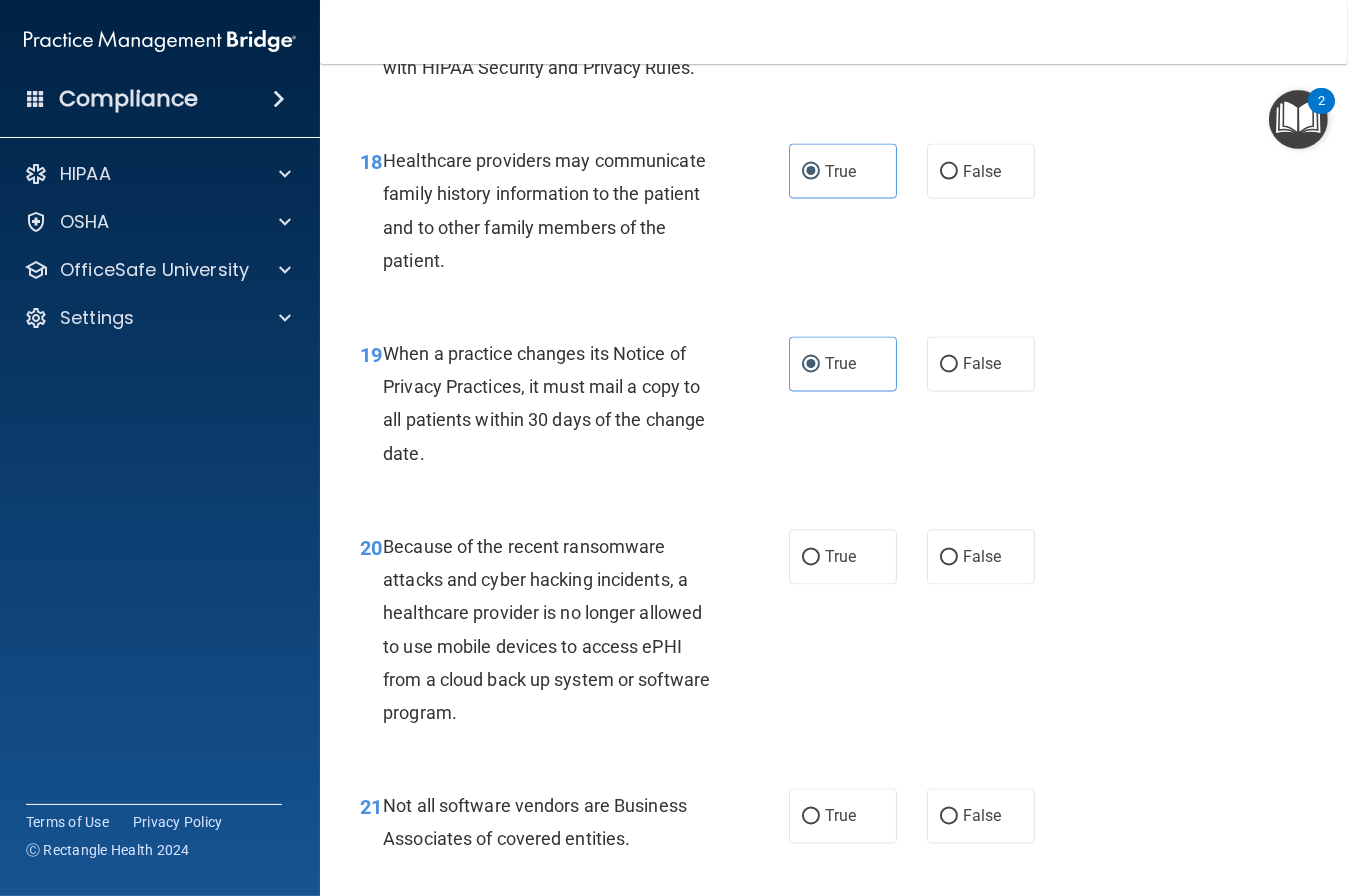 scroll, scrollTop: 3428, scrollLeft: 0, axis: vertical 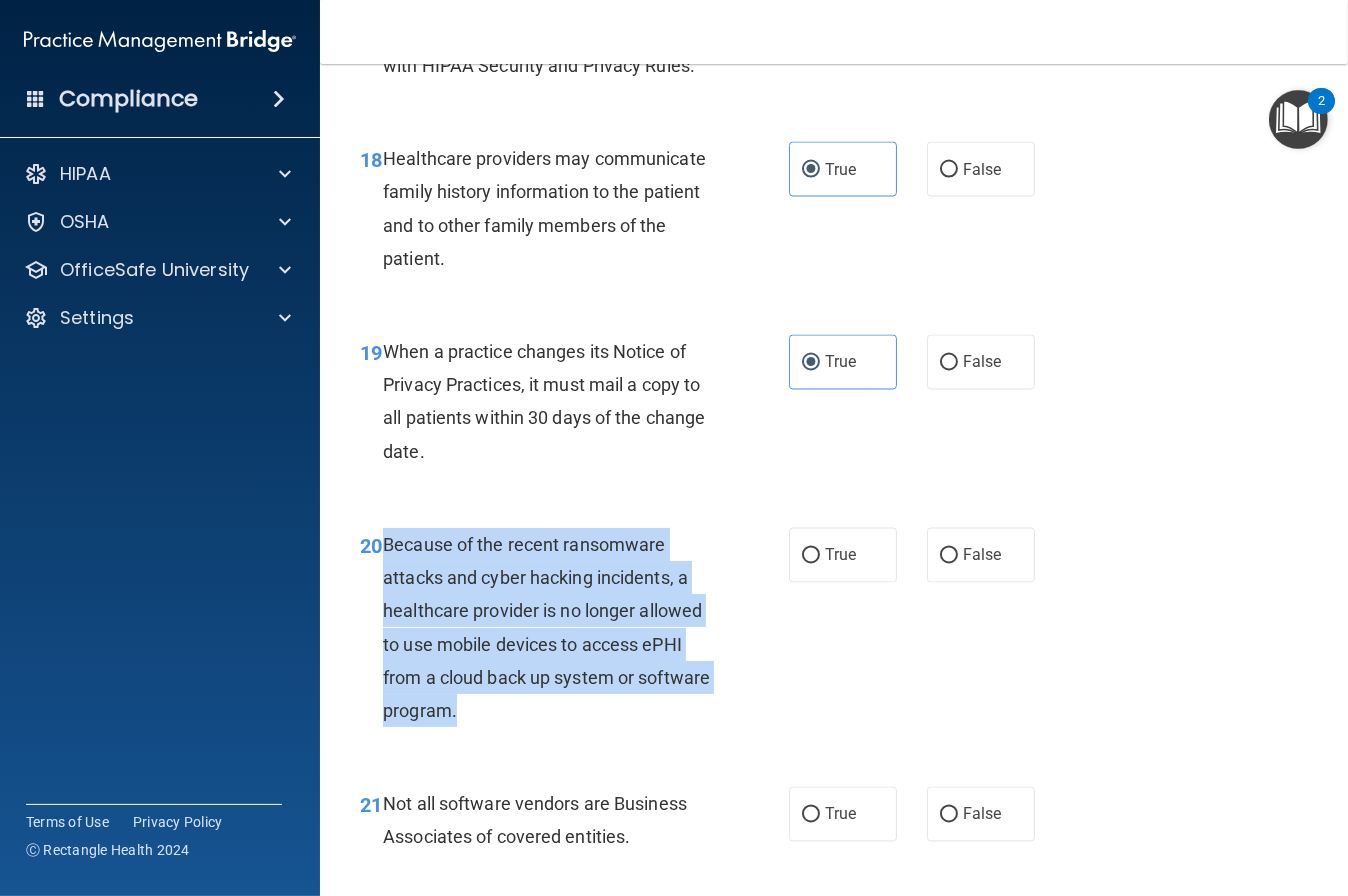 drag, startPoint x: 387, startPoint y: 579, endPoint x: 550, endPoint y: 680, distance: 191.75505 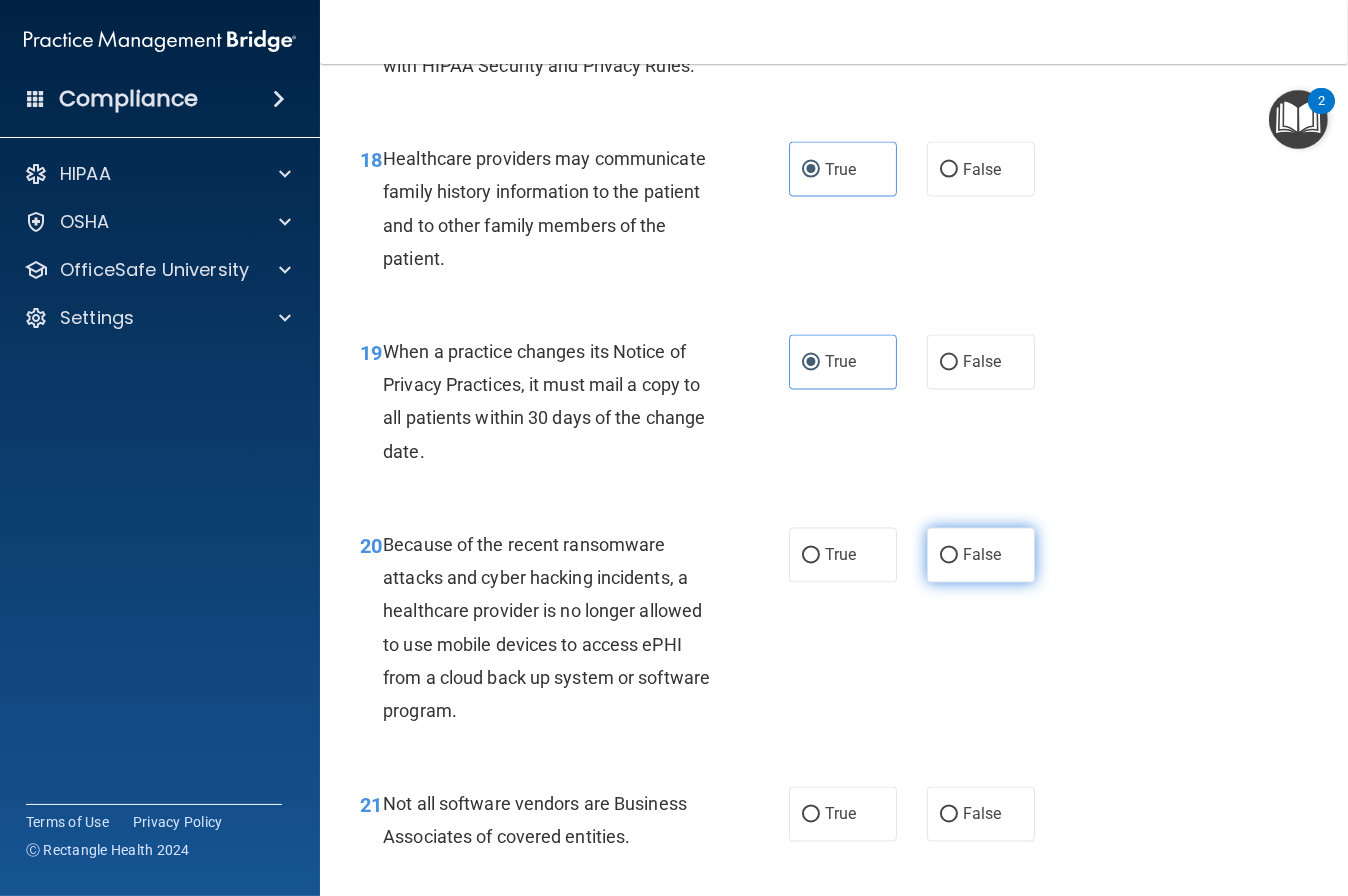 click on "False" at bounding box center (981, 555) 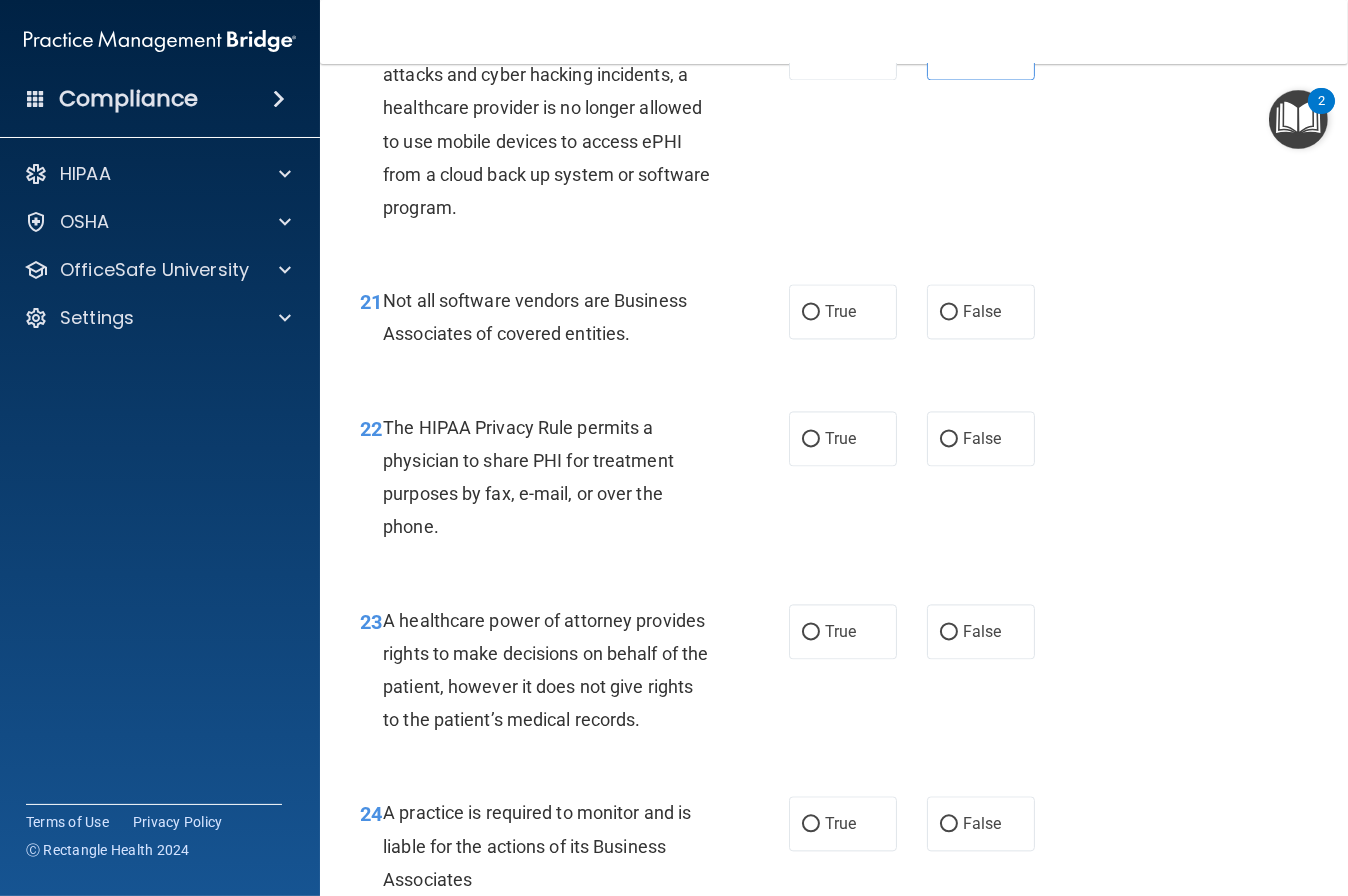 scroll, scrollTop: 3932, scrollLeft: 0, axis: vertical 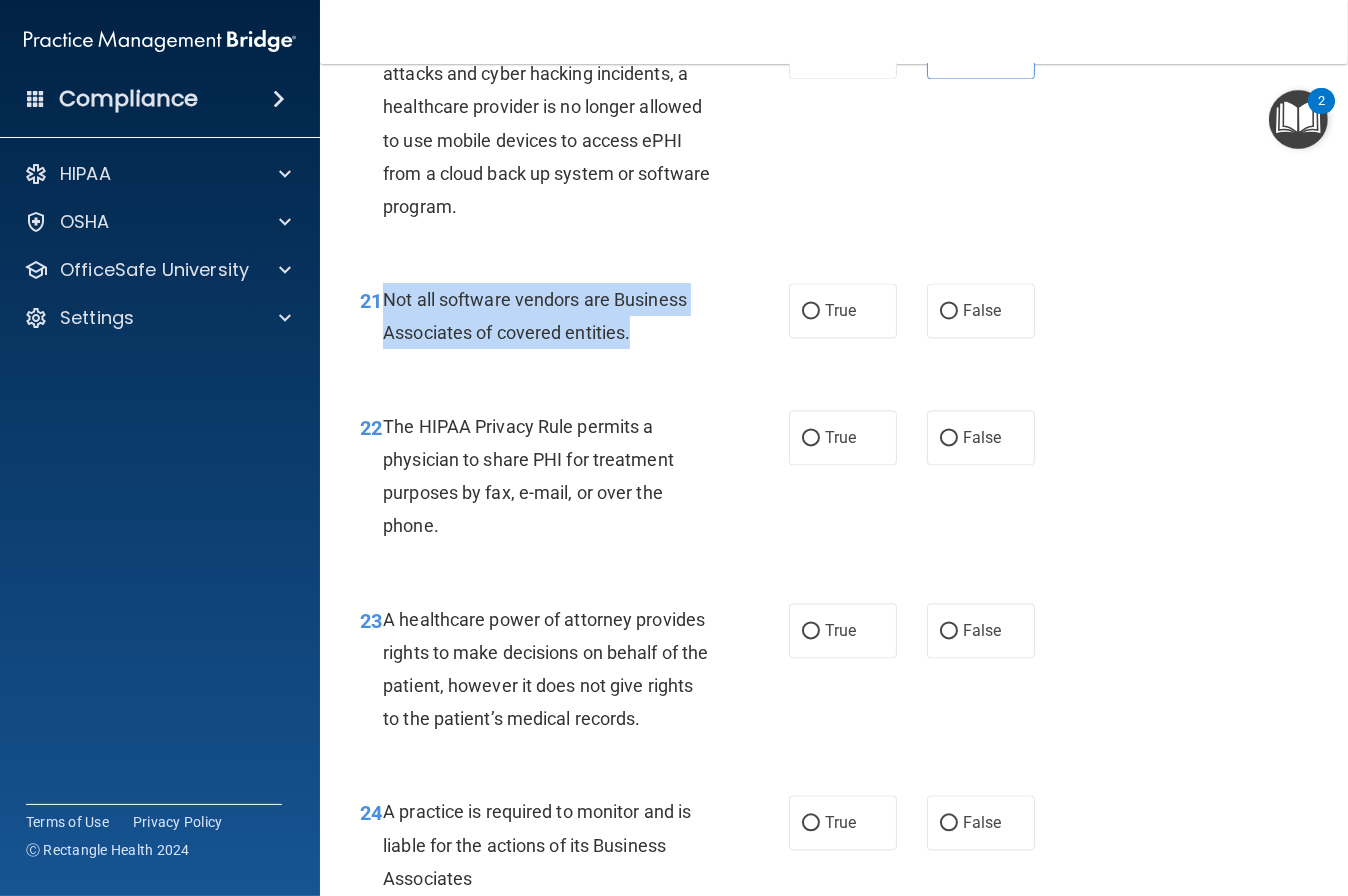 drag, startPoint x: 428, startPoint y: 338, endPoint x: 628, endPoint y: 359, distance: 201.09947 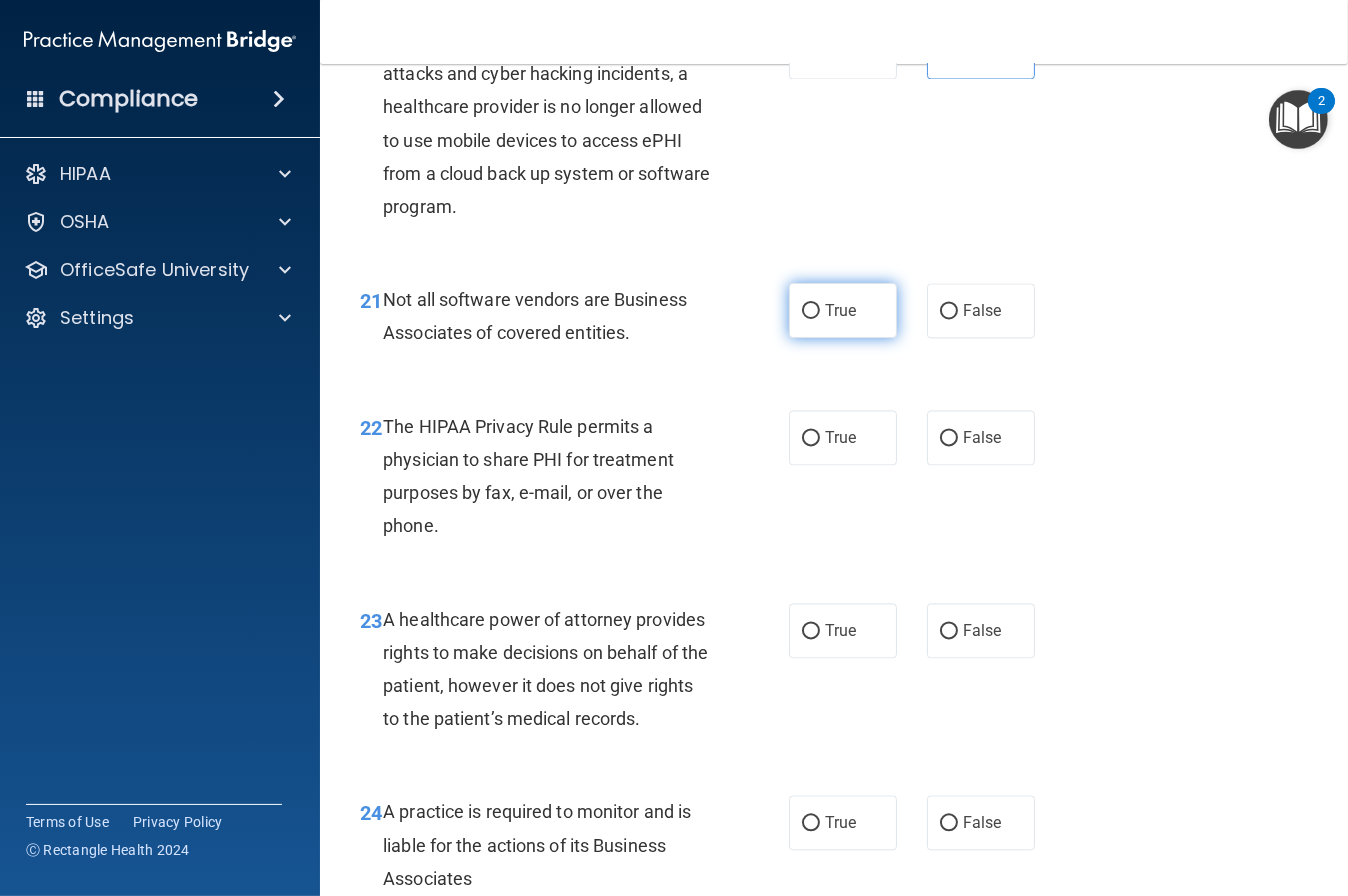 click on "True" at bounding box center (840, 310) 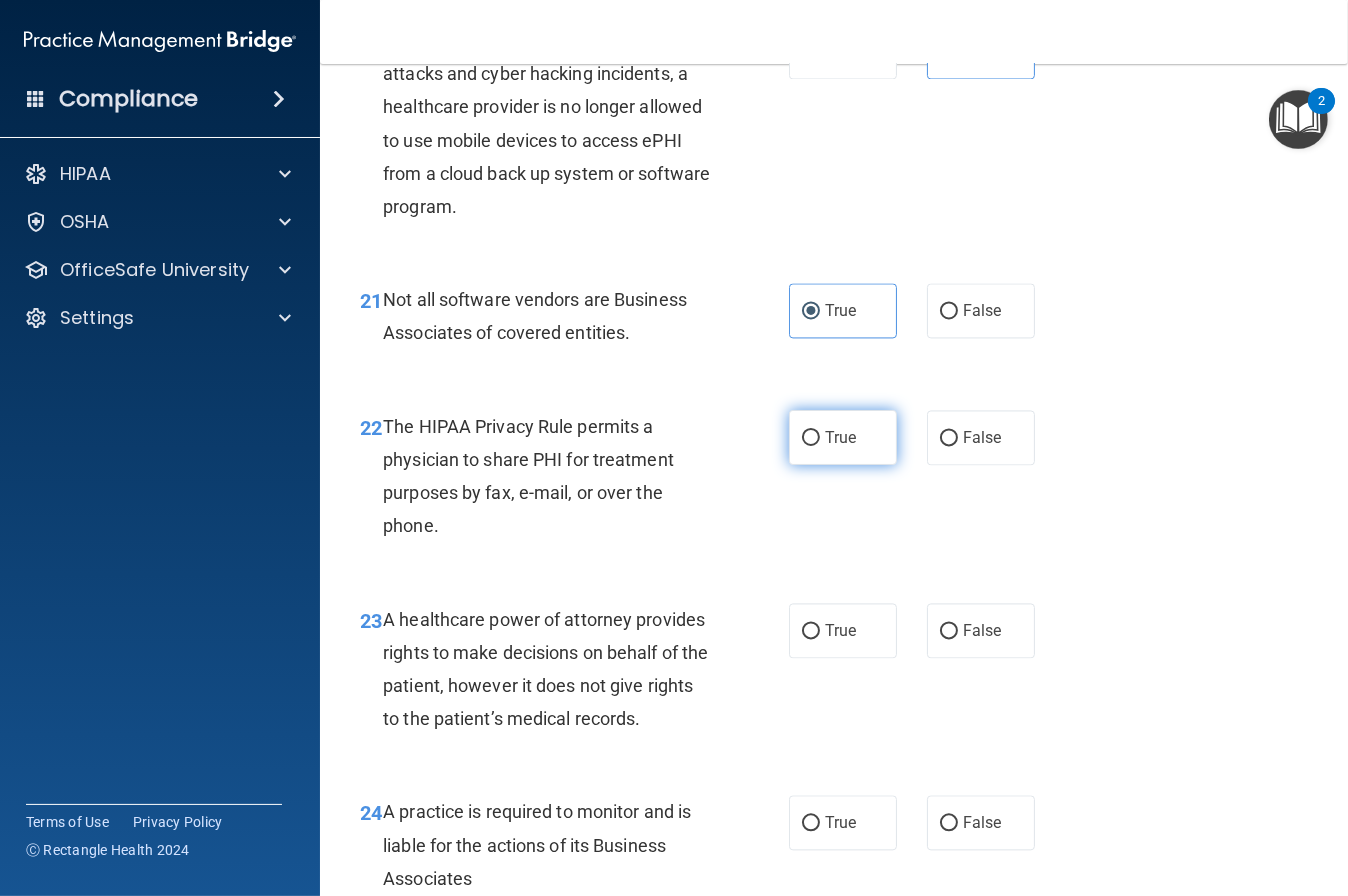 click on "True" at bounding box center (843, 437) 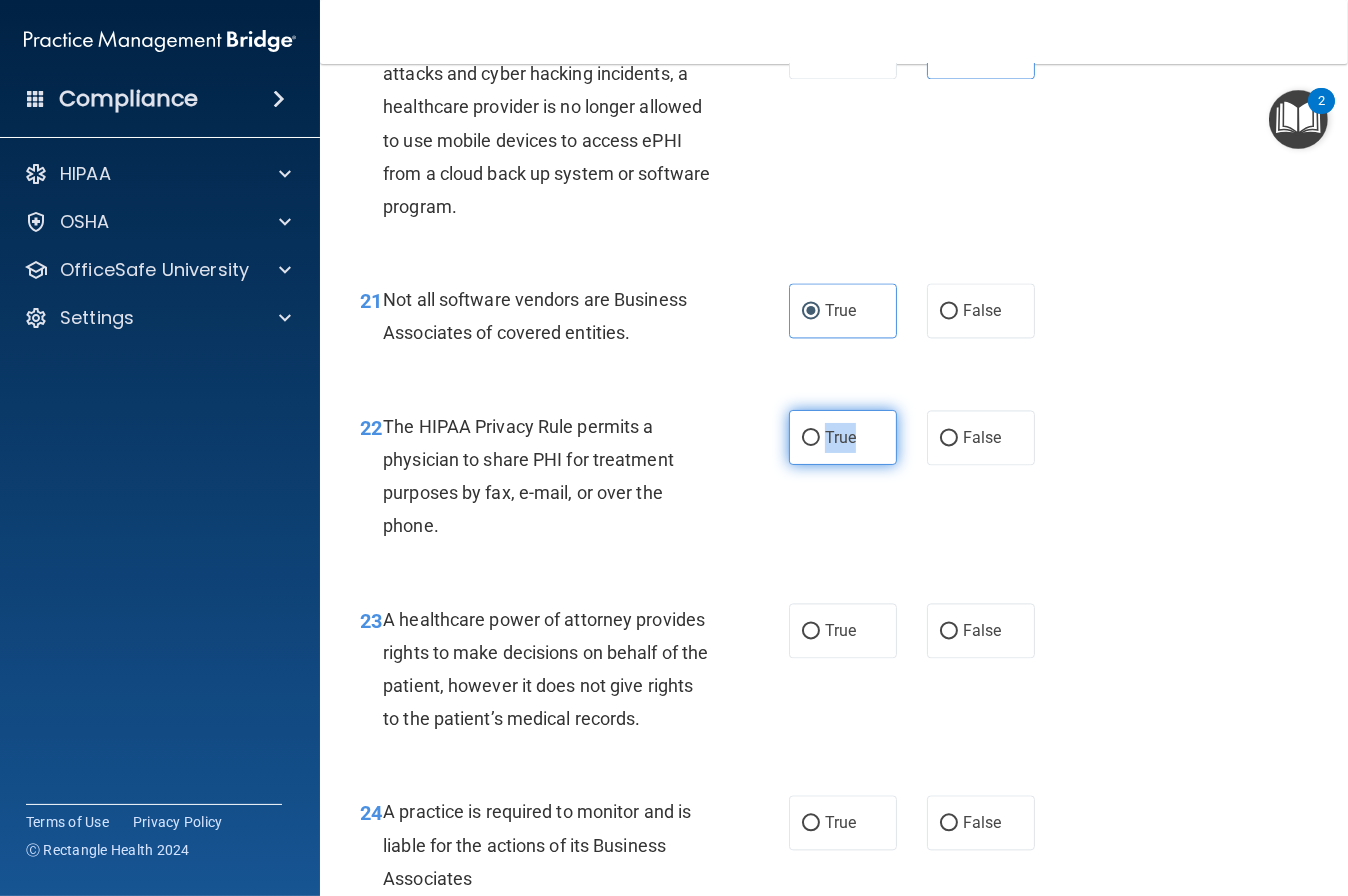 click on "True" at bounding box center [811, 438] 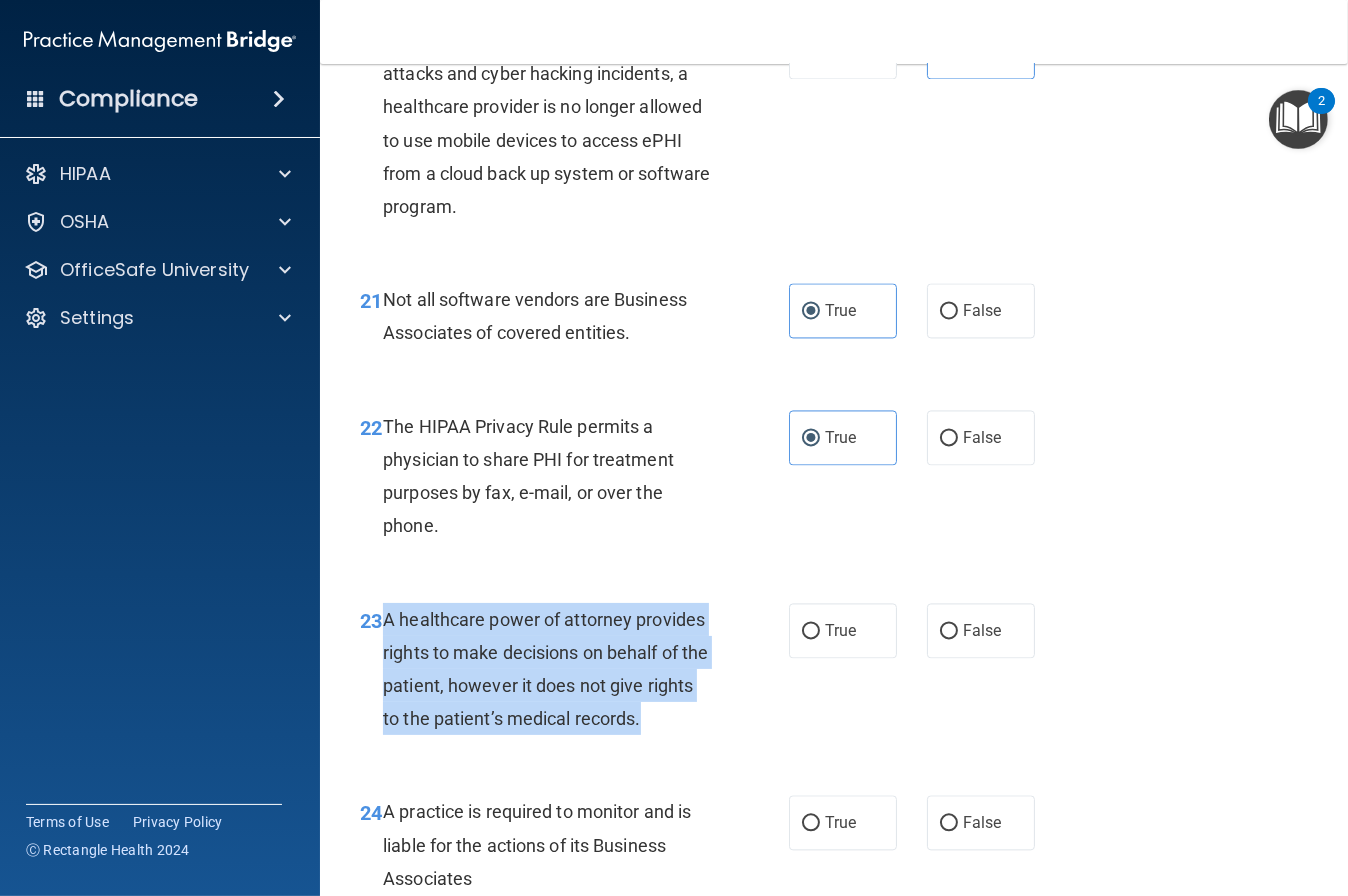 drag, startPoint x: 384, startPoint y: 653, endPoint x: 675, endPoint y: 735, distance: 302.3326 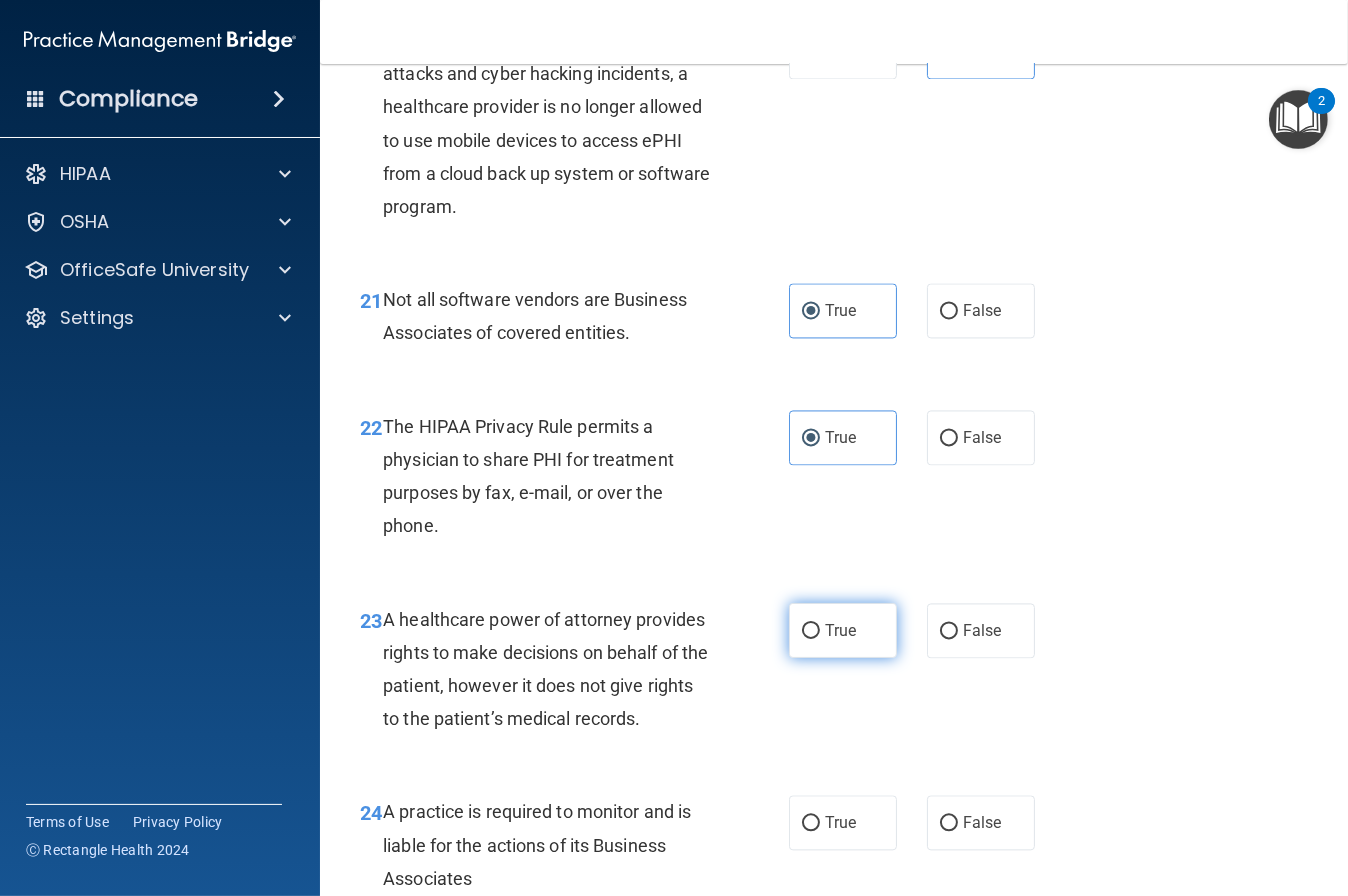click on "True" at bounding box center (843, 630) 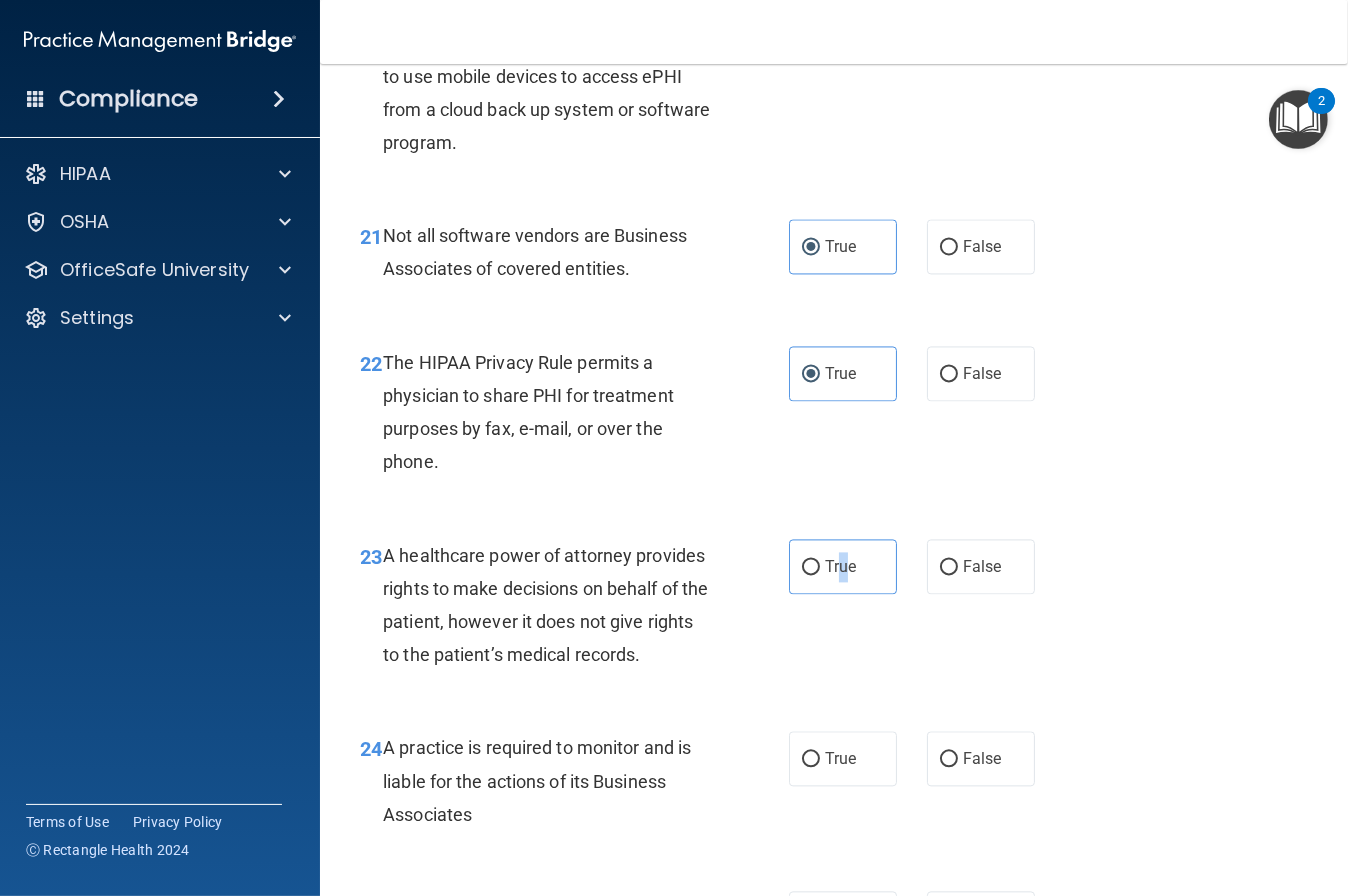 scroll, scrollTop: 4020, scrollLeft: 0, axis: vertical 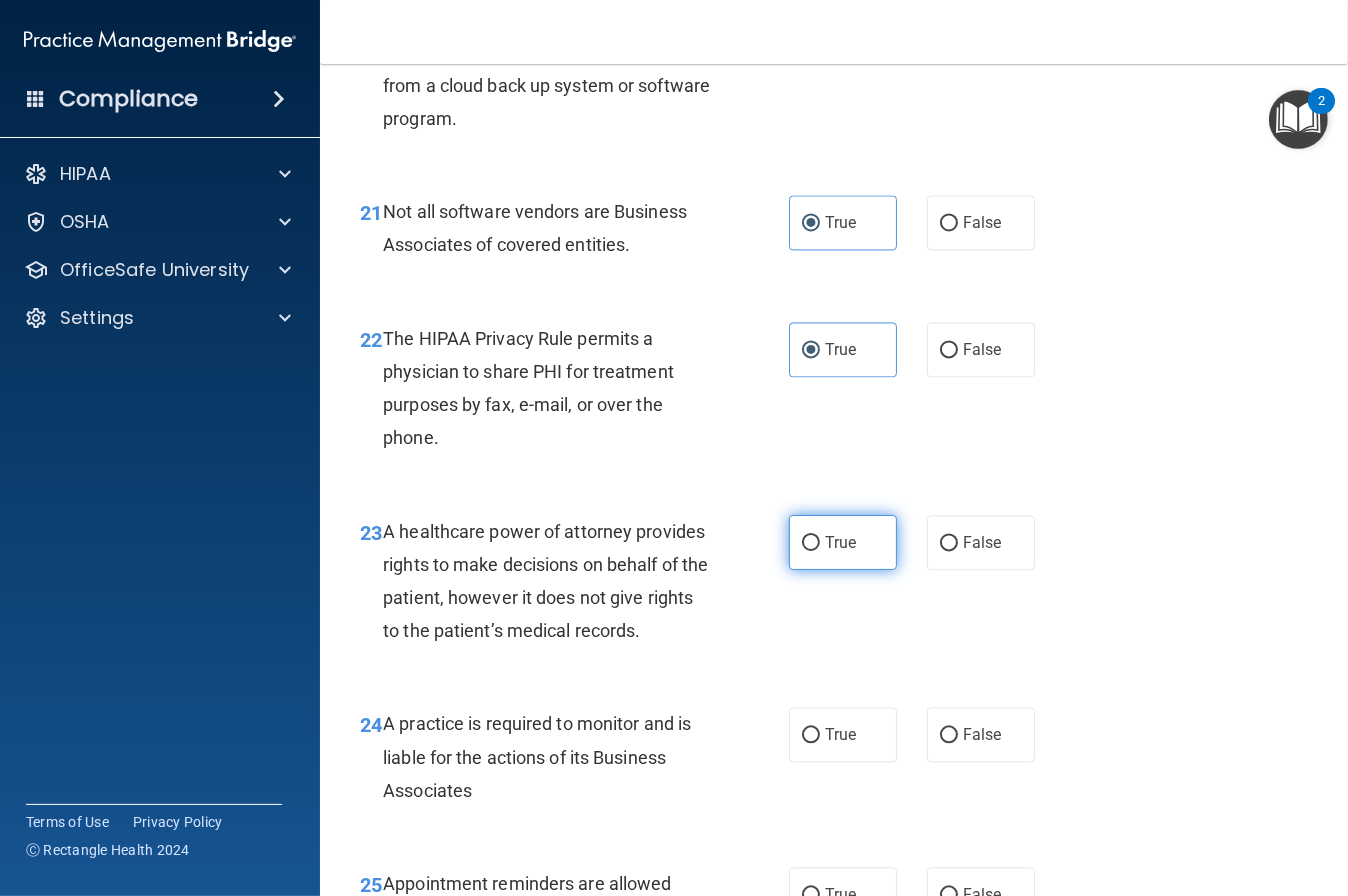 click on "True" at bounding box center (840, 542) 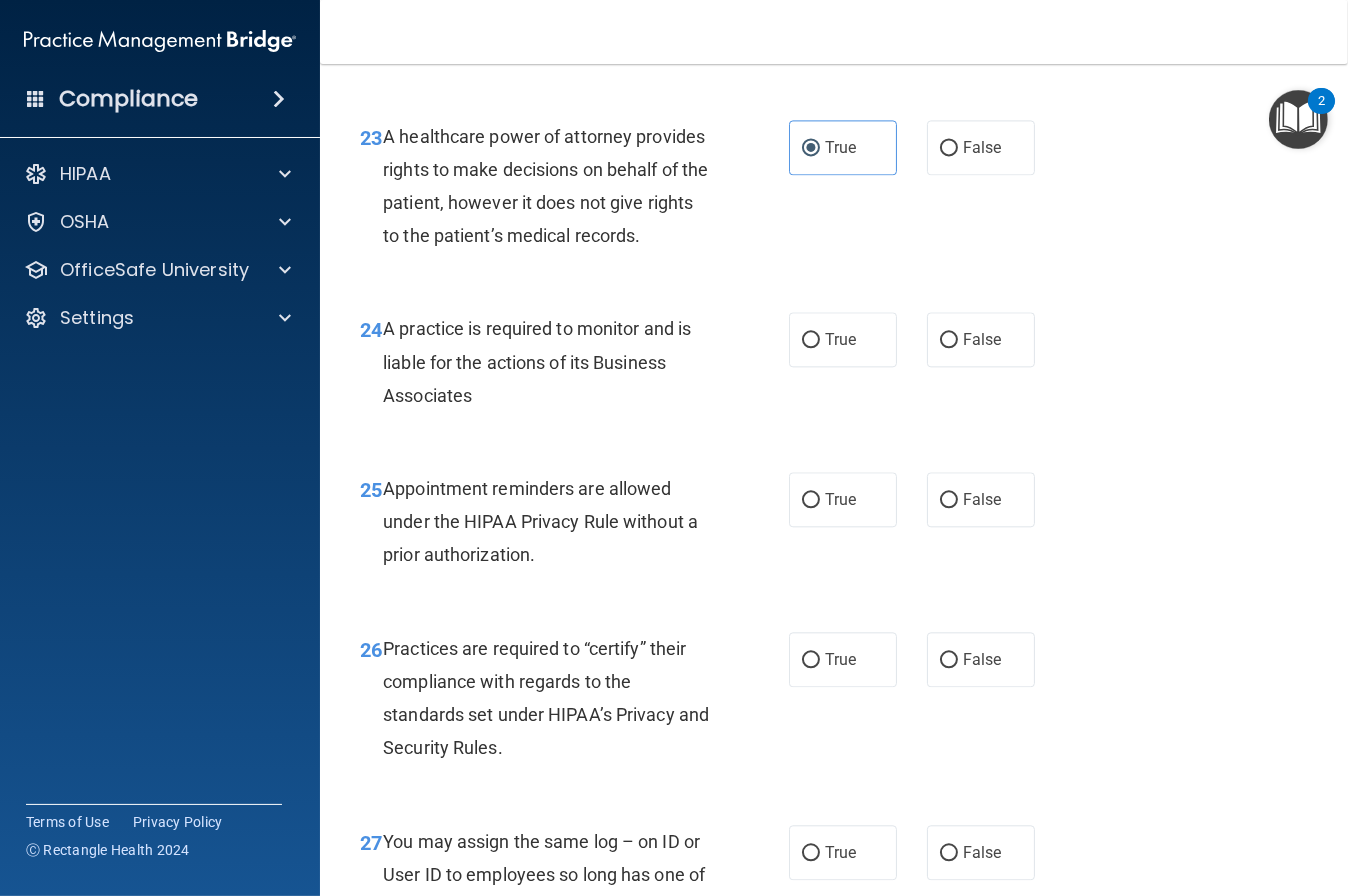 scroll, scrollTop: 4417, scrollLeft: 0, axis: vertical 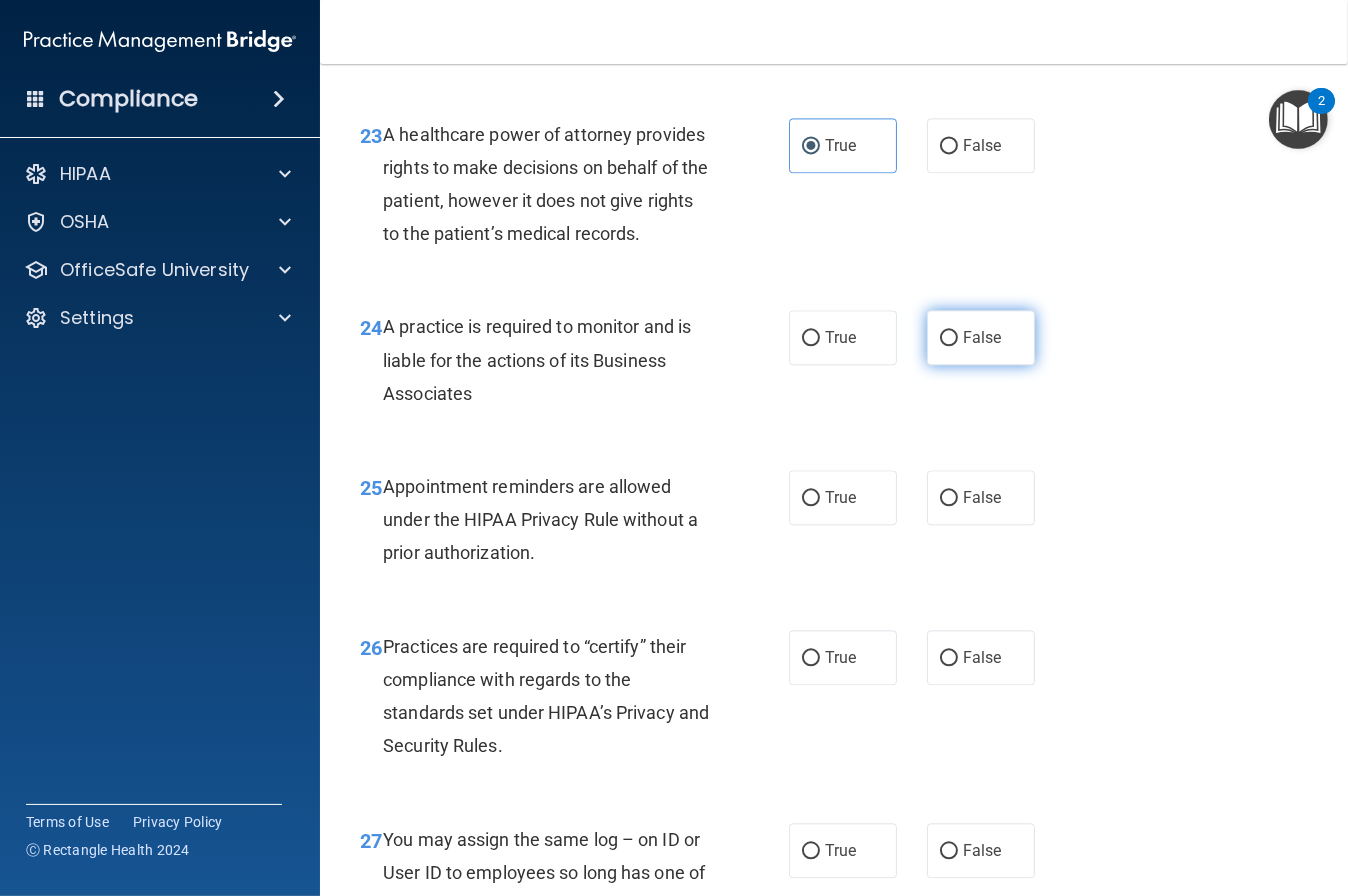 click on "False" at bounding box center [982, 337] 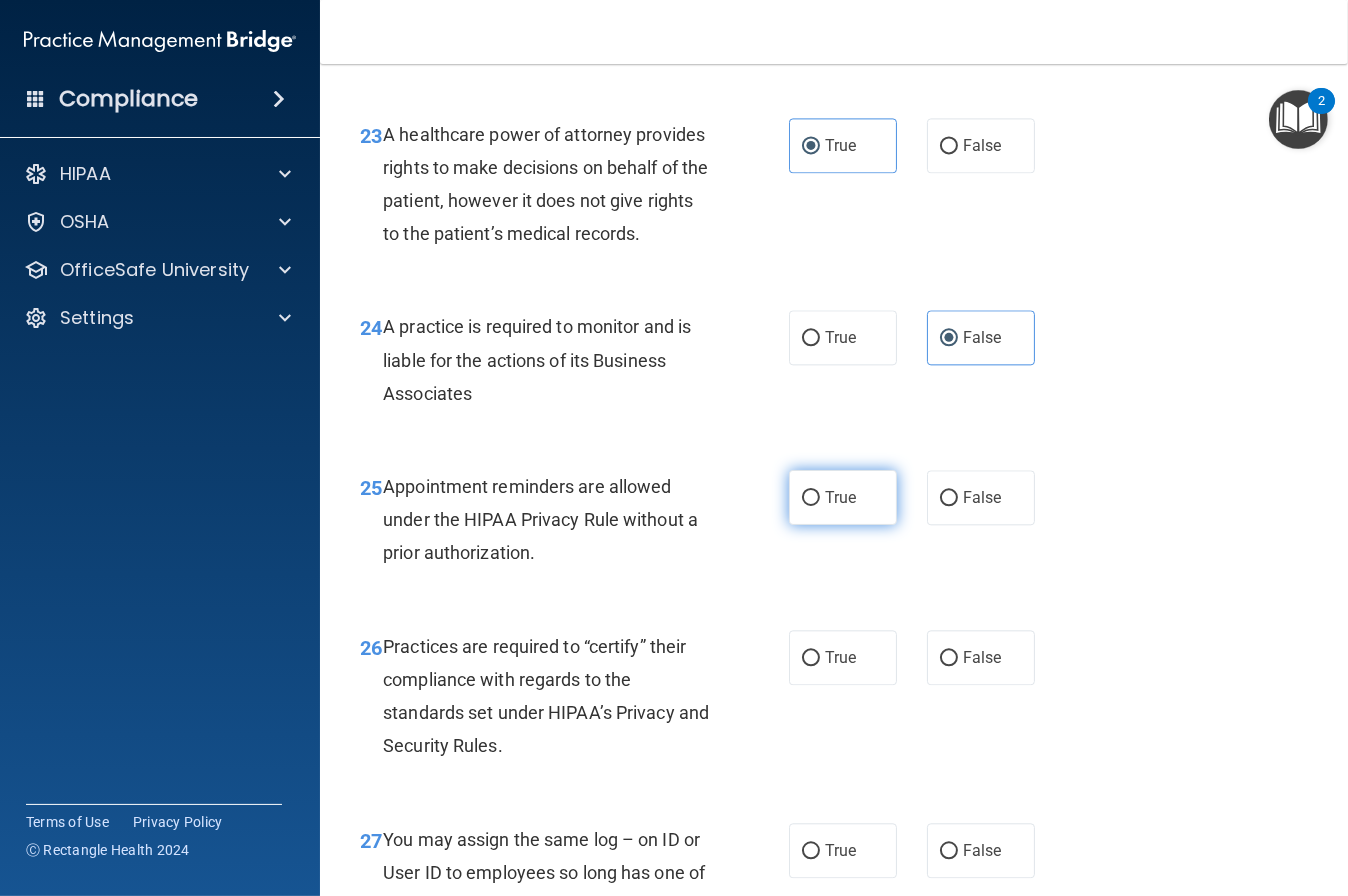 click on "True" at bounding box center [840, 497] 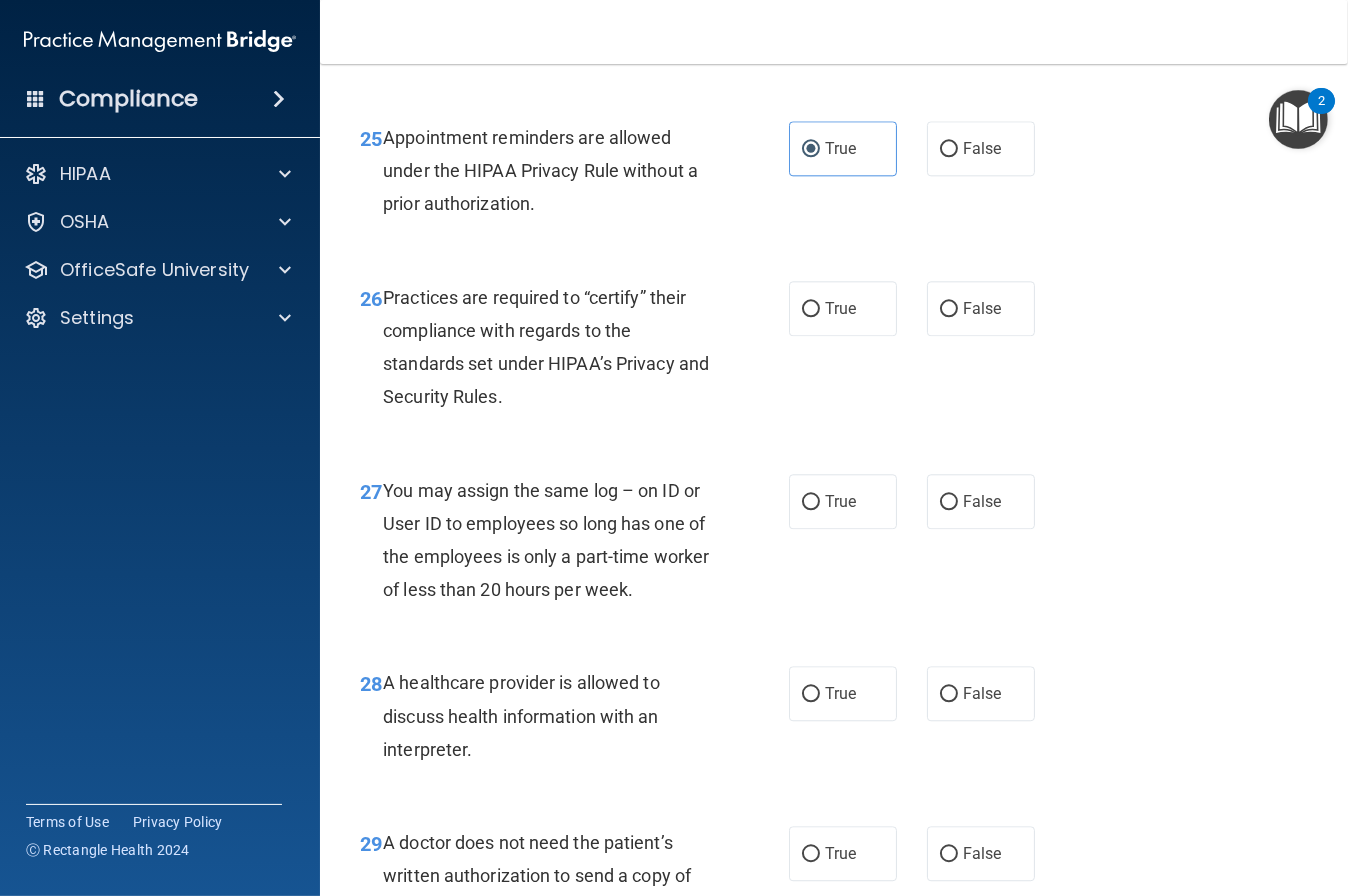 scroll, scrollTop: 4790, scrollLeft: 0, axis: vertical 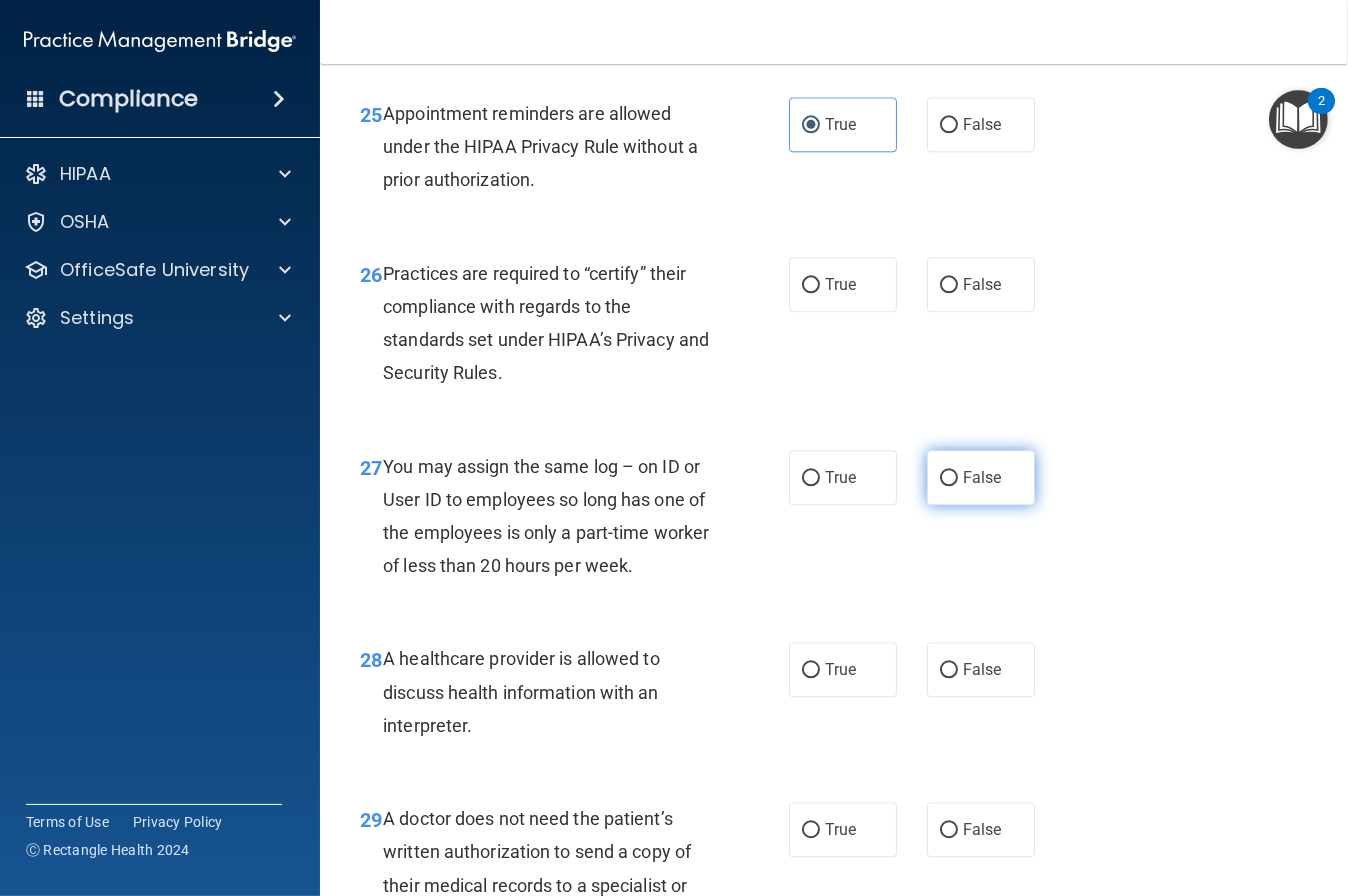 click on "False" at bounding box center [982, 477] 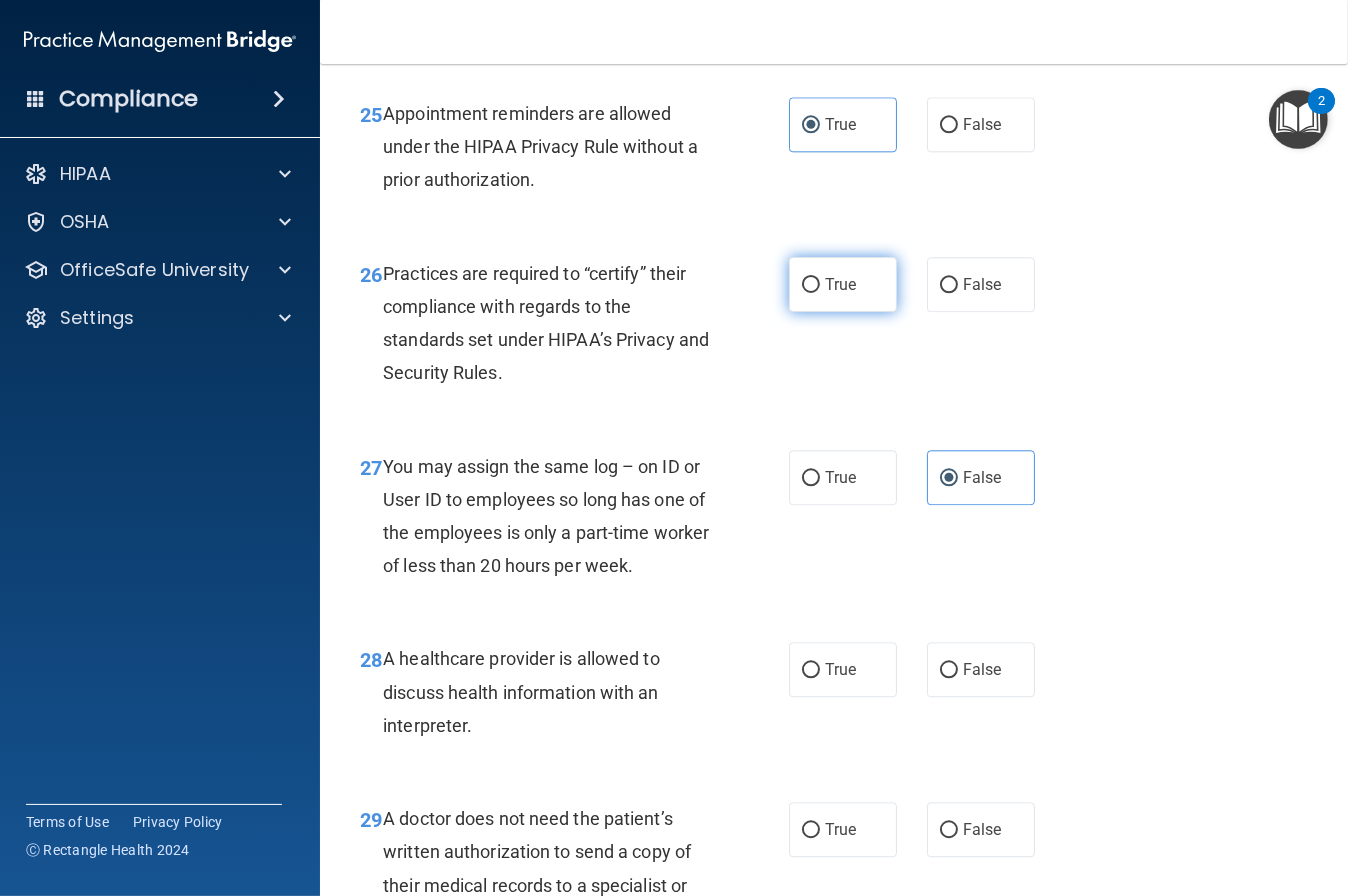 click on "True" at bounding box center [840, 284] 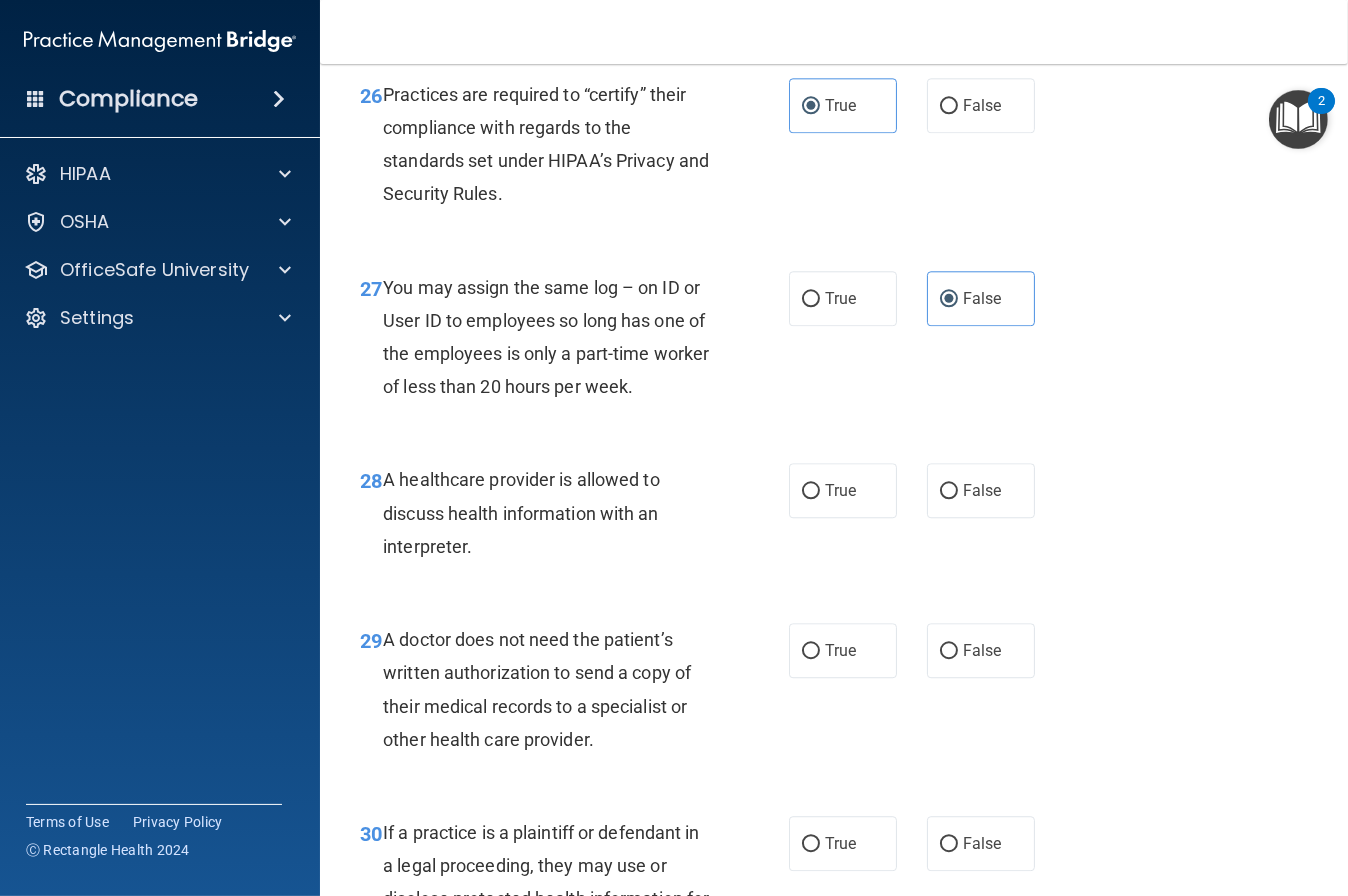 scroll, scrollTop: 4970, scrollLeft: 0, axis: vertical 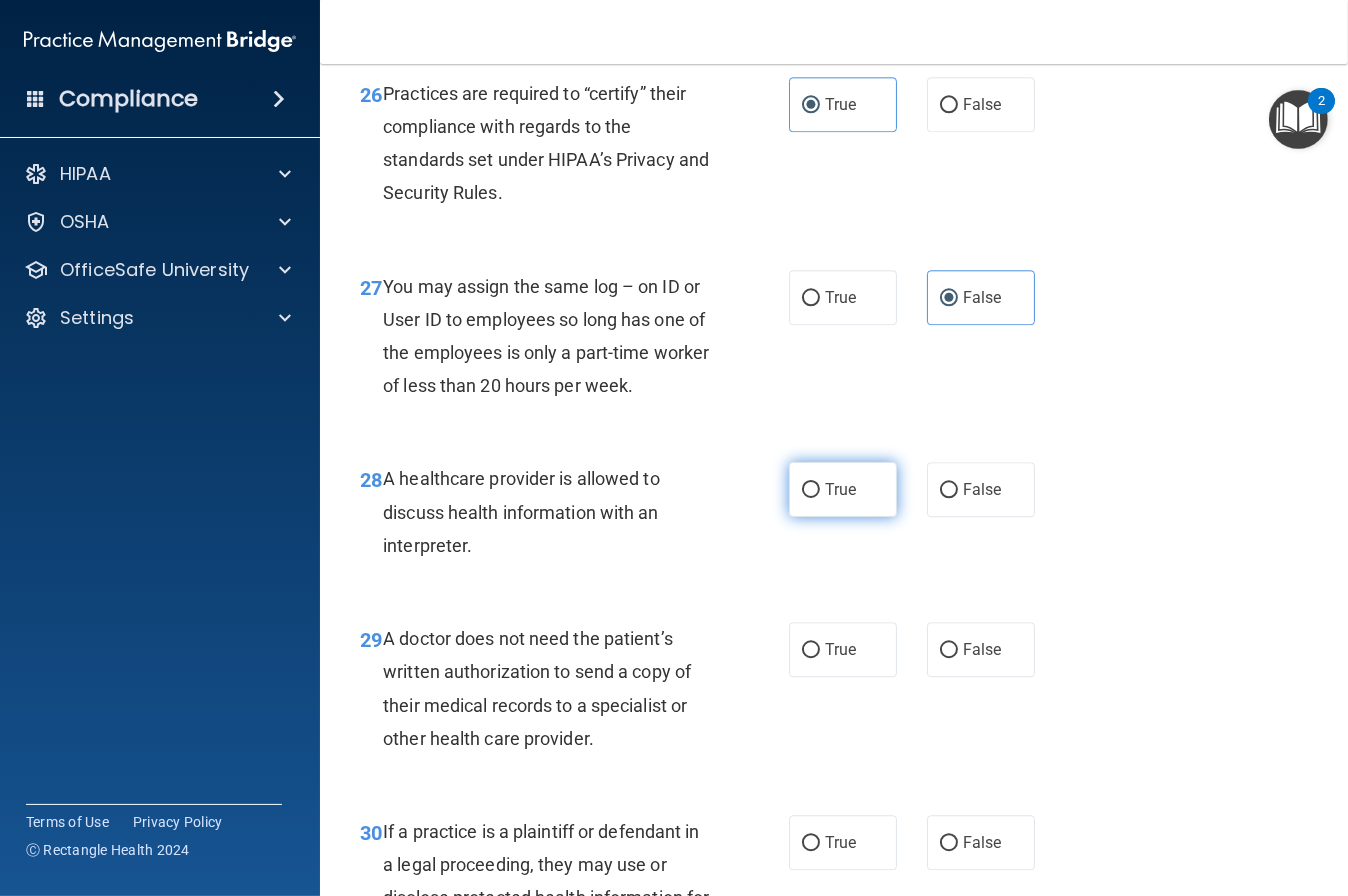 click on "True" at bounding box center (840, 489) 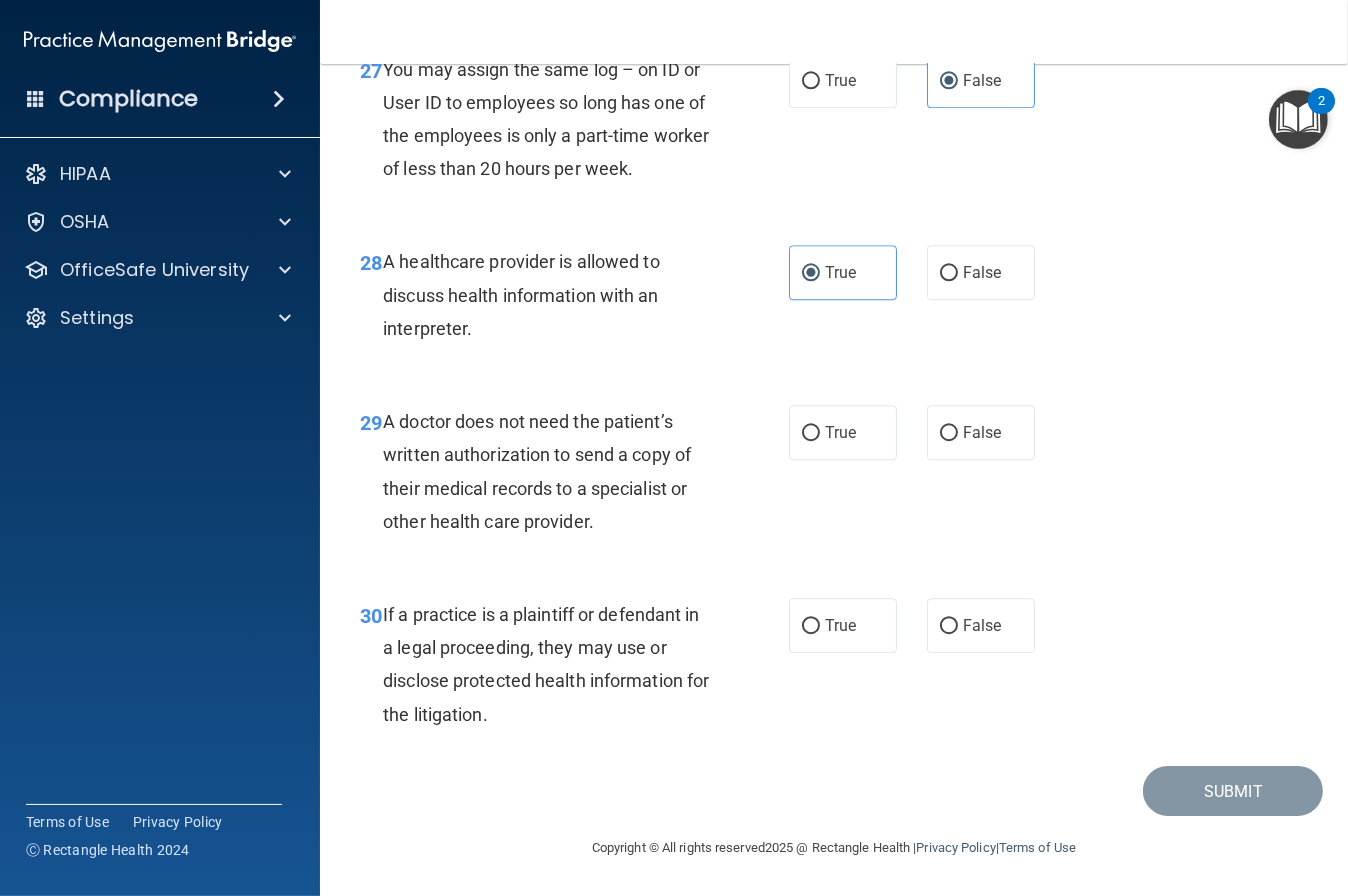 scroll, scrollTop: 5216, scrollLeft: 0, axis: vertical 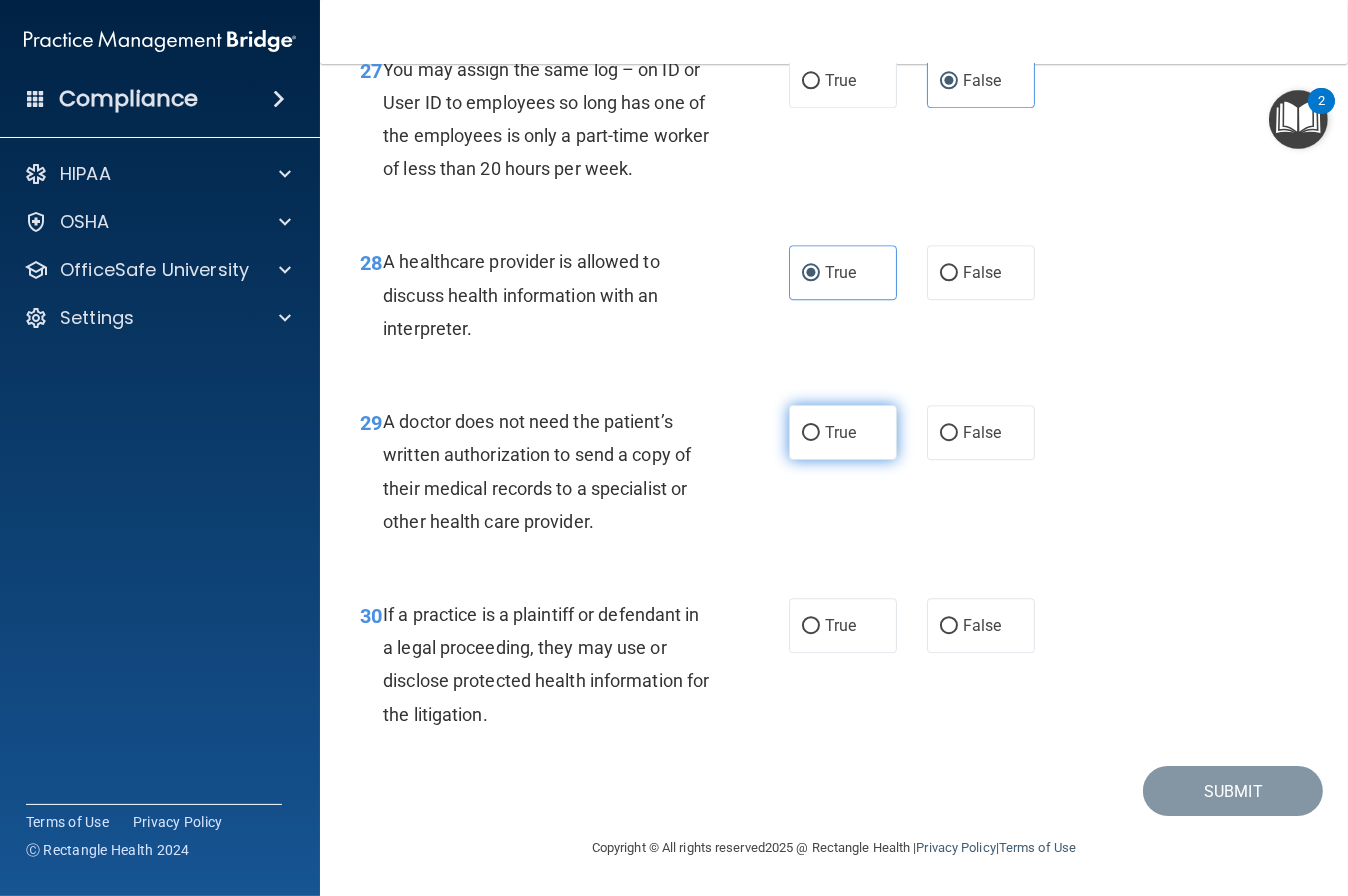 click on "True" at bounding box center [811, 433] 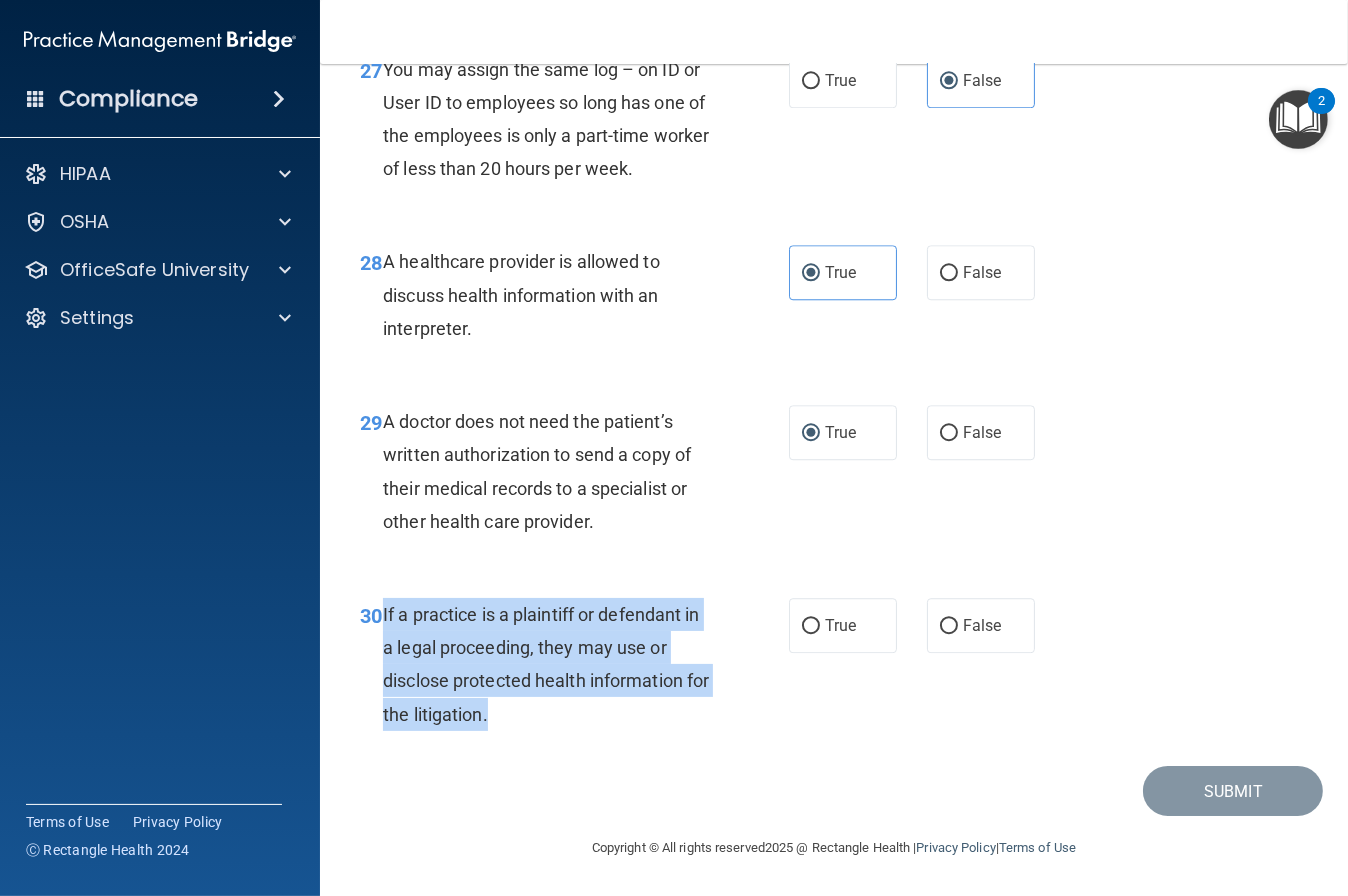 drag, startPoint x: 383, startPoint y: 618, endPoint x: 536, endPoint y: 711, distance: 179.04749 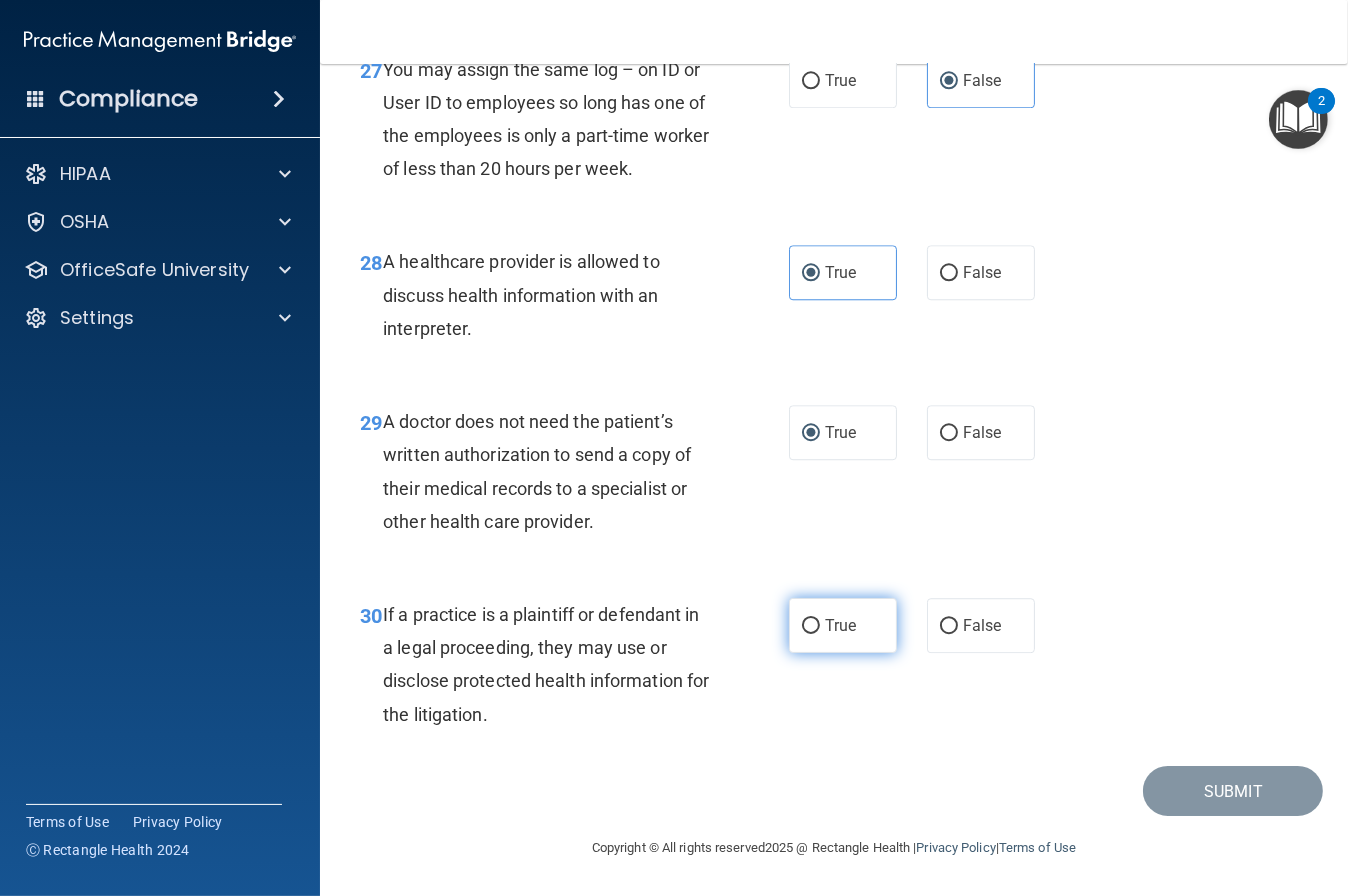 click on "True" at bounding box center [843, 625] 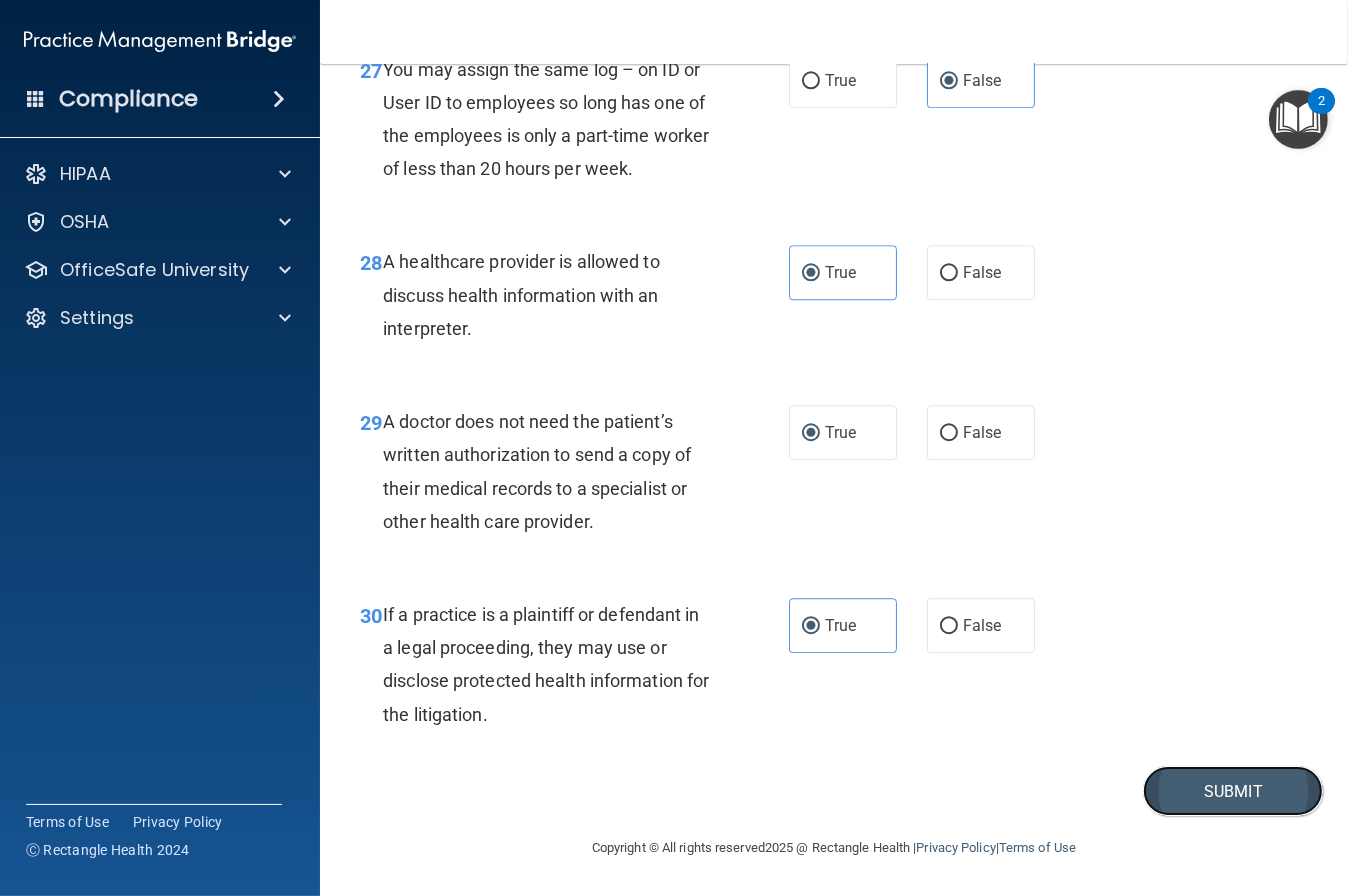 click on "Submit" at bounding box center (1233, 791) 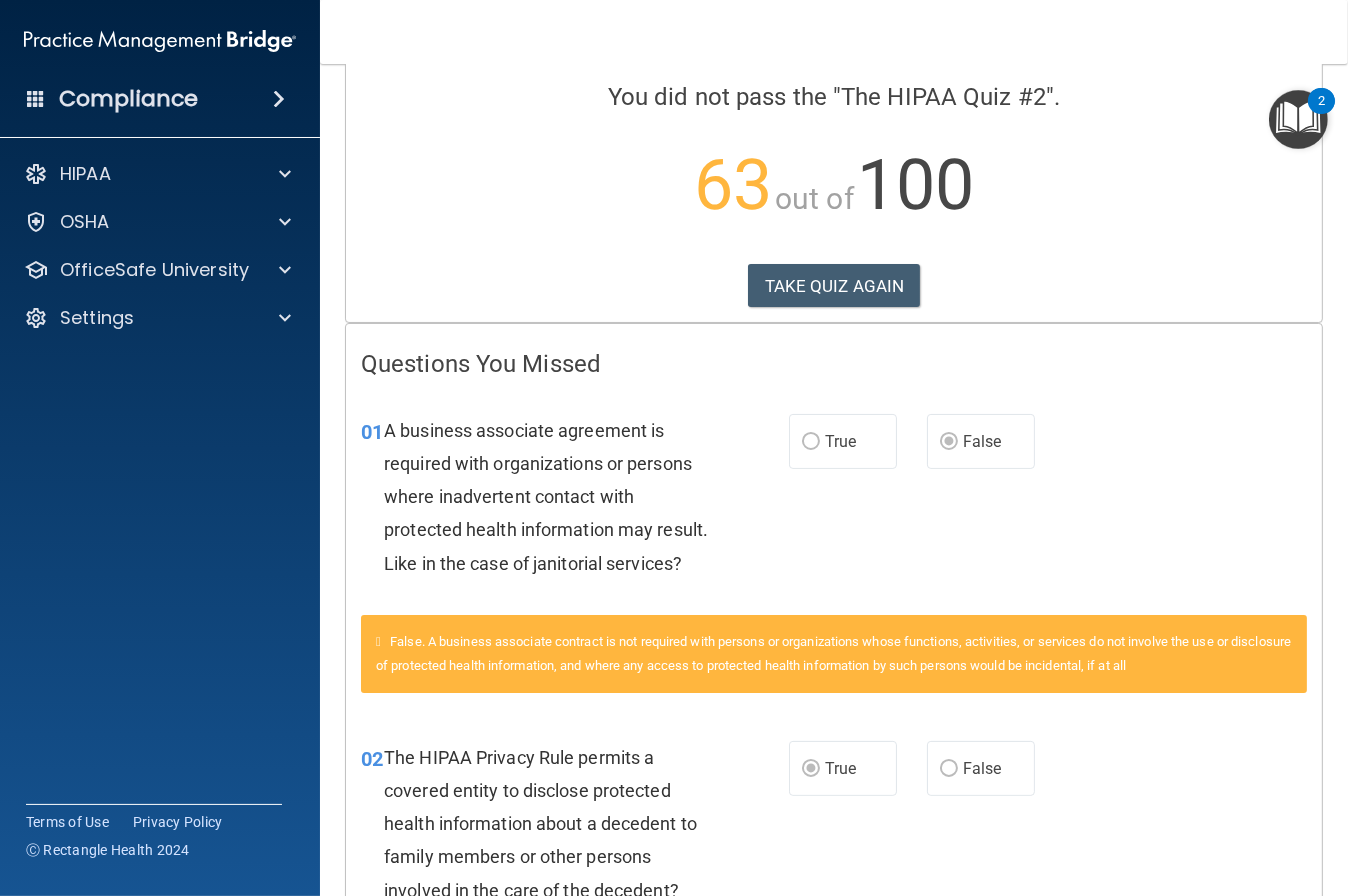 scroll, scrollTop: 146, scrollLeft: 0, axis: vertical 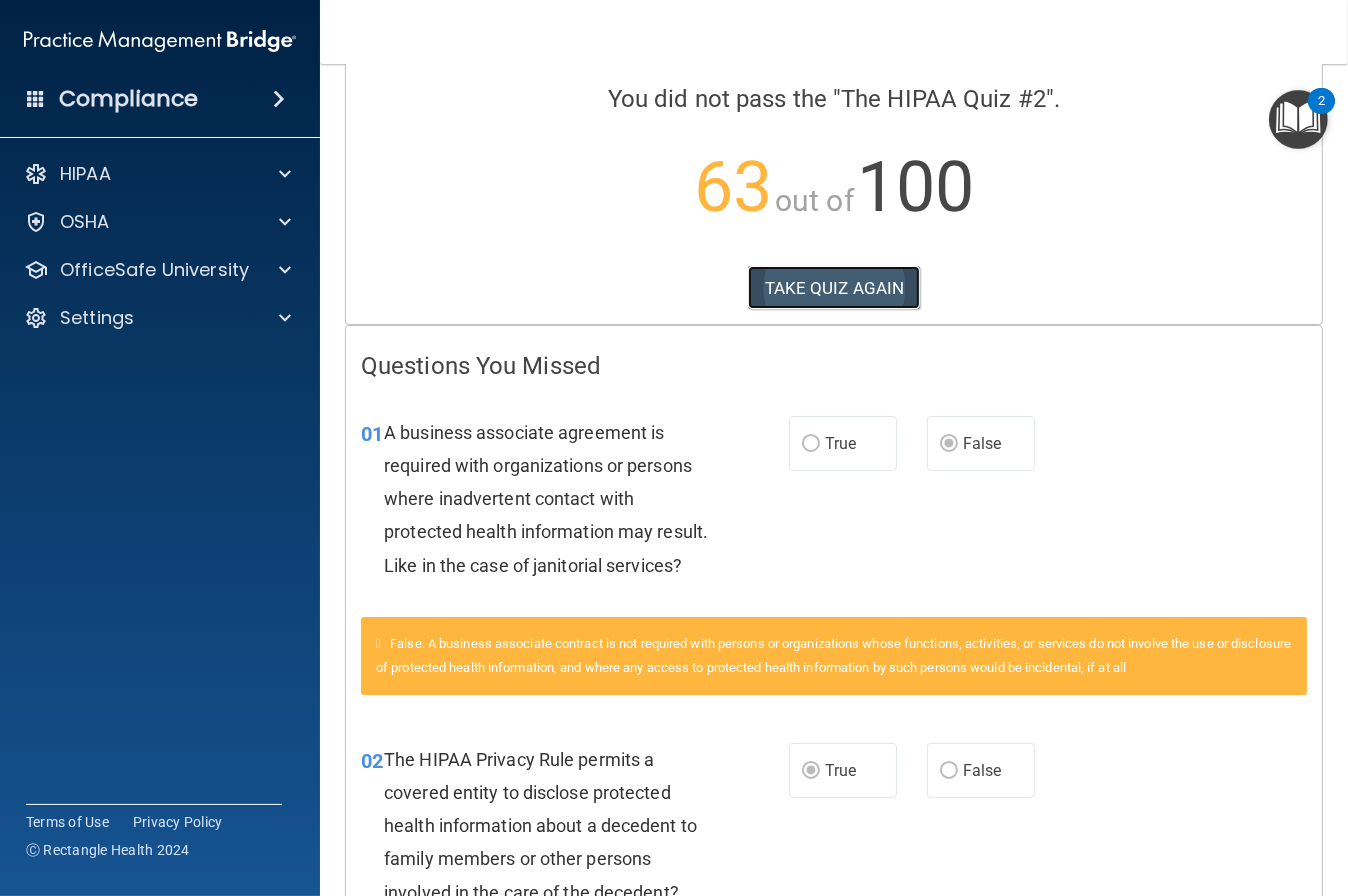 click on "TAKE QUIZ AGAIN" at bounding box center (834, 288) 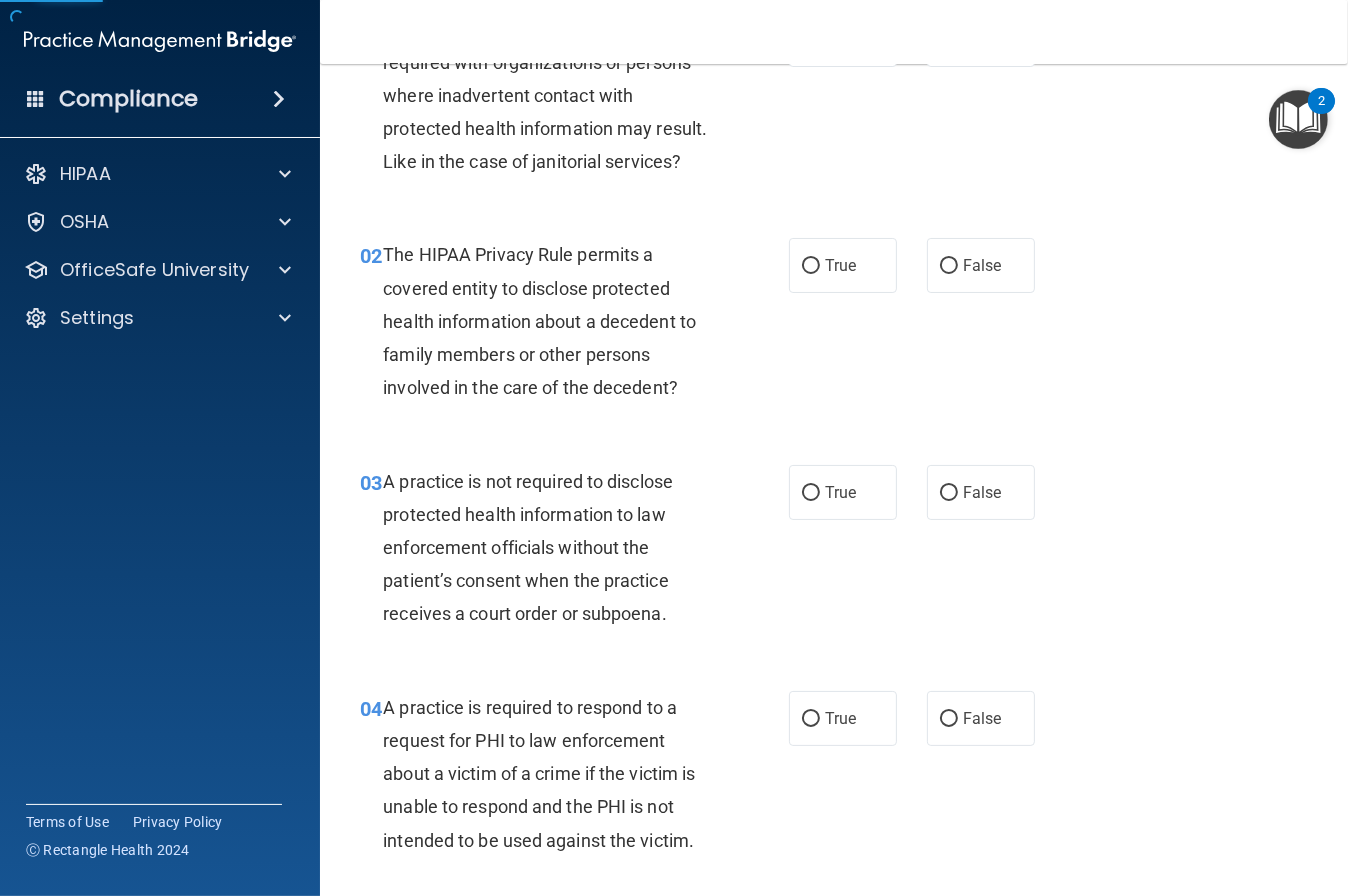 scroll, scrollTop: 0, scrollLeft: 0, axis: both 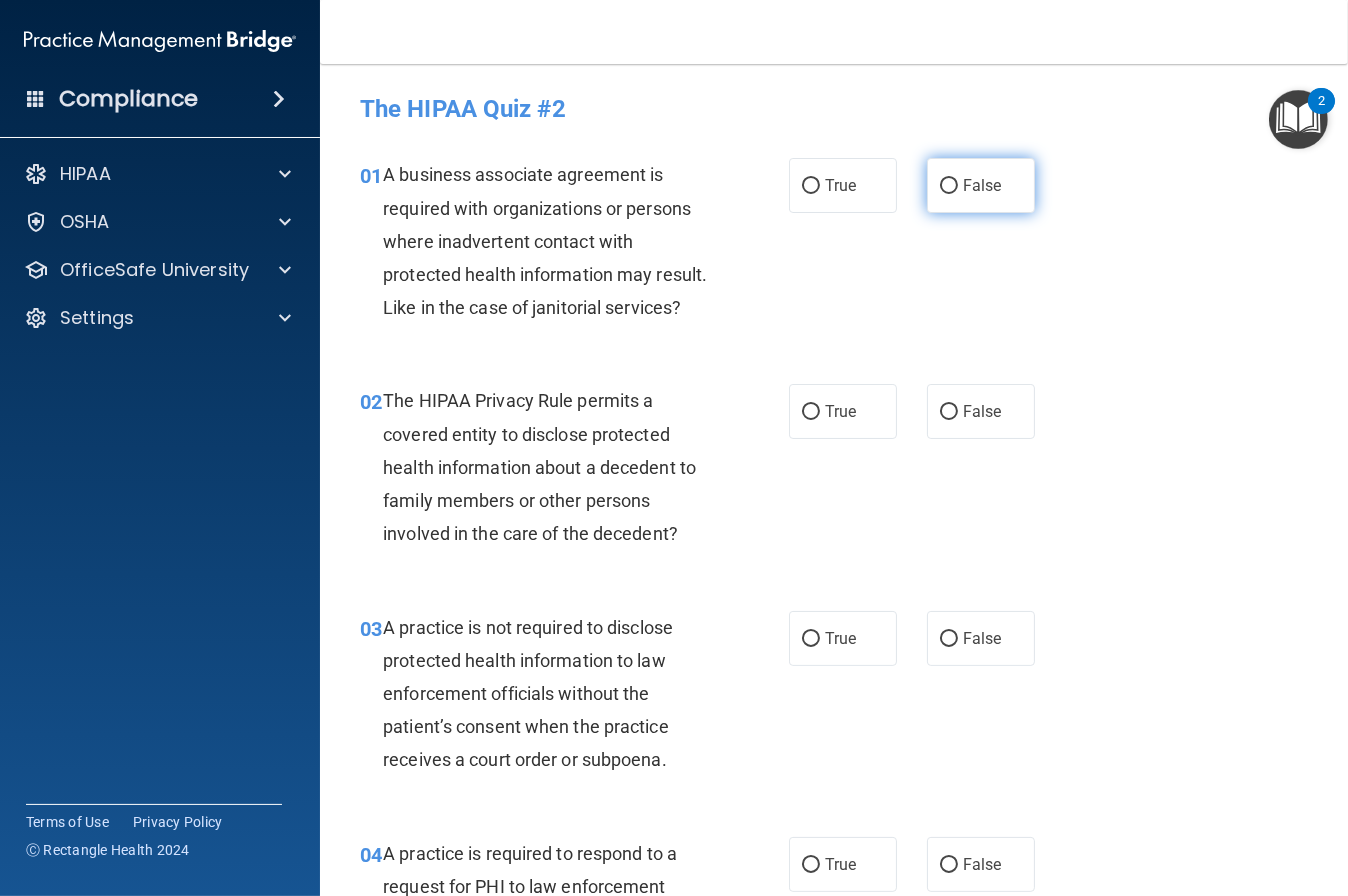click on "False" at bounding box center [982, 185] 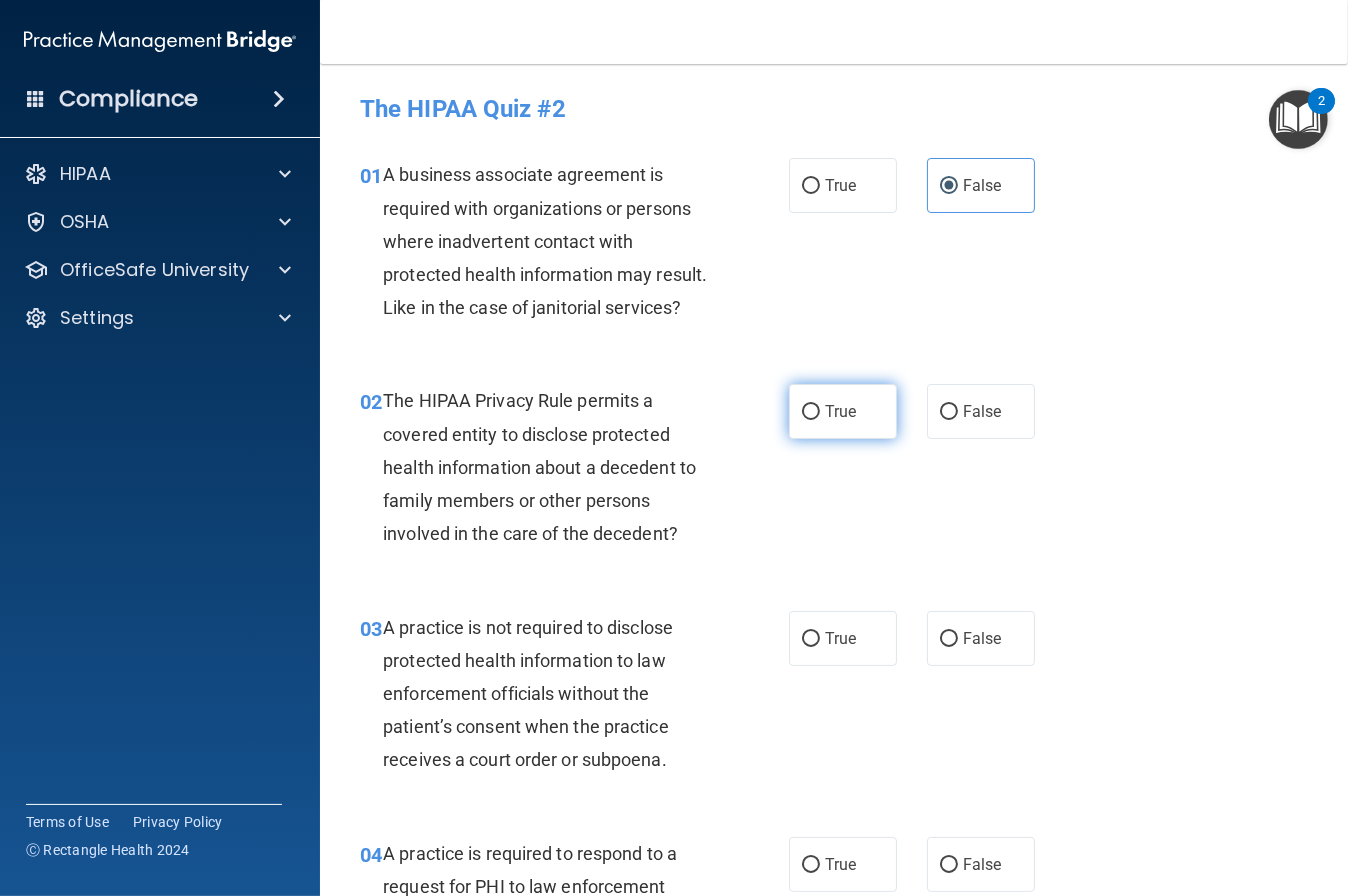click on "True" at bounding box center (843, 411) 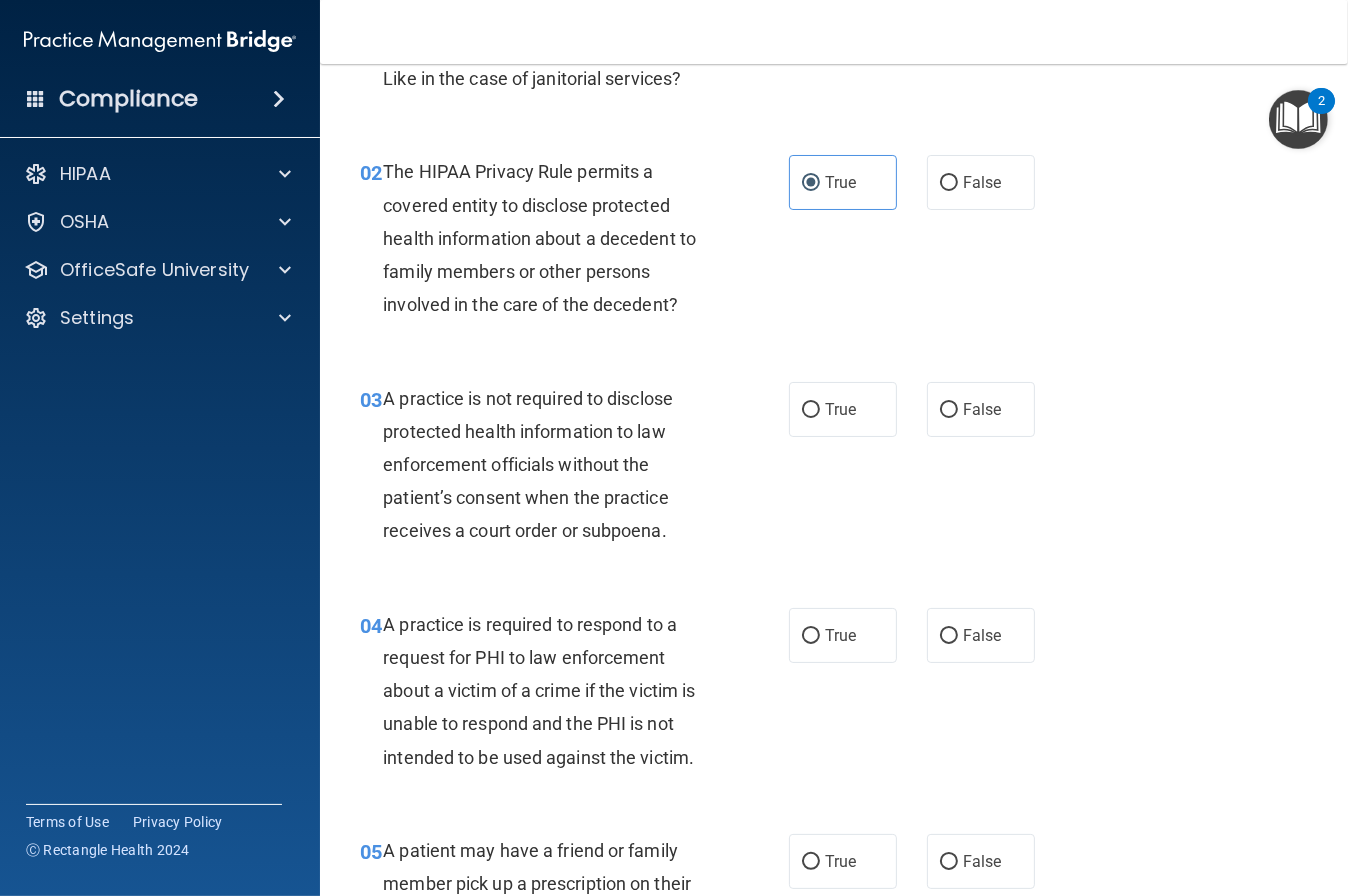 scroll, scrollTop: 332, scrollLeft: 0, axis: vertical 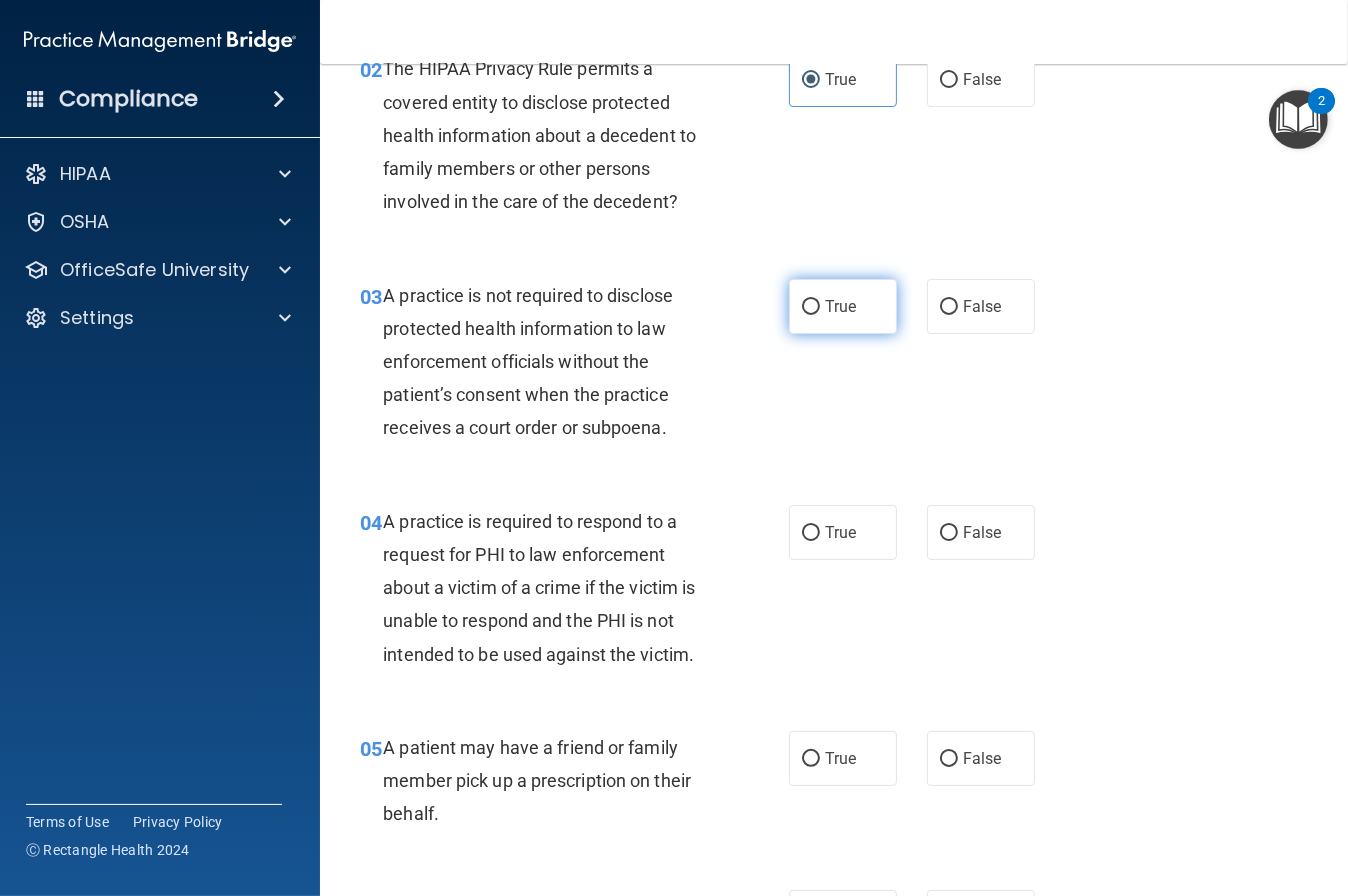 click on "True" at bounding box center (843, 306) 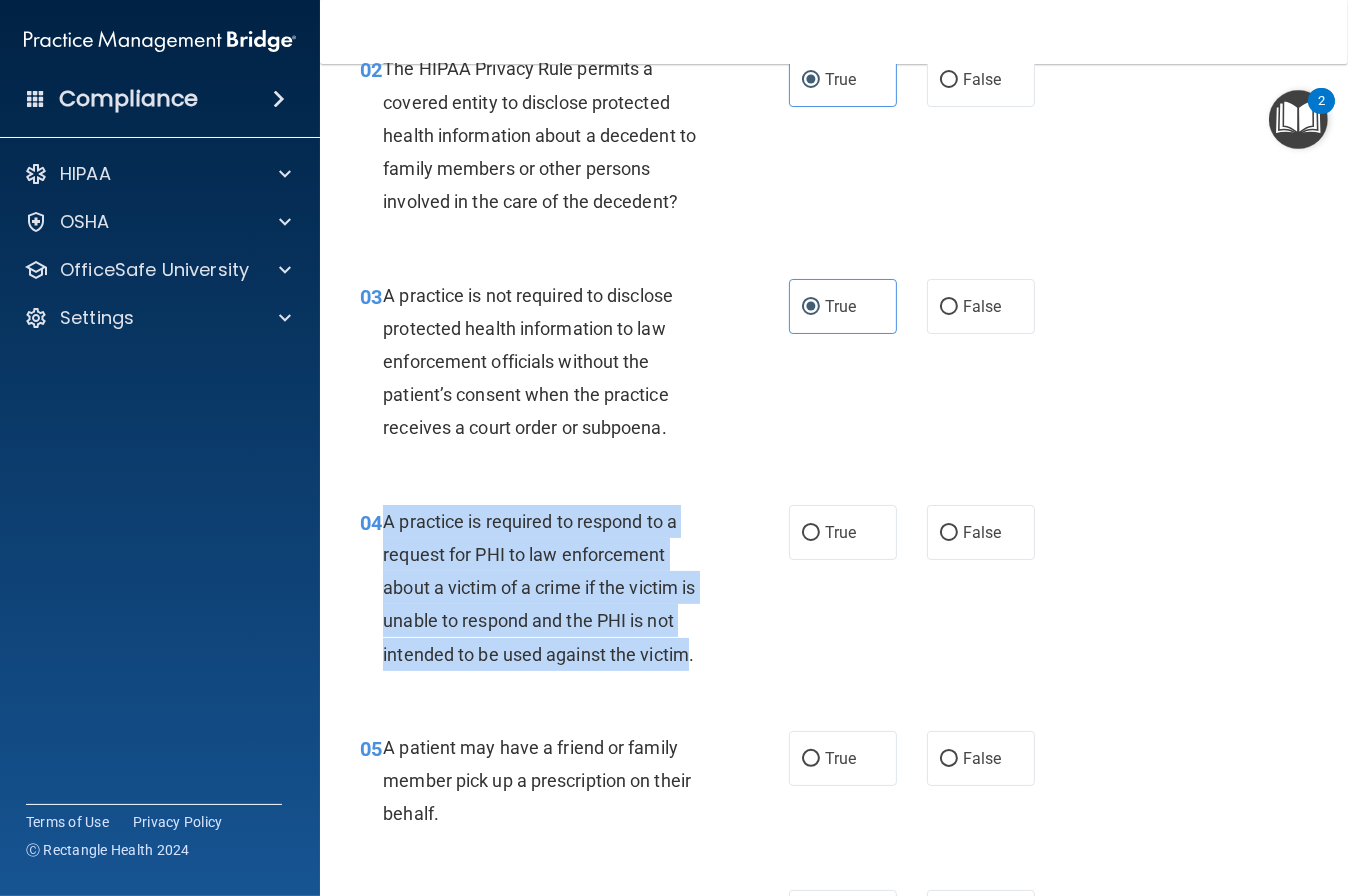 drag, startPoint x: 385, startPoint y: 523, endPoint x: 654, endPoint y: 624, distance: 287.33603 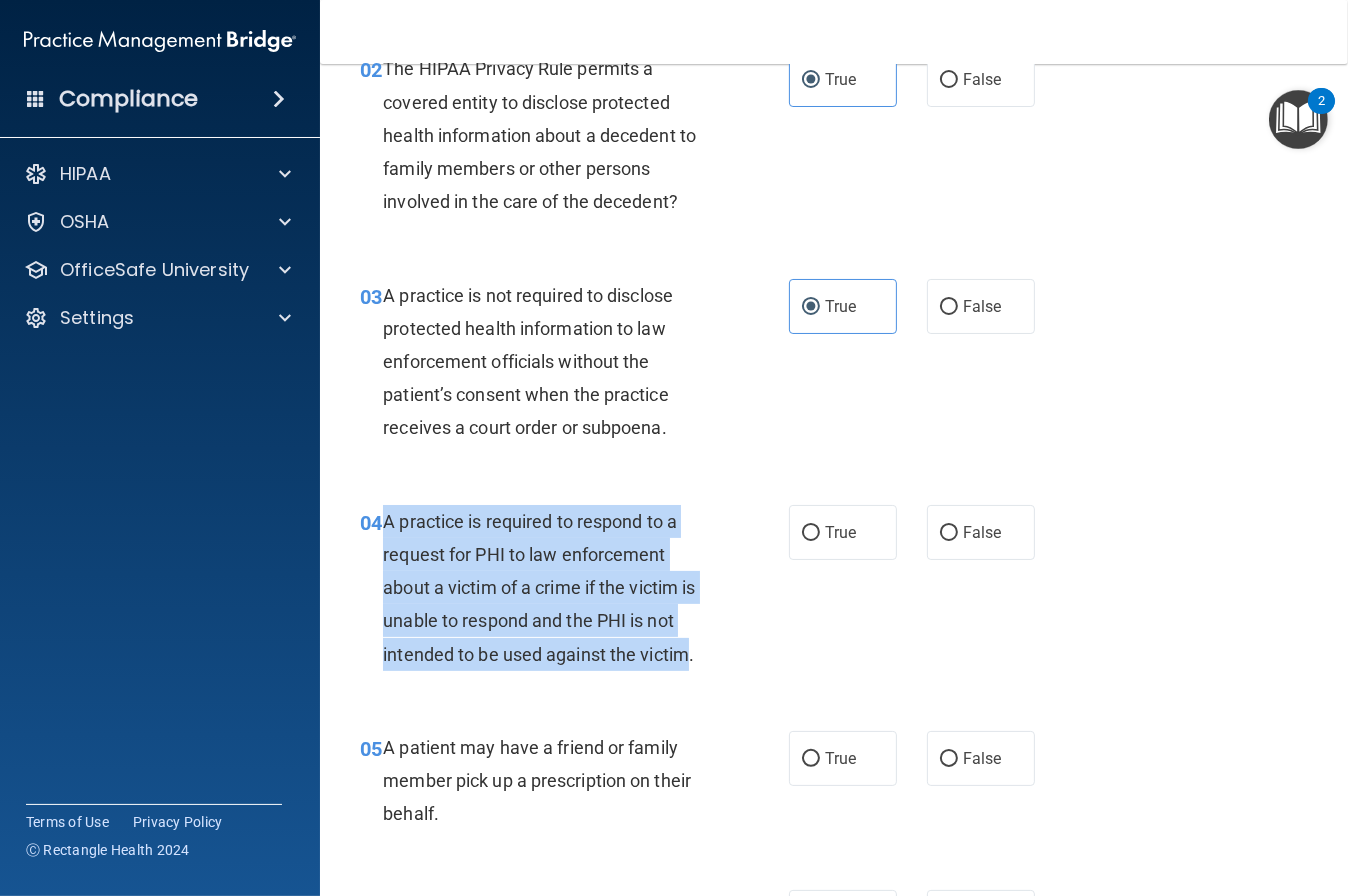 copy on "A practice is required to respond to a request for PHI to law enforcement about a victim of a crime if the victim is unable to respond and the PHI is not intended to be used against the victim" 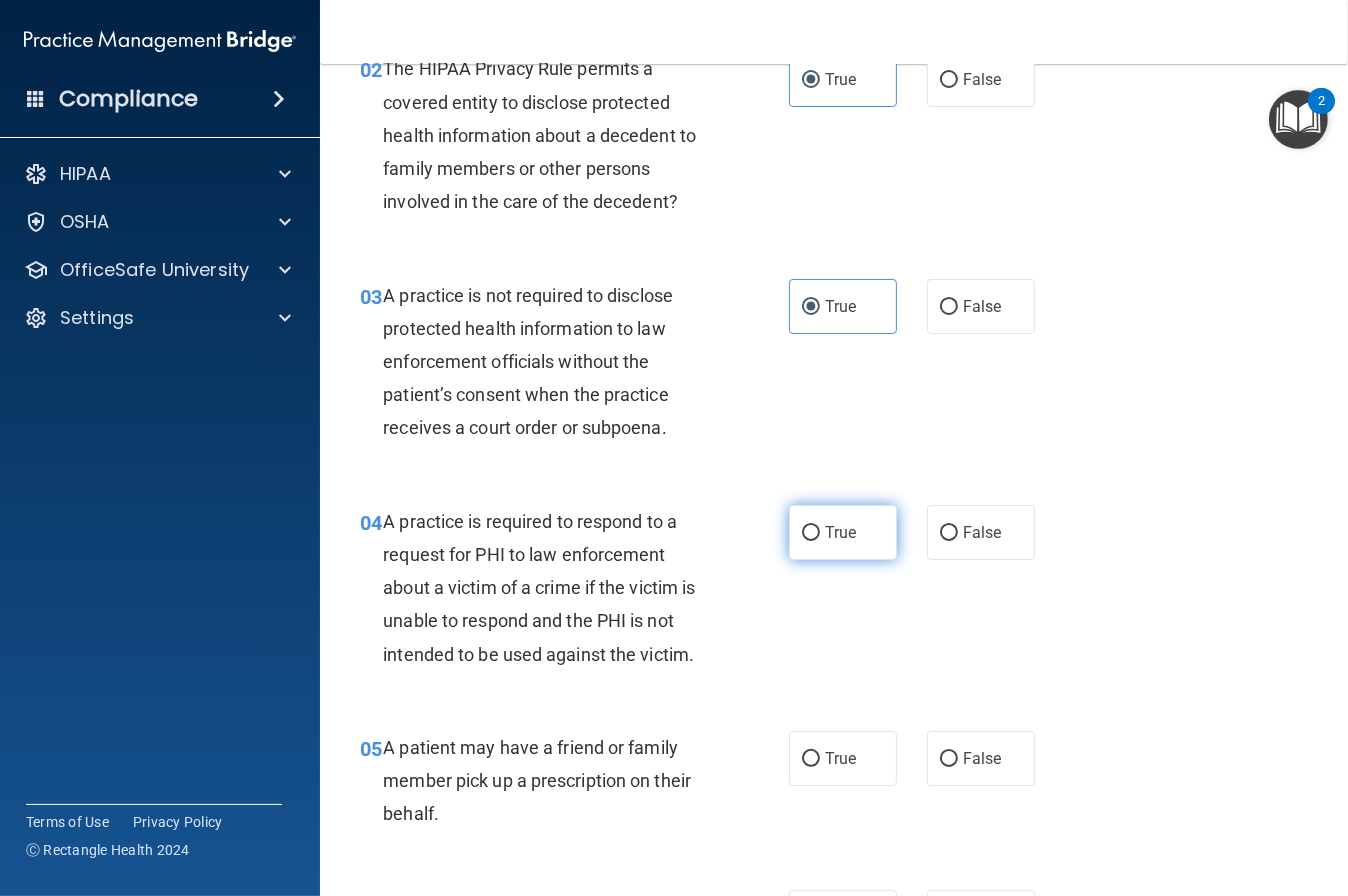click on "True" at bounding box center (843, 532) 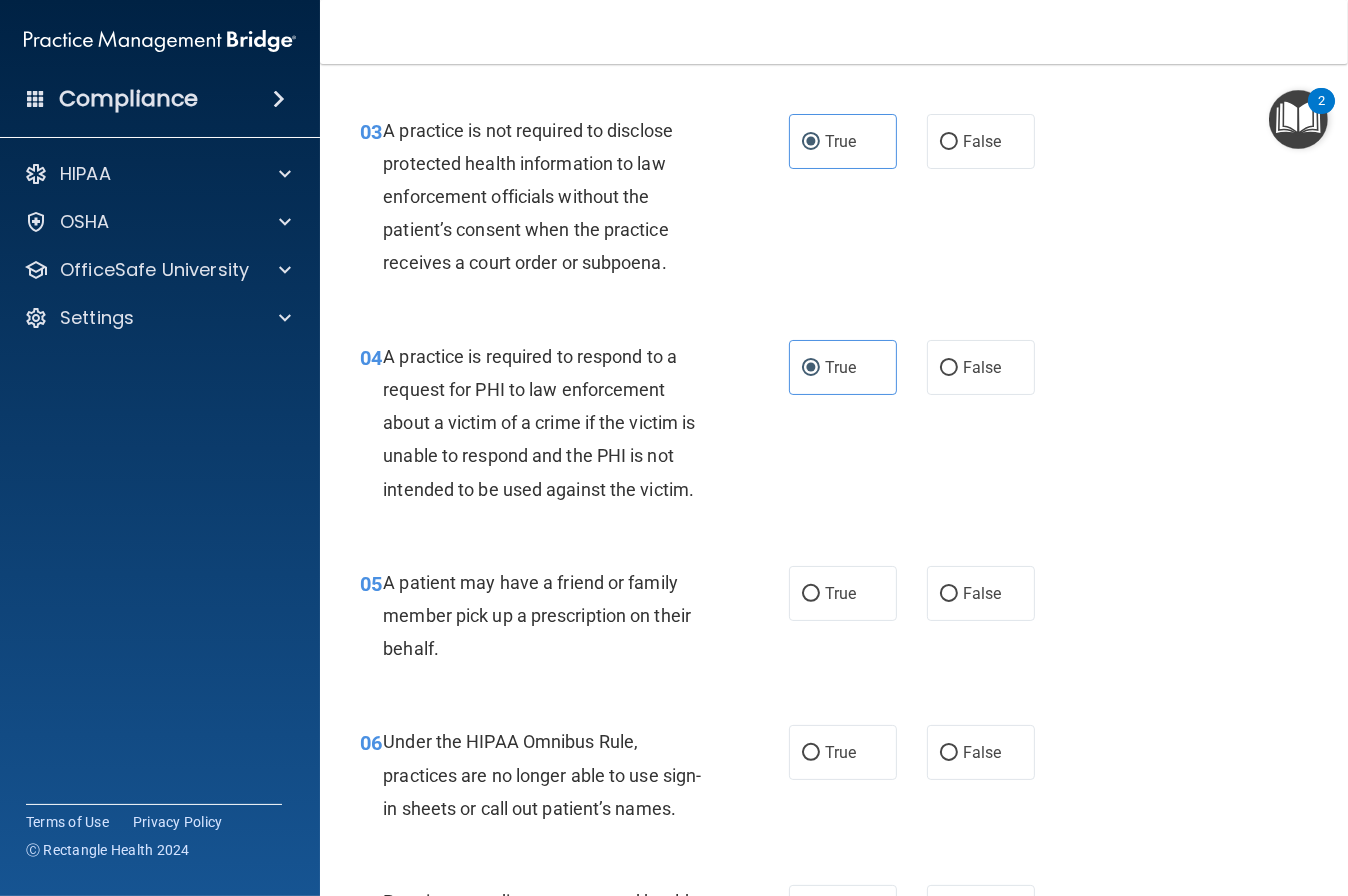 scroll, scrollTop: 508, scrollLeft: 0, axis: vertical 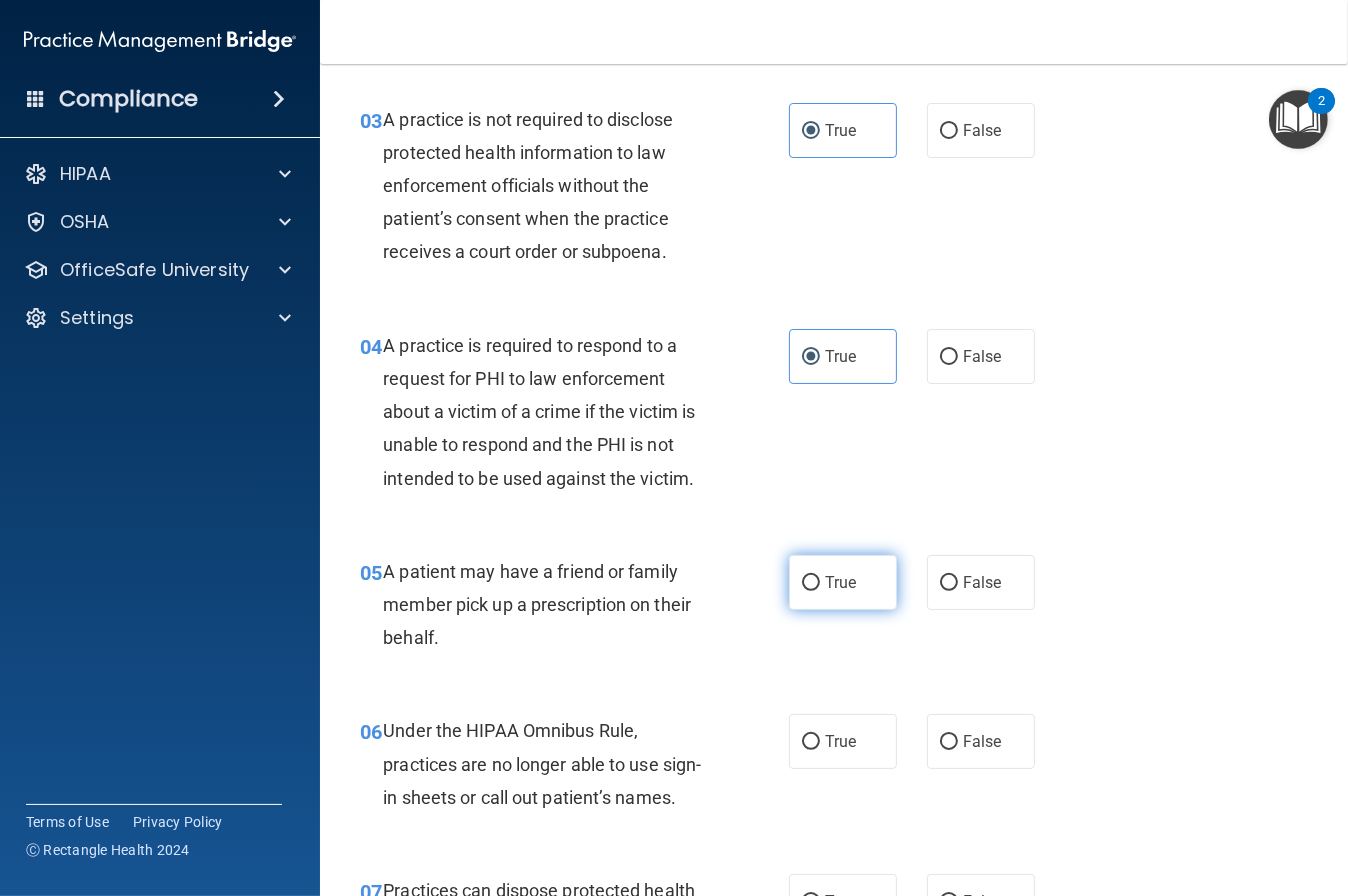click on "True" at bounding box center [840, 582] 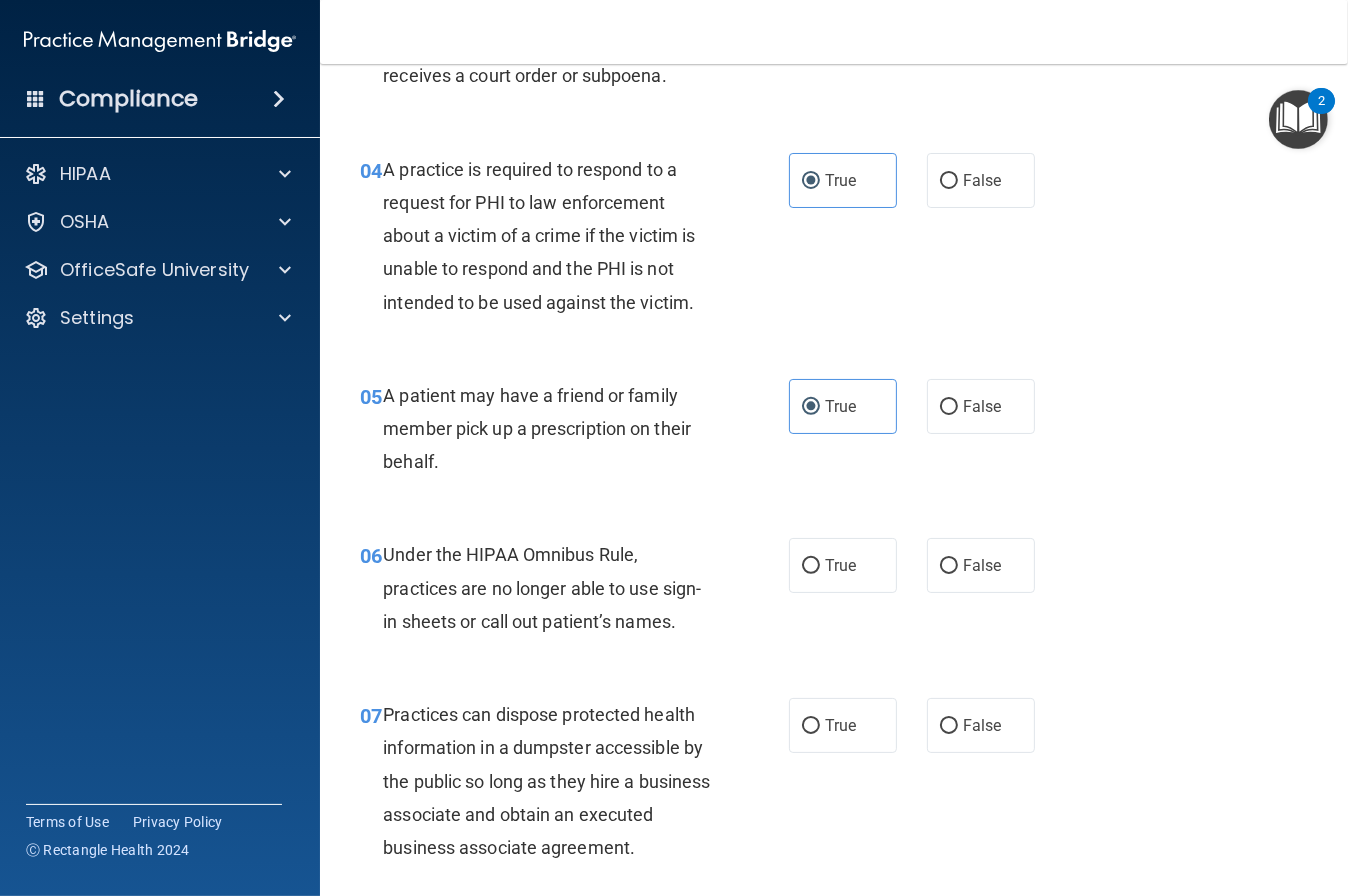 scroll, scrollTop: 685, scrollLeft: 0, axis: vertical 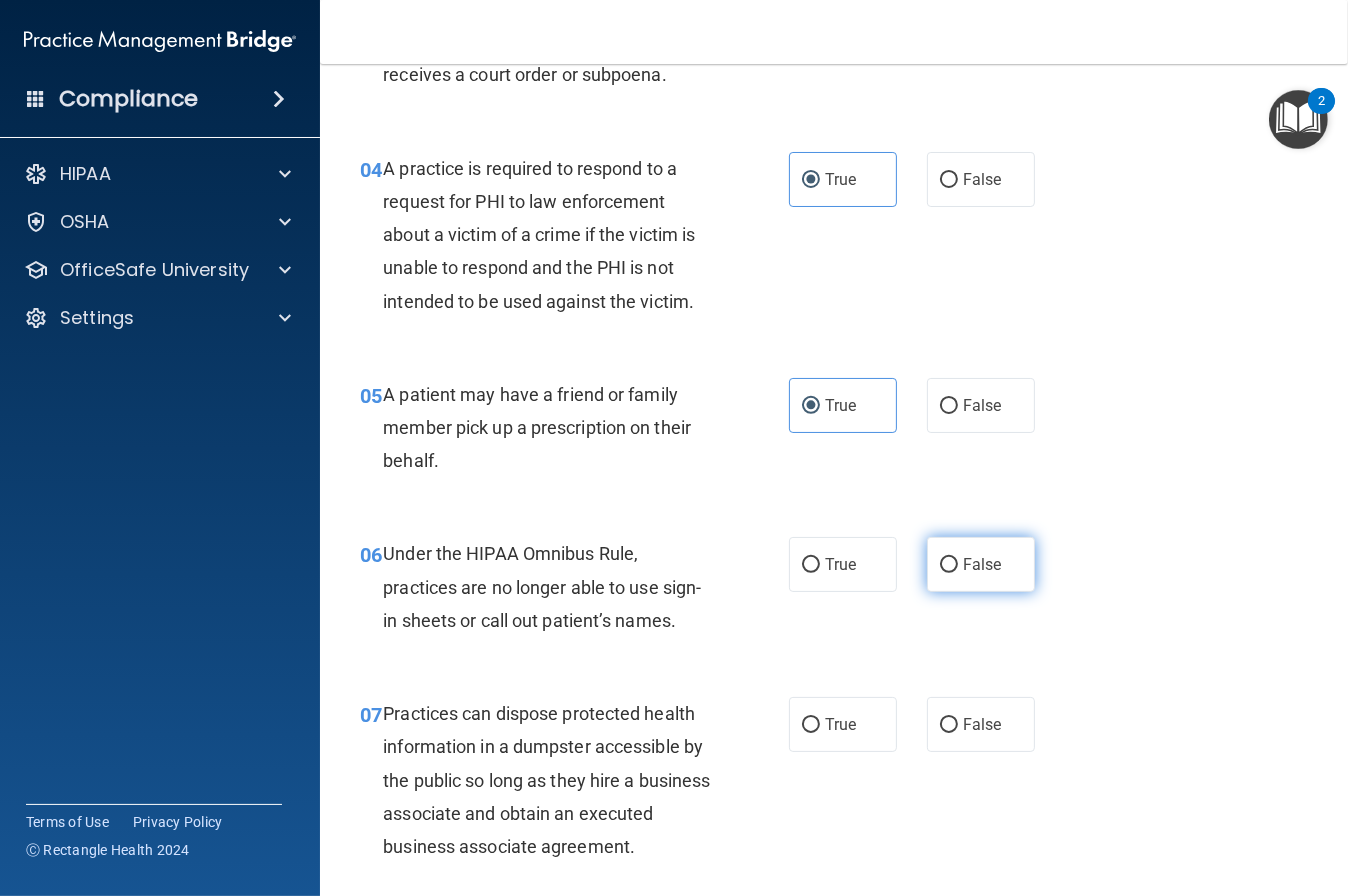 click on "False" at bounding box center [981, 564] 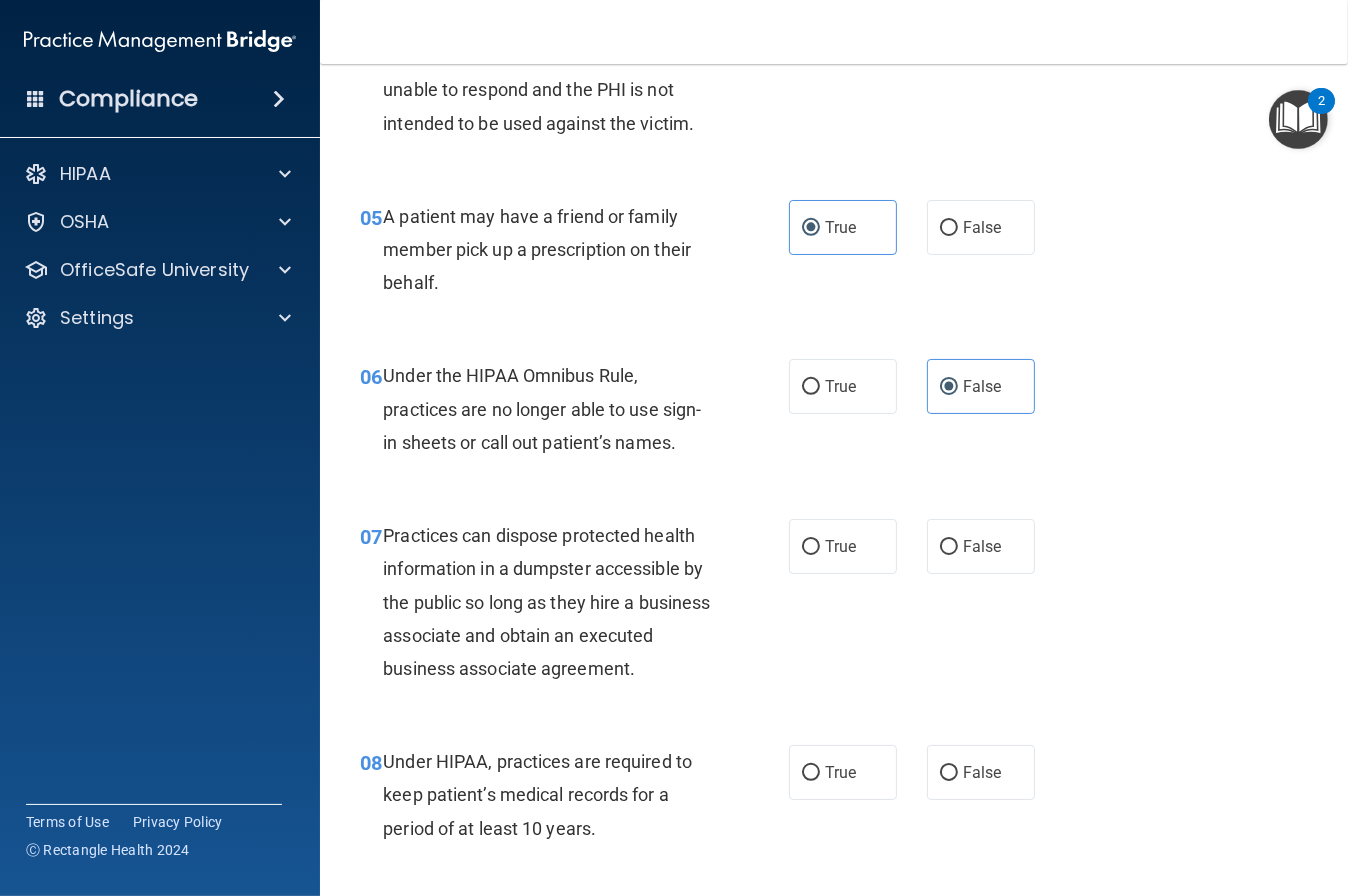 scroll, scrollTop: 859, scrollLeft: 0, axis: vertical 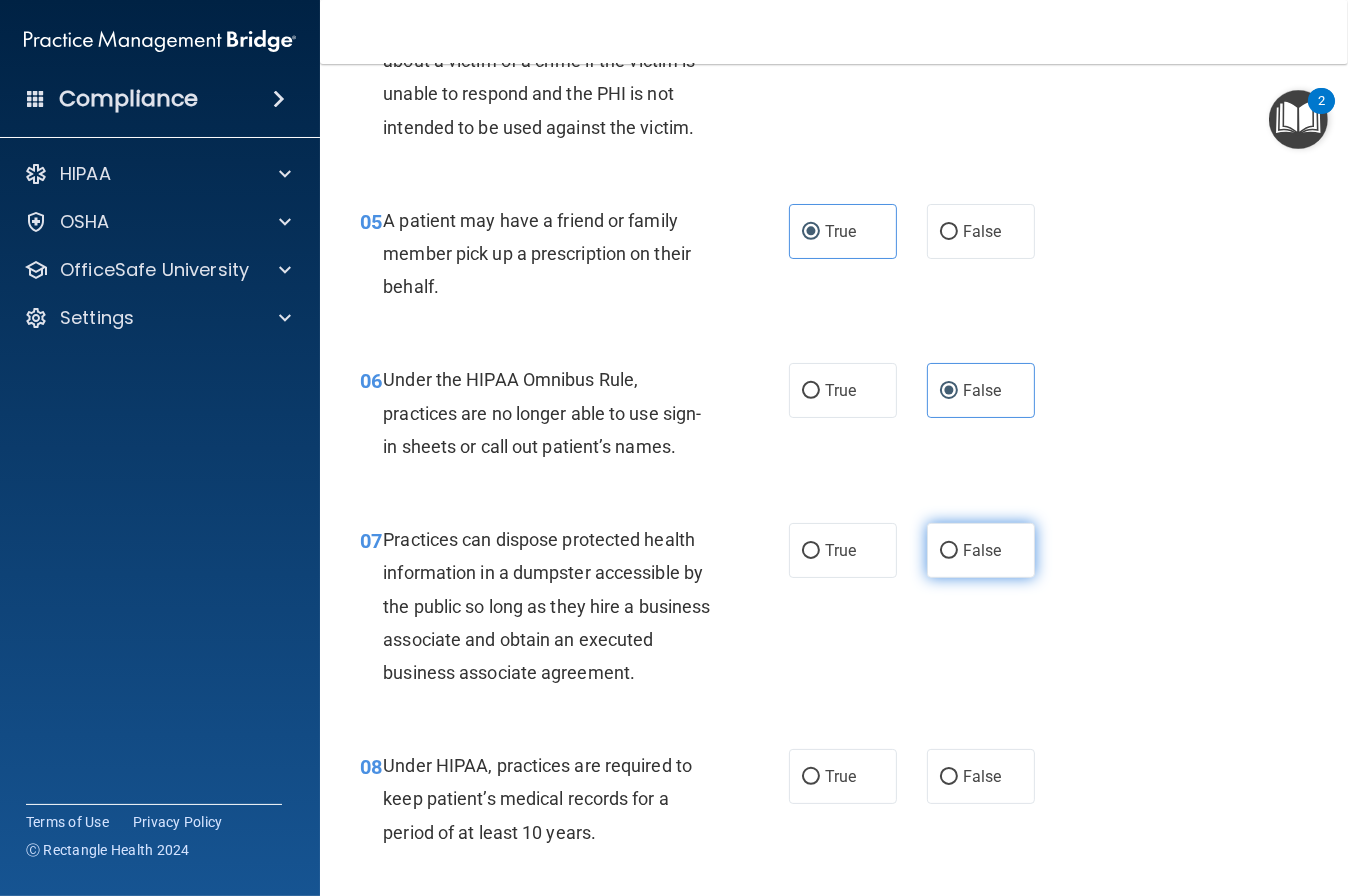 click on "False" at bounding box center (981, 550) 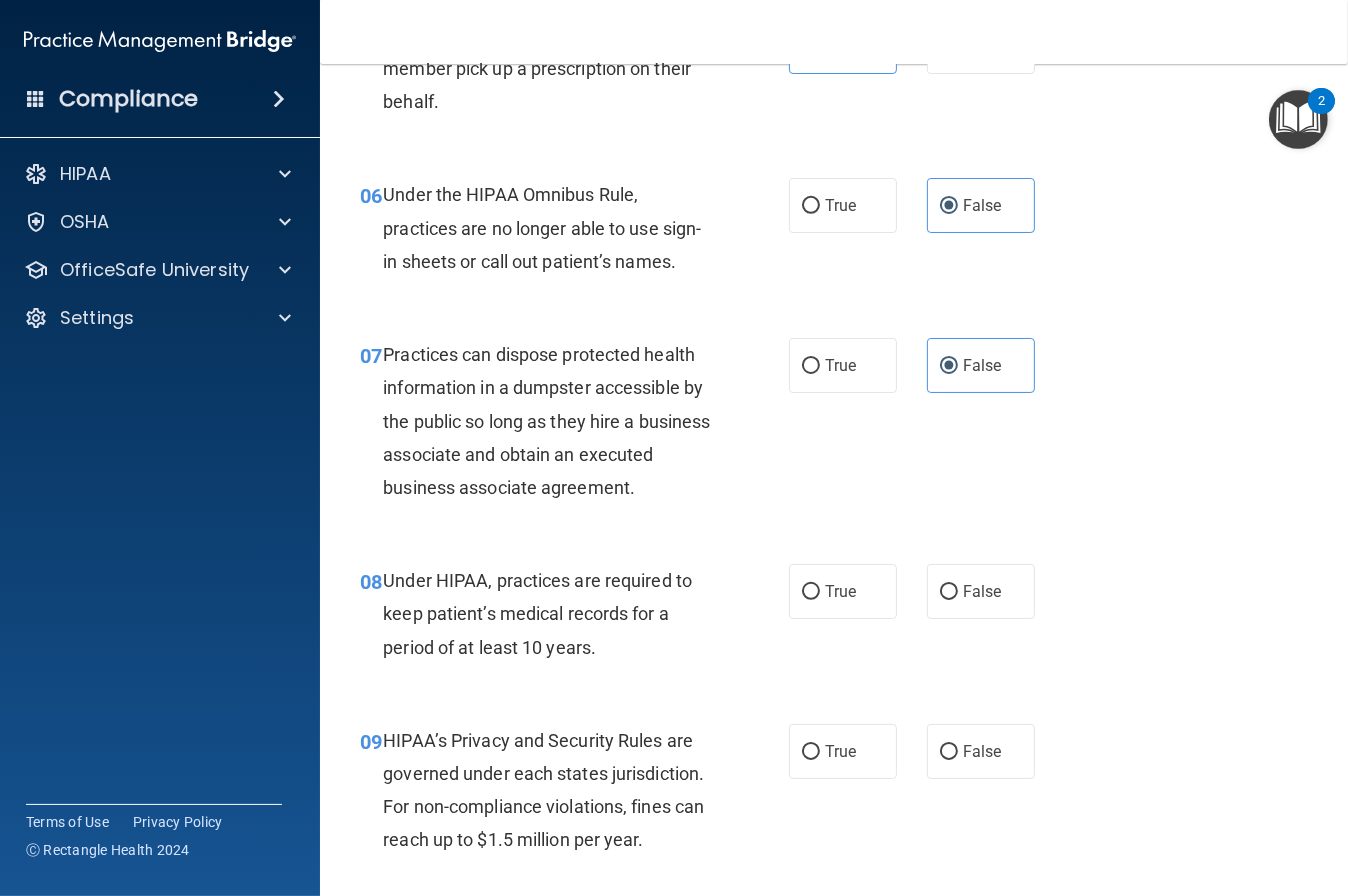 scroll, scrollTop: 1089, scrollLeft: 0, axis: vertical 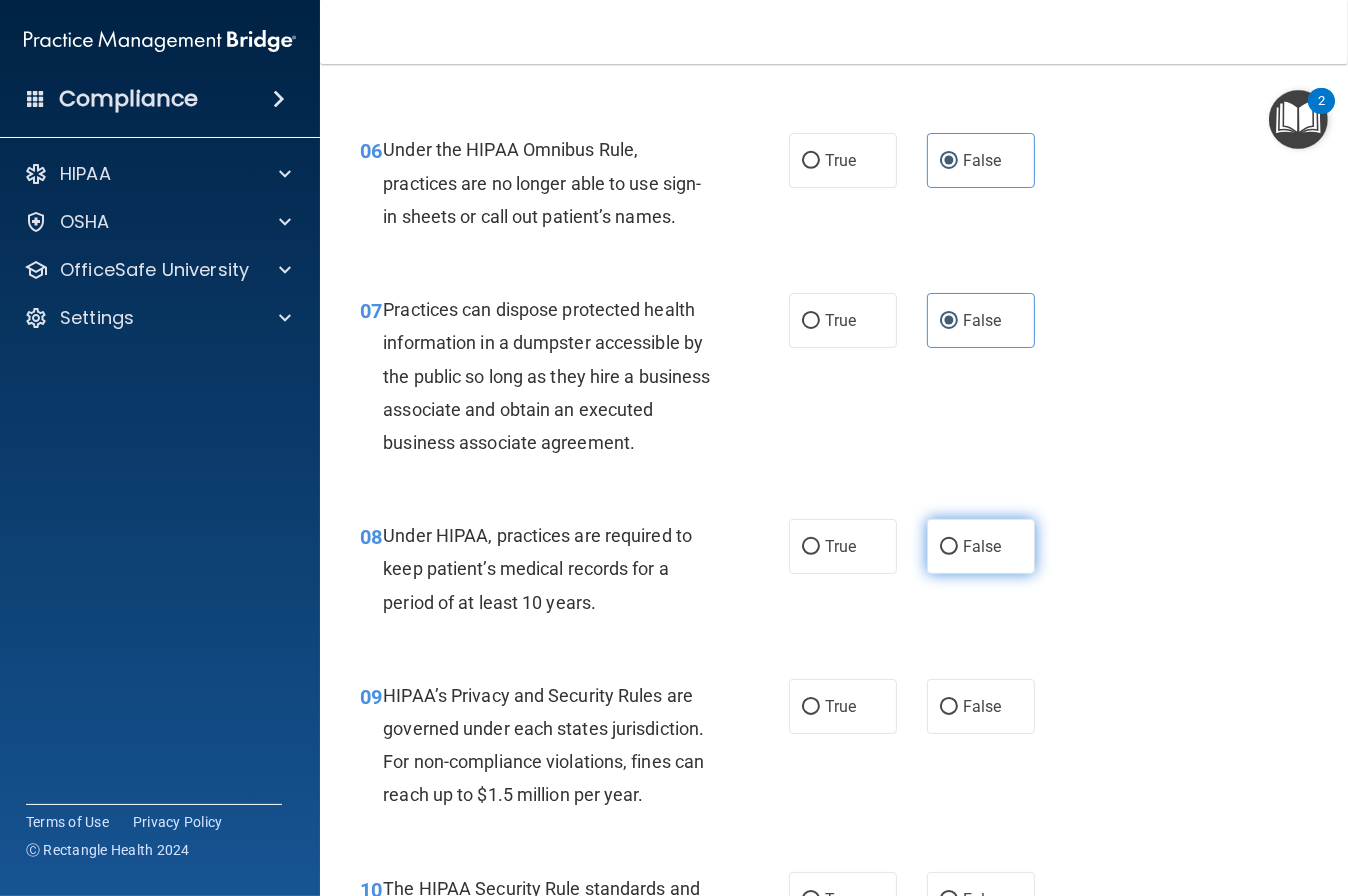 click on "False" at bounding box center [982, 546] 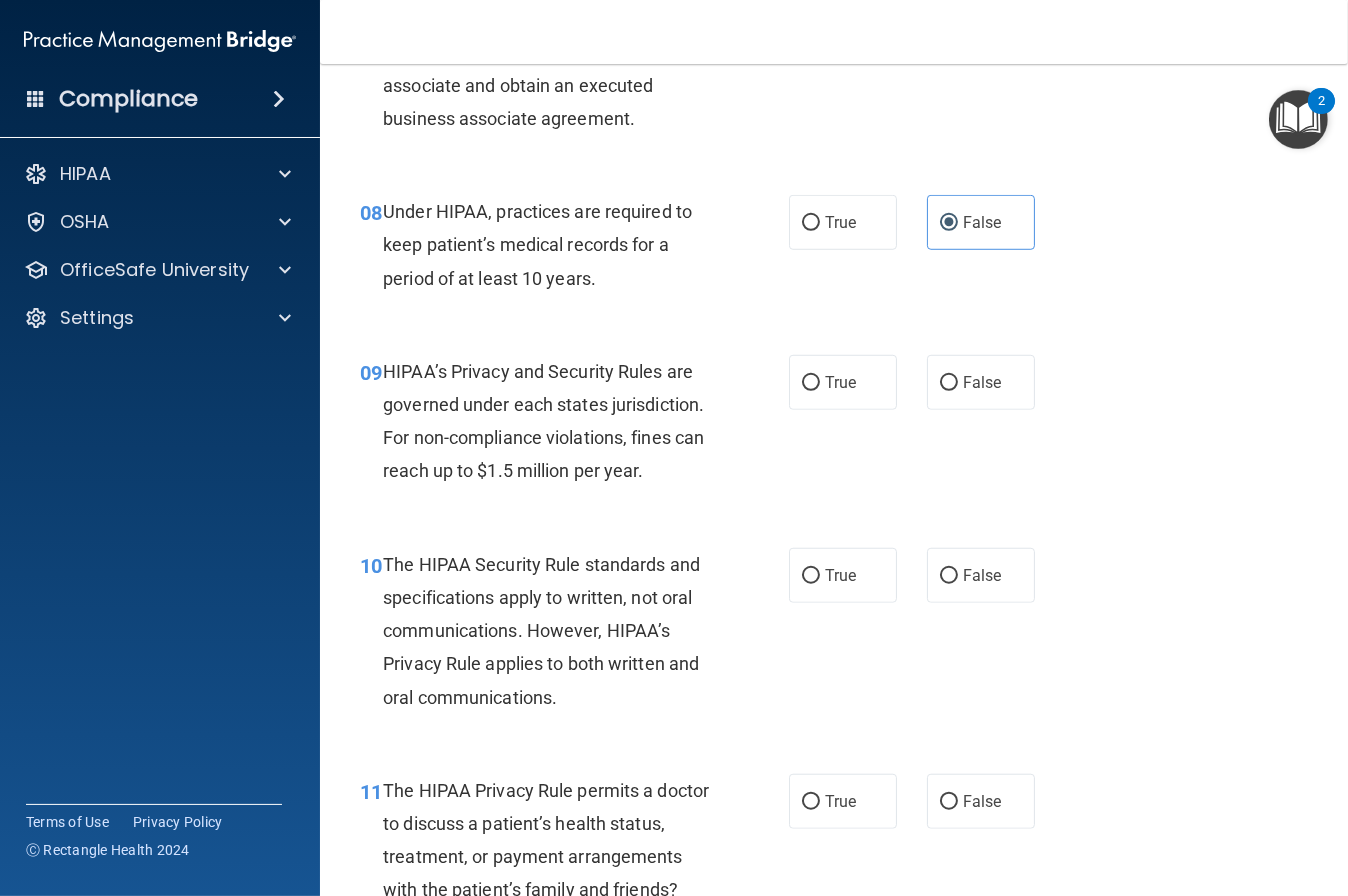 scroll, scrollTop: 1552, scrollLeft: 0, axis: vertical 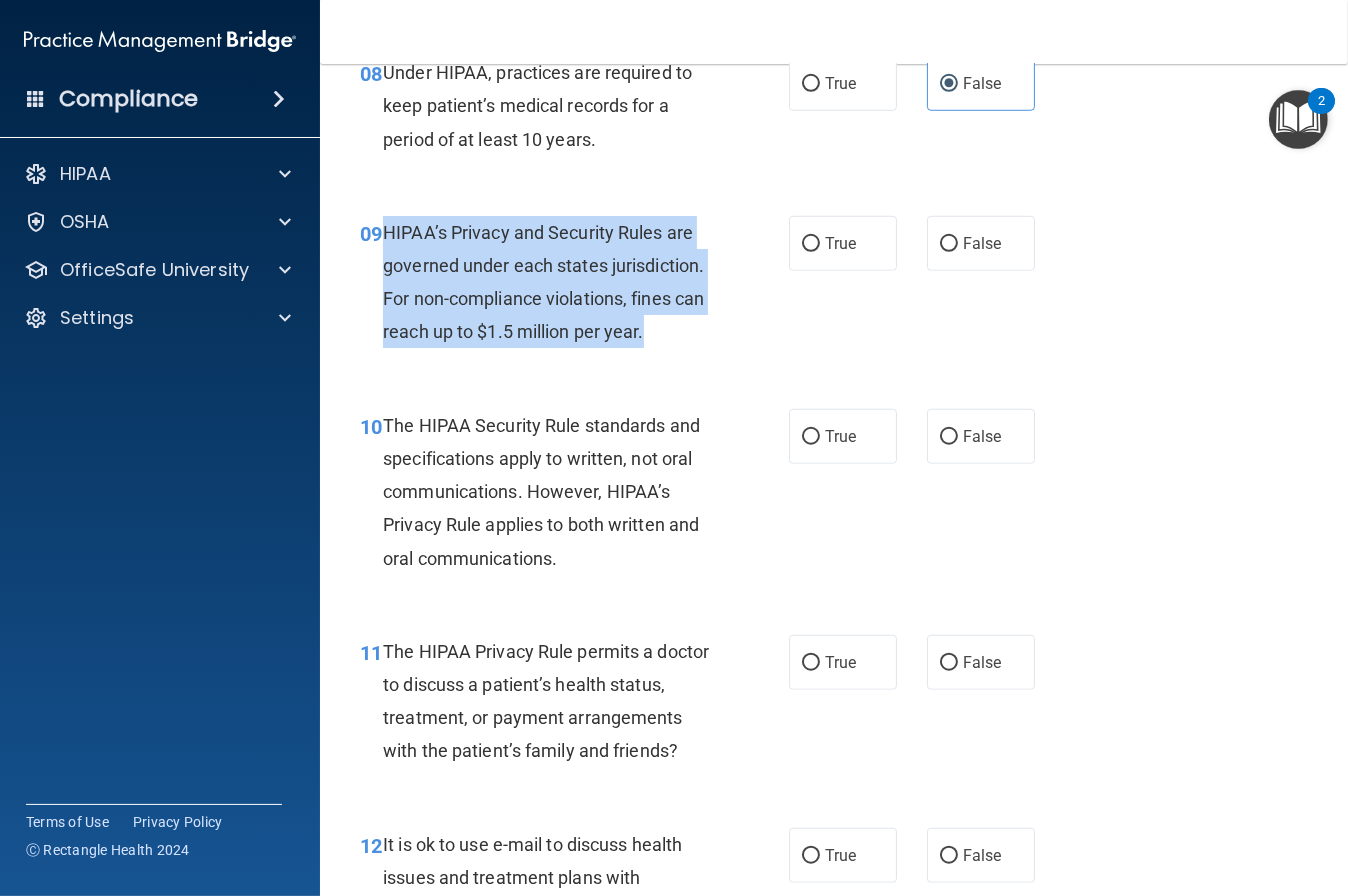 drag, startPoint x: 386, startPoint y: 263, endPoint x: 658, endPoint y: 352, distance: 286.1905 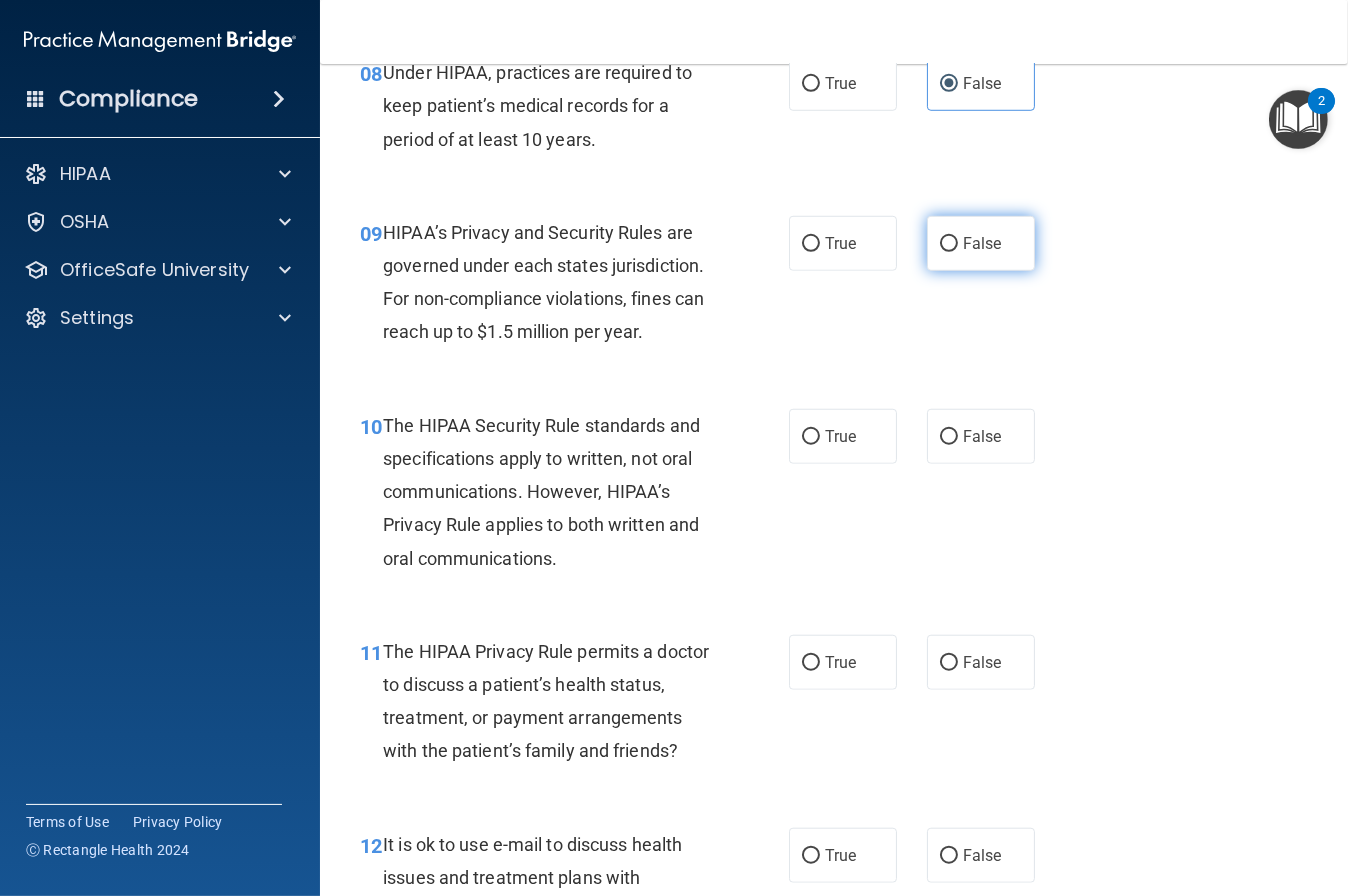 click on "False" at bounding box center (982, 243) 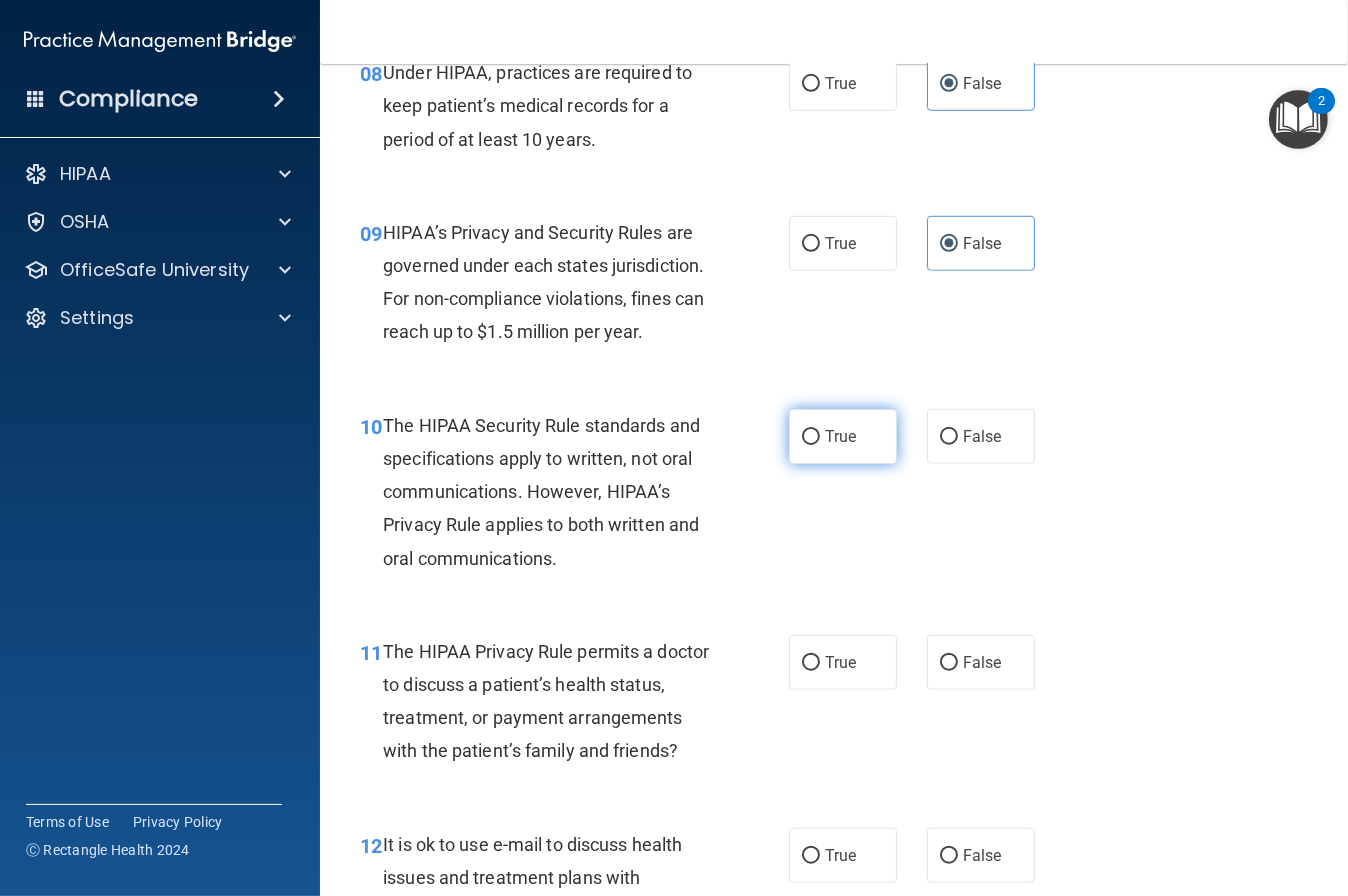 click on "True" at bounding box center (840, 436) 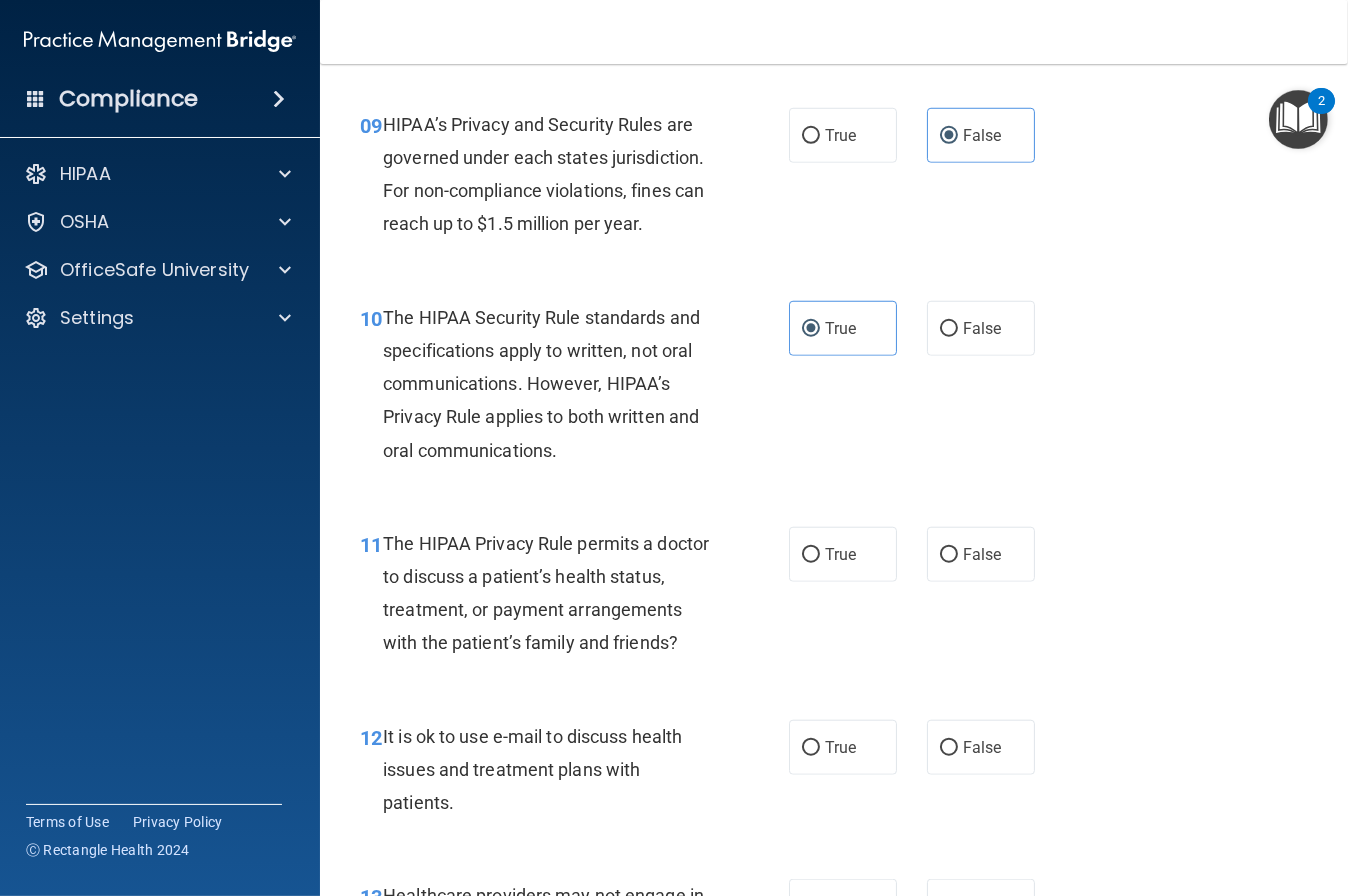 scroll, scrollTop: 1660, scrollLeft: 0, axis: vertical 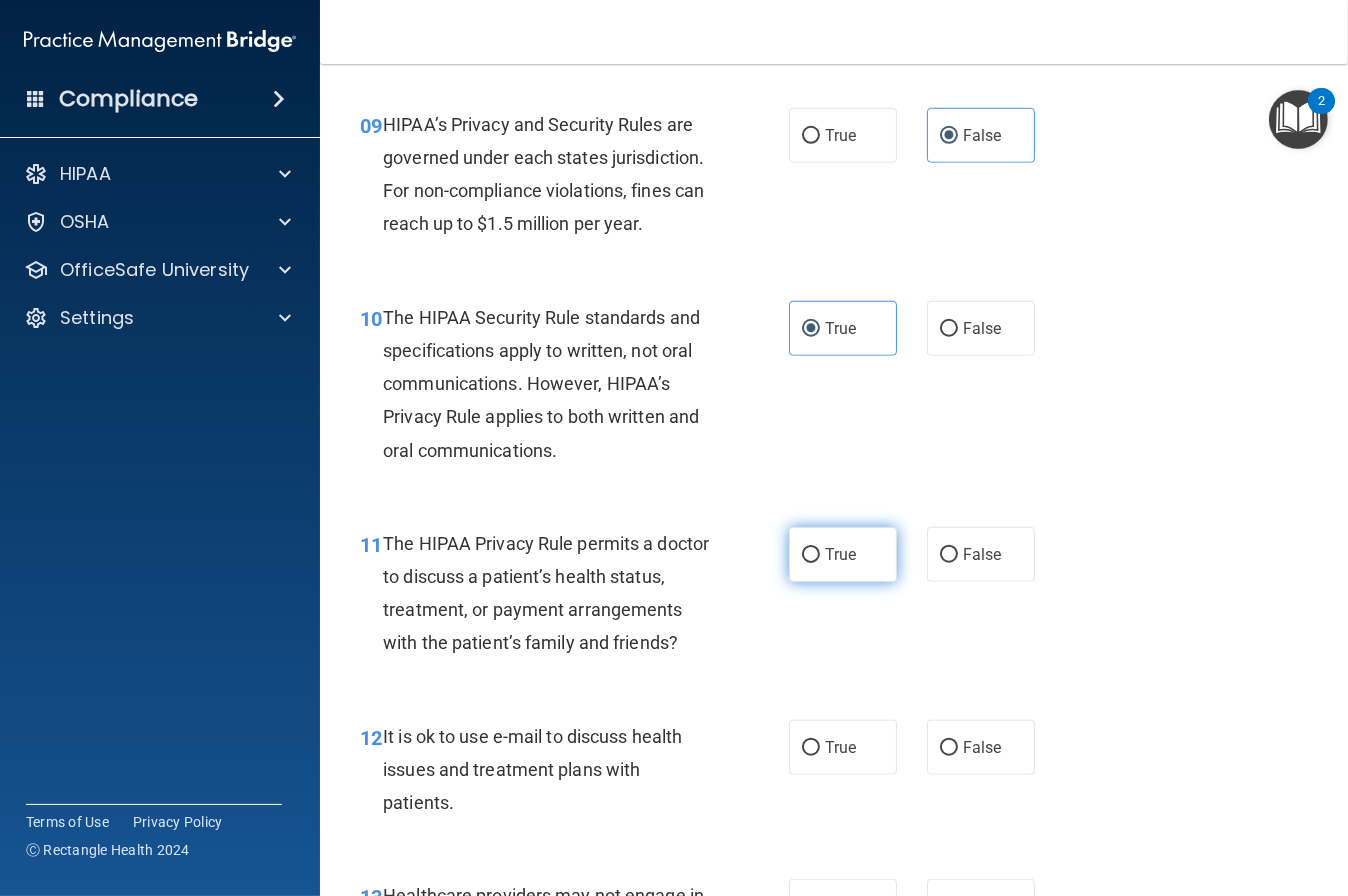 drag, startPoint x: 816, startPoint y: 583, endPoint x: 826, endPoint y: 572, distance: 14.866069 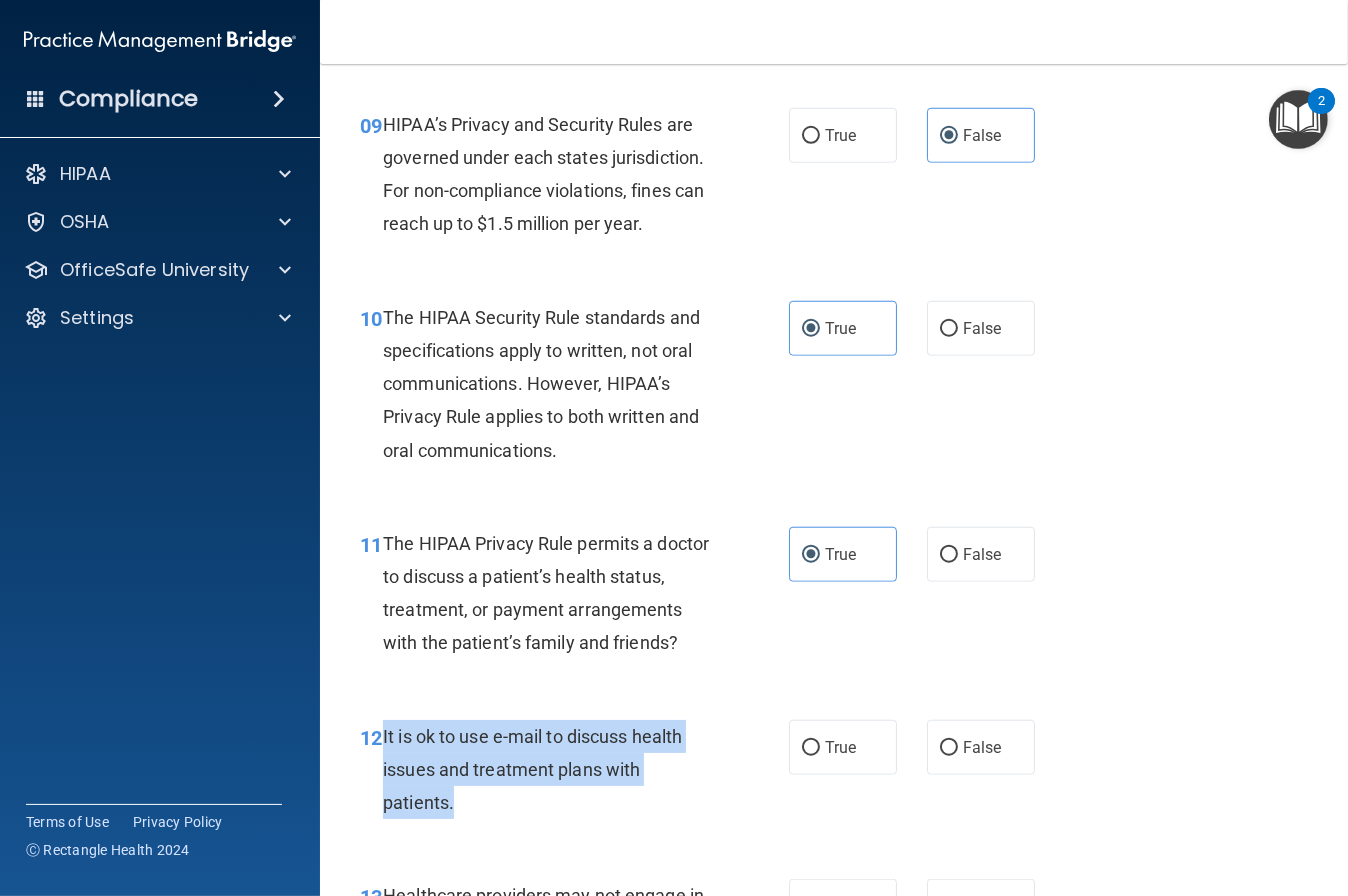 drag, startPoint x: 384, startPoint y: 775, endPoint x: 484, endPoint y: 805, distance: 104.40307 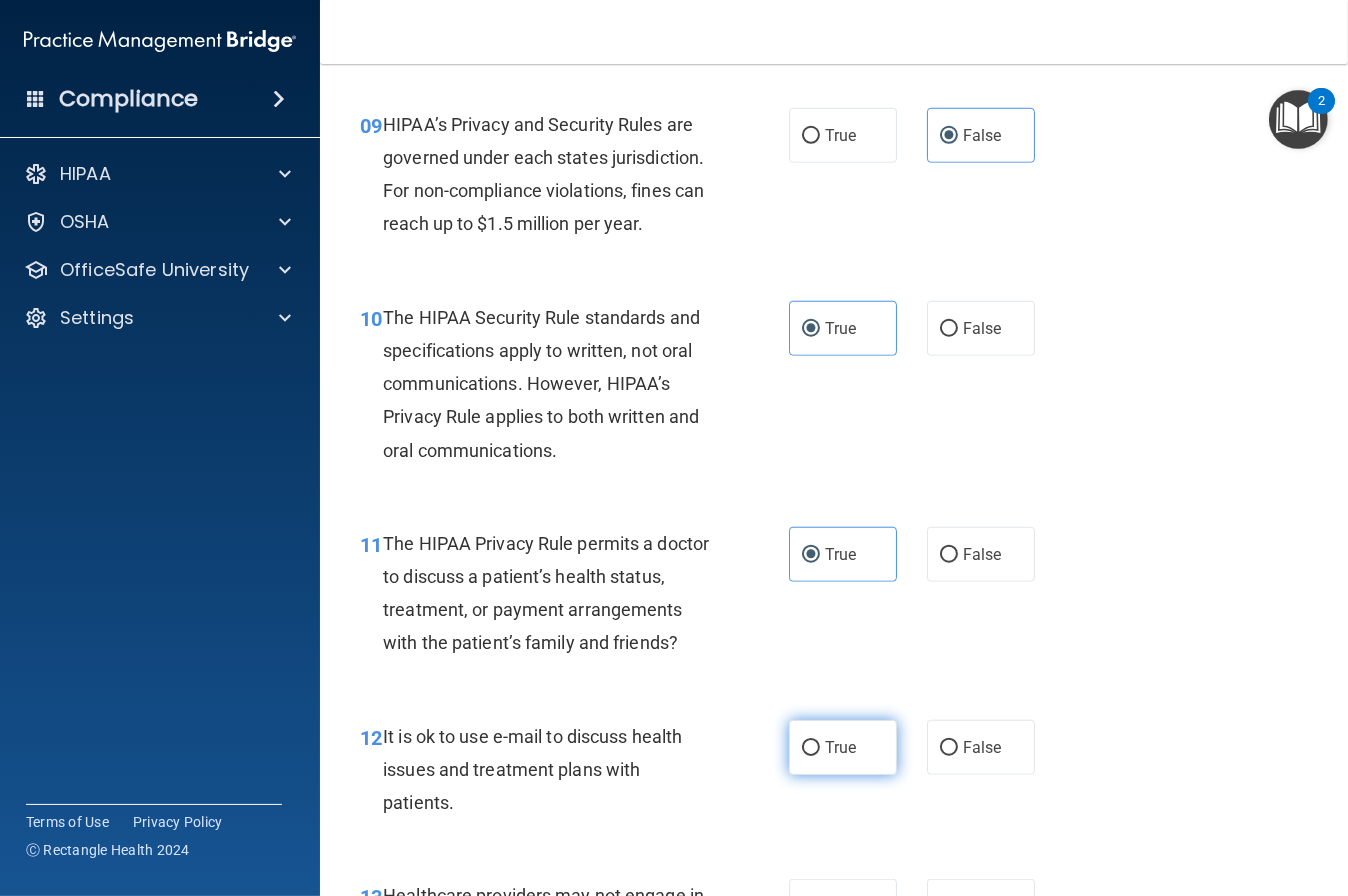 click on "True" at bounding box center (840, 747) 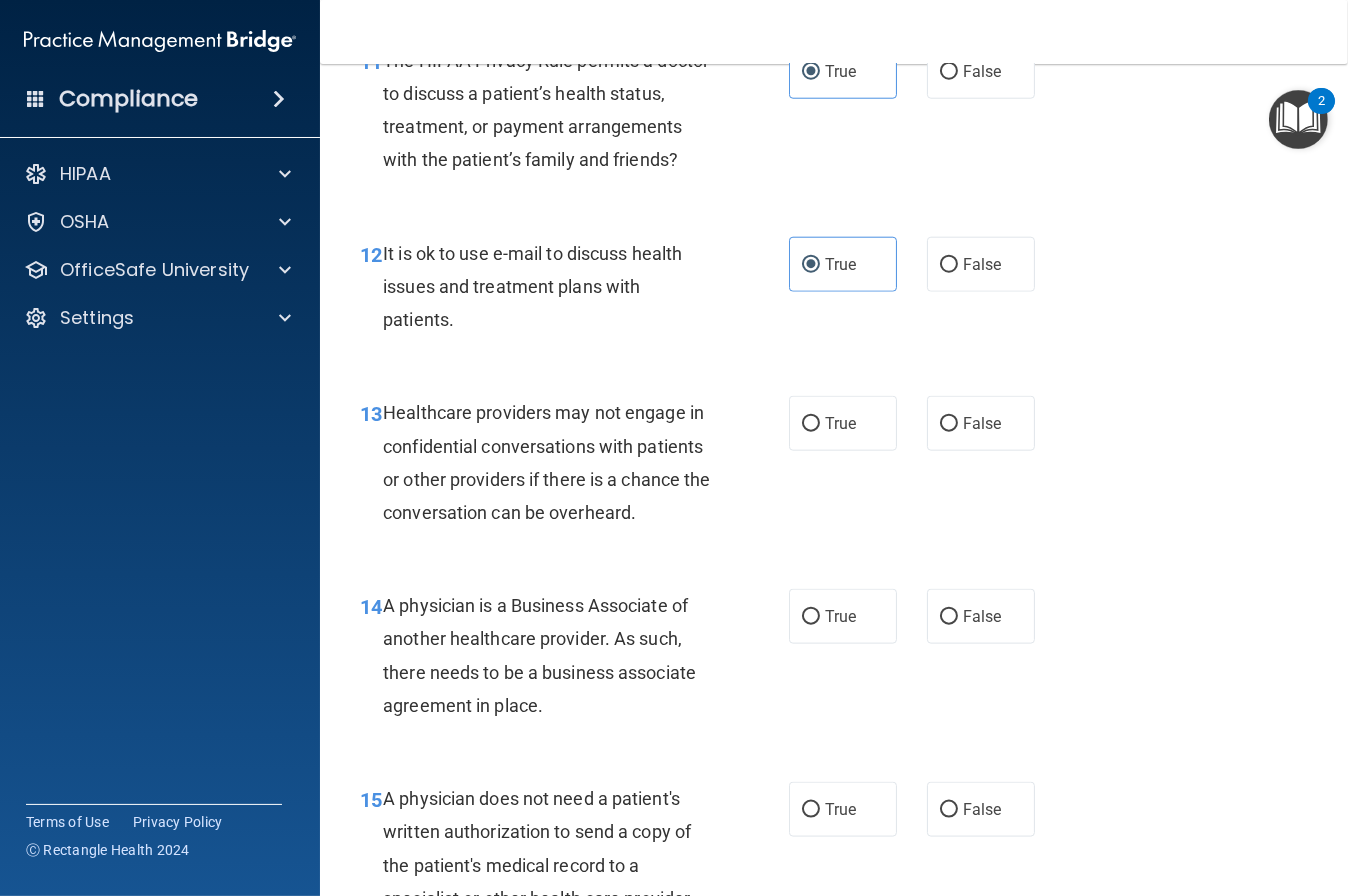 scroll, scrollTop: 2144, scrollLeft: 0, axis: vertical 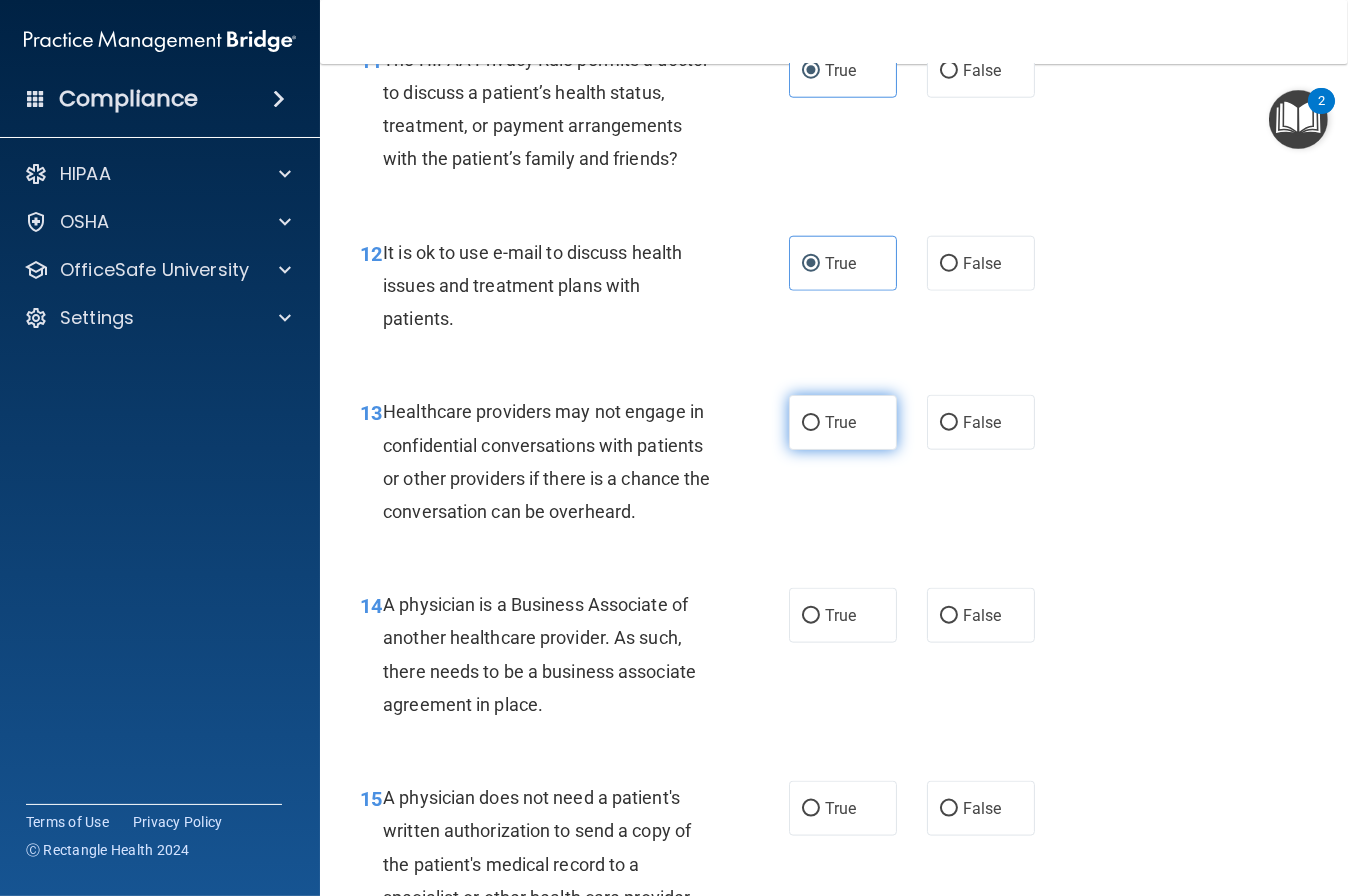 click on "True" at bounding box center (840, 422) 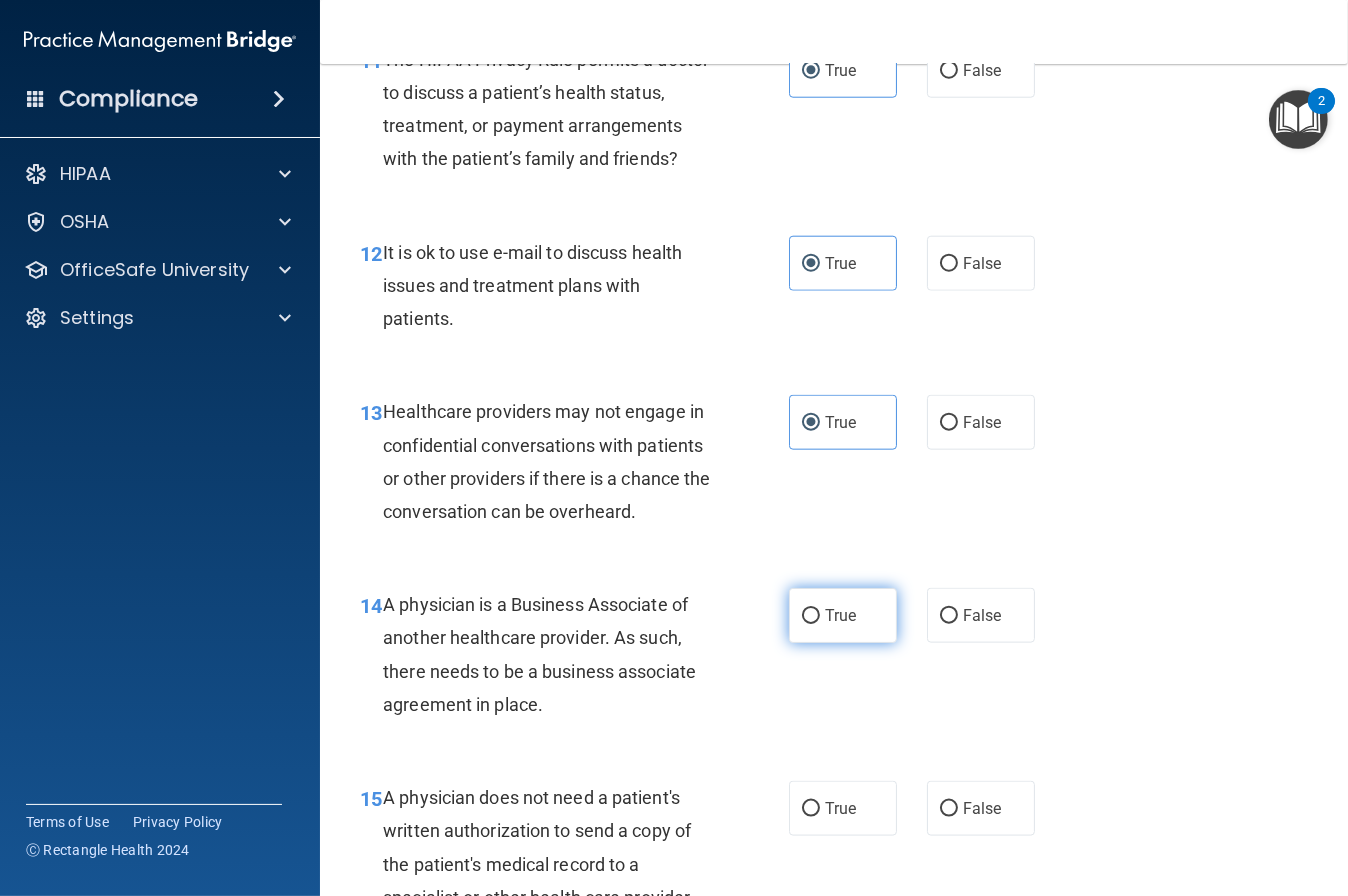 click on "True" at bounding box center (811, 616) 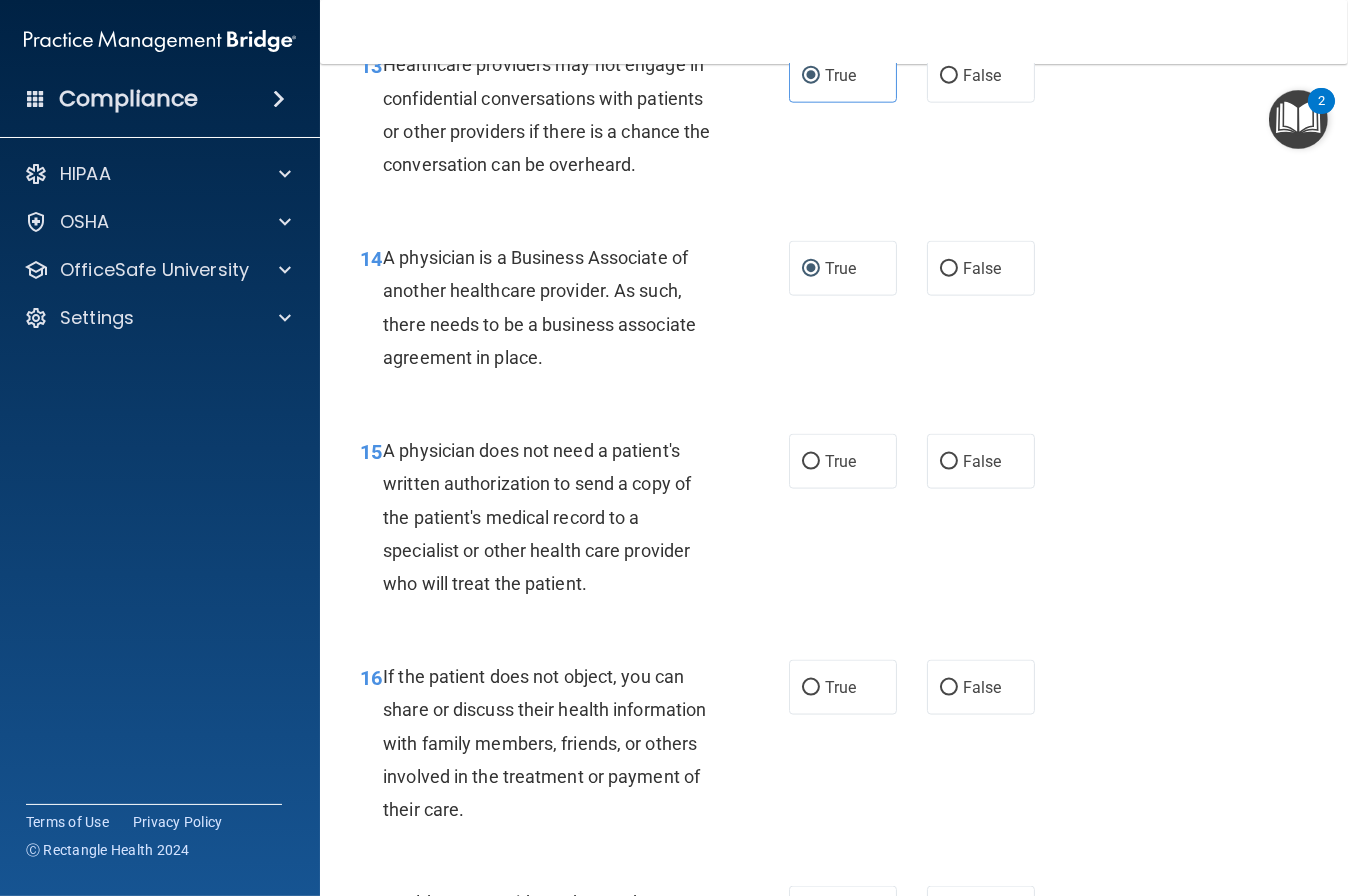 scroll, scrollTop: 2493, scrollLeft: 0, axis: vertical 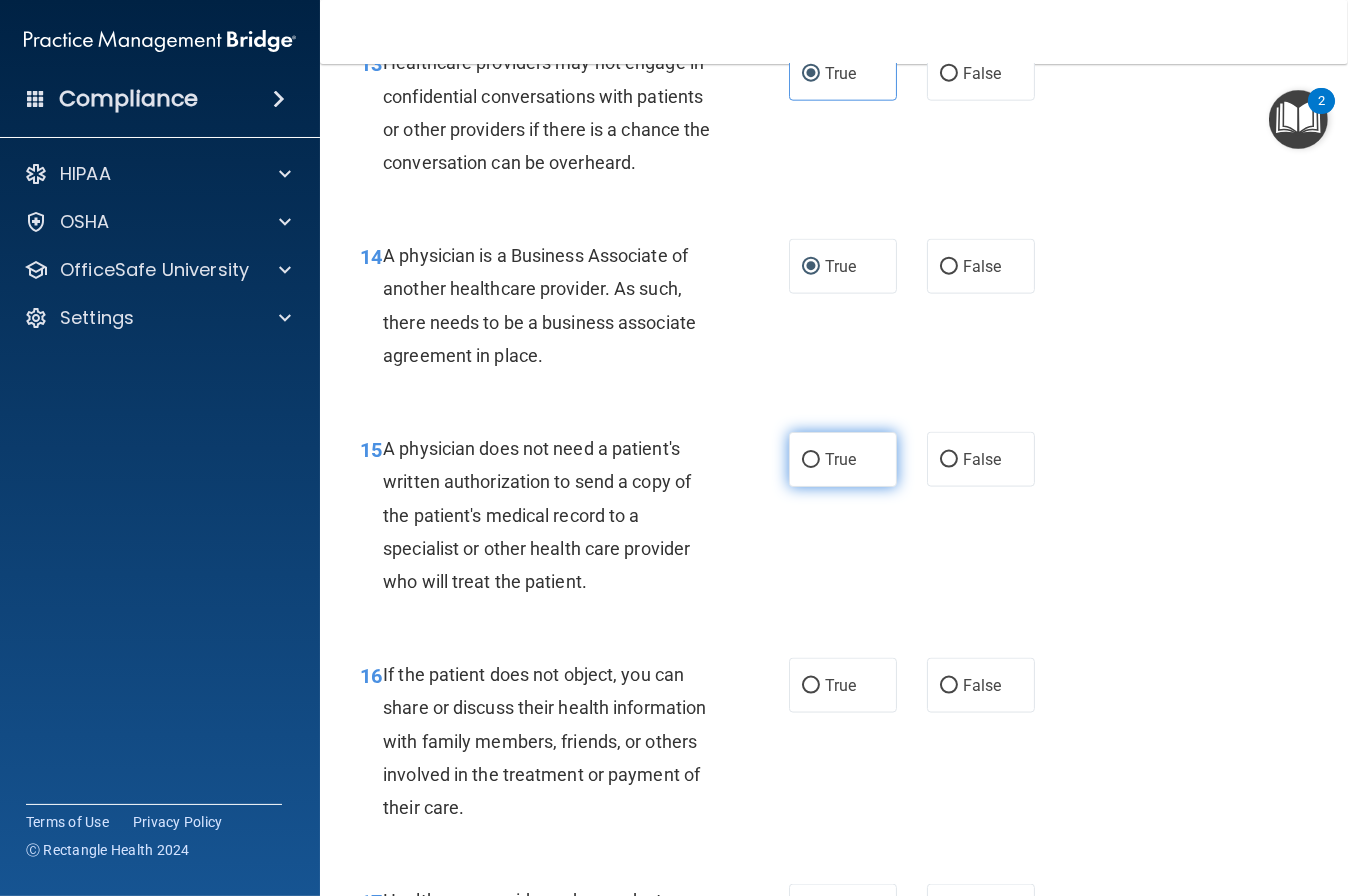 click on "True" at bounding box center [843, 459] 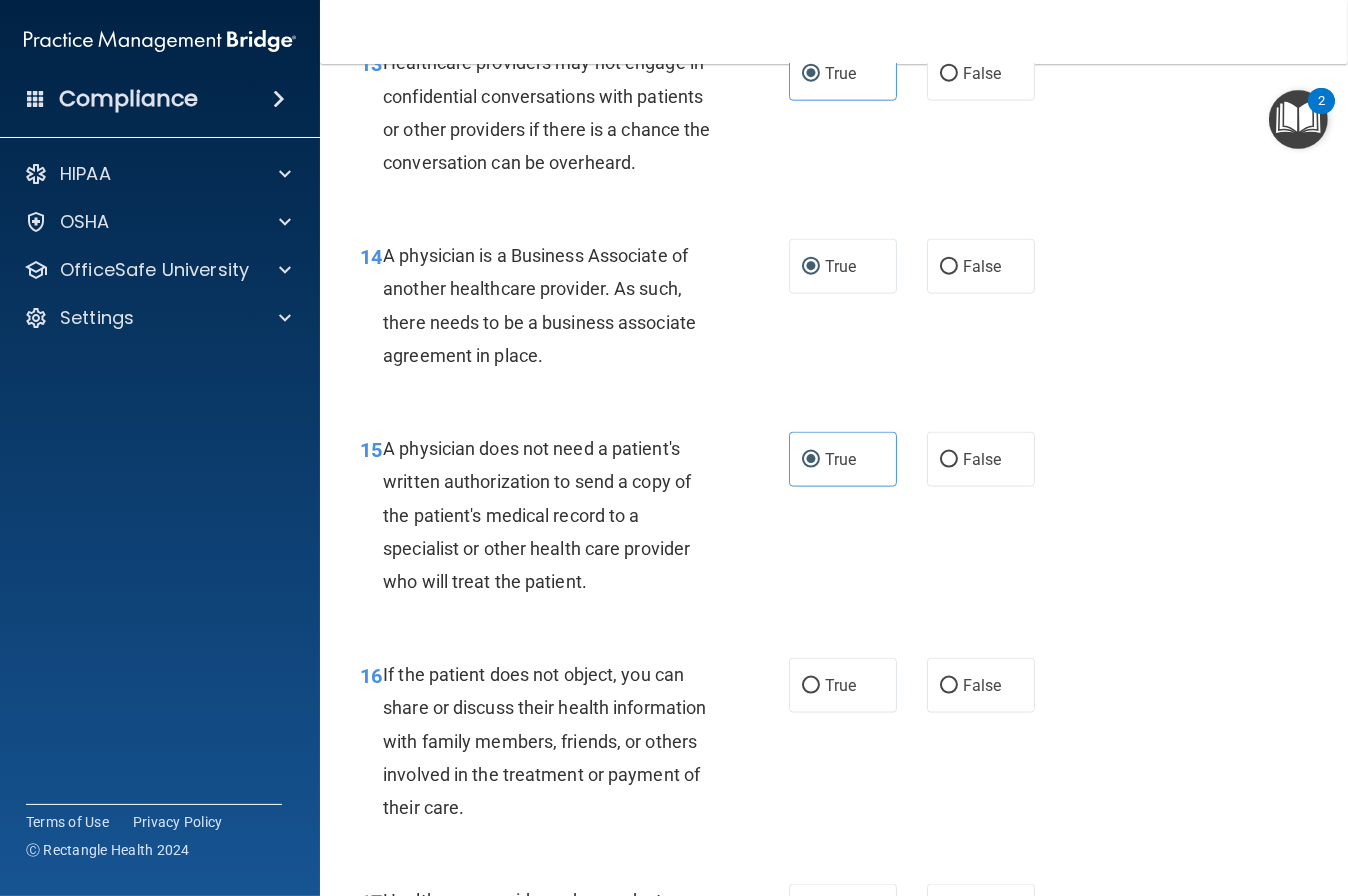 click on "16       If the patient does not object, you can share or discuss their health information with family members, friends, or others involved in the treatment or payment of their care.                   True           False" at bounding box center [834, 746] 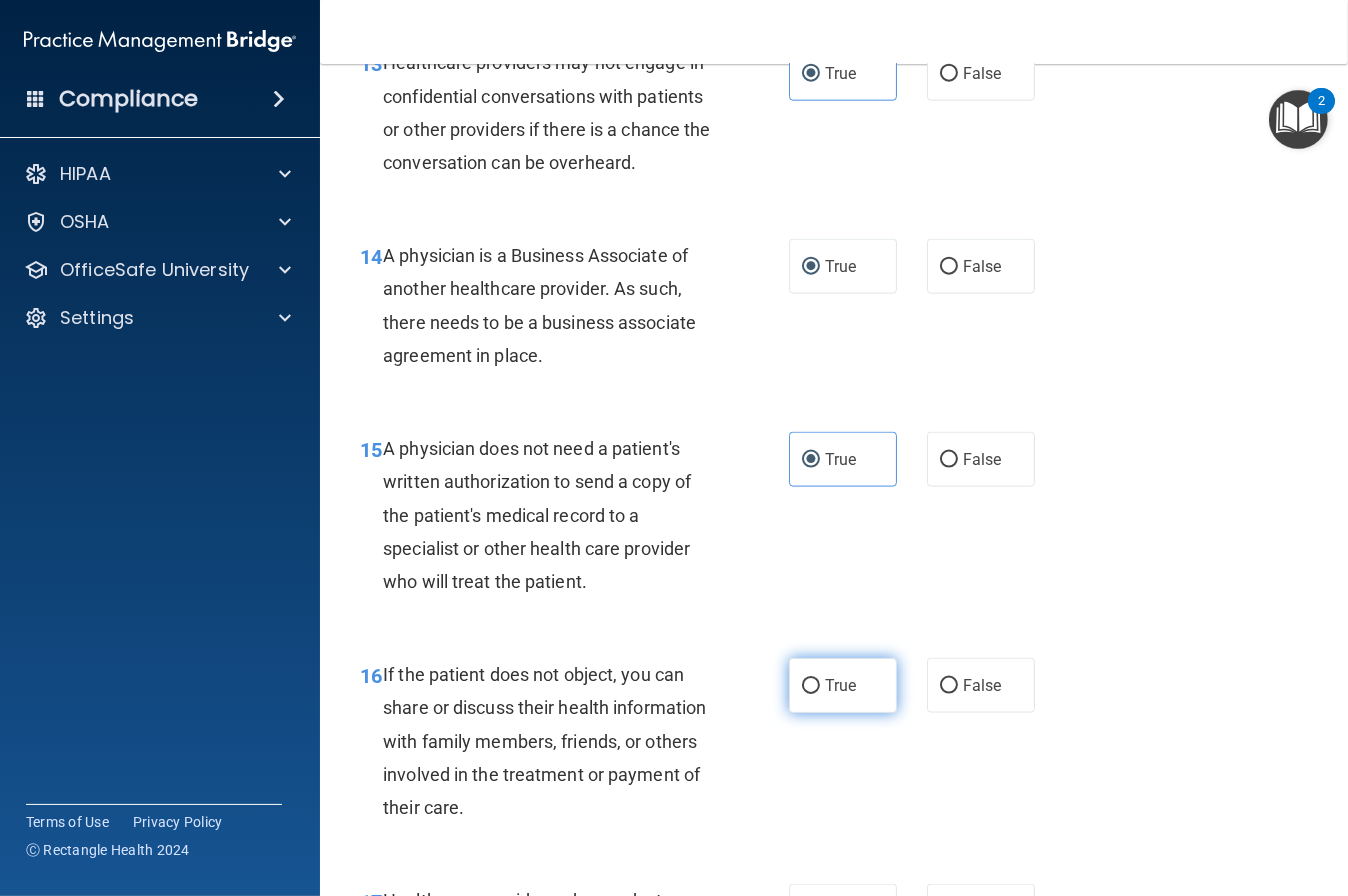 click on "True" at bounding box center (843, 685) 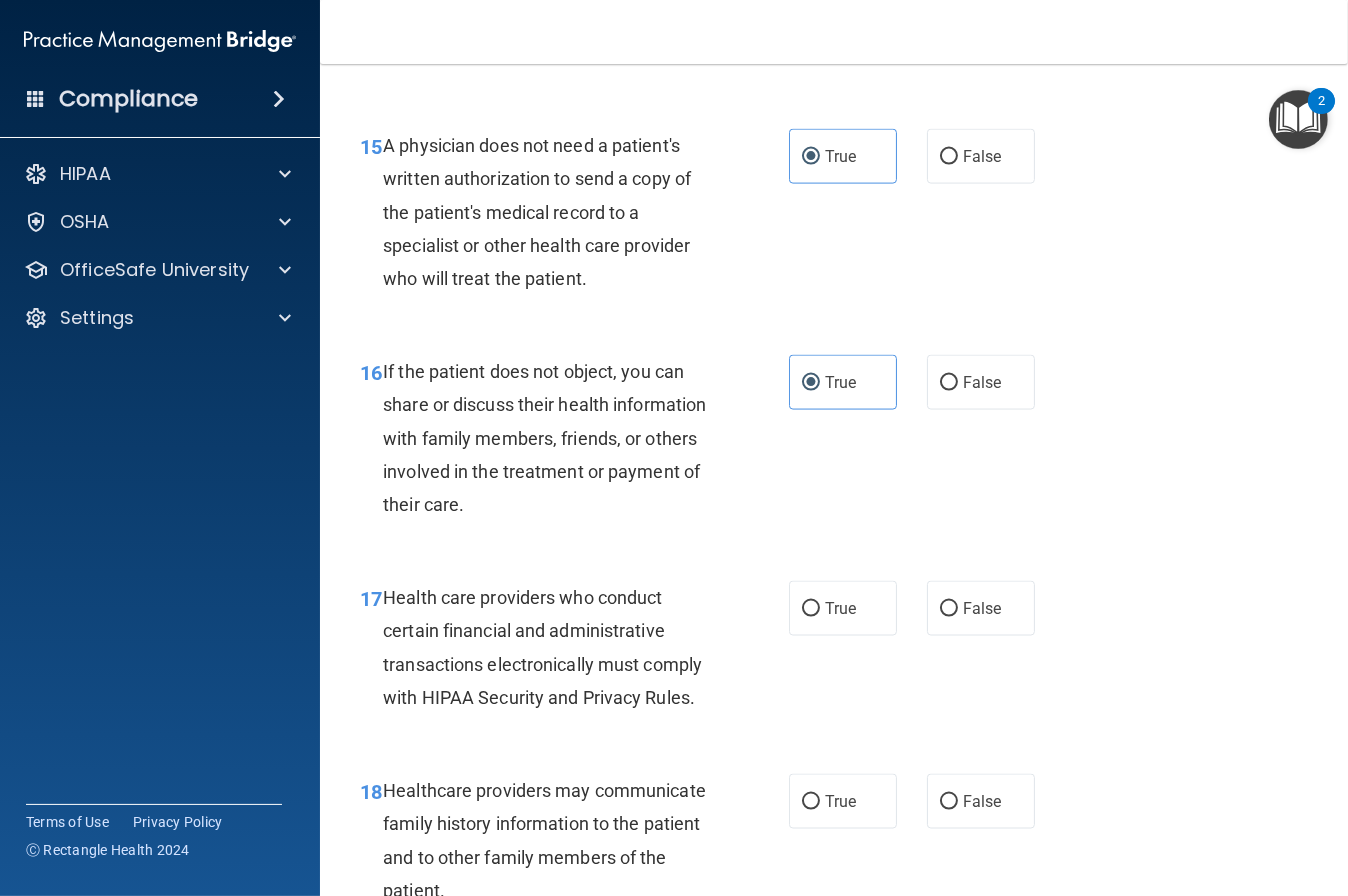 scroll, scrollTop: 2793, scrollLeft: 0, axis: vertical 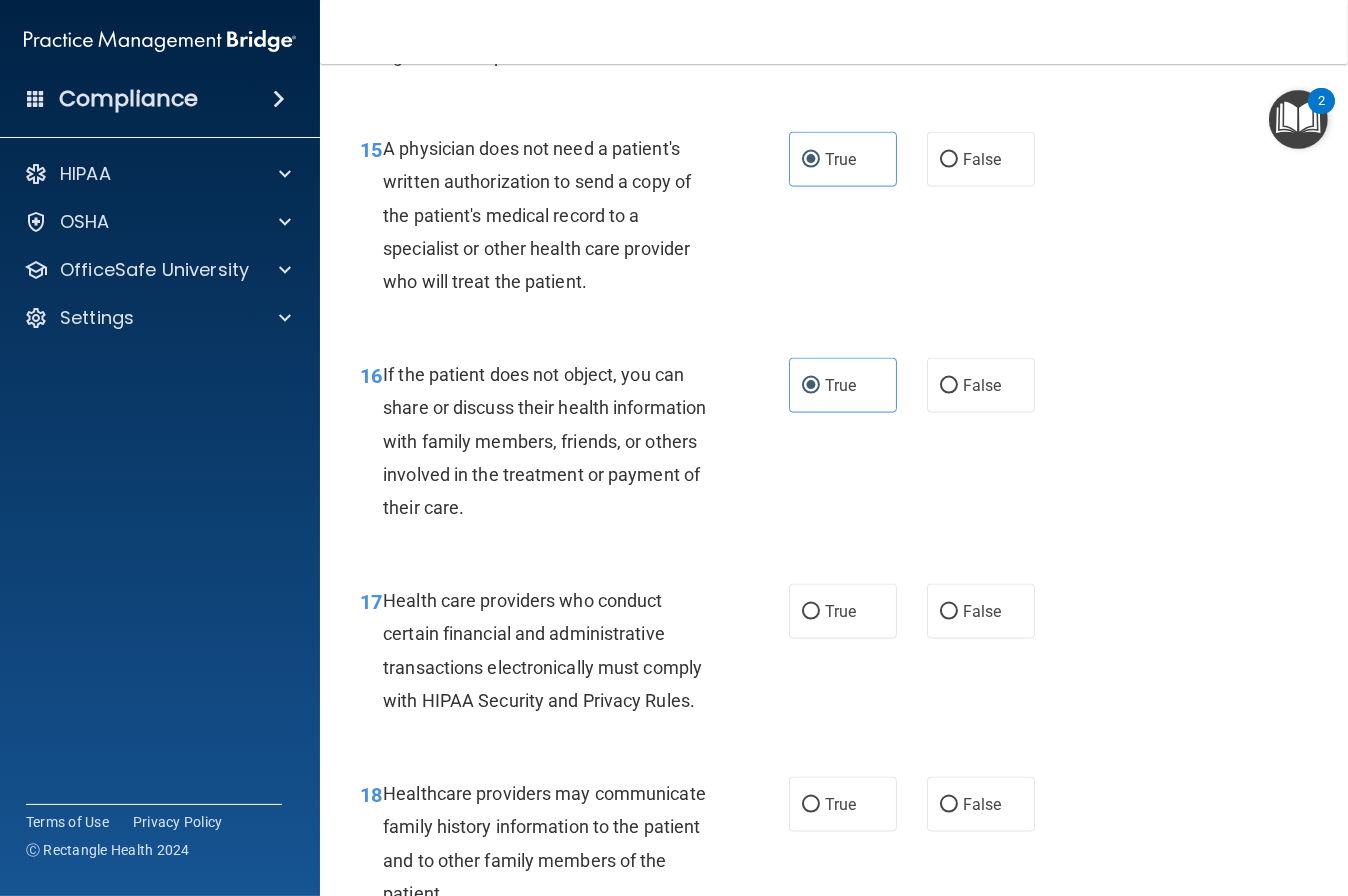 drag, startPoint x: 382, startPoint y: 631, endPoint x: 684, endPoint y: 740, distance: 321.06854 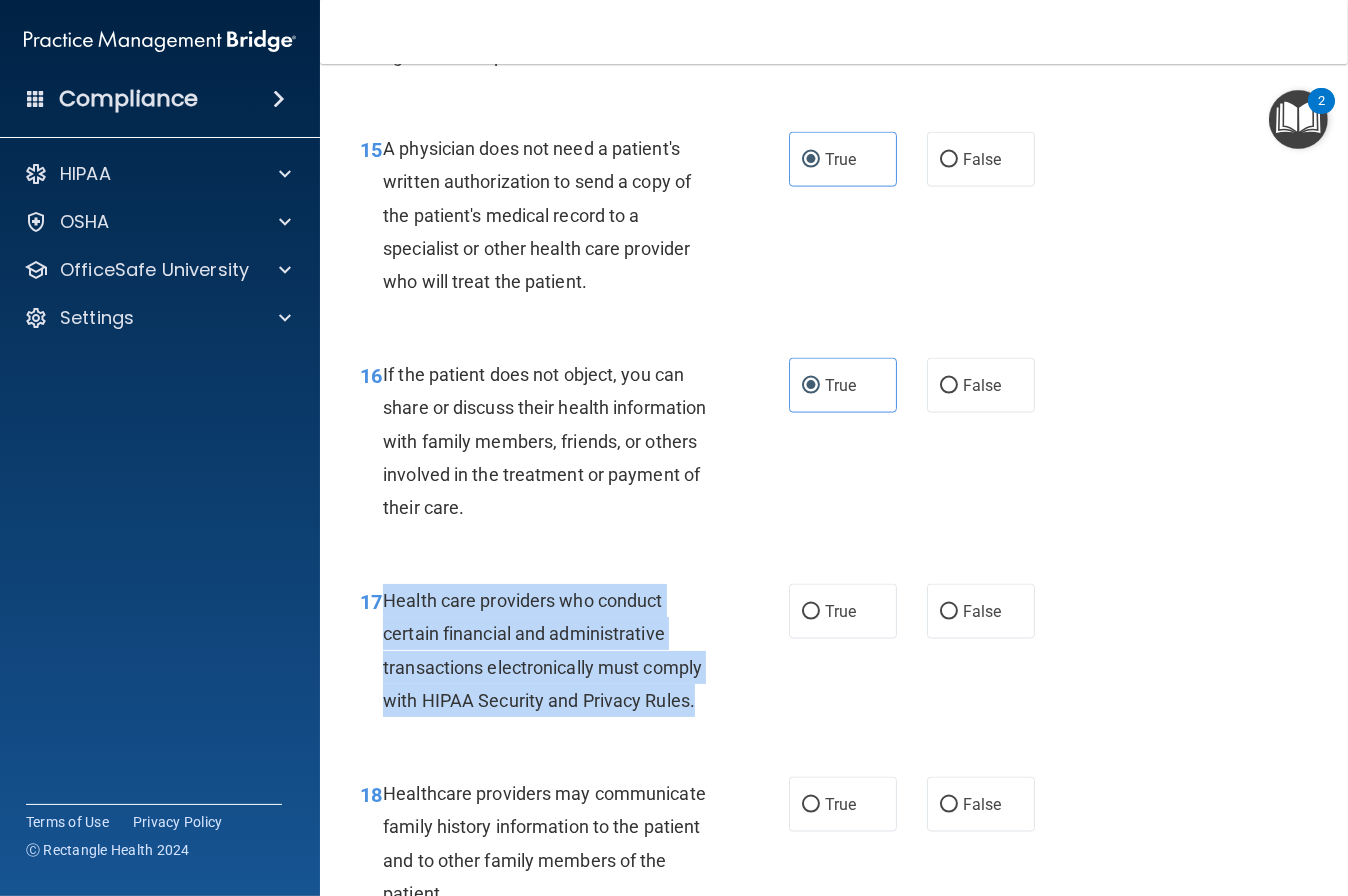 drag, startPoint x: 448, startPoint y: 663, endPoint x: 668, endPoint y: 715, distance: 226.06194 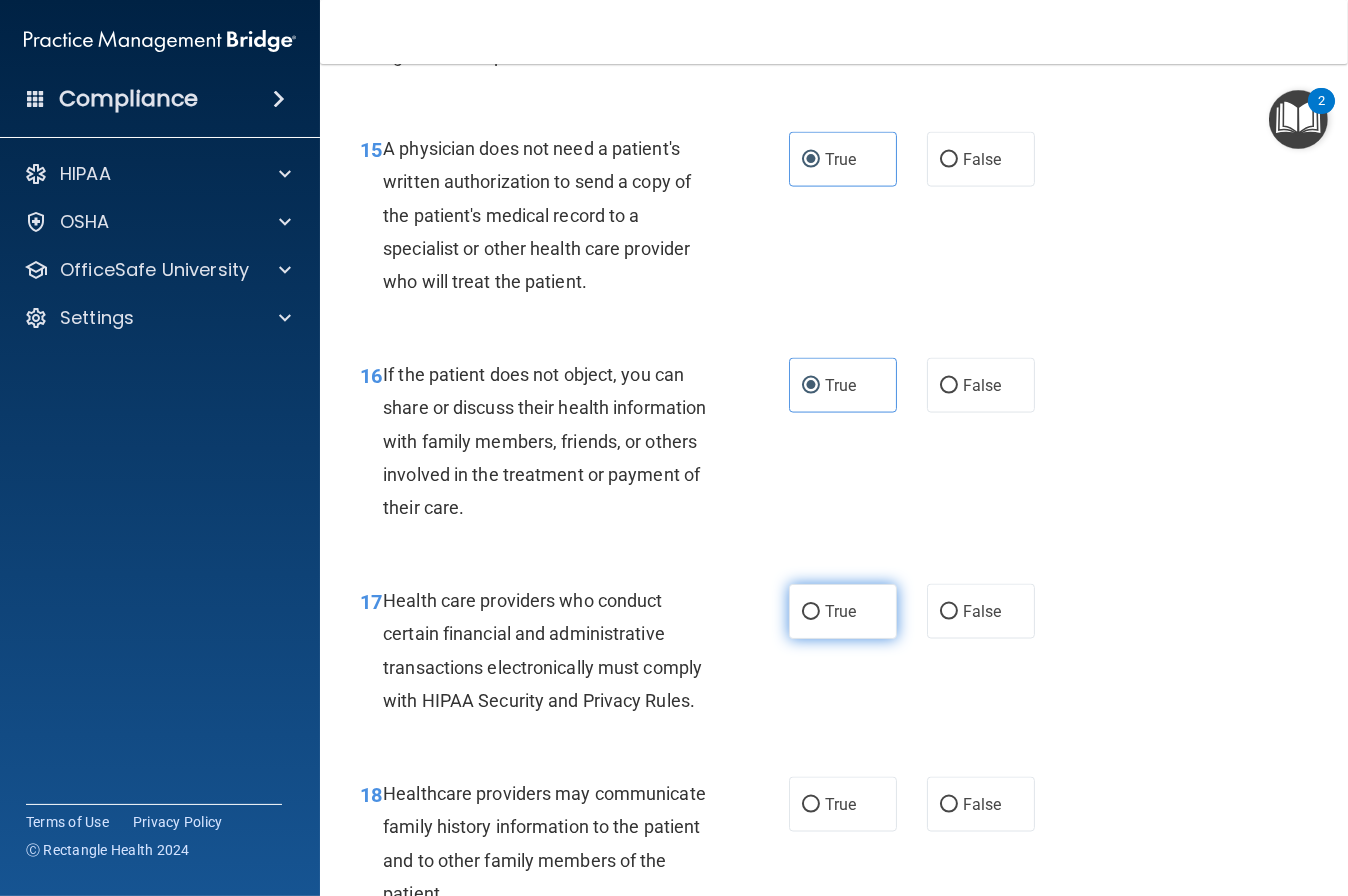 click on "True" at bounding box center (840, 611) 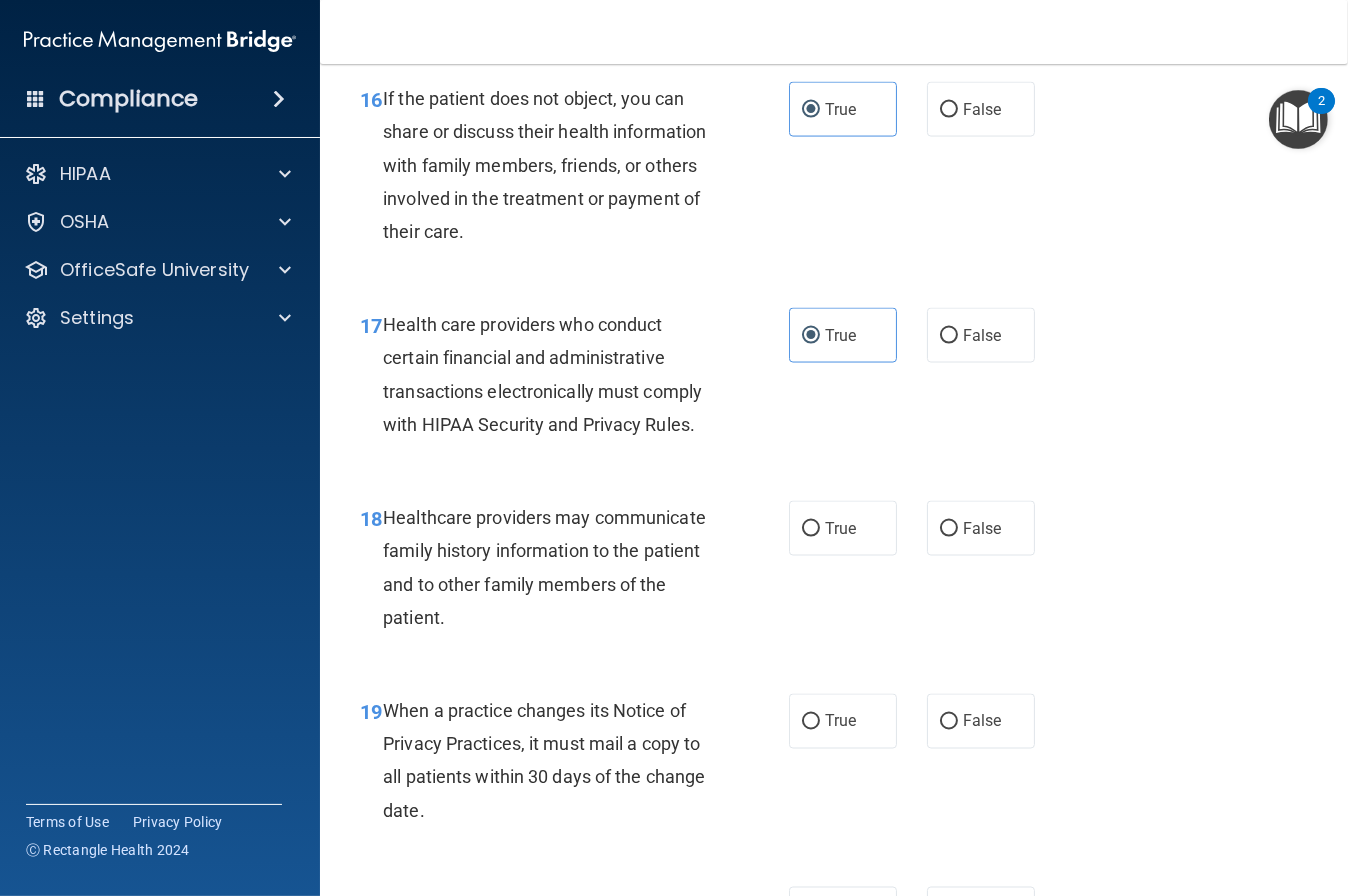 scroll, scrollTop: 3070, scrollLeft: 0, axis: vertical 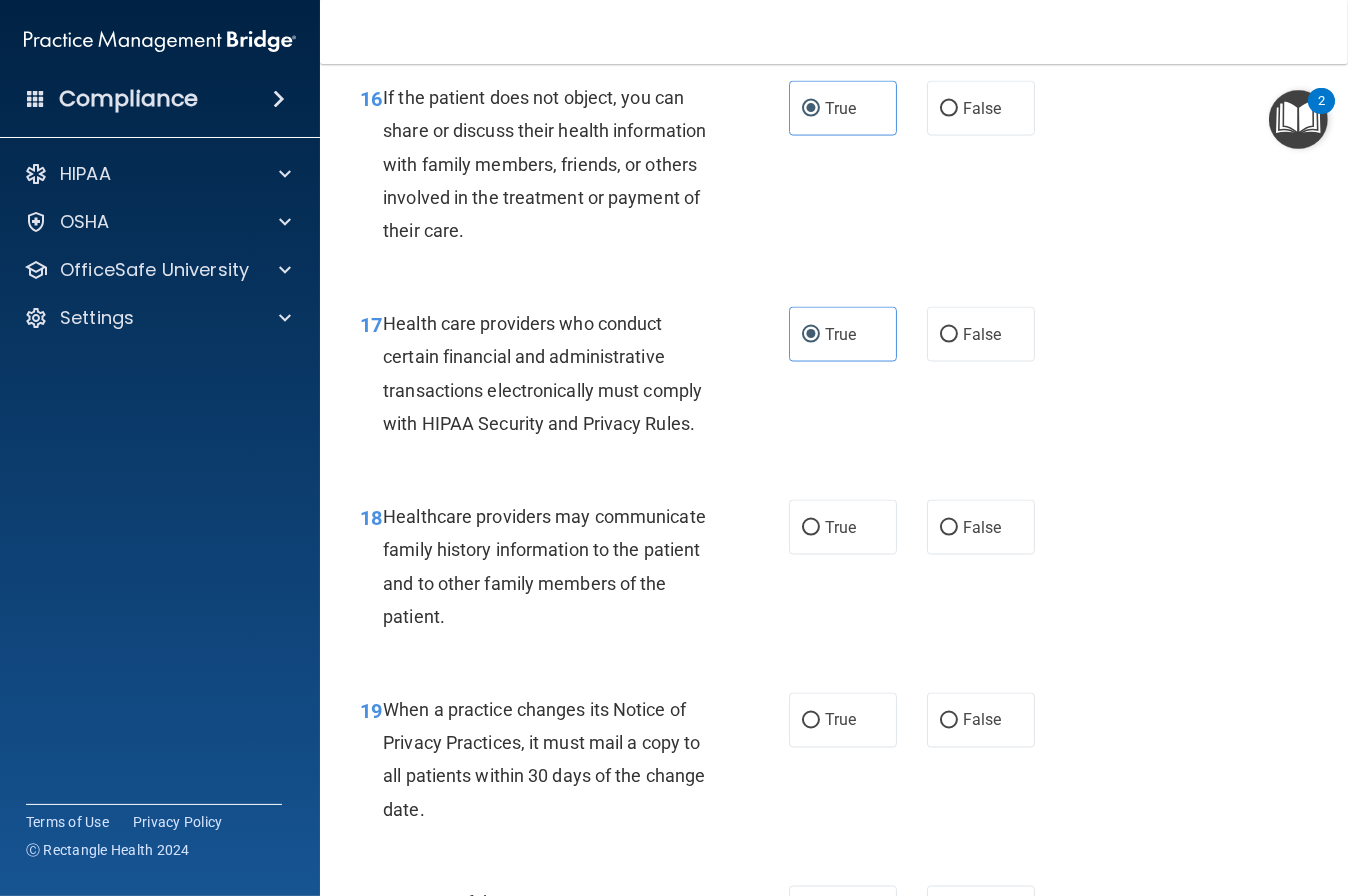 drag, startPoint x: 382, startPoint y: 548, endPoint x: 437, endPoint y: 612, distance: 84.38602 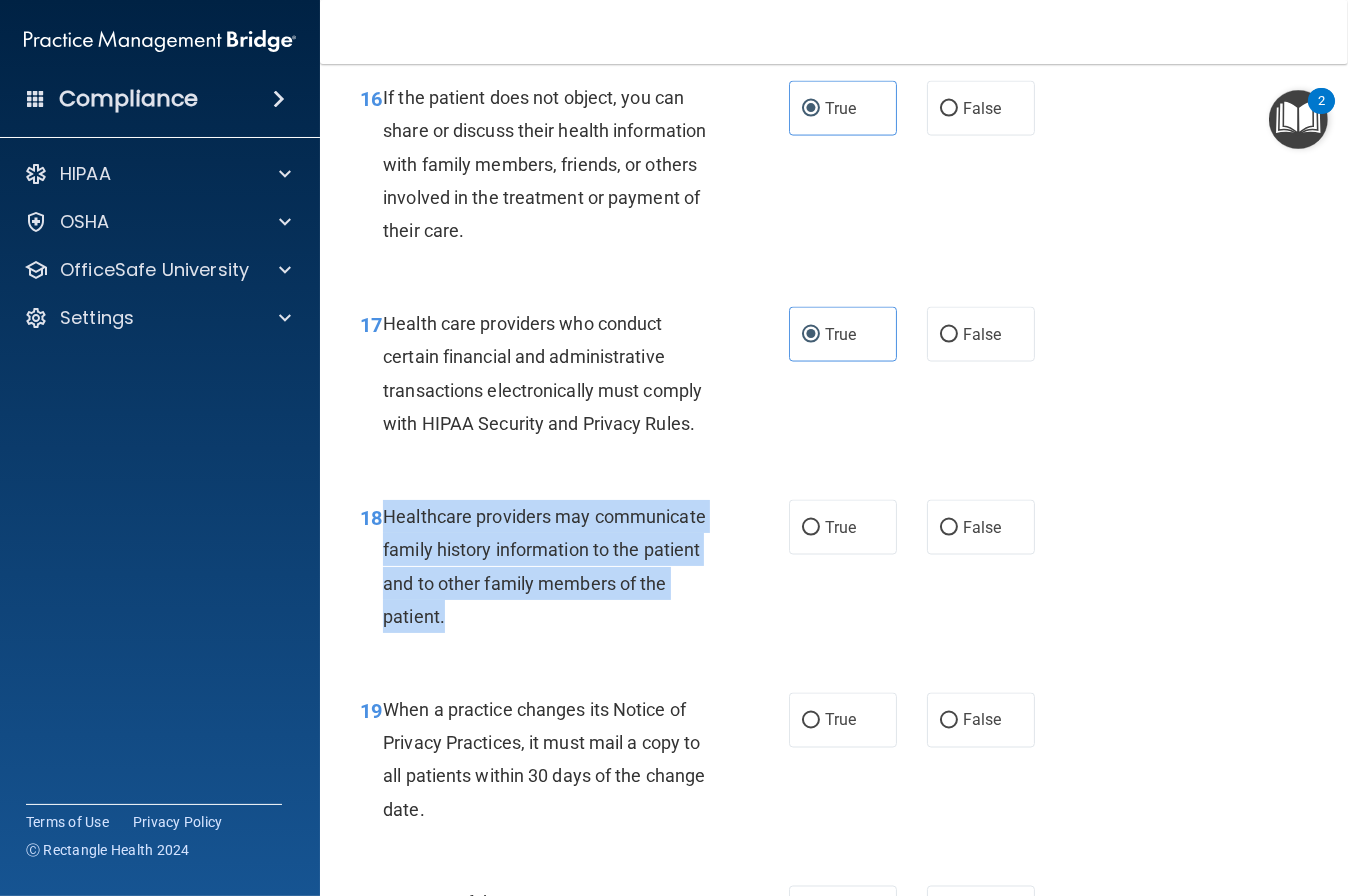 drag, startPoint x: 384, startPoint y: 552, endPoint x: 530, endPoint y: 627, distance: 164.13713 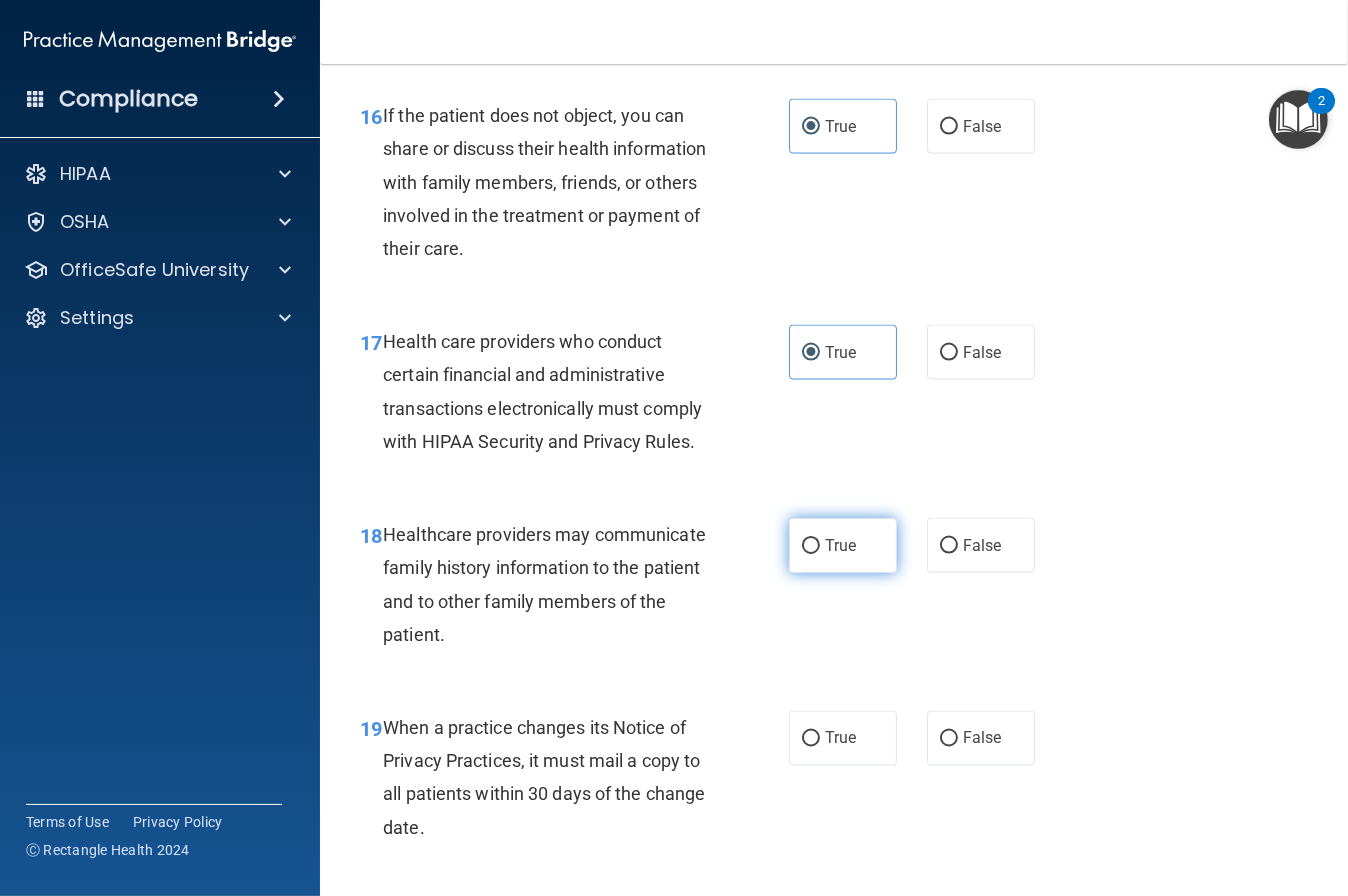 click on "True" at bounding box center [840, 545] 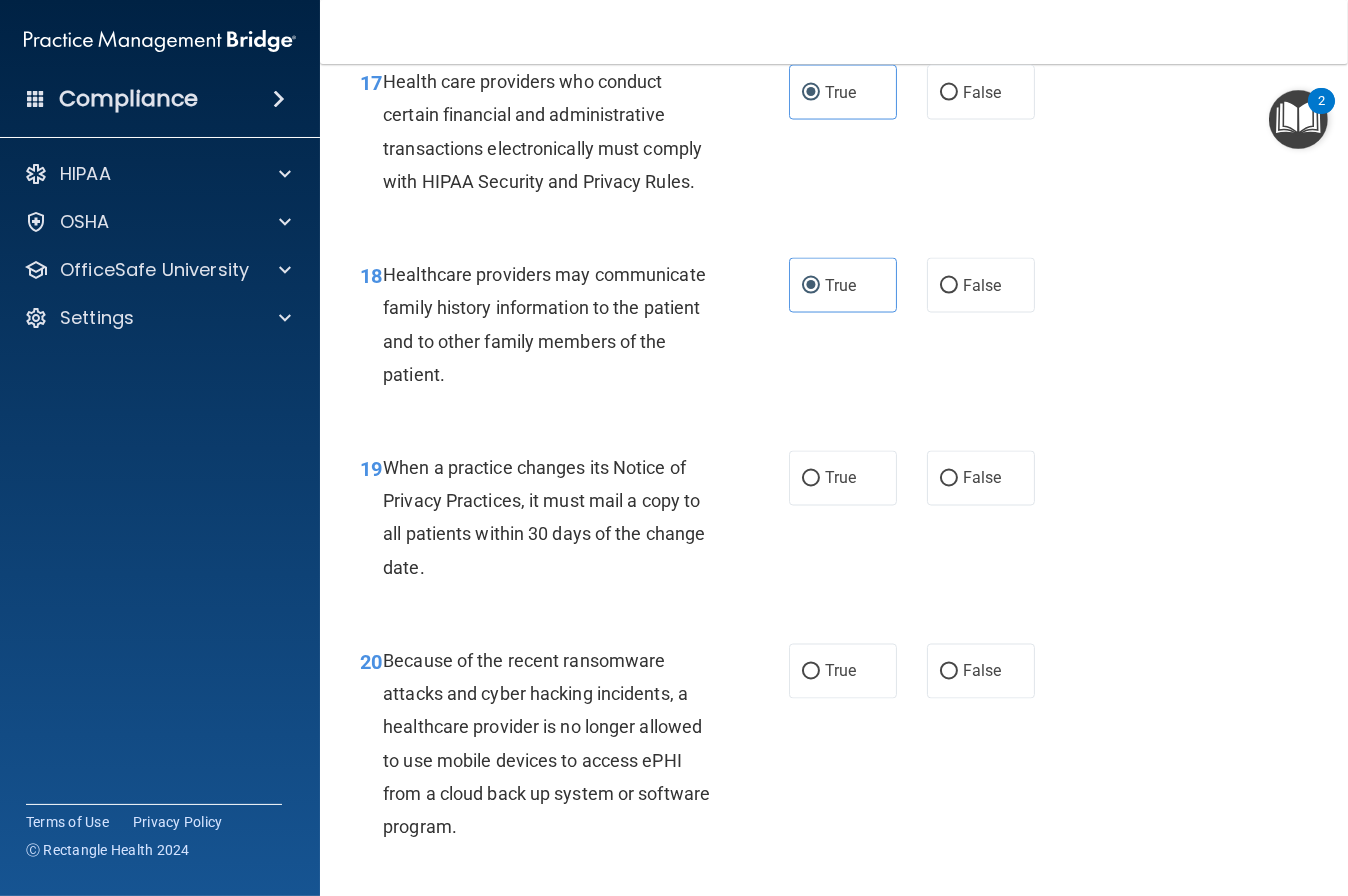 scroll, scrollTop: 3410, scrollLeft: 0, axis: vertical 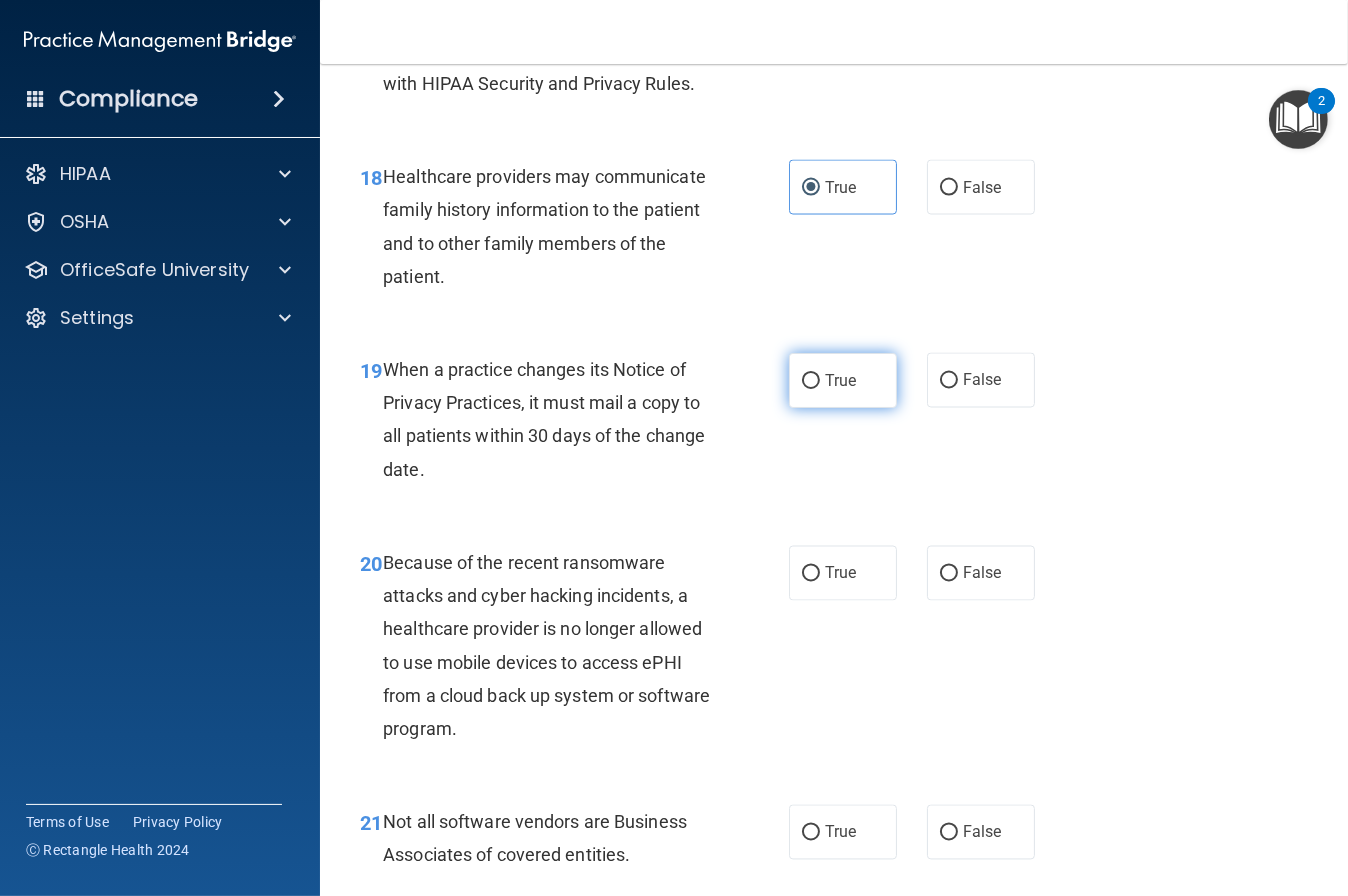 click on "True" at bounding box center (843, 380) 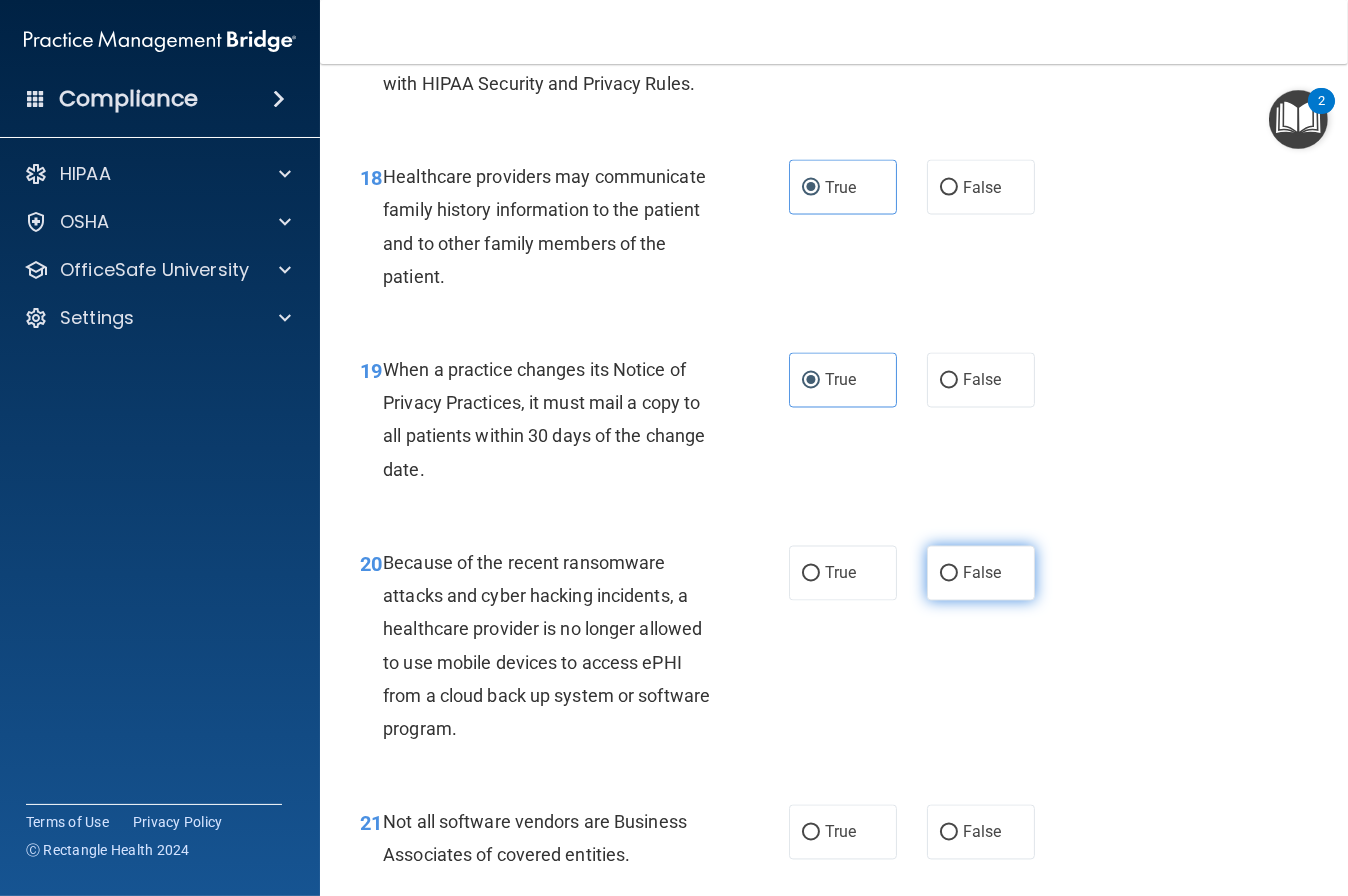 click on "False" at bounding box center [981, 573] 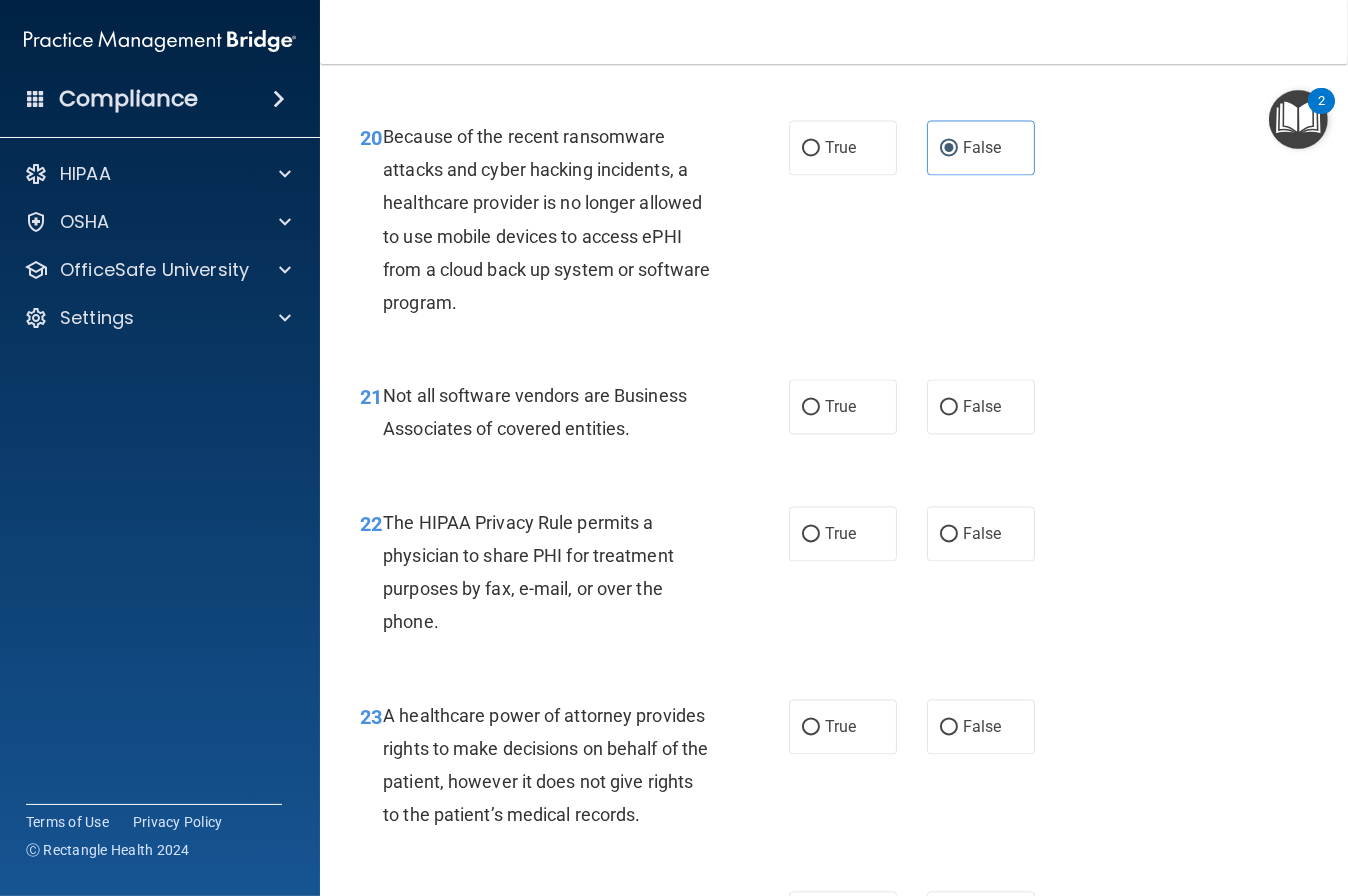 scroll, scrollTop: 3844, scrollLeft: 0, axis: vertical 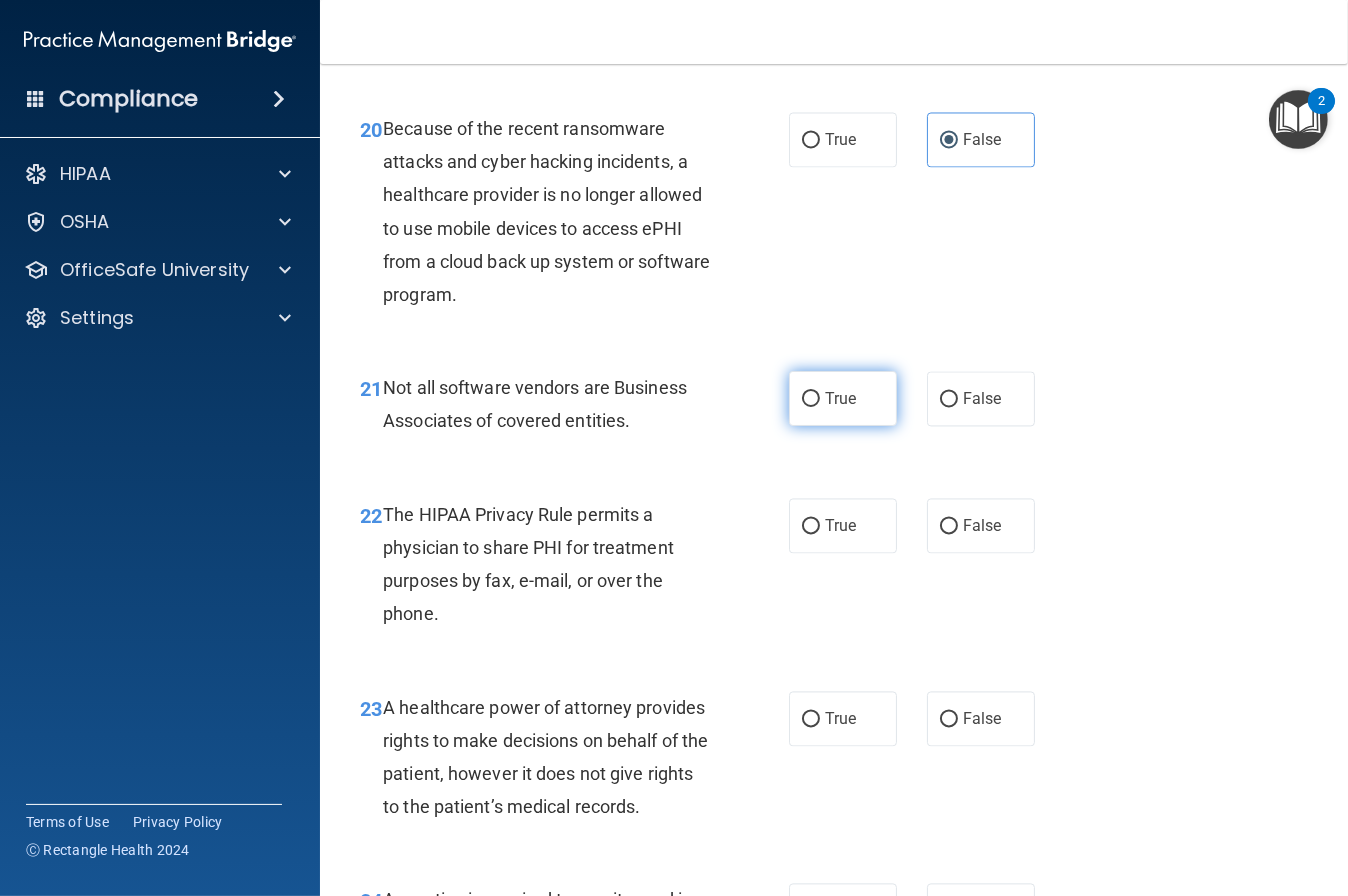 click on "True" at bounding box center (840, 398) 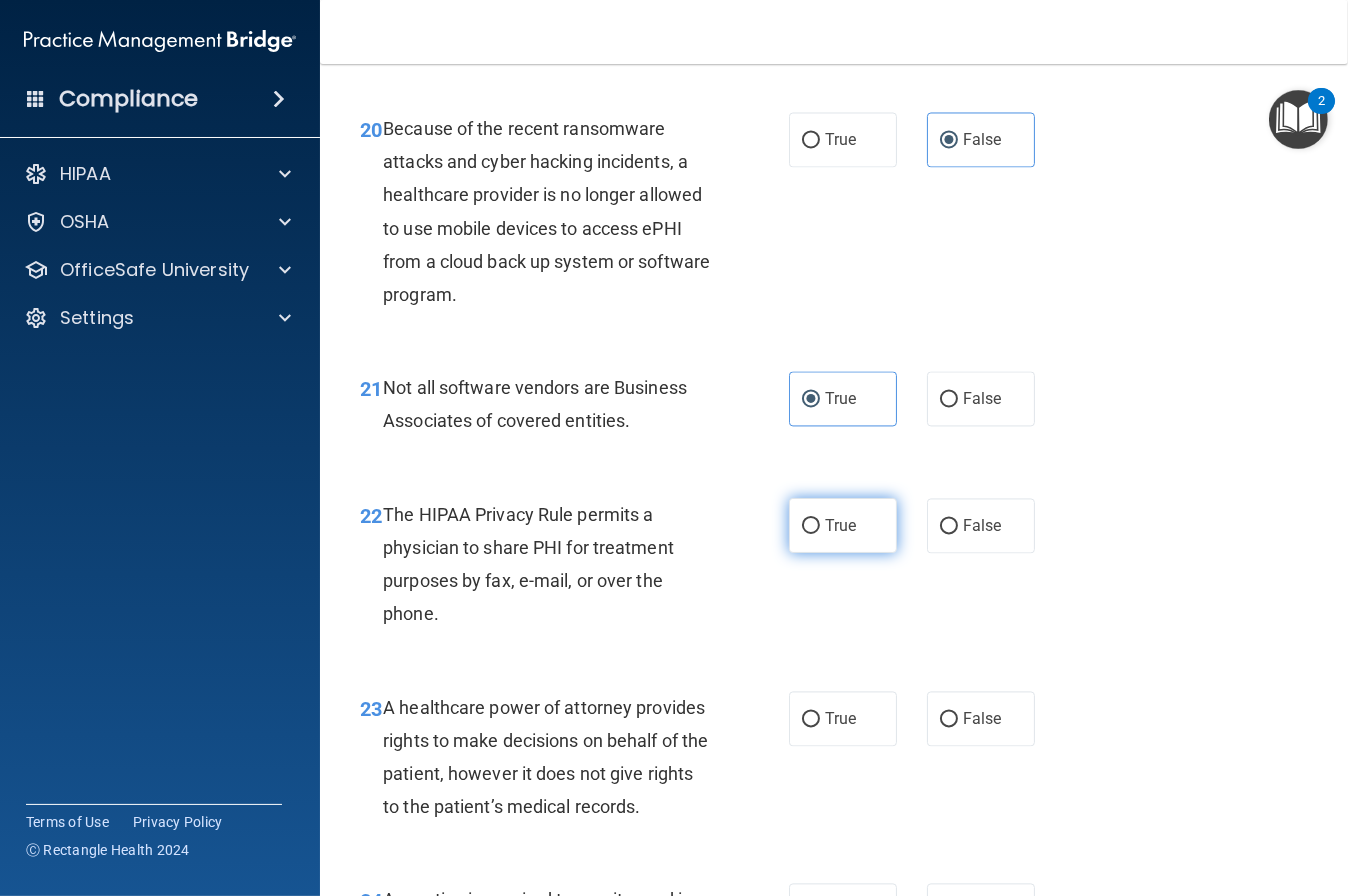 click on "True" at bounding box center (843, 525) 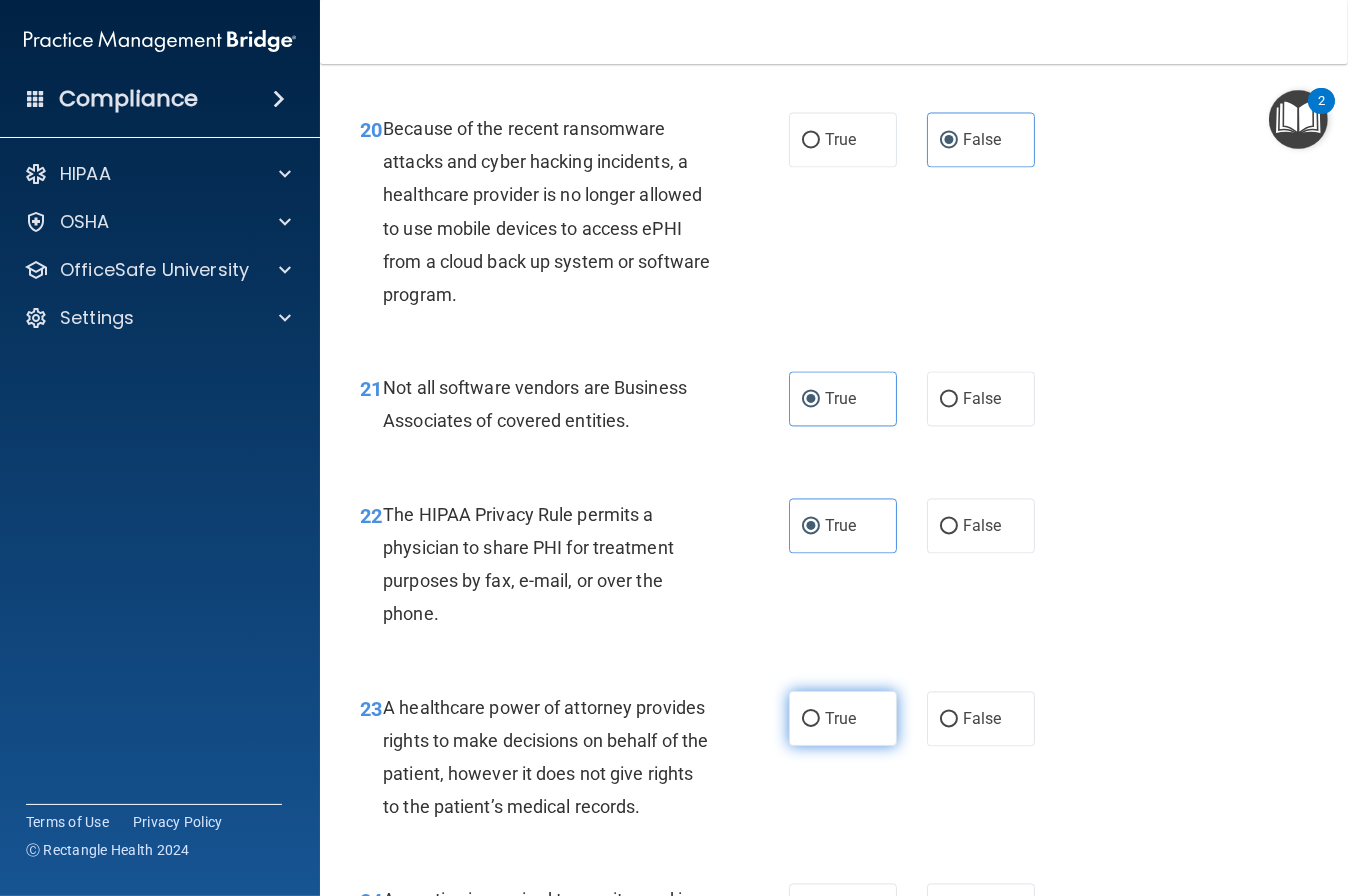 click on "True" at bounding box center [843, 718] 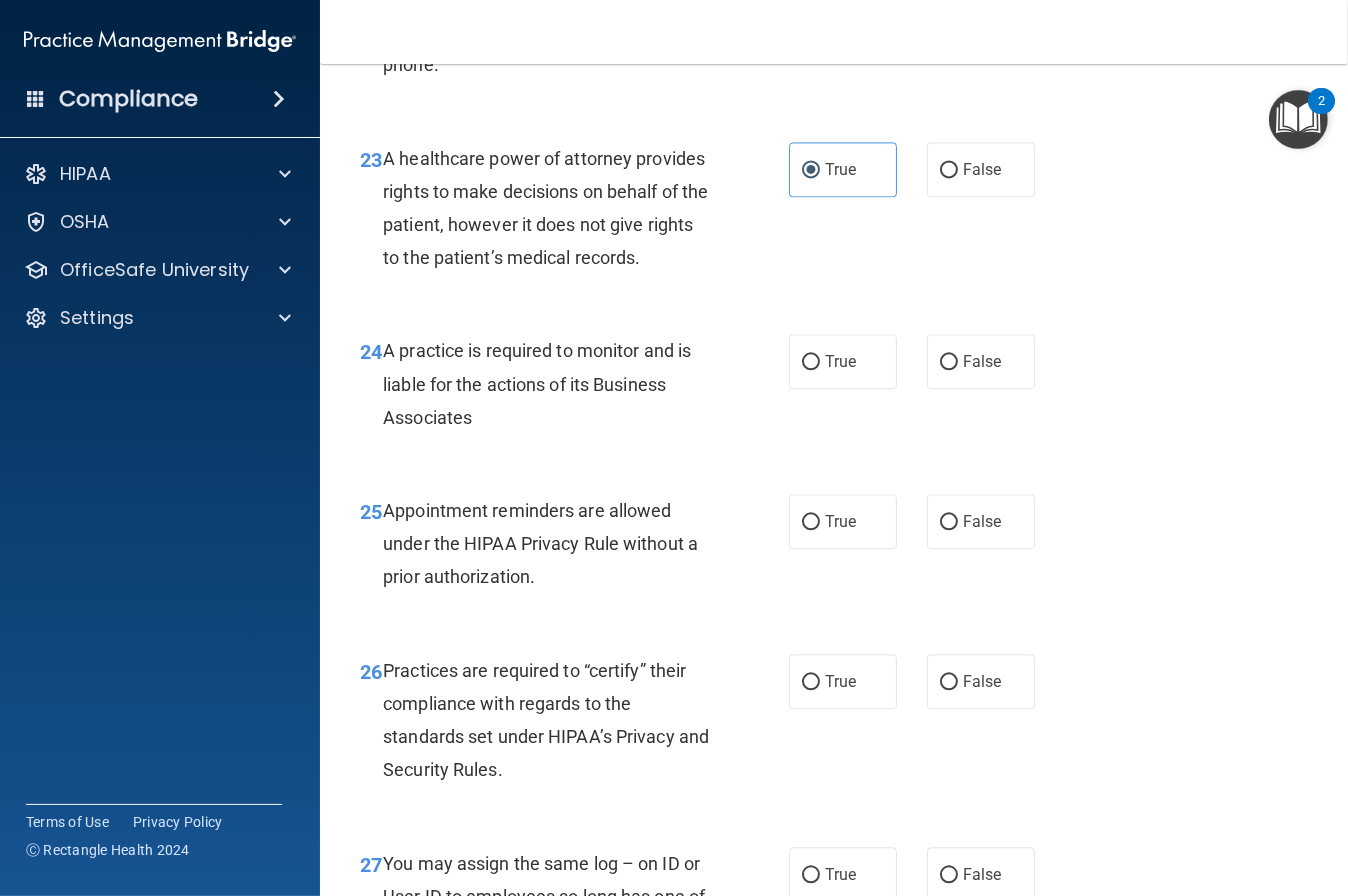 scroll, scrollTop: 4391, scrollLeft: 0, axis: vertical 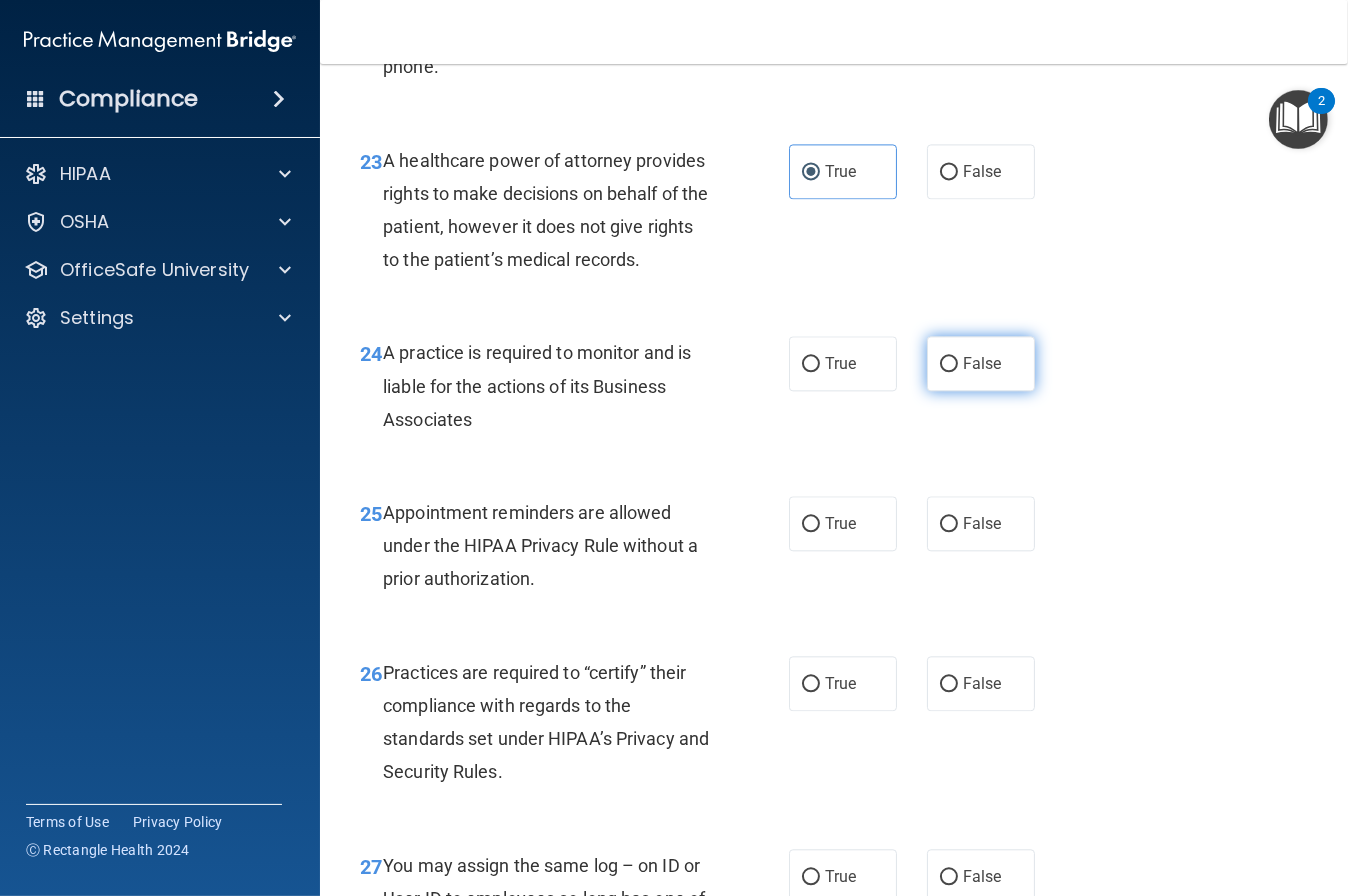 click on "False" at bounding box center (981, 363) 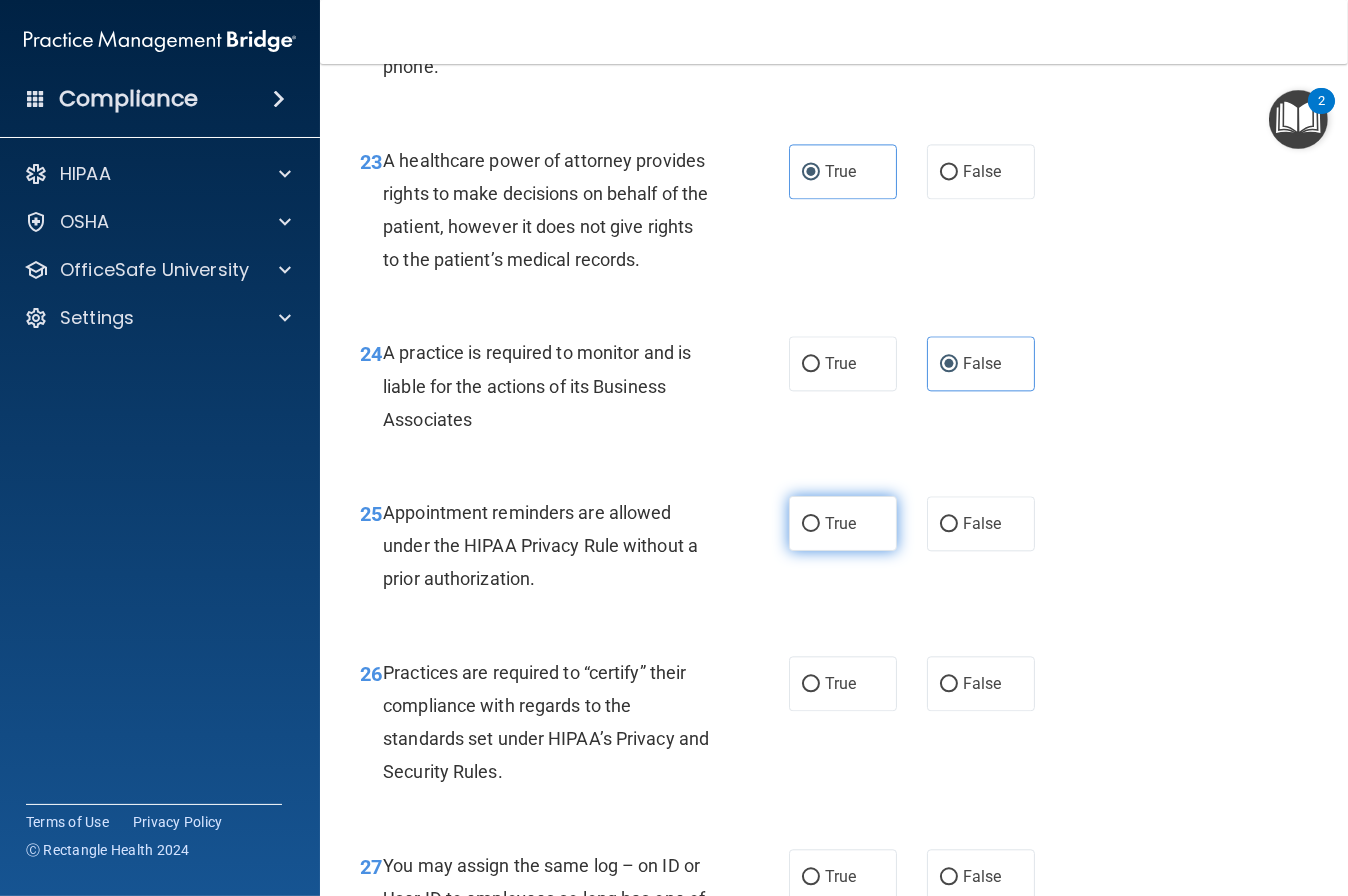 click on "True" at bounding box center (843, 523) 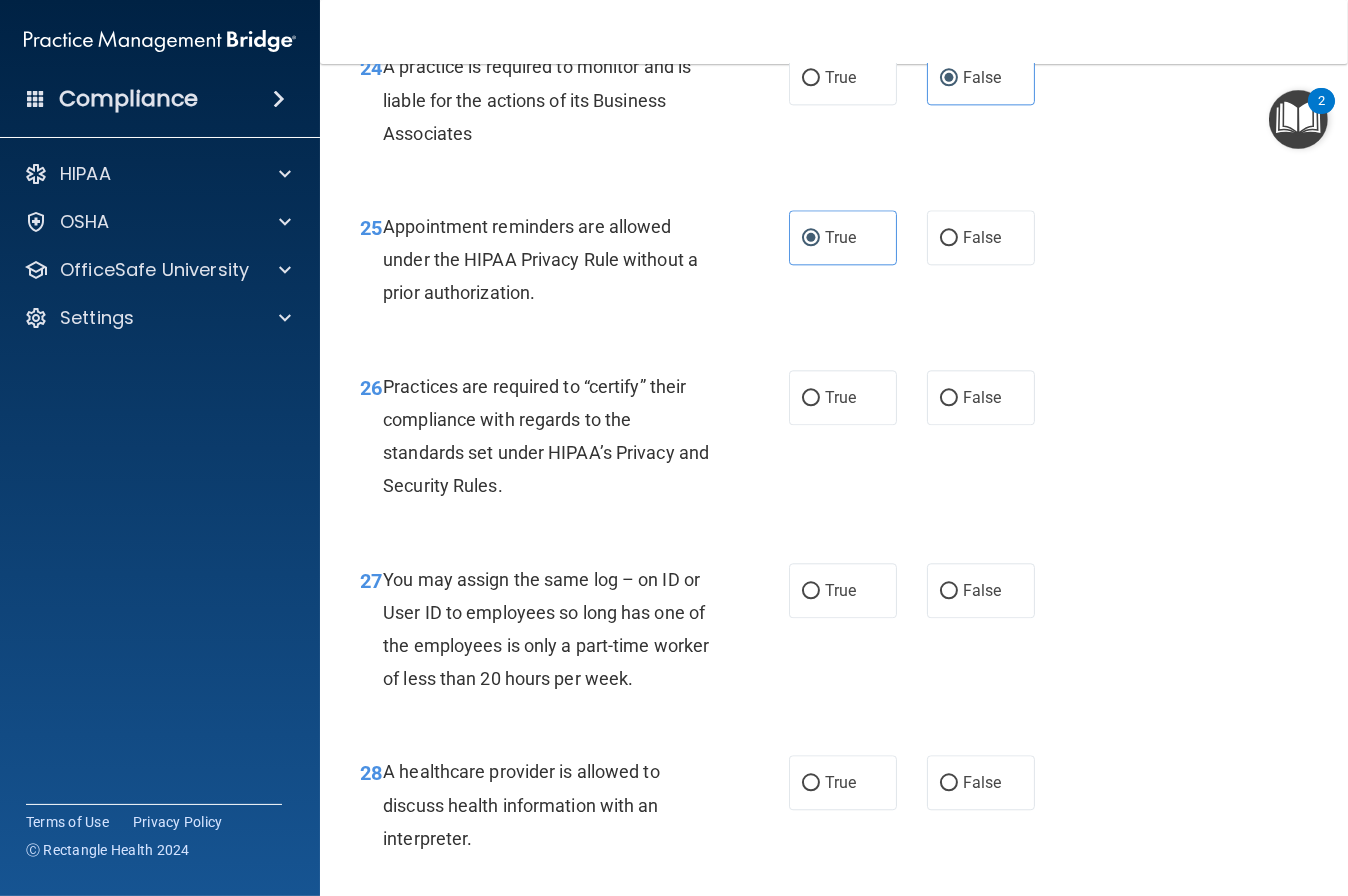 scroll, scrollTop: 4682, scrollLeft: 0, axis: vertical 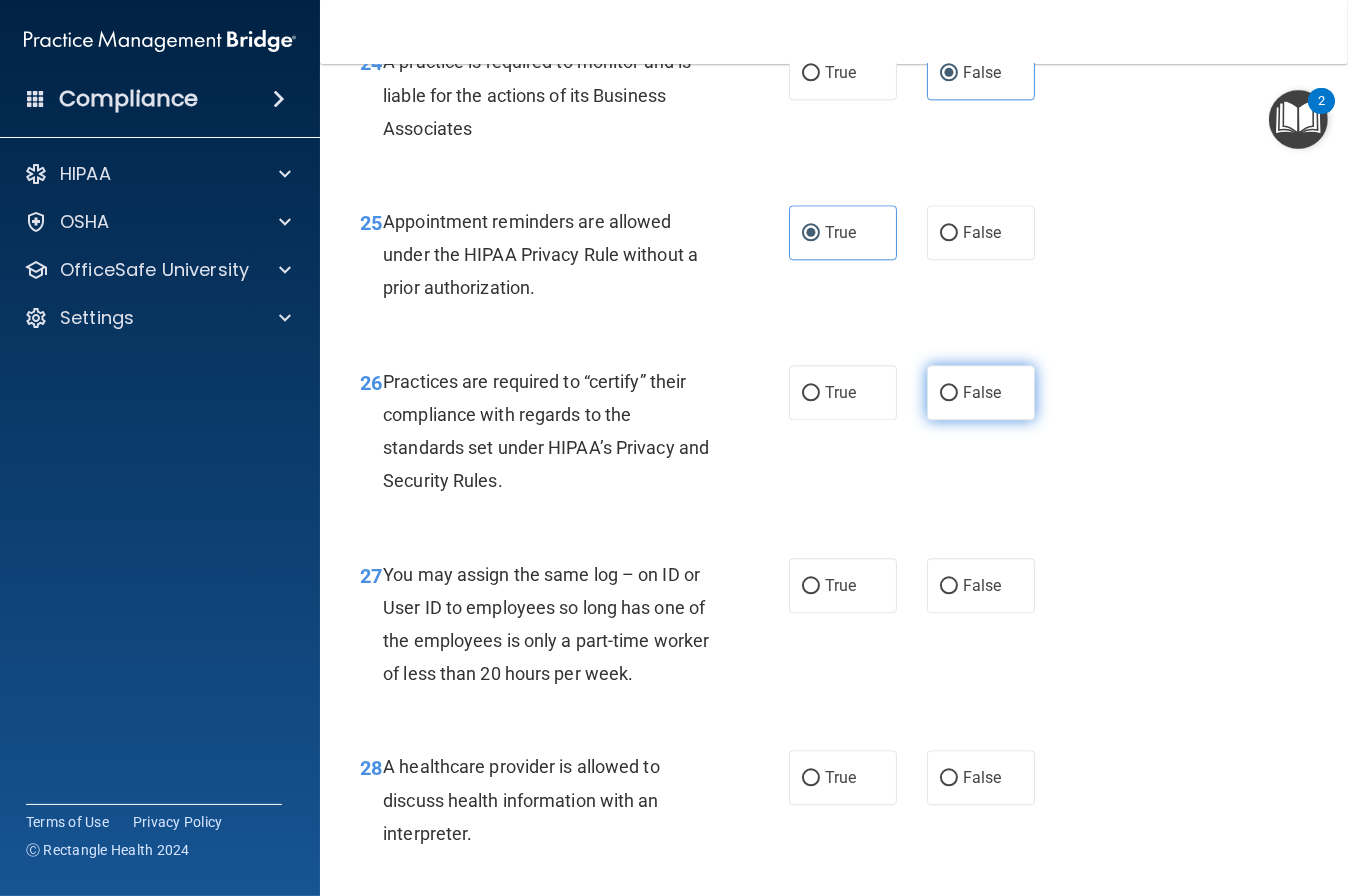 click on "False" at bounding box center [949, 393] 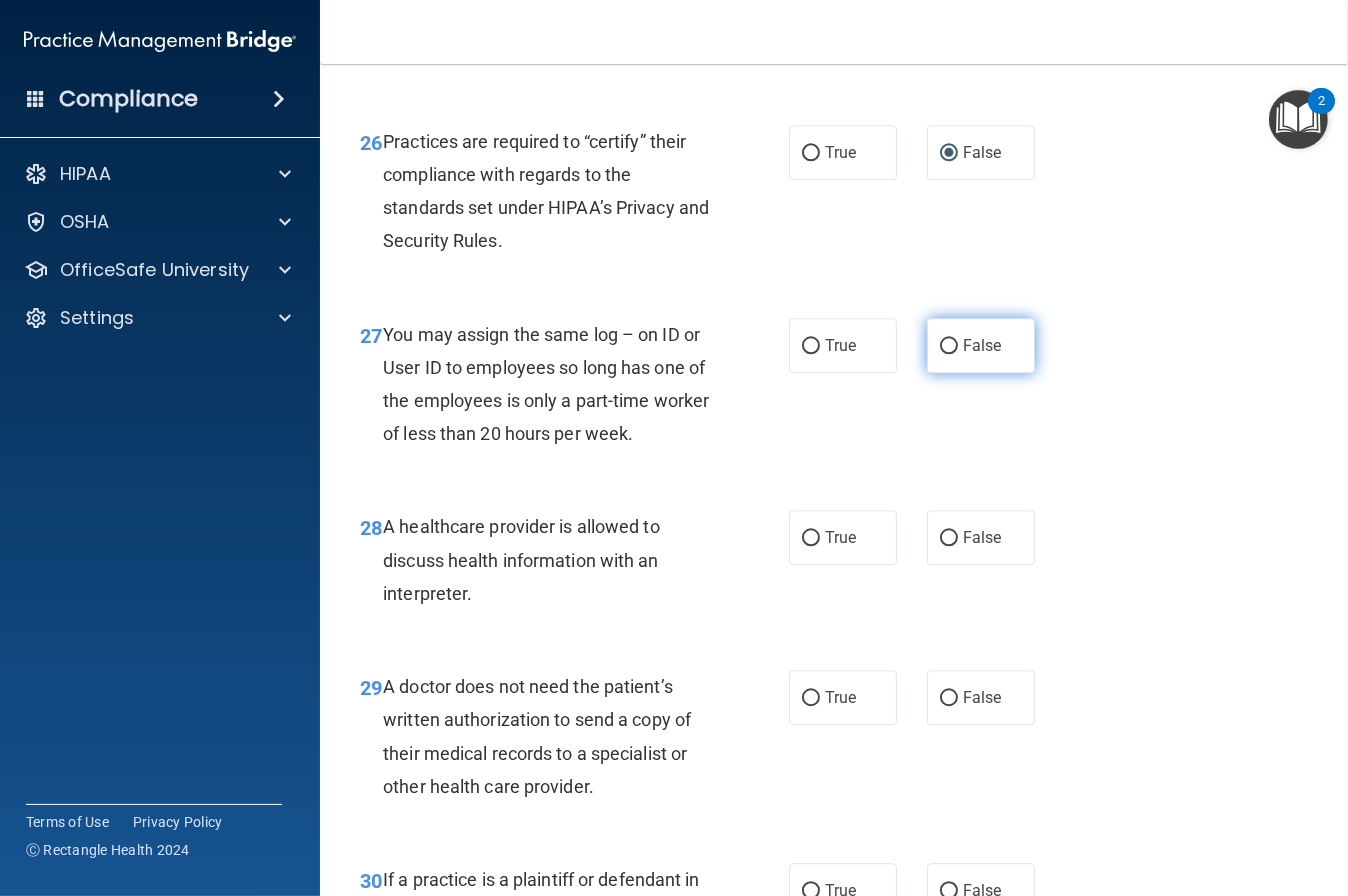 scroll, scrollTop: 4930, scrollLeft: 0, axis: vertical 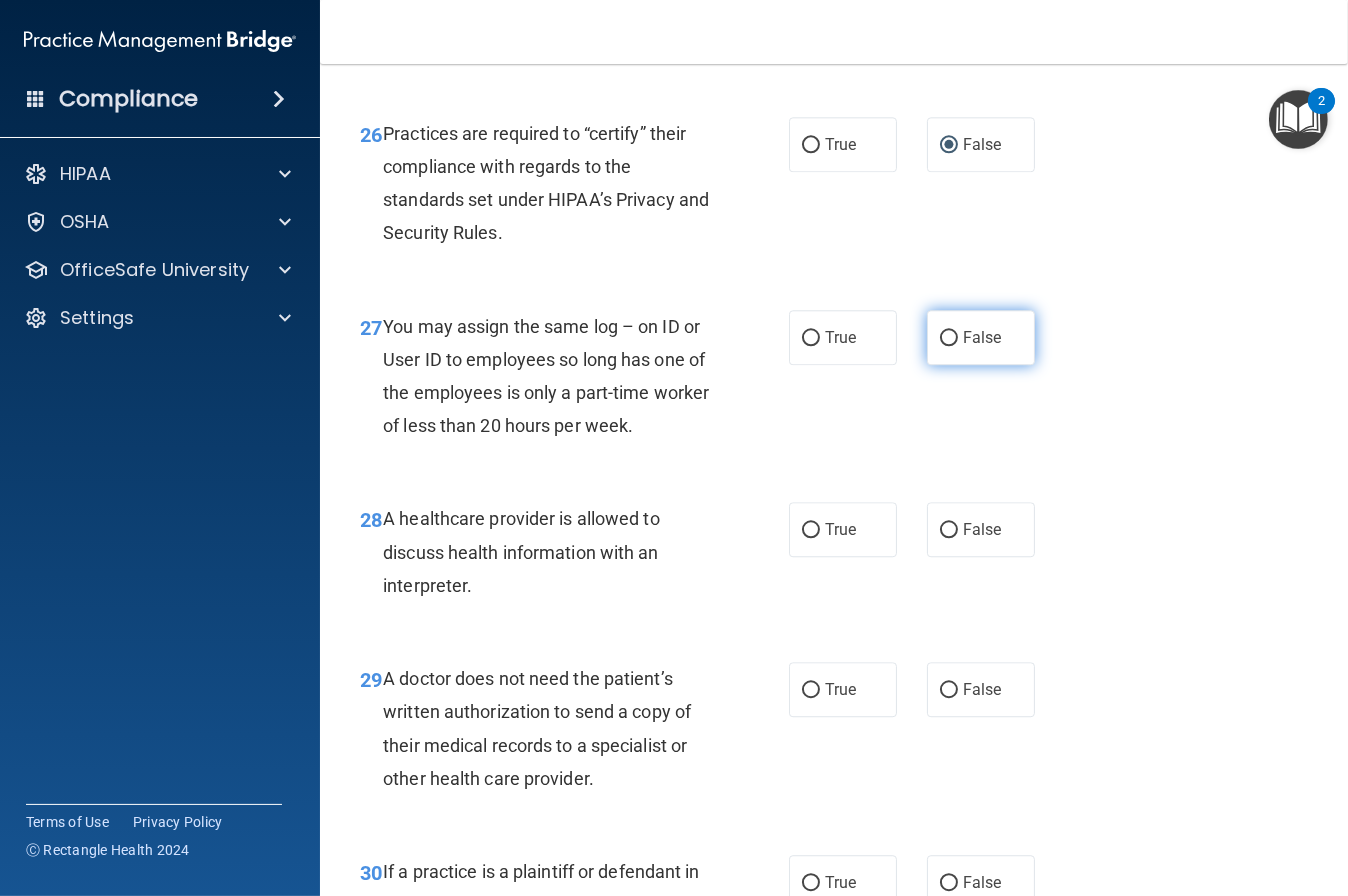 click on "False" at bounding box center (981, 337) 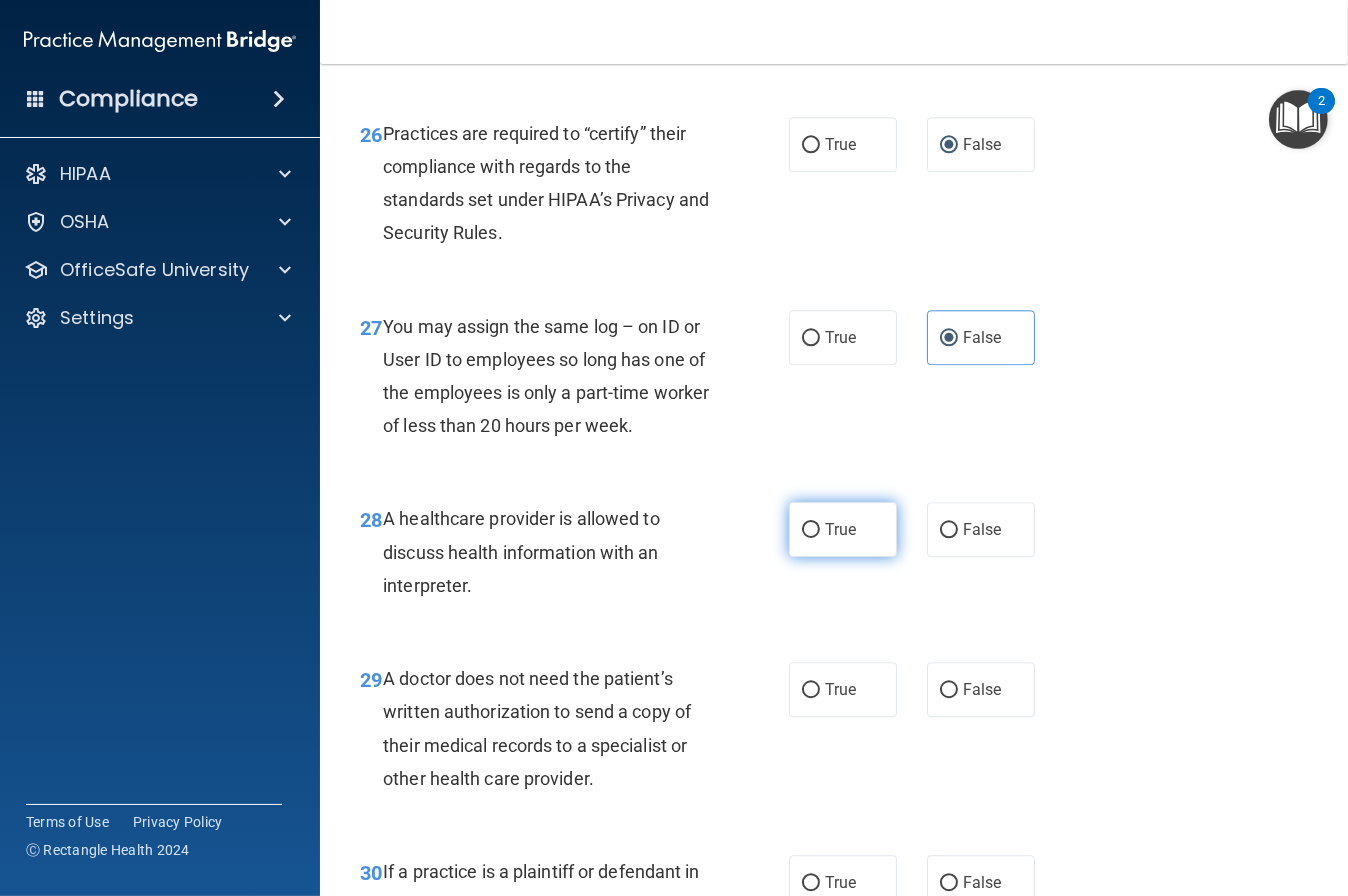 click on "True" at bounding box center [840, 529] 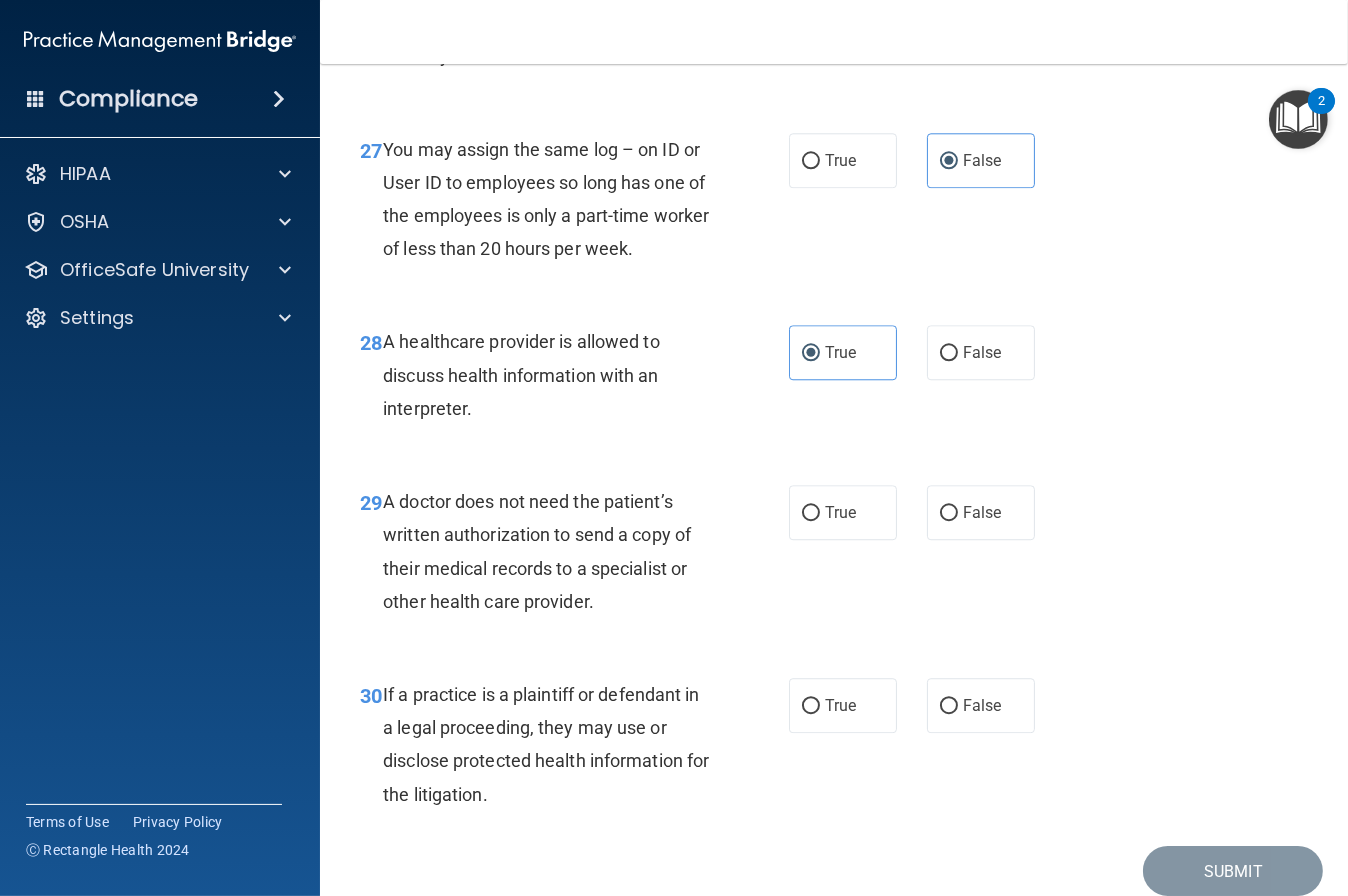 scroll, scrollTop: 5220, scrollLeft: 0, axis: vertical 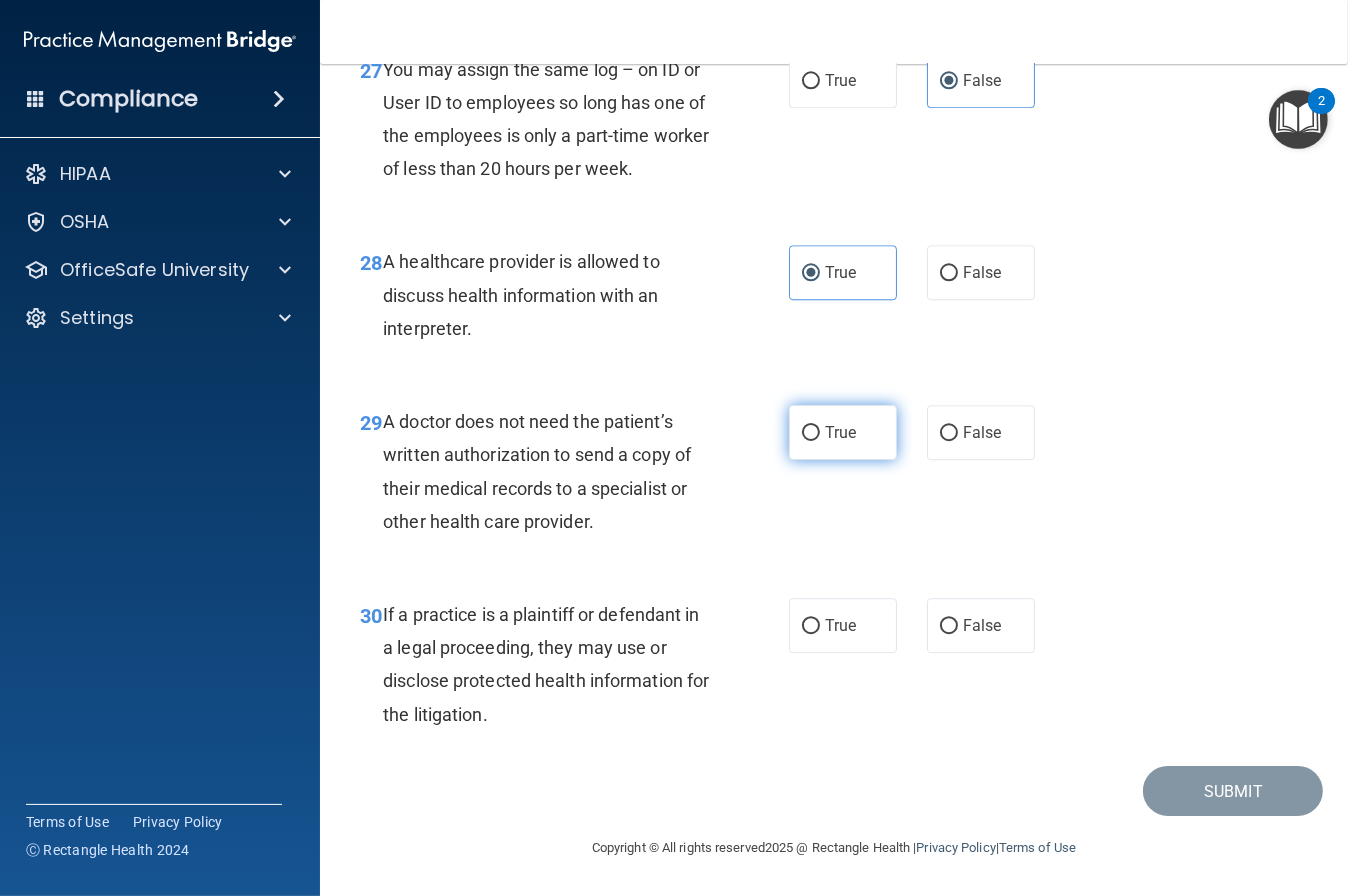 click on "True" at bounding box center (840, 432) 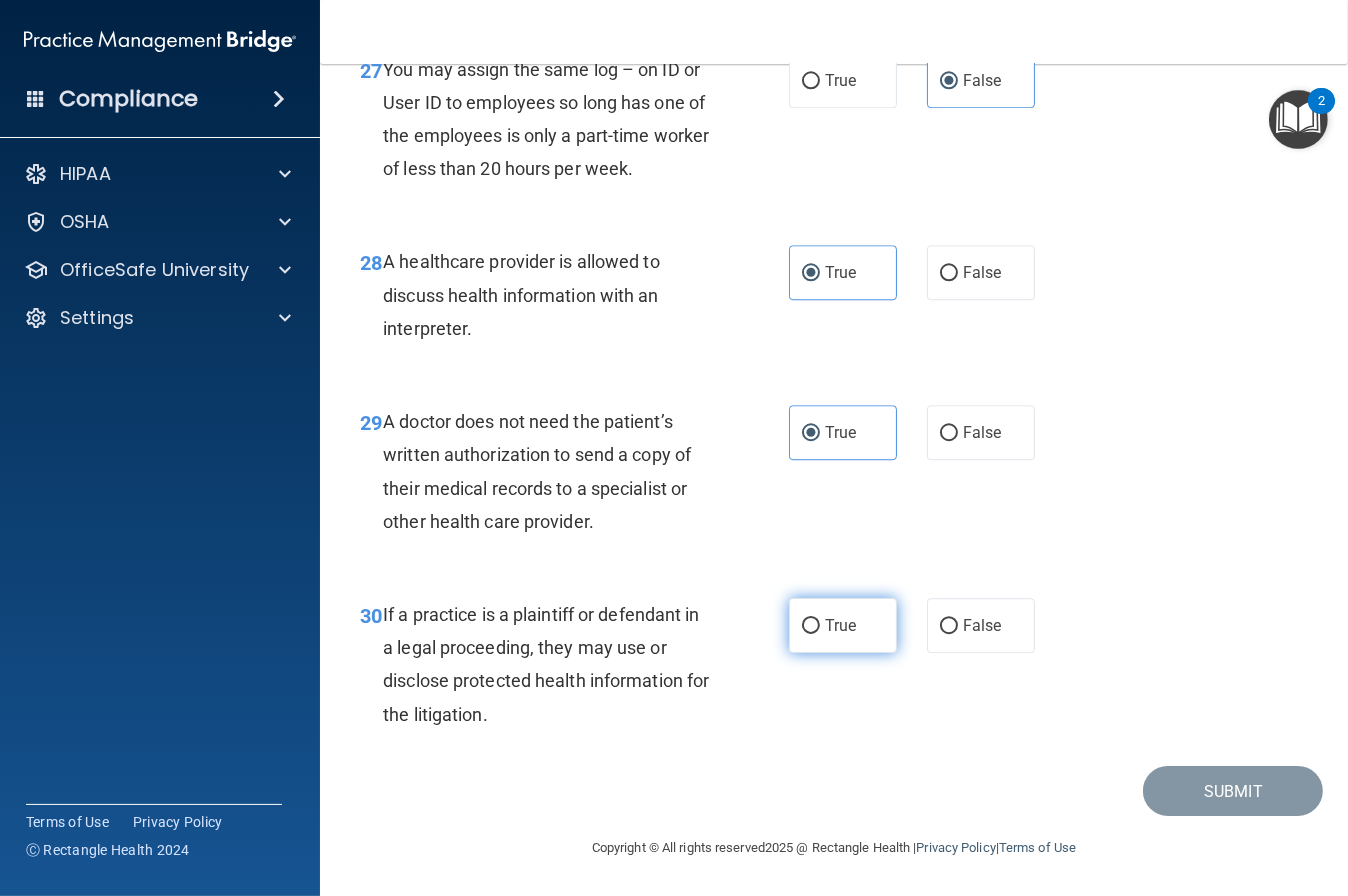 click on "True" at bounding box center [843, 625] 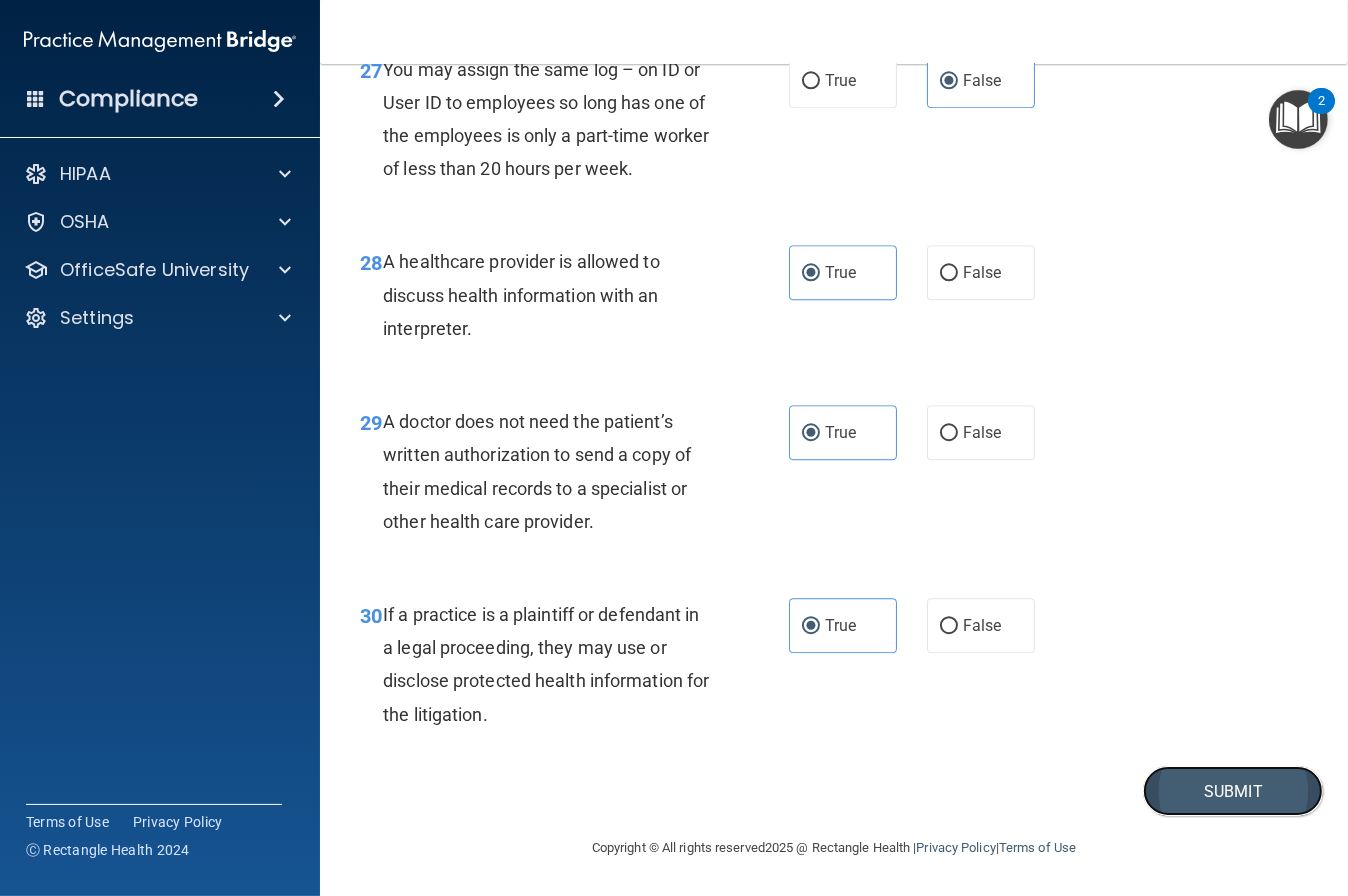 click on "Submit" at bounding box center (1233, 791) 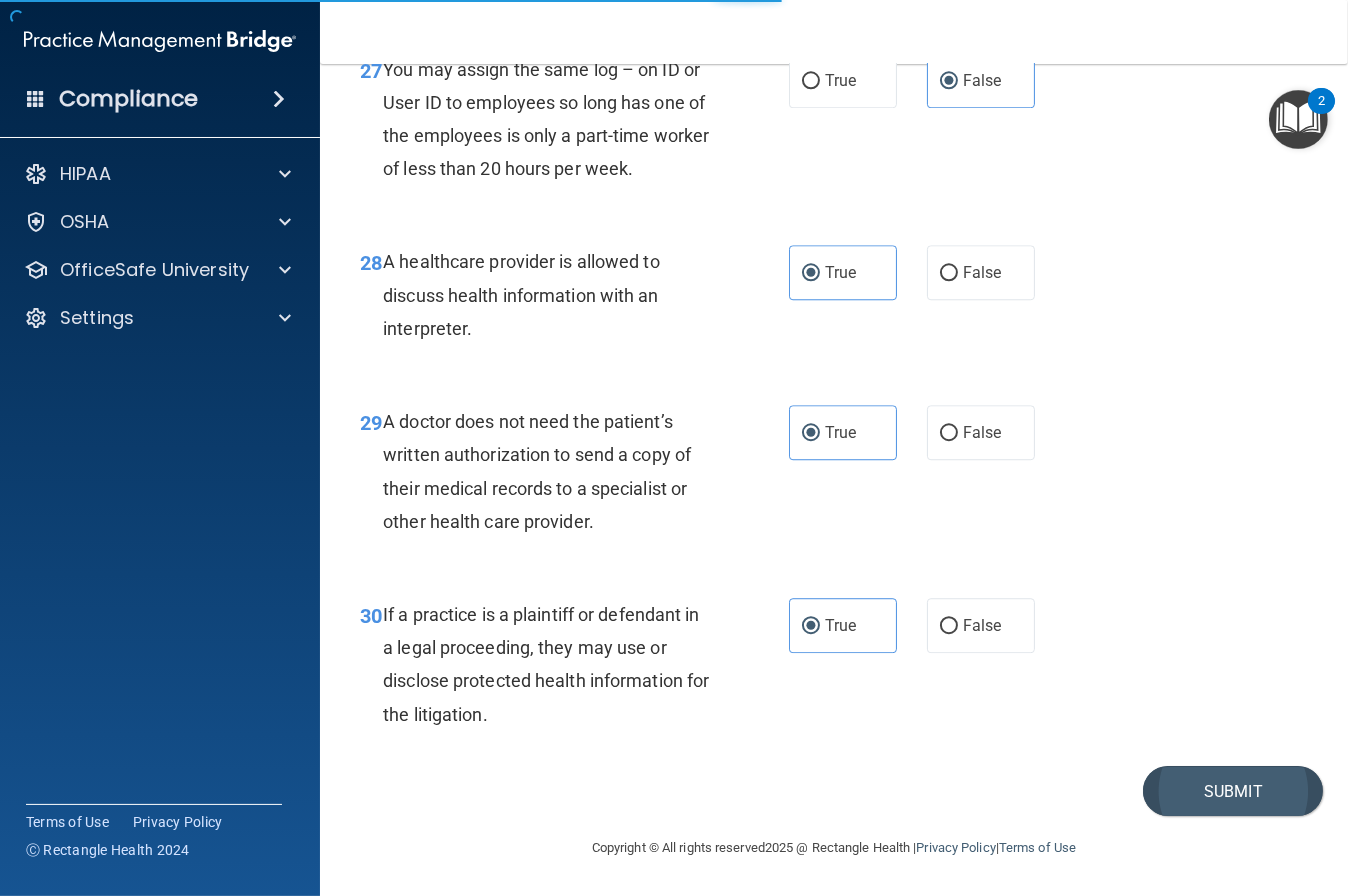 scroll, scrollTop: 0, scrollLeft: 0, axis: both 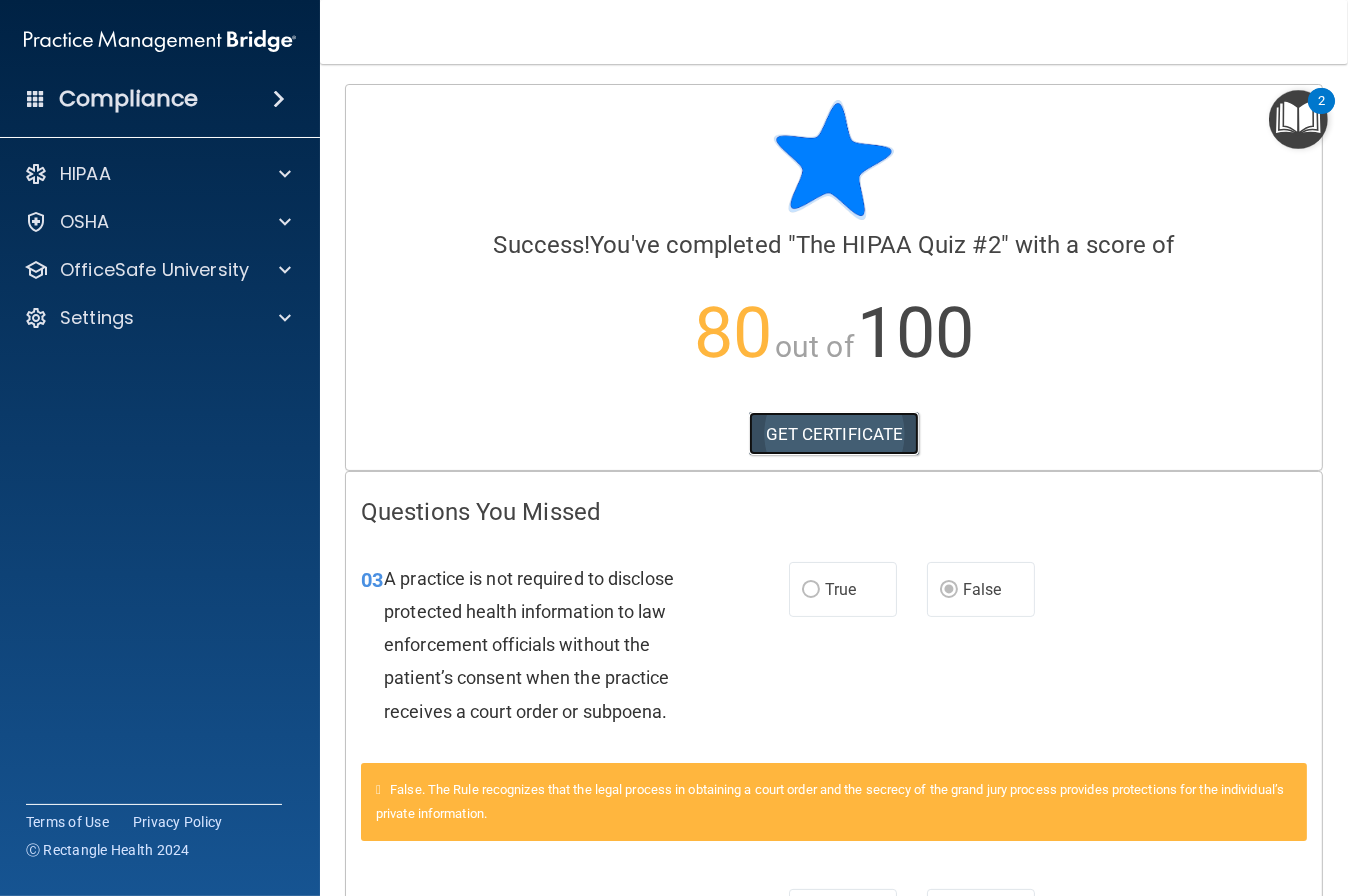 click on "GET CERTIFICATE" at bounding box center [834, 434] 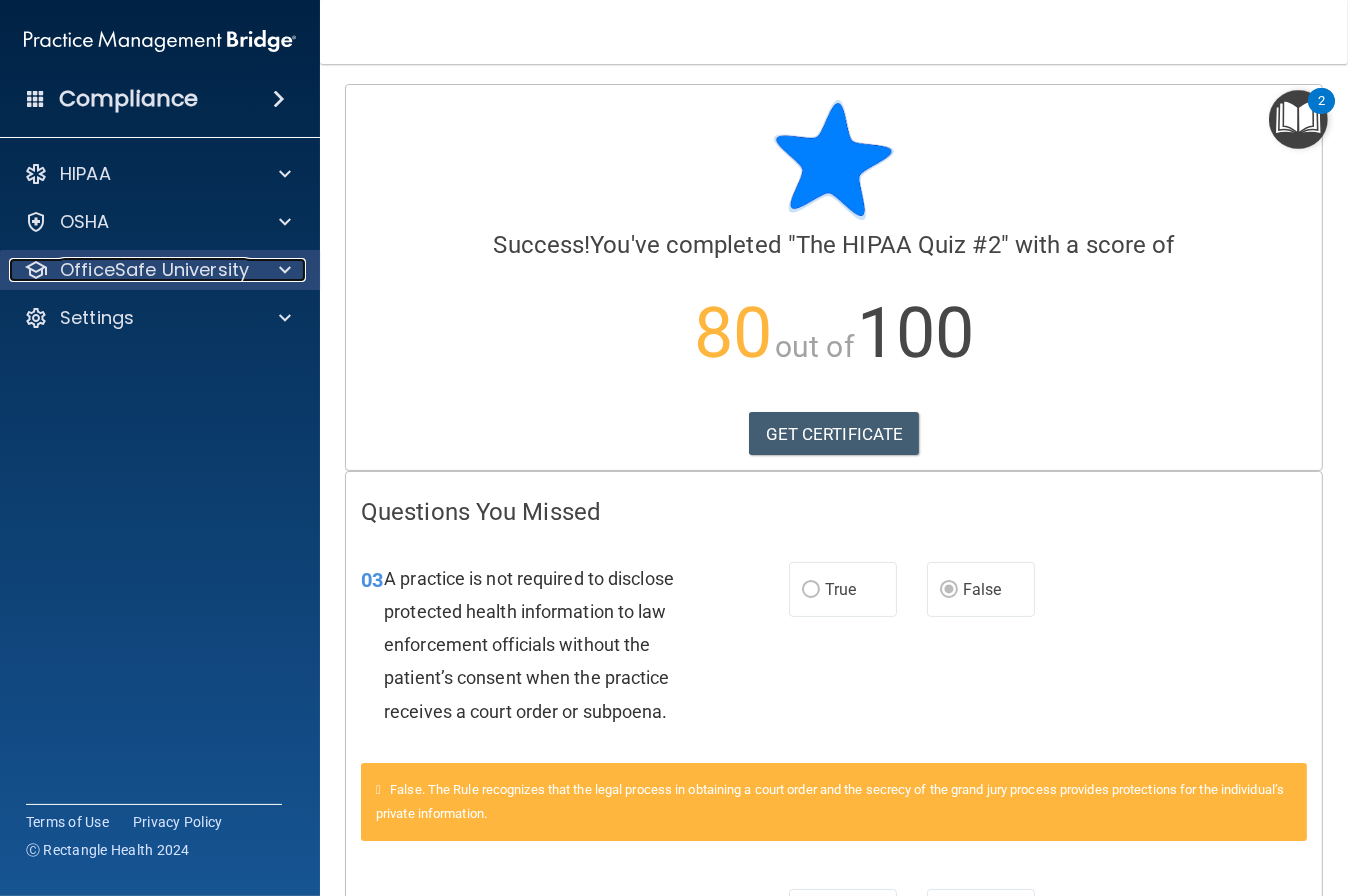 click on "OfficeSafe University" at bounding box center [154, 270] 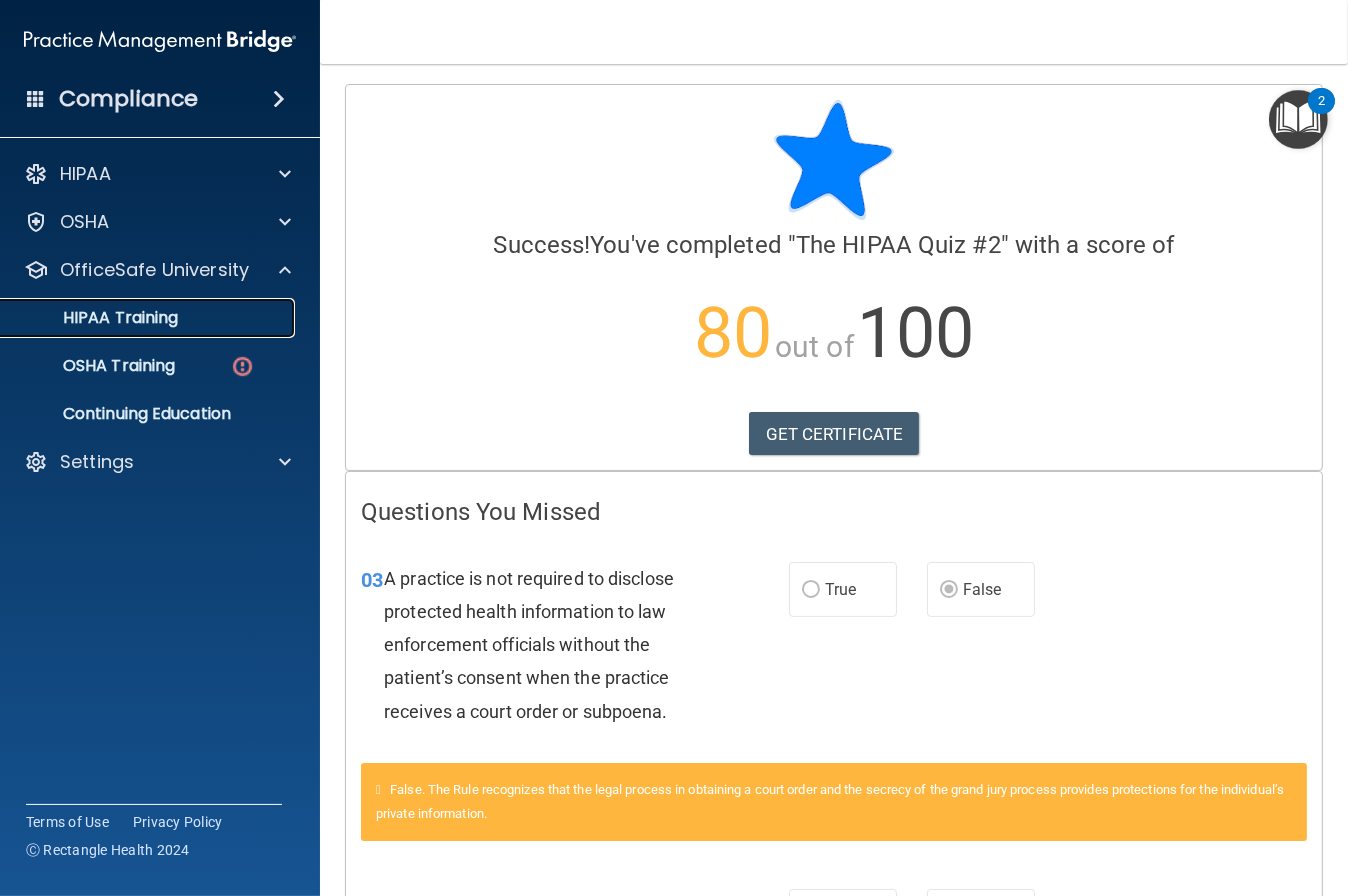 click on "HIPAA Training" at bounding box center [95, 318] 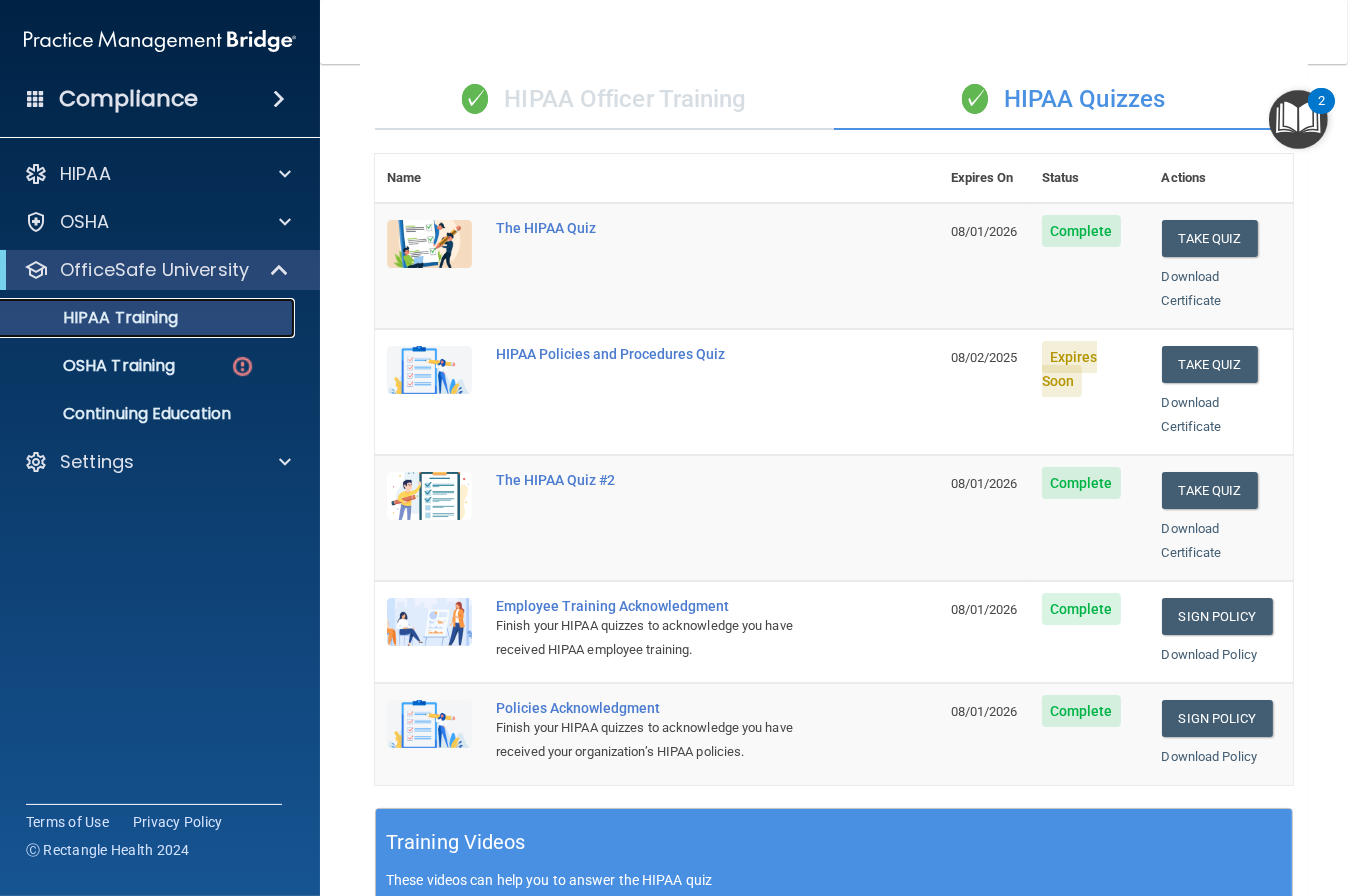 scroll, scrollTop: 131, scrollLeft: 0, axis: vertical 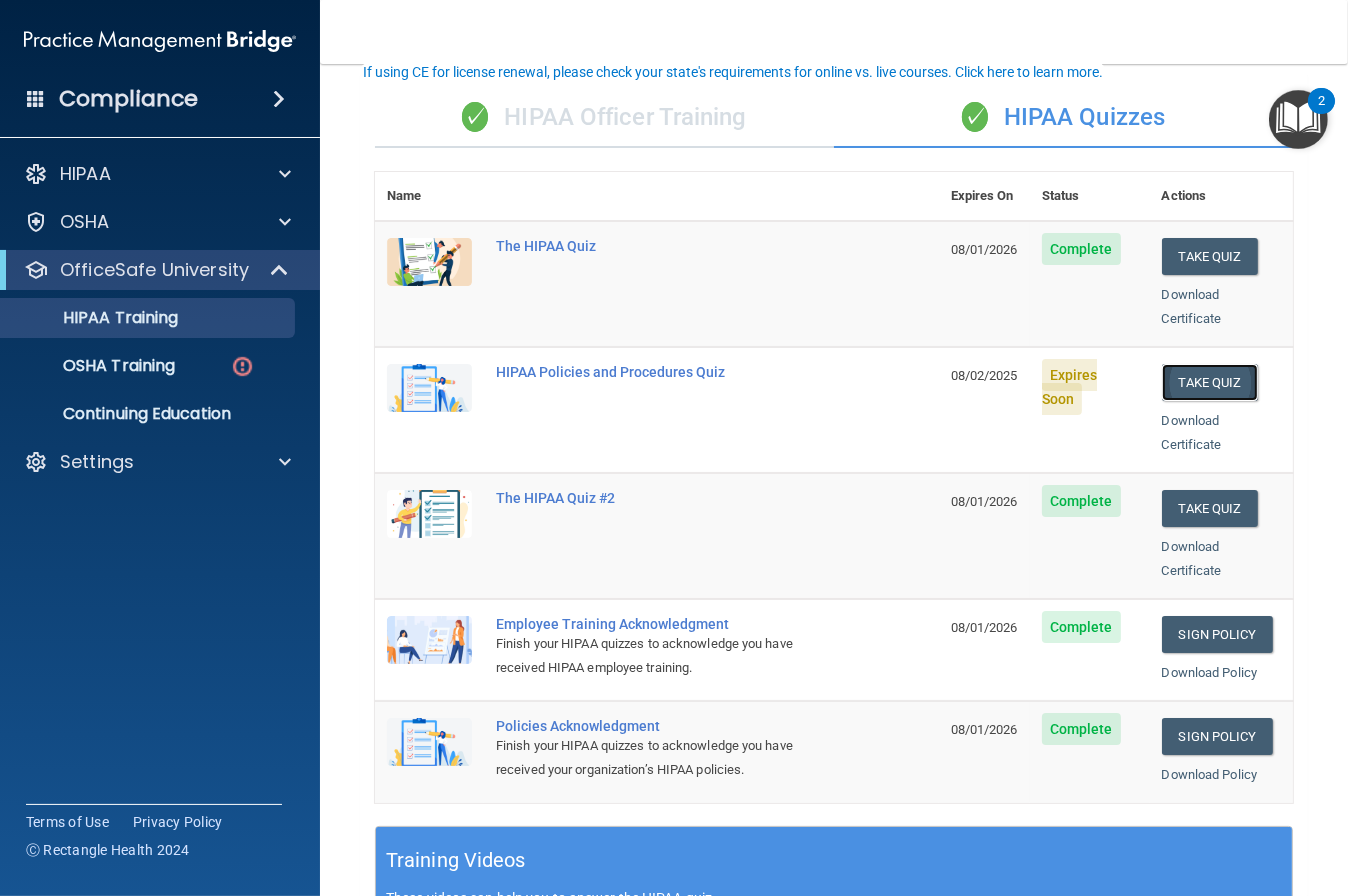 click on "Take Quiz" at bounding box center (1210, 382) 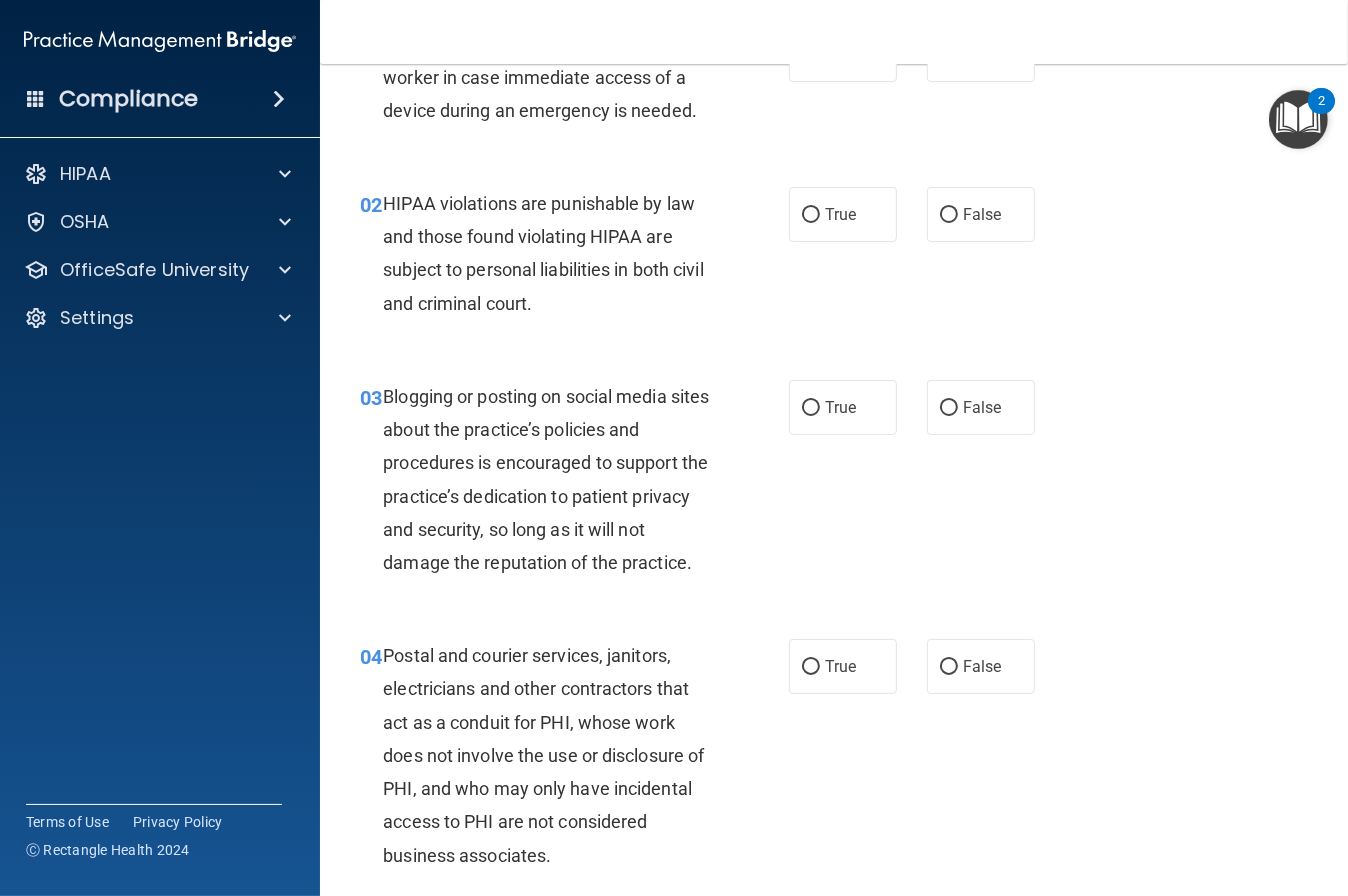 scroll, scrollTop: 0, scrollLeft: 0, axis: both 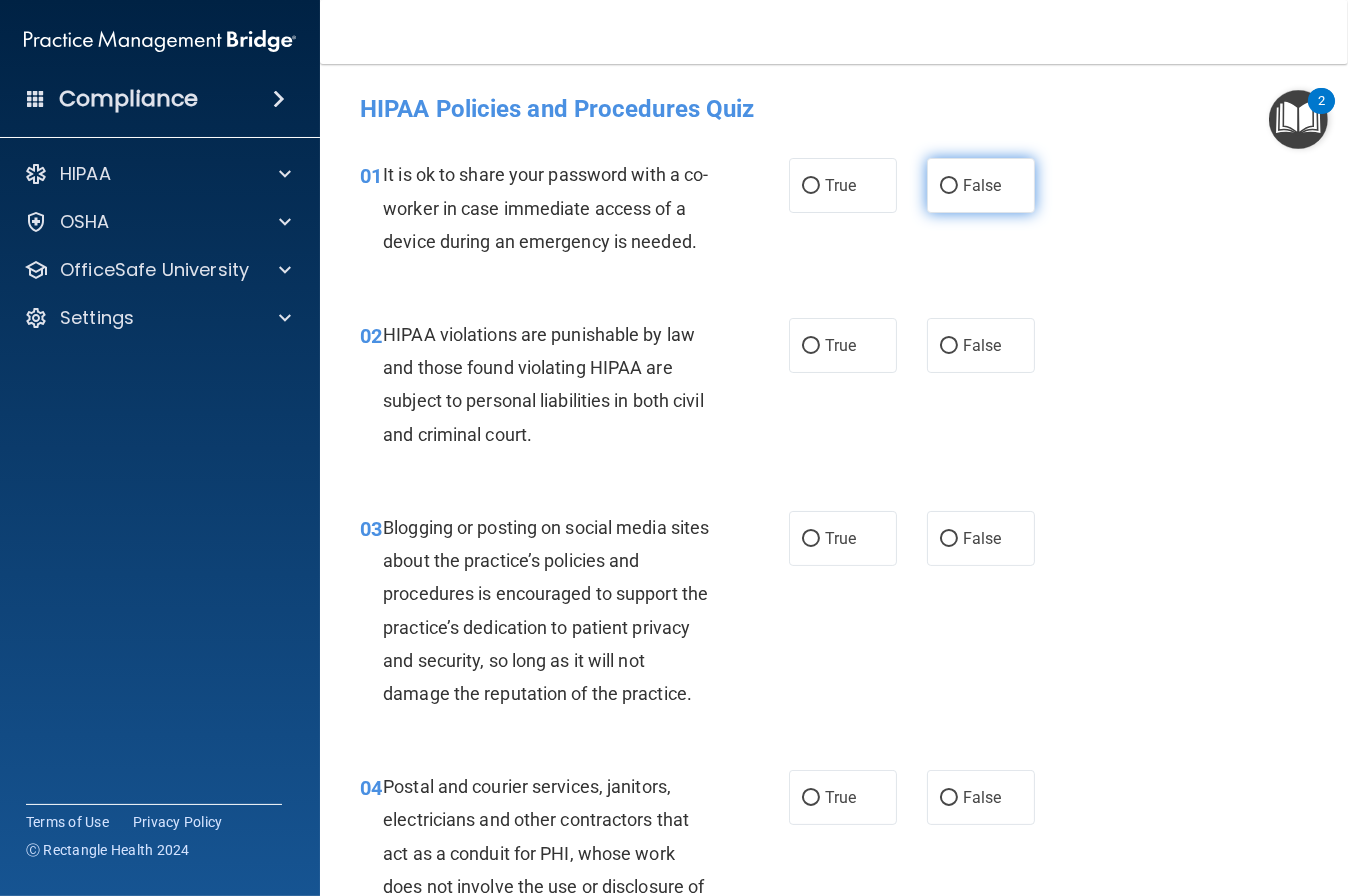 click on "False" at bounding box center [982, 185] 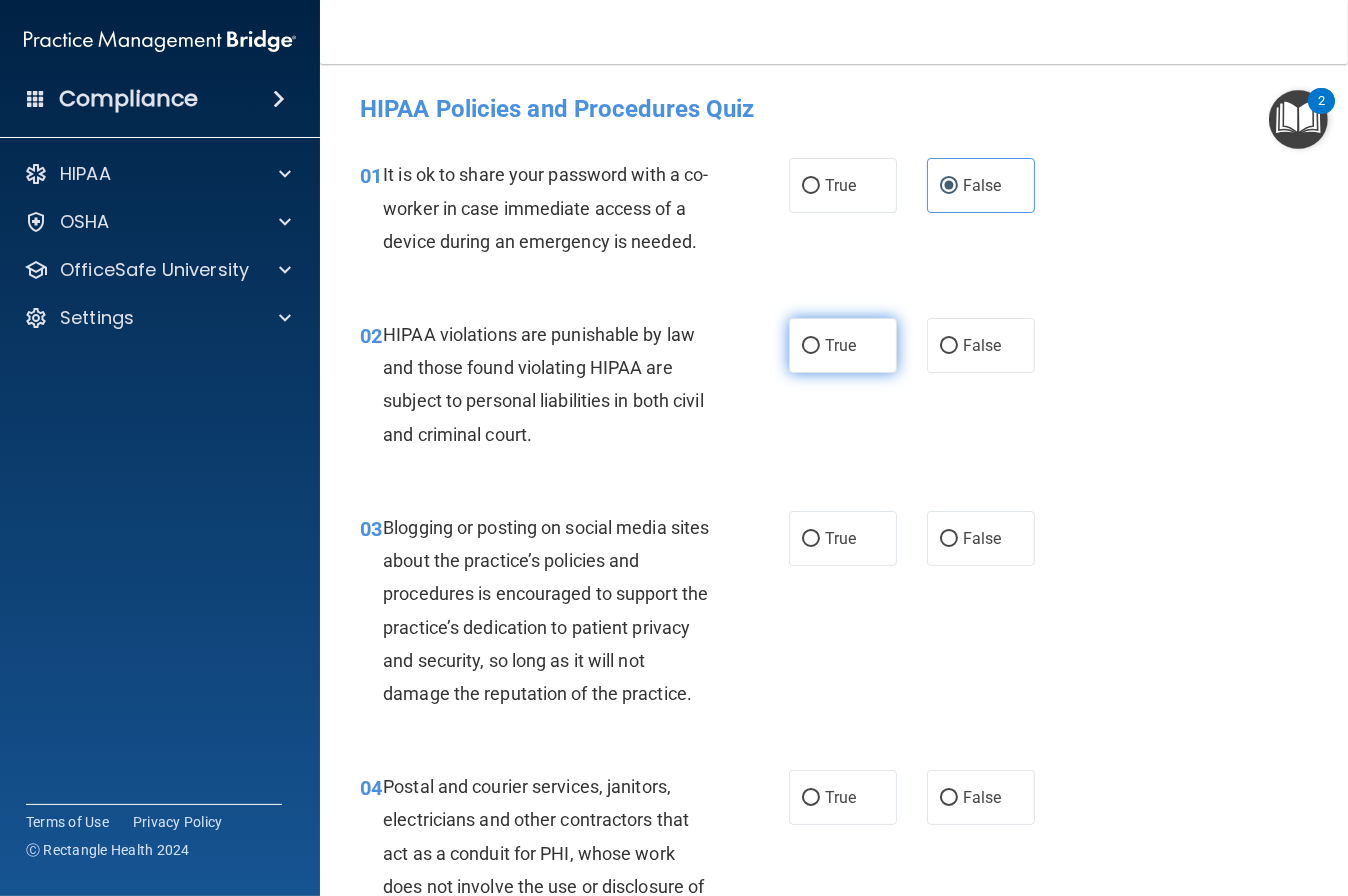 click on "True" at bounding box center [843, 345] 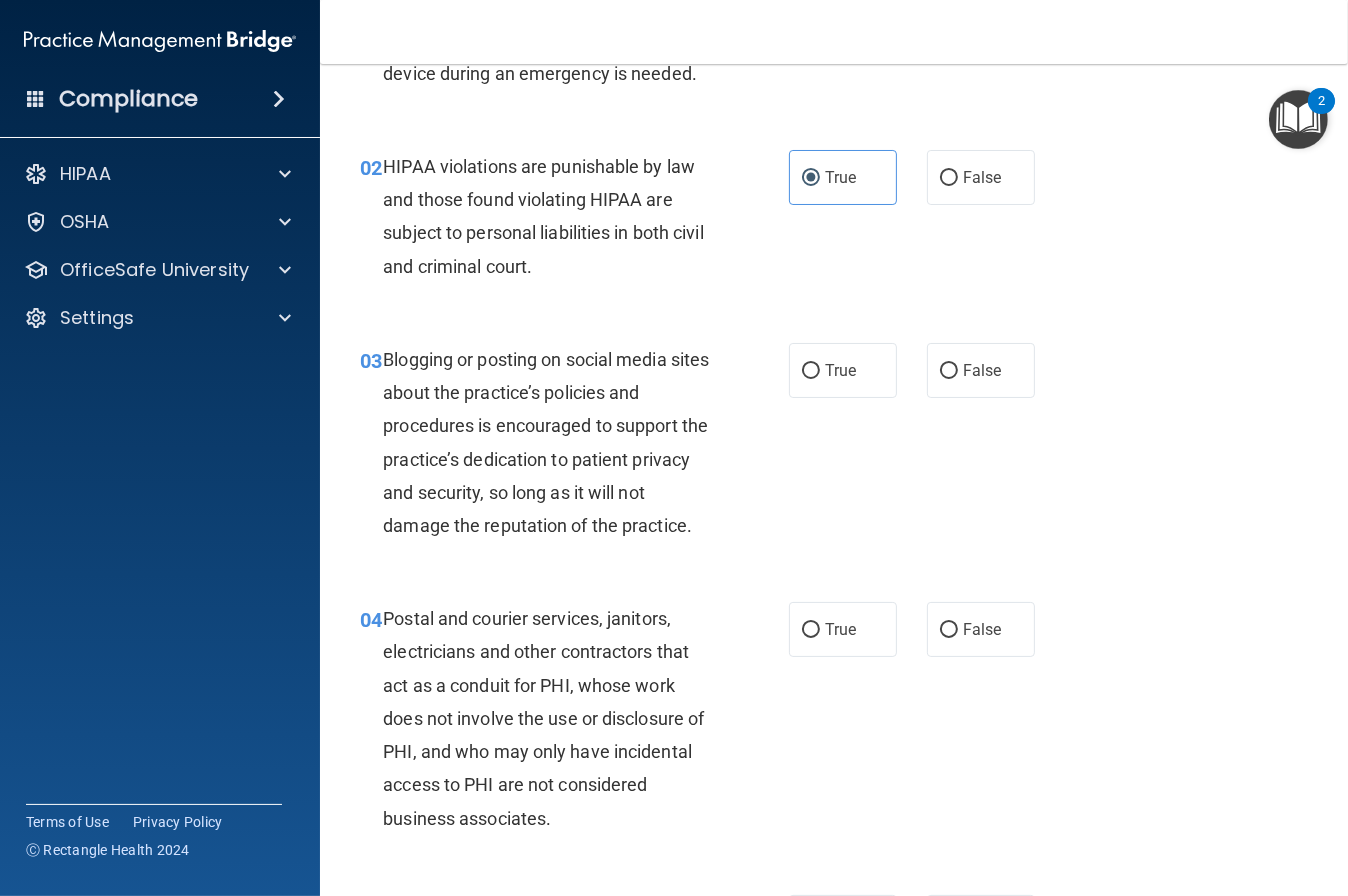 scroll, scrollTop: 189, scrollLeft: 0, axis: vertical 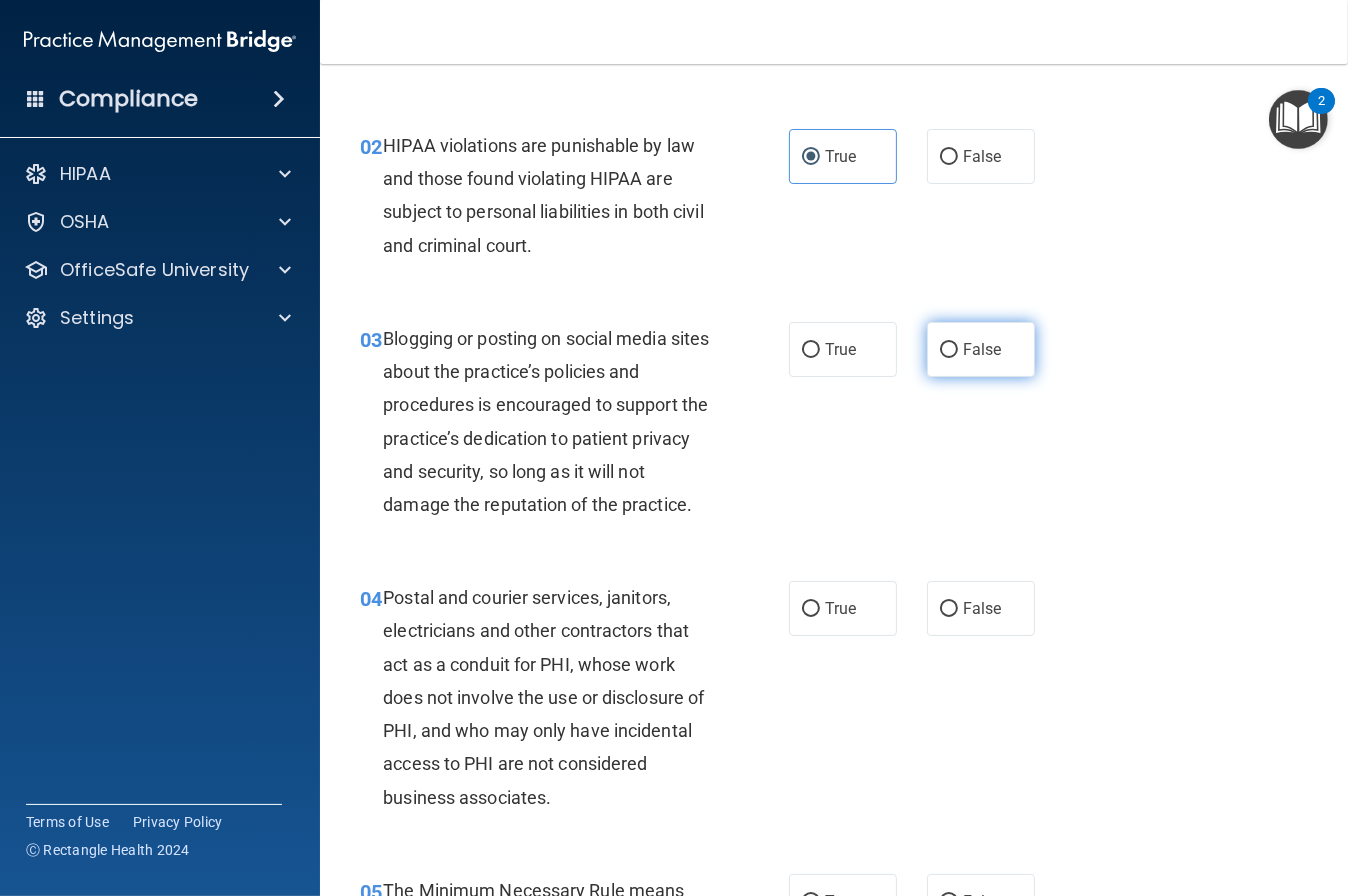 click on "False" at bounding box center [982, 349] 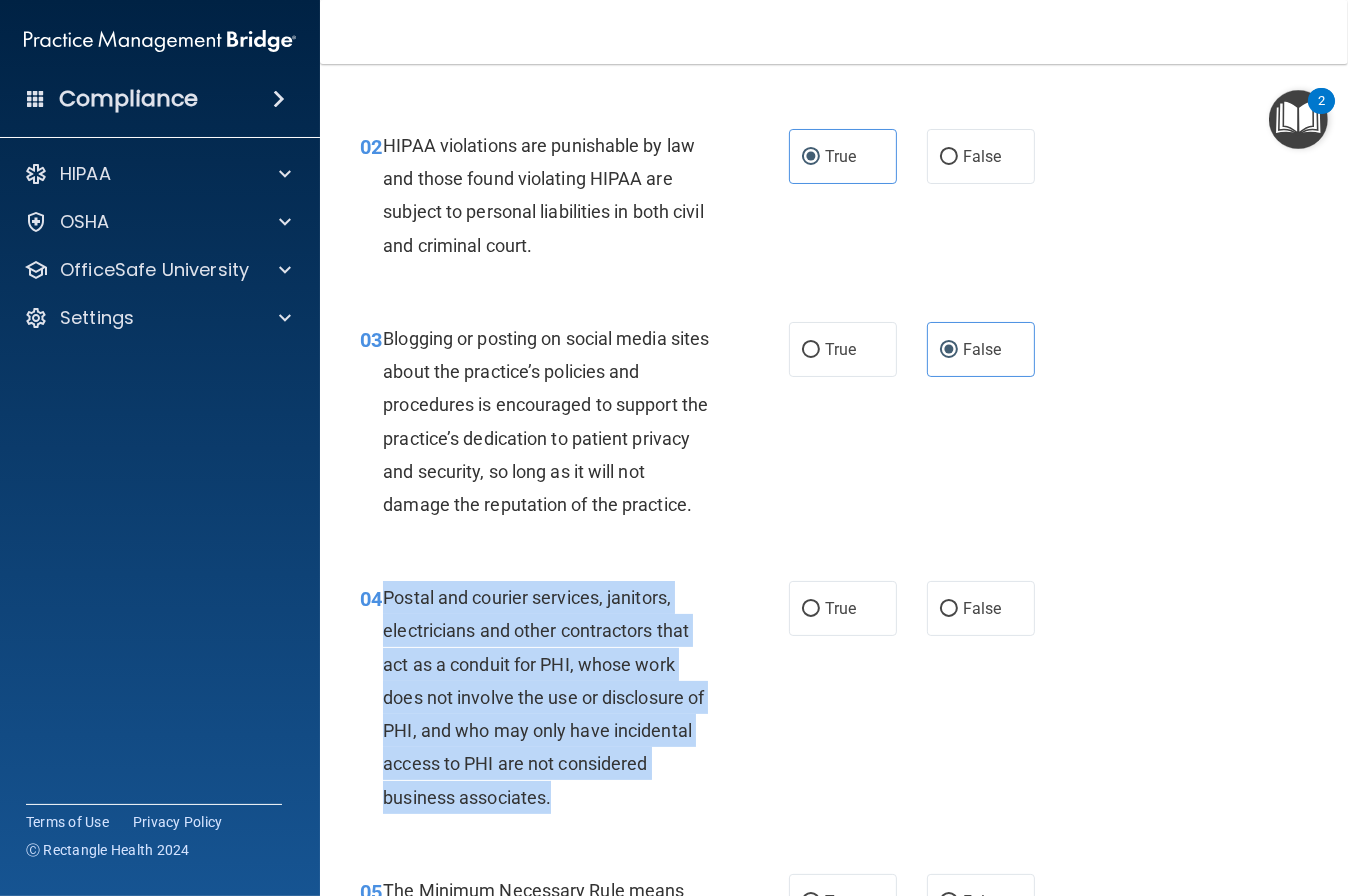 drag, startPoint x: 386, startPoint y: 598, endPoint x: 570, endPoint y: 751, distance: 239.30107 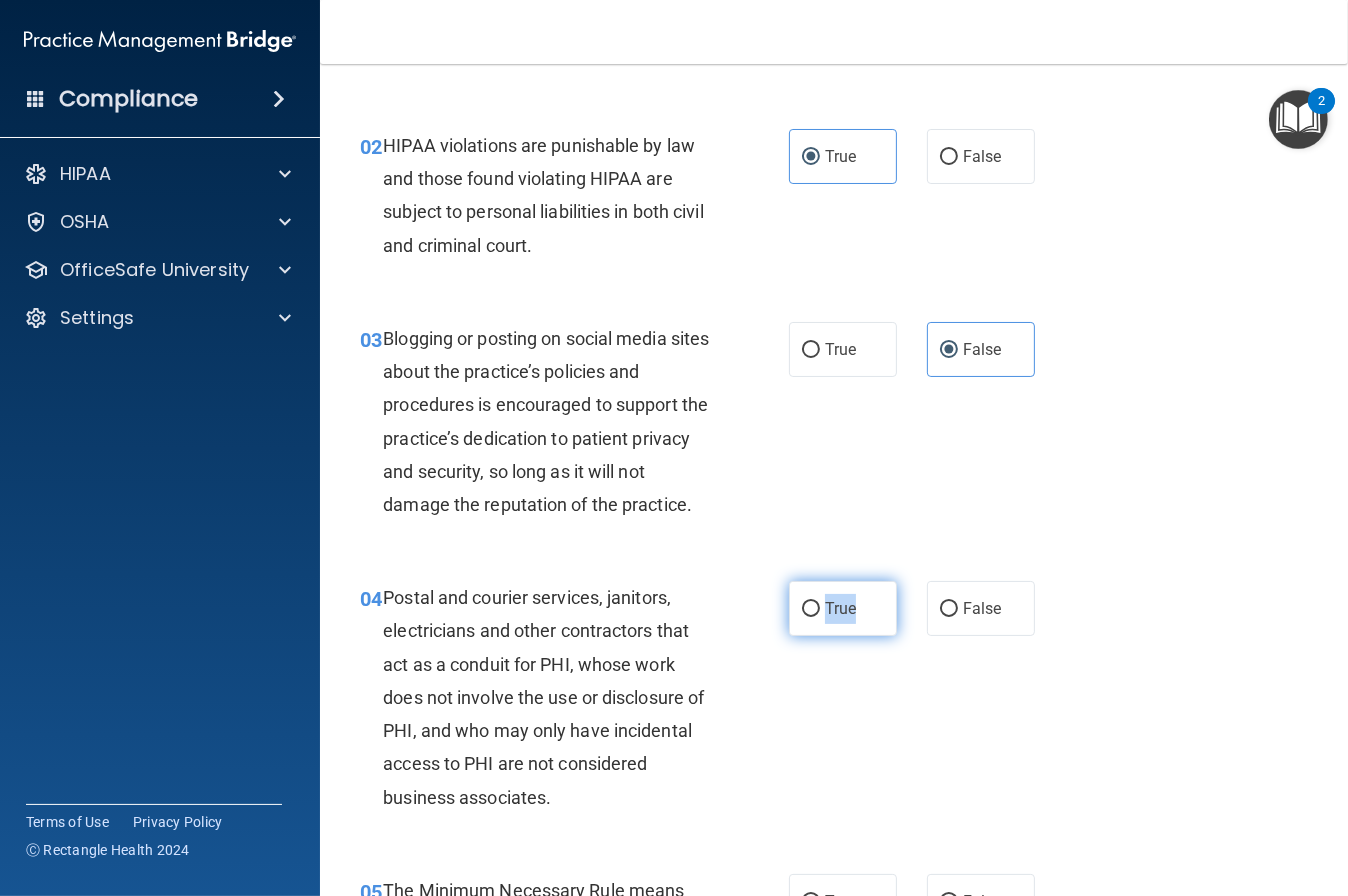 click on "True" at bounding box center (843, 608) 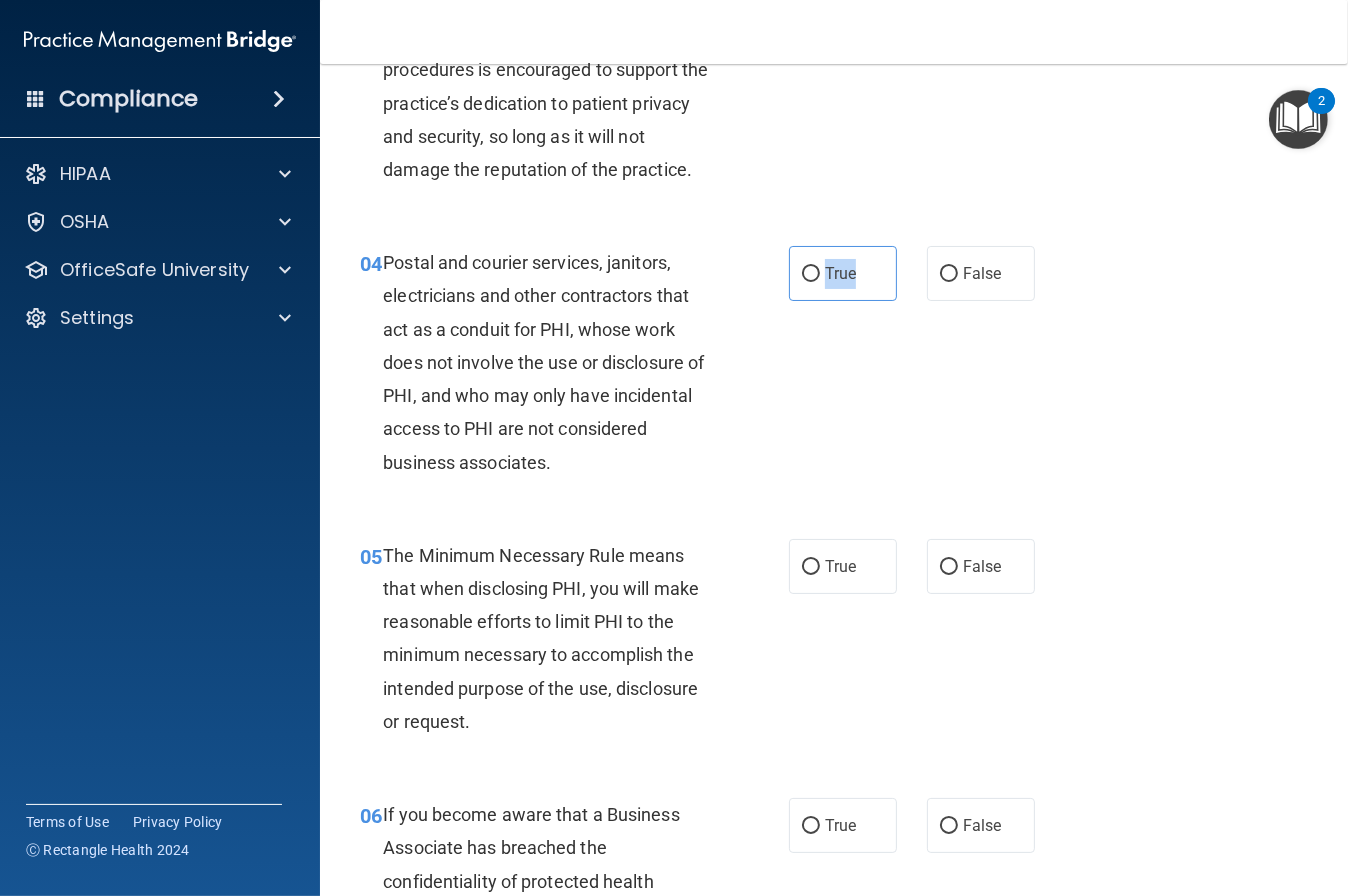 scroll, scrollTop: 629, scrollLeft: 0, axis: vertical 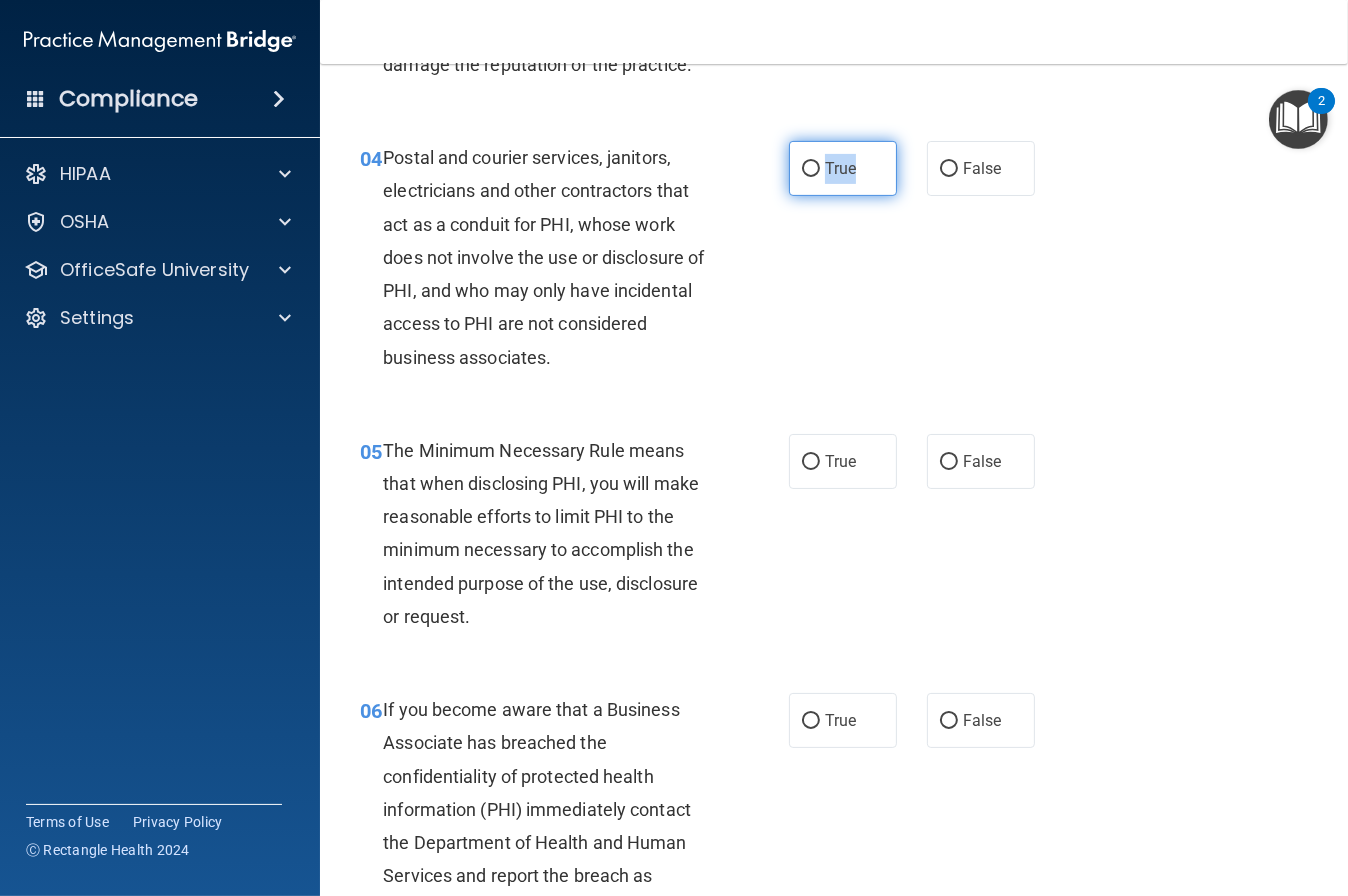 click on "True" at bounding box center [843, 168] 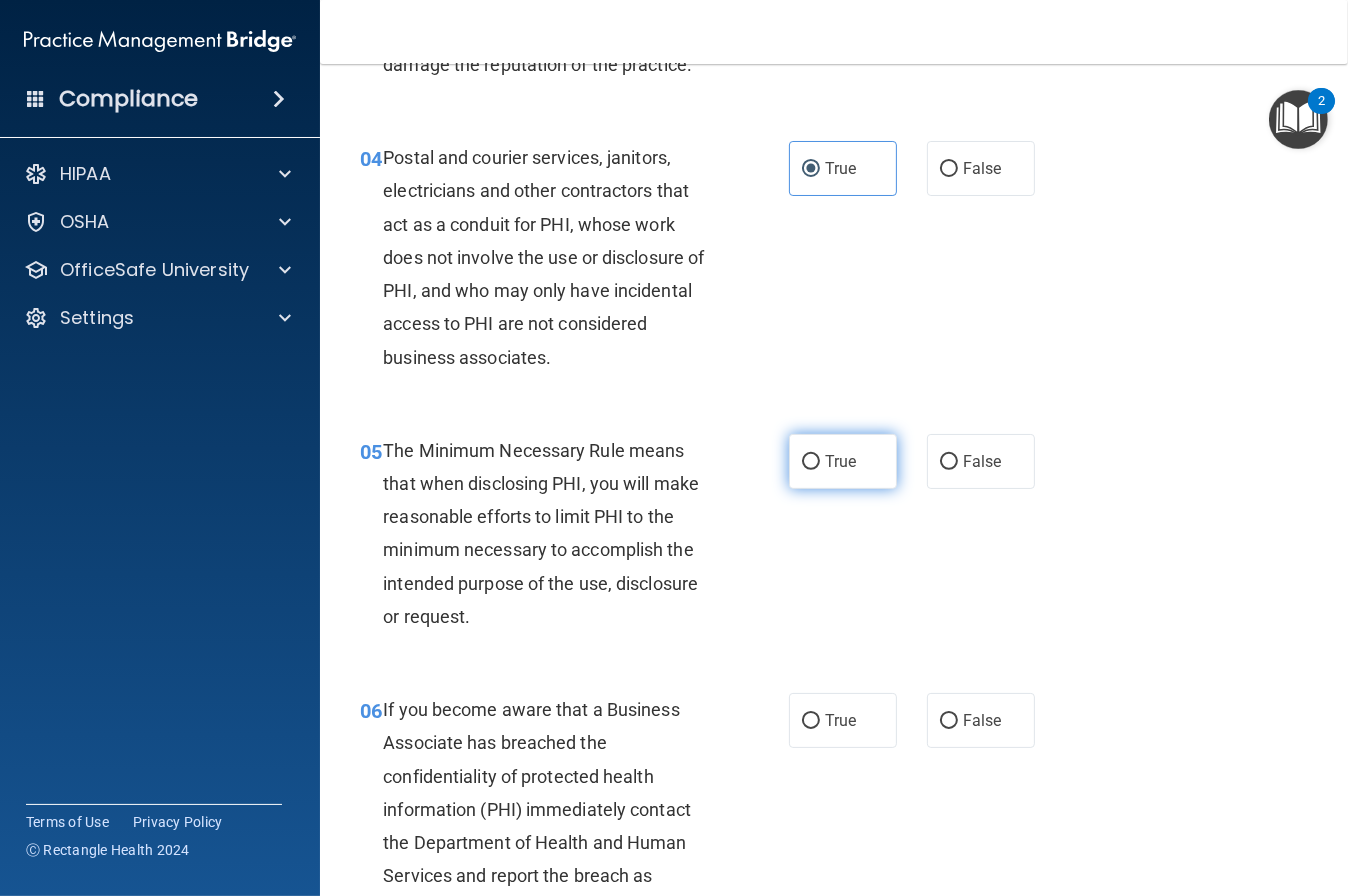 click on "True" at bounding box center [840, 461] 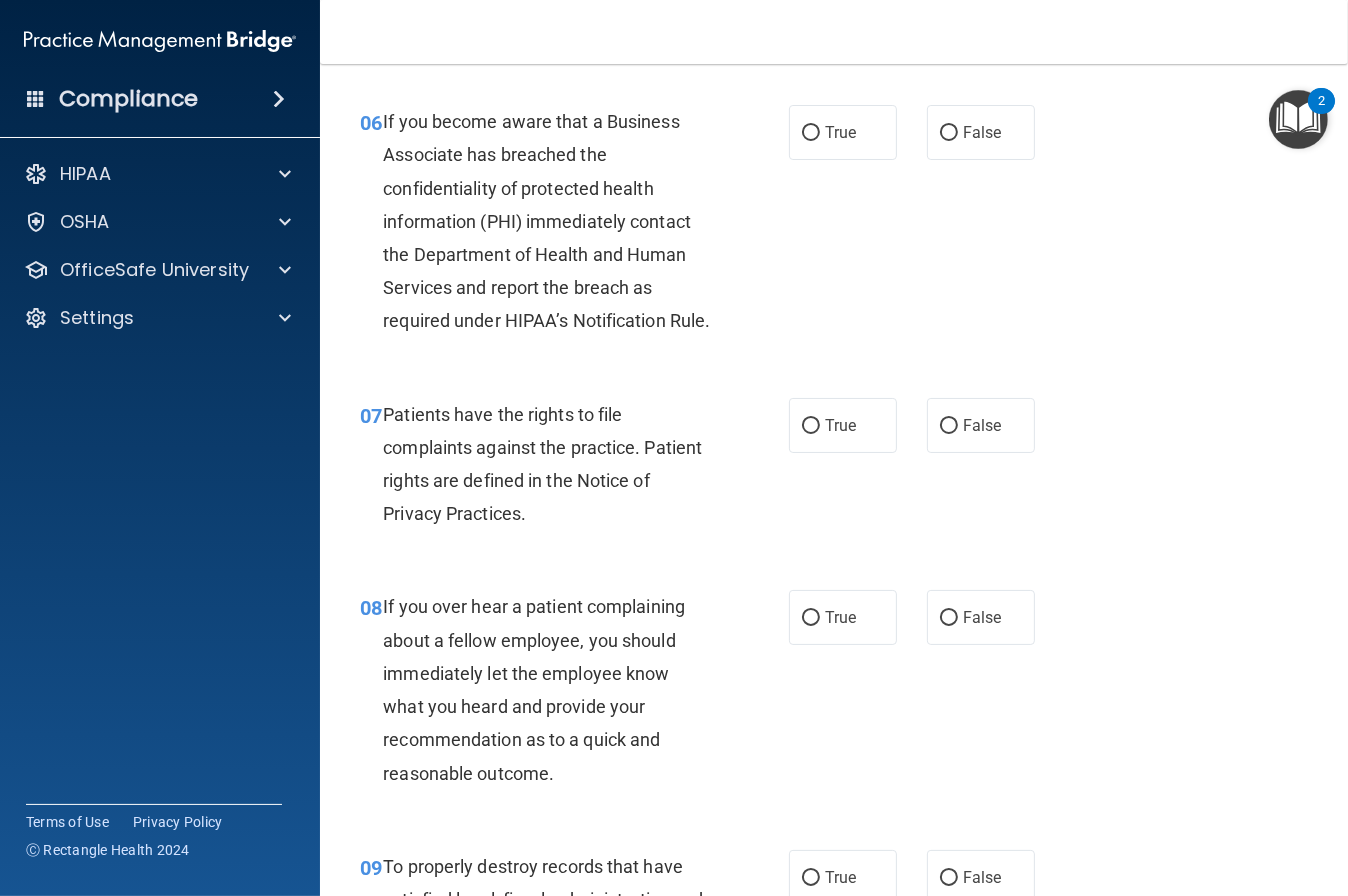 scroll, scrollTop: 1213, scrollLeft: 0, axis: vertical 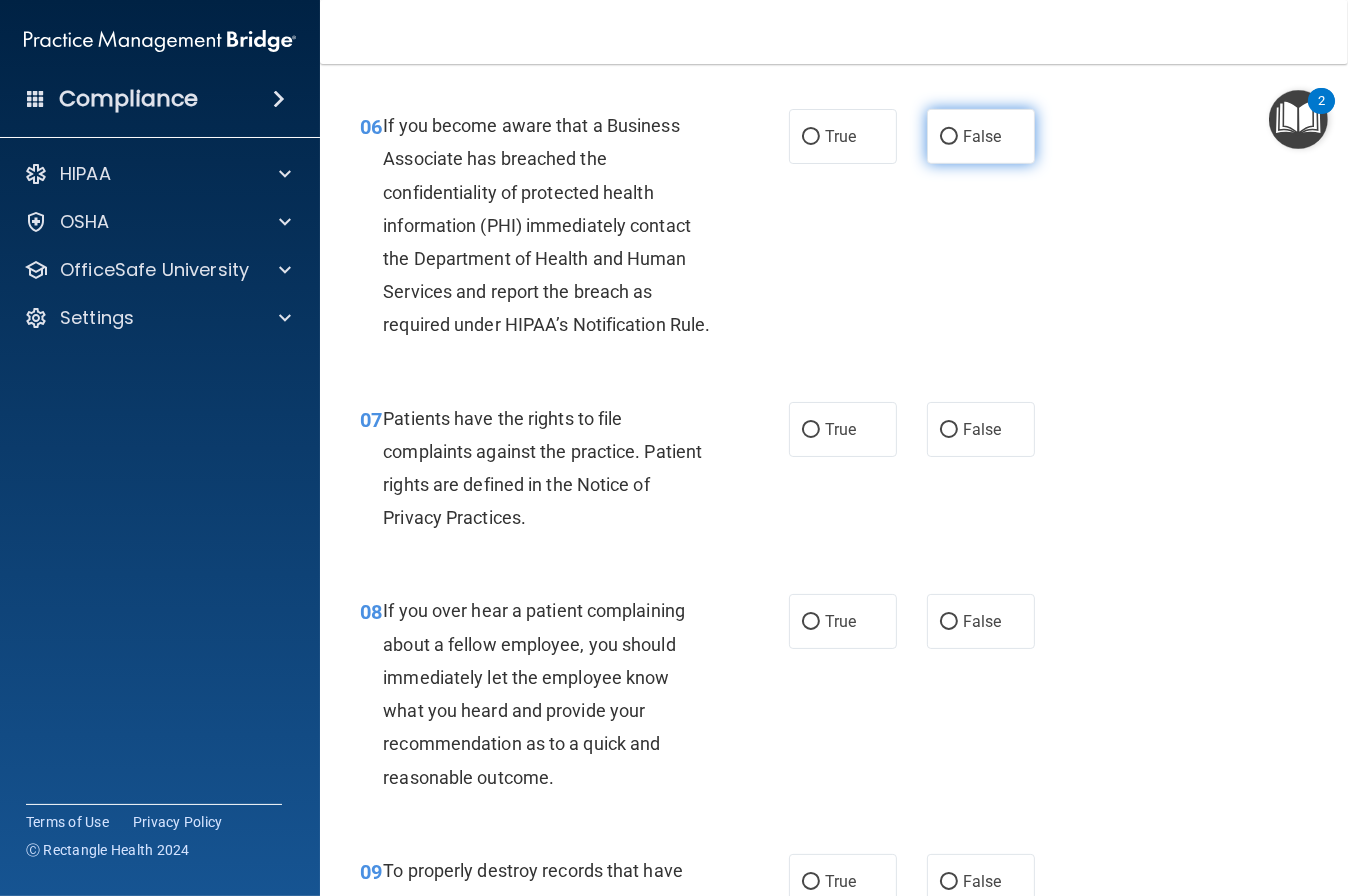 click on "False" at bounding box center [981, 136] 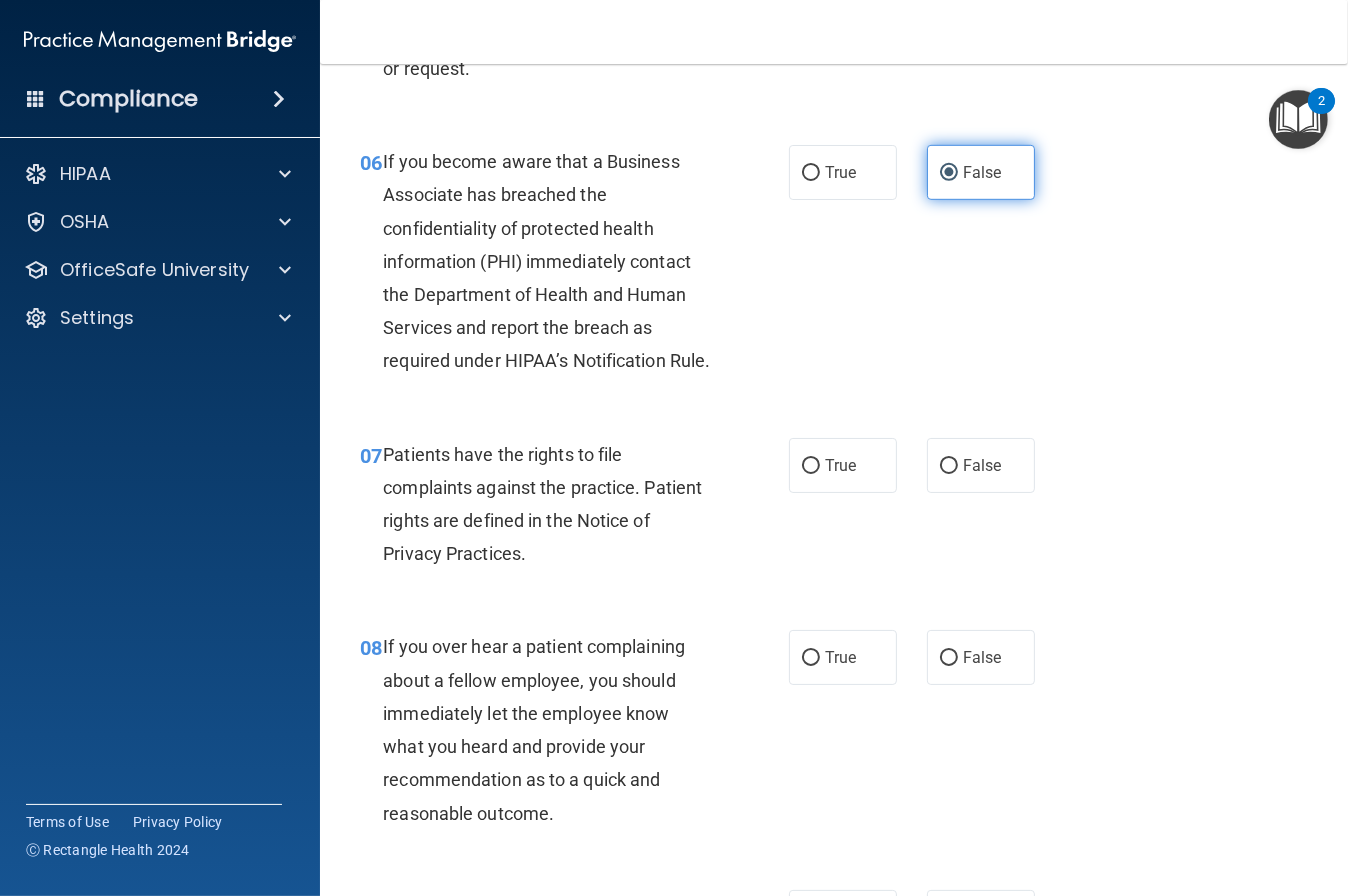 scroll, scrollTop: 1160, scrollLeft: 0, axis: vertical 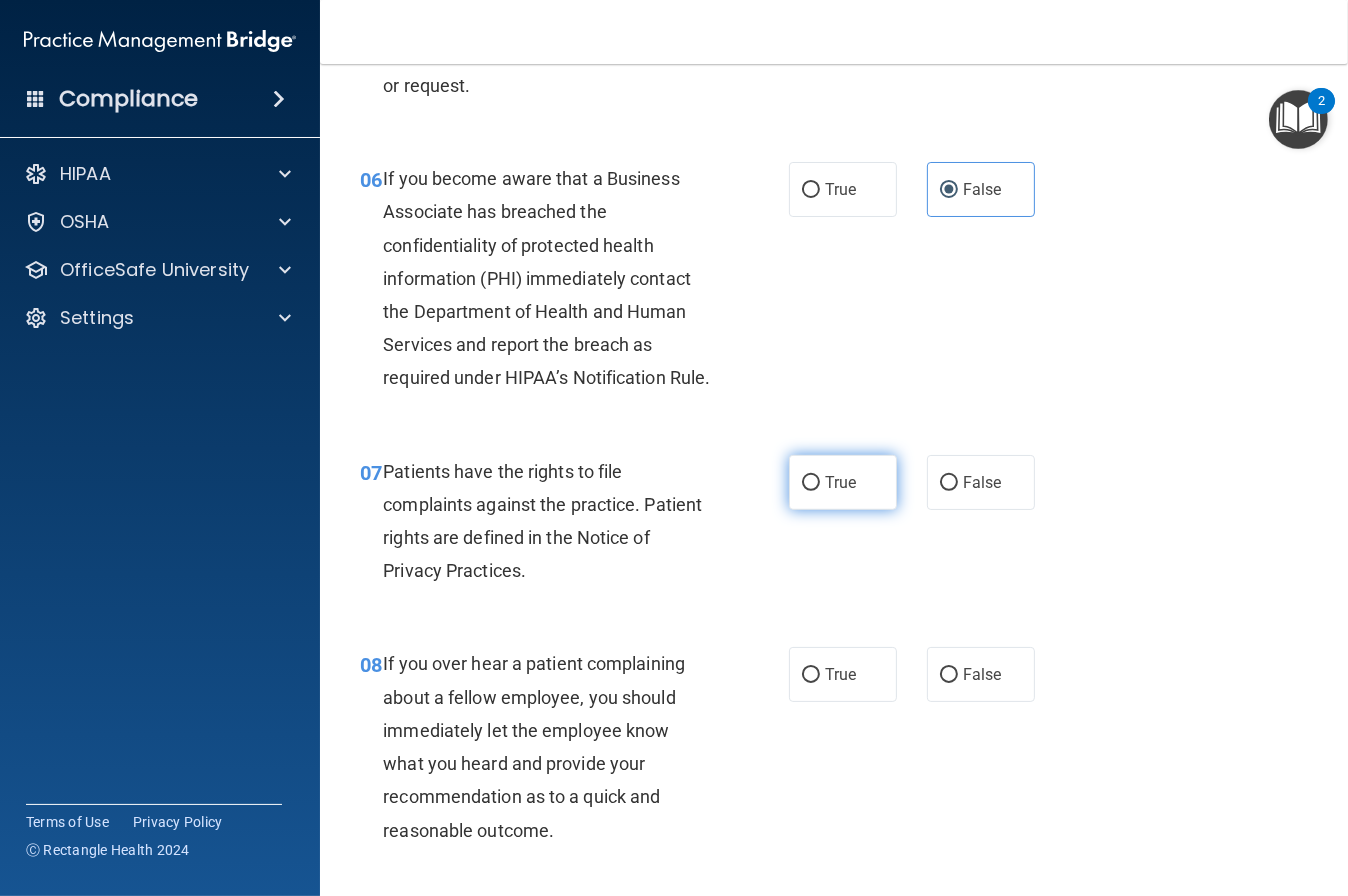 click on "True" at bounding box center (843, 482) 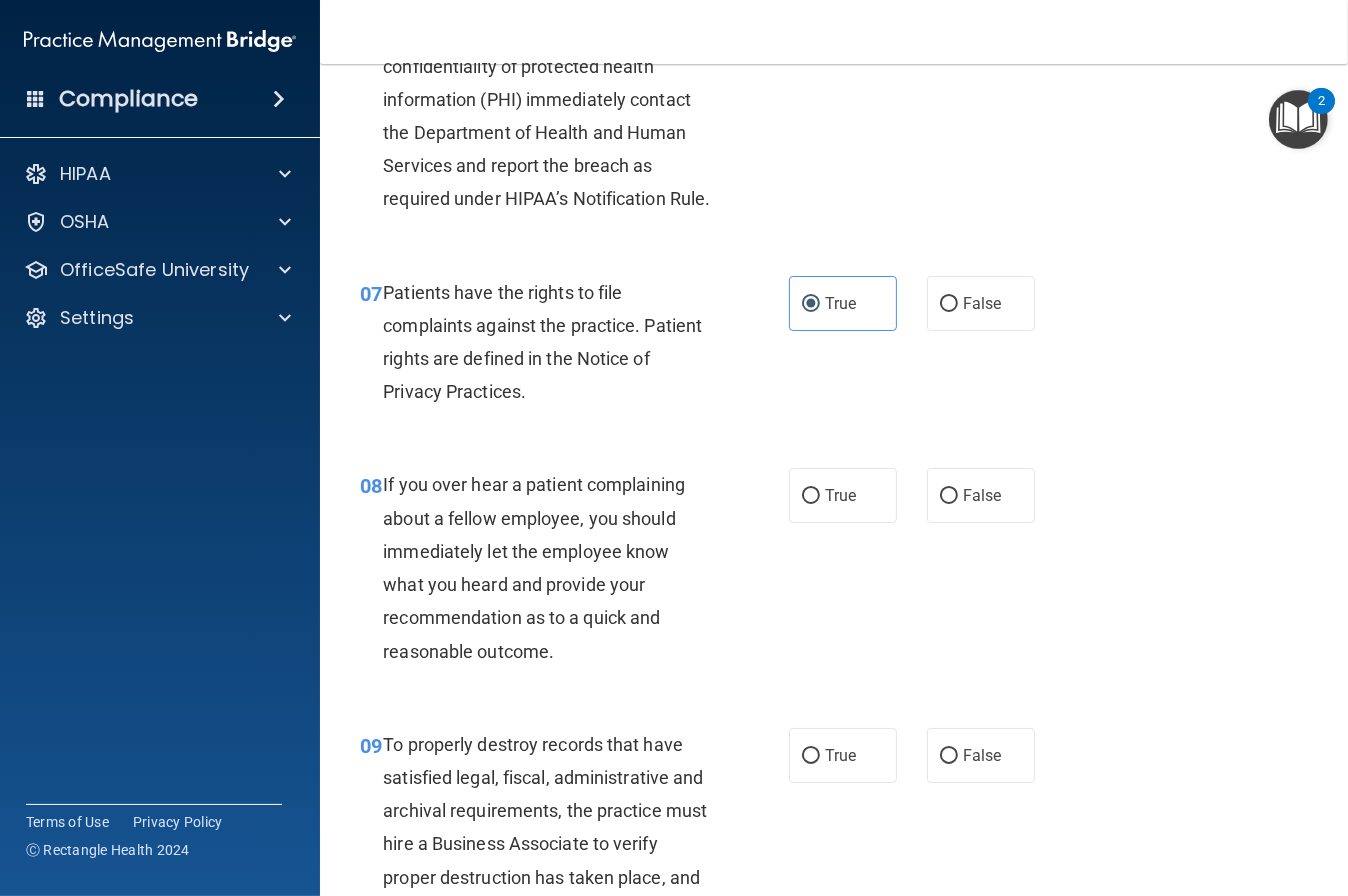 scroll, scrollTop: 1410, scrollLeft: 0, axis: vertical 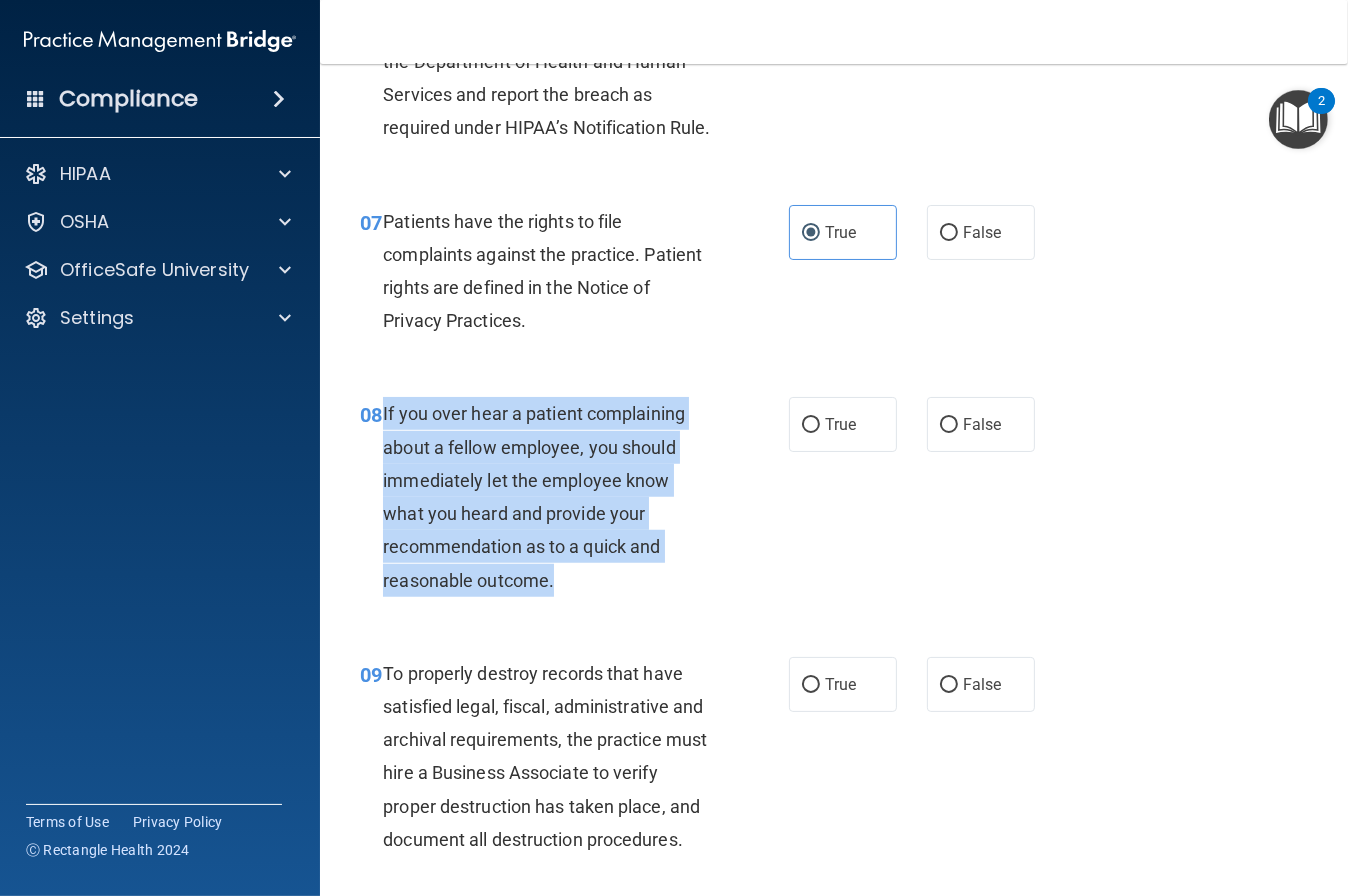 drag, startPoint x: 383, startPoint y: 415, endPoint x: 562, endPoint y: 560, distance: 230.36058 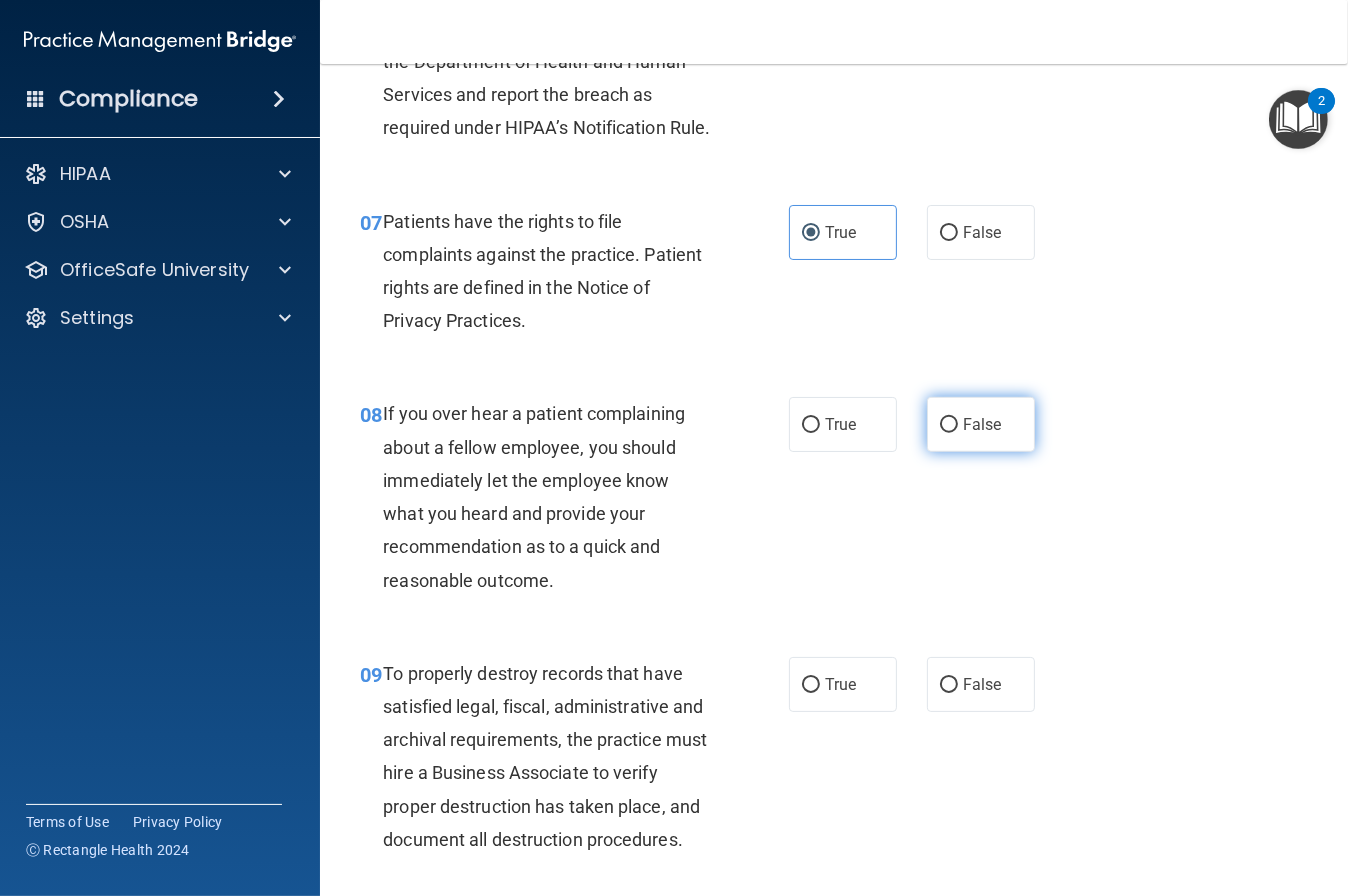 click on "False" at bounding box center [981, 424] 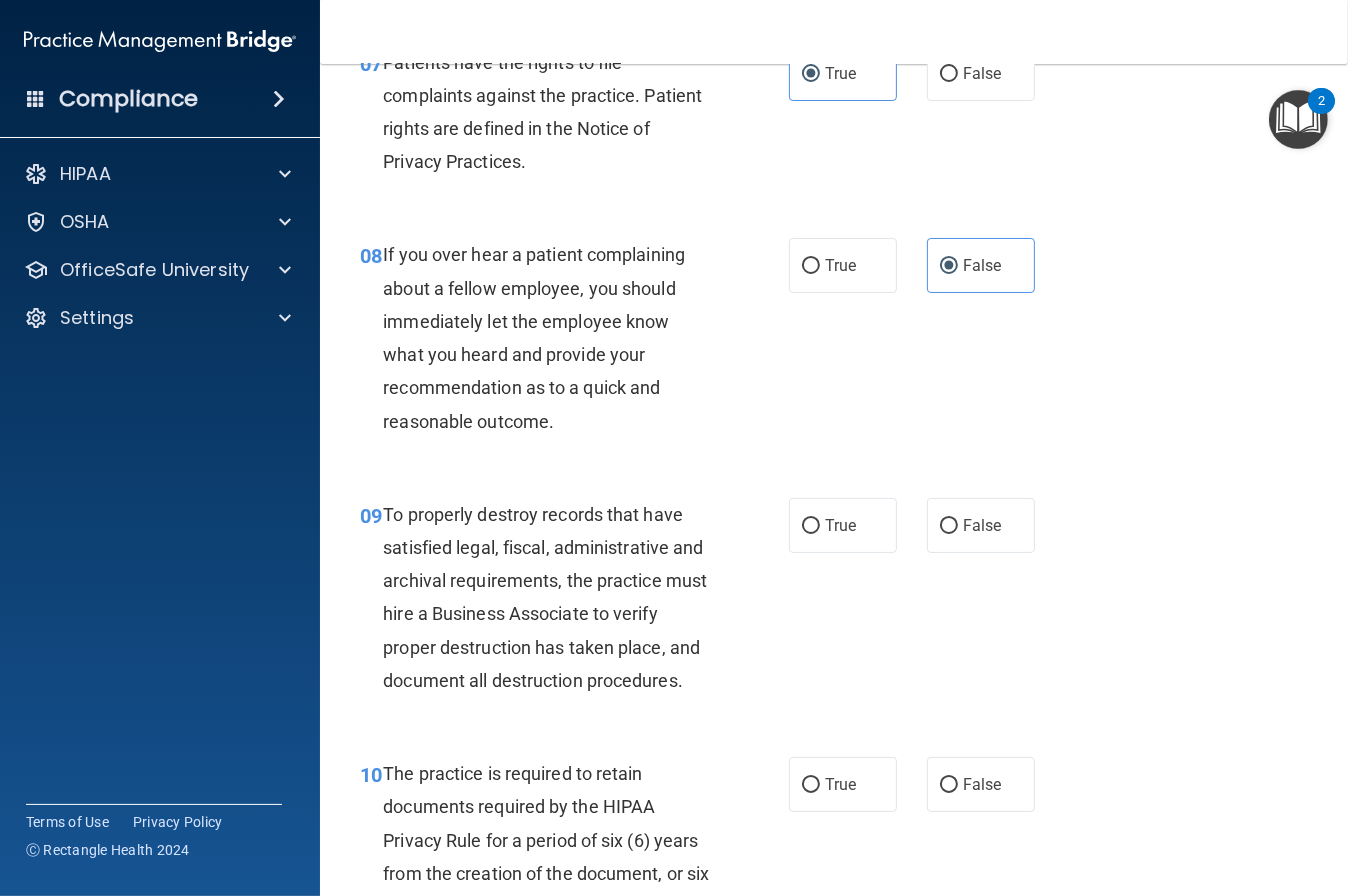 scroll, scrollTop: 1577, scrollLeft: 0, axis: vertical 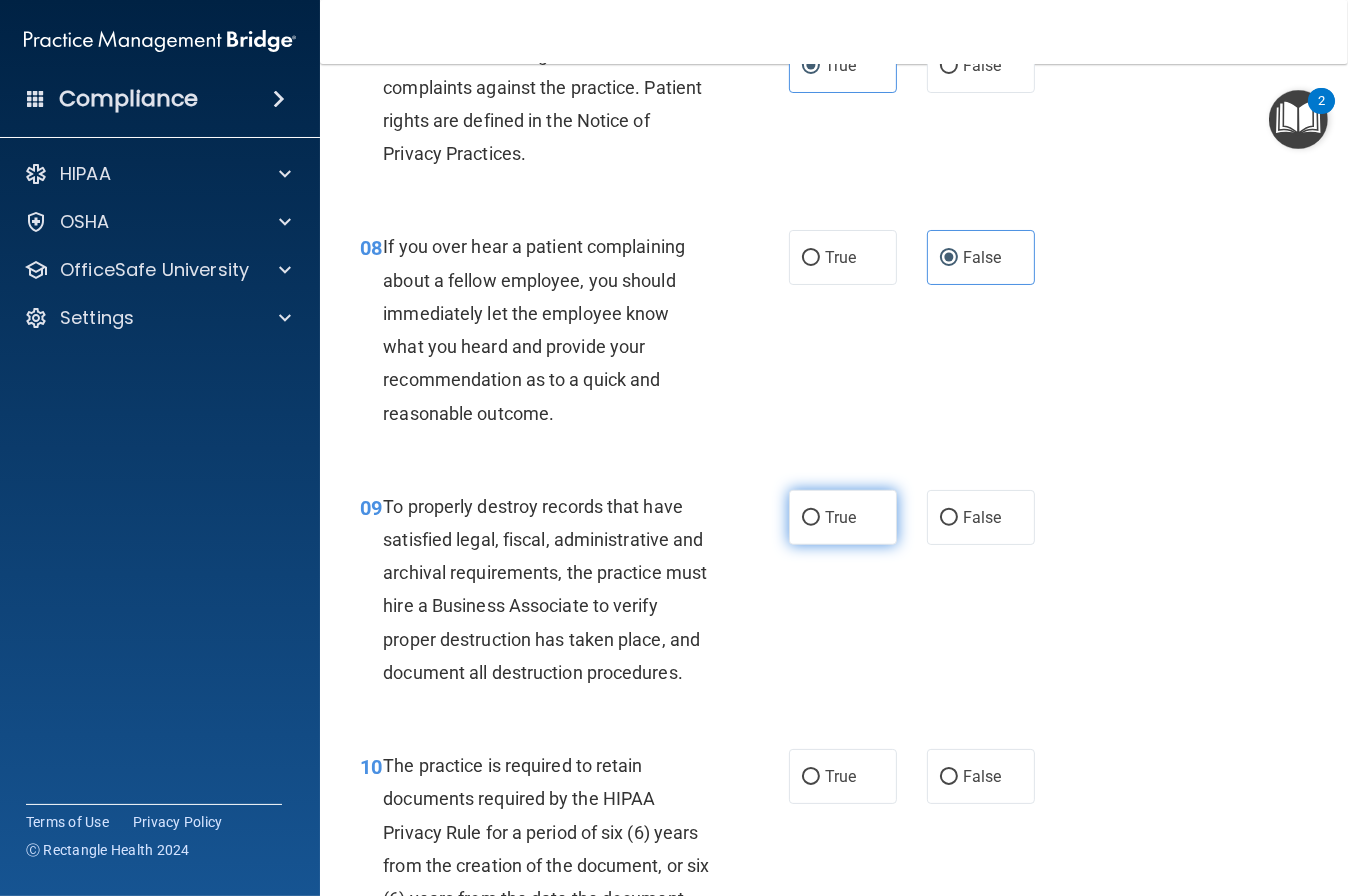 click on "True" at bounding box center (843, 517) 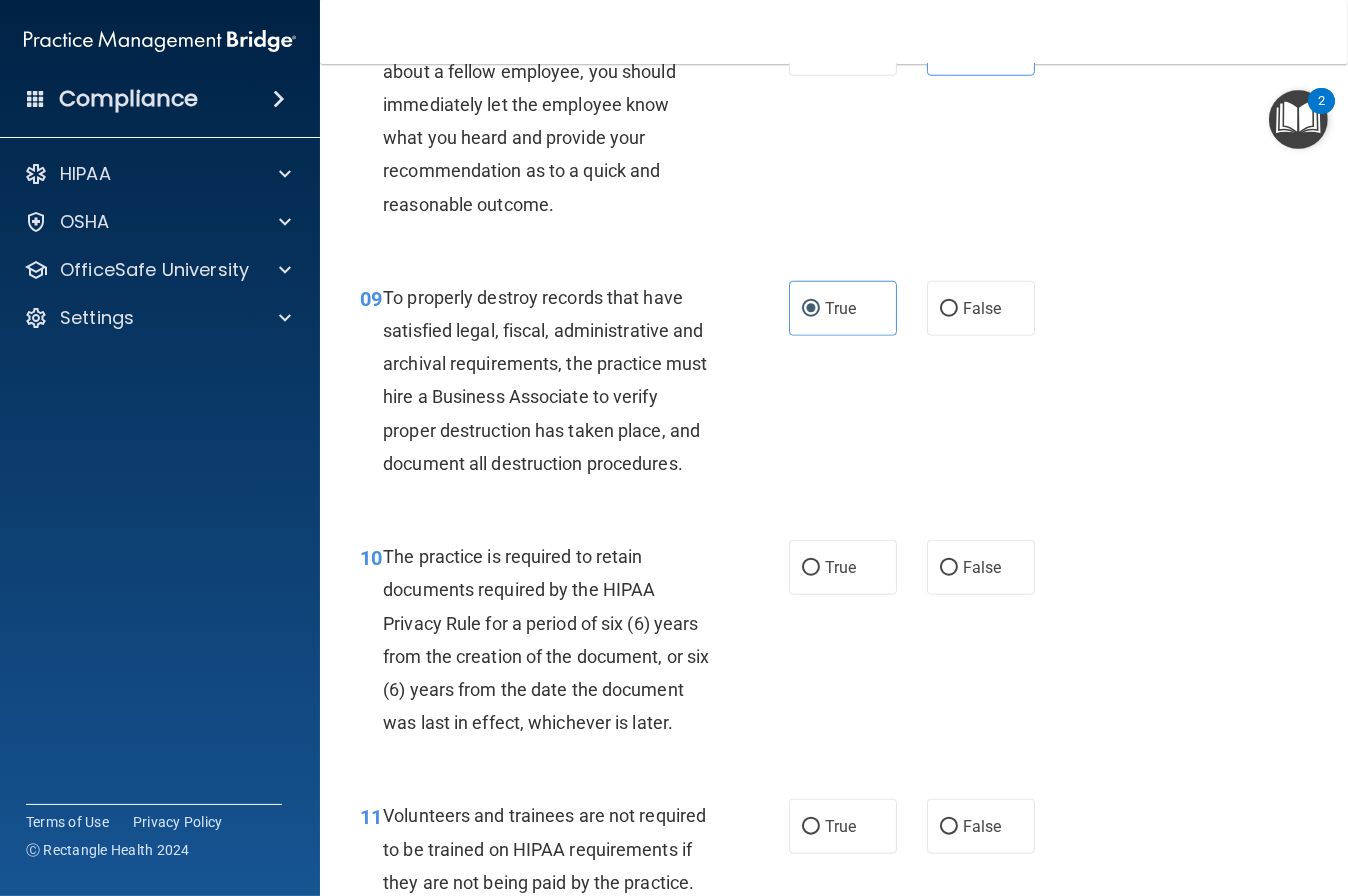 scroll, scrollTop: 1796, scrollLeft: 0, axis: vertical 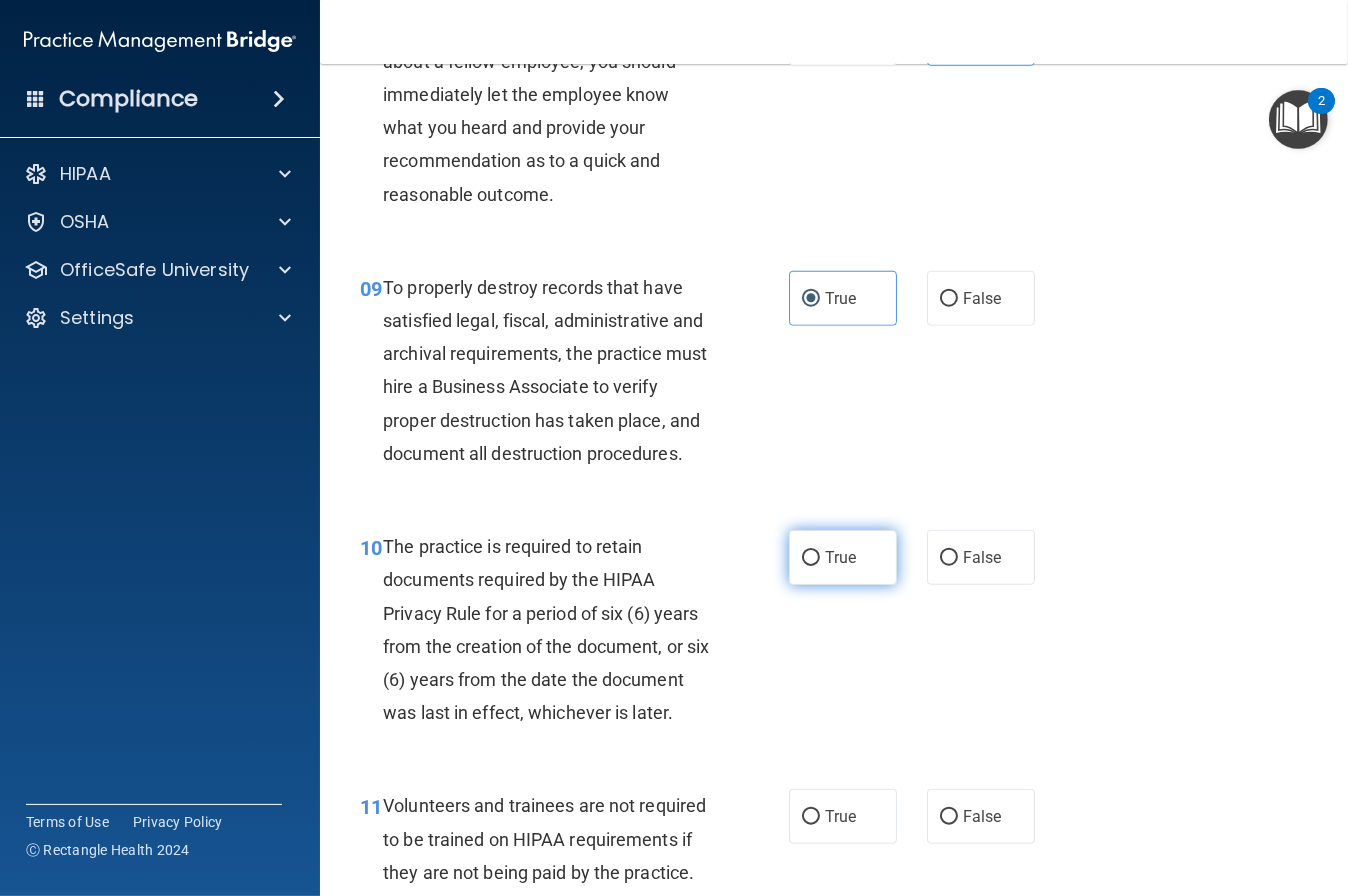click on "True" at bounding box center (840, 557) 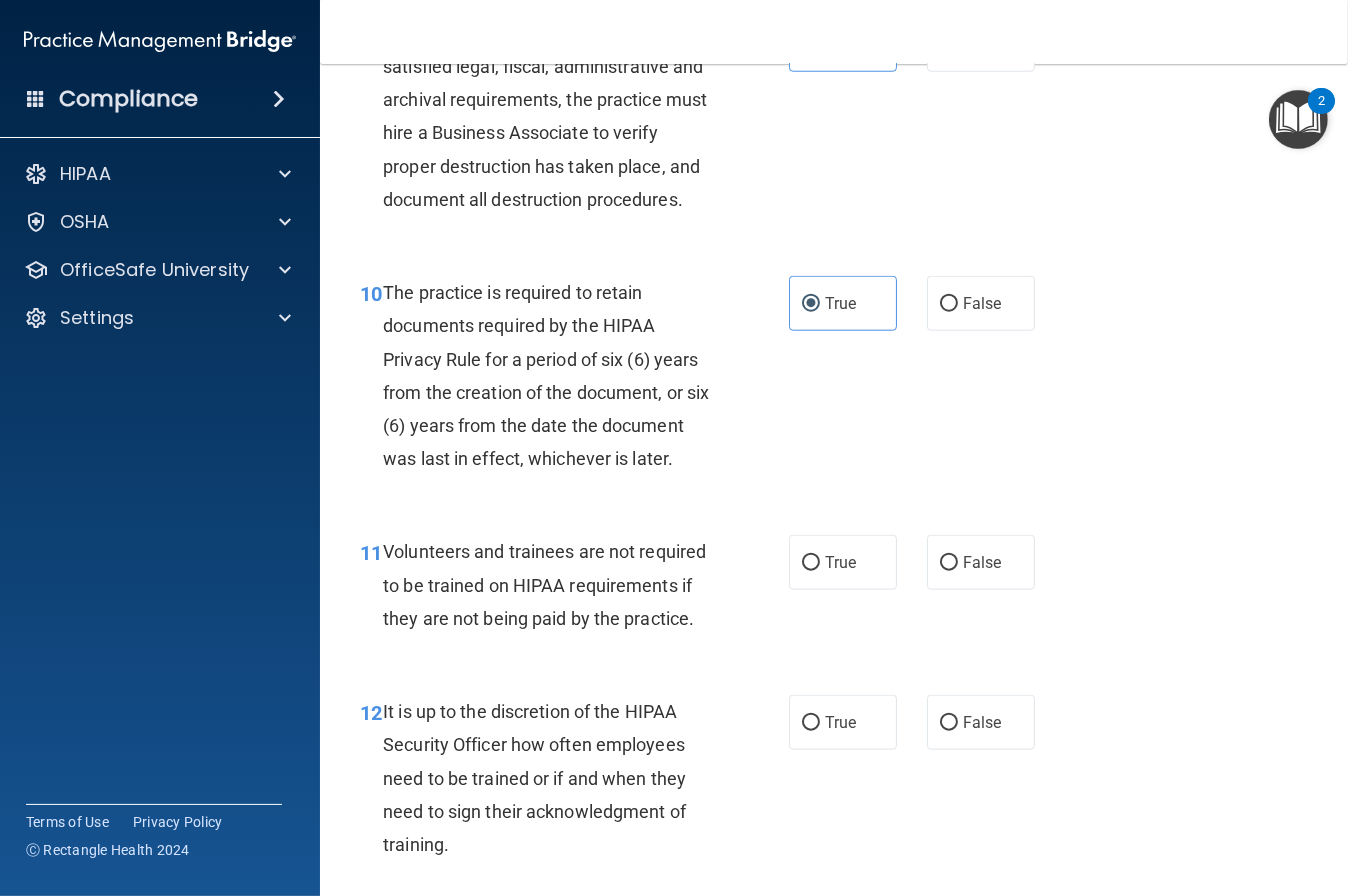 scroll, scrollTop: 2088, scrollLeft: 0, axis: vertical 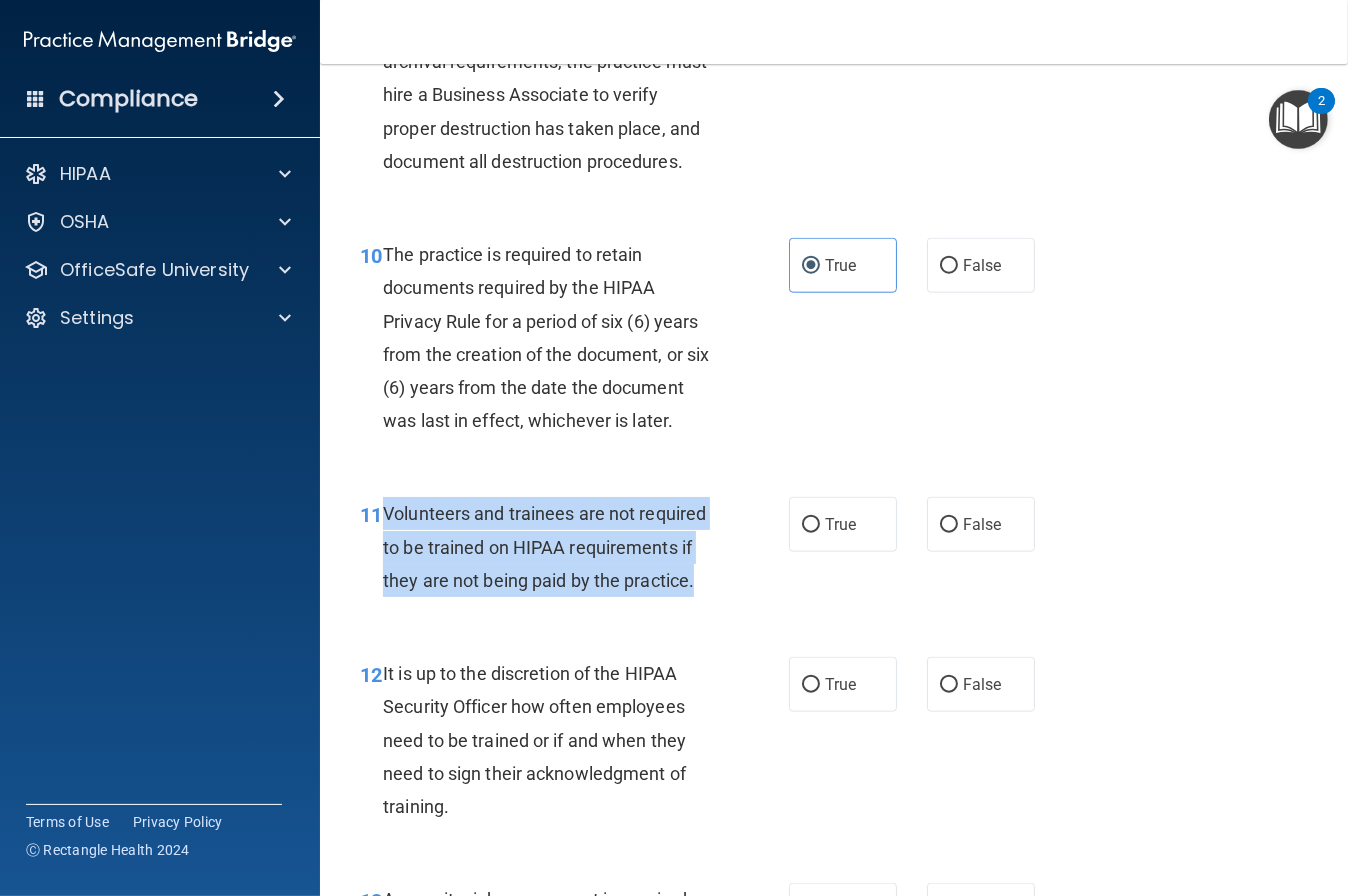 drag, startPoint x: 387, startPoint y: 514, endPoint x: 704, endPoint y: 581, distance: 324.00308 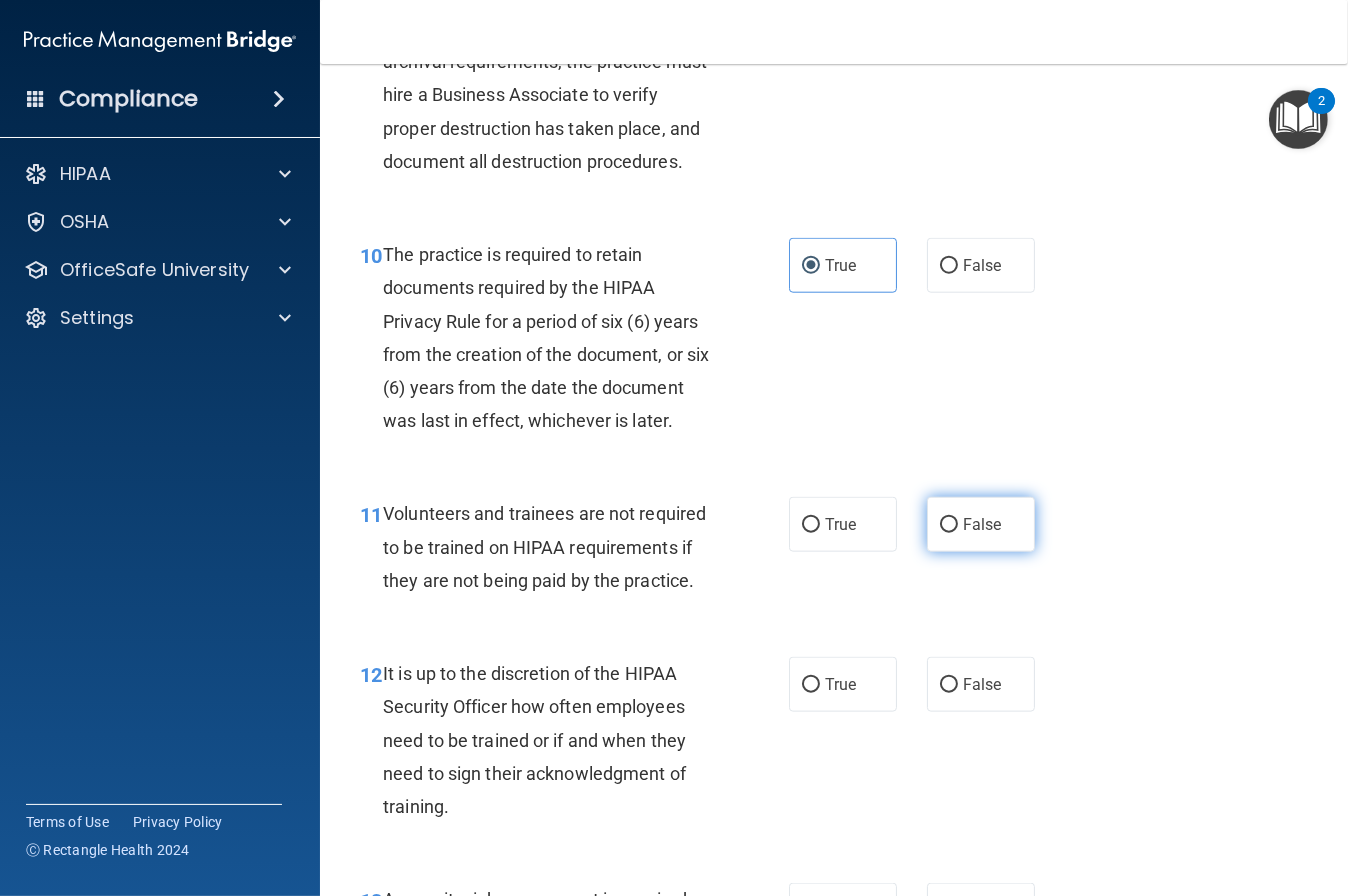 click on "False" at bounding box center [982, 524] 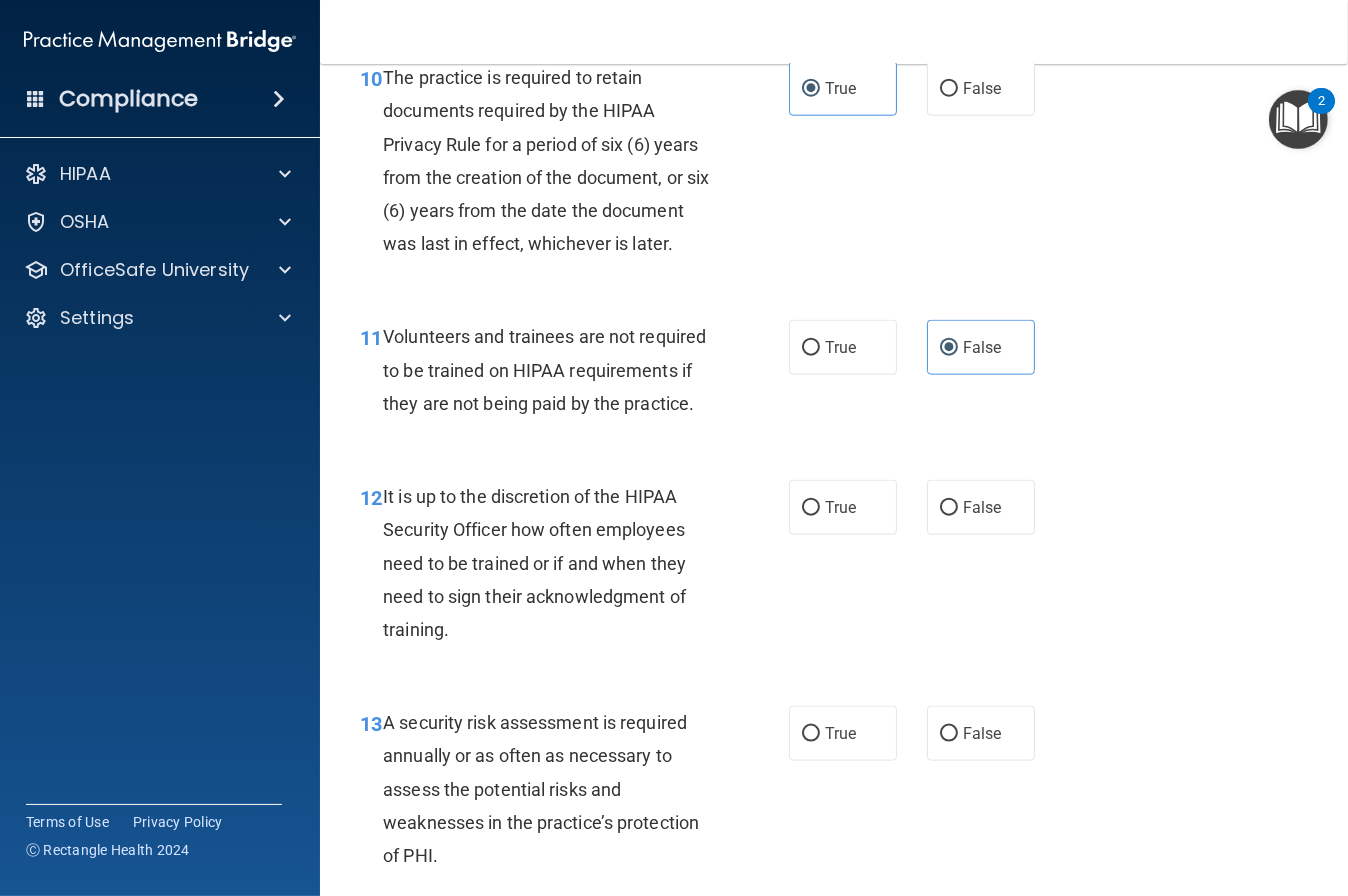 scroll, scrollTop: 2301, scrollLeft: 0, axis: vertical 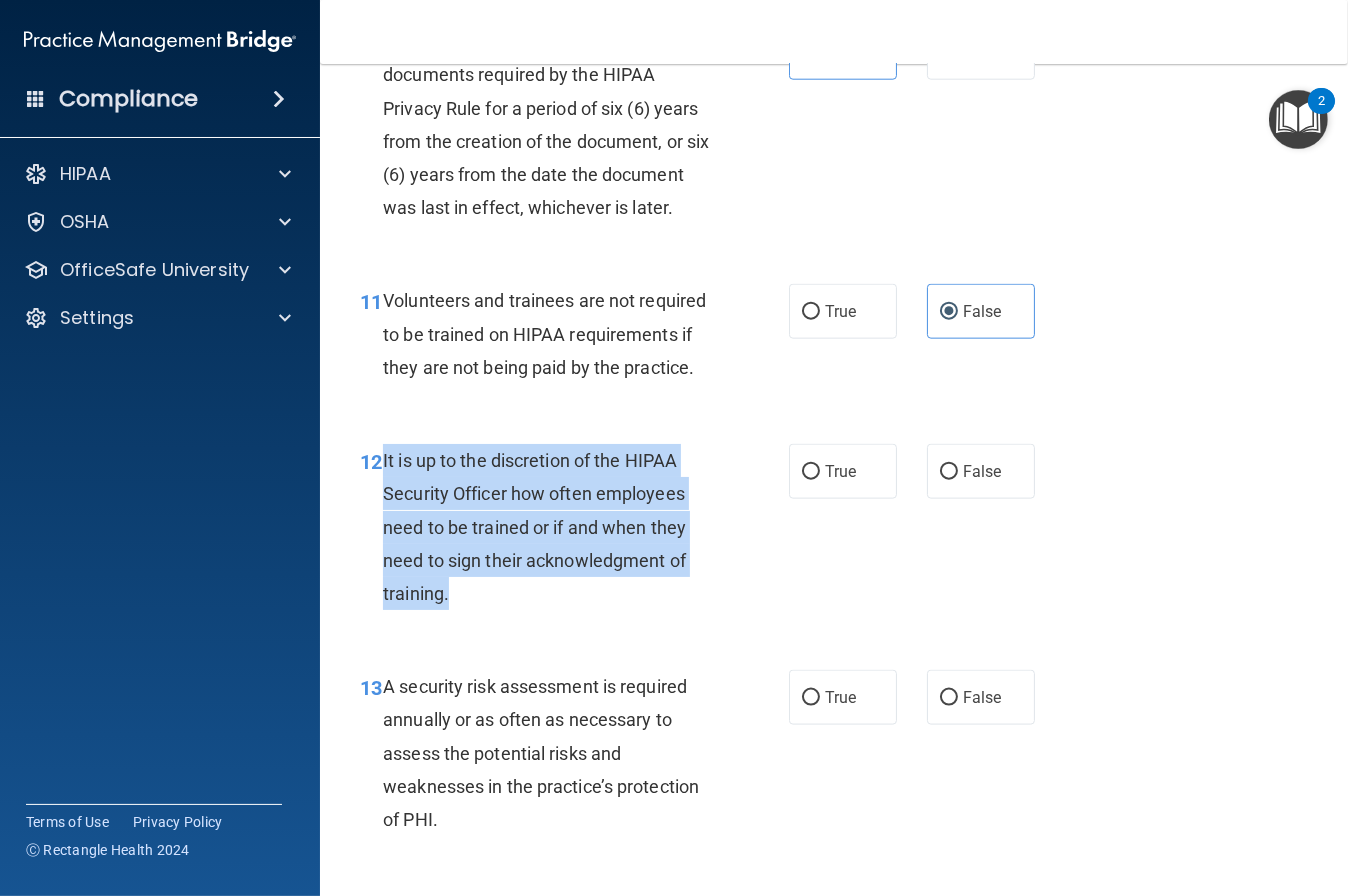 drag, startPoint x: 383, startPoint y: 460, endPoint x: 507, endPoint y: 594, distance: 182.57054 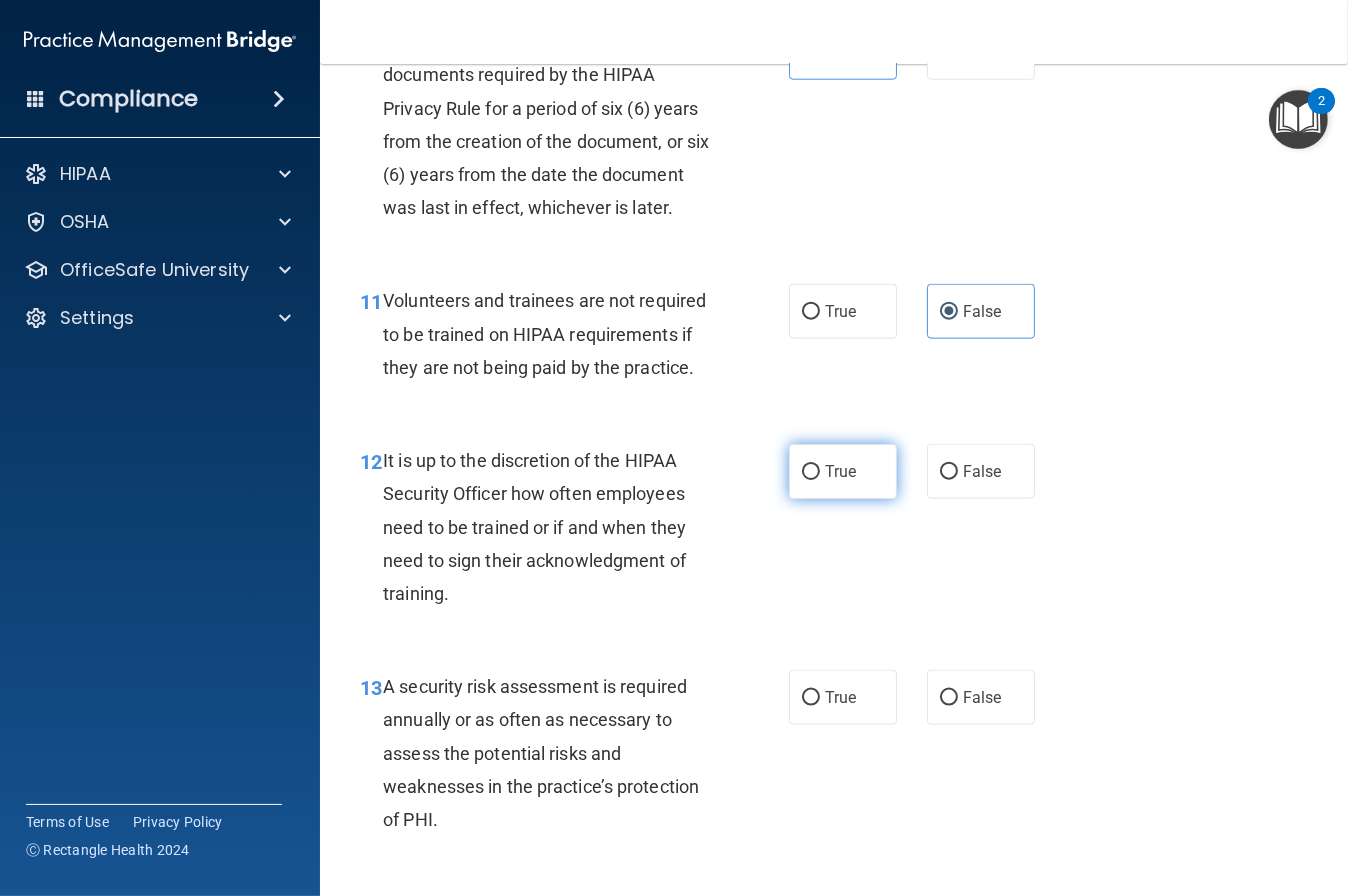 click on "True" at bounding box center (843, 471) 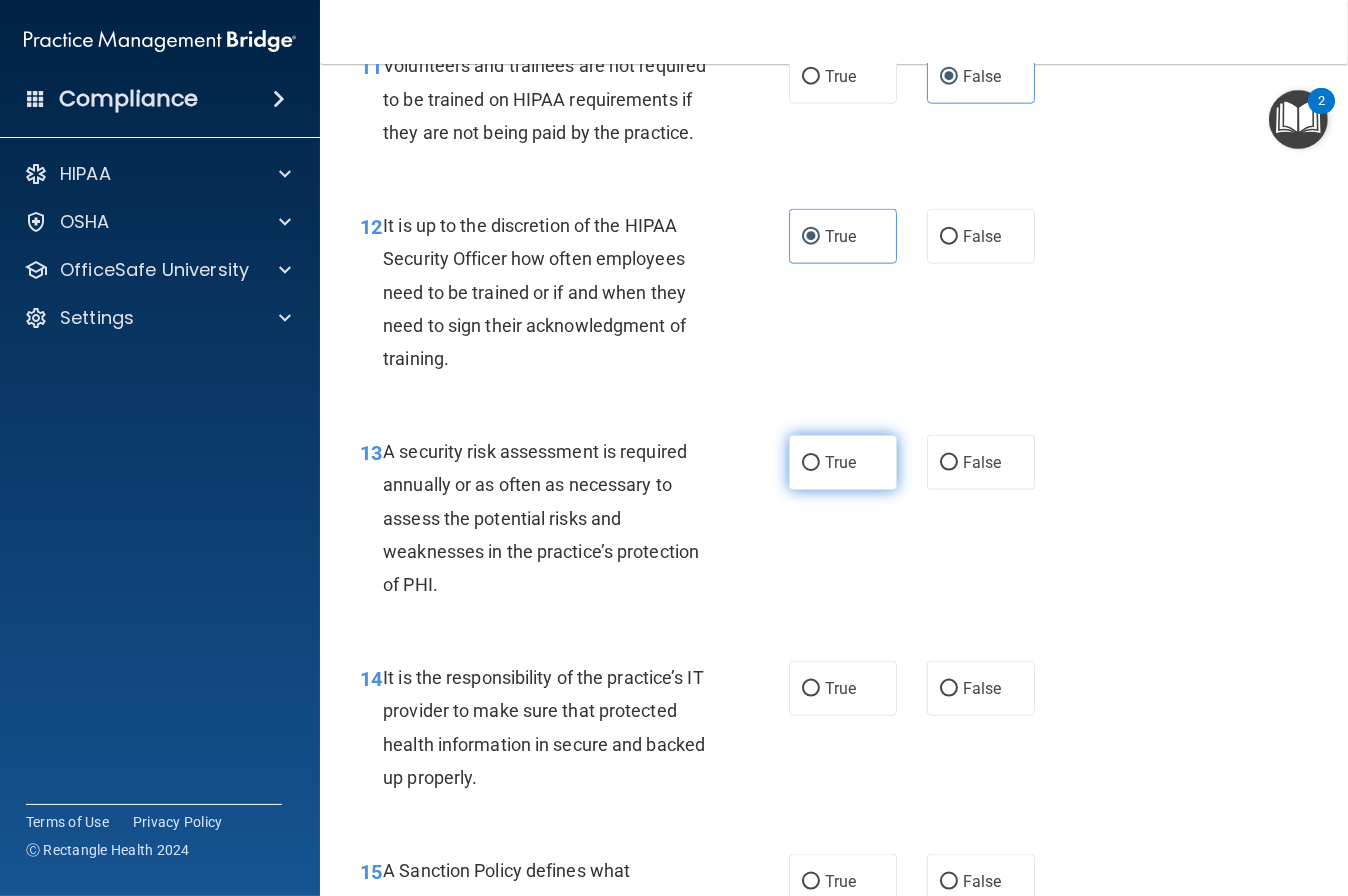 scroll, scrollTop: 2537, scrollLeft: 0, axis: vertical 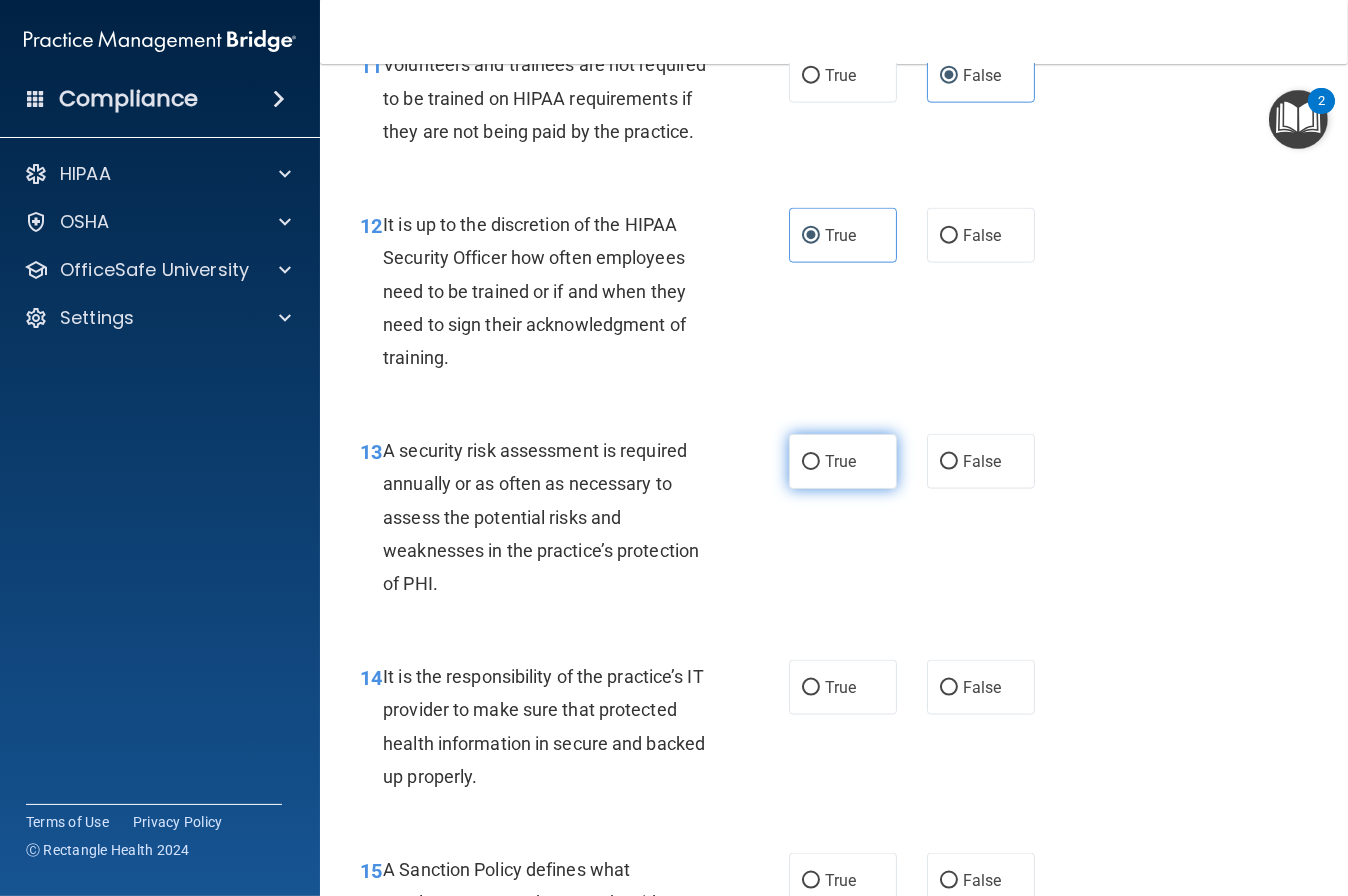 click on "True" at bounding box center [840, 461] 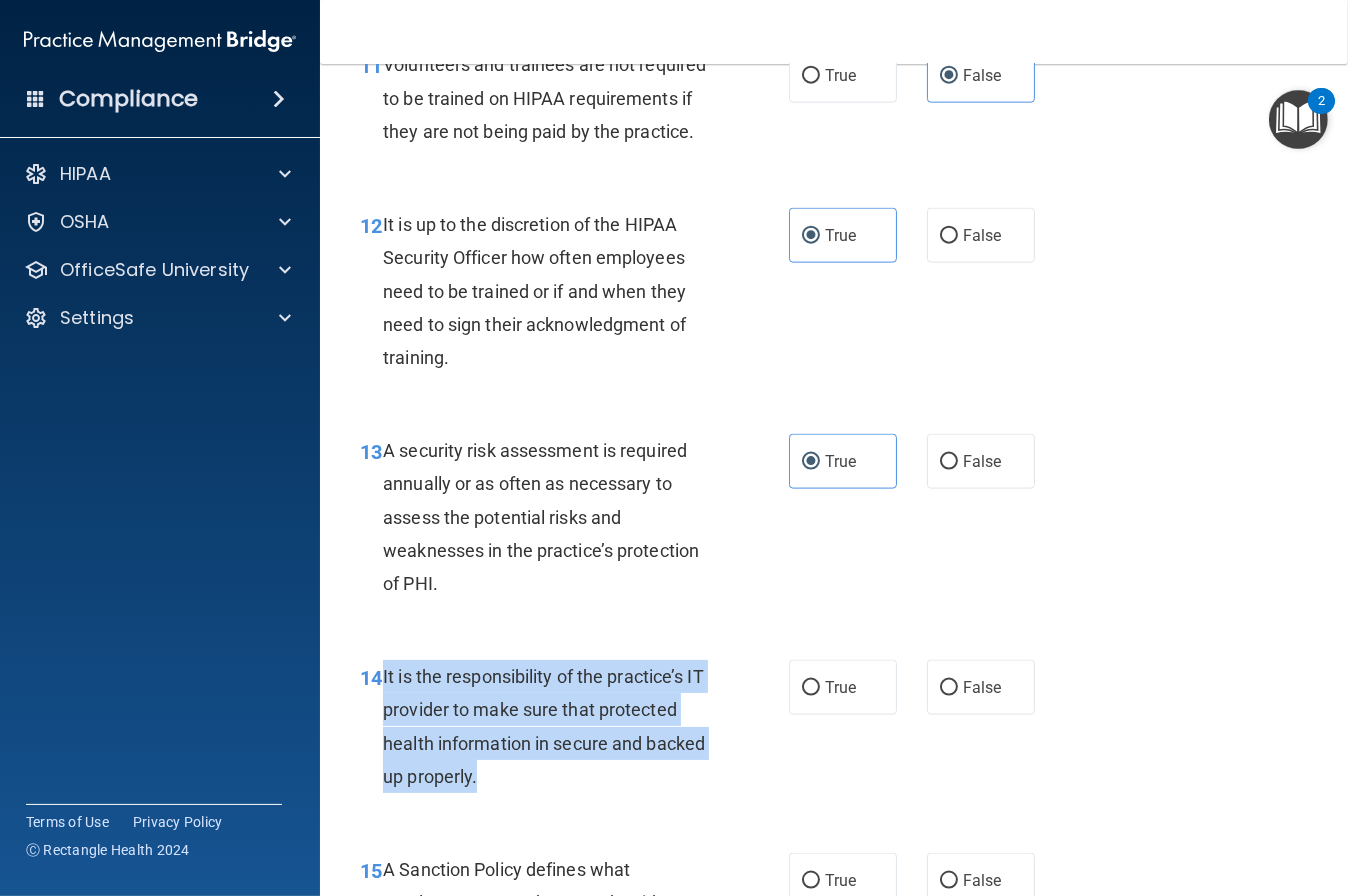 drag, startPoint x: 384, startPoint y: 676, endPoint x: 514, endPoint y: 751, distance: 150.08331 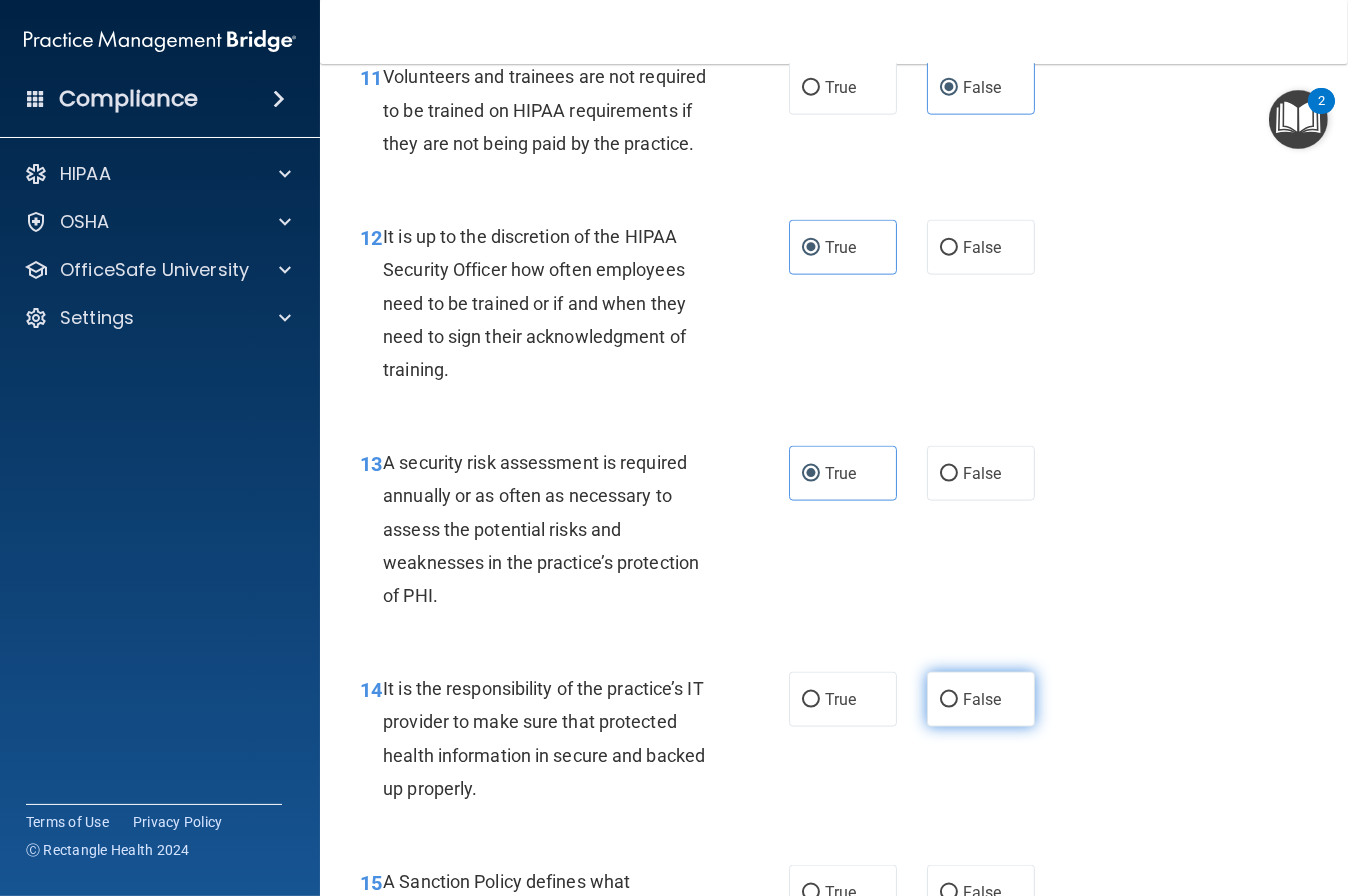 click on "False" at bounding box center (981, 699) 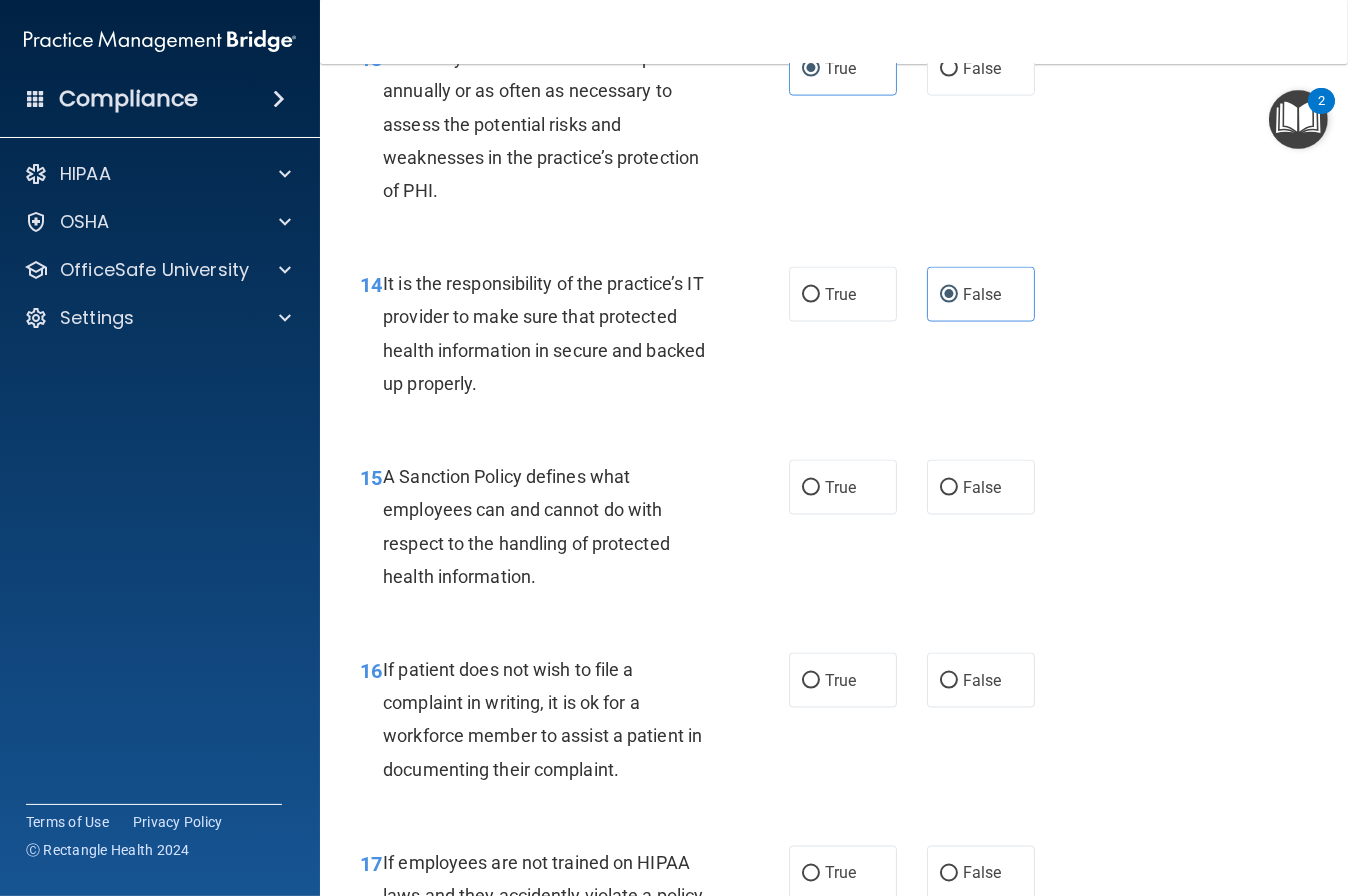 scroll, scrollTop: 2934, scrollLeft: 0, axis: vertical 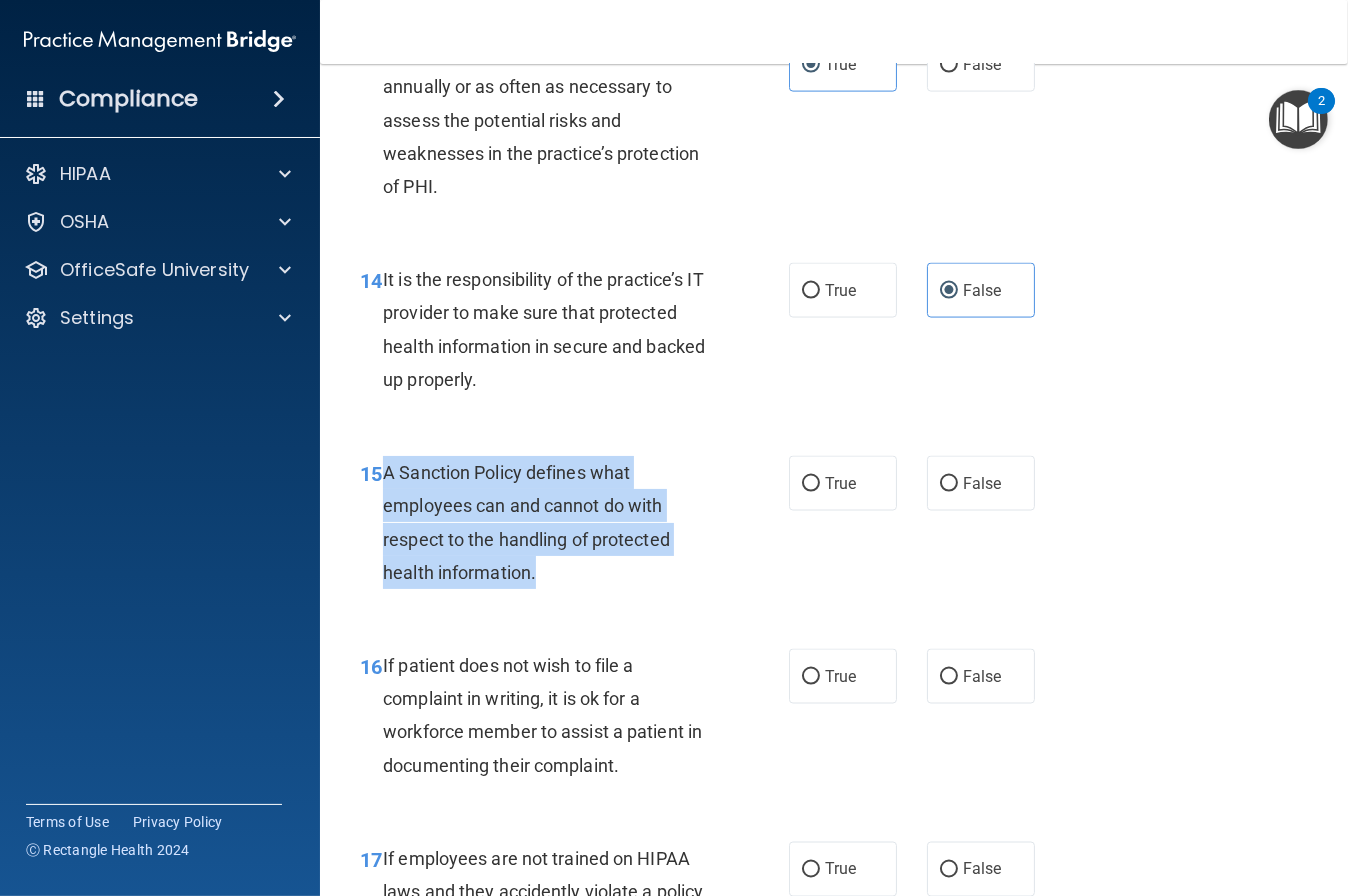 drag, startPoint x: 383, startPoint y: 471, endPoint x: 603, endPoint y: 578, distance: 244.64055 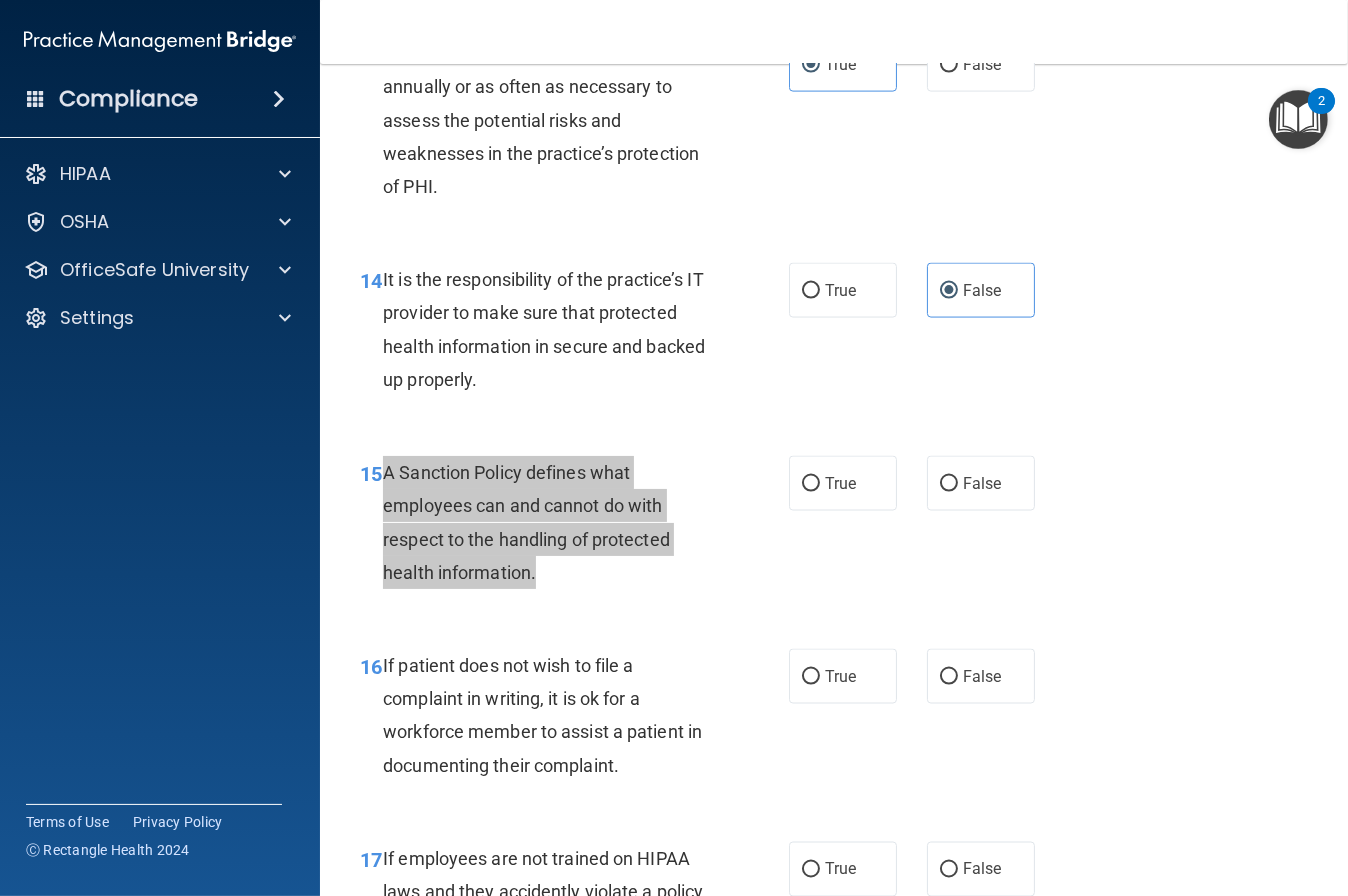 scroll, scrollTop: 2928, scrollLeft: 0, axis: vertical 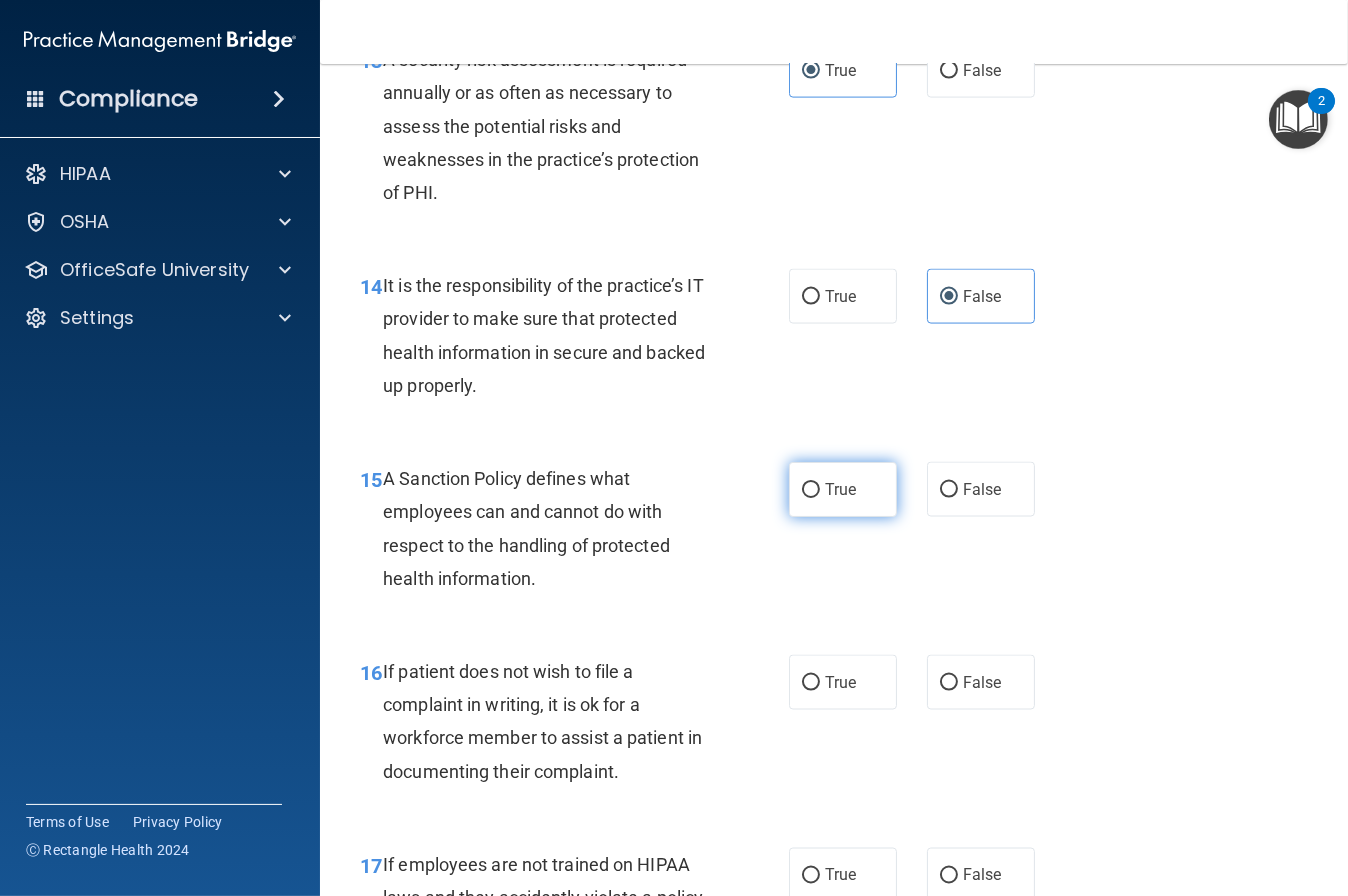 click on "True" at bounding box center [843, 489] 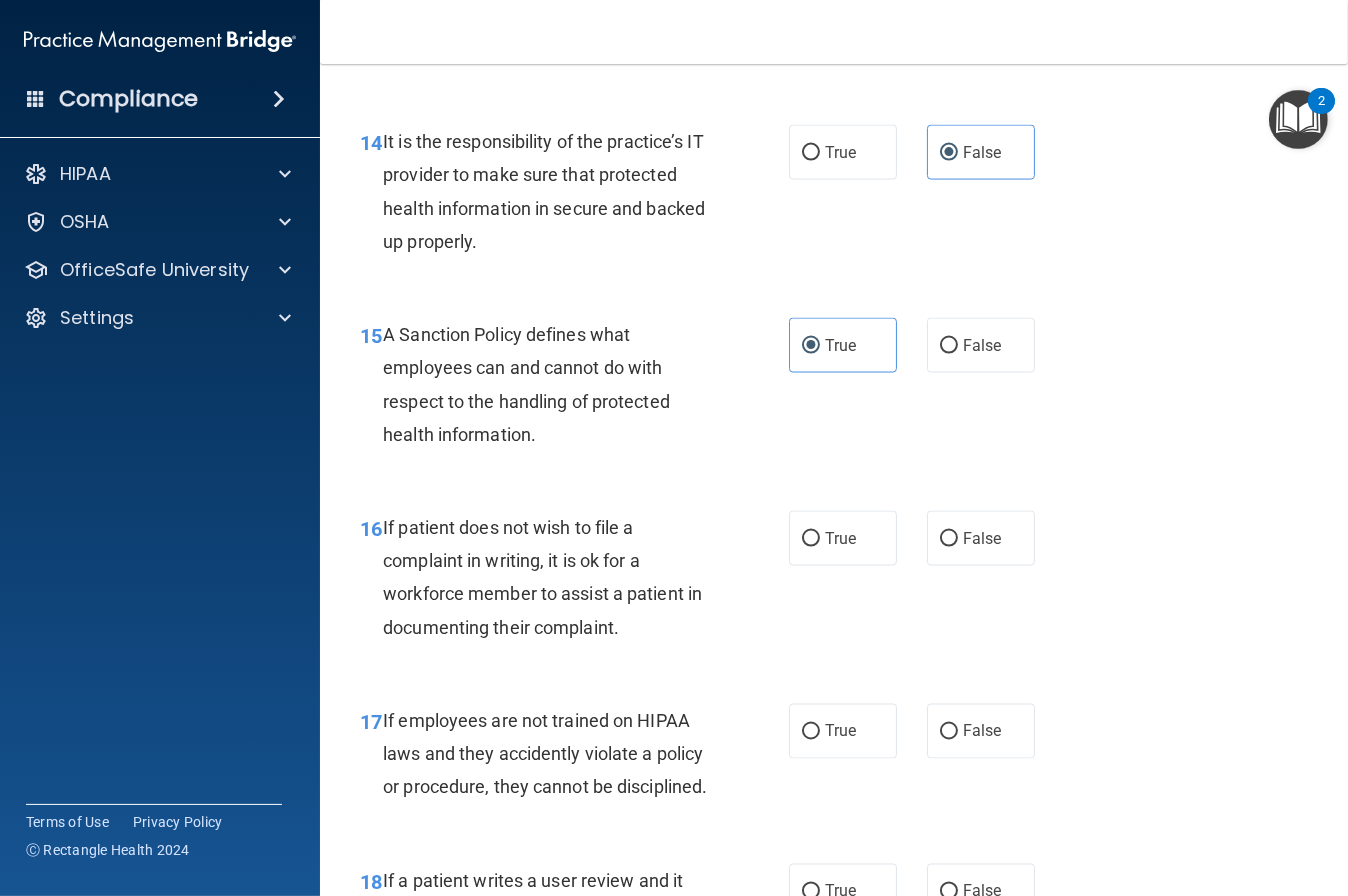 scroll, scrollTop: 3169, scrollLeft: 0, axis: vertical 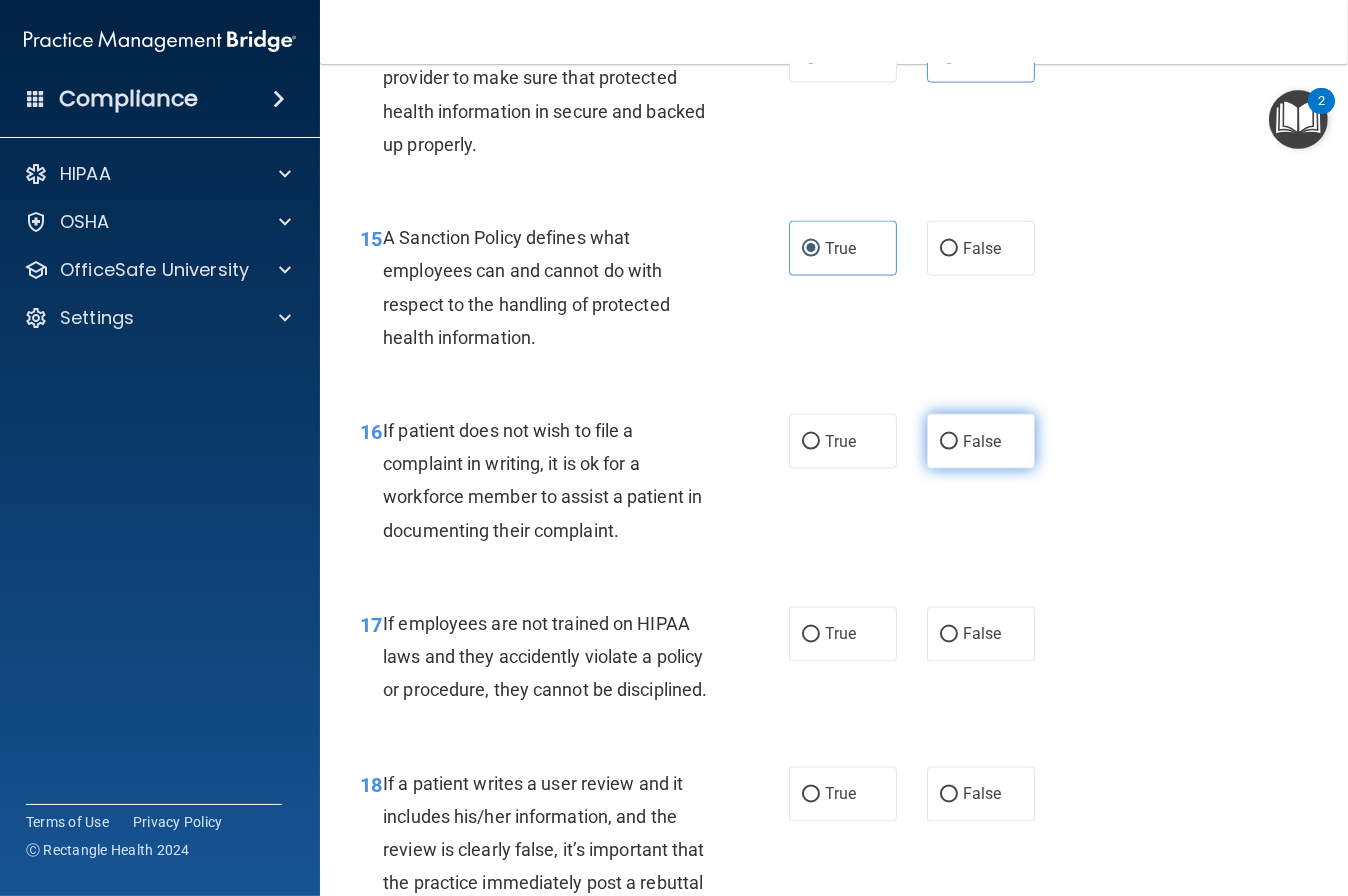 click on "False" at bounding box center [981, 441] 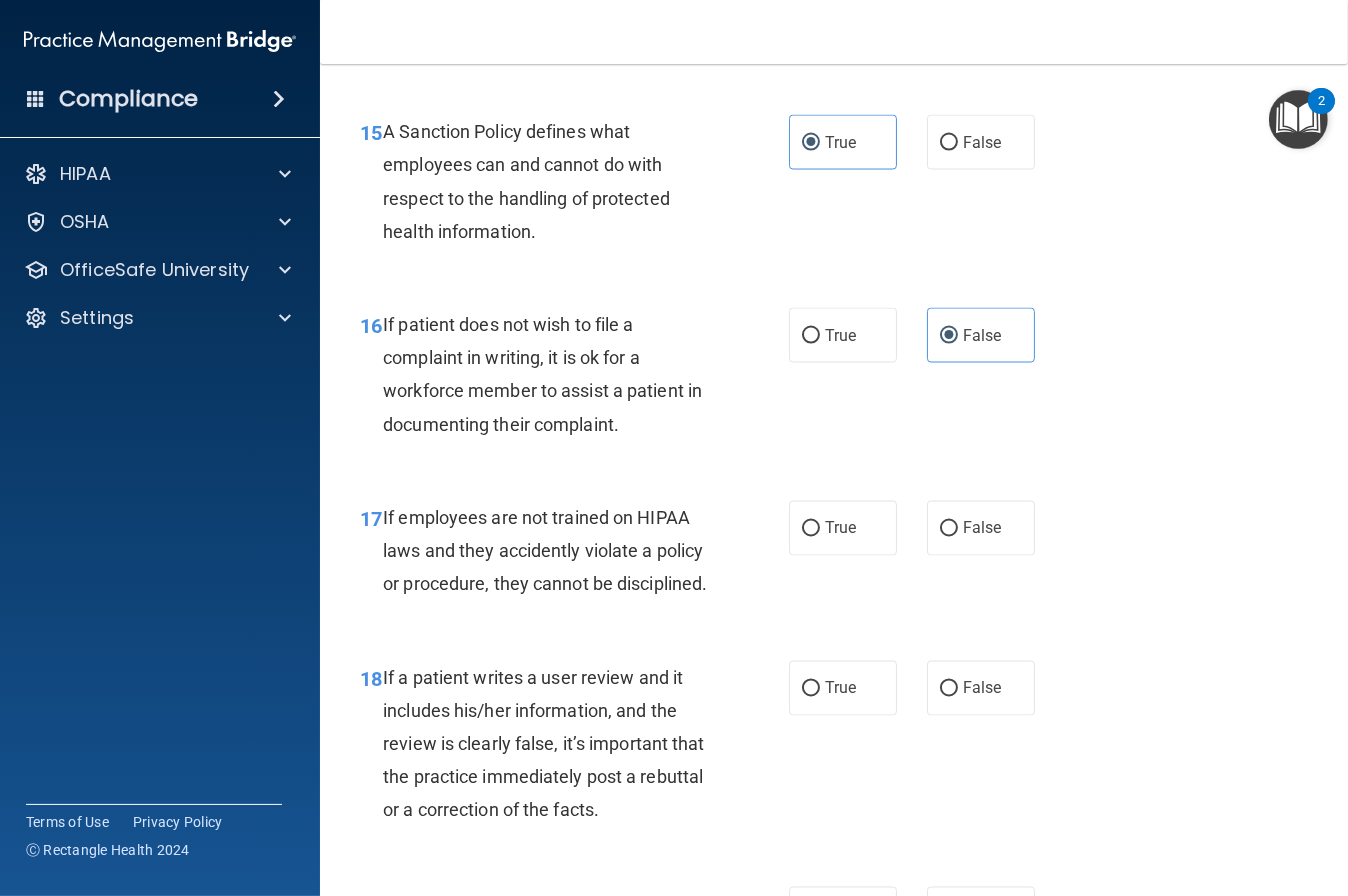 scroll, scrollTop: 3278, scrollLeft: 0, axis: vertical 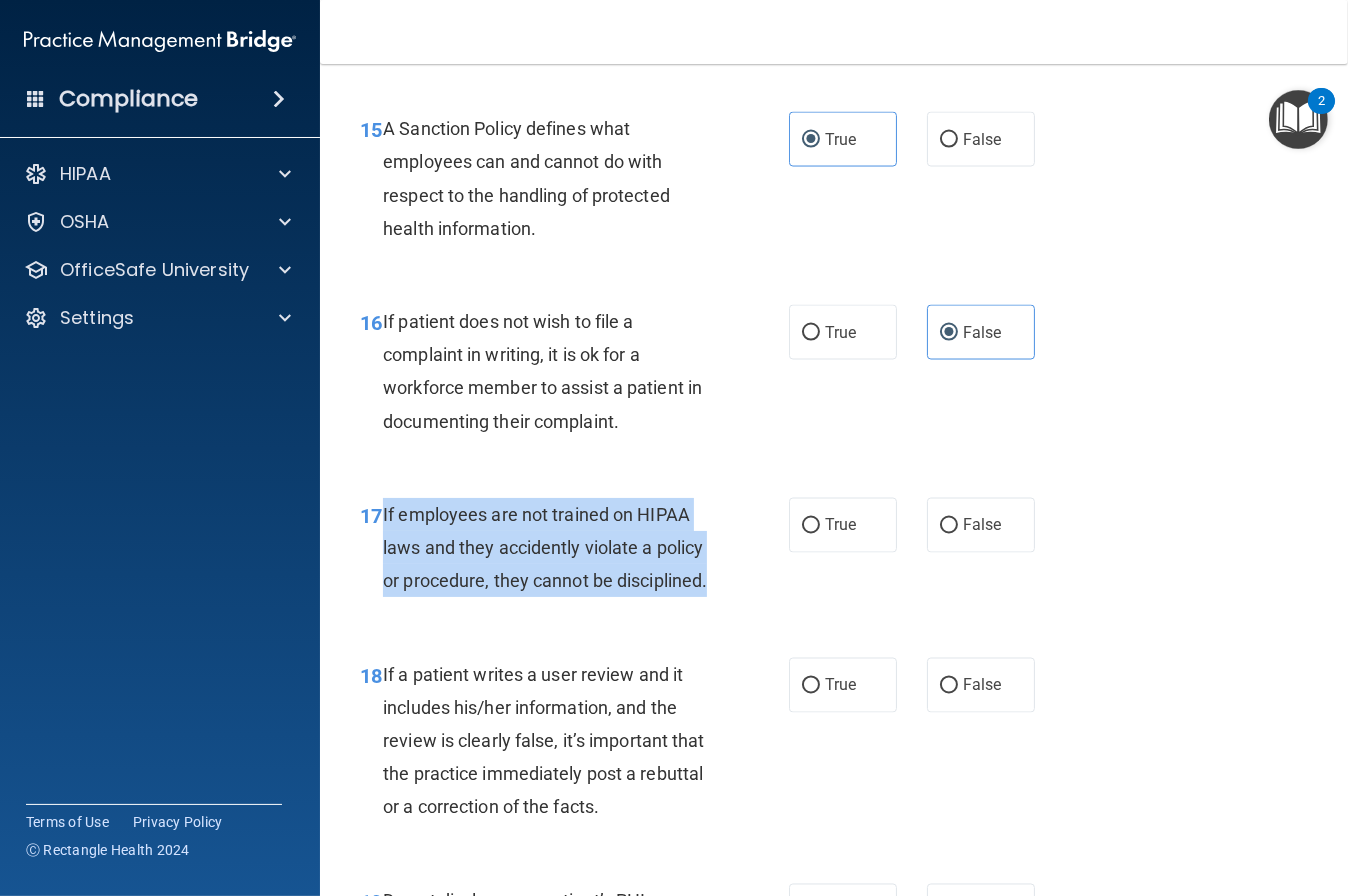 drag, startPoint x: 384, startPoint y: 515, endPoint x: 699, endPoint y: 571, distance: 319.93906 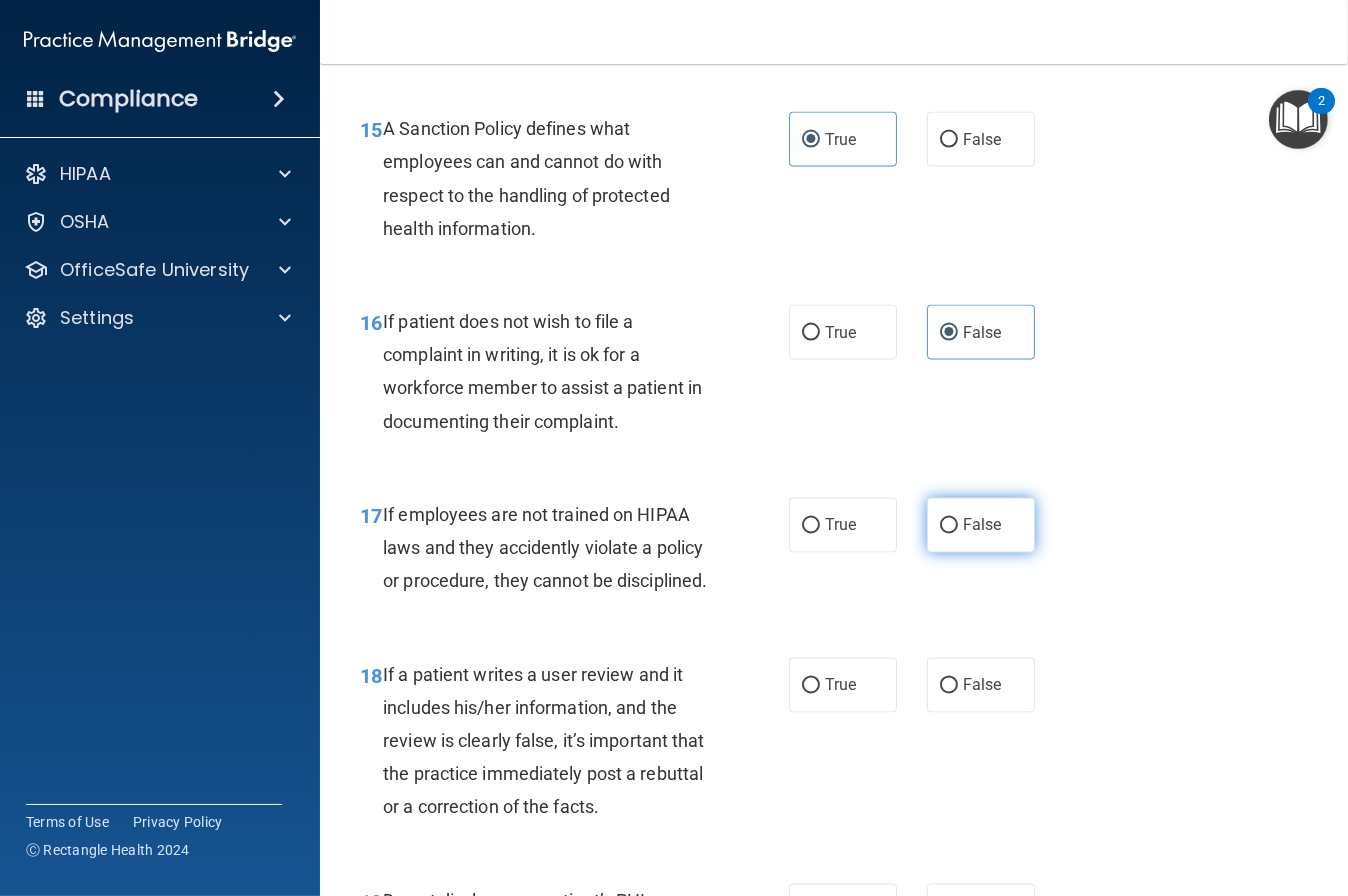 click on "False" at bounding box center [982, 525] 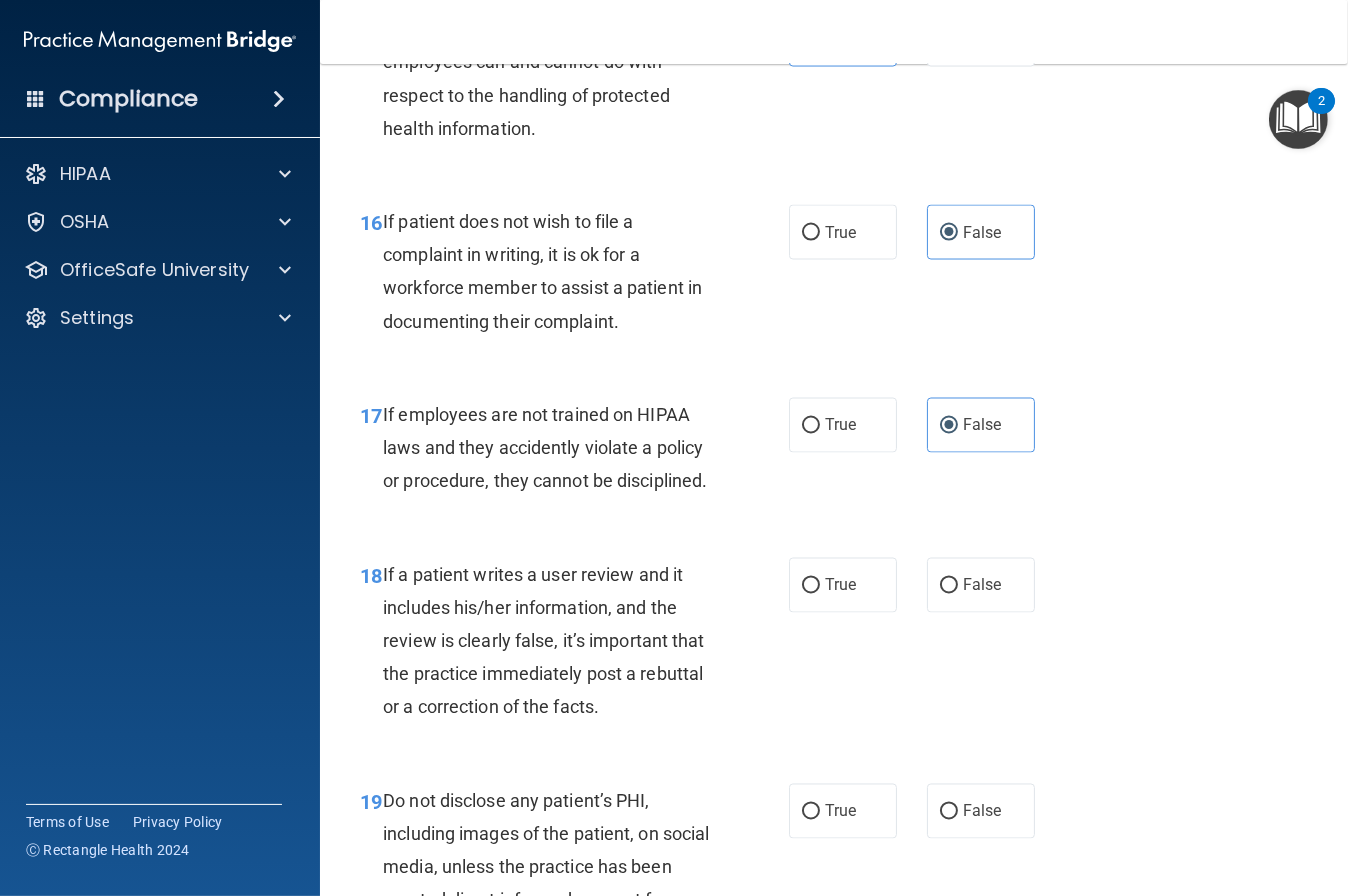 scroll, scrollTop: 3424, scrollLeft: 0, axis: vertical 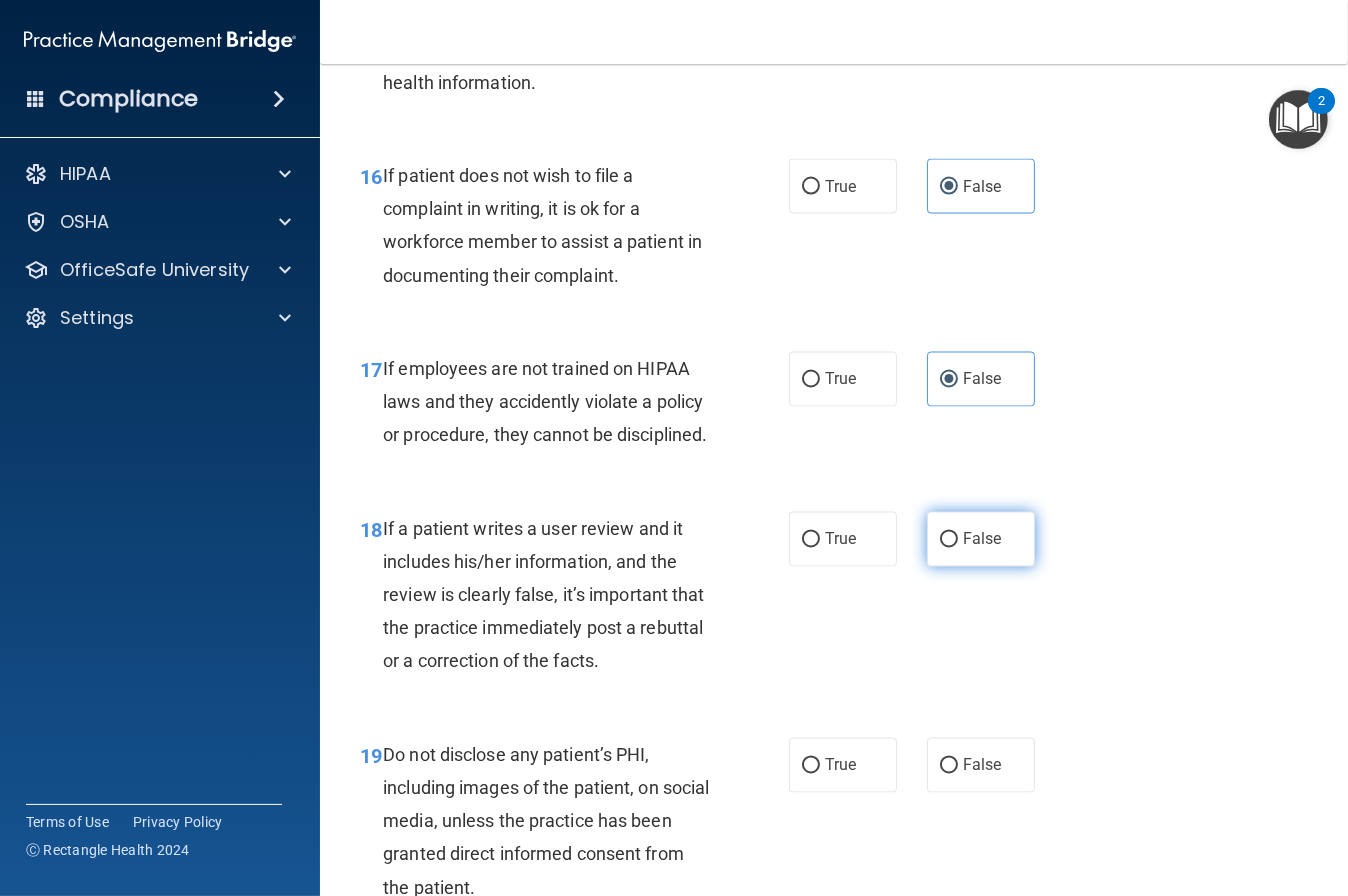 click on "False" at bounding box center (981, 539) 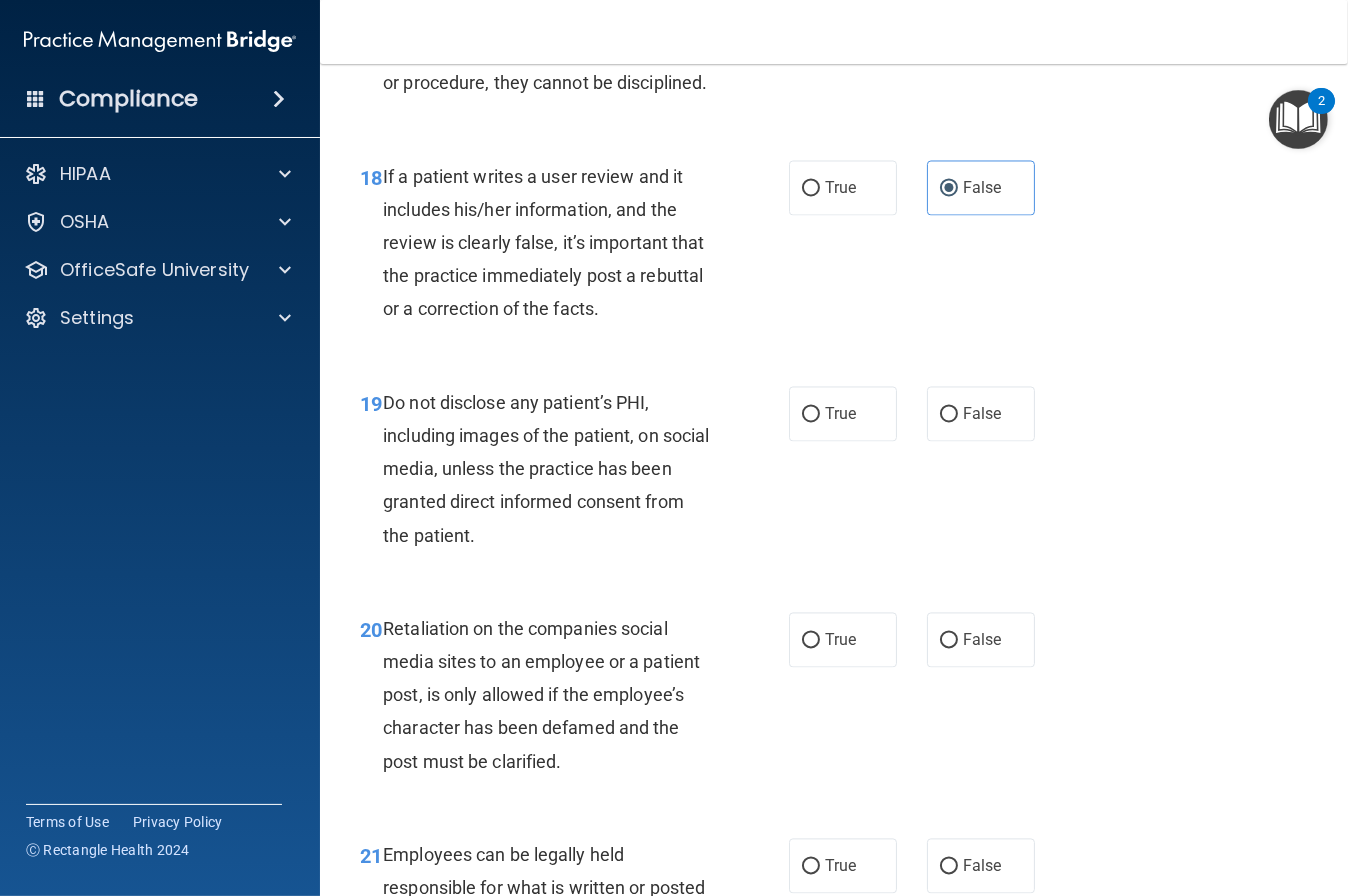 scroll, scrollTop: 3780, scrollLeft: 0, axis: vertical 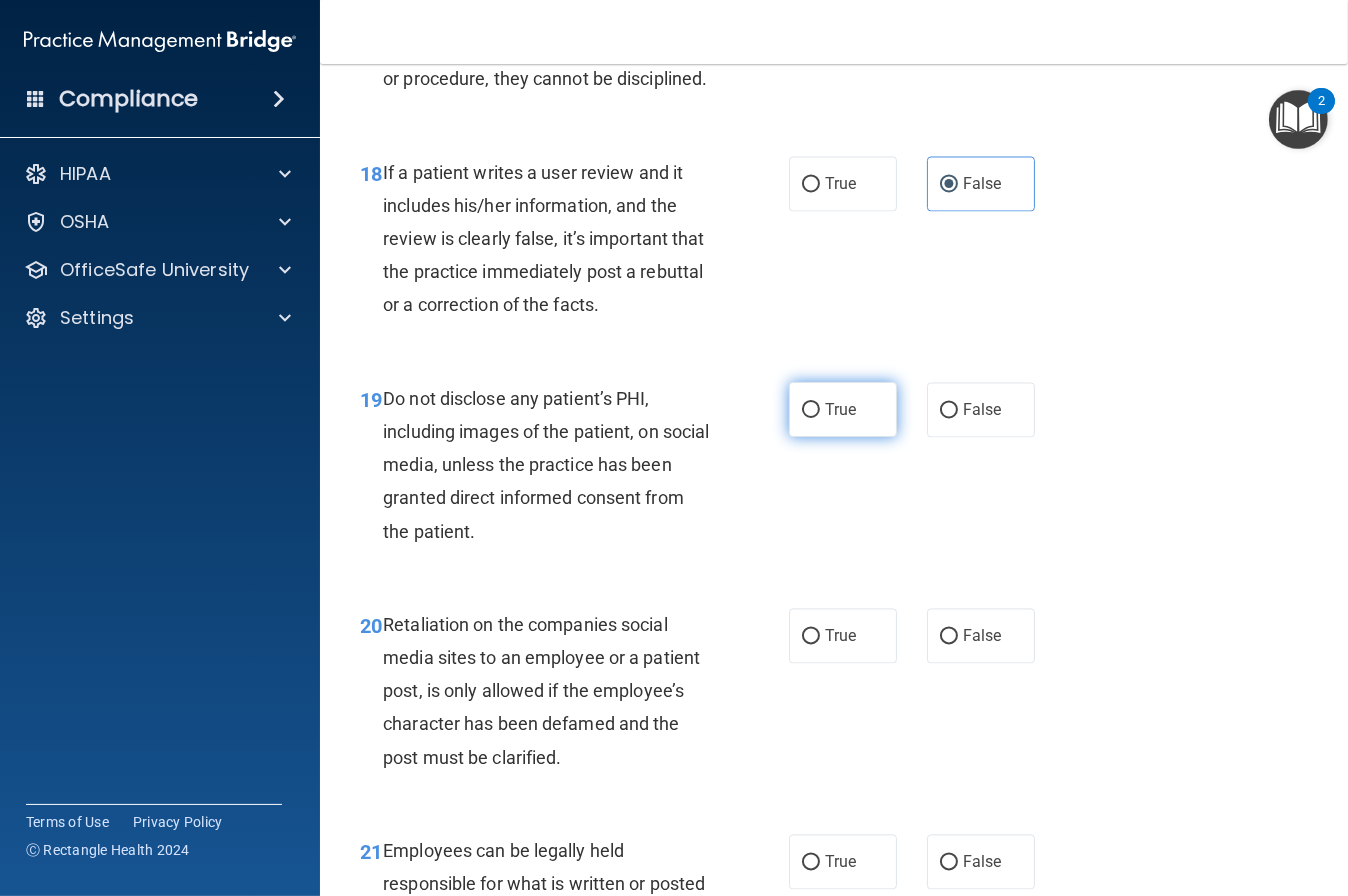 click on "True" at bounding box center [840, 409] 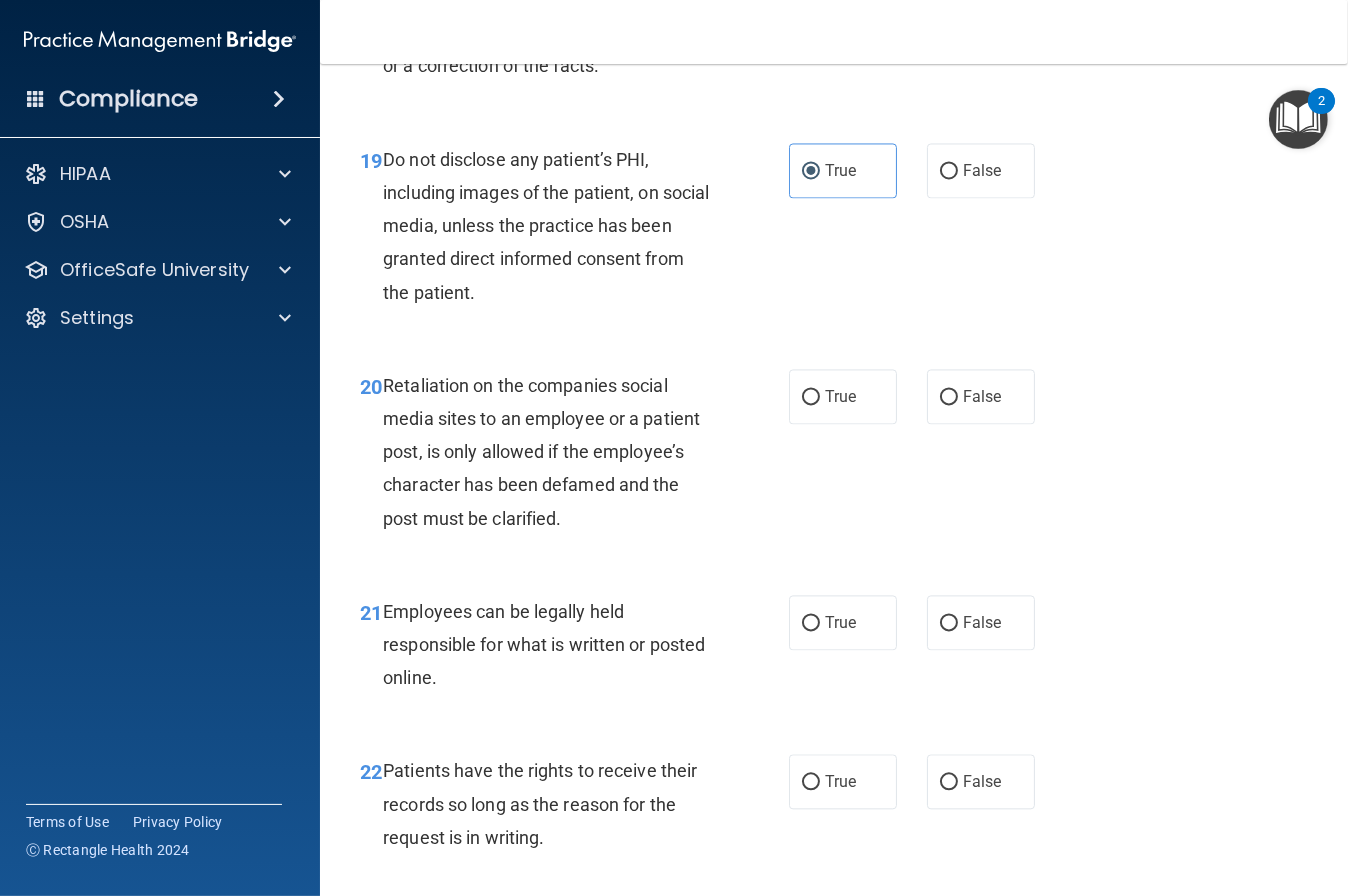 scroll, scrollTop: 4037, scrollLeft: 0, axis: vertical 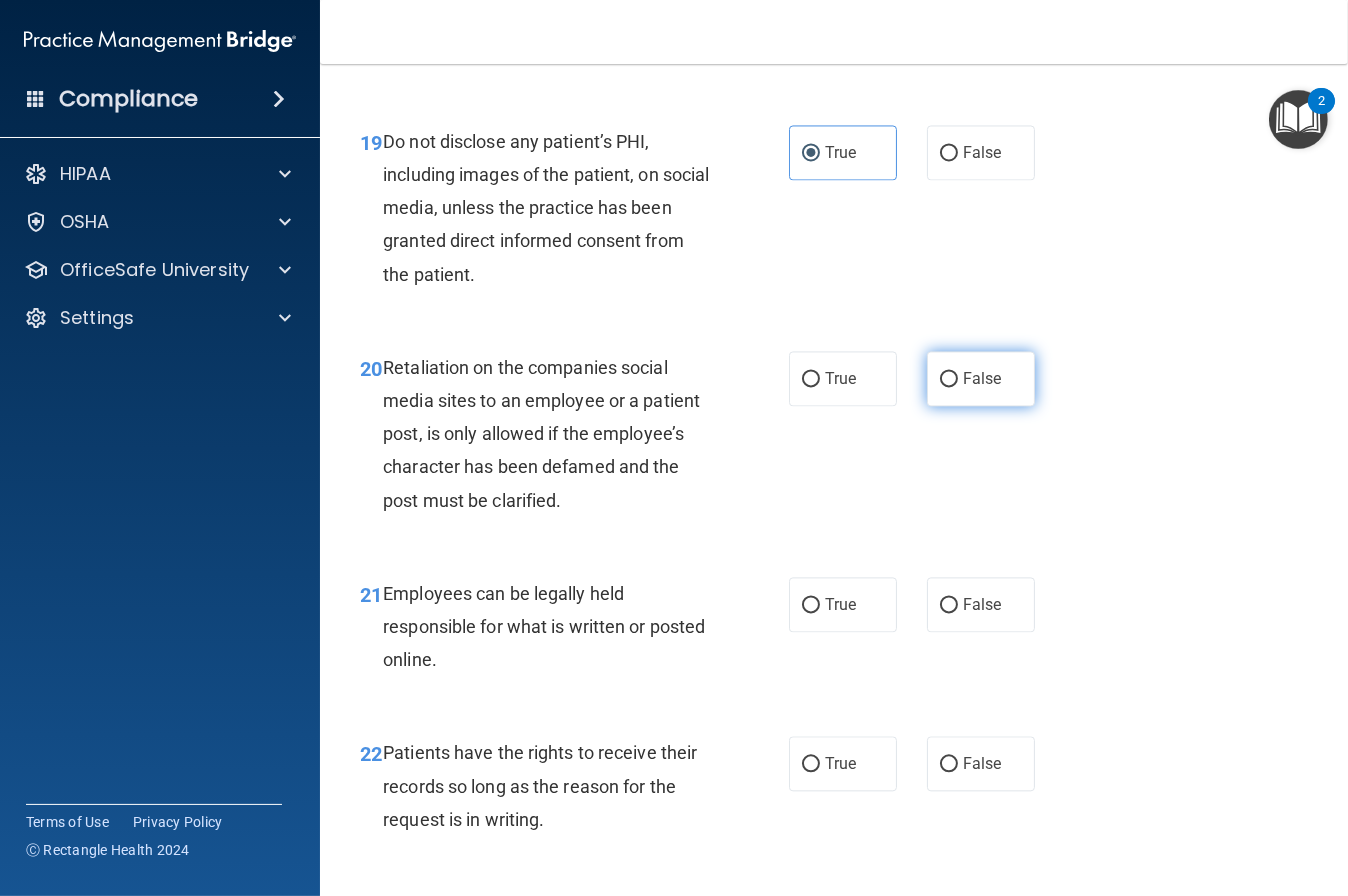 click on "False" at bounding box center [981, 378] 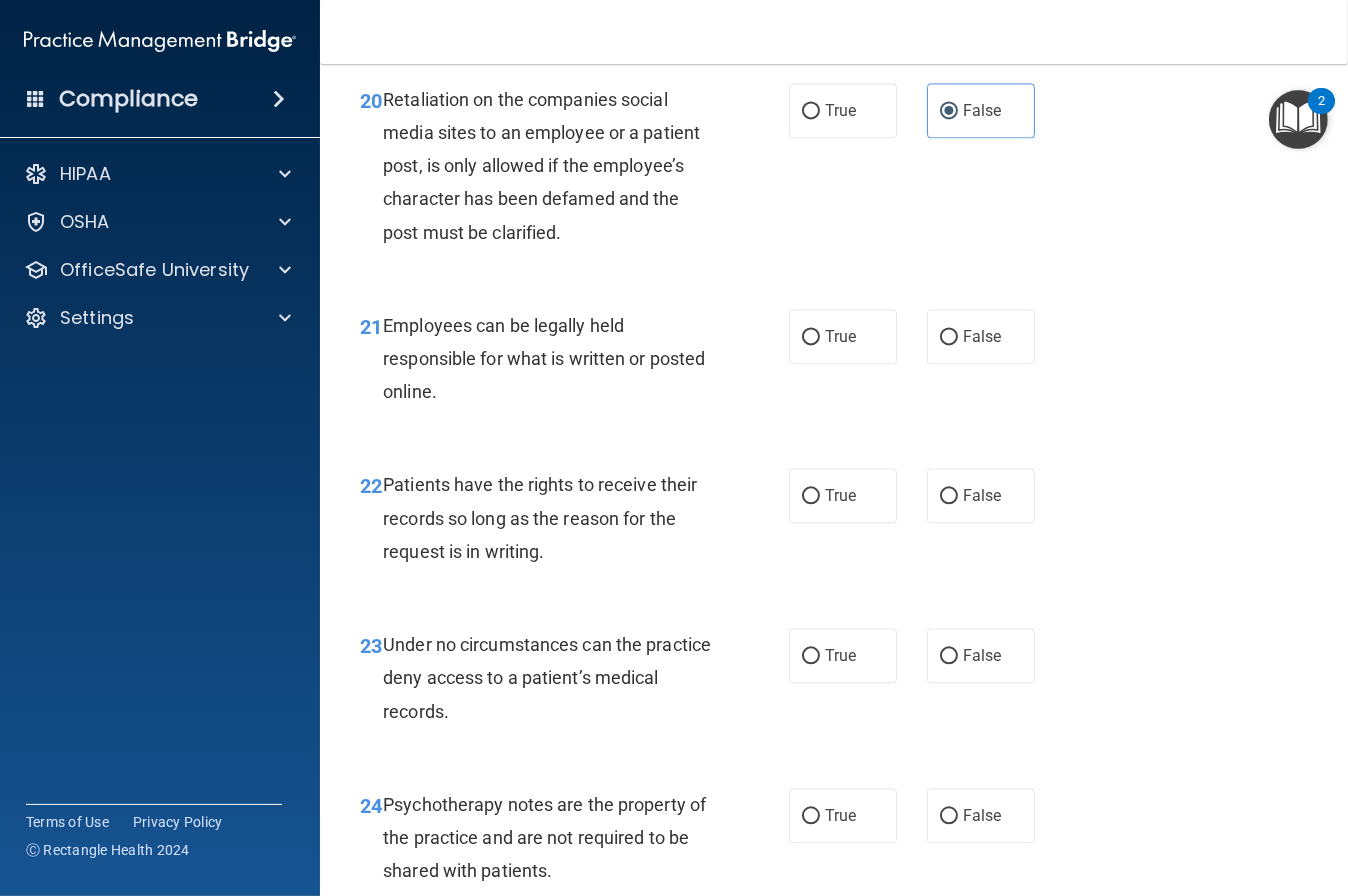 scroll, scrollTop: 4425, scrollLeft: 0, axis: vertical 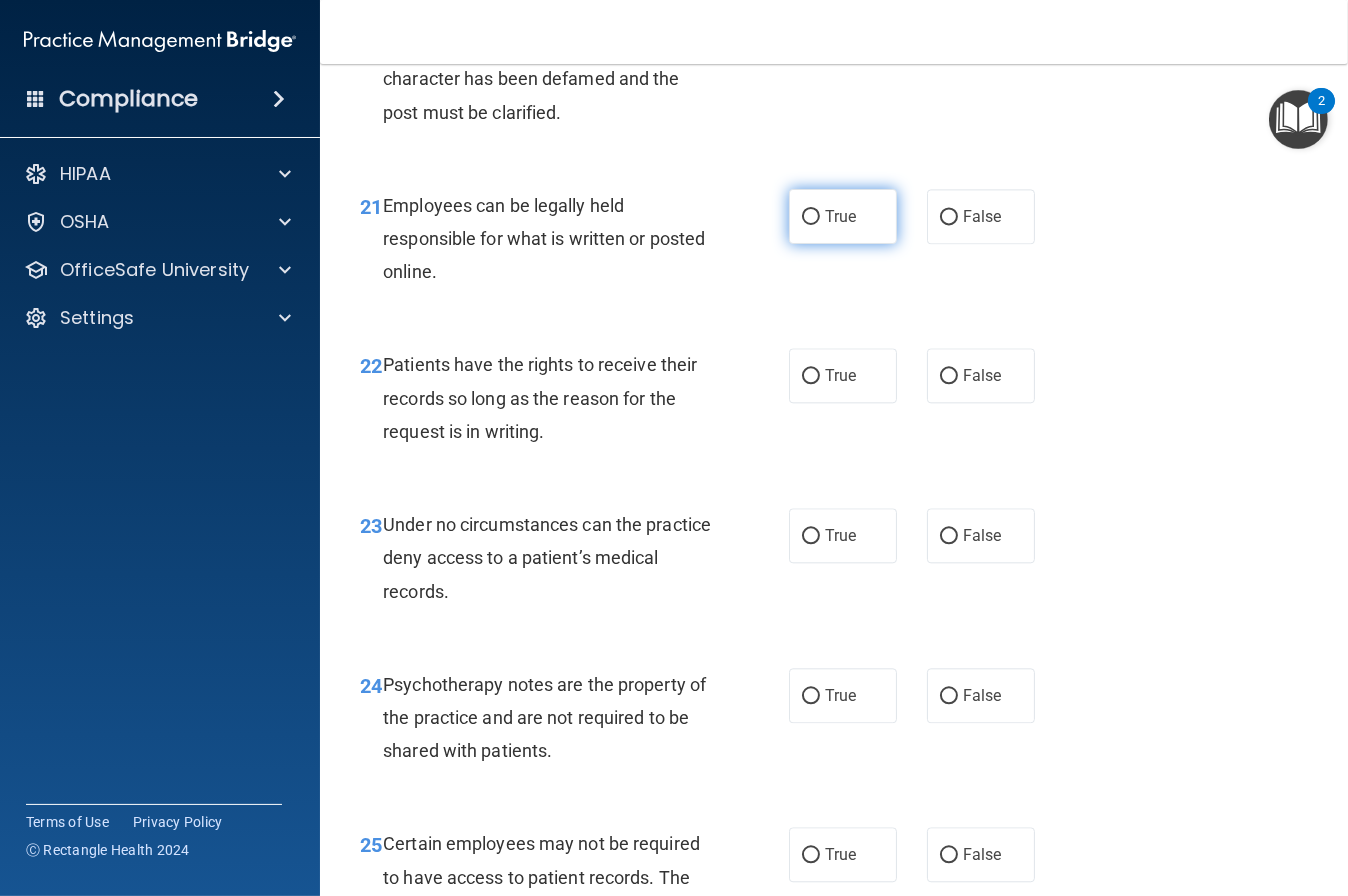 click on "True" at bounding box center [840, 216] 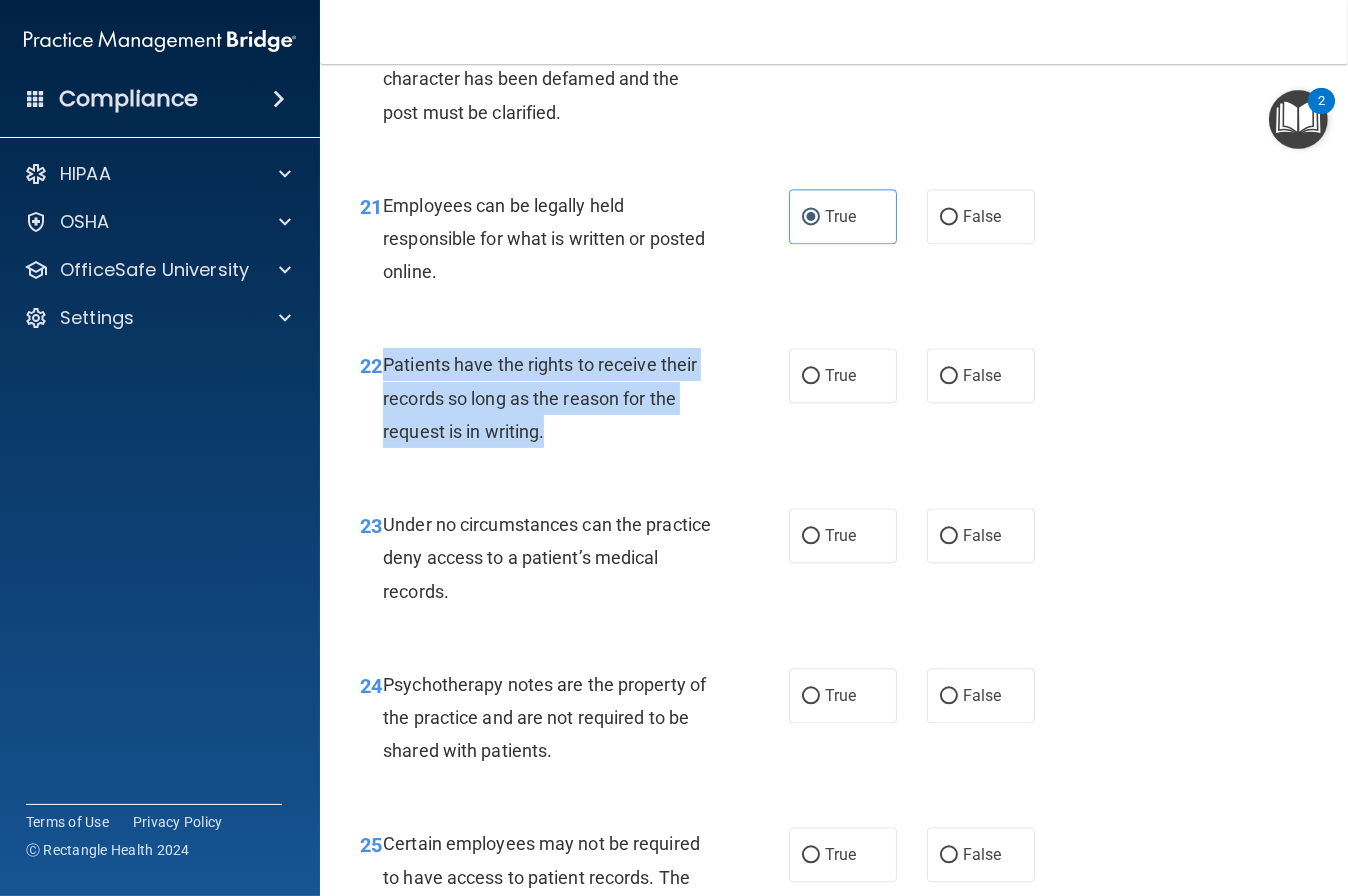 drag, startPoint x: 383, startPoint y: 367, endPoint x: 555, endPoint y: 399, distance: 174.95142 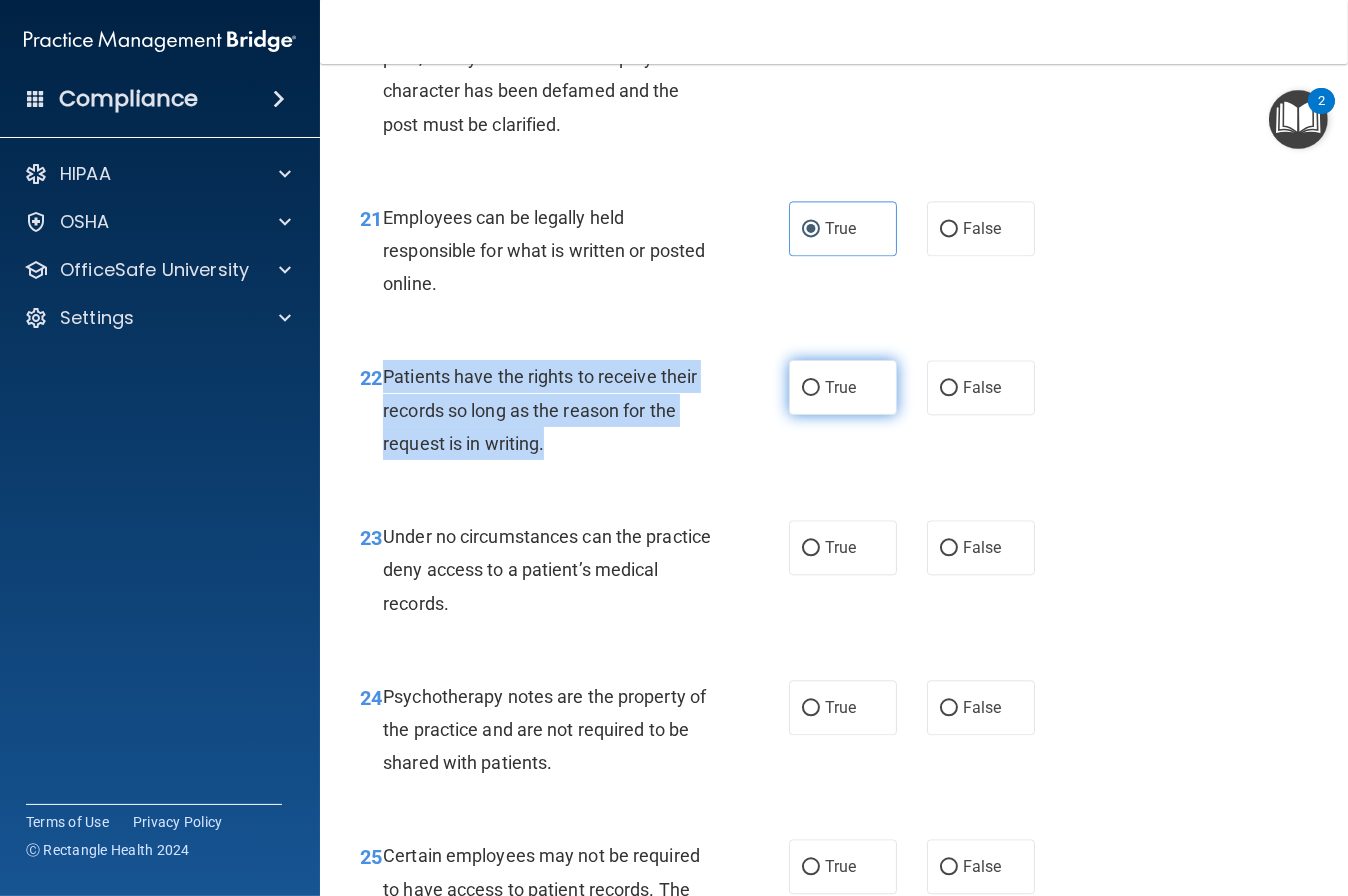 scroll, scrollTop: 4411, scrollLeft: 0, axis: vertical 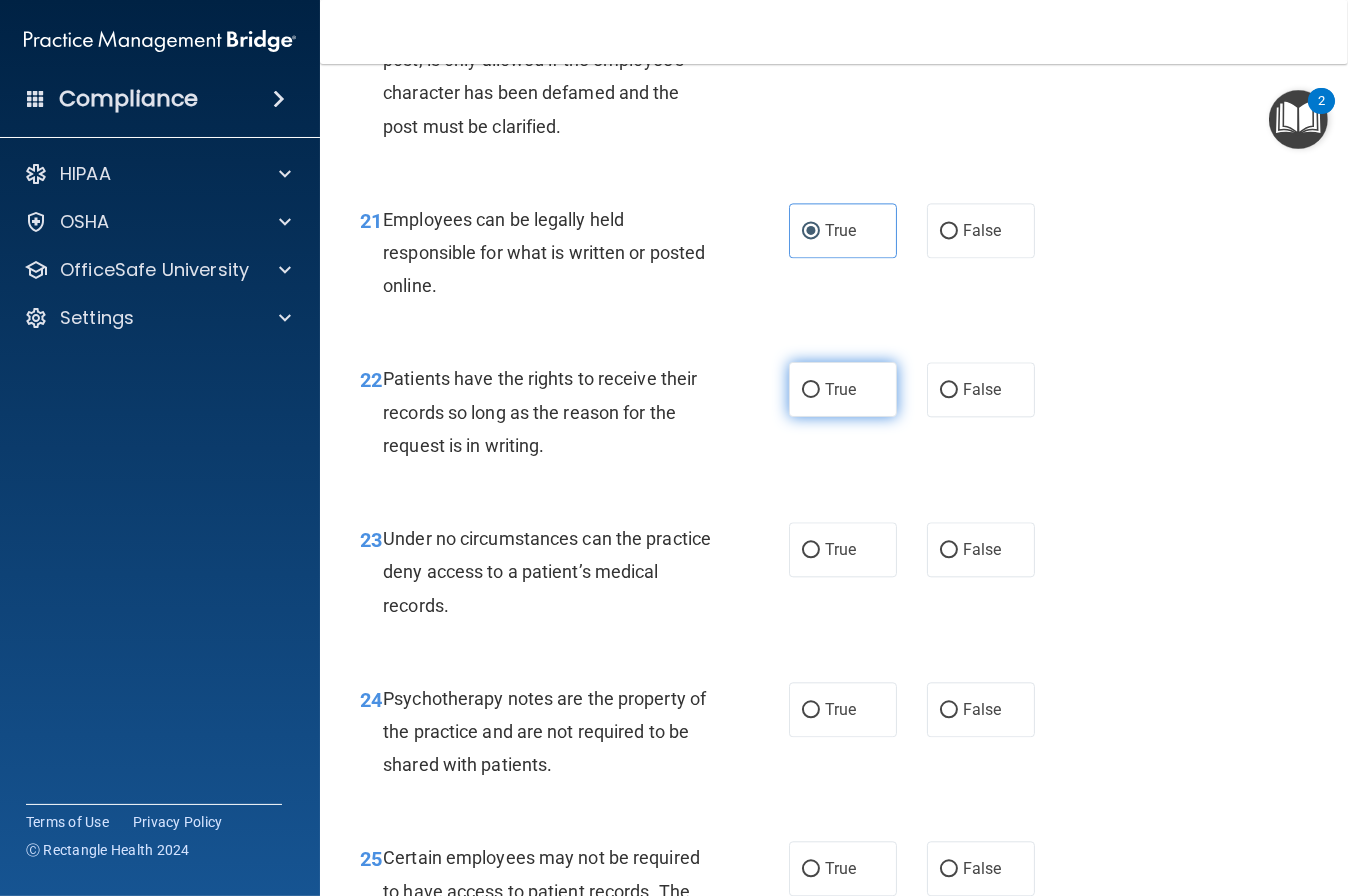click on "True" at bounding box center (840, 389) 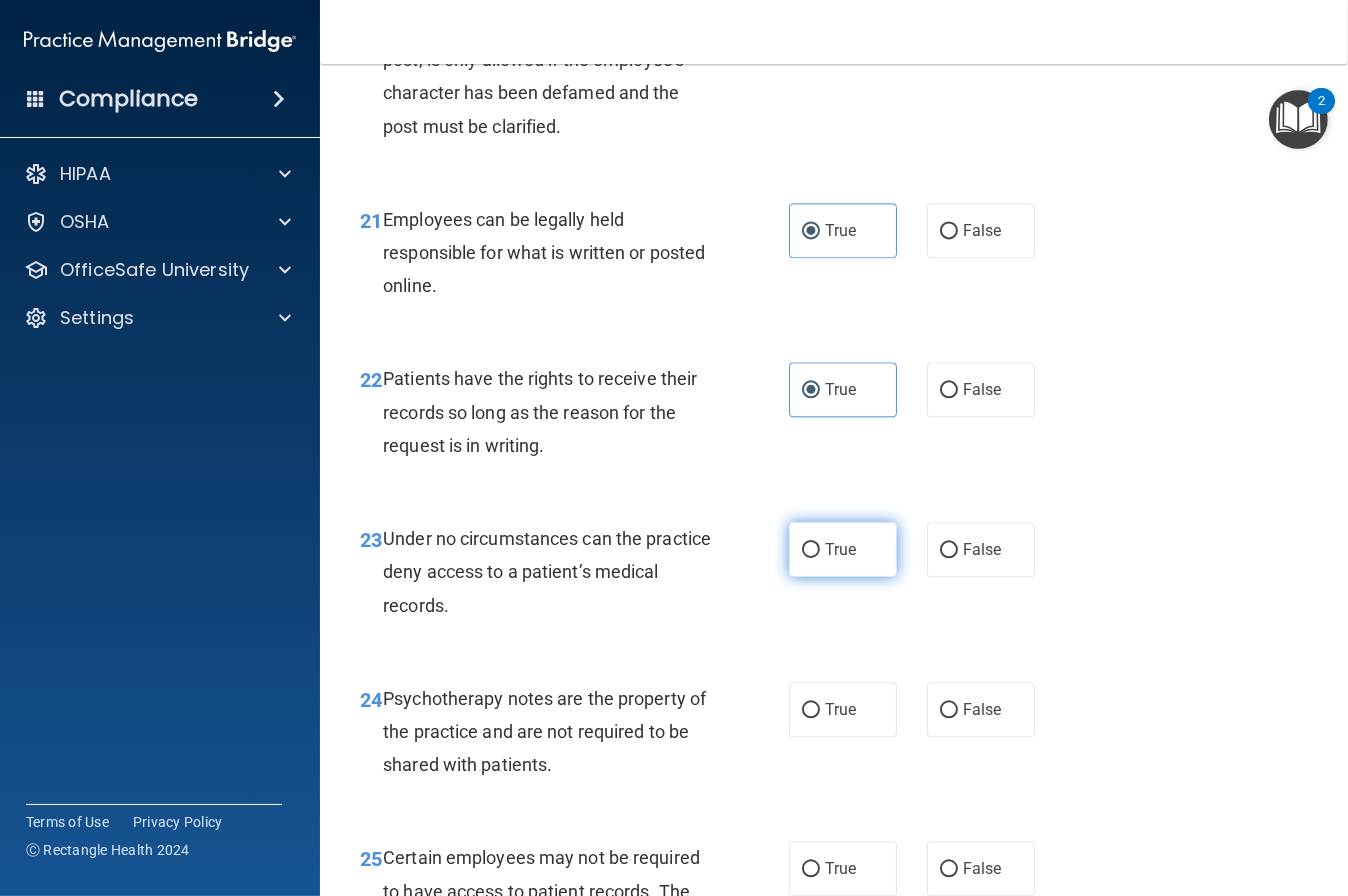 click on "True" at bounding box center [843, 549] 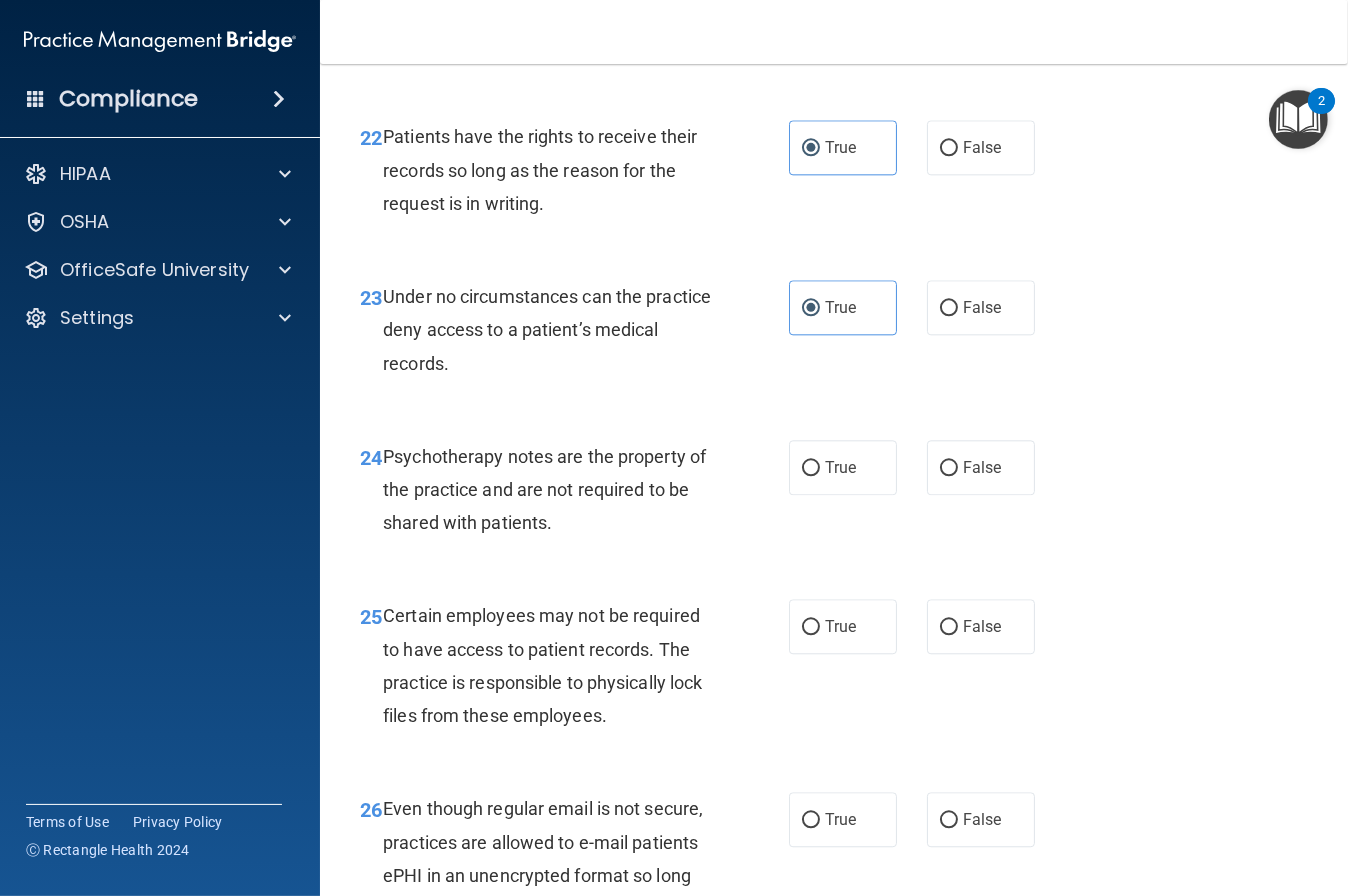 scroll, scrollTop: 4706, scrollLeft: 0, axis: vertical 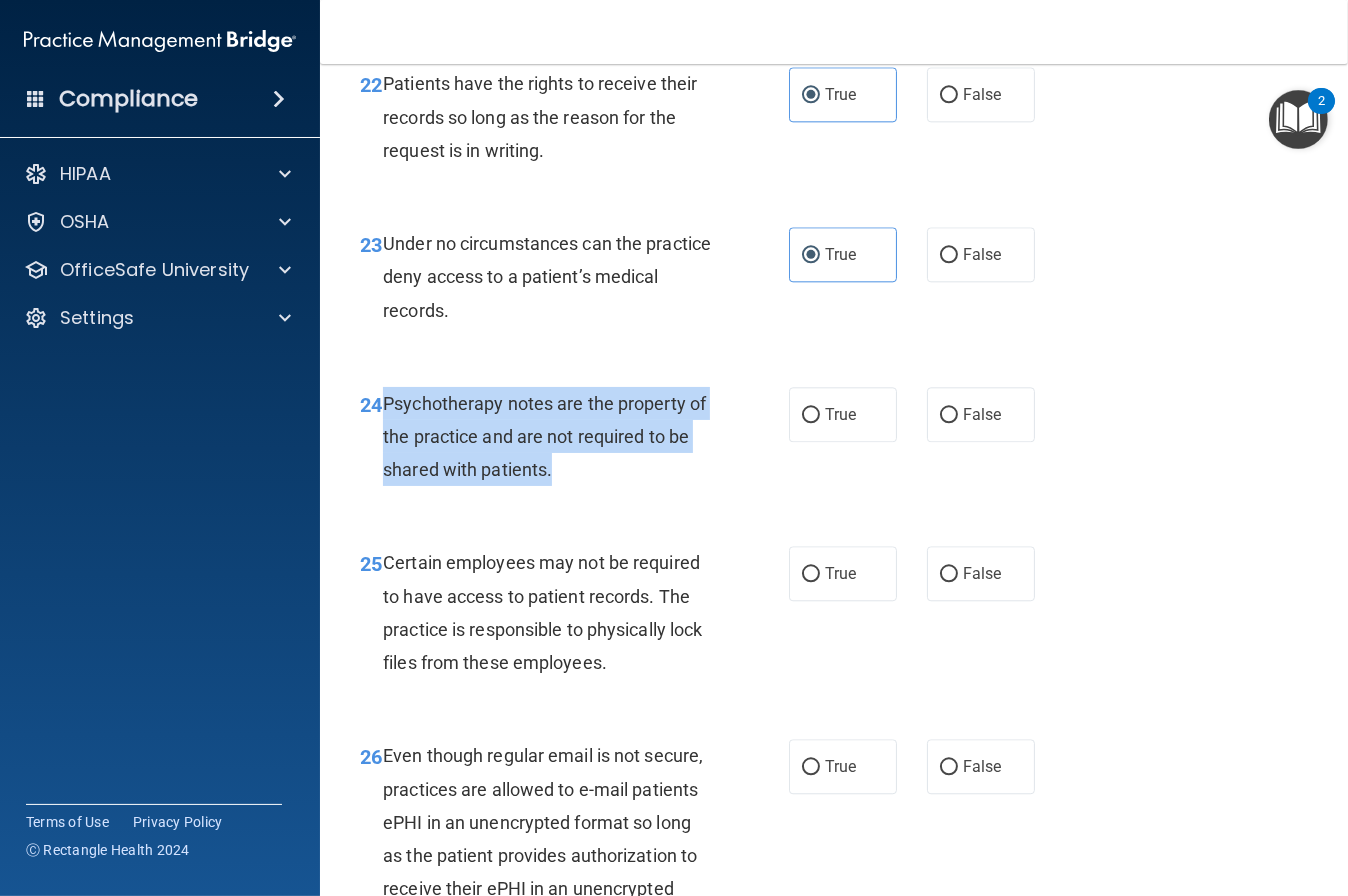 drag, startPoint x: 383, startPoint y: 402, endPoint x: 574, endPoint y: 448, distance: 196.4612 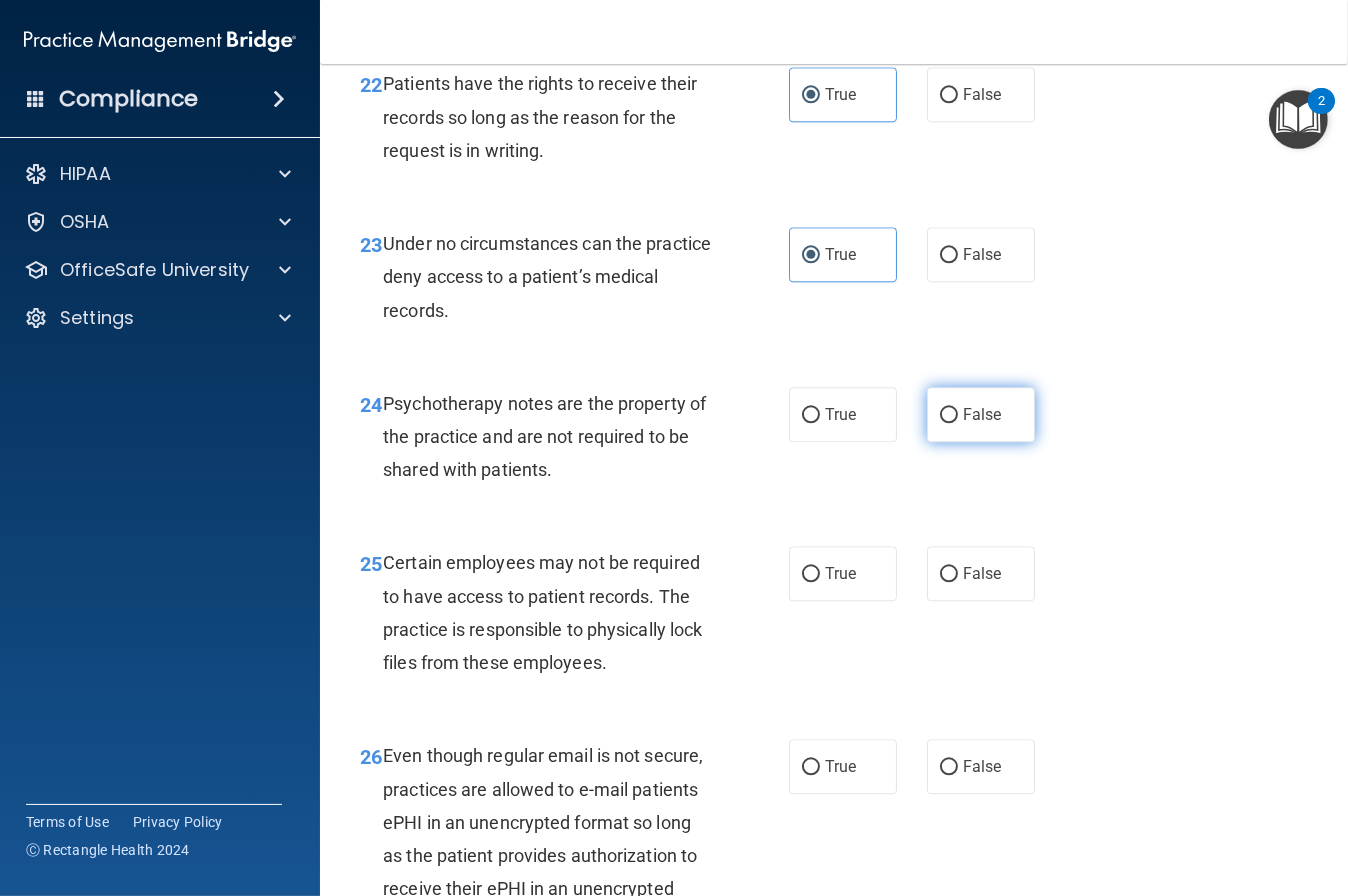 click on "False" at bounding box center [981, 414] 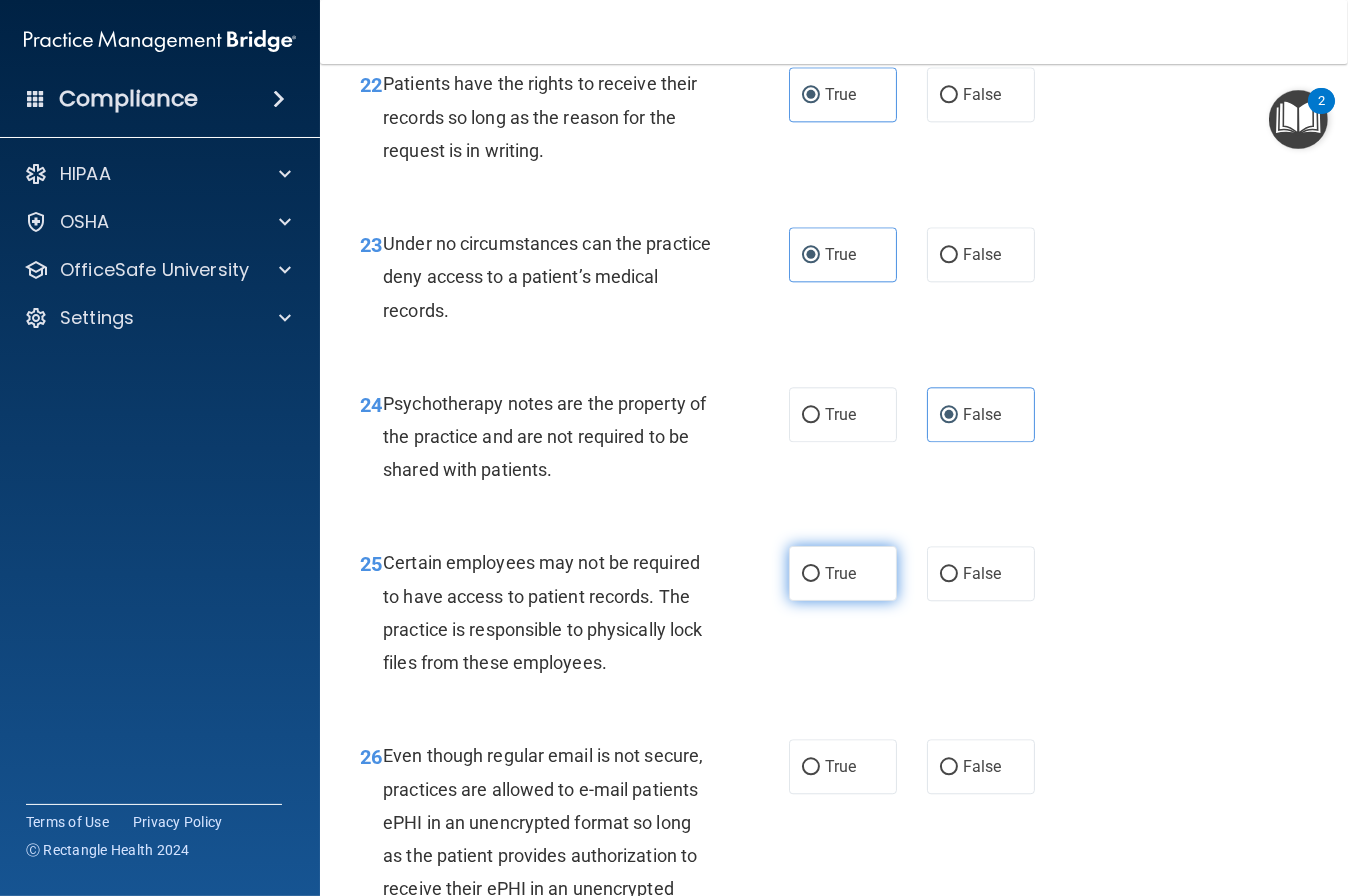 click on "True" at bounding box center (843, 573) 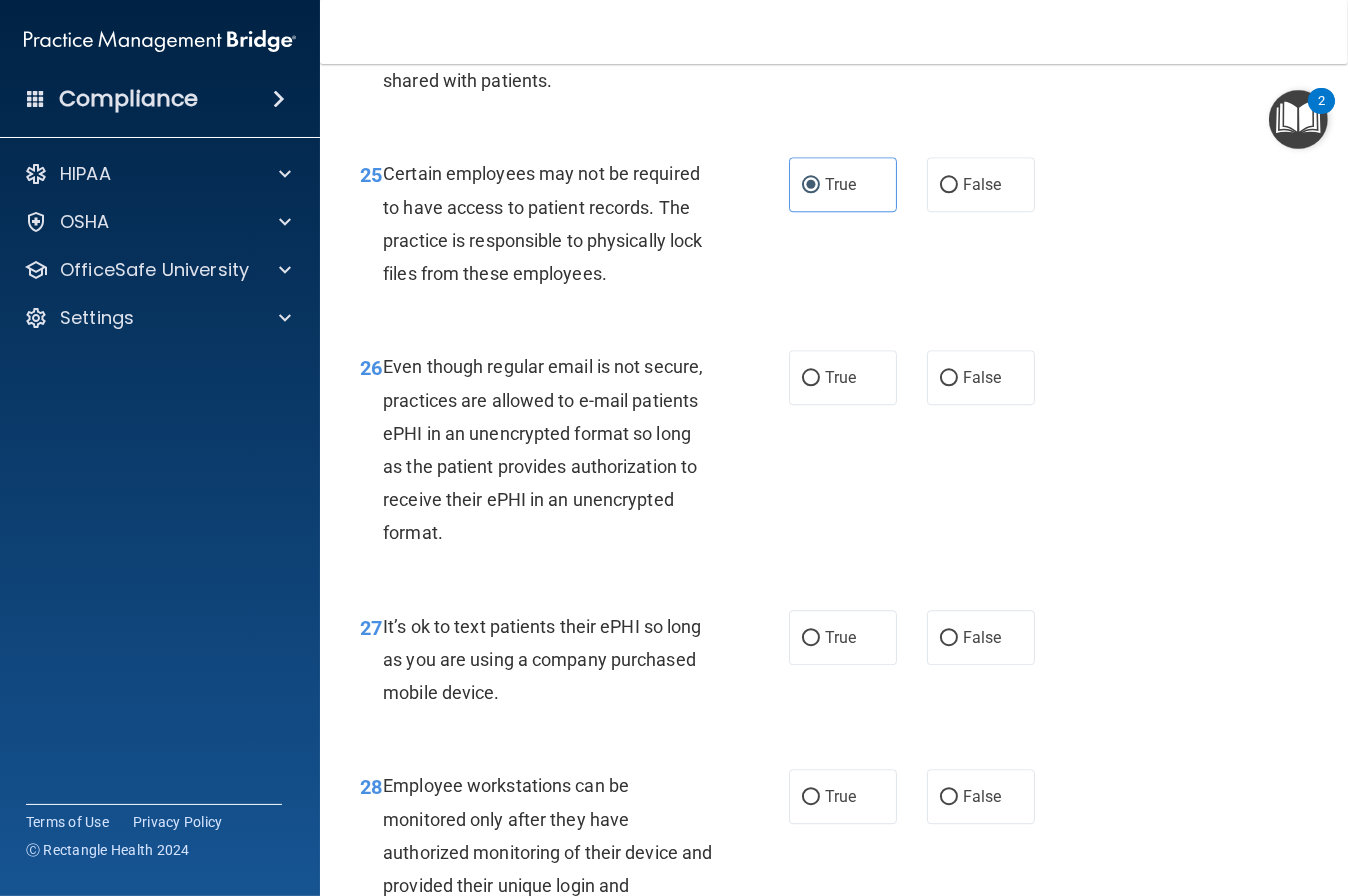 scroll, scrollTop: 5112, scrollLeft: 0, axis: vertical 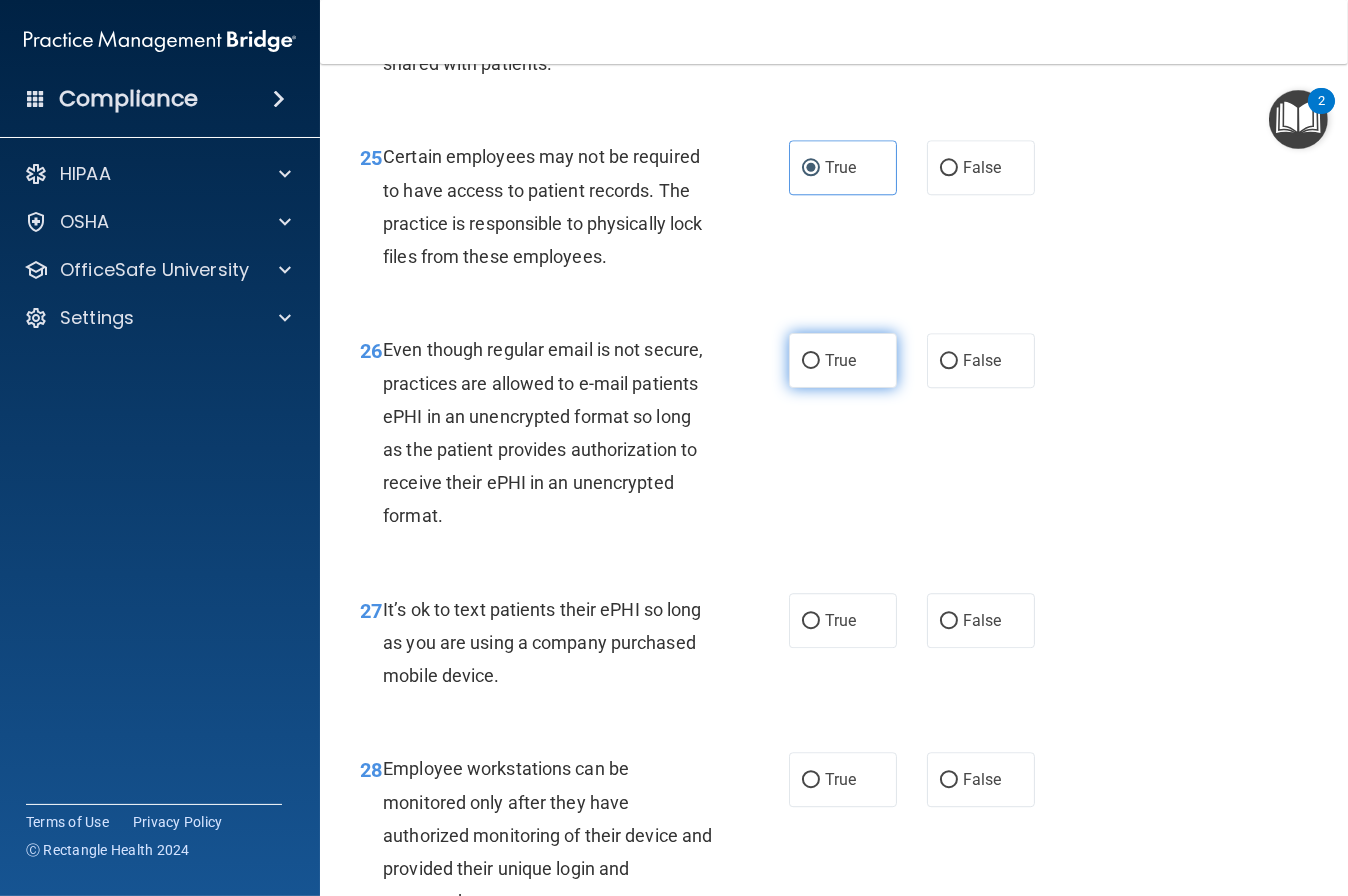 click on "True" at bounding box center (843, 360) 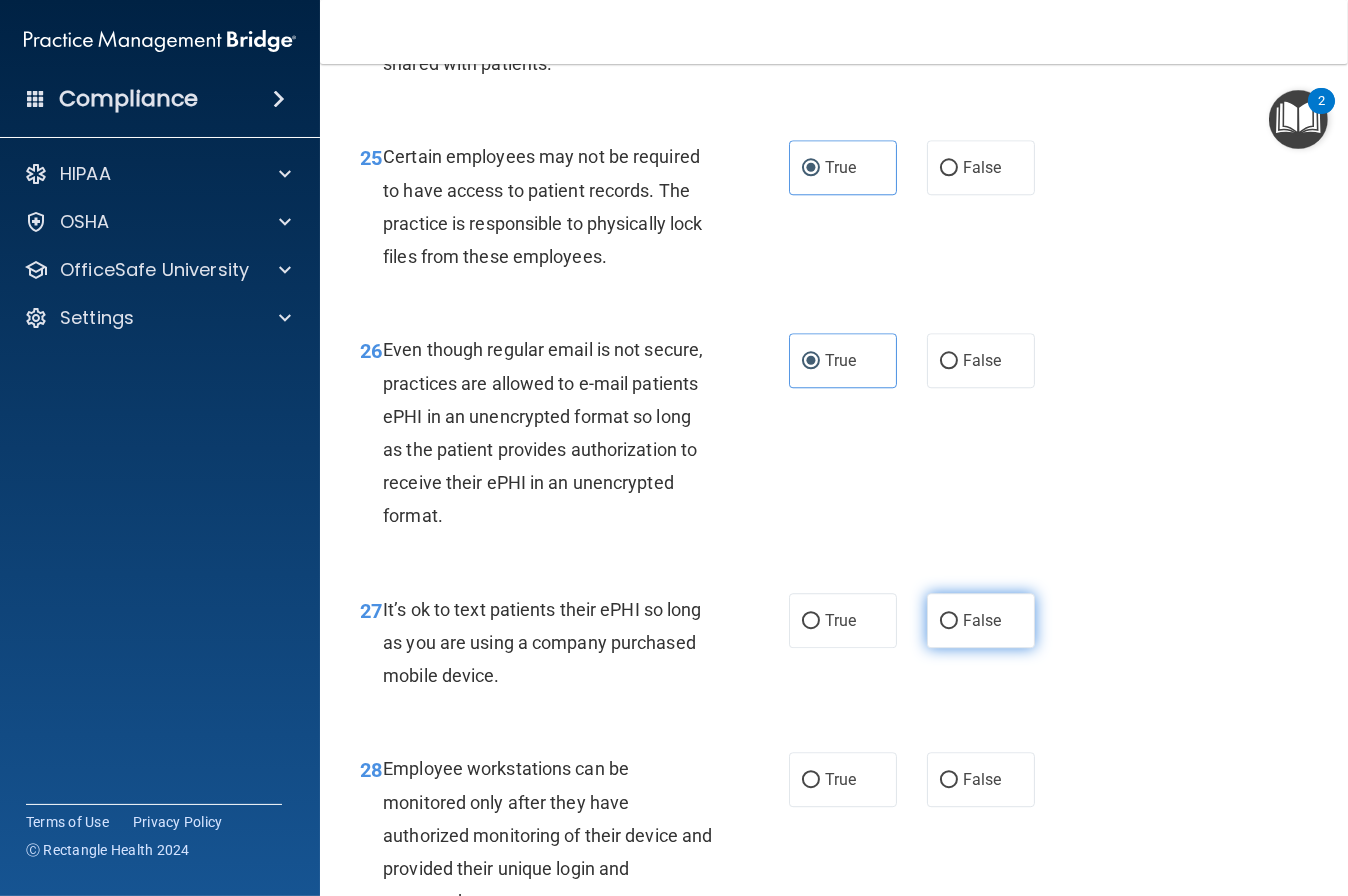 click on "False" at bounding box center (982, 620) 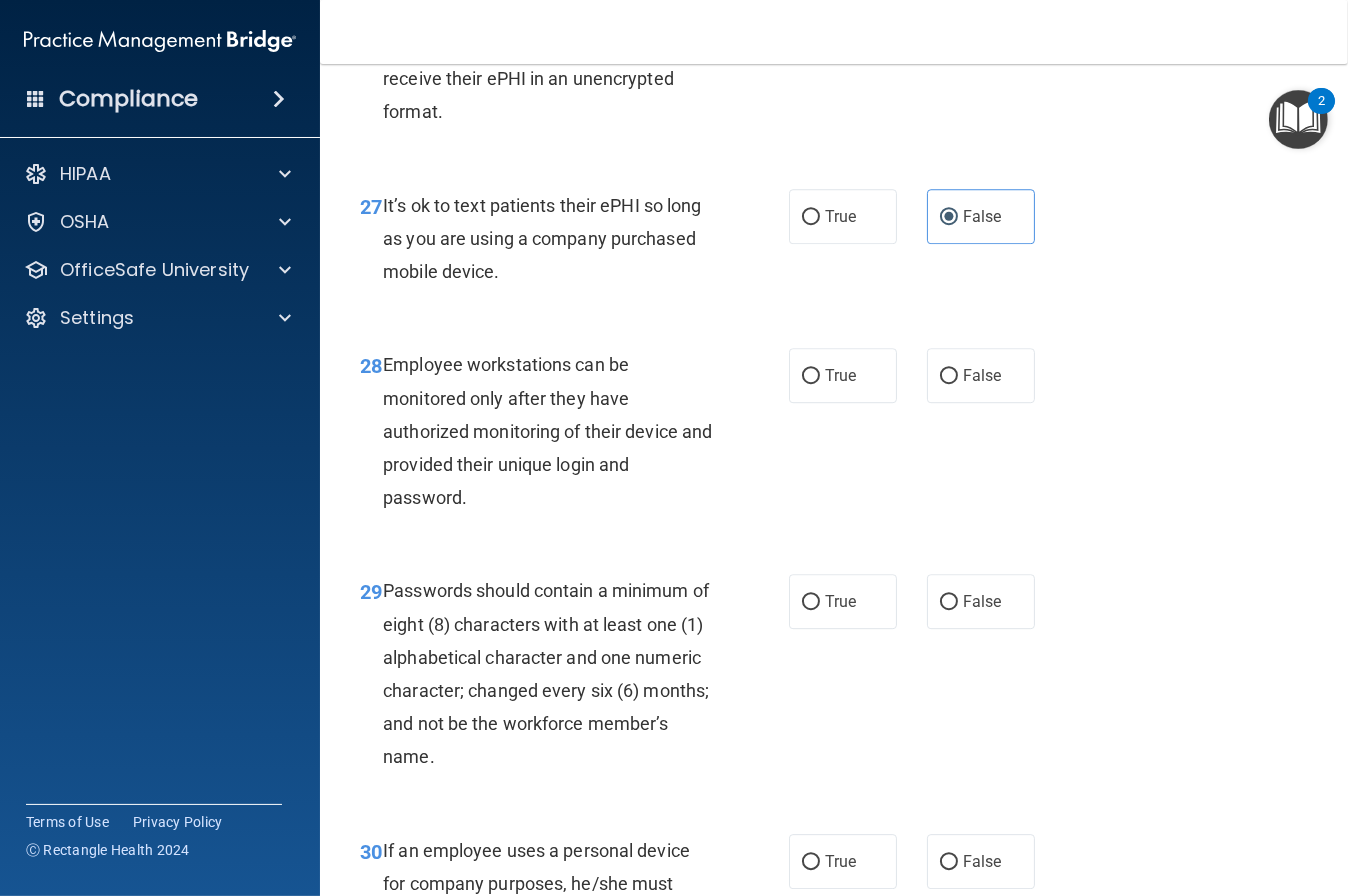scroll, scrollTop: 5527, scrollLeft: 0, axis: vertical 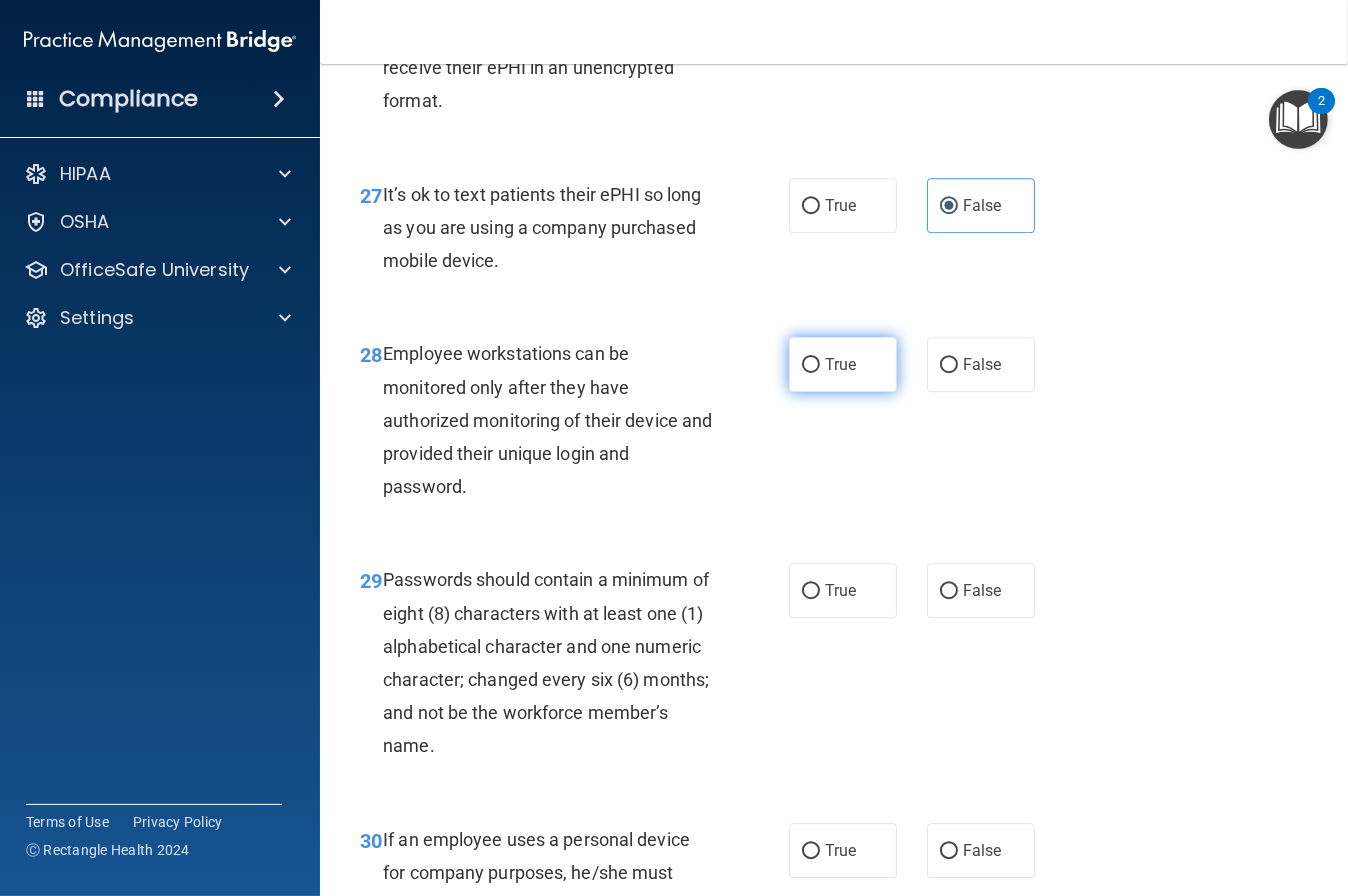 click on "True" at bounding box center (840, 364) 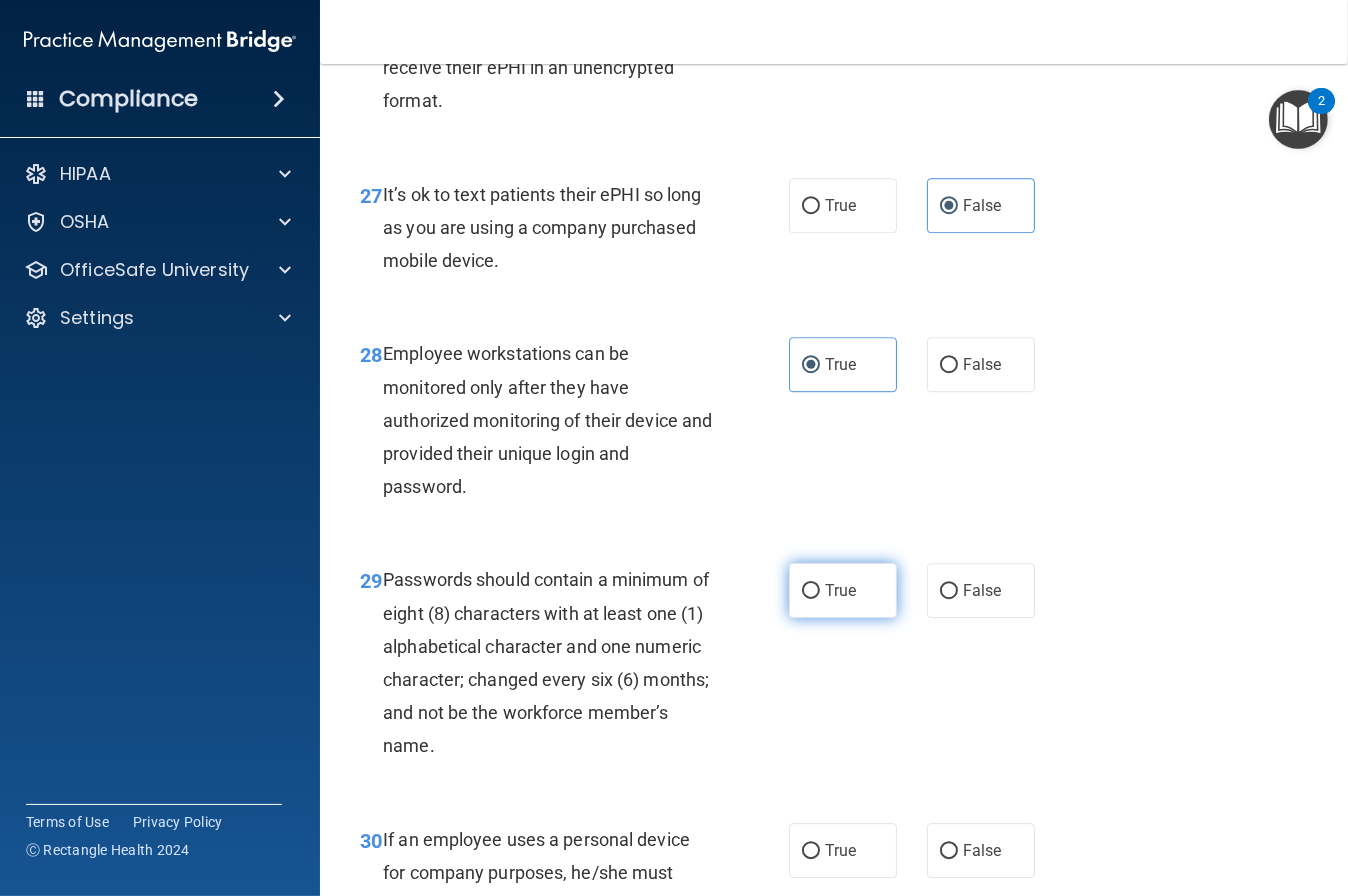click on "True" at bounding box center (843, 590) 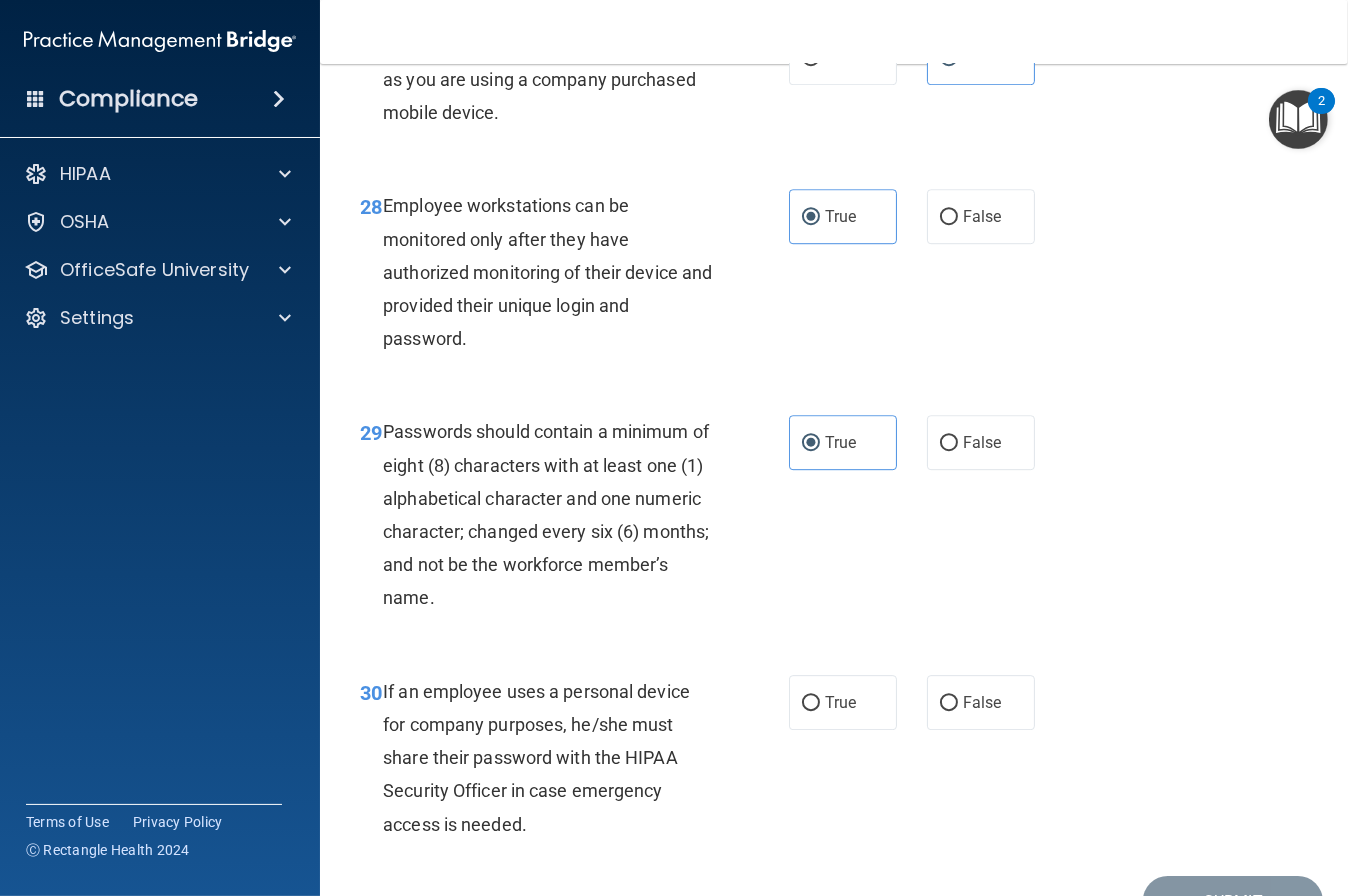scroll, scrollTop: 5784, scrollLeft: 0, axis: vertical 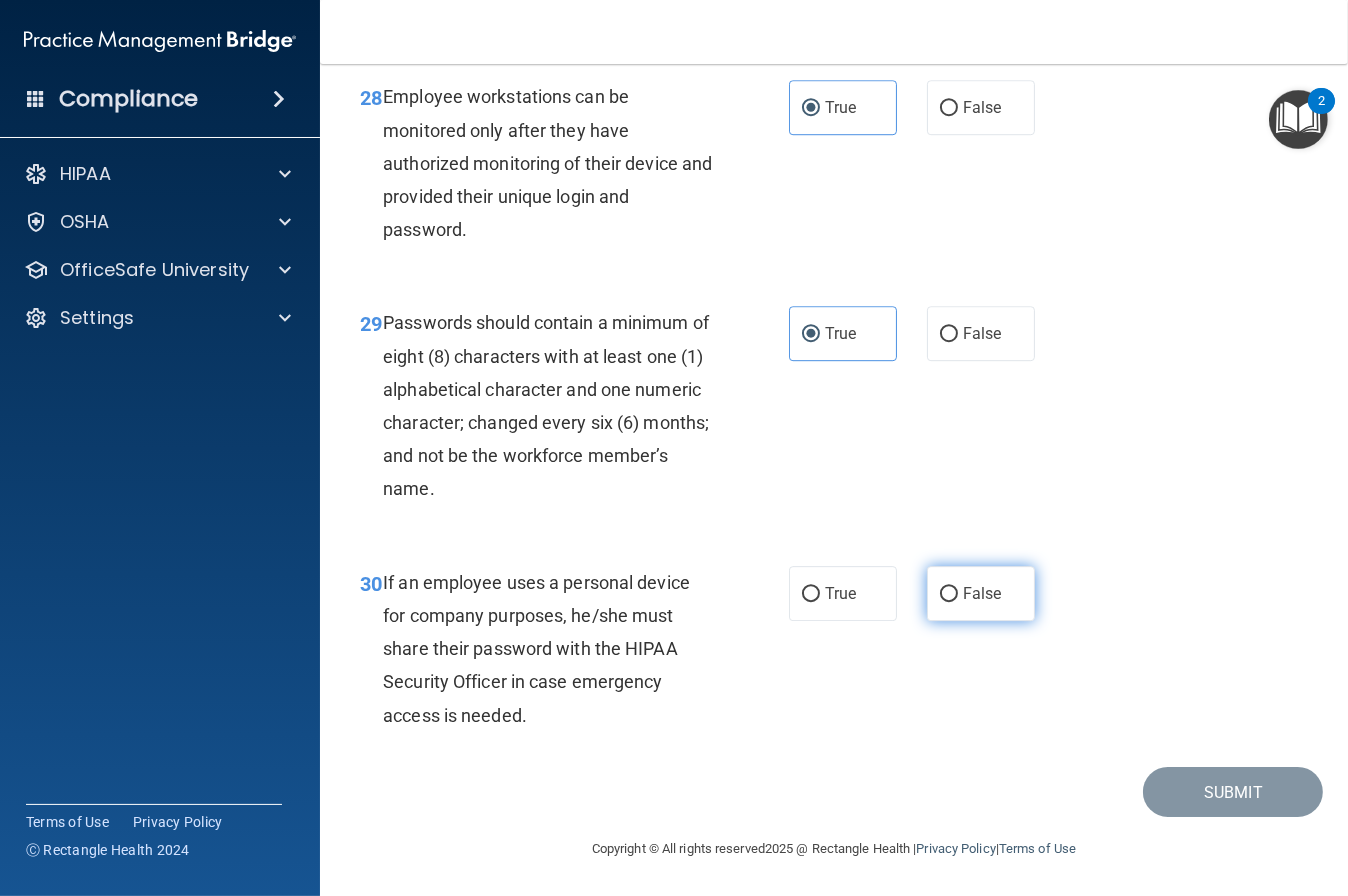 click on "False" at bounding box center [981, 593] 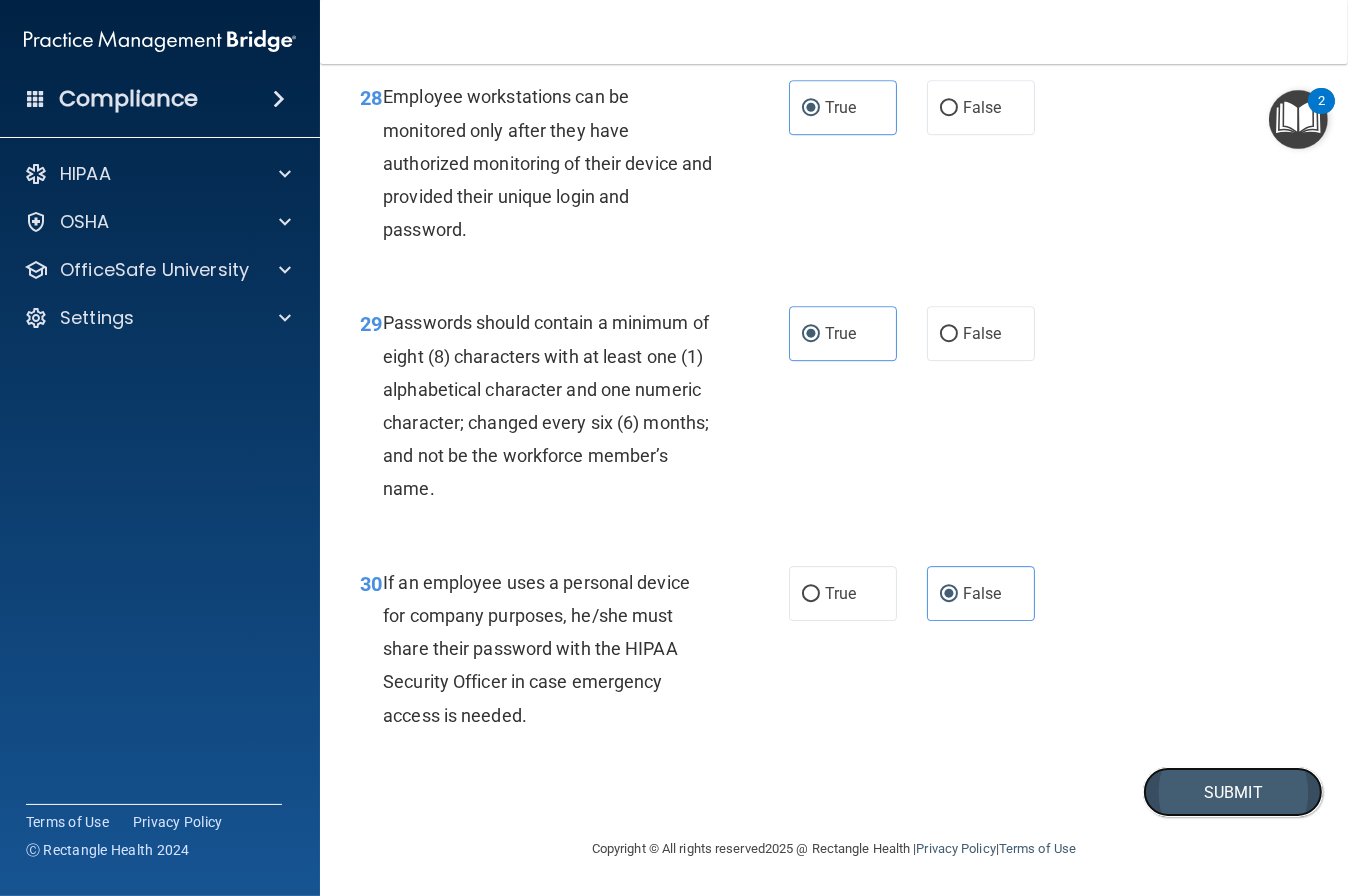 click on "Submit" at bounding box center [1233, 792] 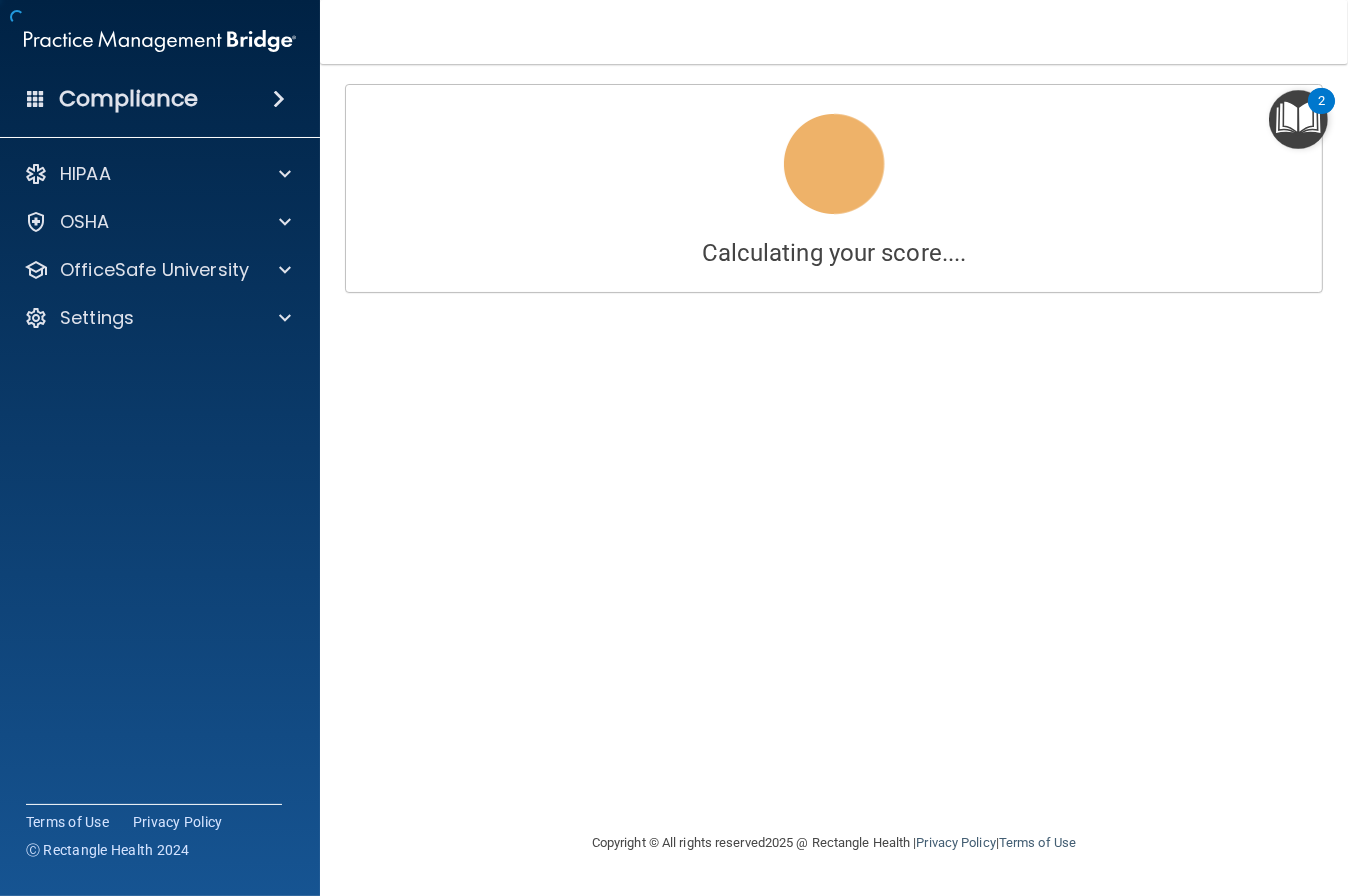 scroll, scrollTop: 0, scrollLeft: 0, axis: both 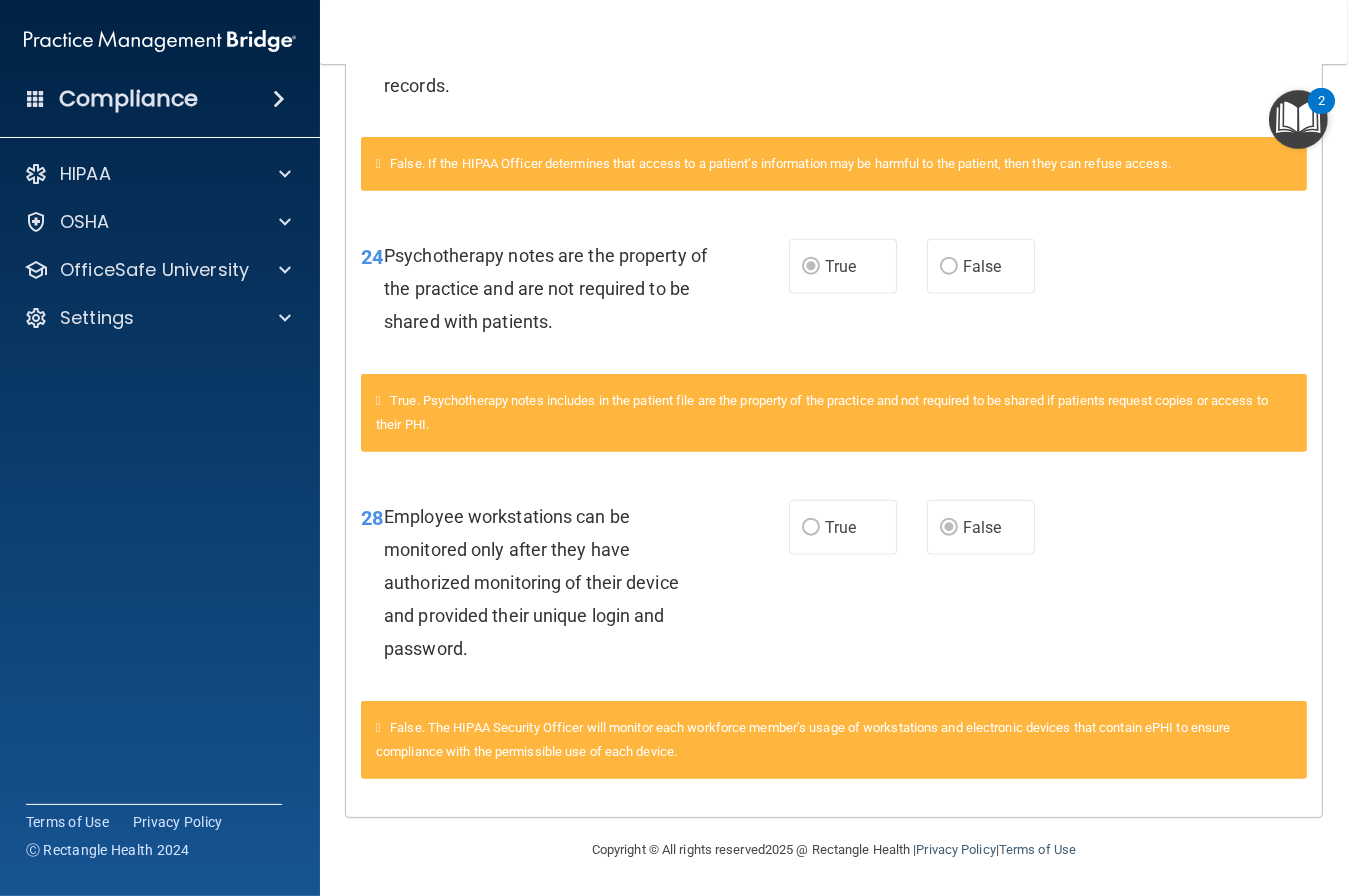 click on "True.  Psychotherapy notes includes in the patient file are the property of the practice and not required to be shared if patients request copies or access to their PHI." at bounding box center [834, 424] 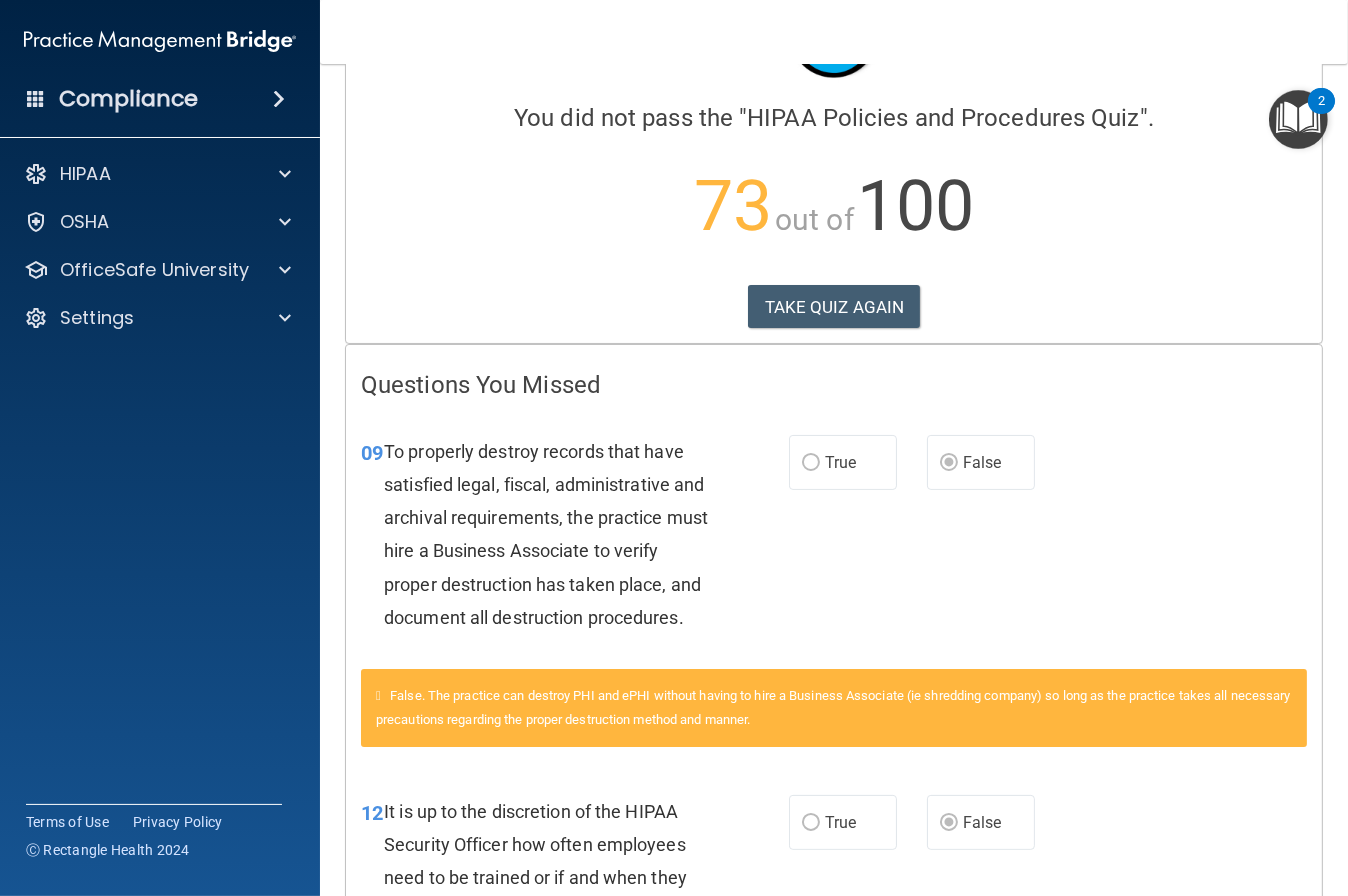 scroll, scrollTop: 0, scrollLeft: 0, axis: both 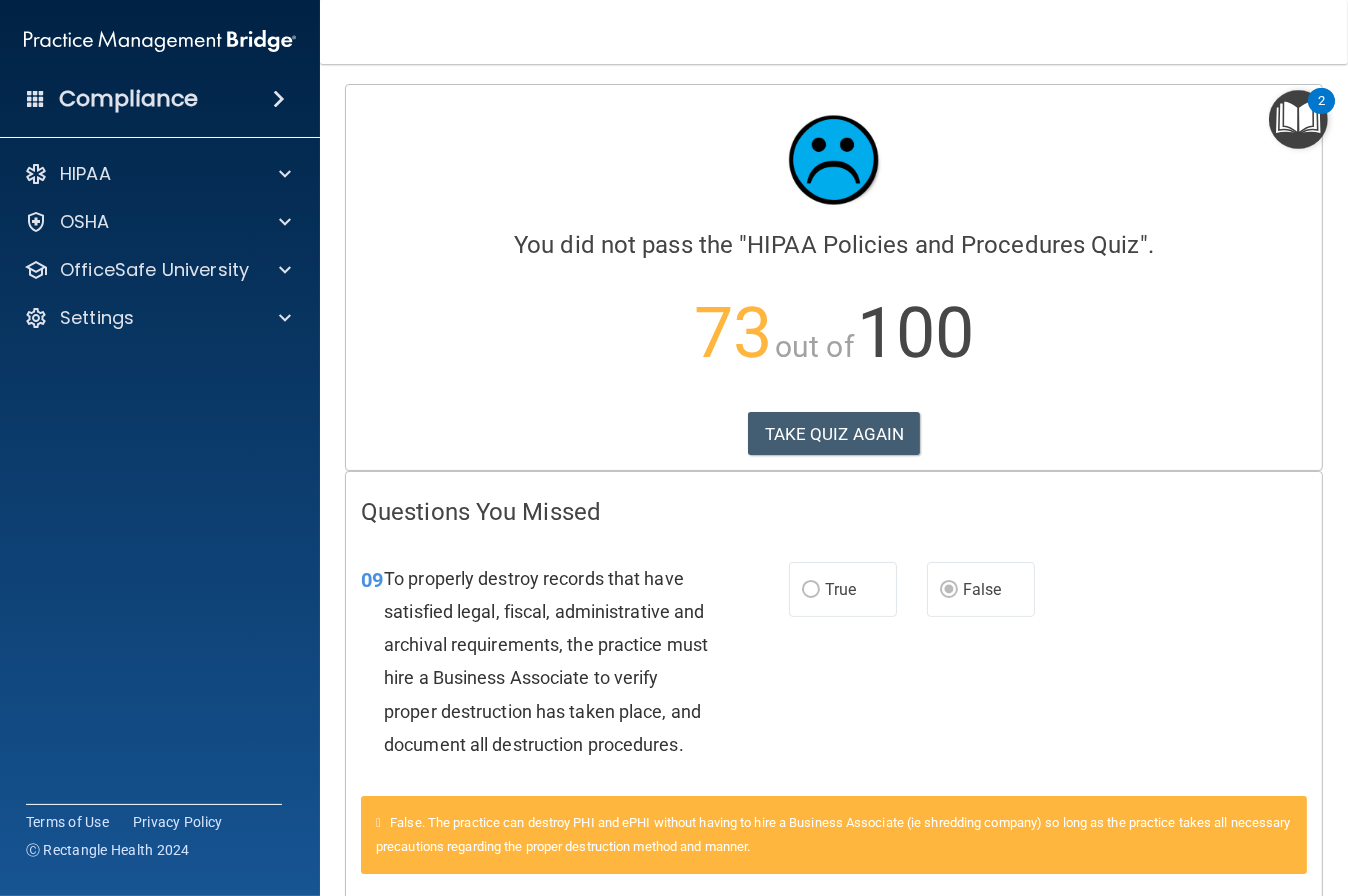 click on "You did not pass the " HIPAA Policies and Procedures Quiz ".        73     out of     100         TAKE QUIZ AGAIN" at bounding box center (834, 249) 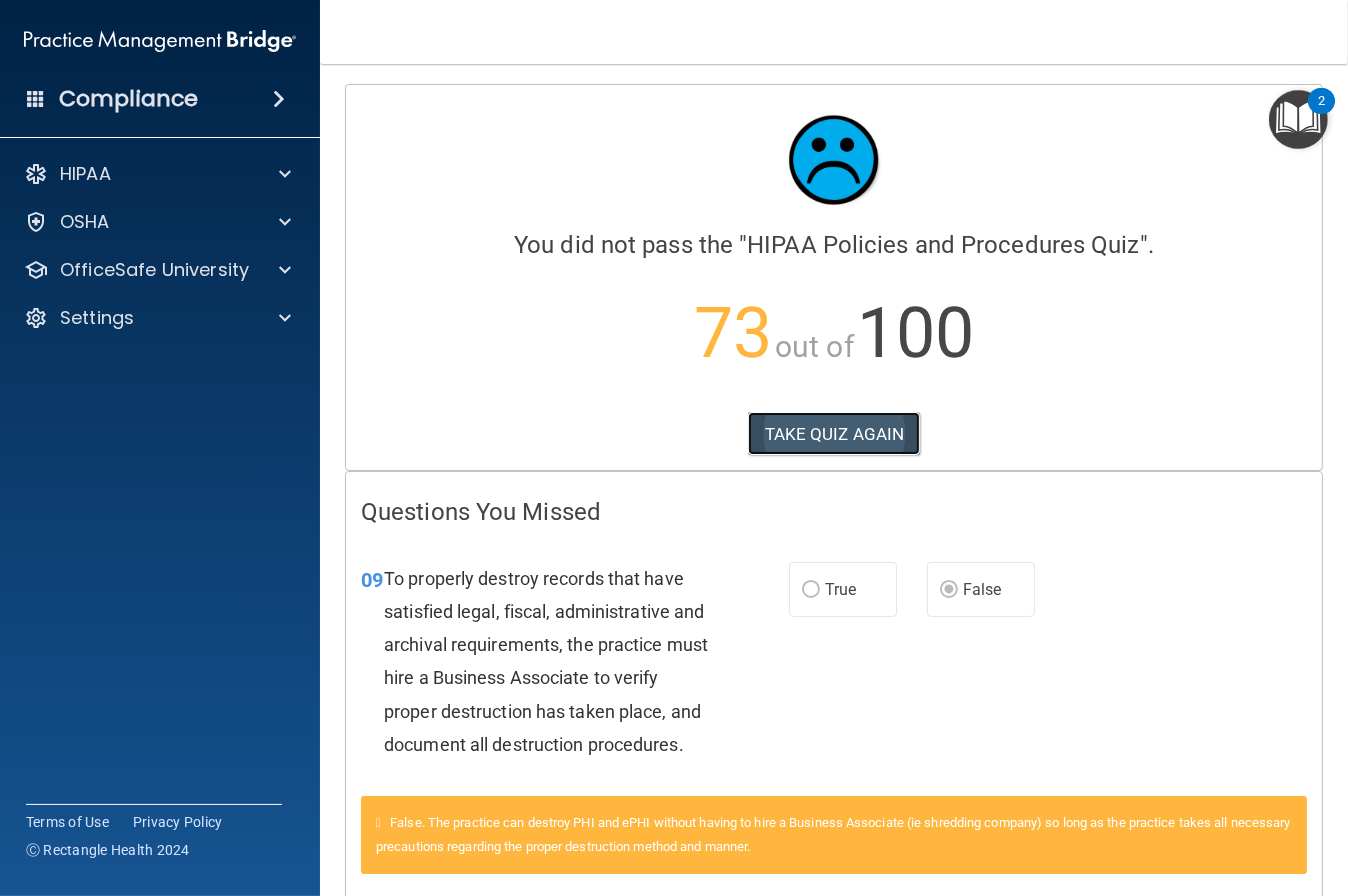 click on "TAKE QUIZ AGAIN" at bounding box center [834, 434] 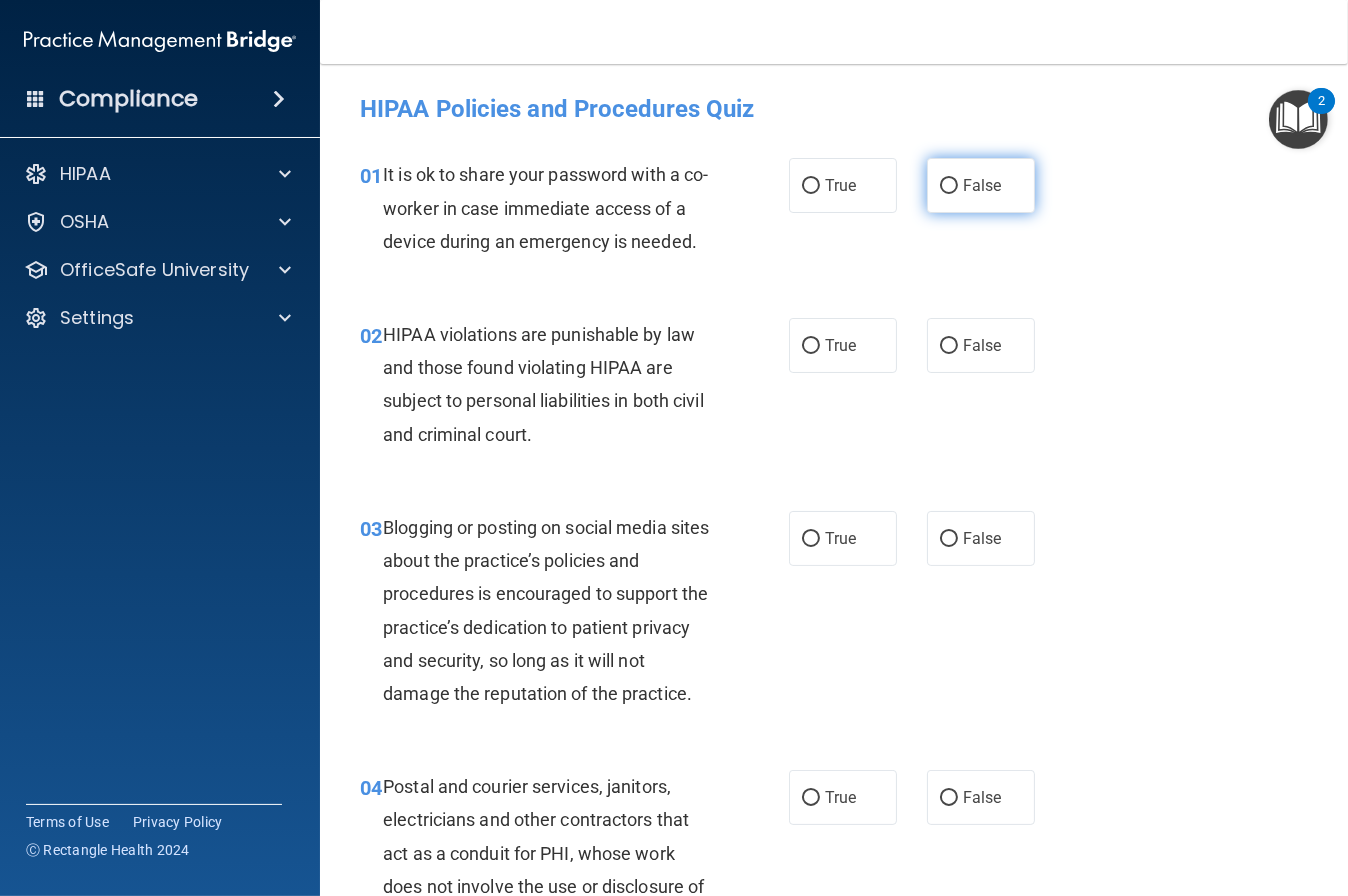 click on "False" at bounding box center [982, 185] 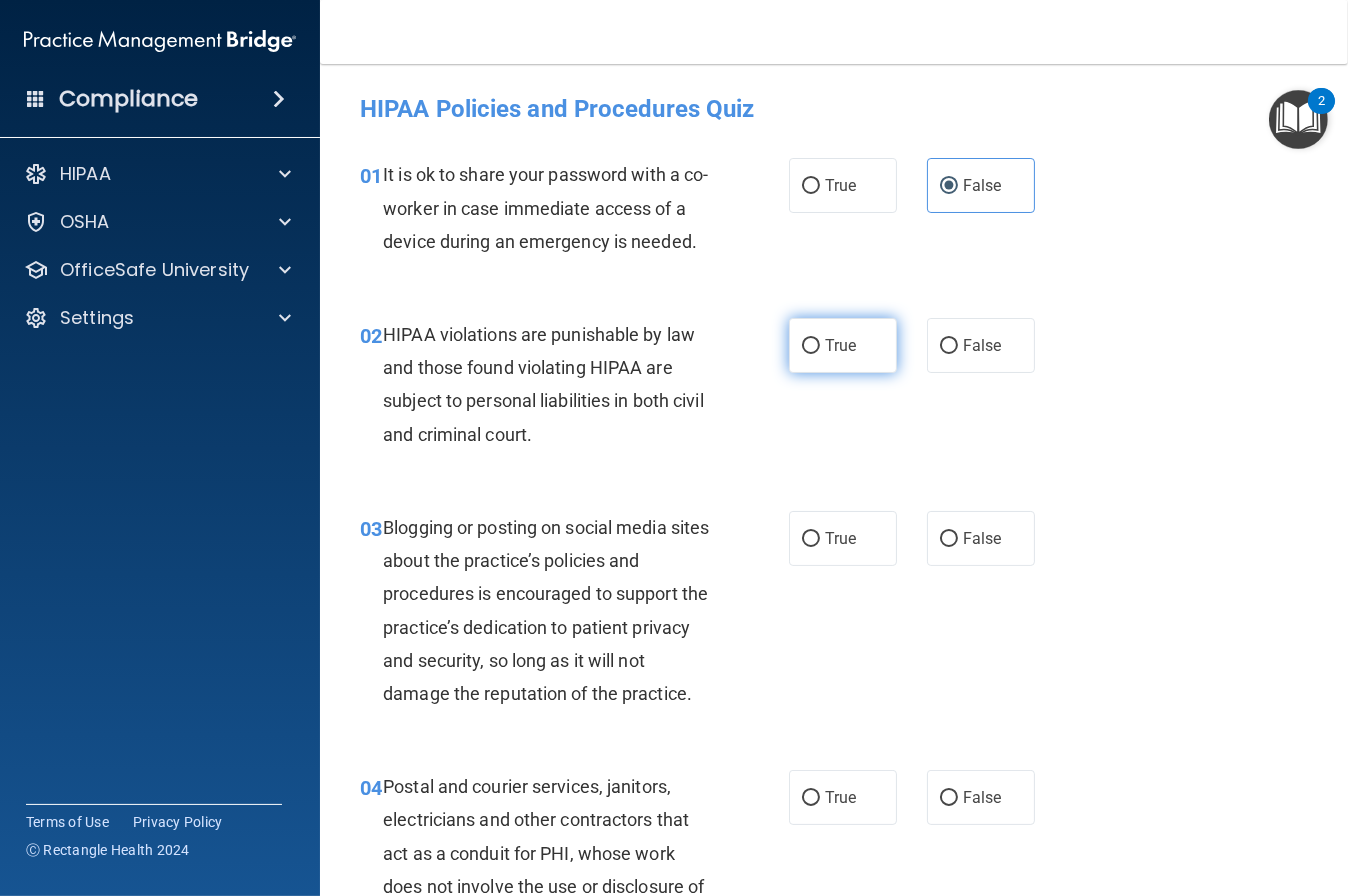 click on "True" at bounding box center (843, 345) 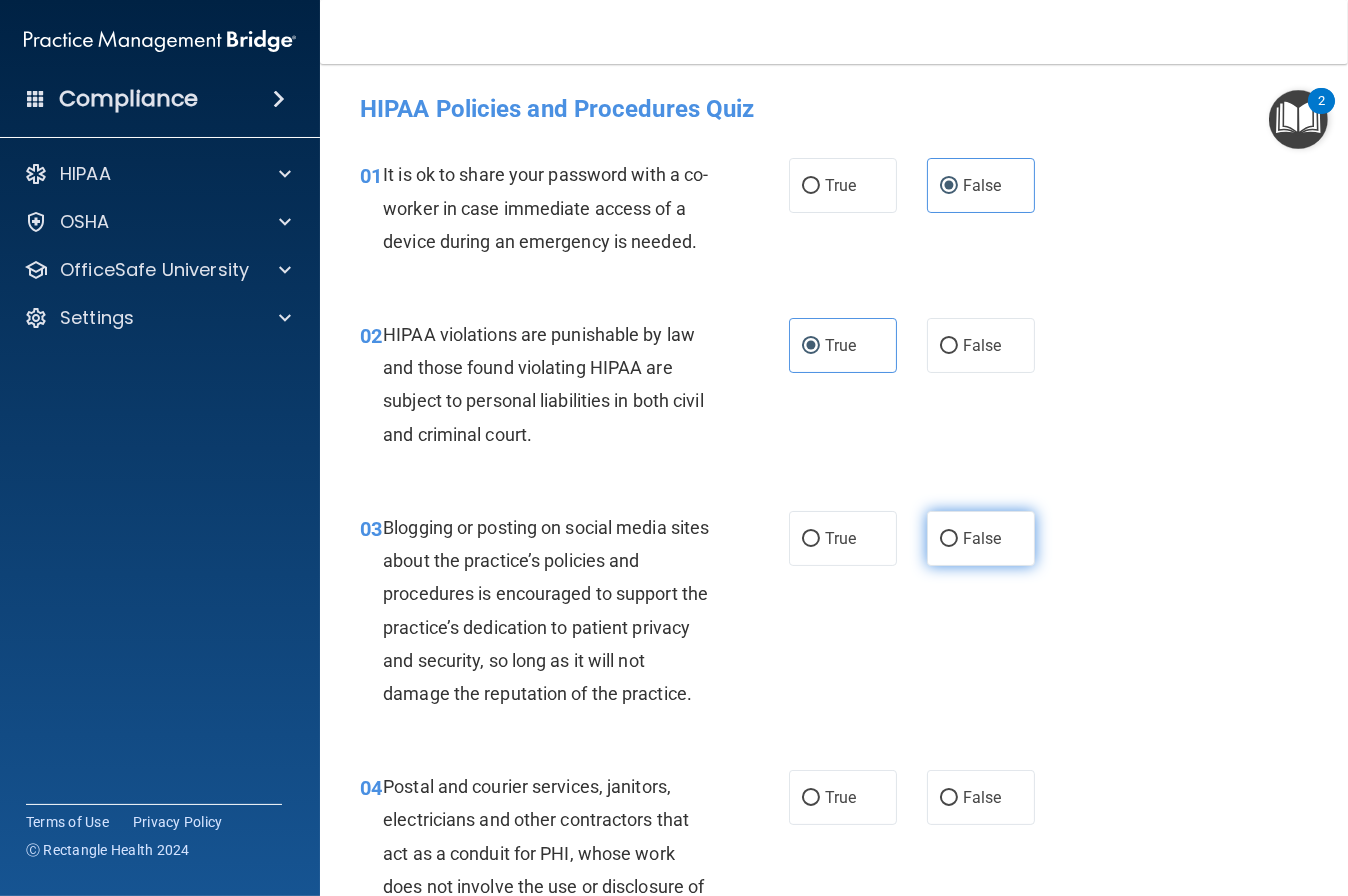 click on "False" at bounding box center (981, 538) 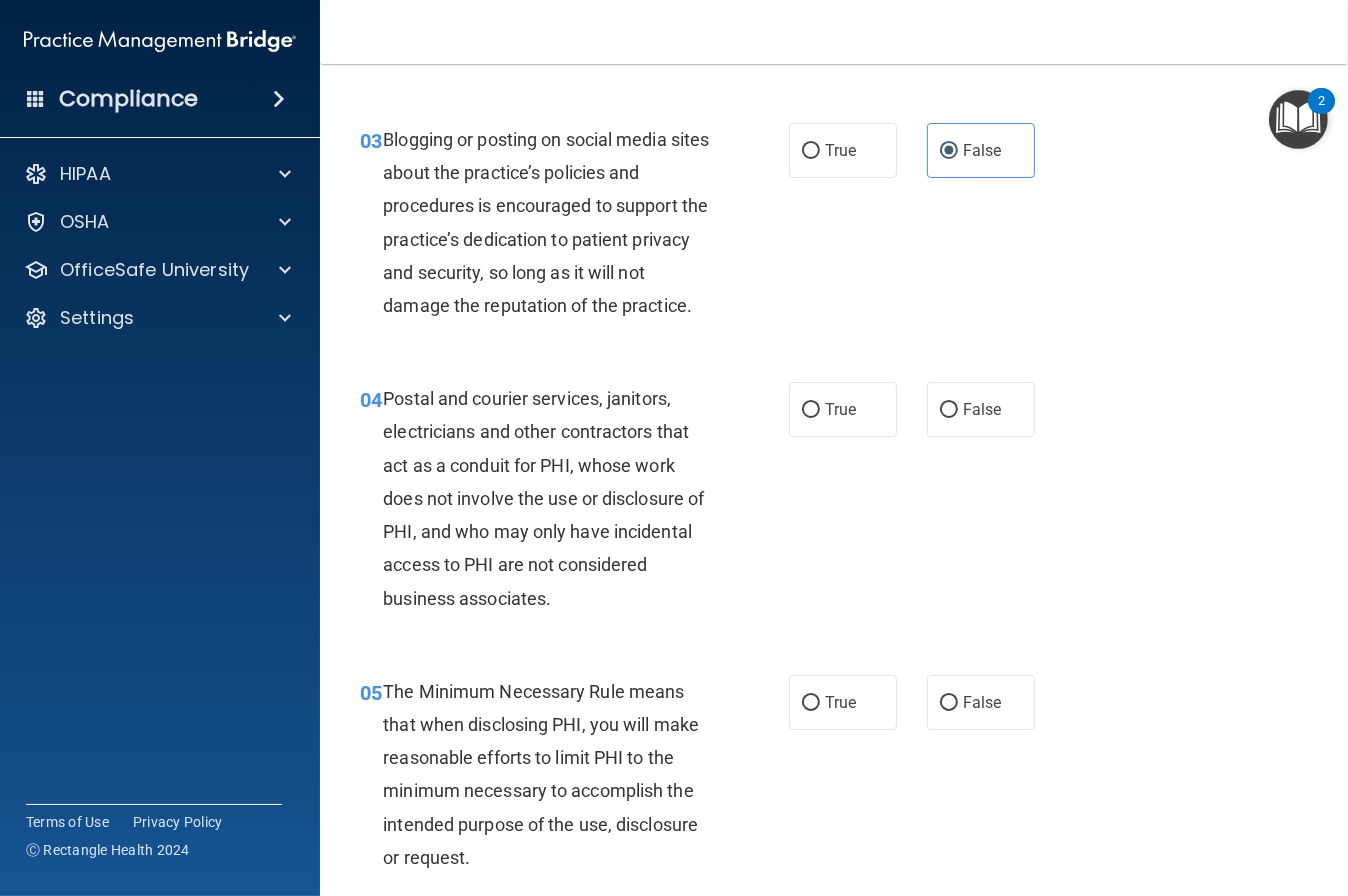 scroll, scrollTop: 390, scrollLeft: 0, axis: vertical 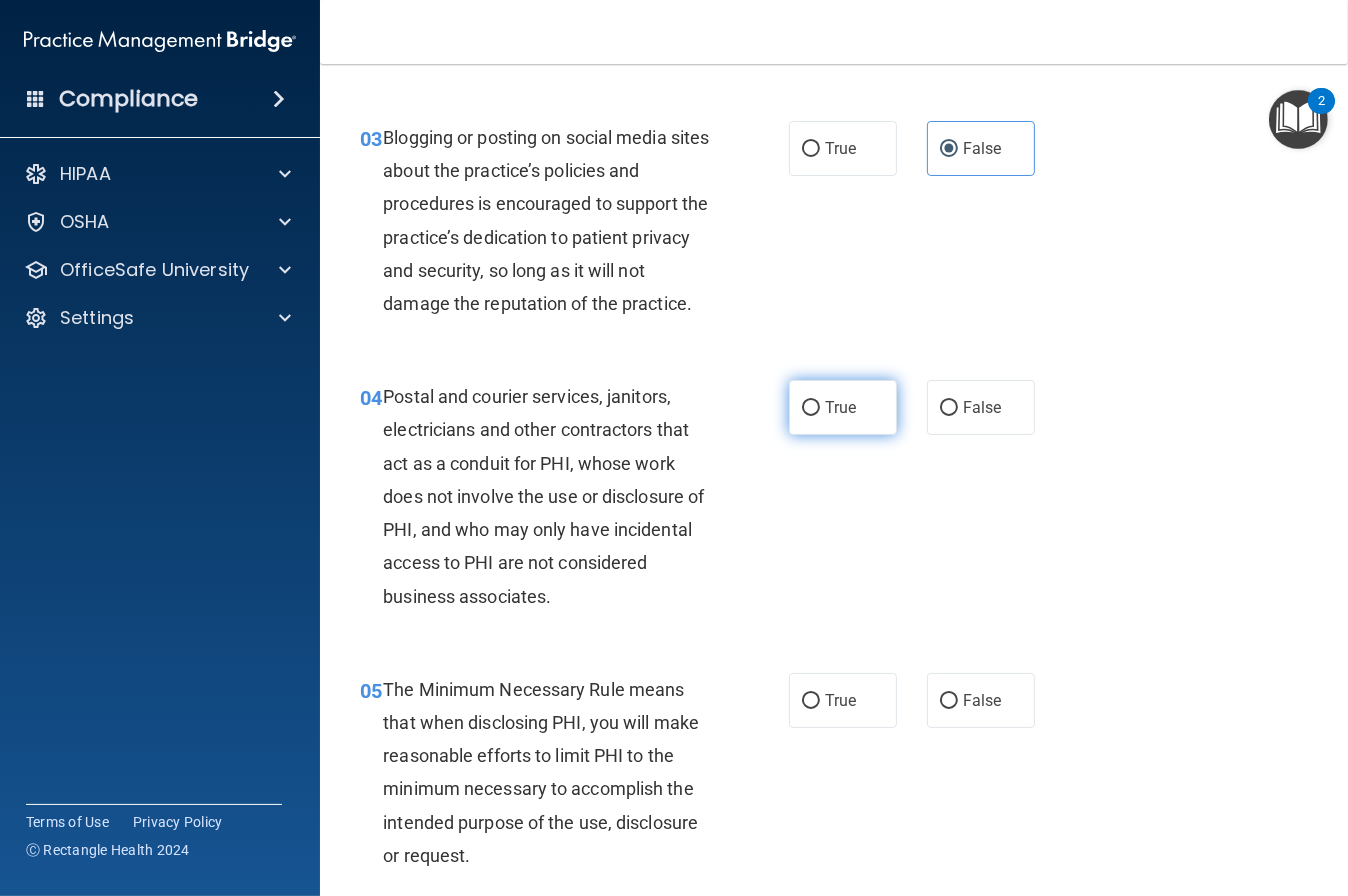 click on "True" at bounding box center [840, 407] 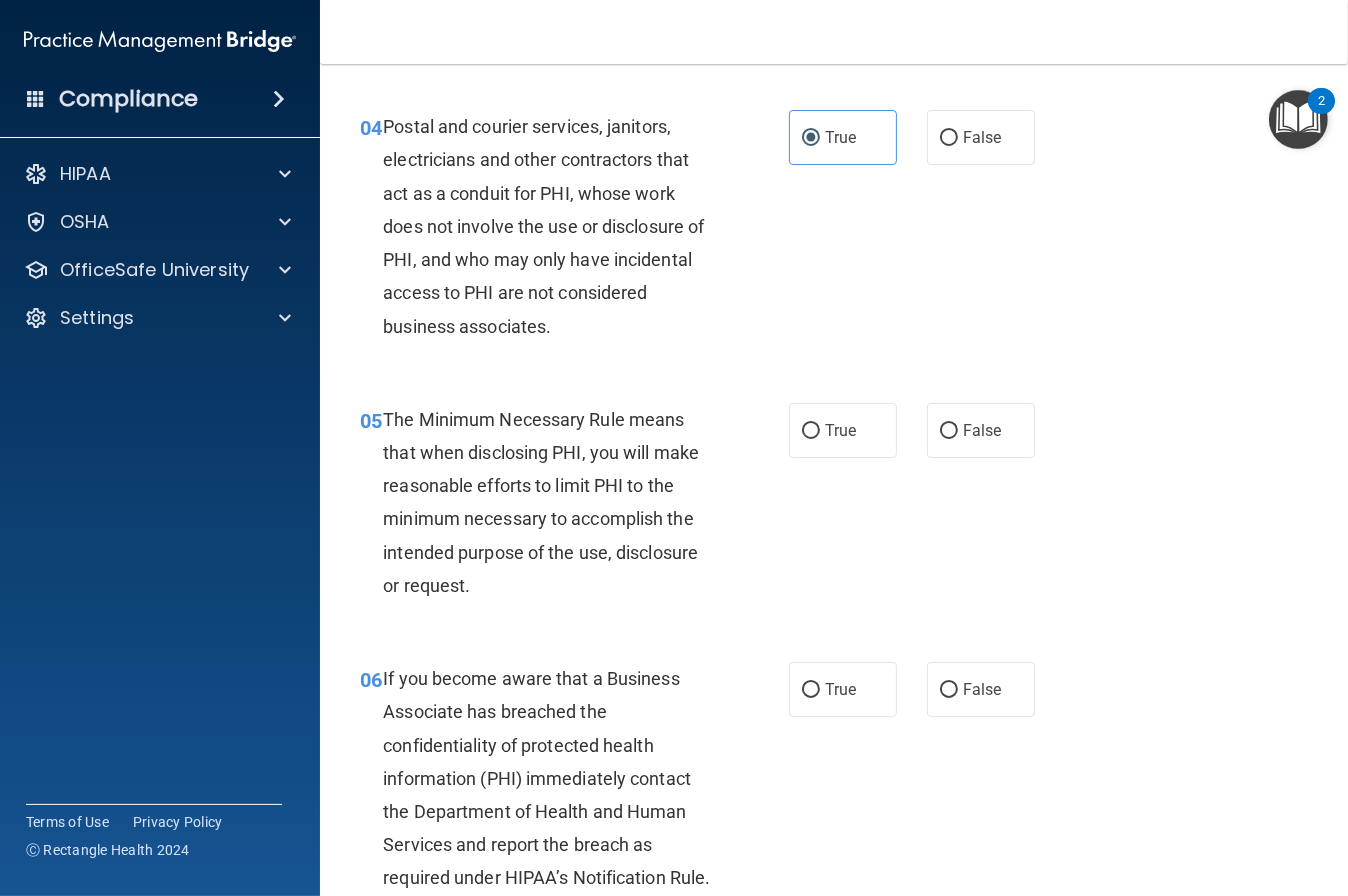 scroll, scrollTop: 702, scrollLeft: 0, axis: vertical 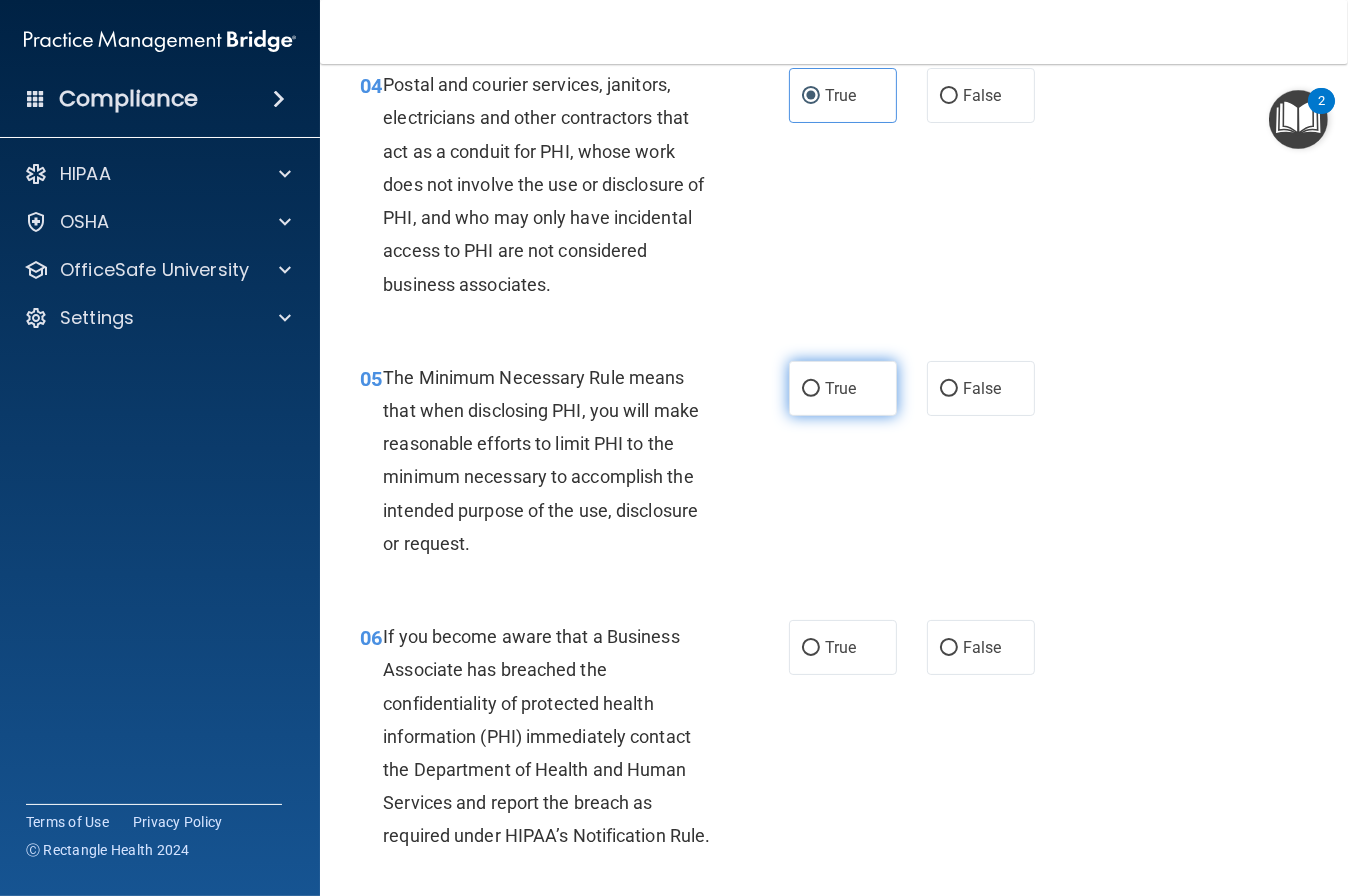 click on "True" at bounding box center [840, 388] 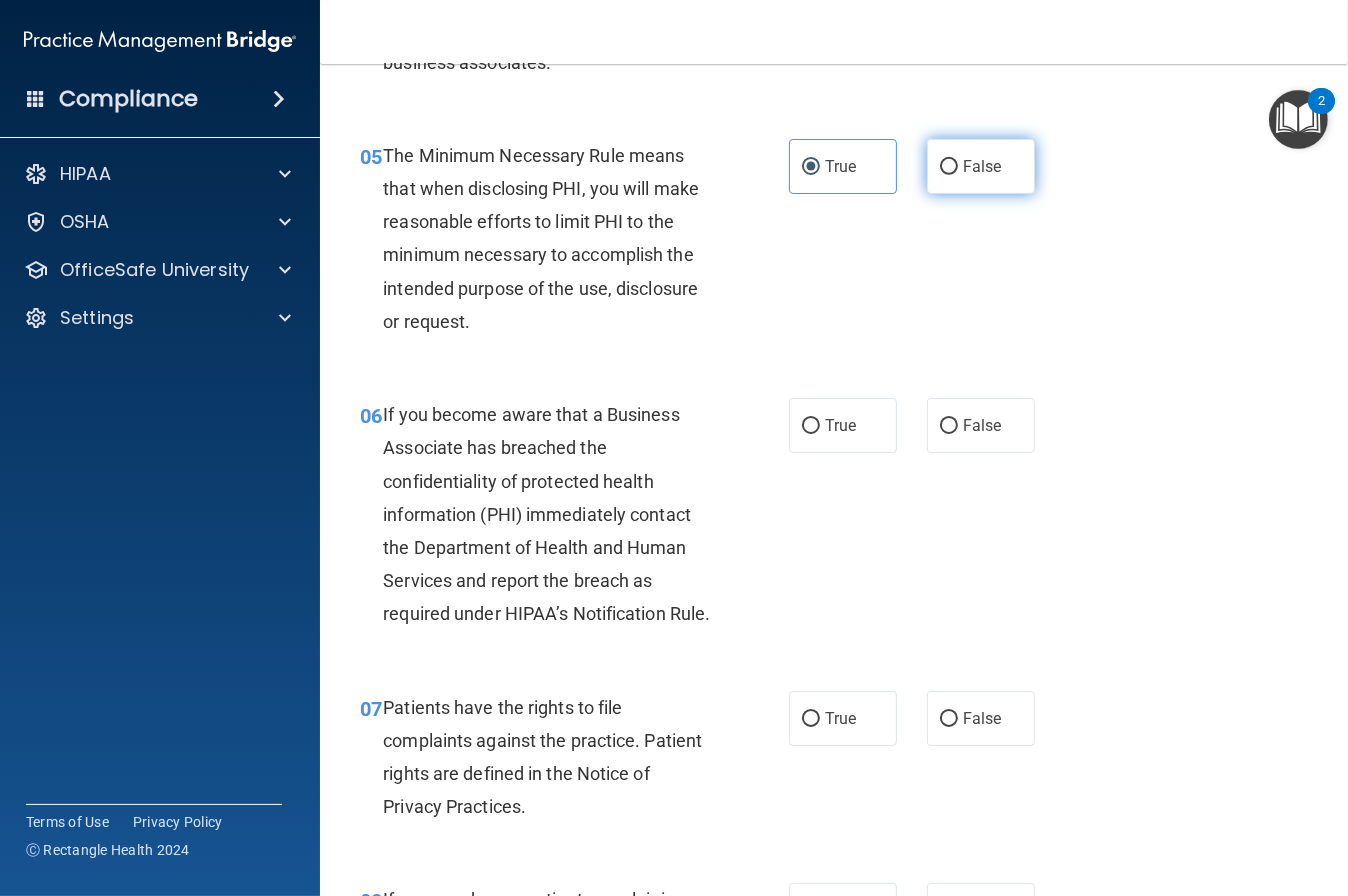 scroll, scrollTop: 961, scrollLeft: 0, axis: vertical 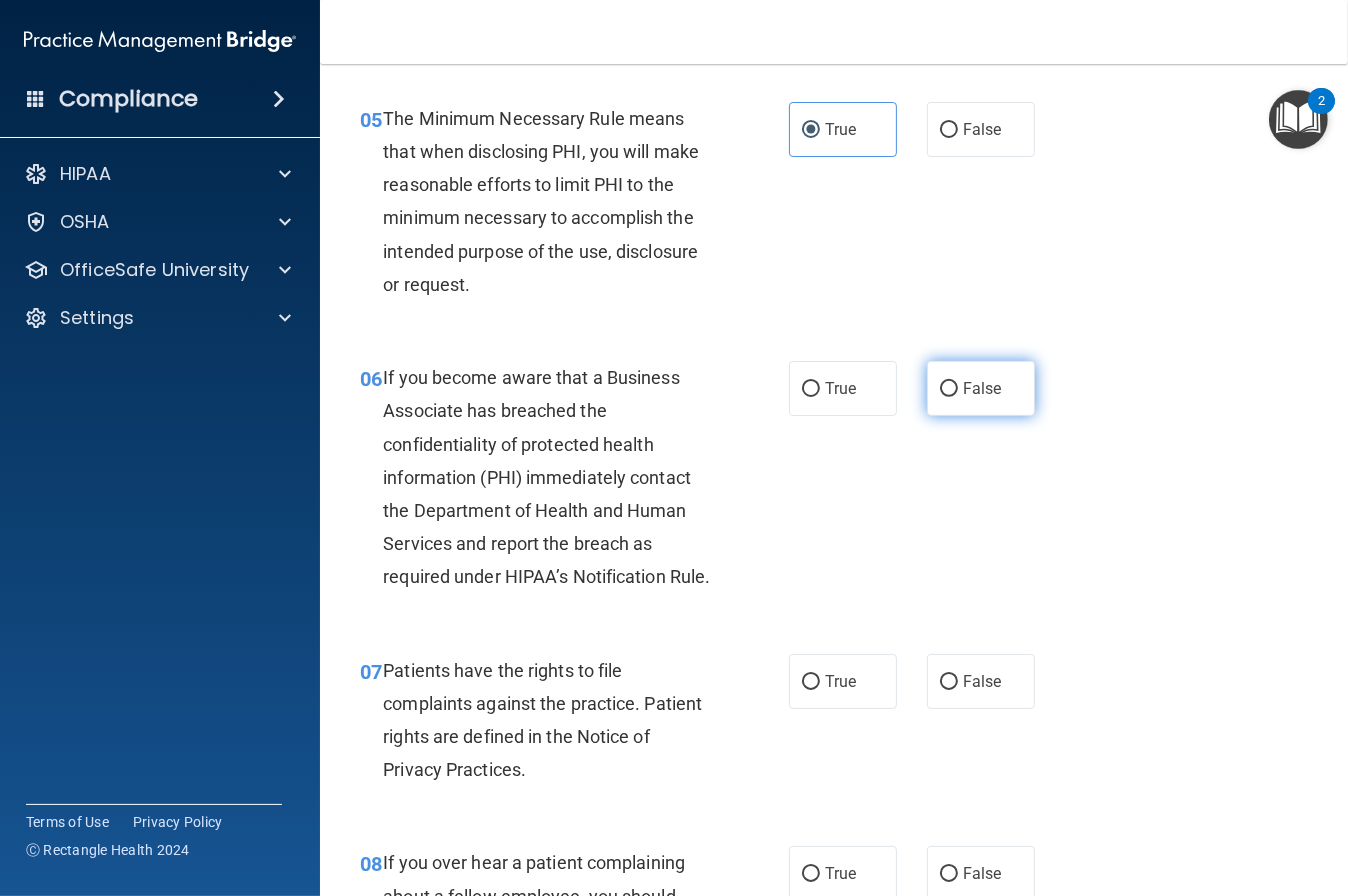 click on "False" at bounding box center (981, 388) 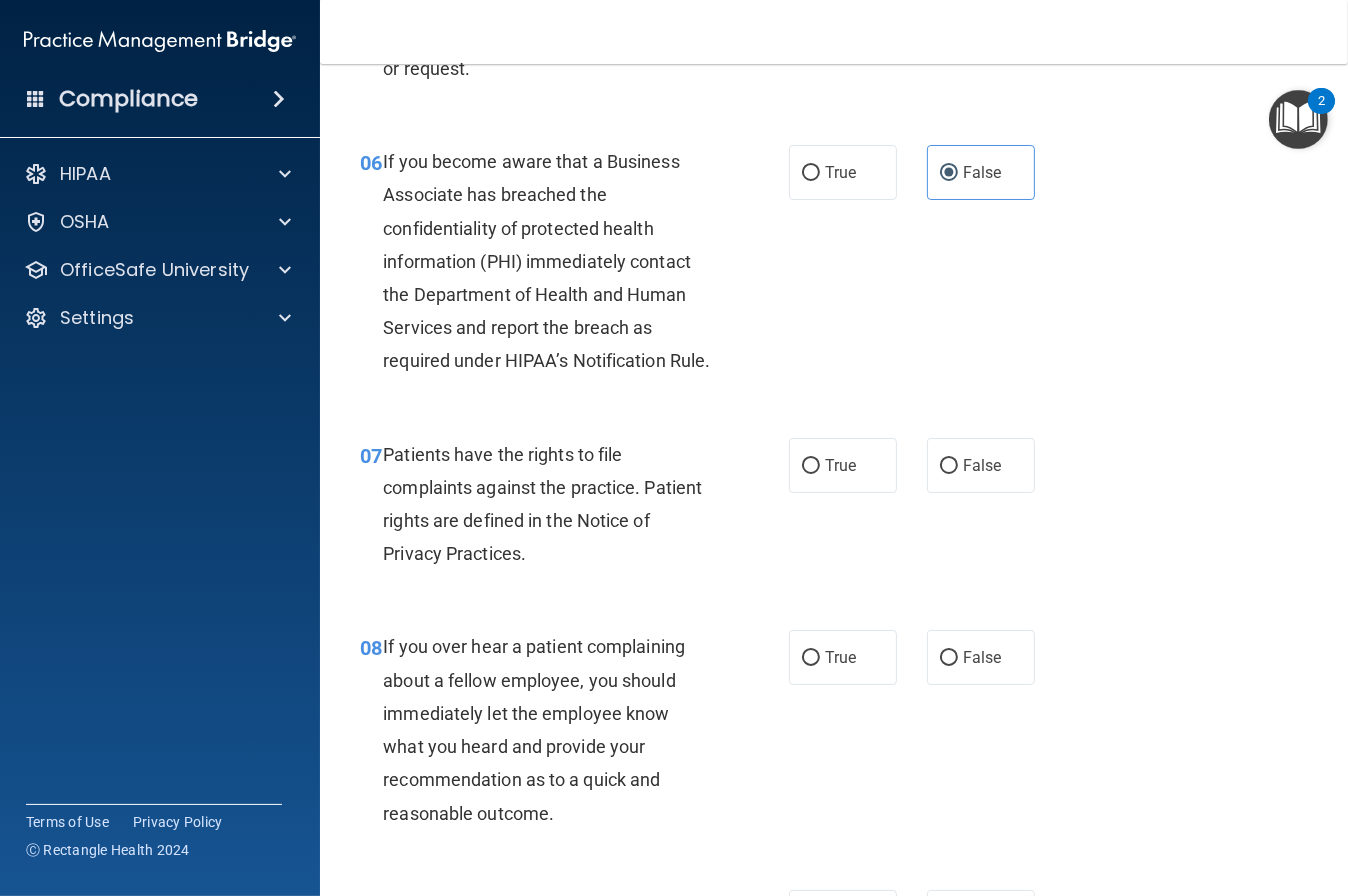 scroll, scrollTop: 1189, scrollLeft: 0, axis: vertical 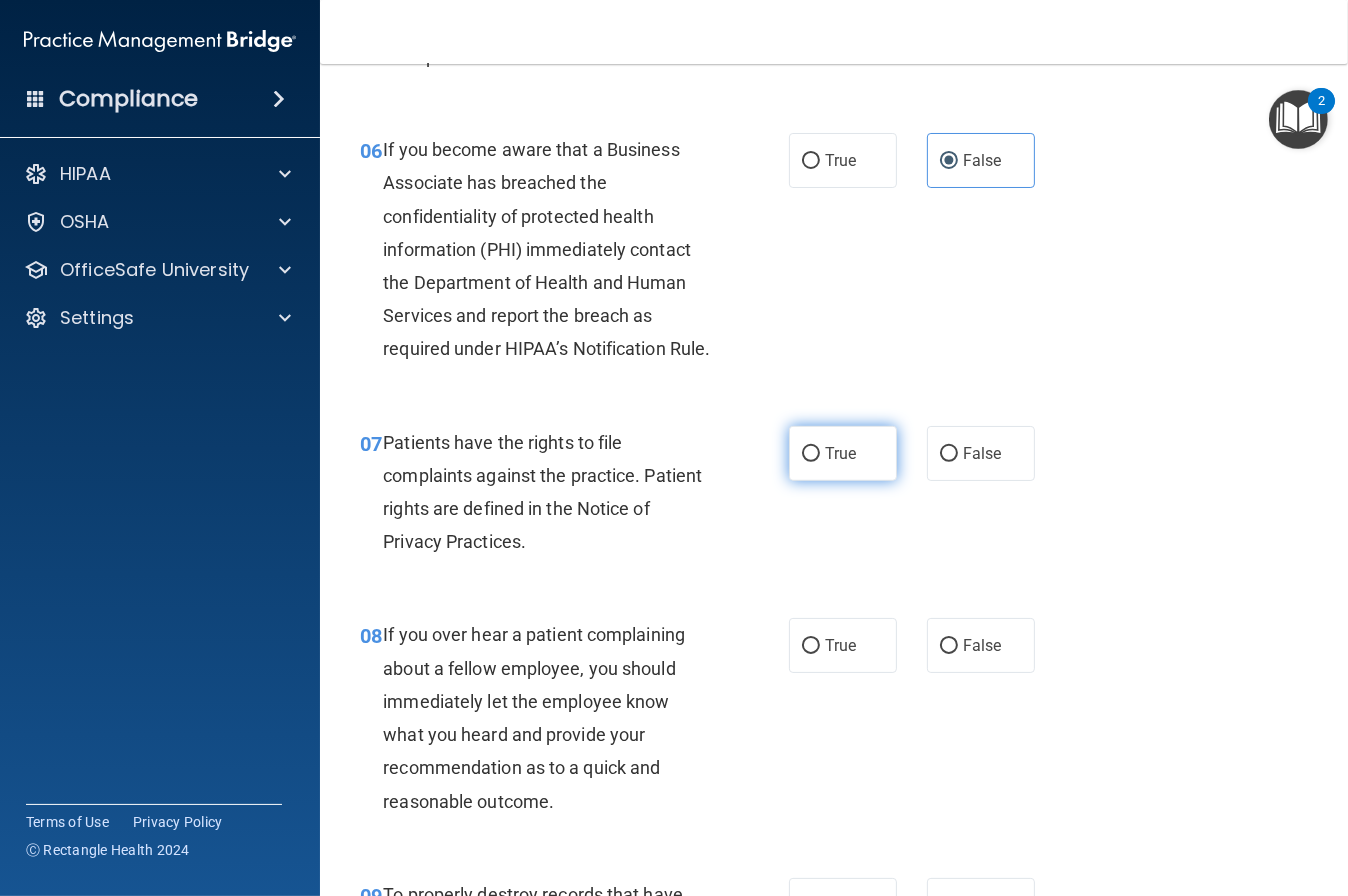 click on "True" at bounding box center [843, 453] 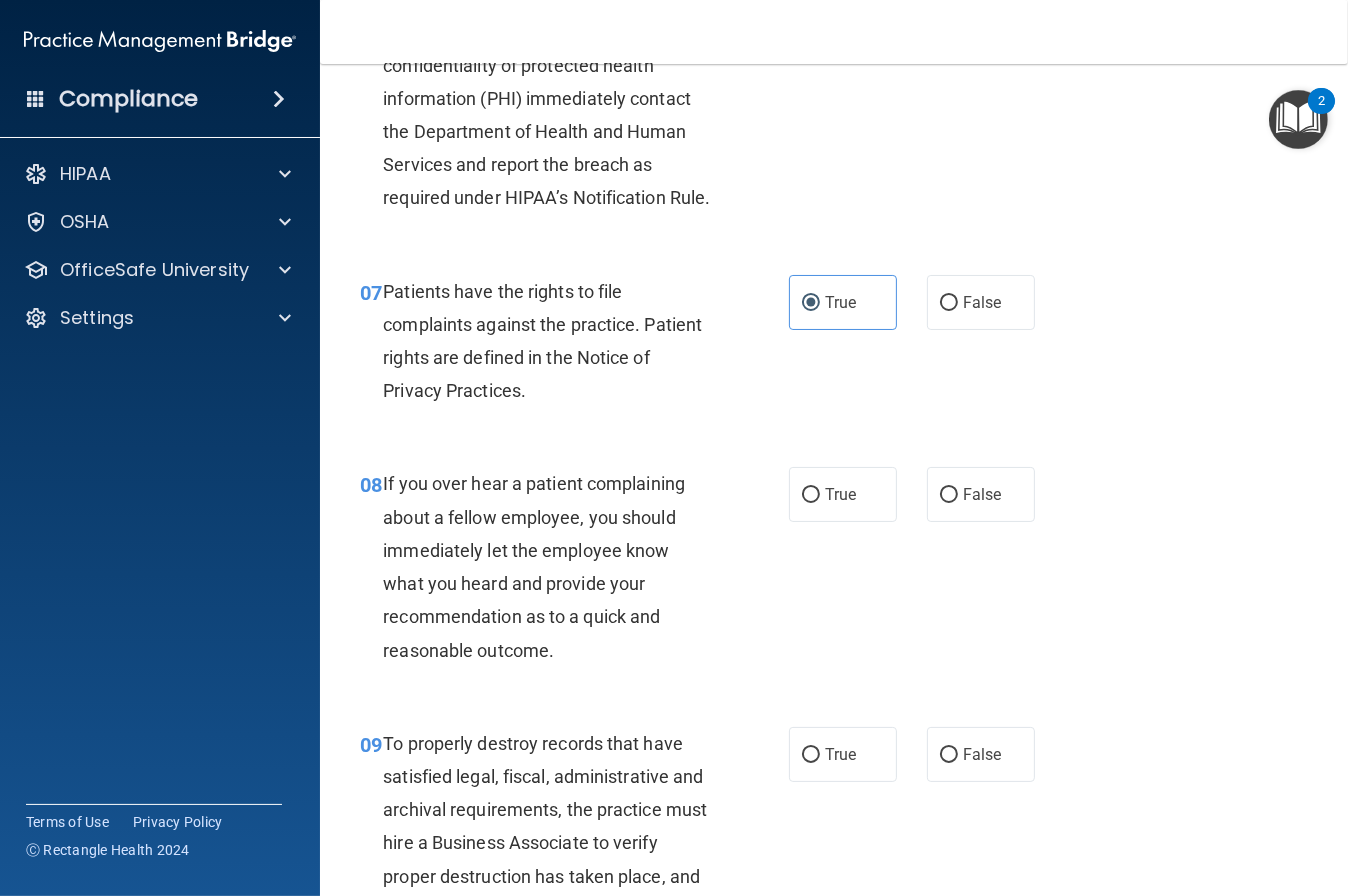 scroll, scrollTop: 1391, scrollLeft: 0, axis: vertical 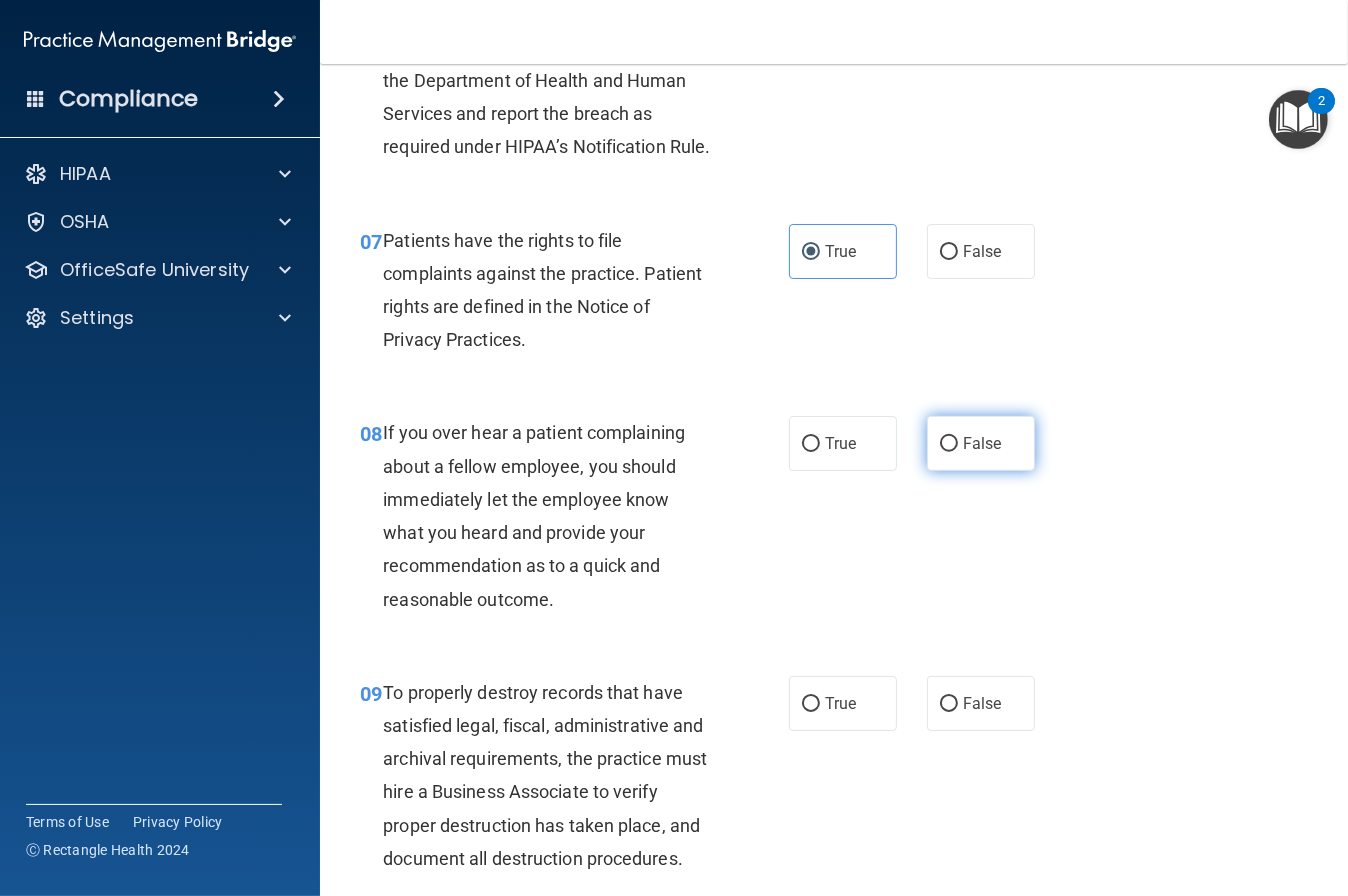 click on "False" at bounding box center (982, 443) 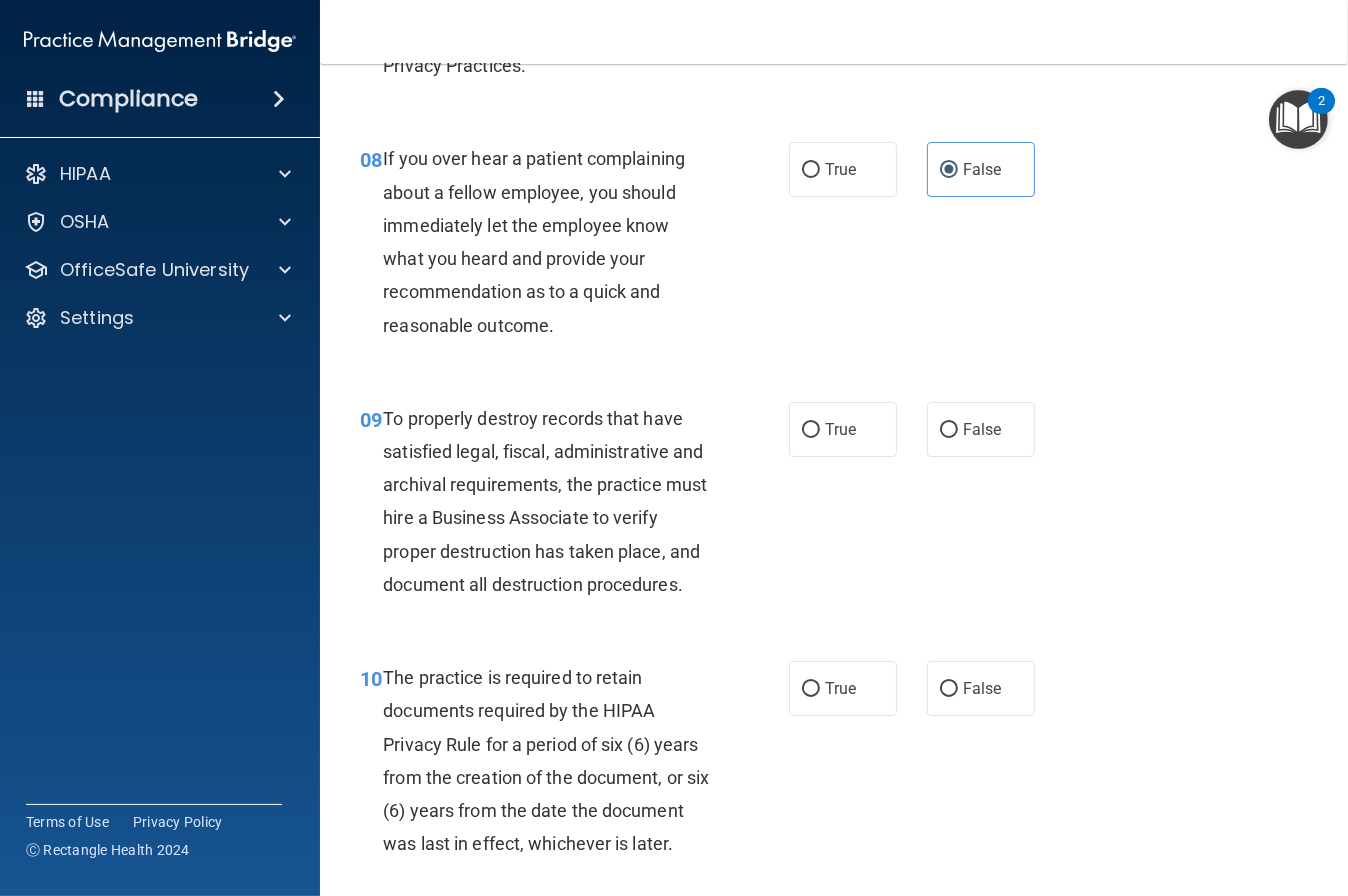 scroll, scrollTop: 1737, scrollLeft: 0, axis: vertical 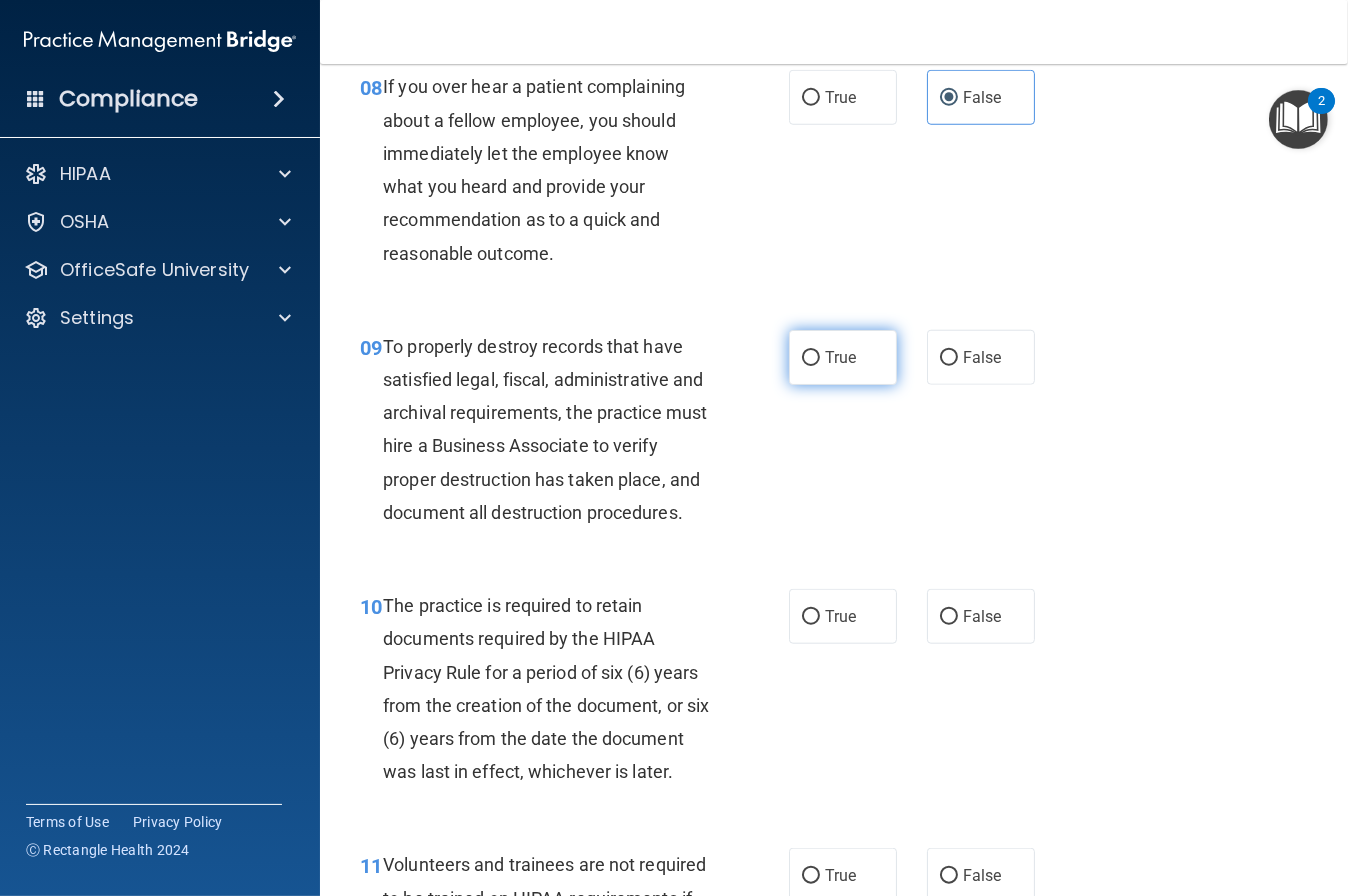 click on "True" at bounding box center [840, 357] 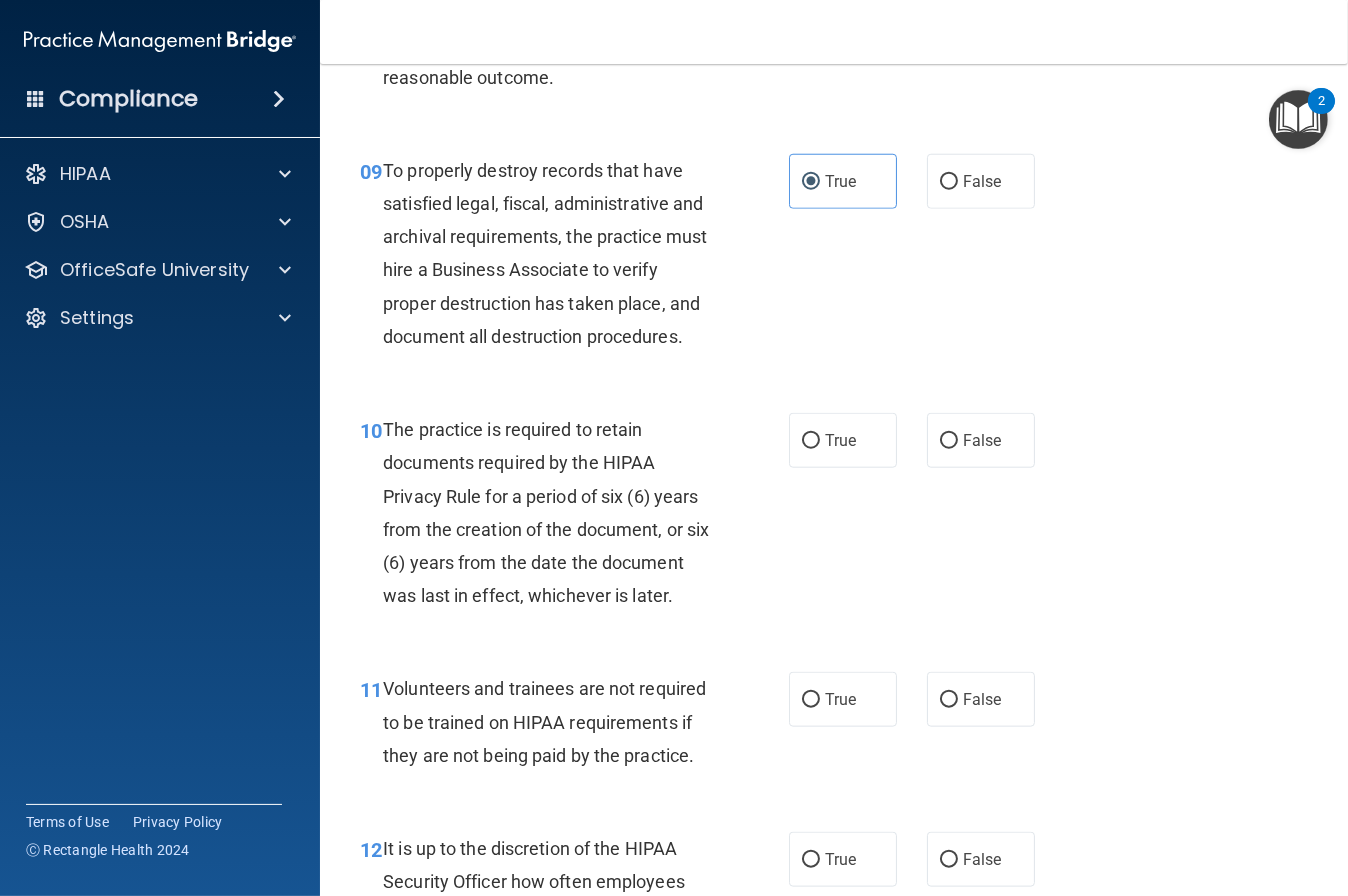 scroll, scrollTop: 2047, scrollLeft: 0, axis: vertical 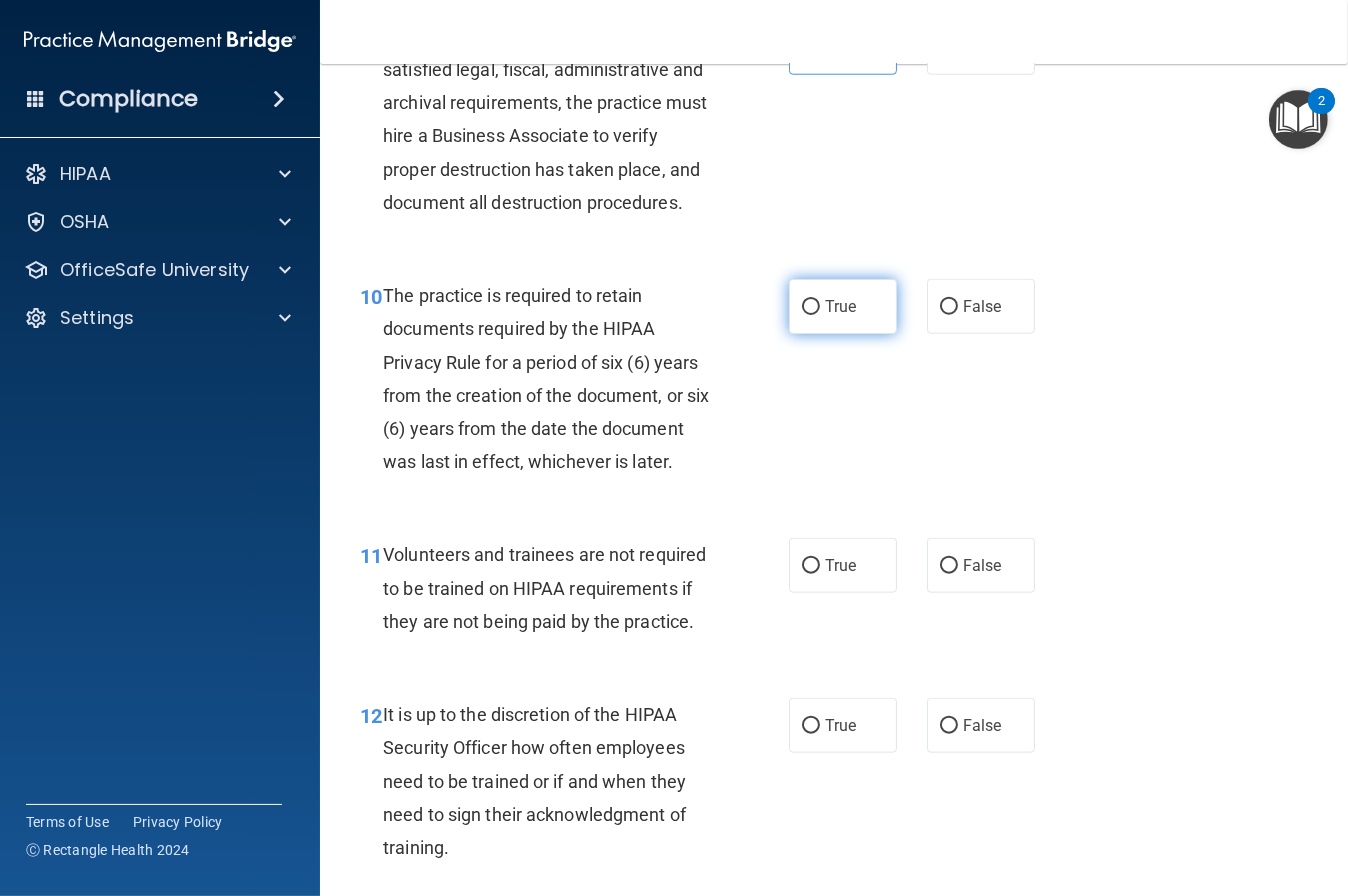 click on "True" at bounding box center (843, 306) 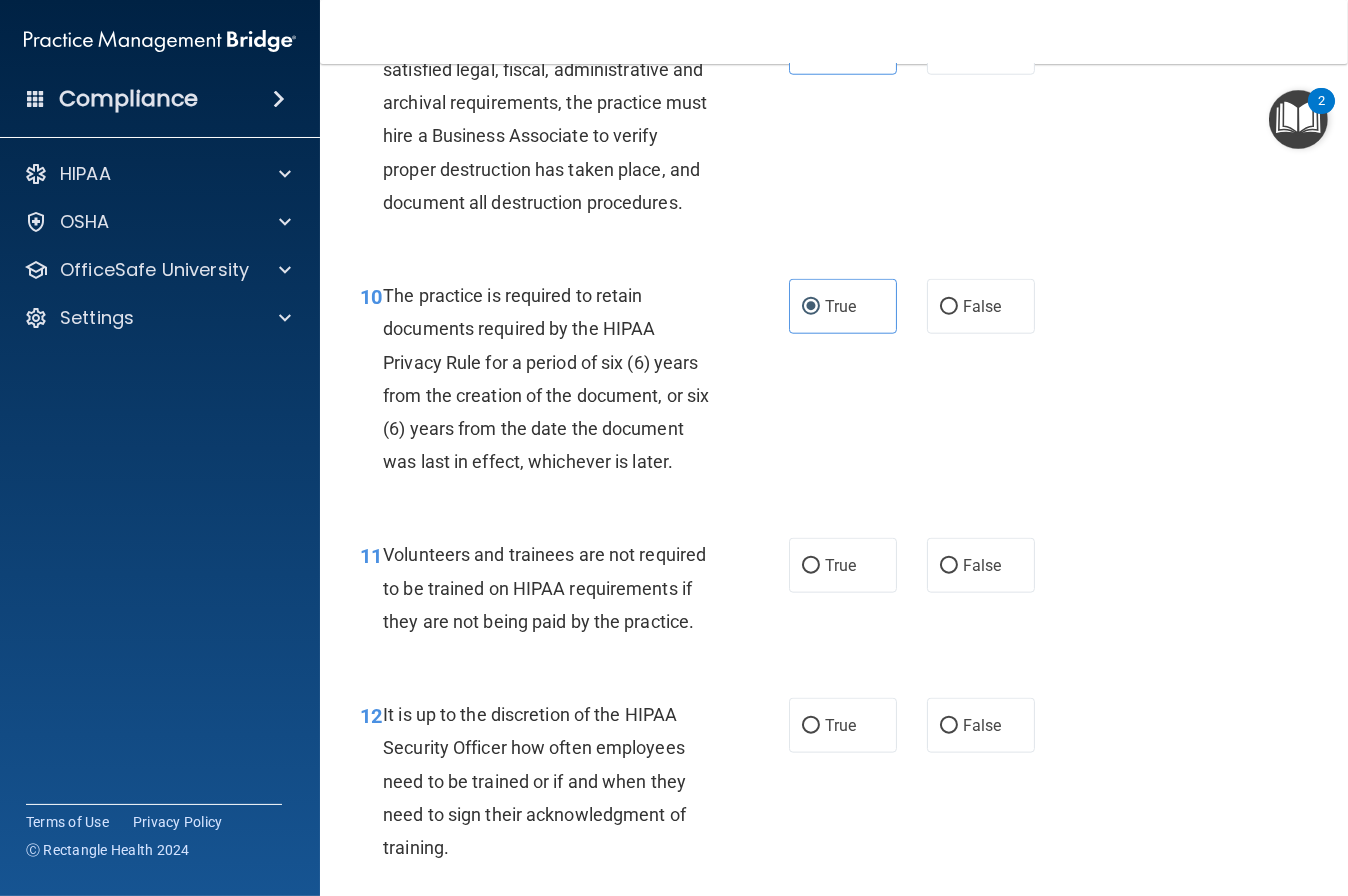 drag, startPoint x: 991, startPoint y: 565, endPoint x: 1041, endPoint y: 540, distance: 55.9017 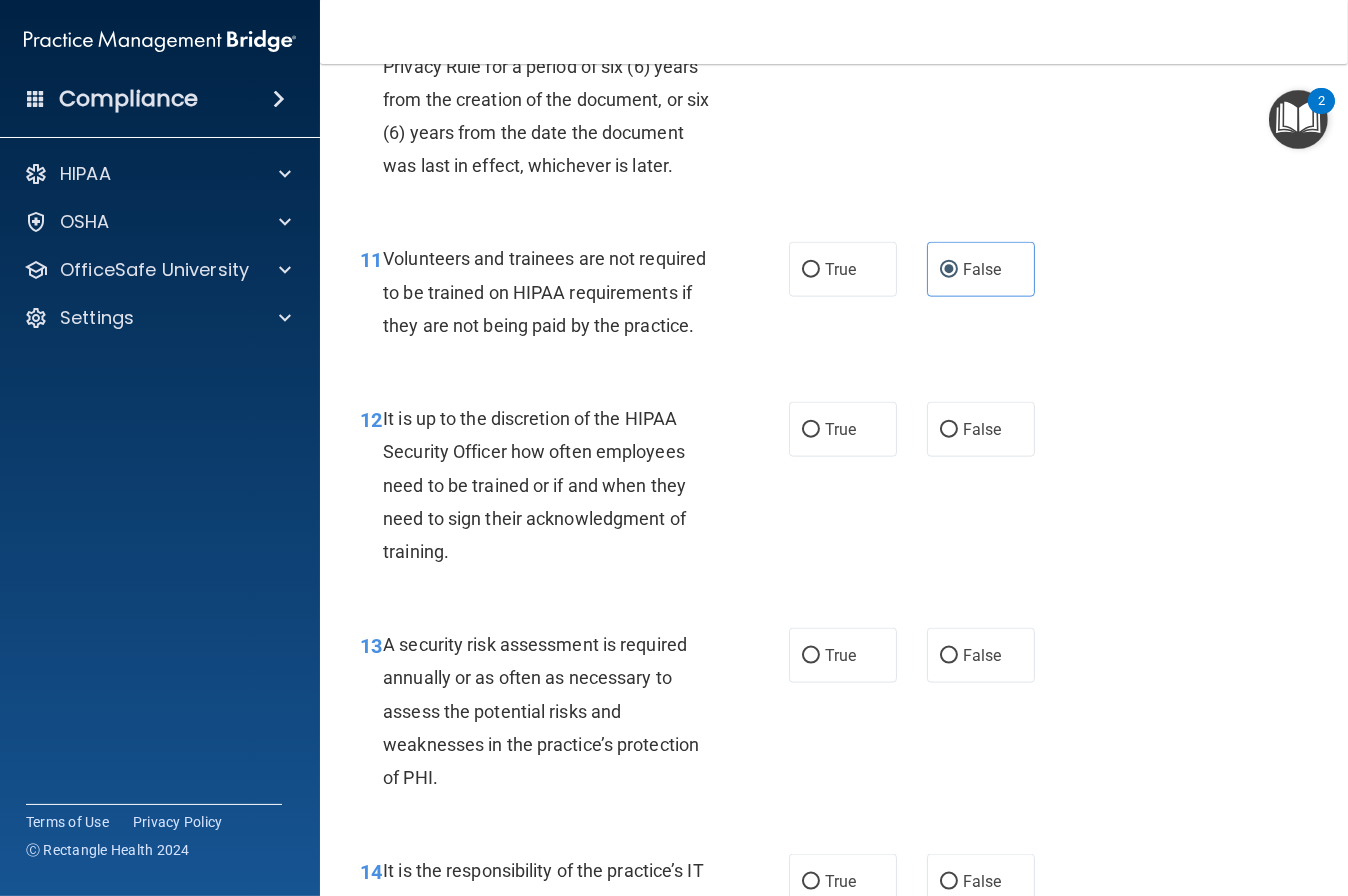 scroll, scrollTop: 2347, scrollLeft: 0, axis: vertical 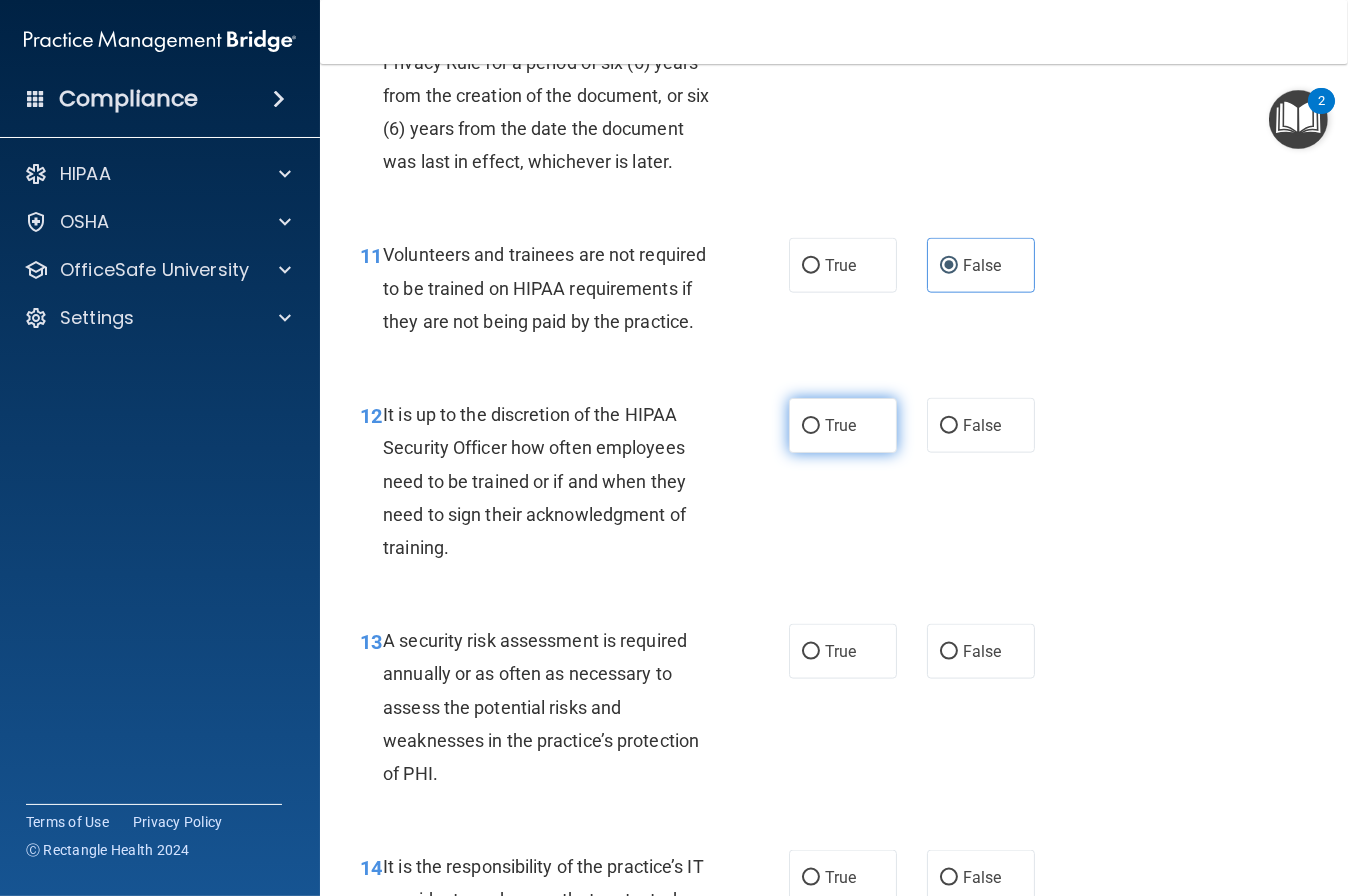 click on "True" at bounding box center (811, 426) 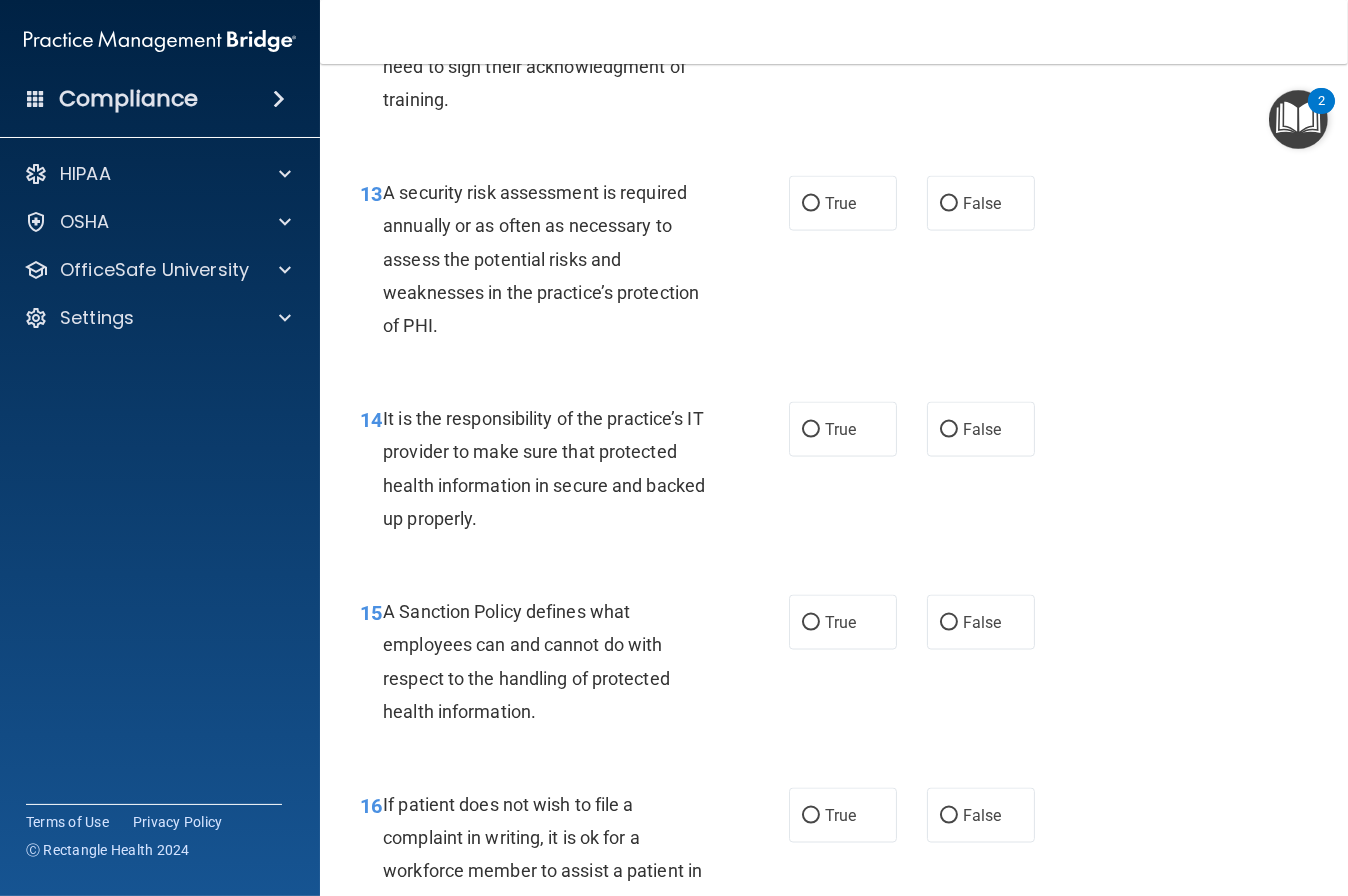 scroll, scrollTop: 2811, scrollLeft: 0, axis: vertical 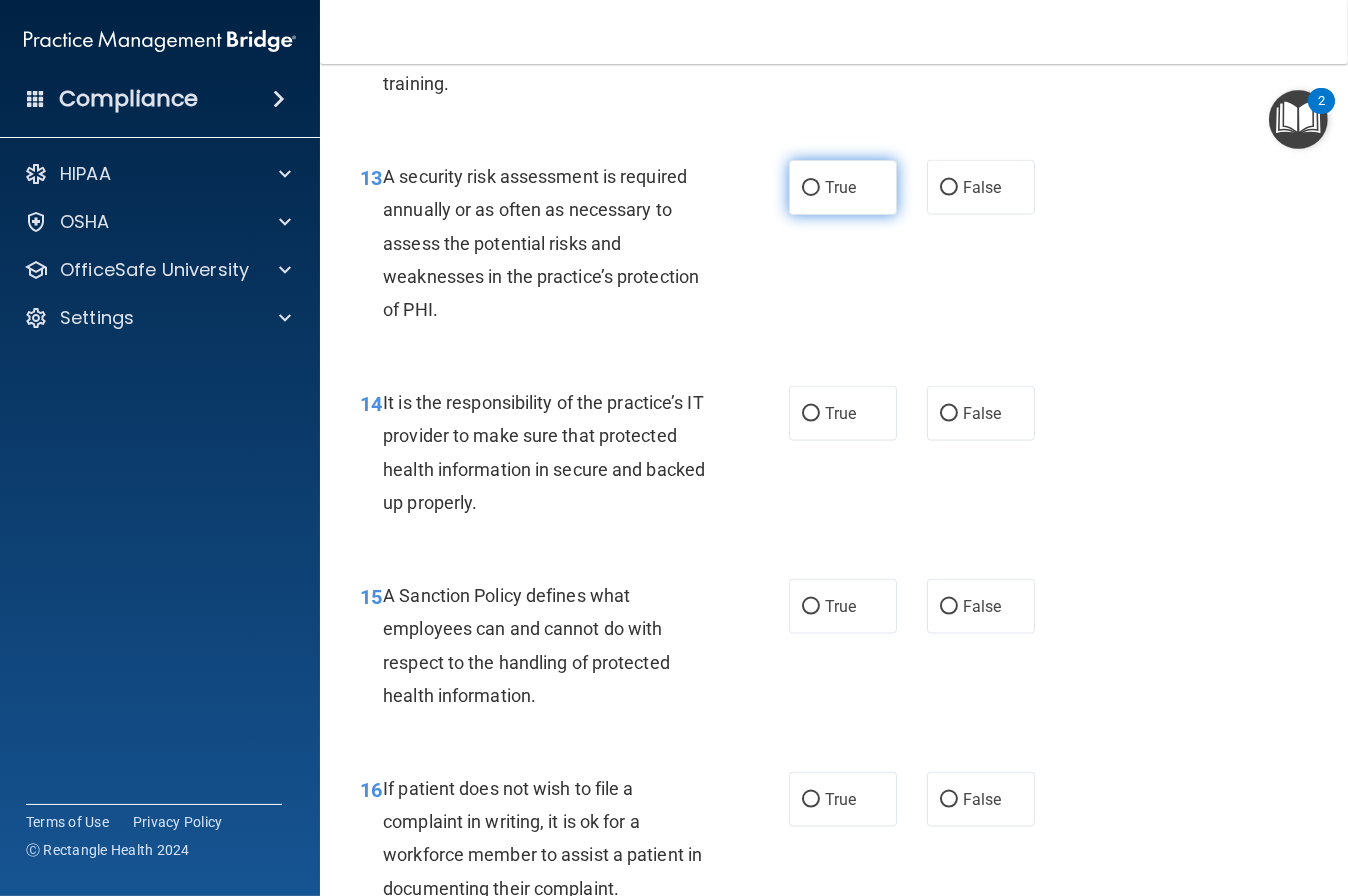 click on "True" at bounding box center (811, 188) 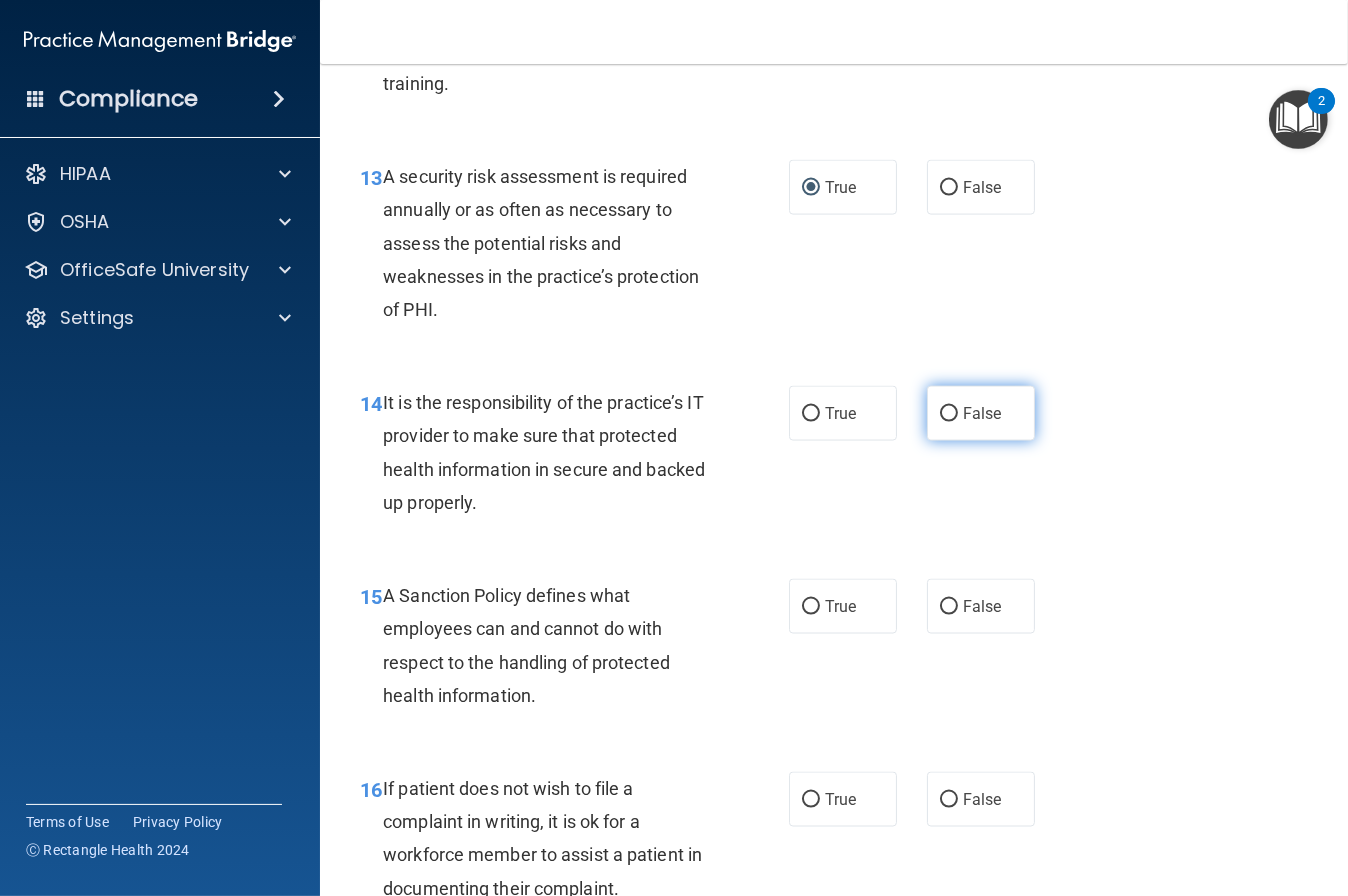 click on "False" at bounding box center (981, 413) 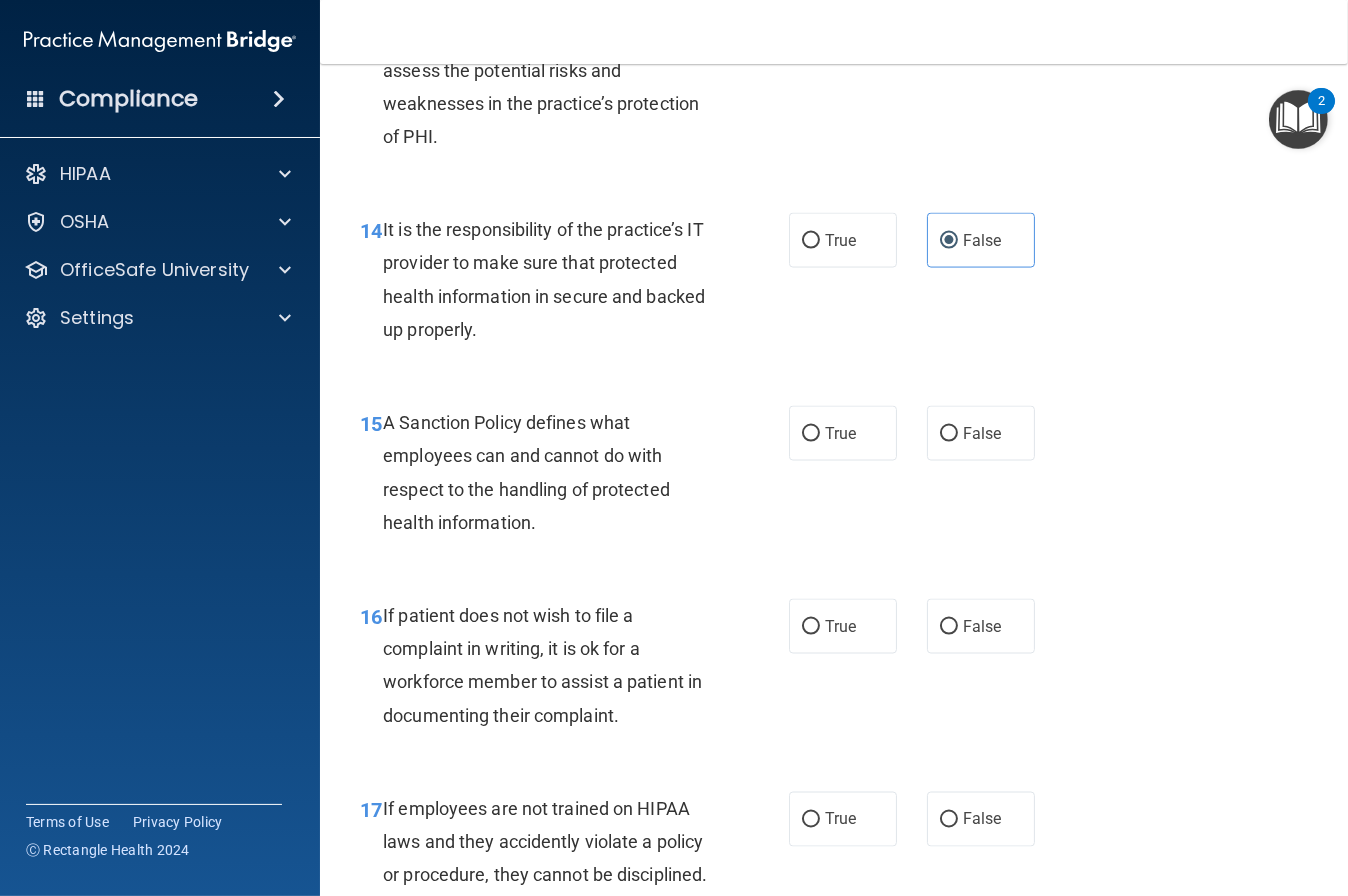 scroll, scrollTop: 3021, scrollLeft: 0, axis: vertical 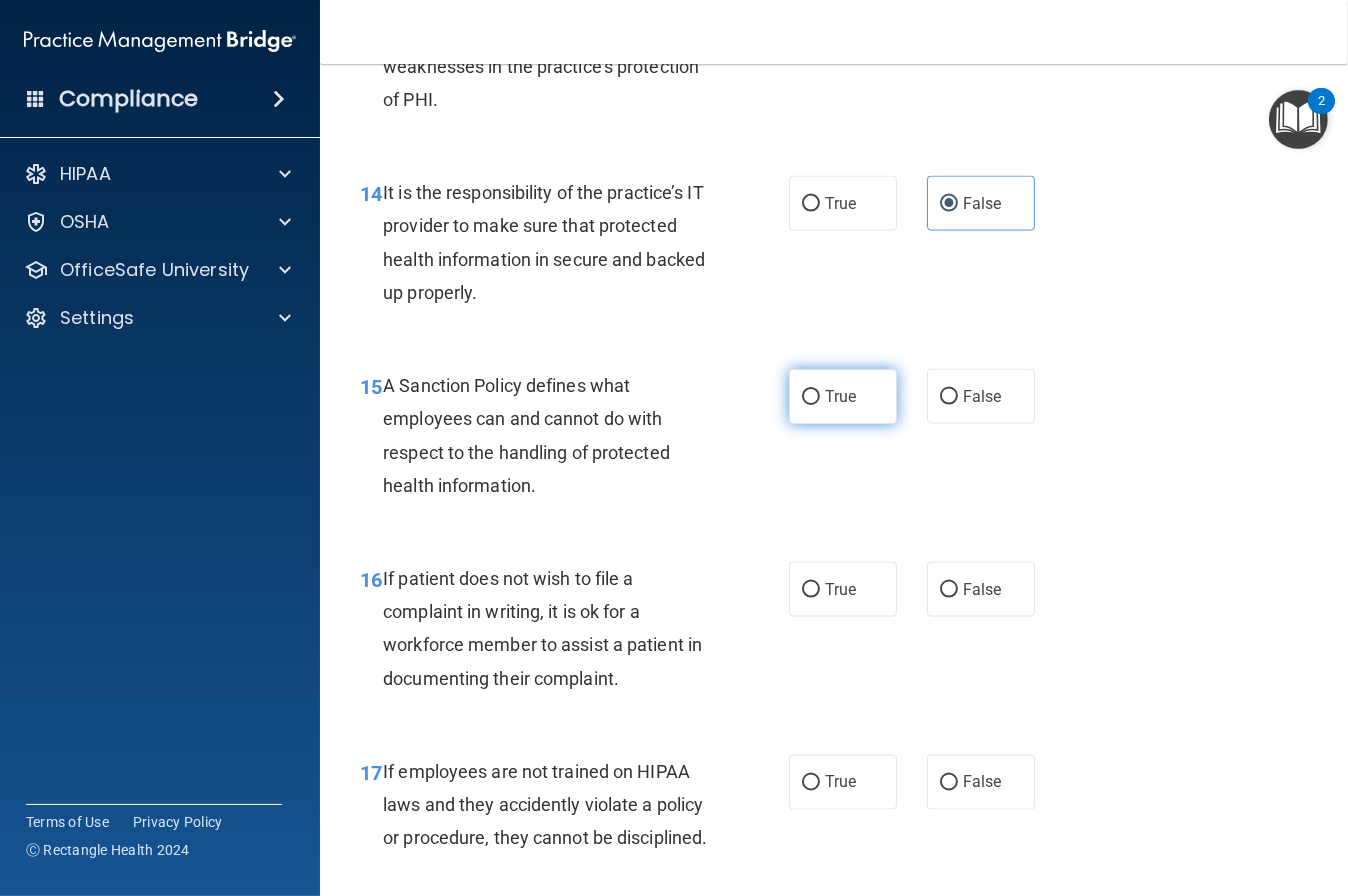 click on "True" at bounding box center [840, 396] 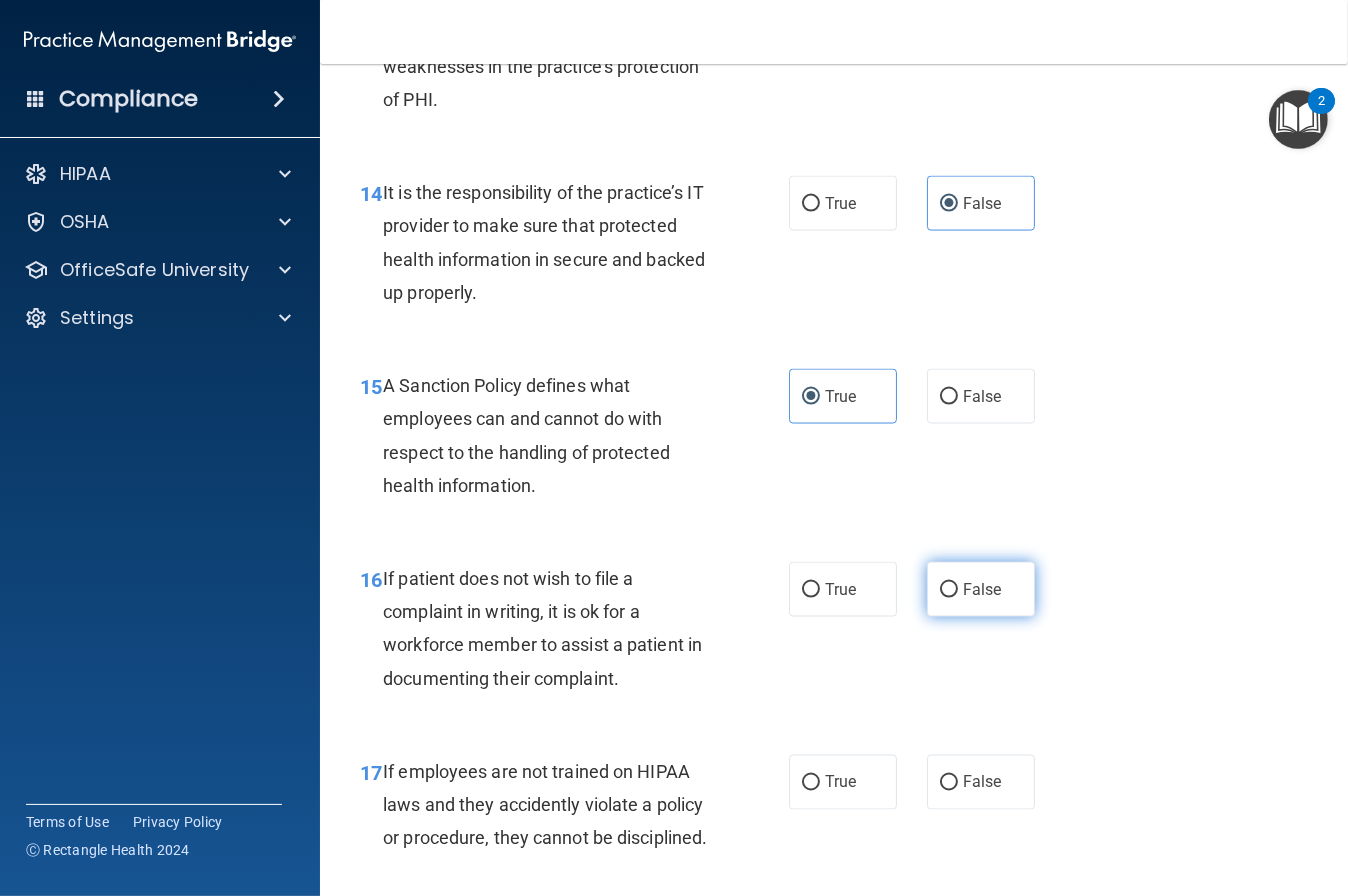 click on "False" at bounding box center [981, 589] 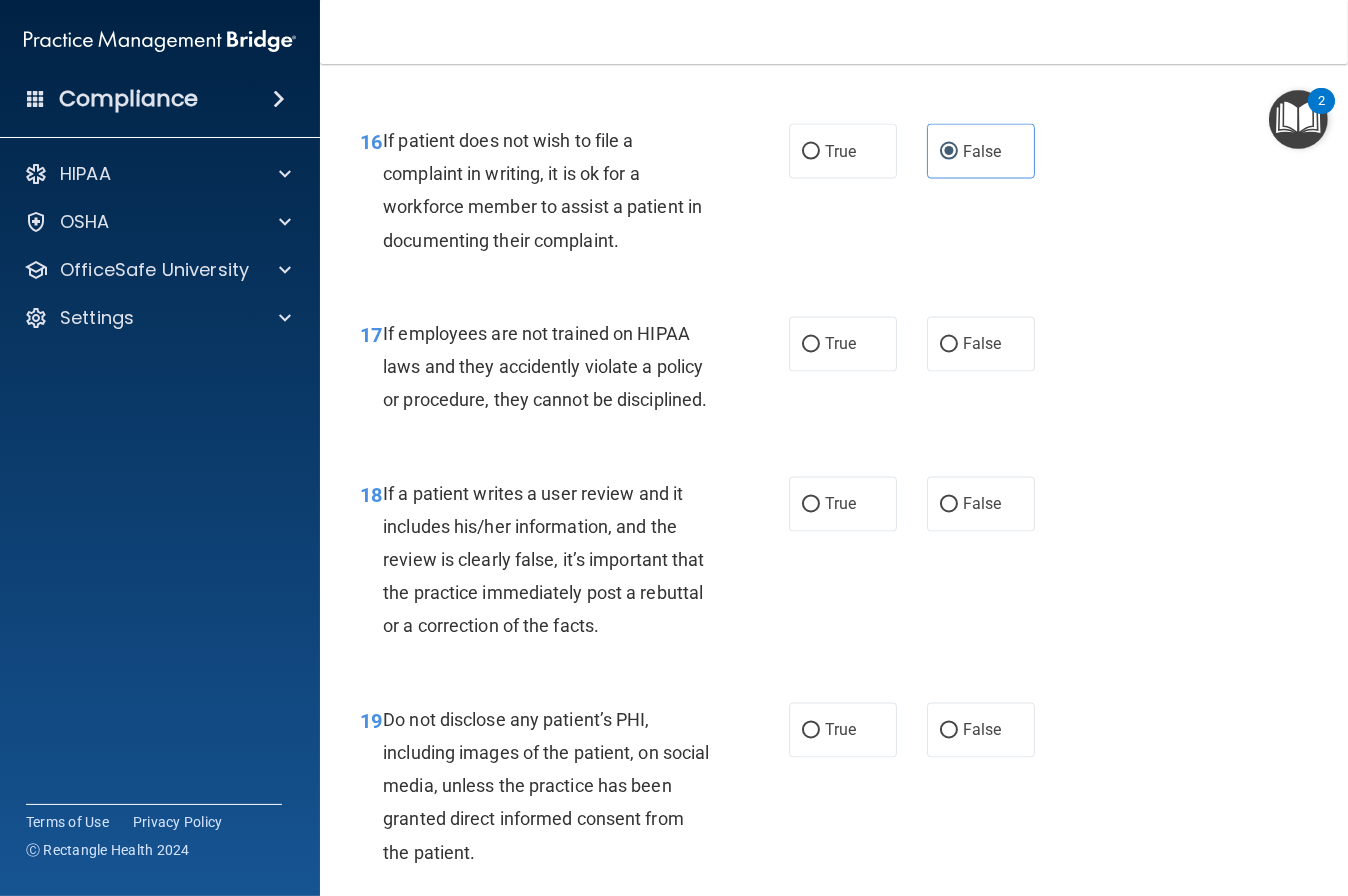 scroll, scrollTop: 3458, scrollLeft: 0, axis: vertical 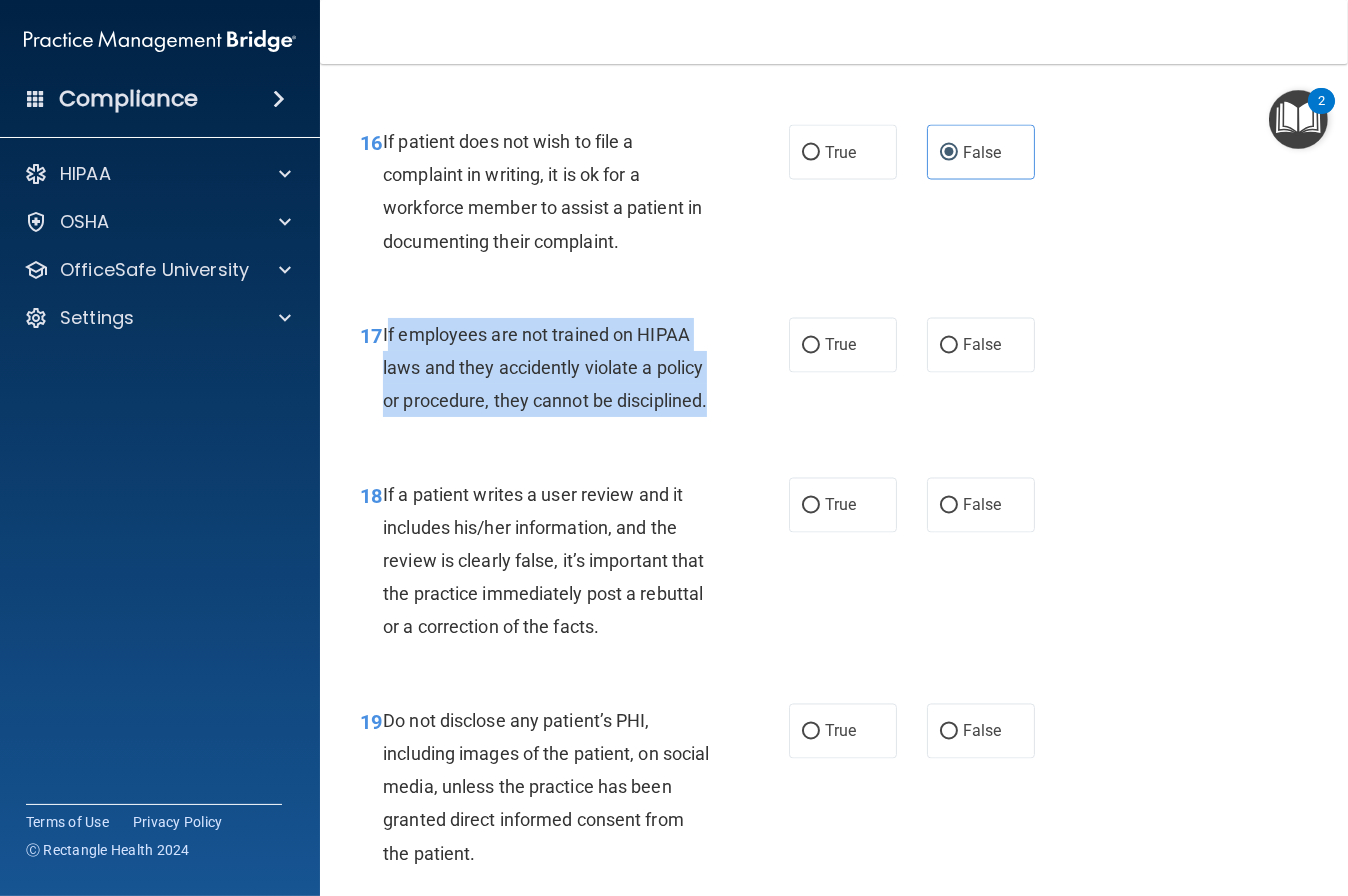drag, startPoint x: 387, startPoint y: 334, endPoint x: 704, endPoint y: 395, distance: 322.81573 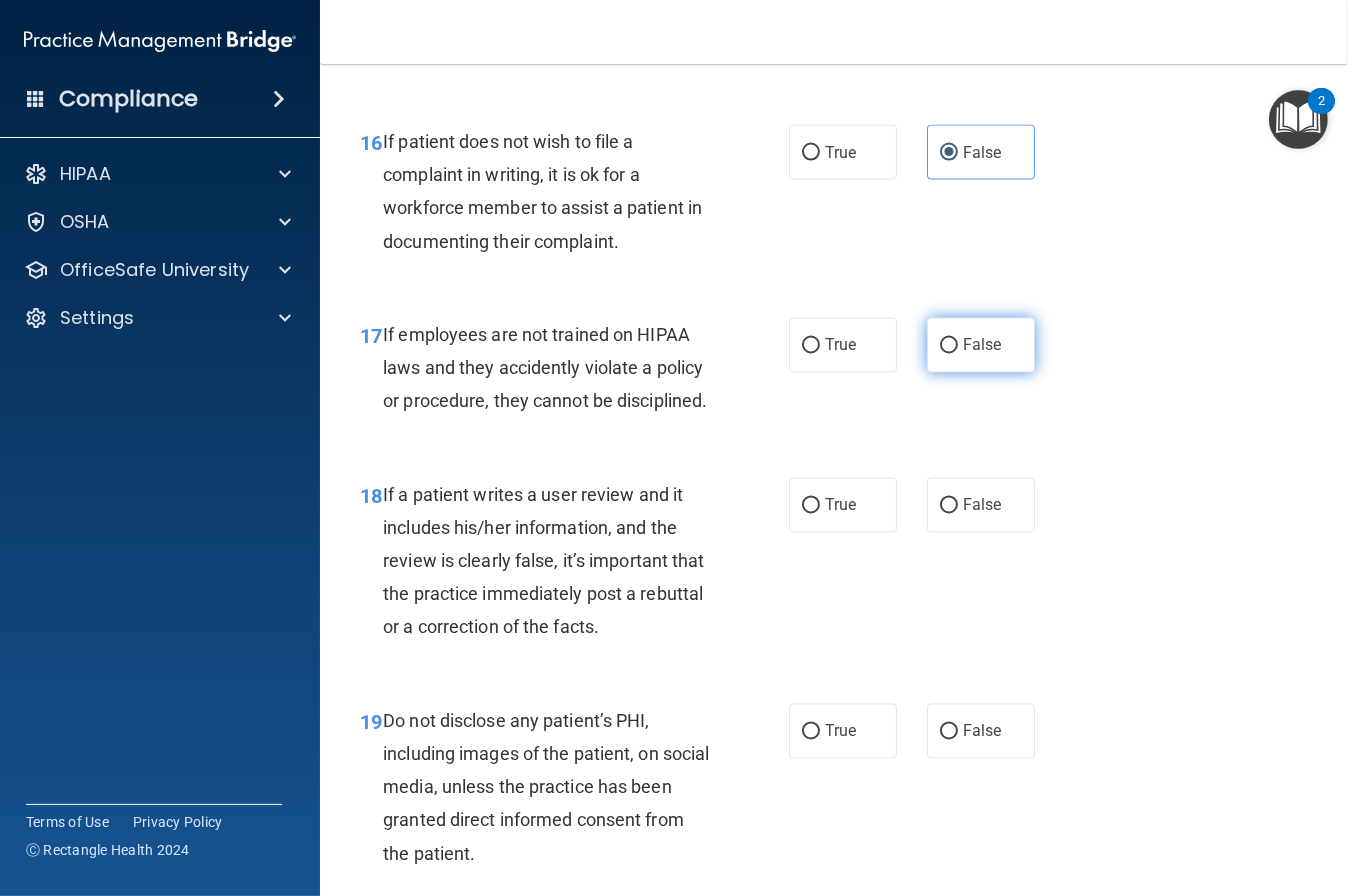 click on "False" at bounding box center [981, 345] 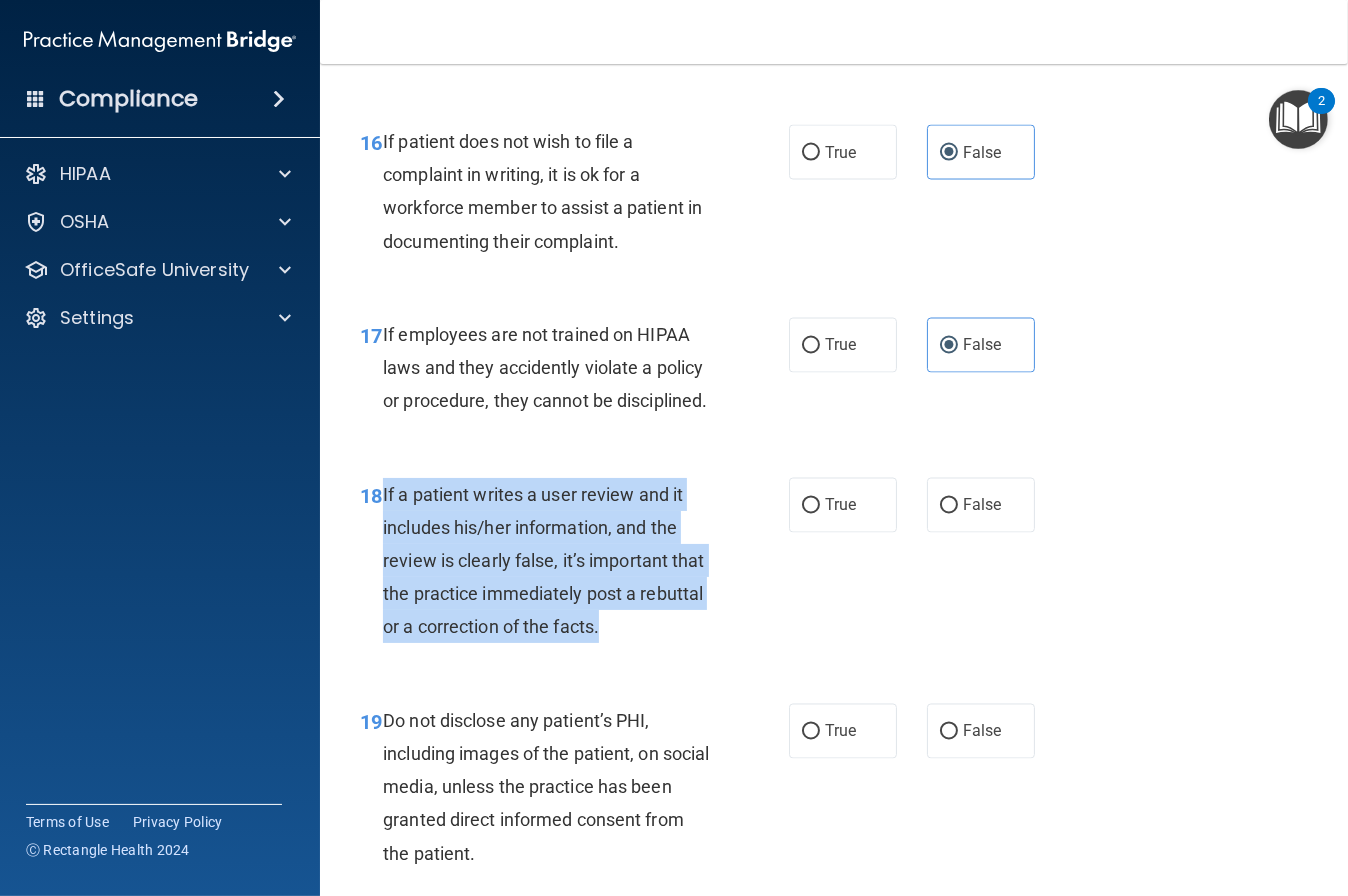 drag, startPoint x: 379, startPoint y: 497, endPoint x: 610, endPoint y: 649, distance: 276.52304 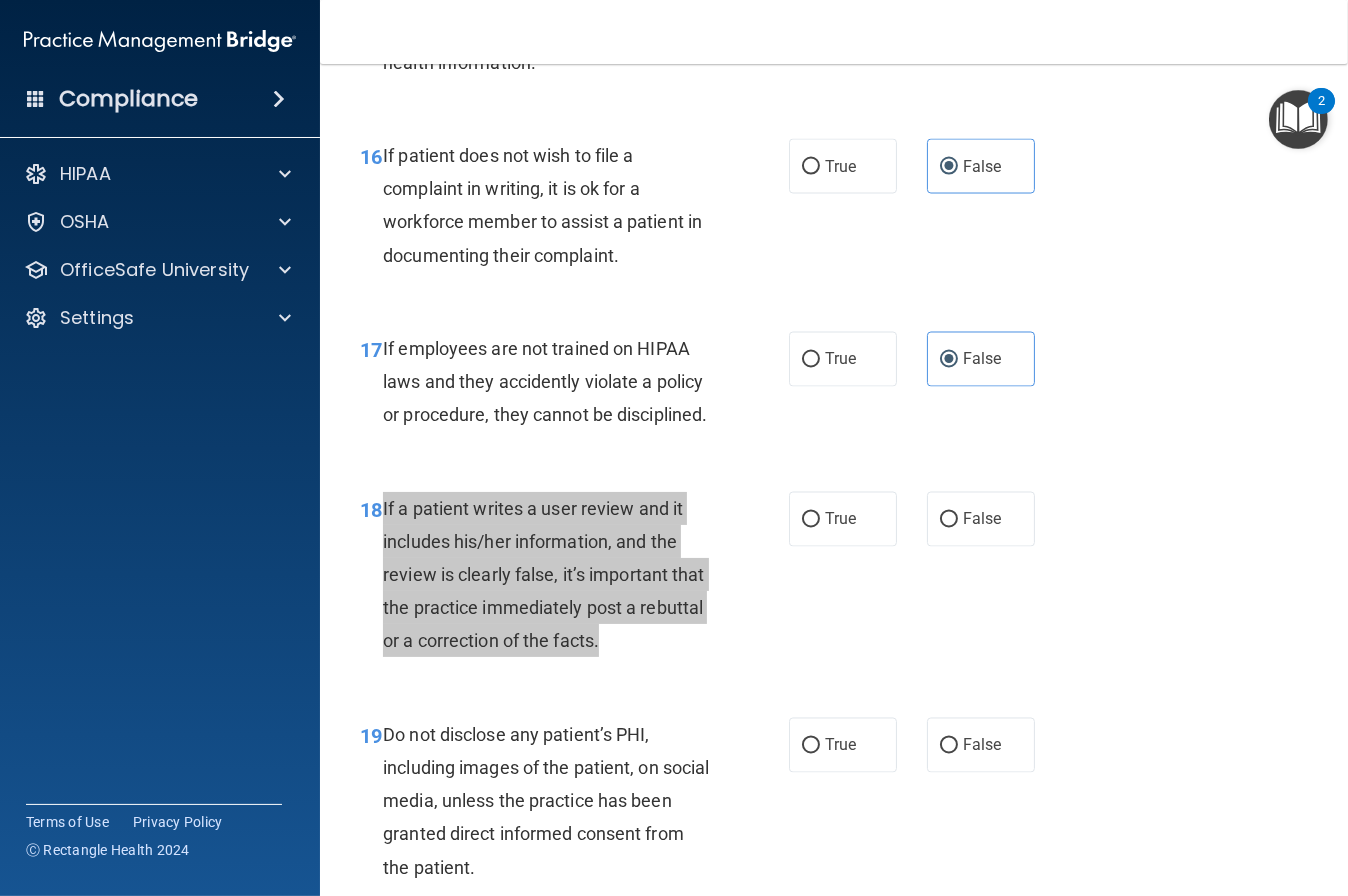 scroll, scrollTop: 3443, scrollLeft: 0, axis: vertical 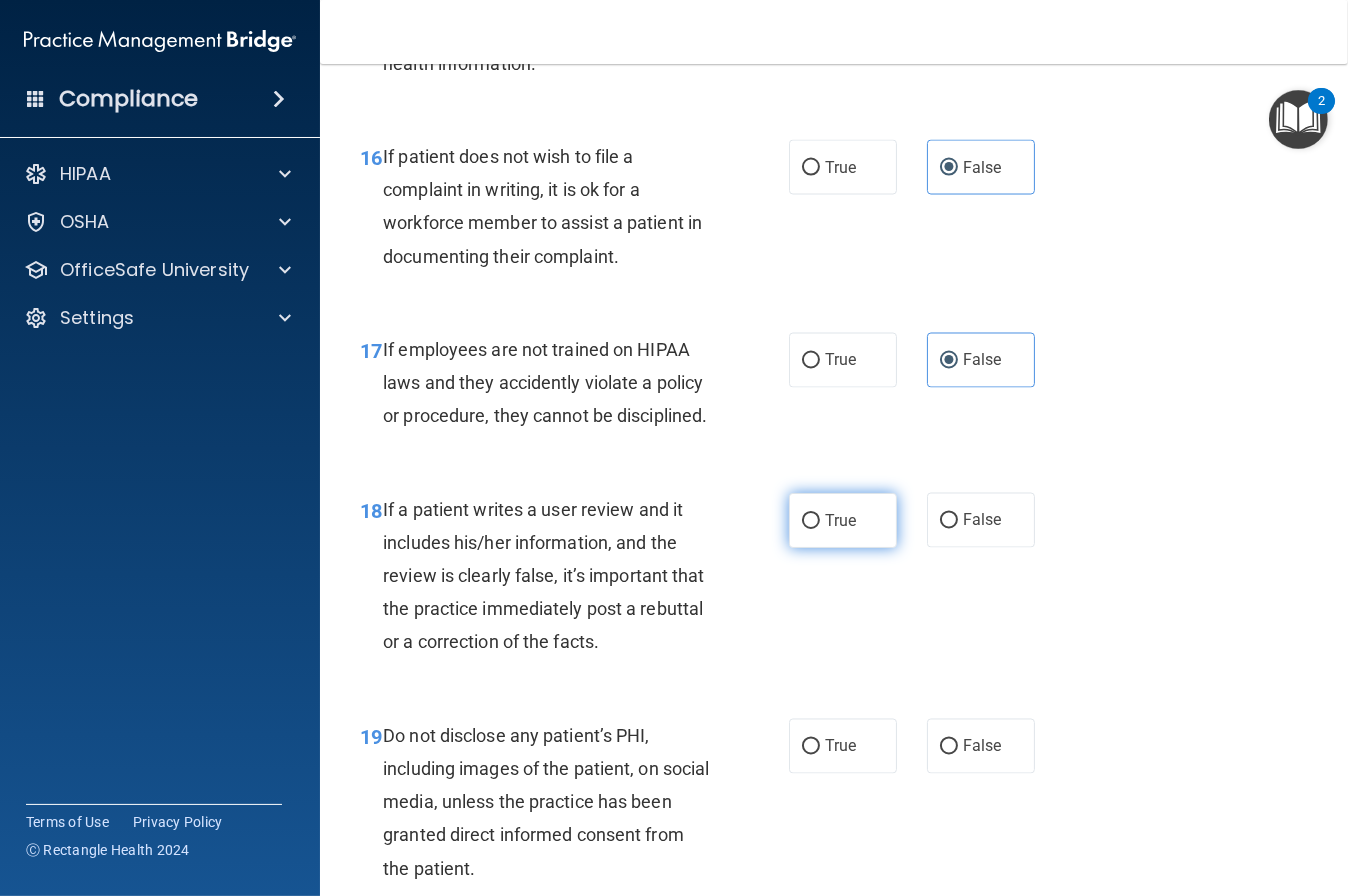 click on "True" at bounding box center (840, 520) 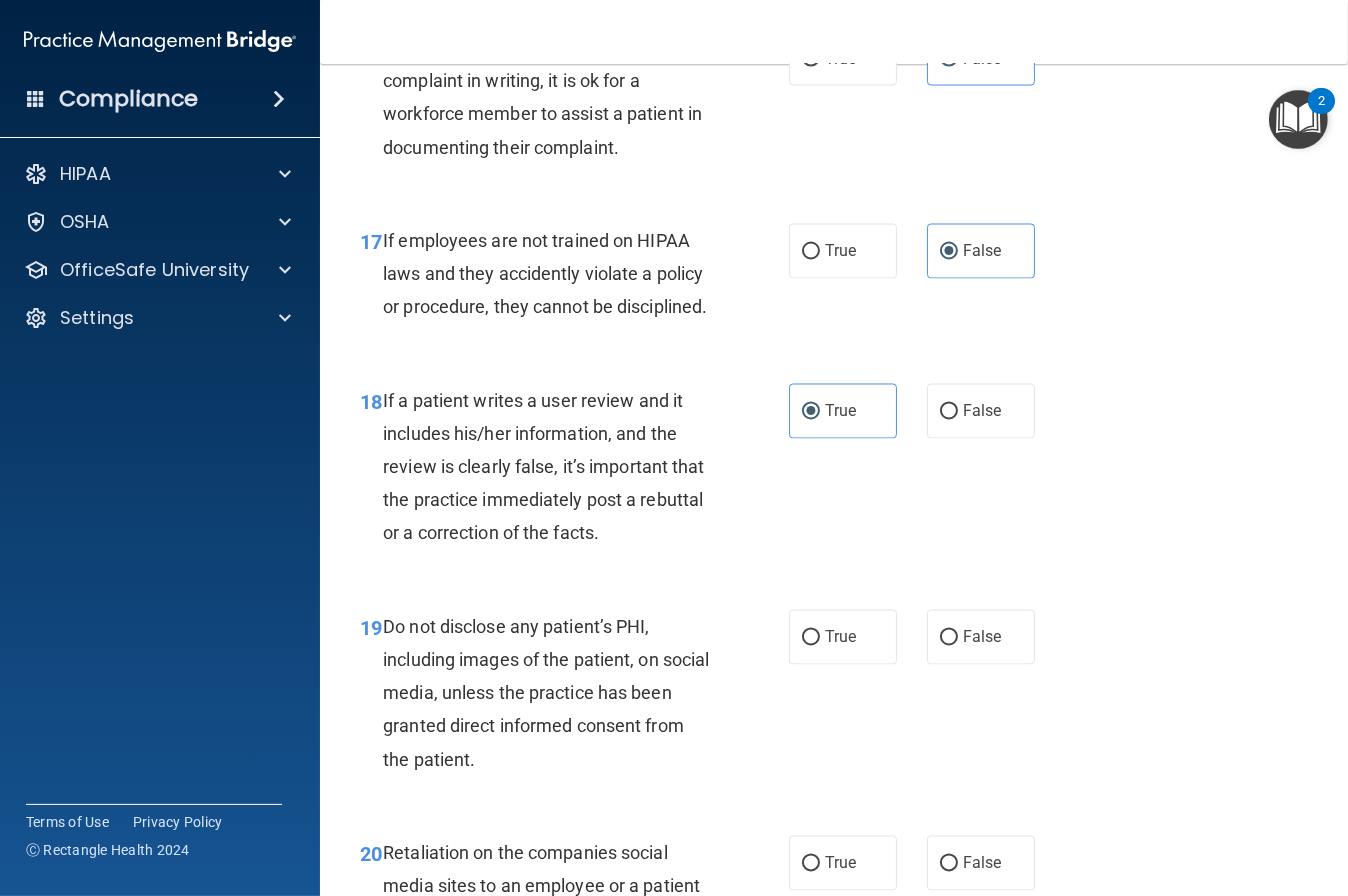 scroll, scrollTop: 3599, scrollLeft: 0, axis: vertical 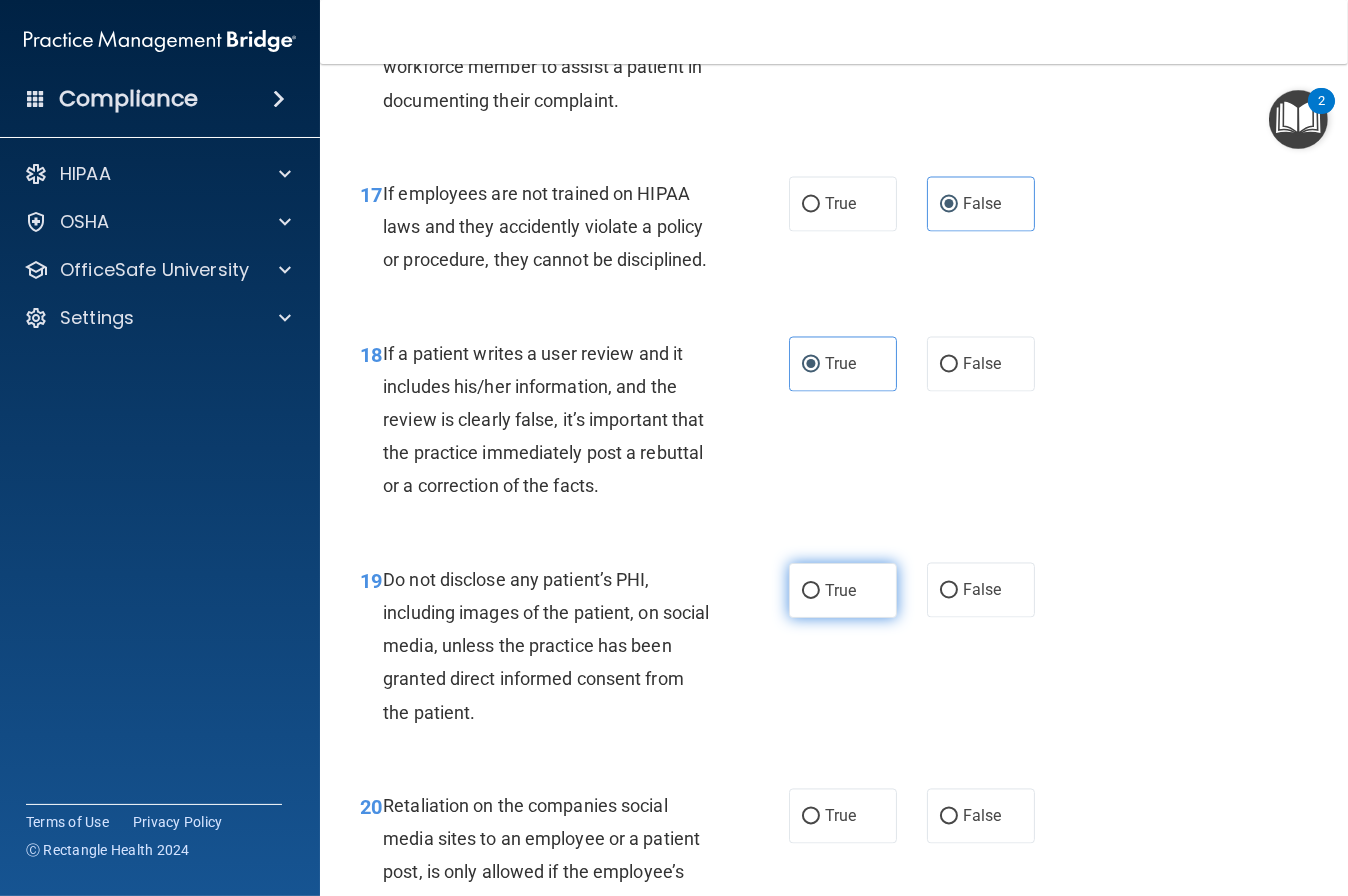 click on "True" at bounding box center (840, 590) 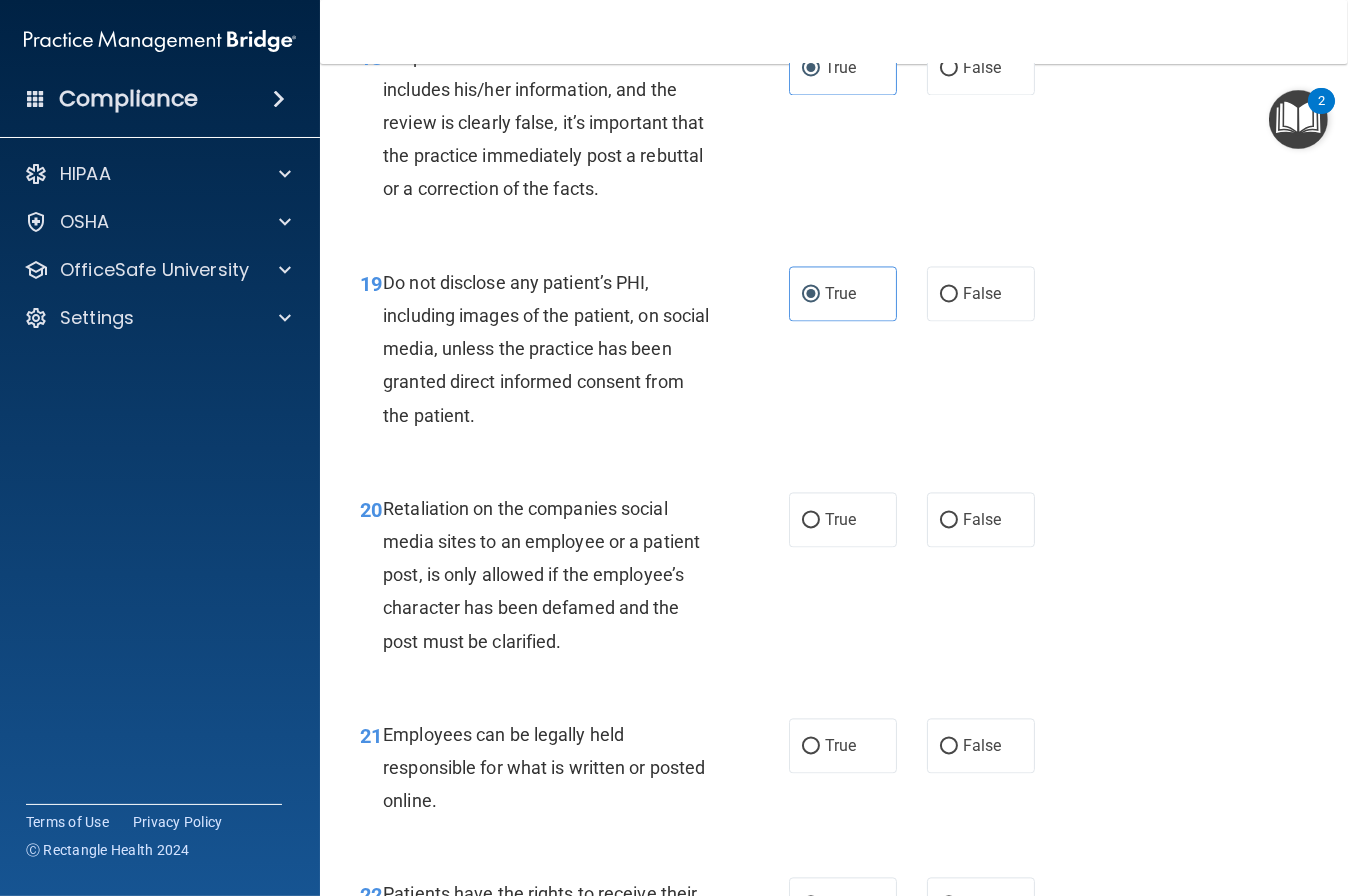 scroll, scrollTop: 3902, scrollLeft: 0, axis: vertical 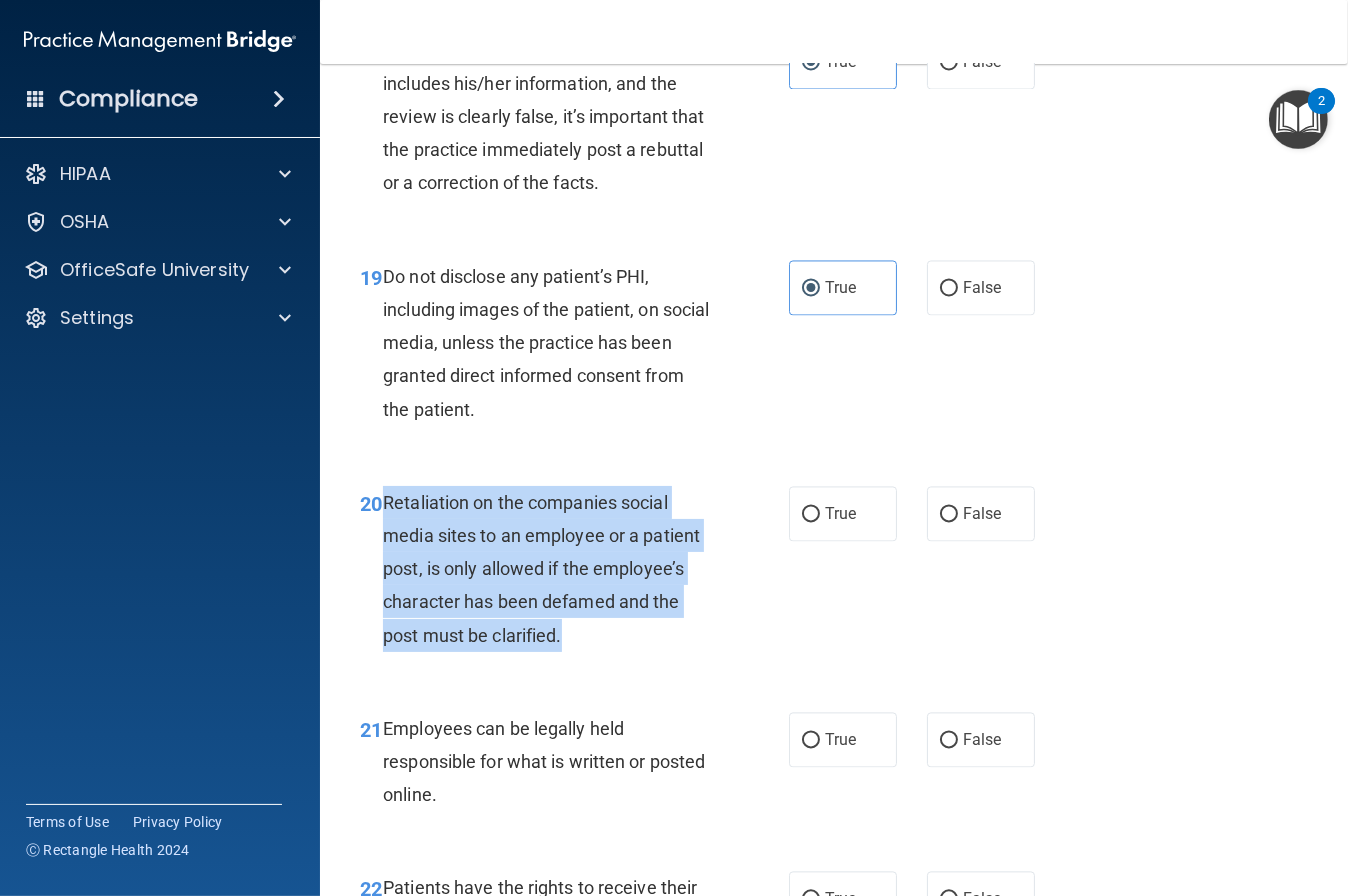 drag, startPoint x: 383, startPoint y: 503, endPoint x: 649, endPoint y: 623, distance: 291.815 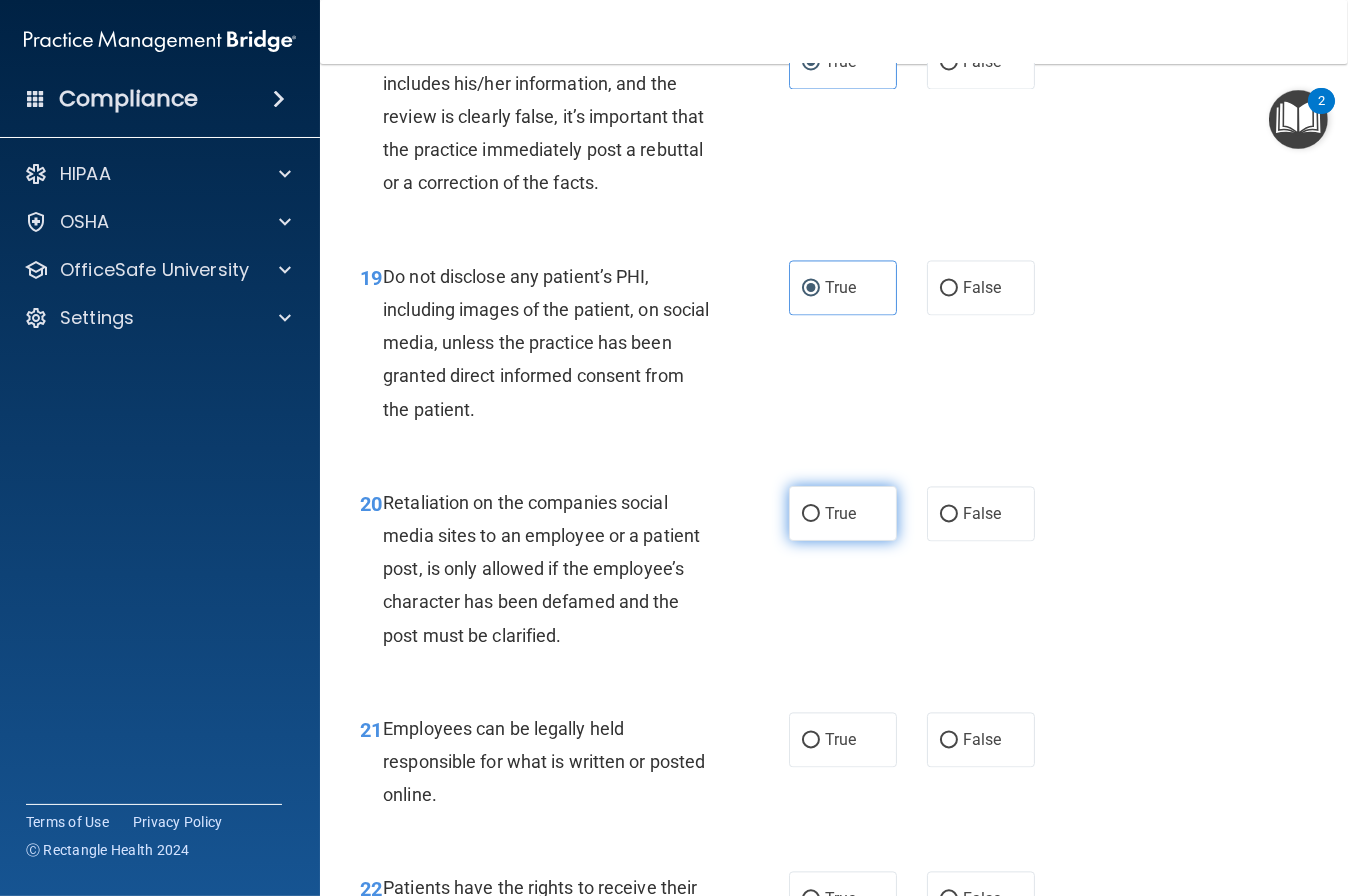 click on "True" at bounding box center (840, 513) 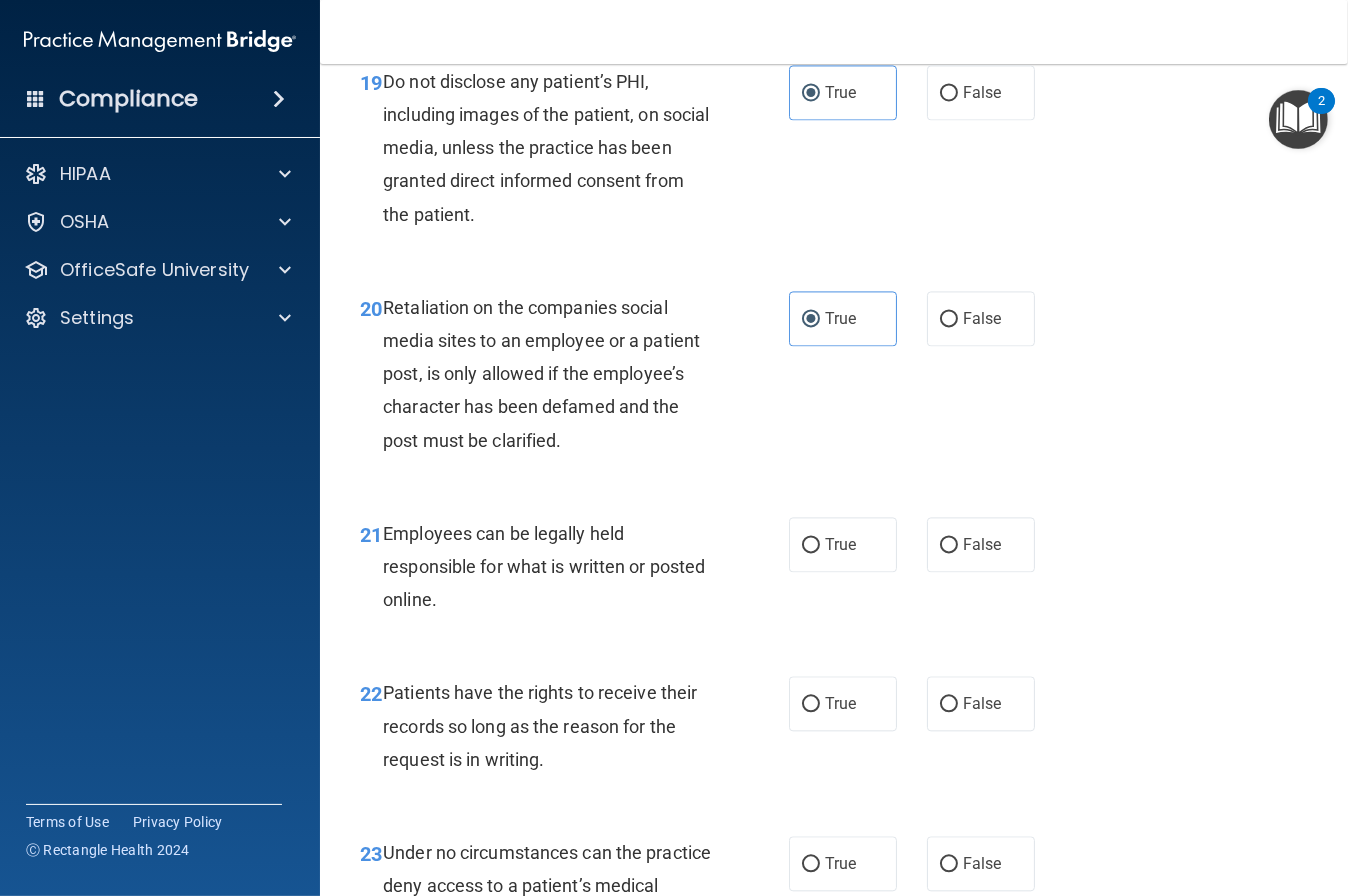 scroll, scrollTop: 4177, scrollLeft: 0, axis: vertical 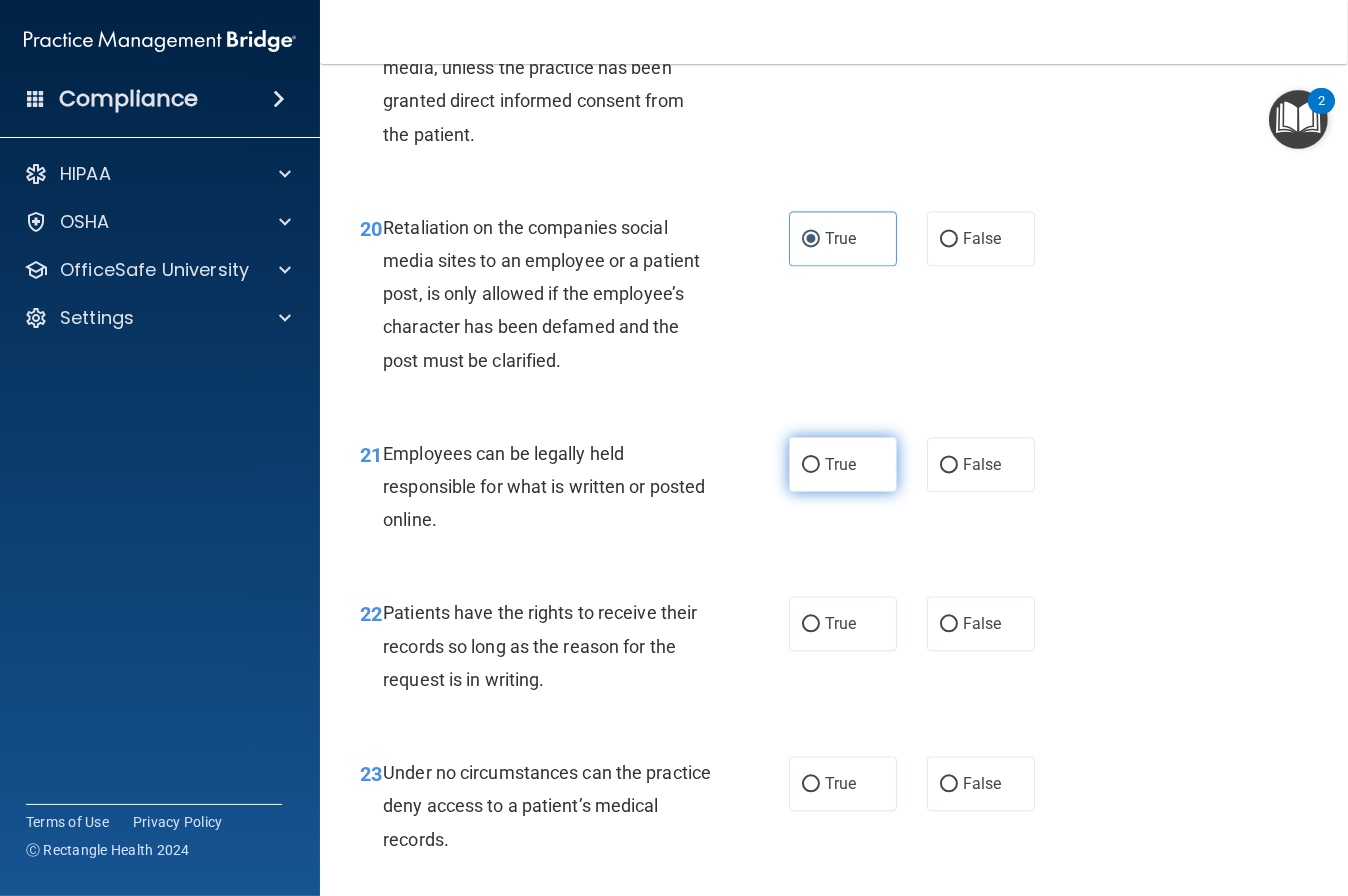 click on "True" at bounding box center [843, 464] 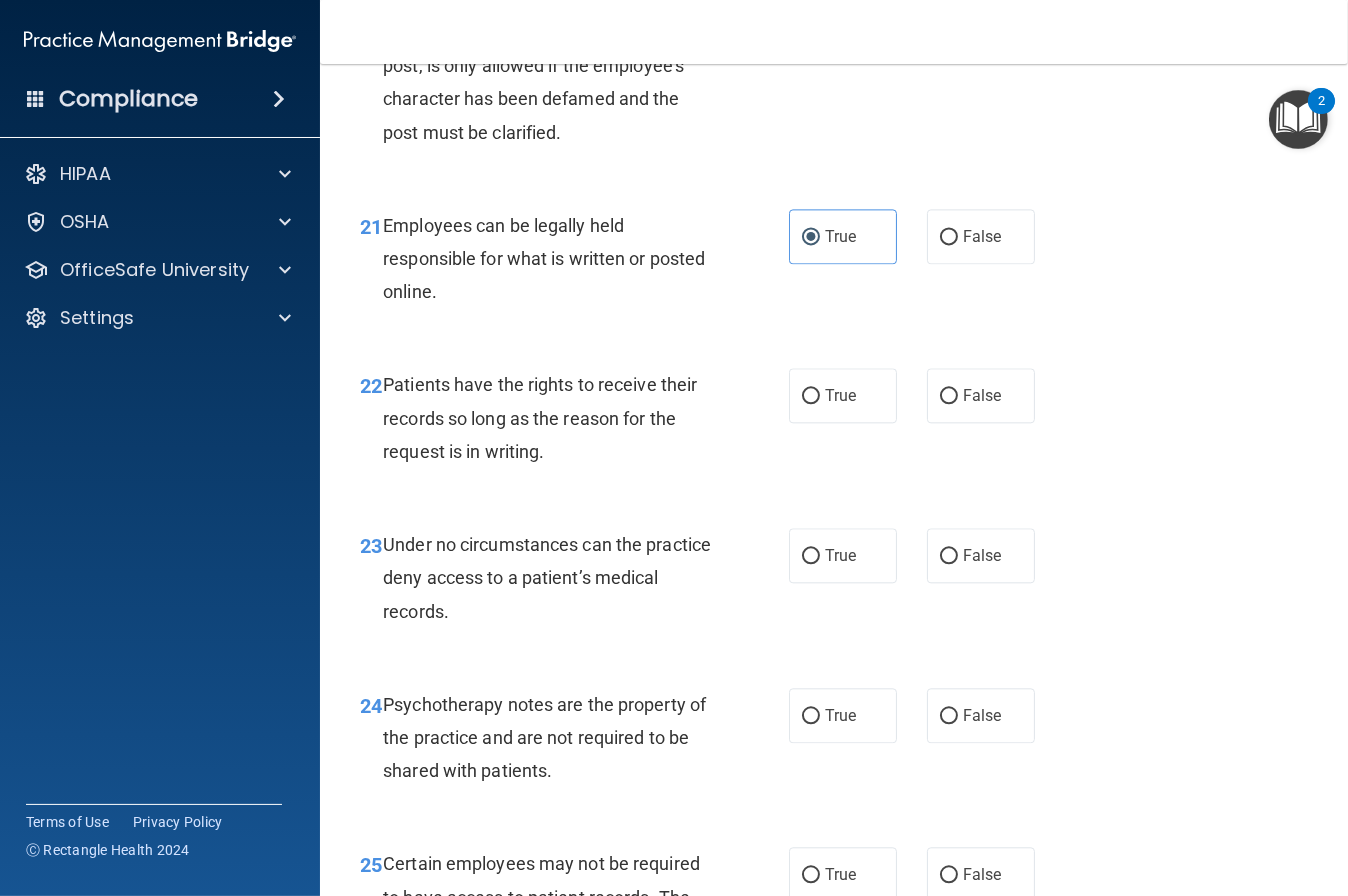 scroll, scrollTop: 4399, scrollLeft: 0, axis: vertical 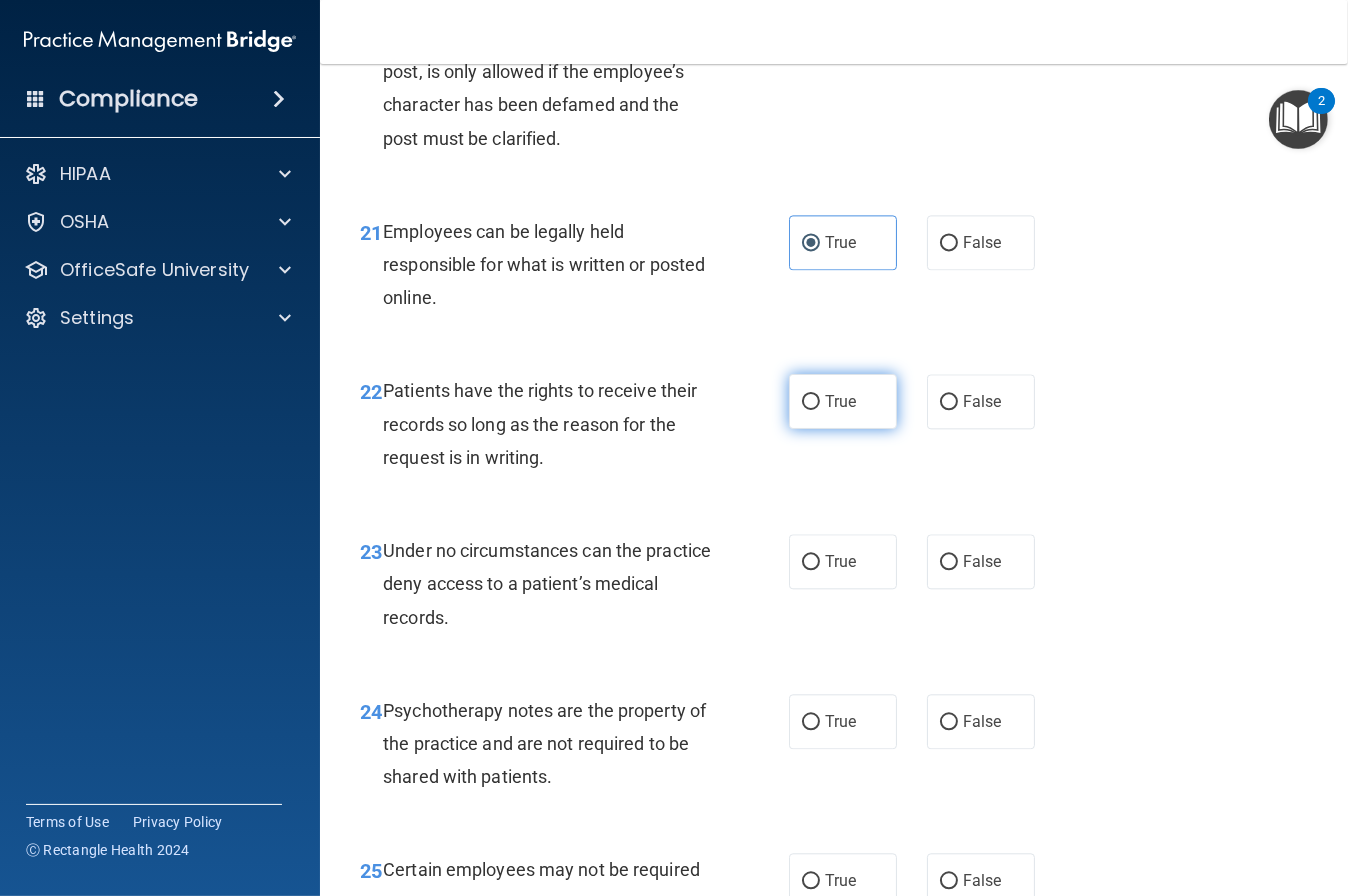click on "True" at bounding box center (843, 401) 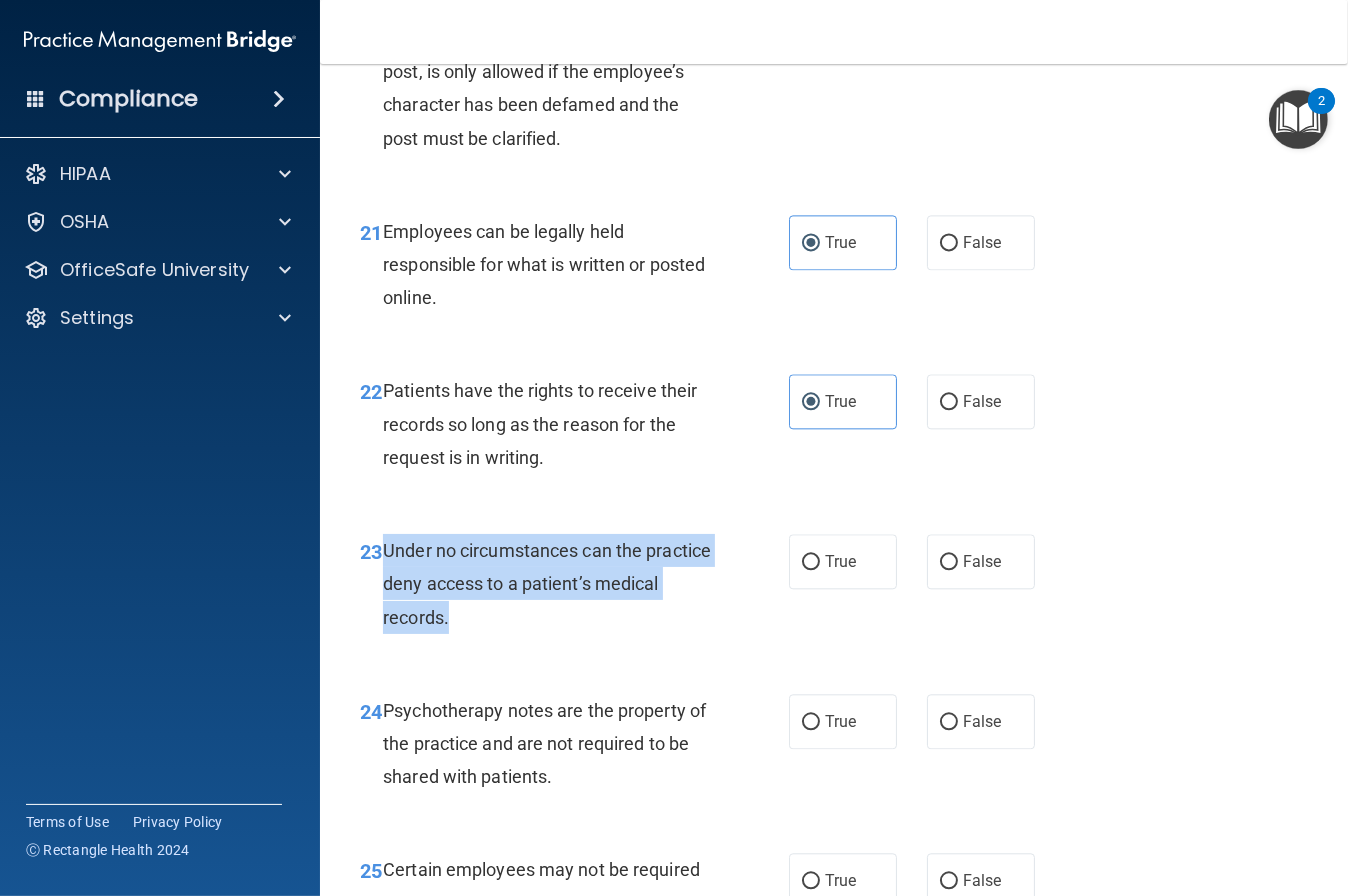 drag, startPoint x: 383, startPoint y: 548, endPoint x: 543, endPoint y: 580, distance: 163.16862 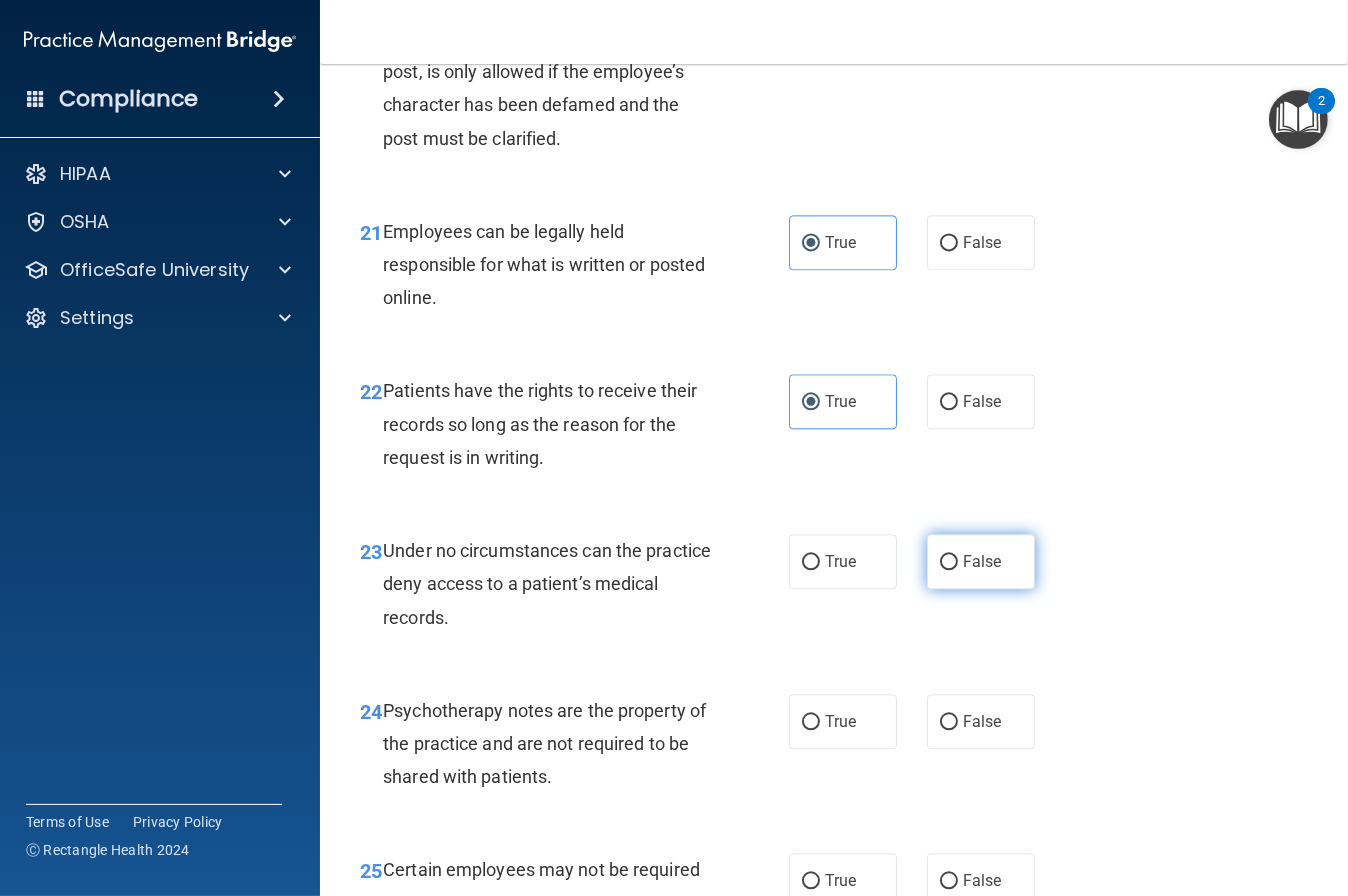 click on "False" at bounding box center (981, 561) 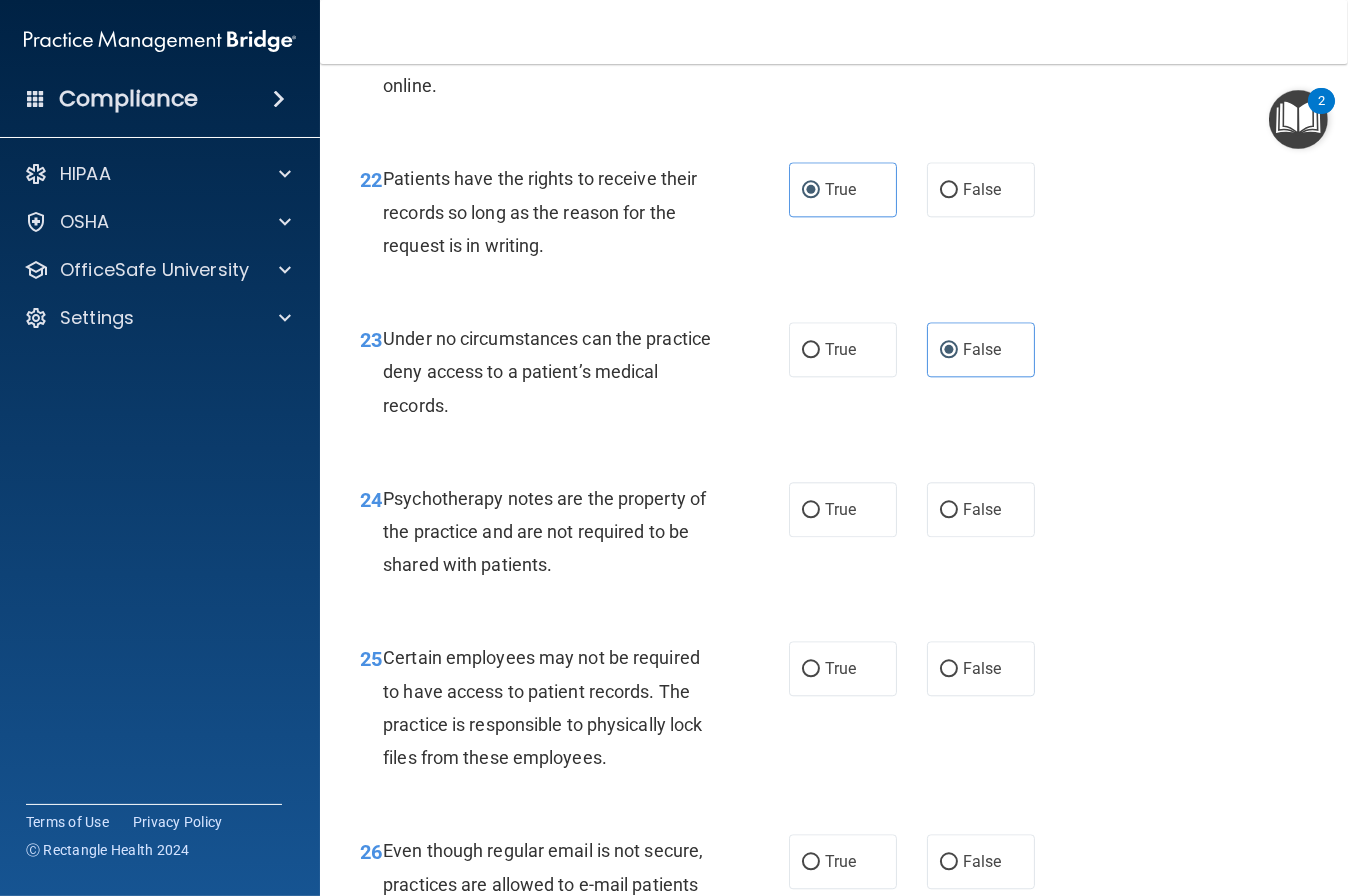 scroll, scrollTop: 4634, scrollLeft: 0, axis: vertical 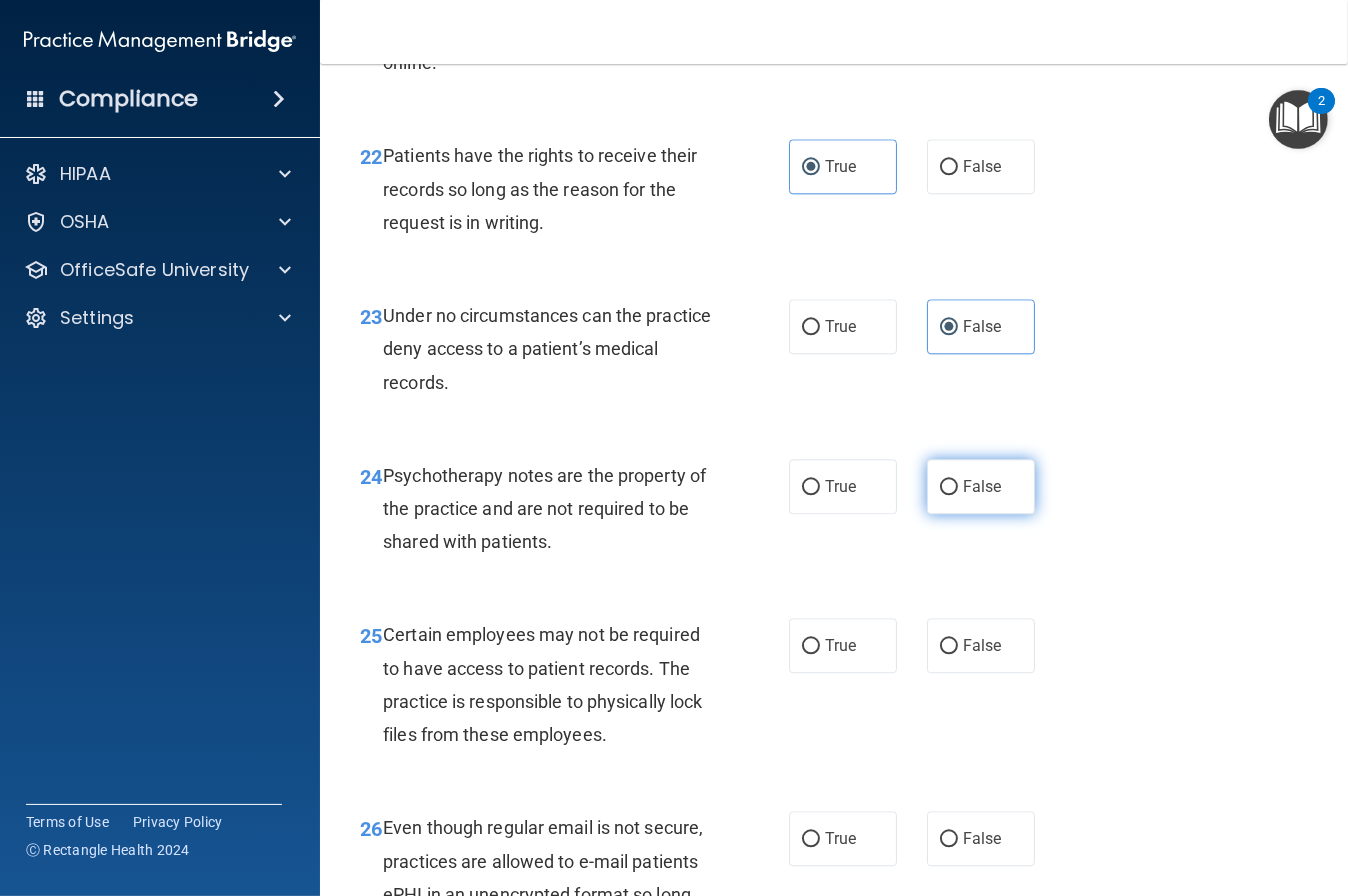 click on "False" at bounding box center (981, 486) 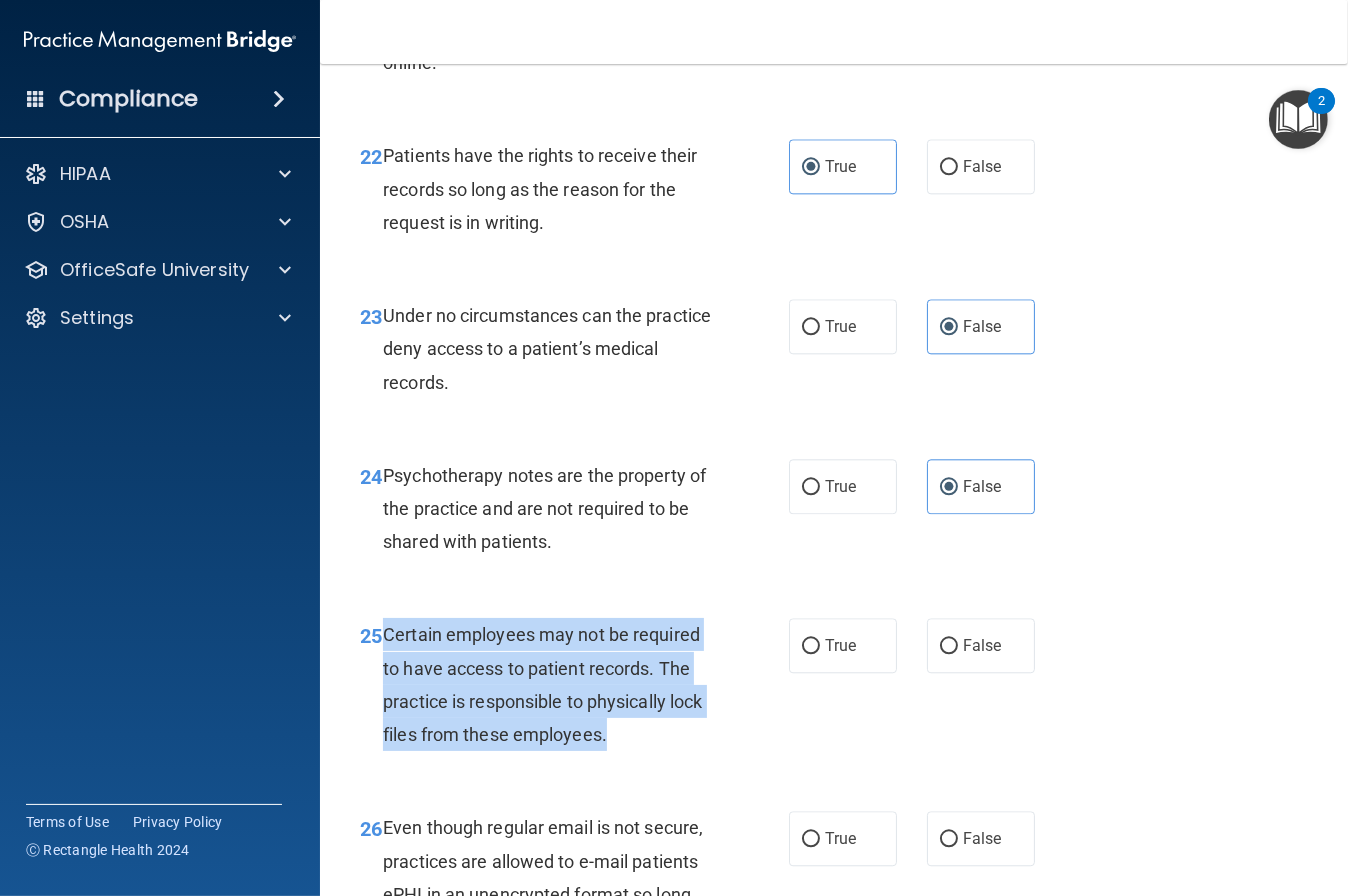 drag, startPoint x: 384, startPoint y: 636, endPoint x: 621, endPoint y: 687, distance: 242.42525 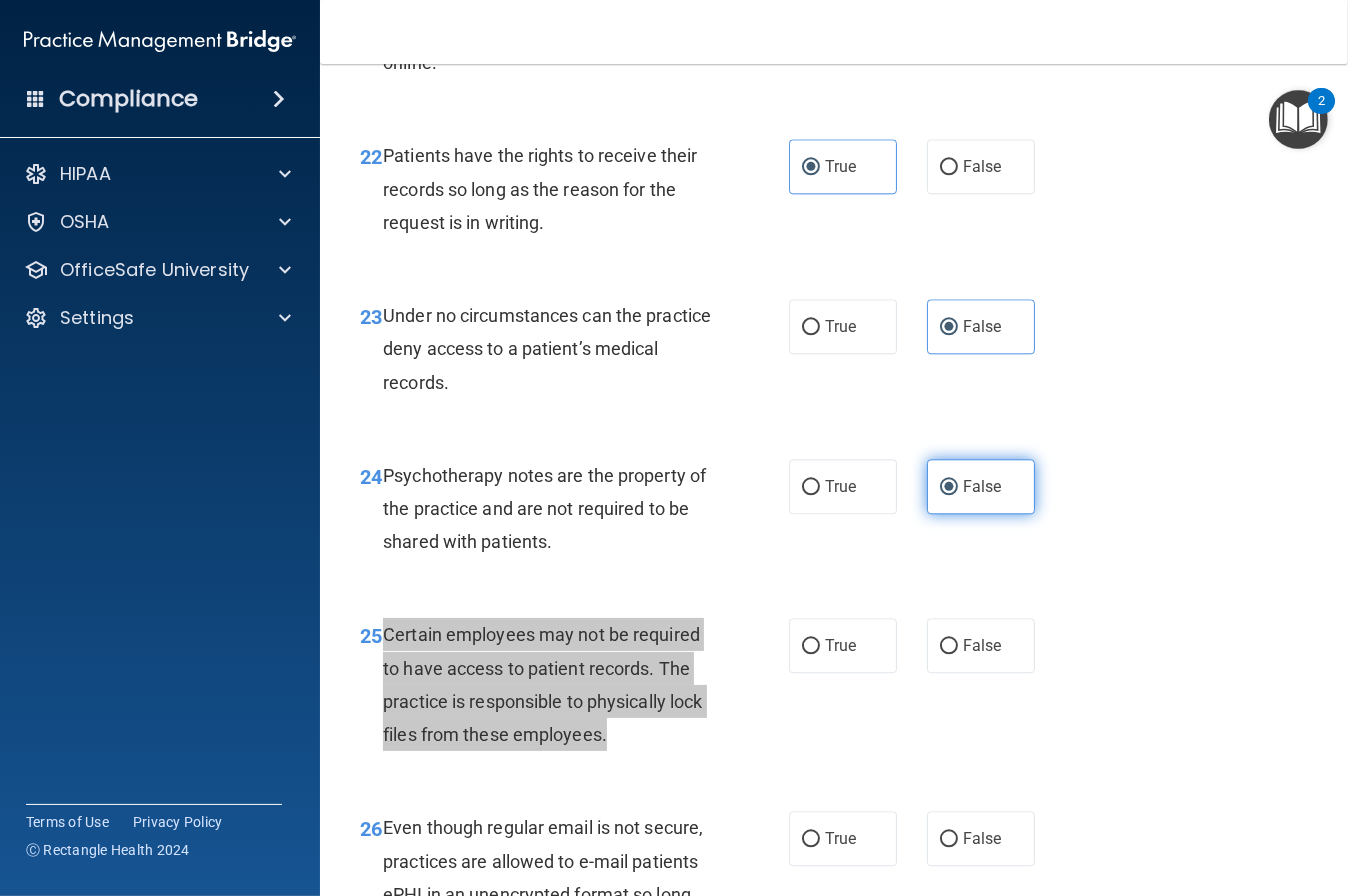 scroll, scrollTop: 4649, scrollLeft: 0, axis: vertical 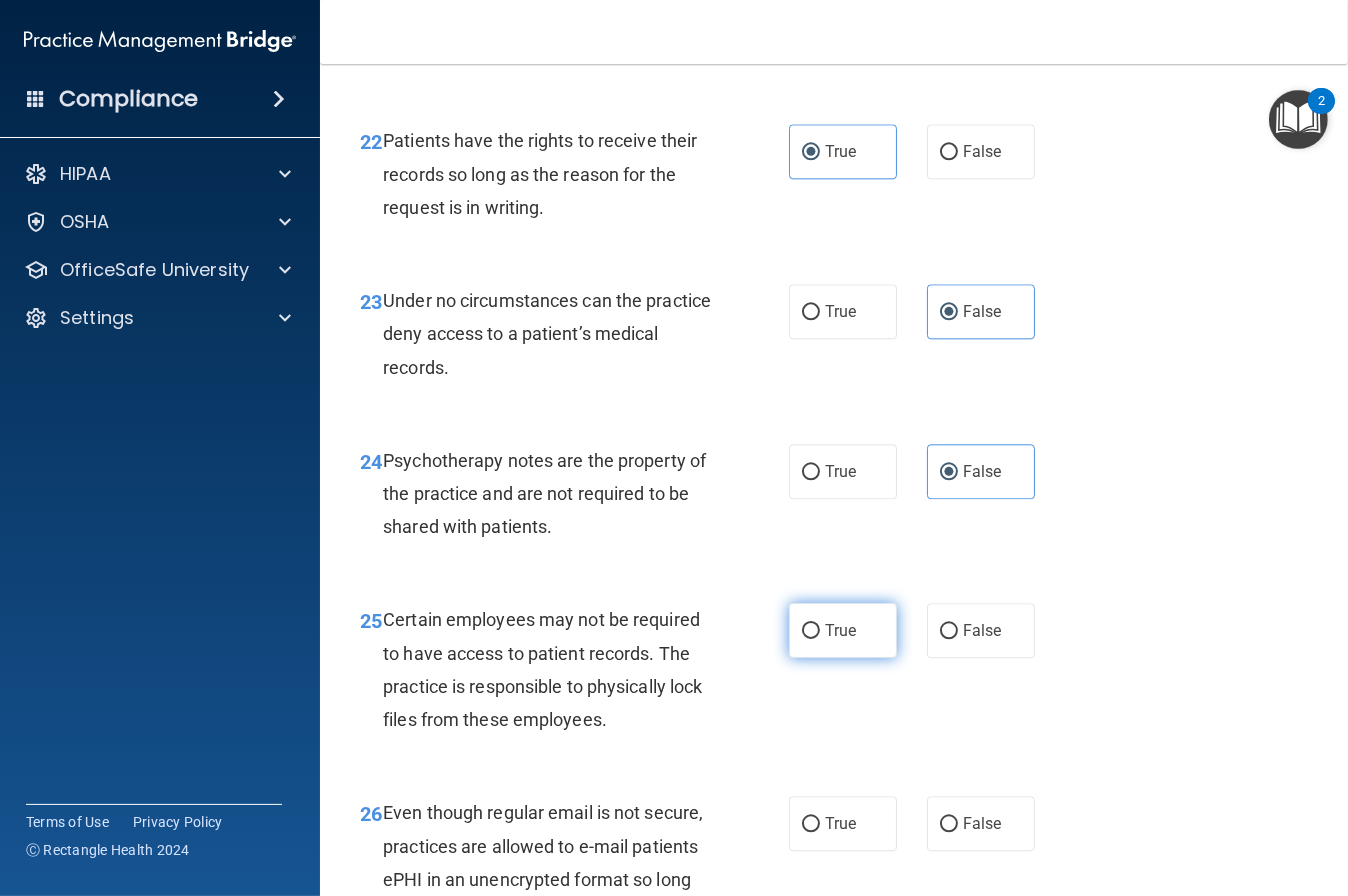 click on "True" at bounding box center (840, 630) 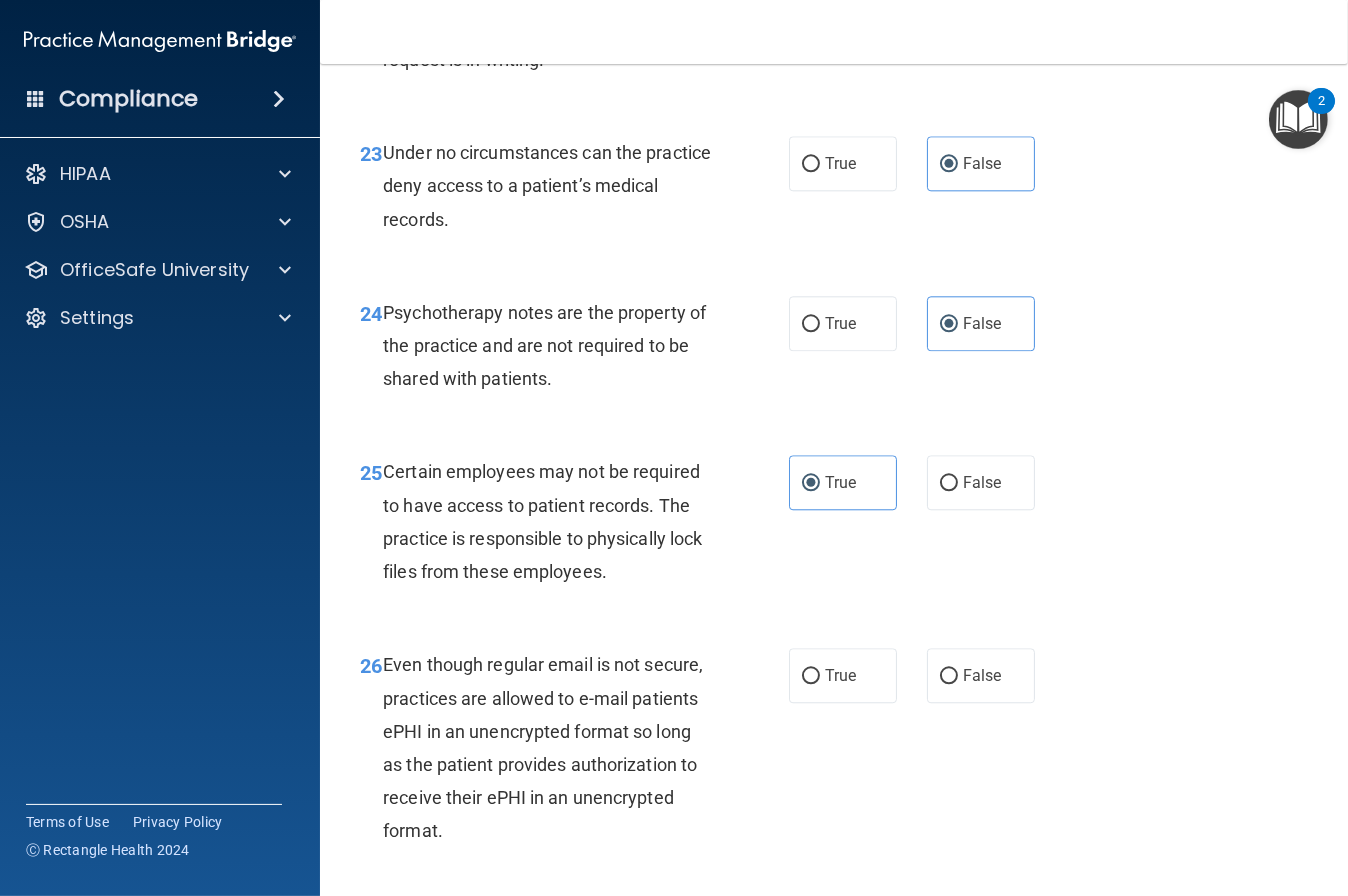 scroll, scrollTop: 4896, scrollLeft: 0, axis: vertical 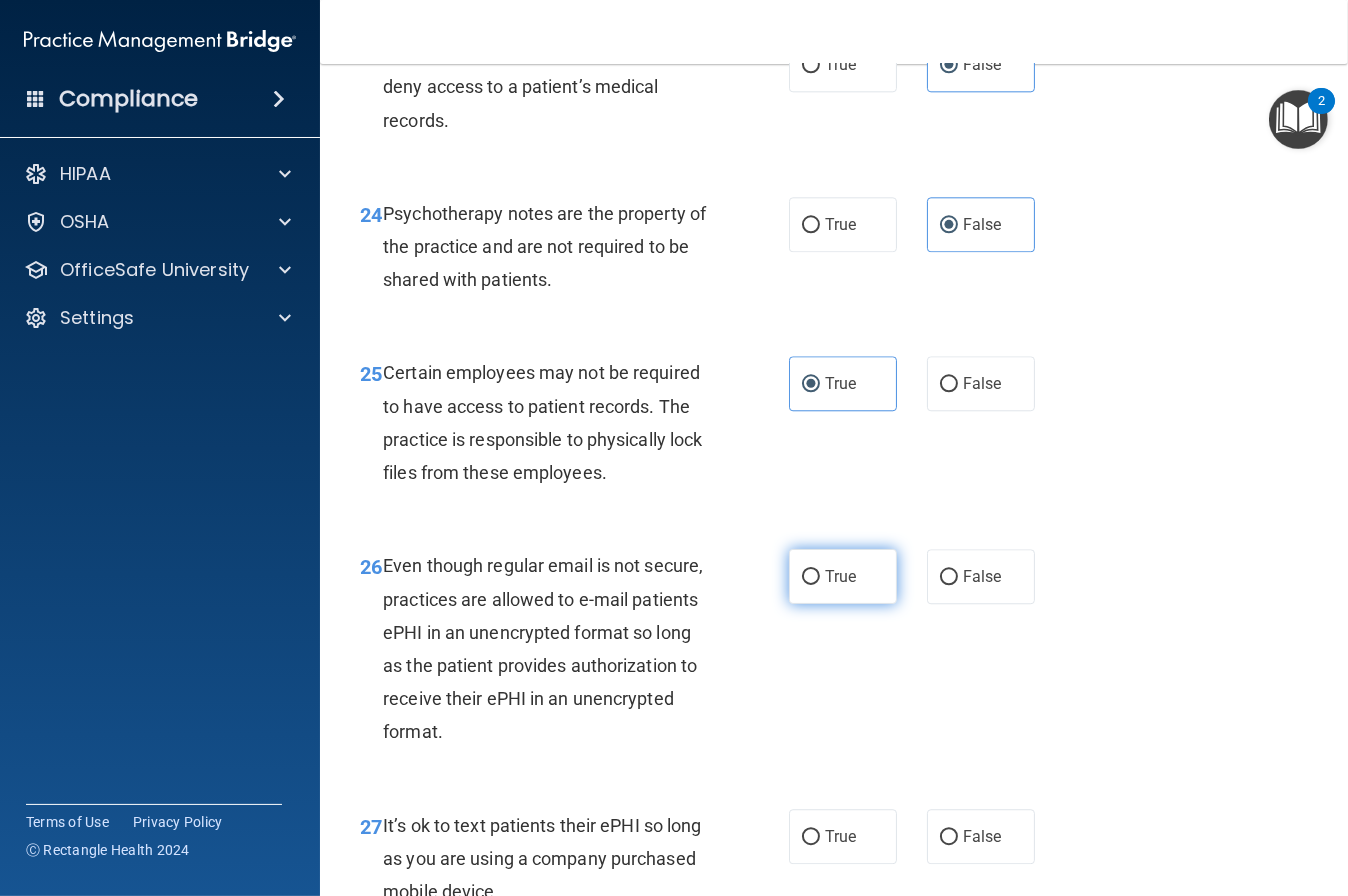 click on "True" at bounding box center [811, 577] 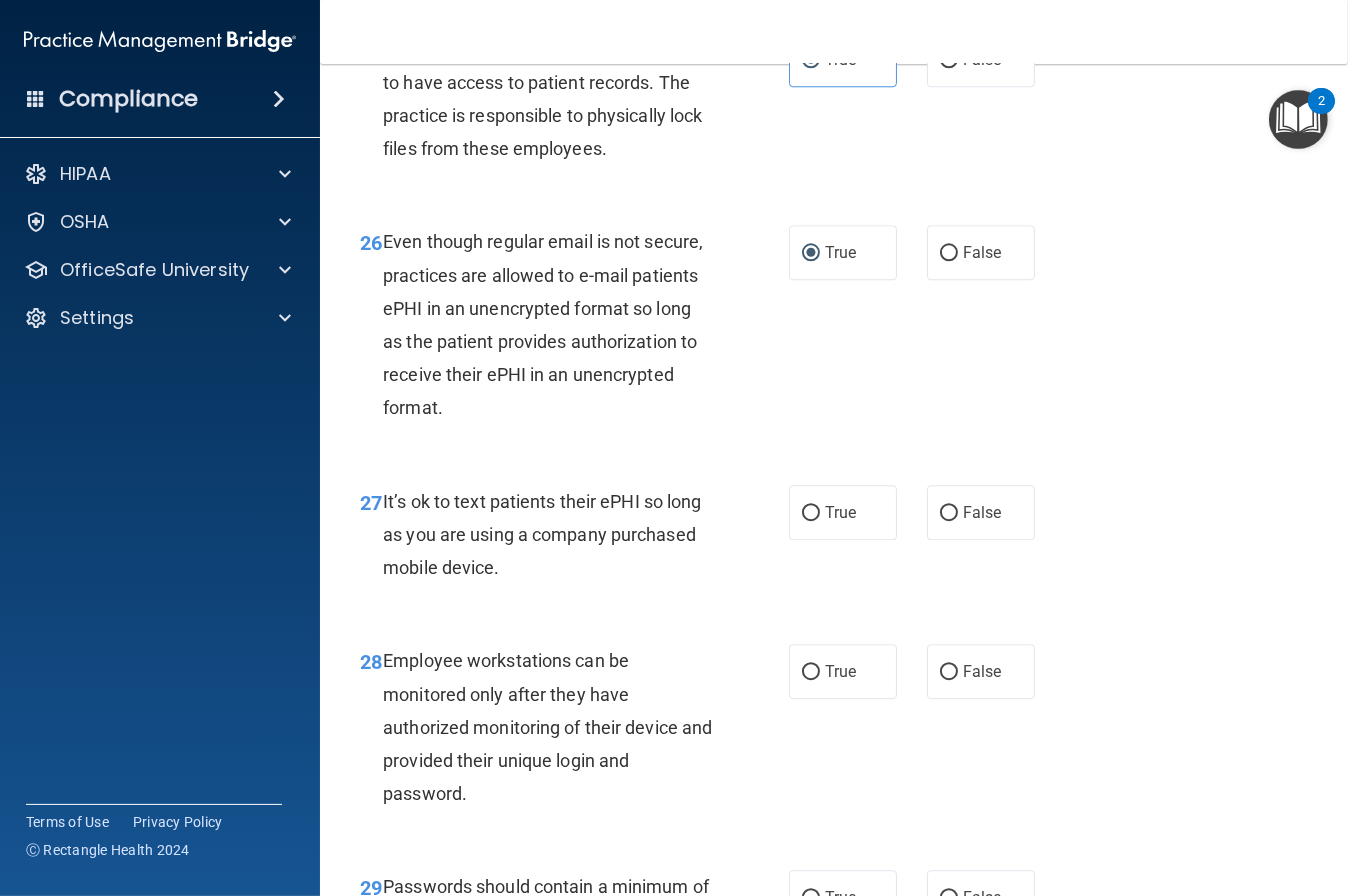 scroll, scrollTop: 5225, scrollLeft: 0, axis: vertical 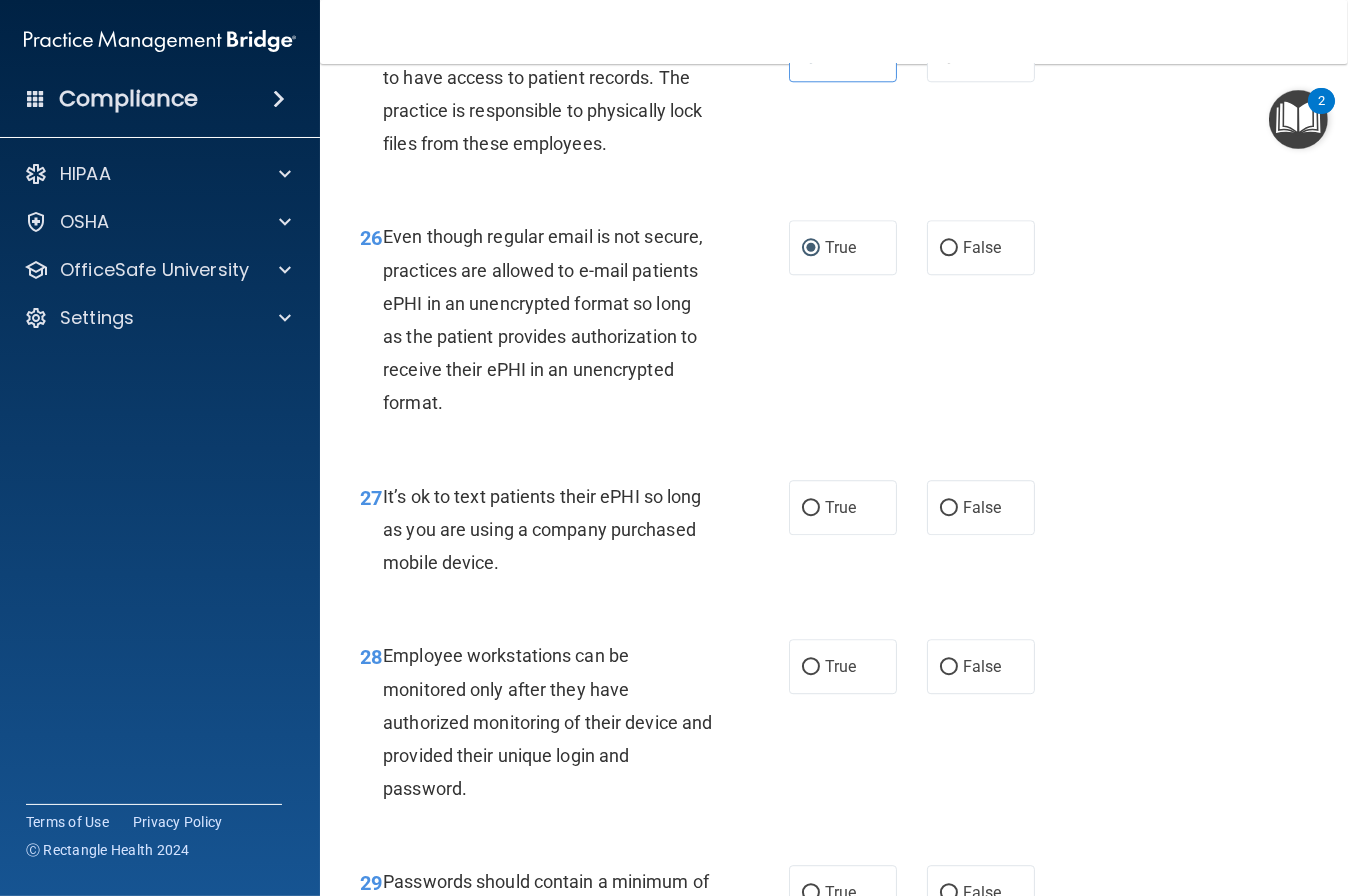 drag, startPoint x: 386, startPoint y: 497, endPoint x: 541, endPoint y: 543, distance: 161.6818 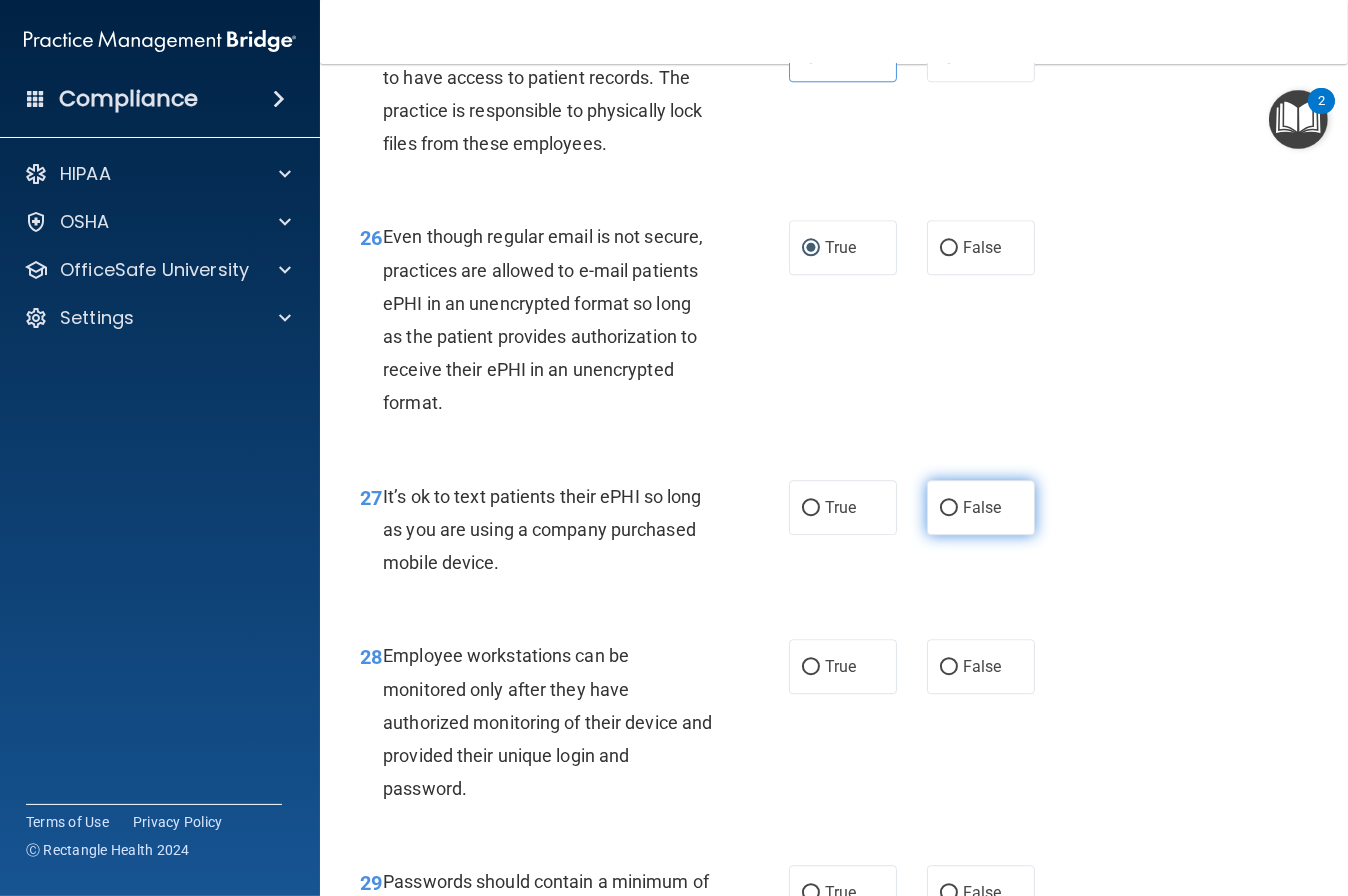 click on "False" at bounding box center [981, 507] 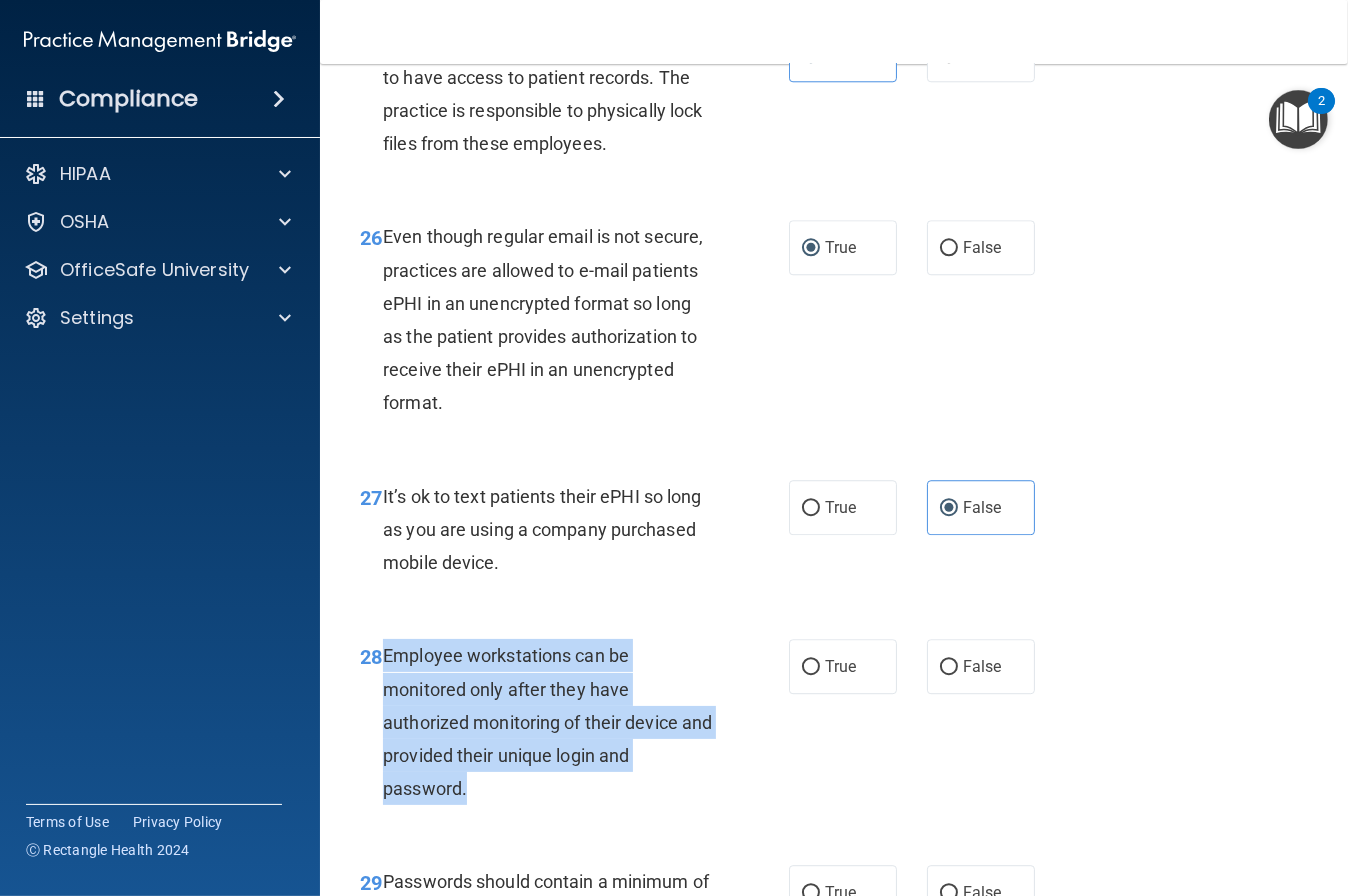 drag, startPoint x: 385, startPoint y: 656, endPoint x: 515, endPoint y: 745, distance: 157.54681 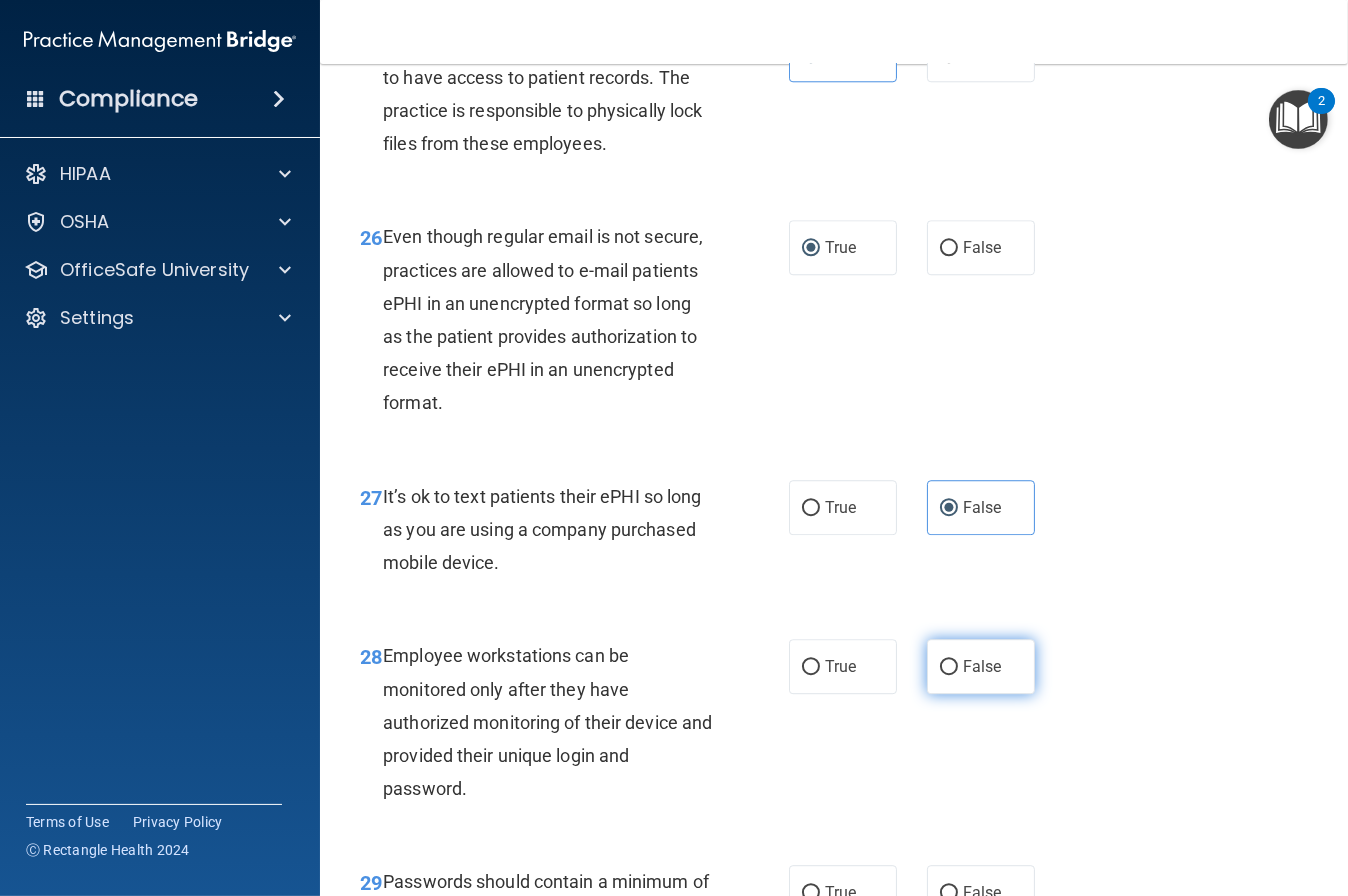 click on "False" at bounding box center (949, 667) 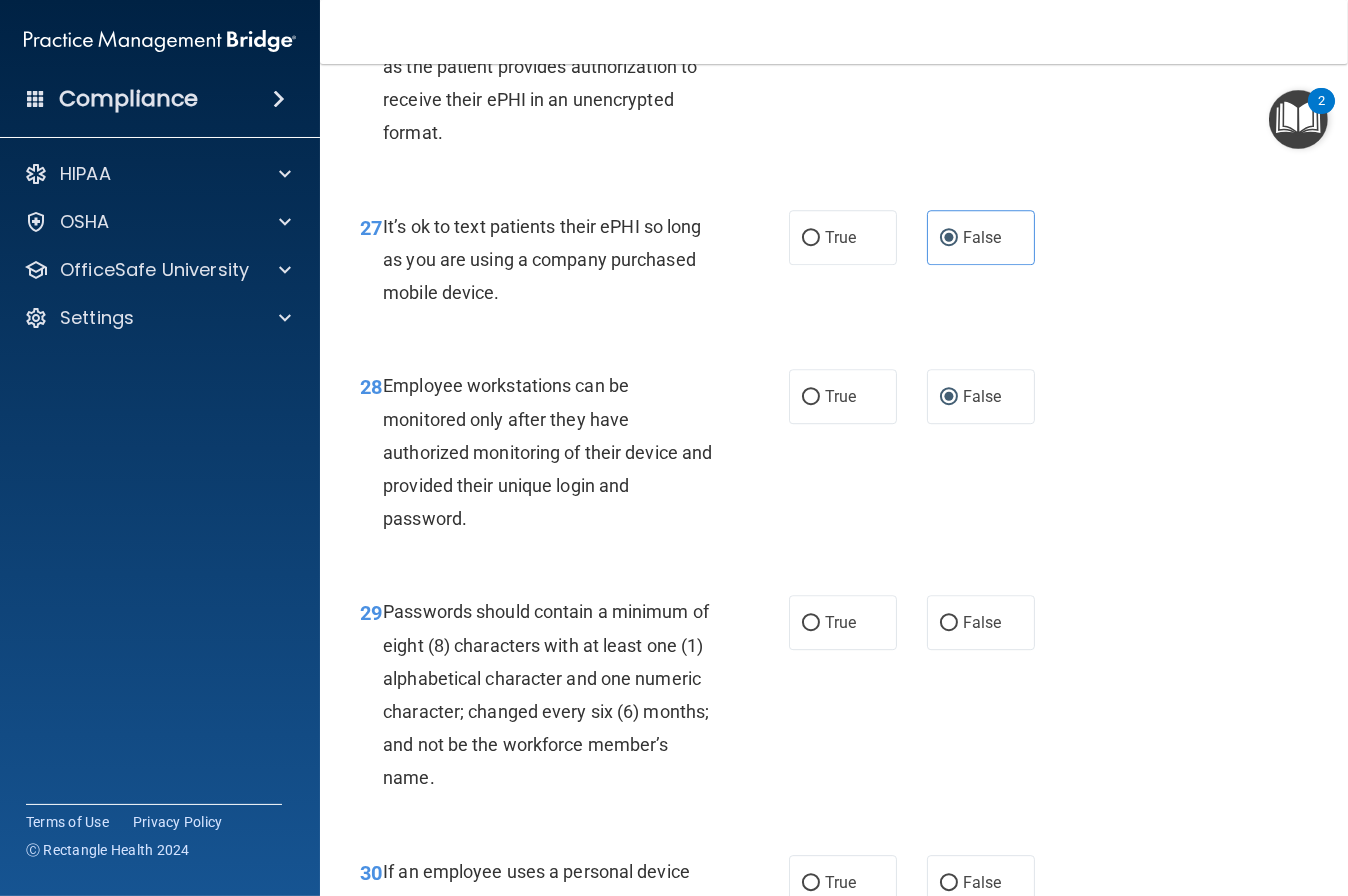scroll, scrollTop: 5496, scrollLeft: 0, axis: vertical 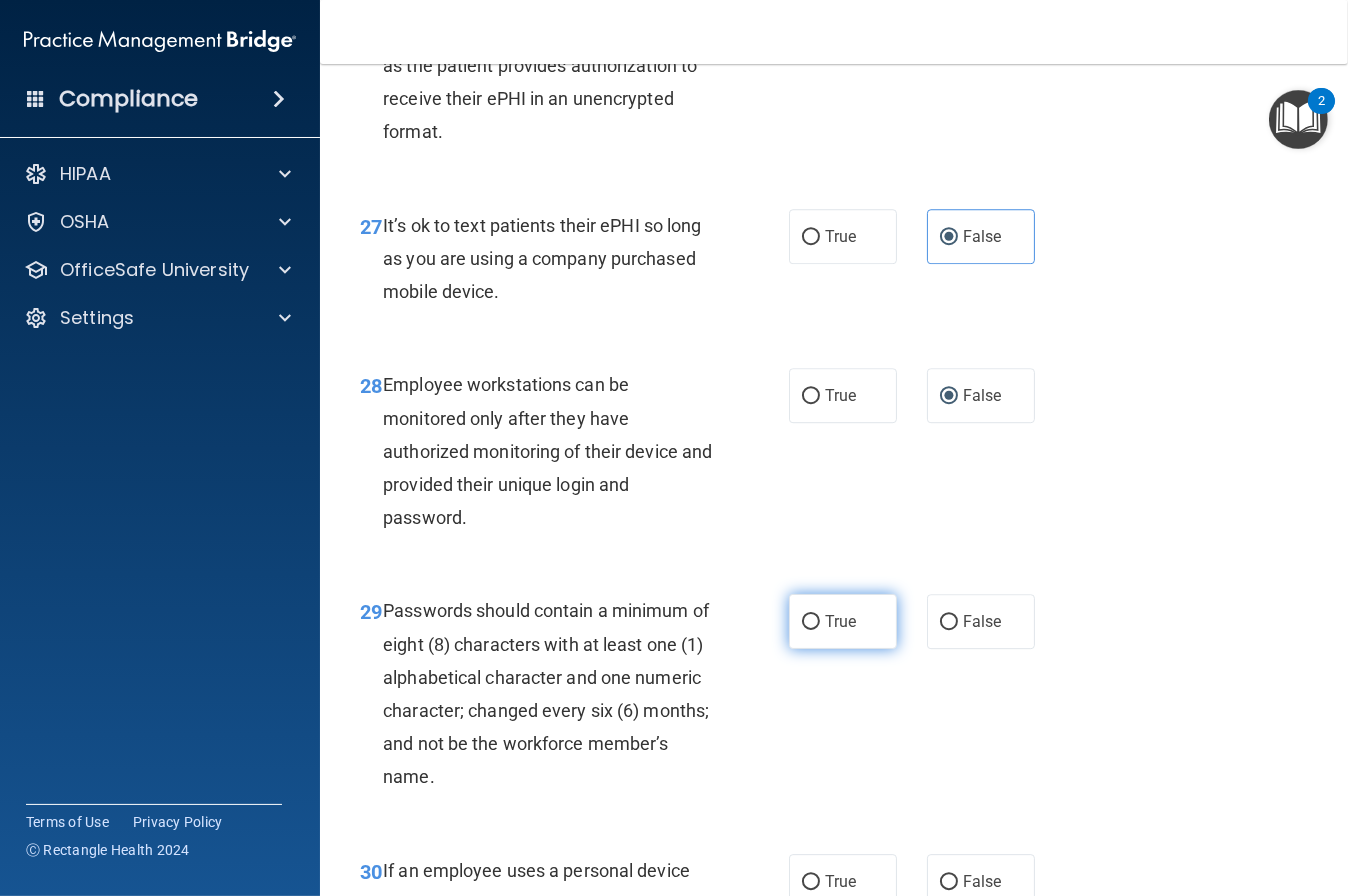 click on "True" at bounding box center [843, 621] 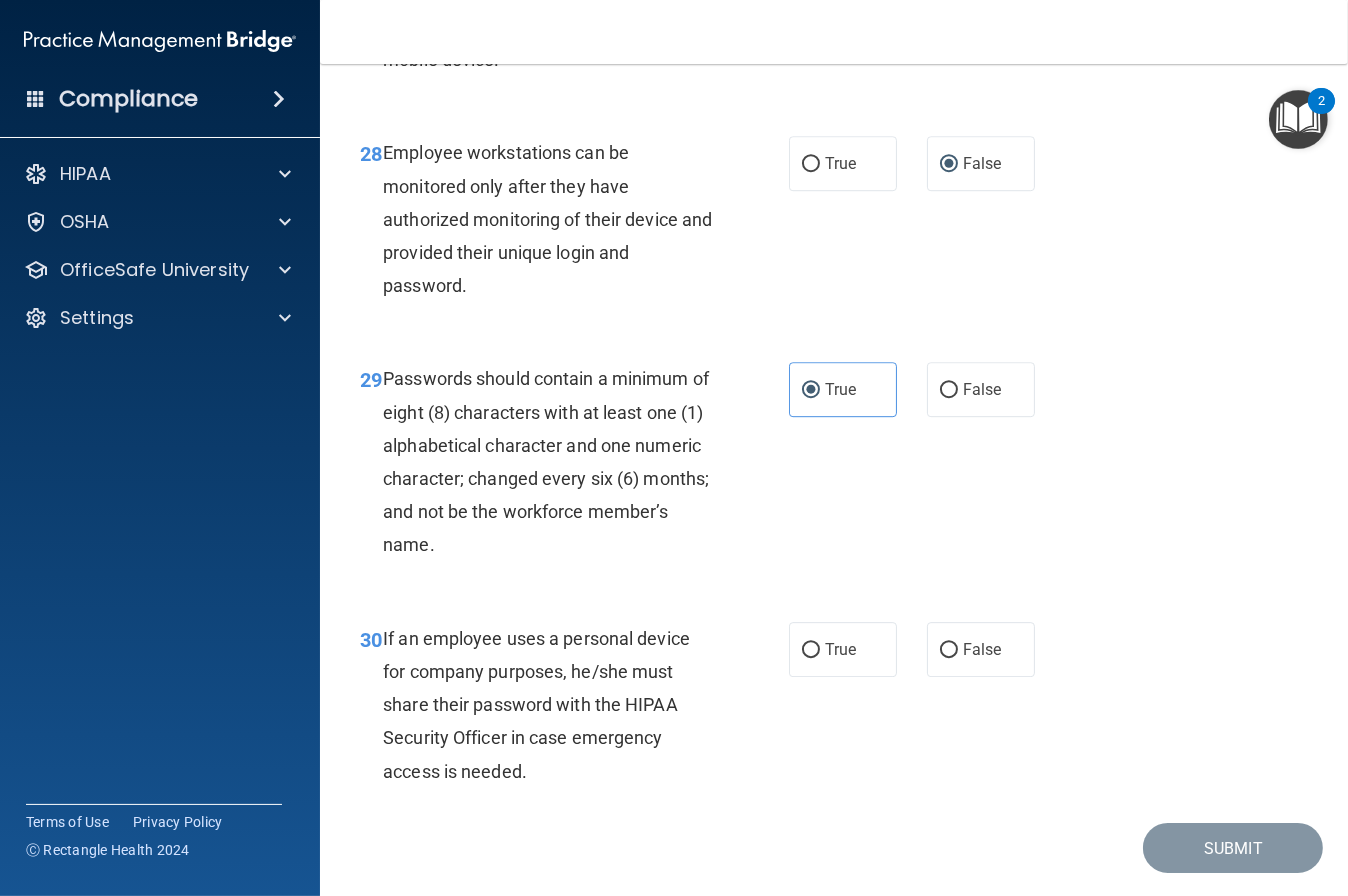 scroll, scrollTop: 5784, scrollLeft: 0, axis: vertical 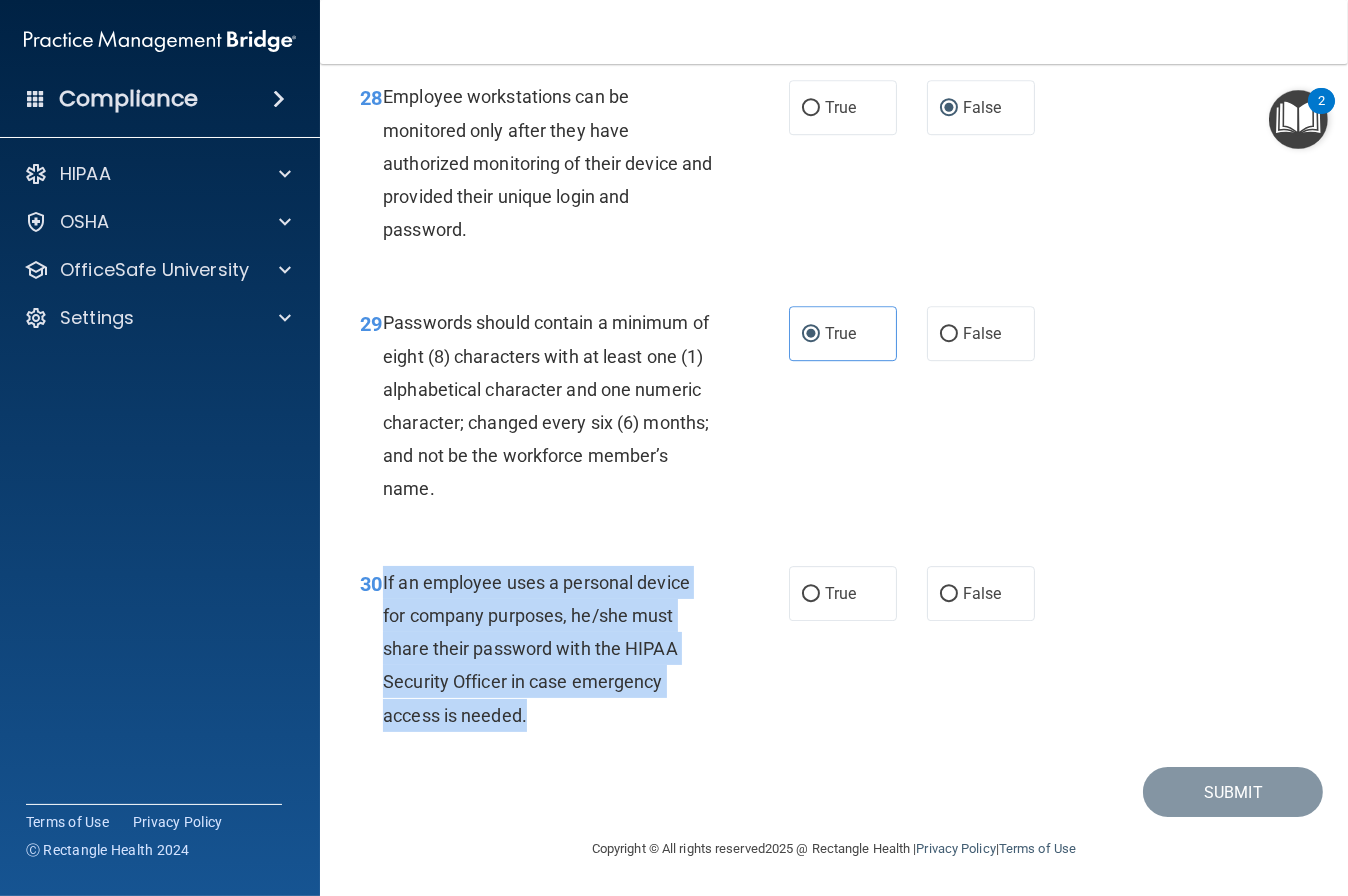 drag, startPoint x: 384, startPoint y: 583, endPoint x: 599, endPoint y: 696, distance: 242.88681 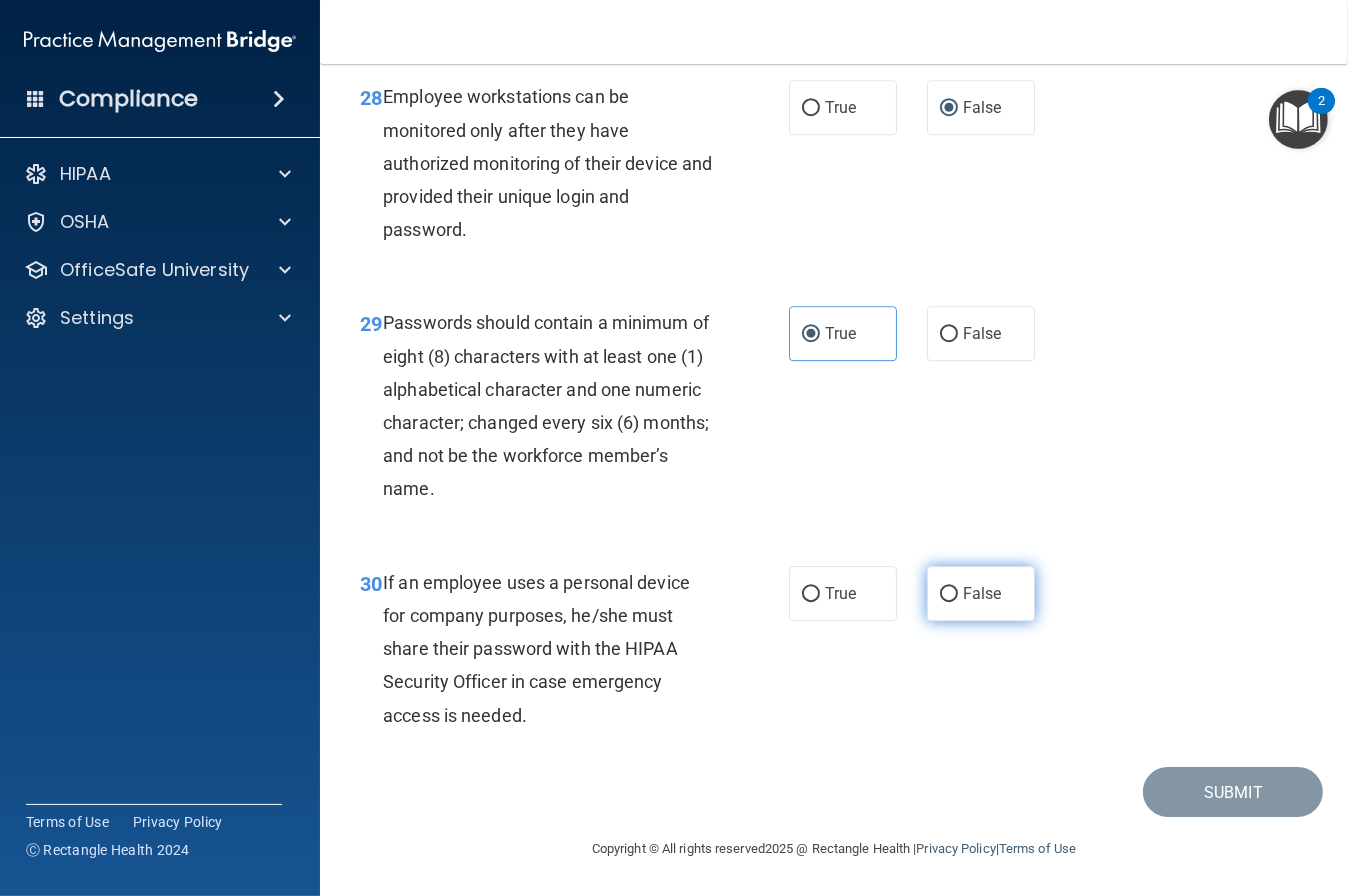 click on "False" at bounding box center (982, 593) 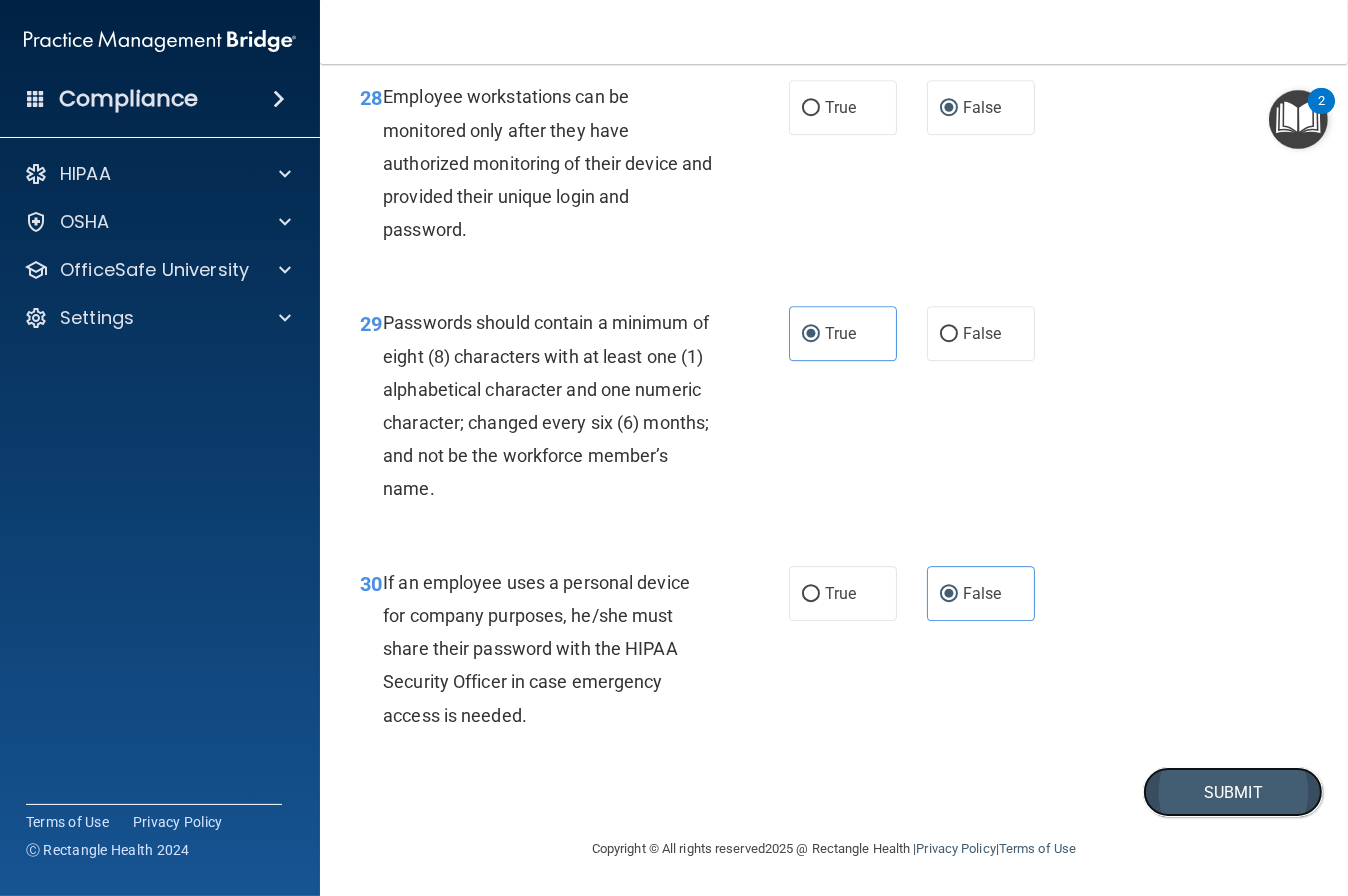 click on "Submit" at bounding box center (1233, 792) 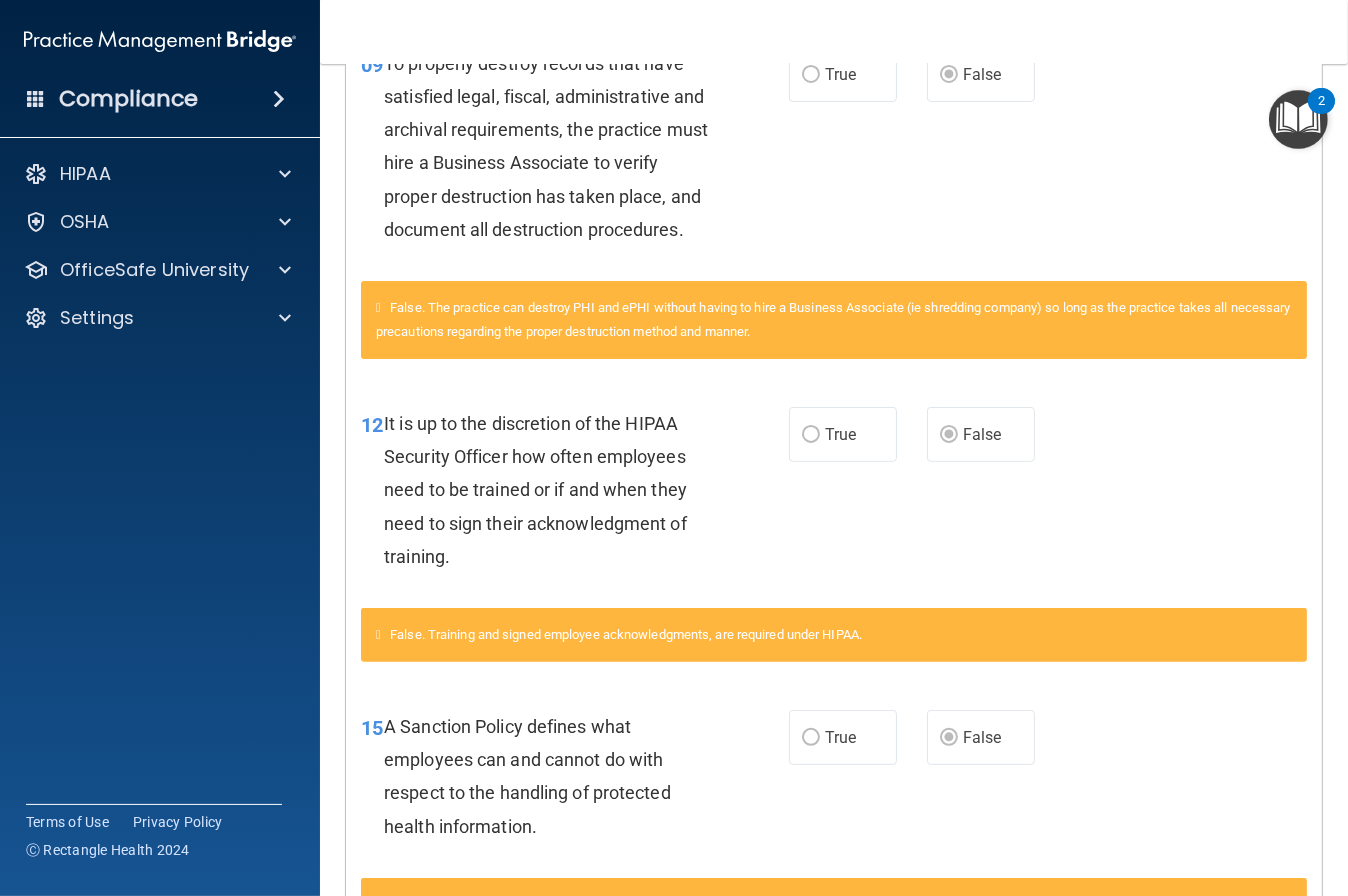 scroll, scrollTop: 0, scrollLeft: 0, axis: both 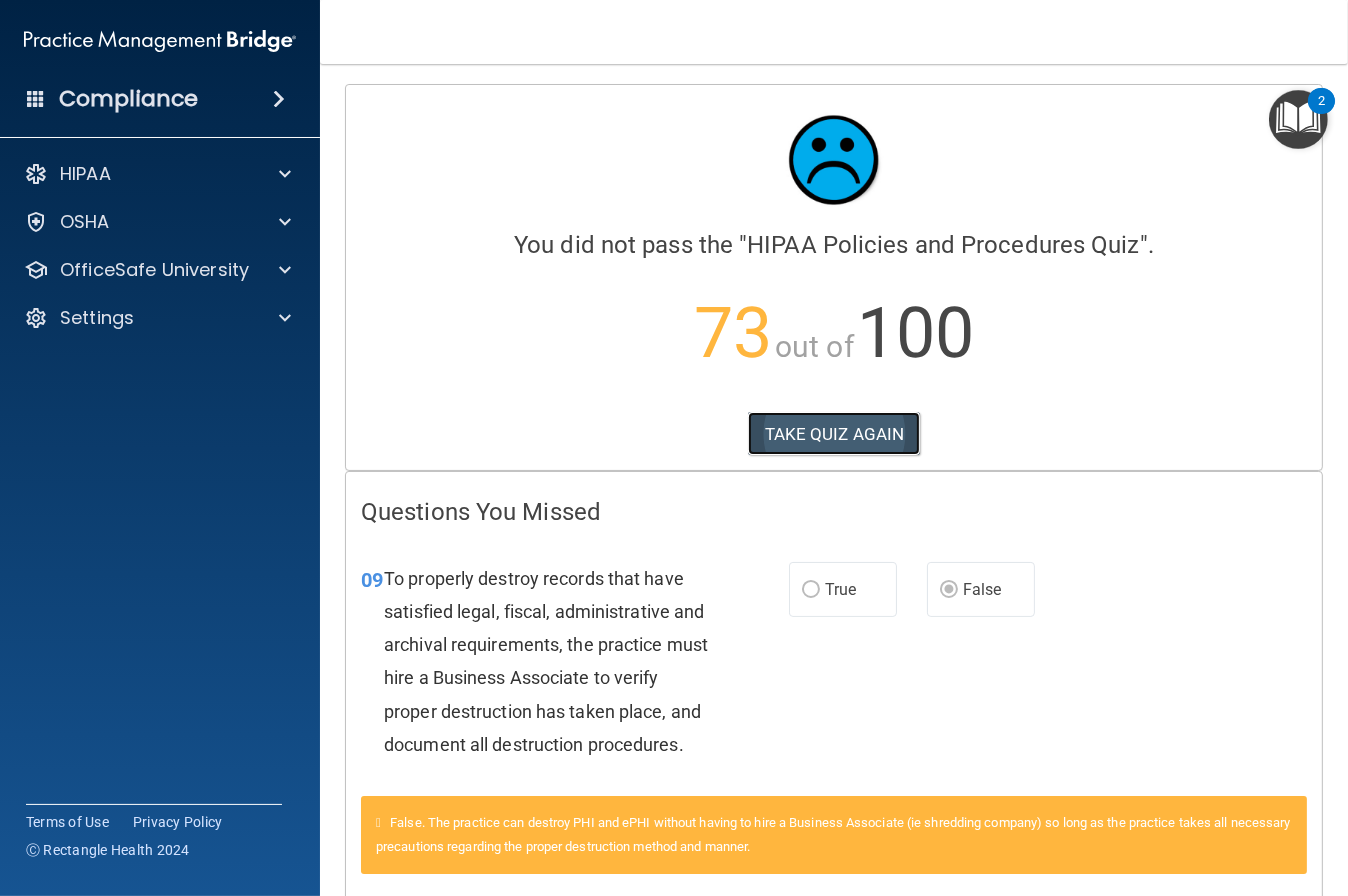 click on "TAKE QUIZ AGAIN" at bounding box center (834, 434) 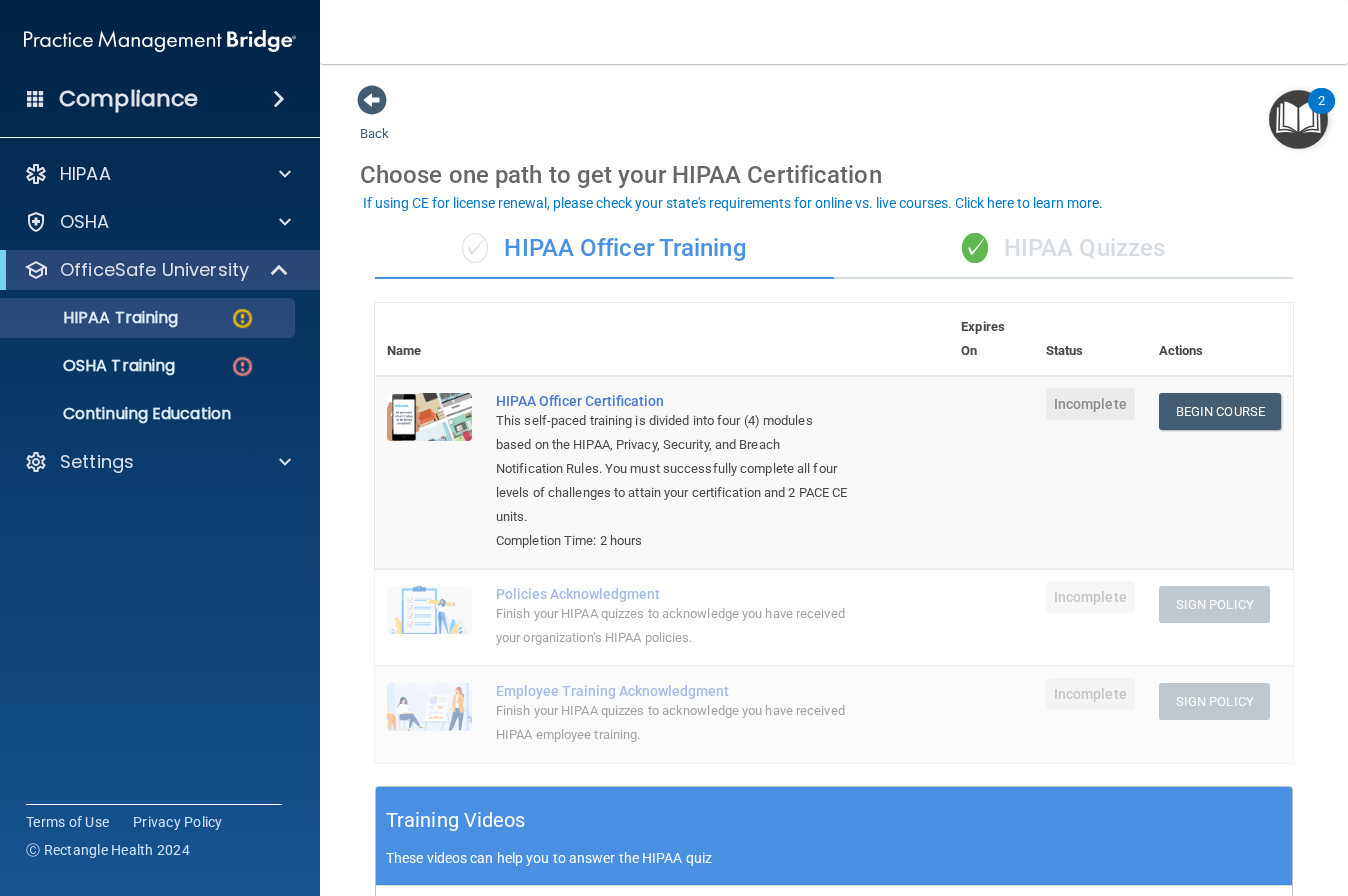 scroll, scrollTop: 0, scrollLeft: 0, axis: both 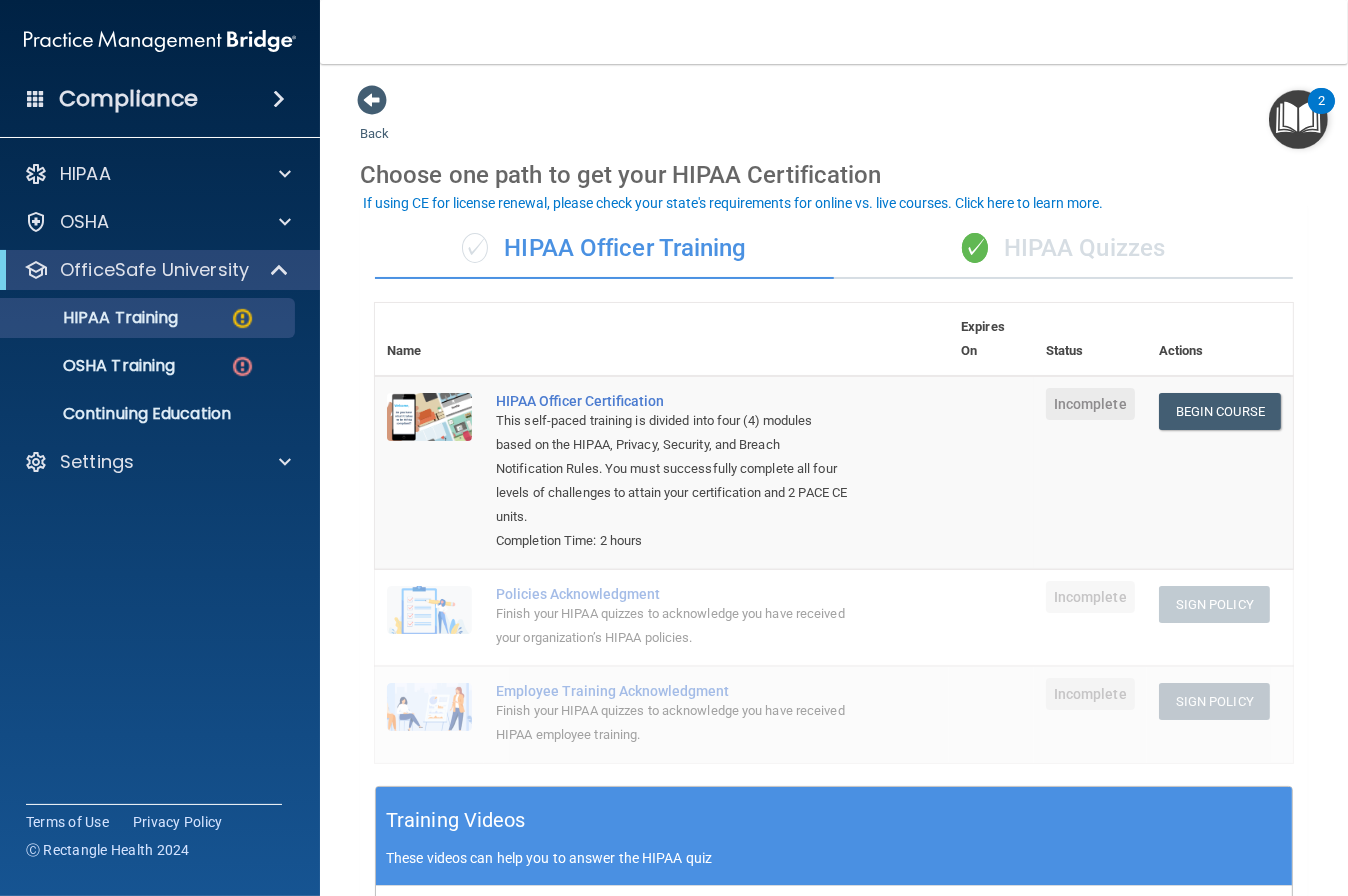 click on "✓   HIPAA Quizzes" at bounding box center (1063, 249) 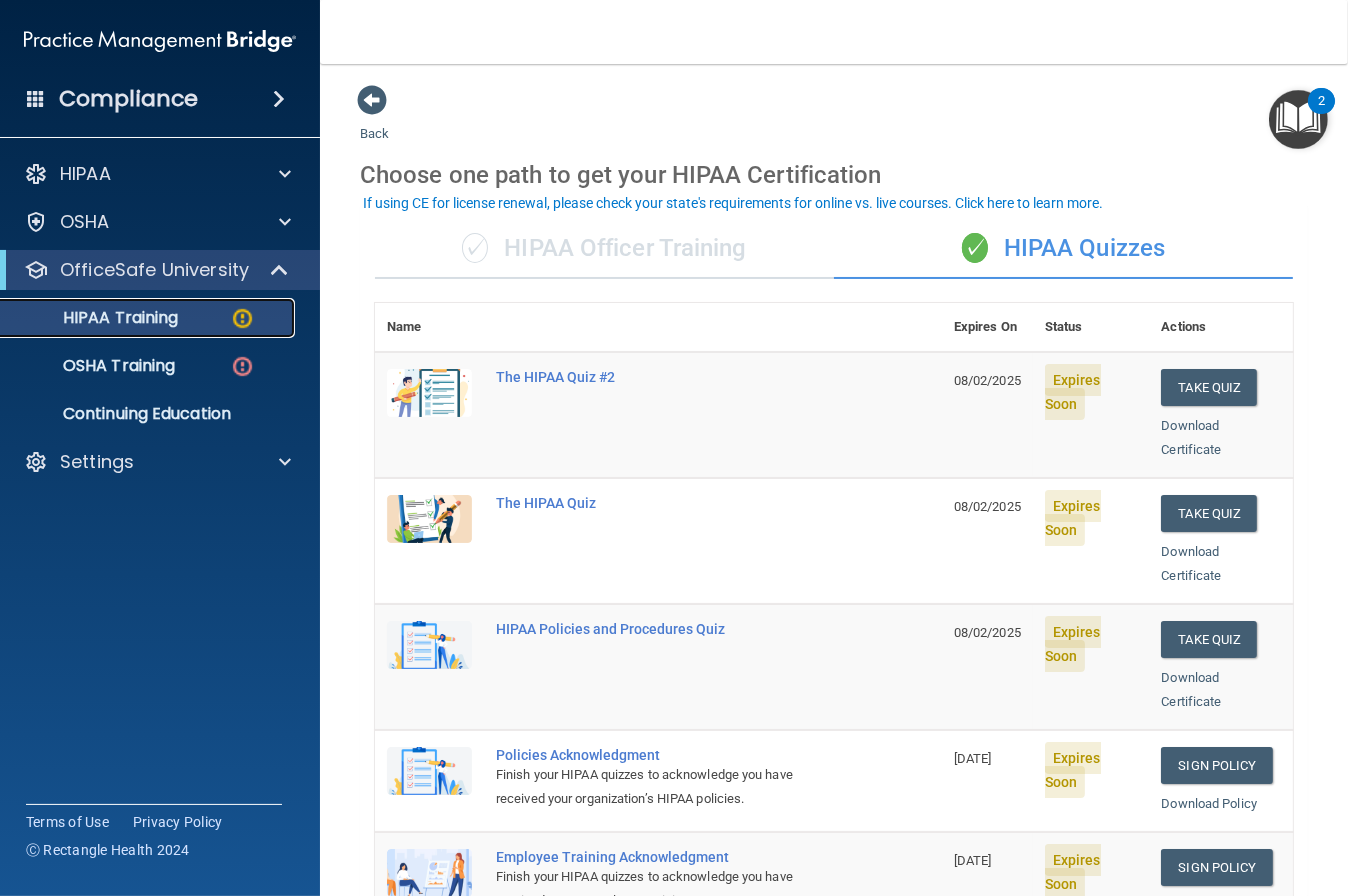 click on "HIPAA Training" at bounding box center (95, 318) 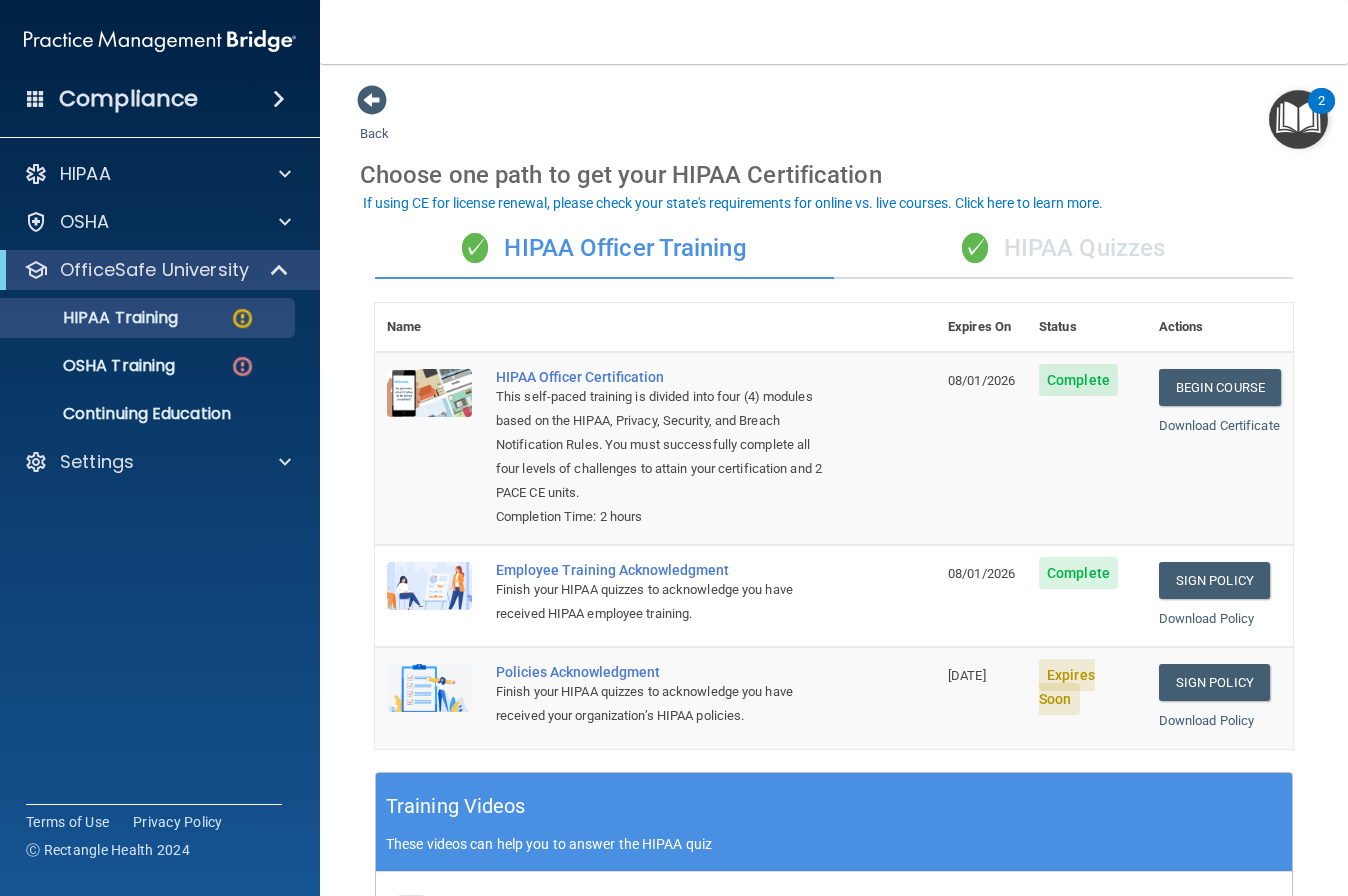 scroll, scrollTop: 0, scrollLeft: 0, axis: both 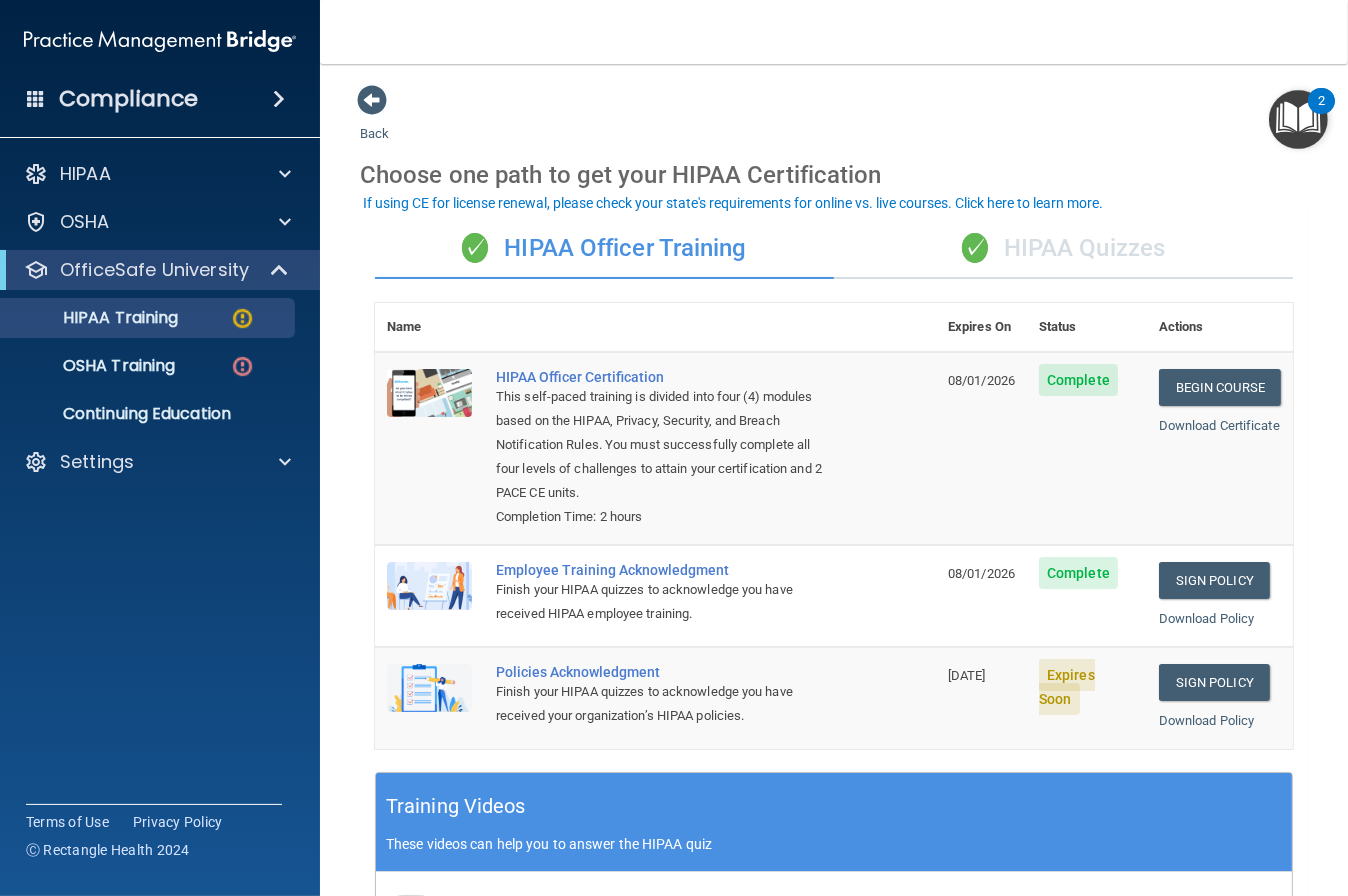 click on "✓   HIPAA Quizzes" at bounding box center (1063, 249) 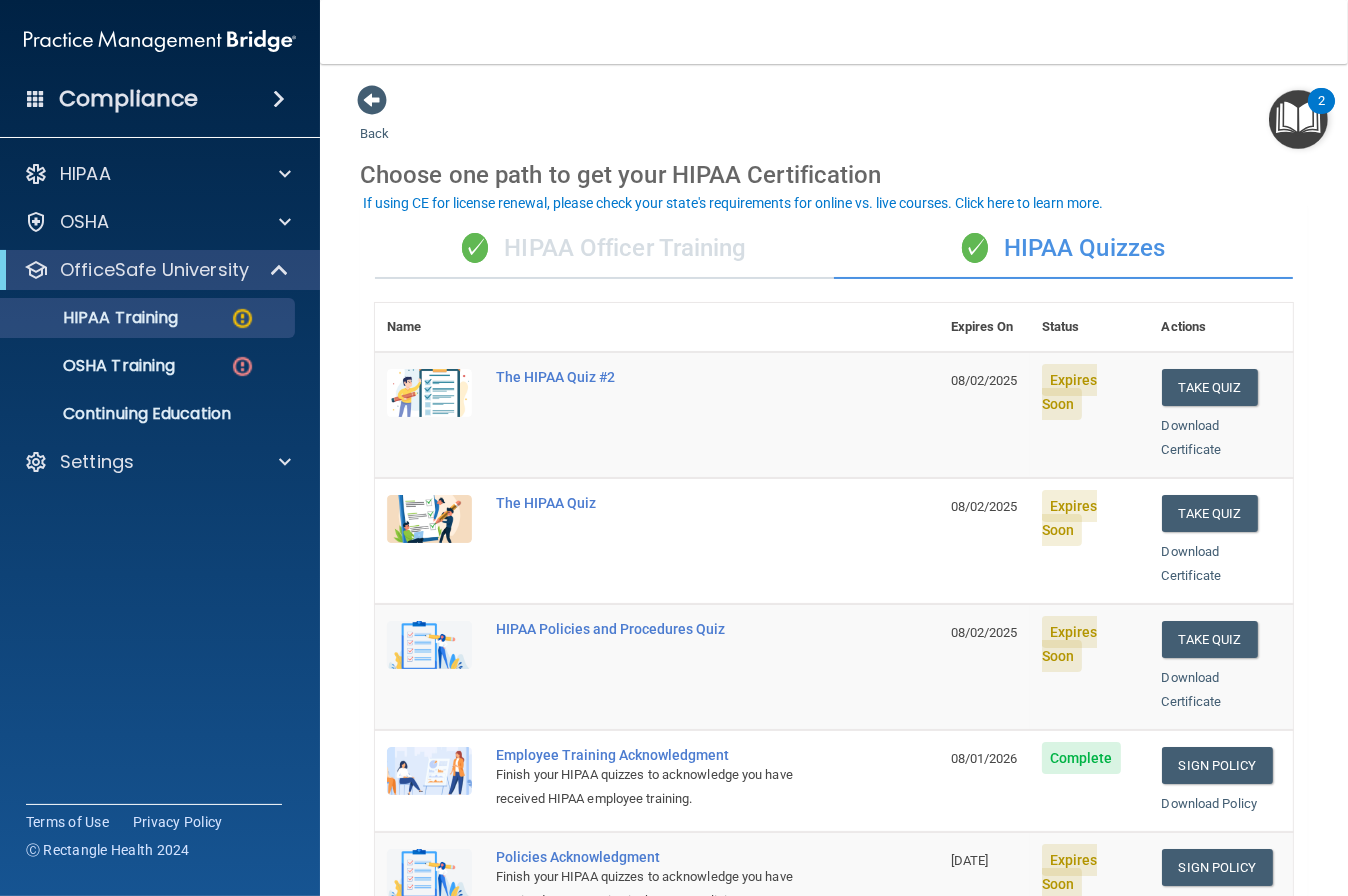 click at bounding box center (160, 41) 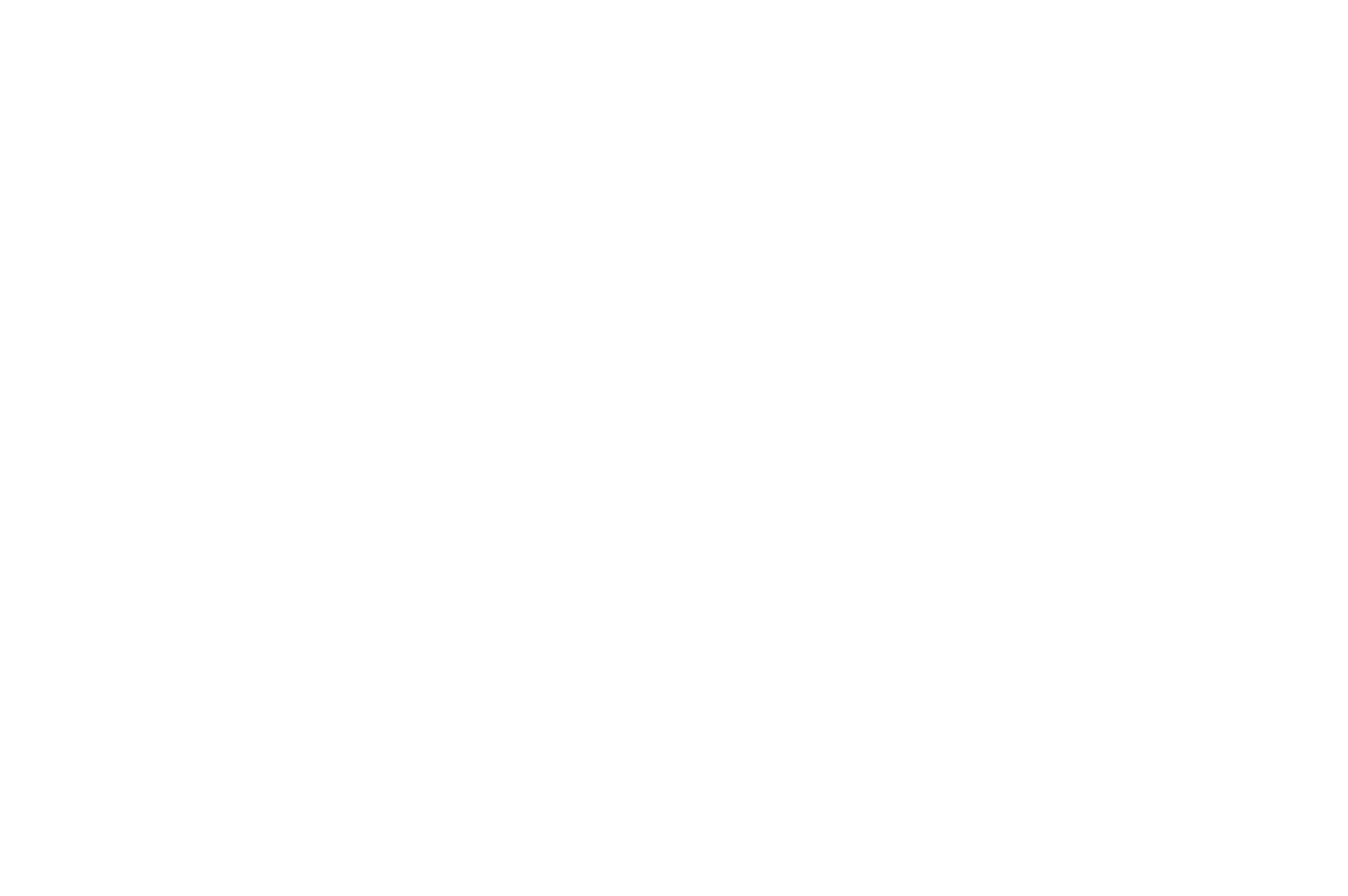 scroll, scrollTop: 0, scrollLeft: 0, axis: both 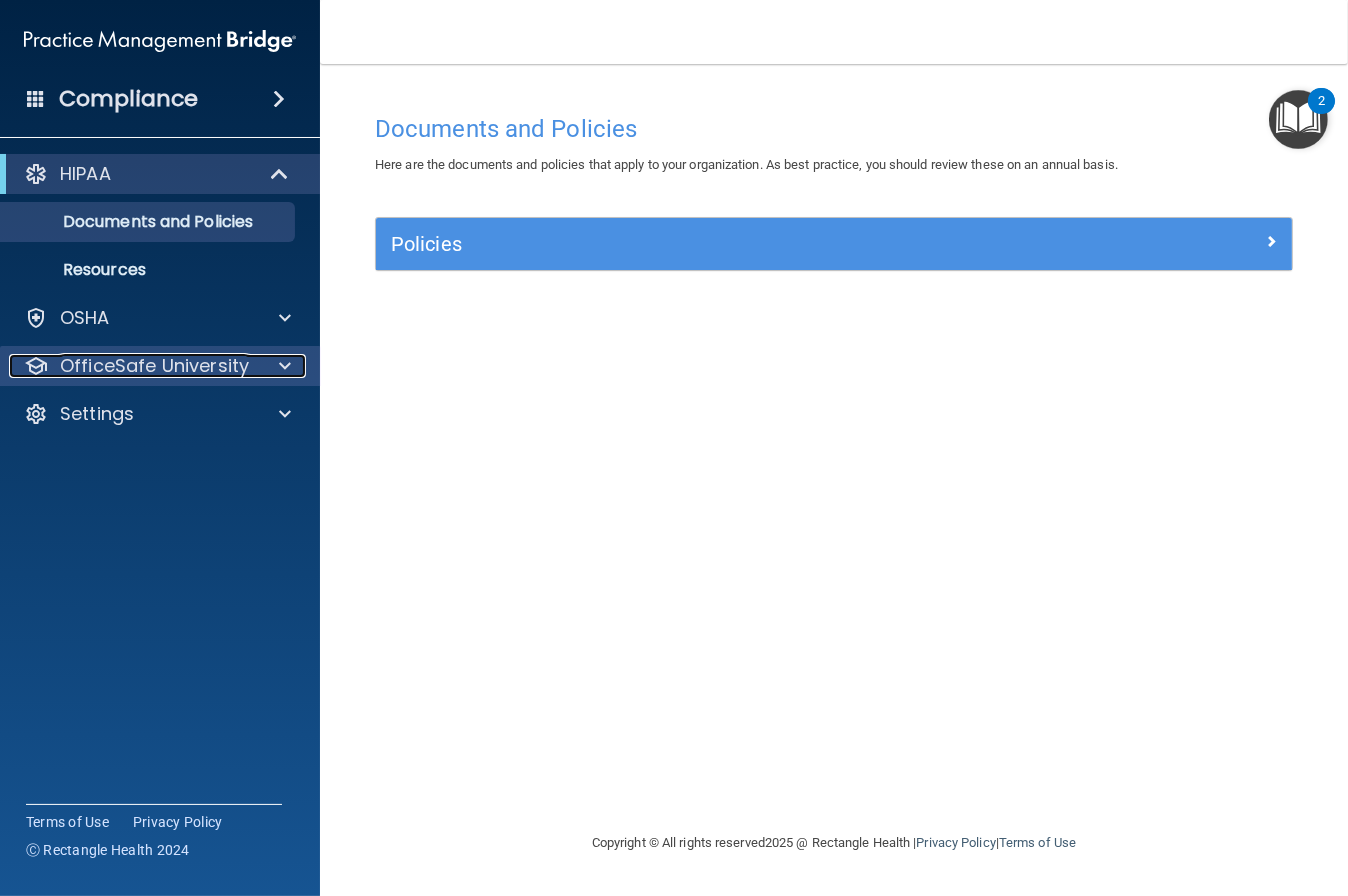 click on "OfficeSafe University" at bounding box center (154, 366) 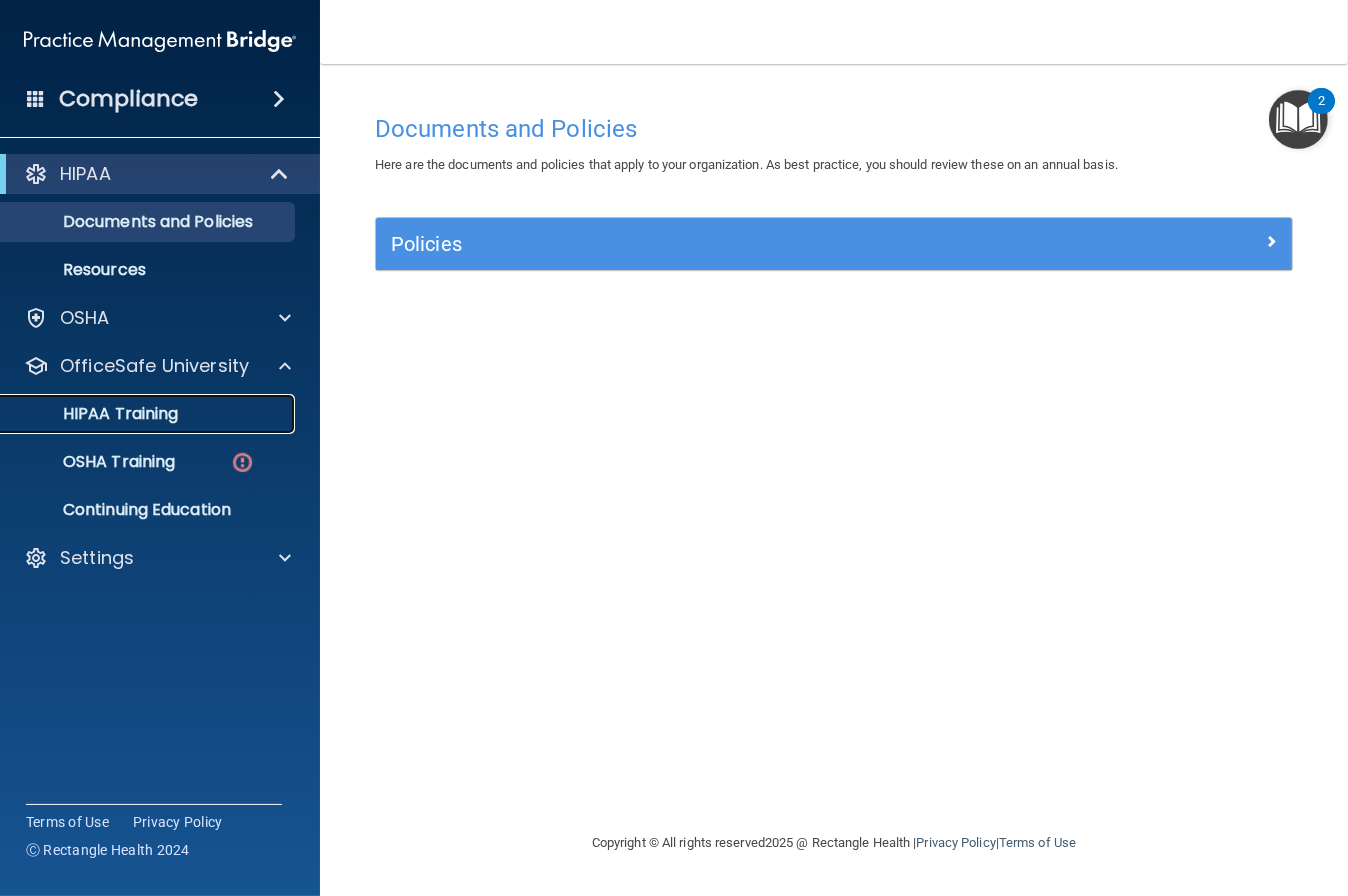 click on "HIPAA Training" at bounding box center (149, 414) 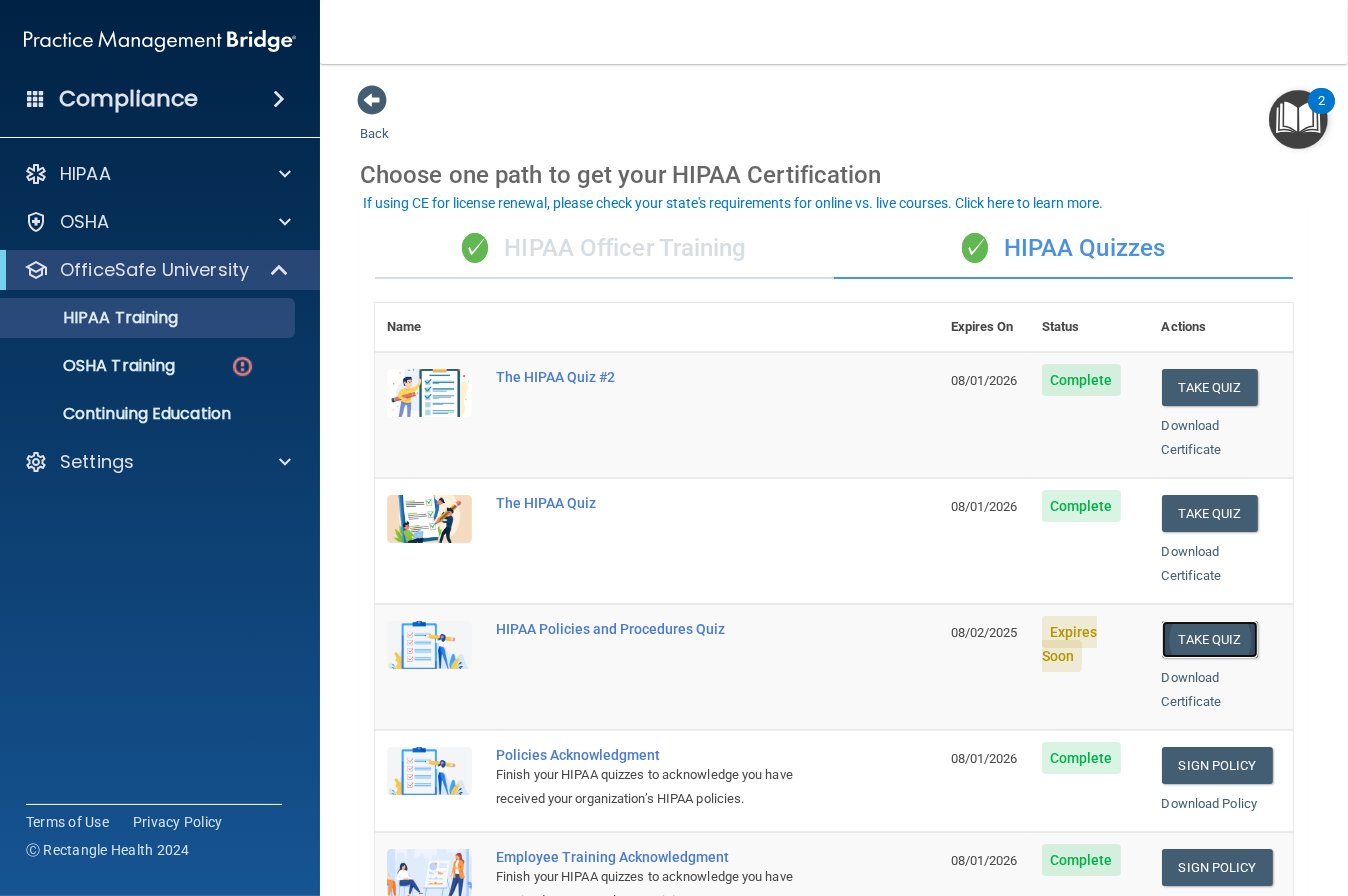 click on "Take Quiz" at bounding box center [1210, 639] 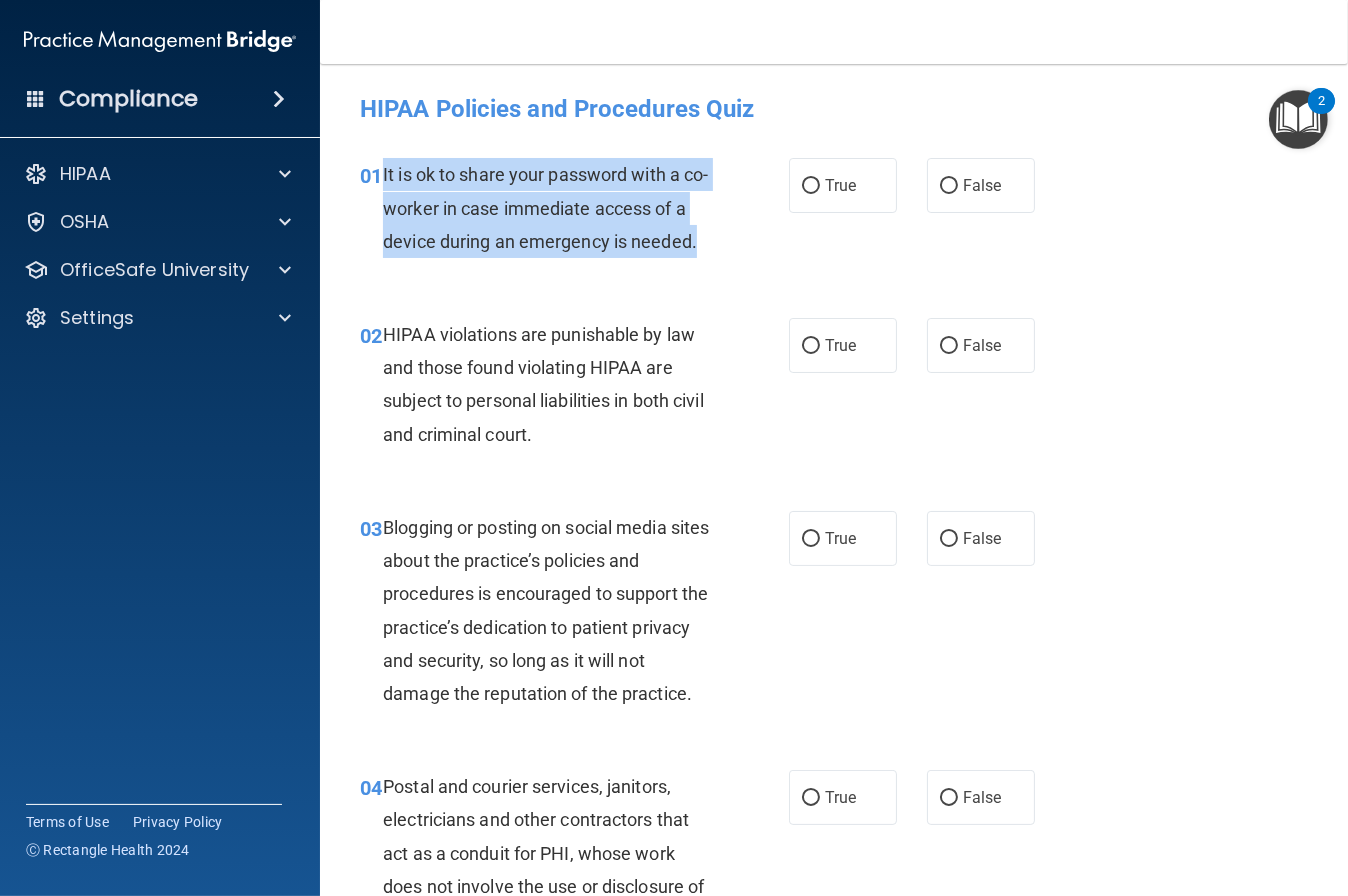 drag, startPoint x: 383, startPoint y: 175, endPoint x: 665, endPoint y: 234, distance: 288.1059 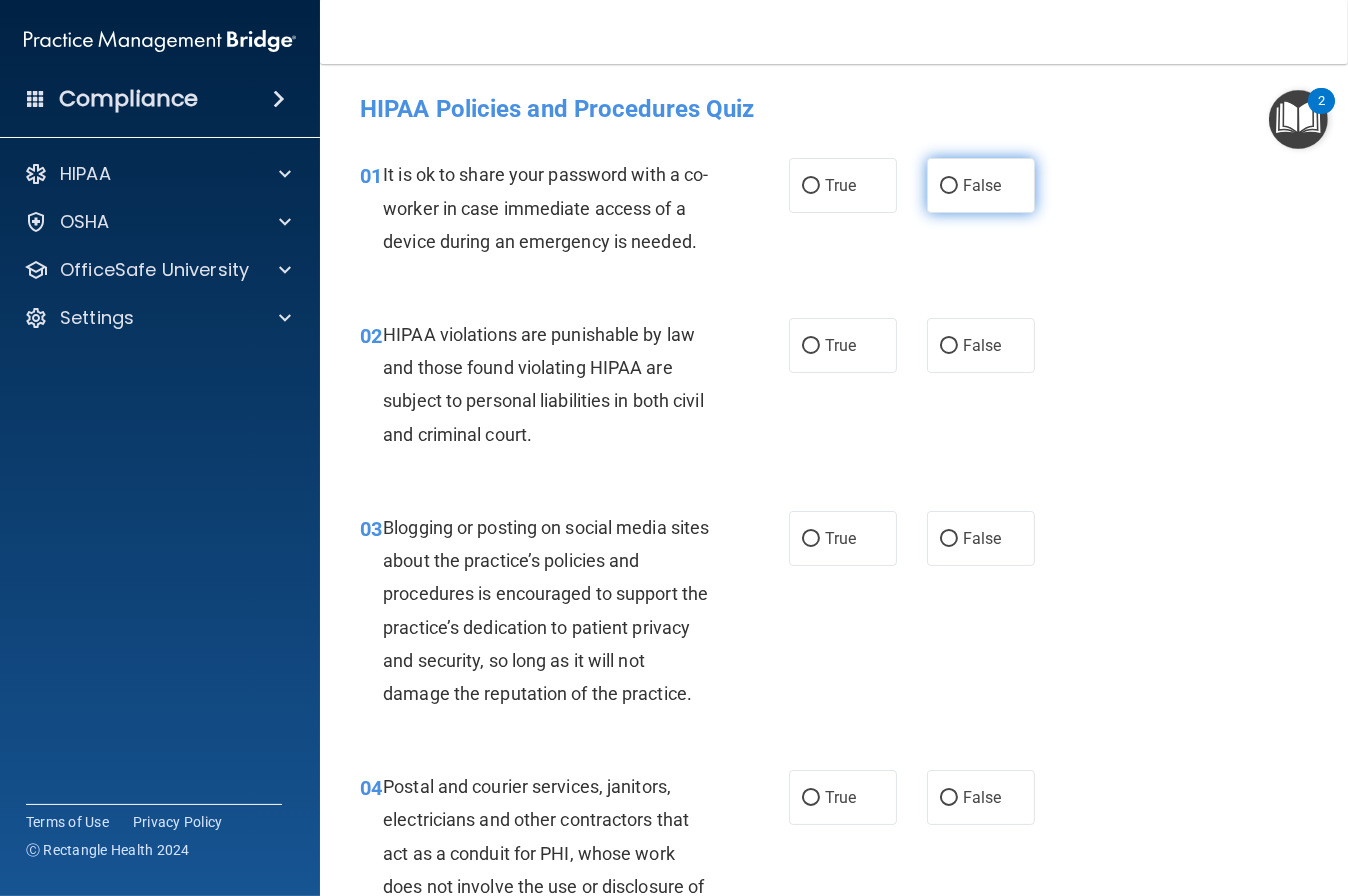 click on "False" at bounding box center (982, 185) 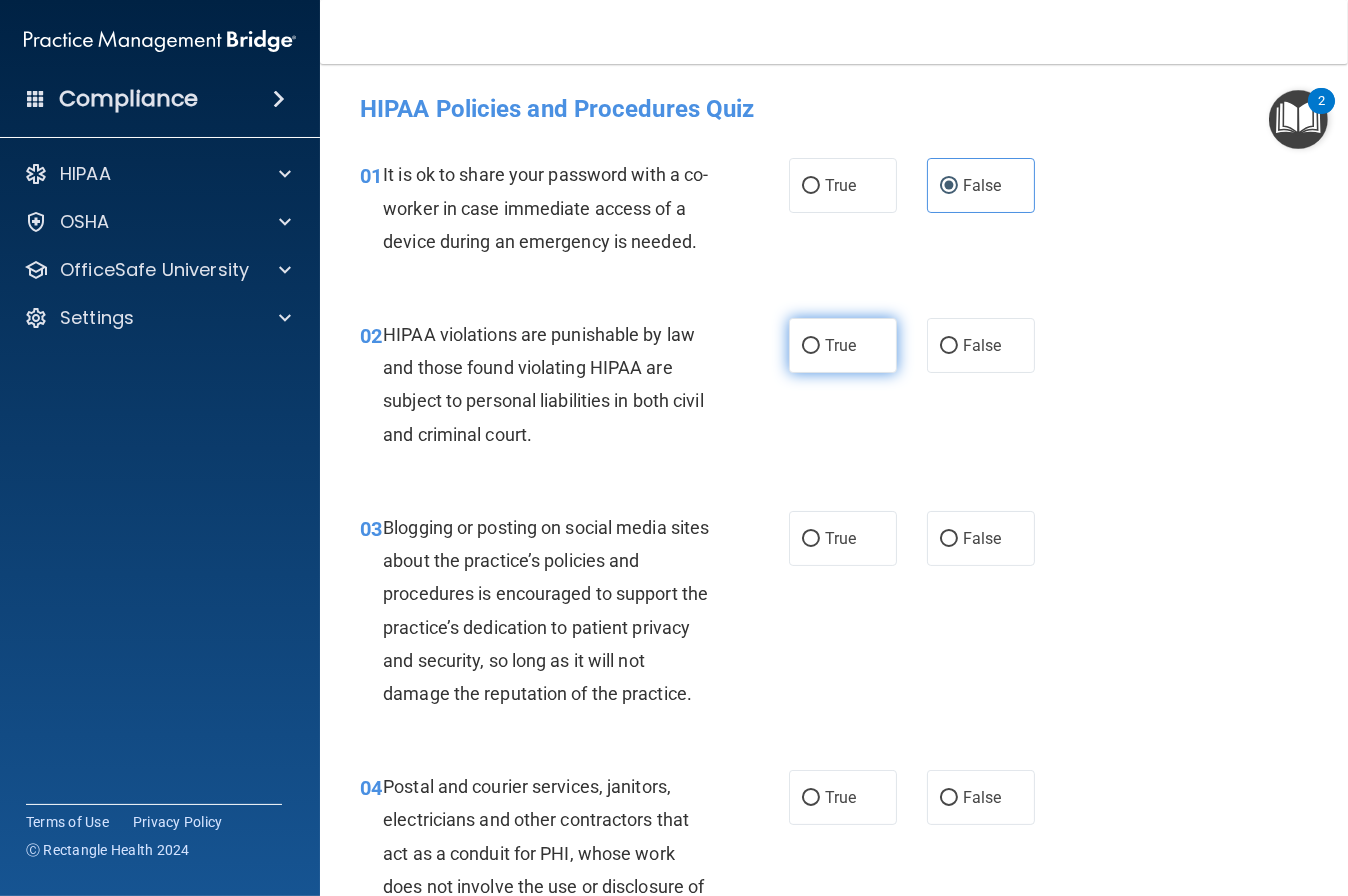 click on "True" at bounding box center [843, 345] 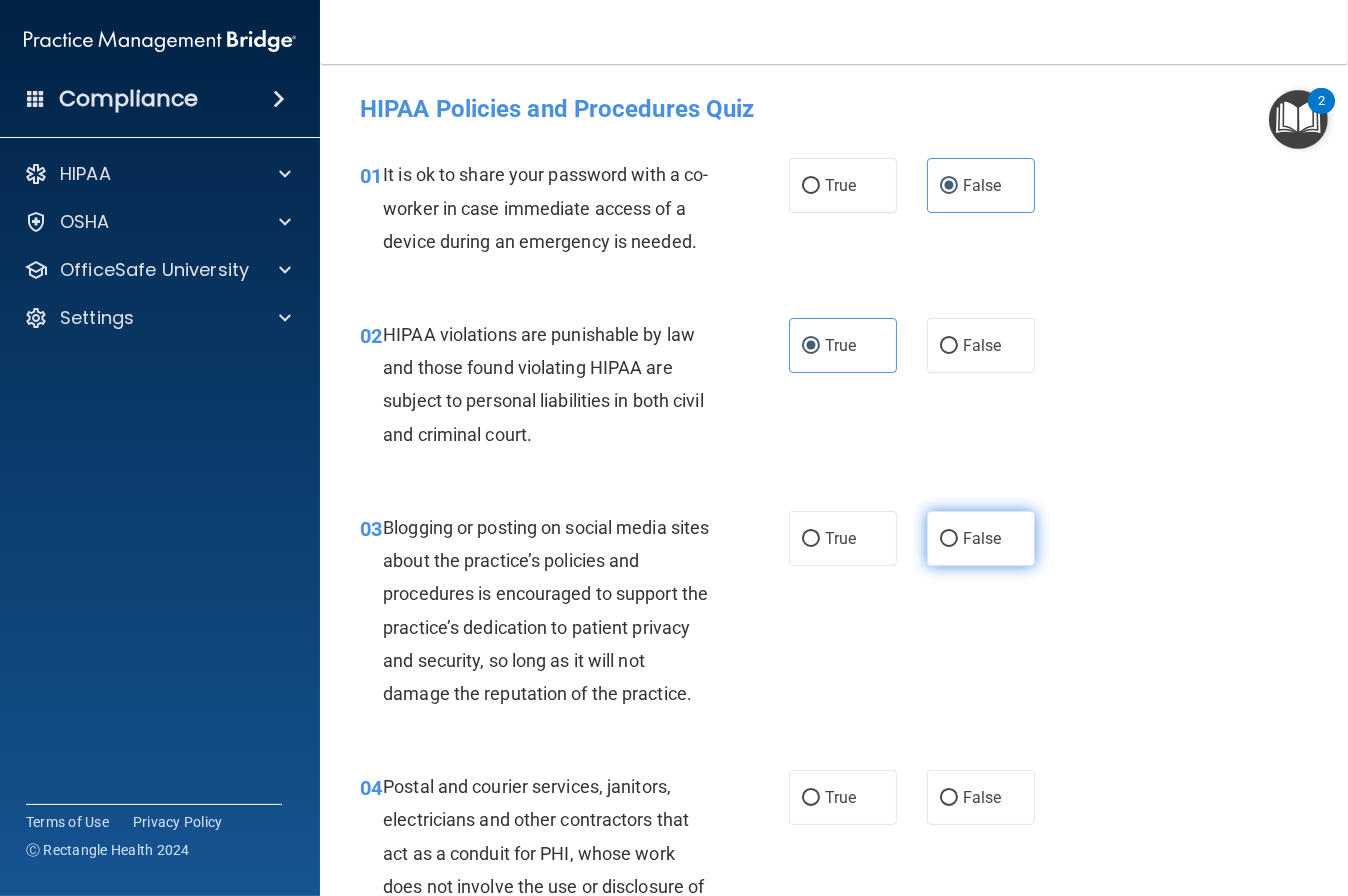 click on "False" at bounding box center (981, 538) 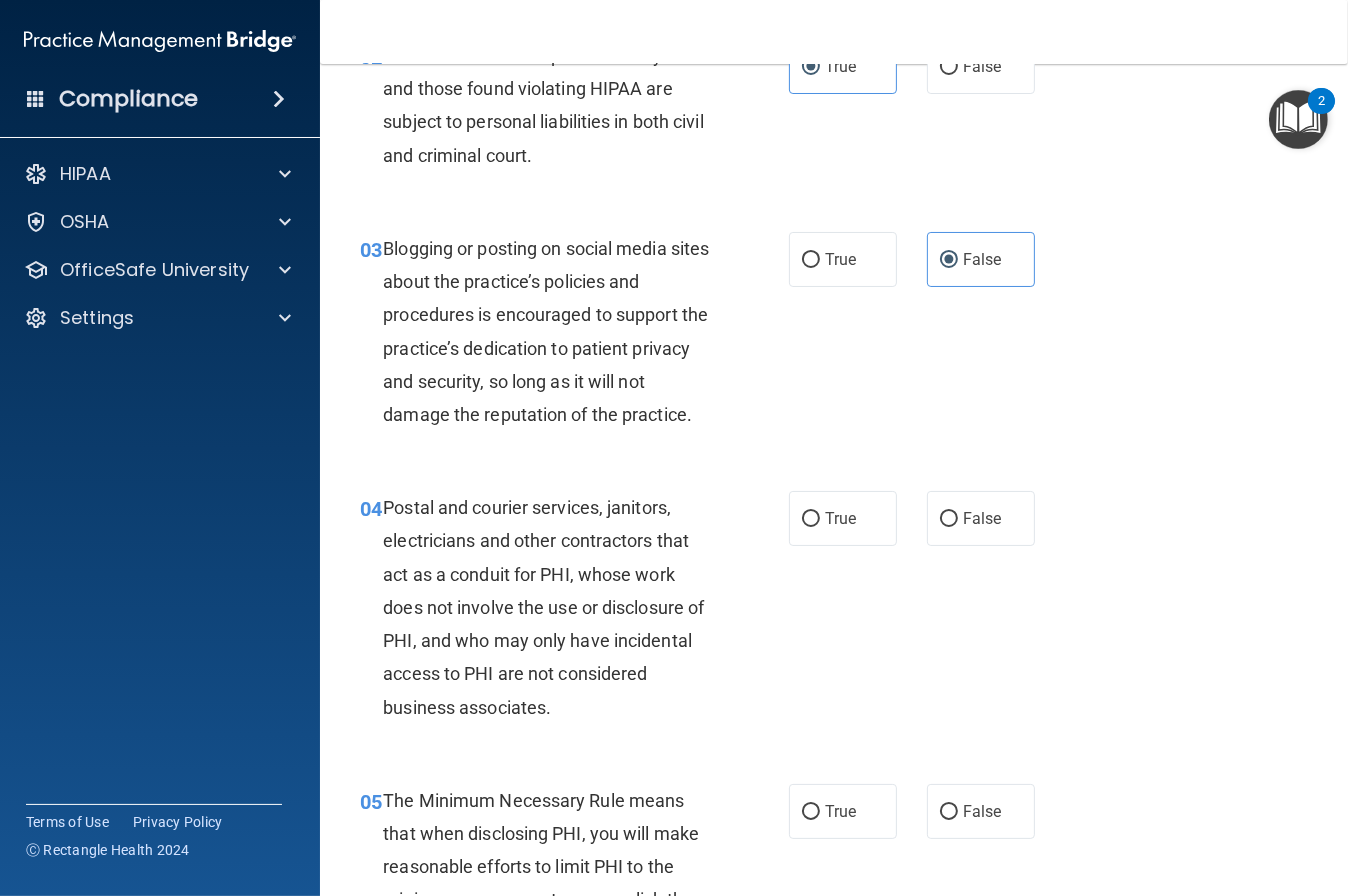 scroll, scrollTop: 271, scrollLeft: 0, axis: vertical 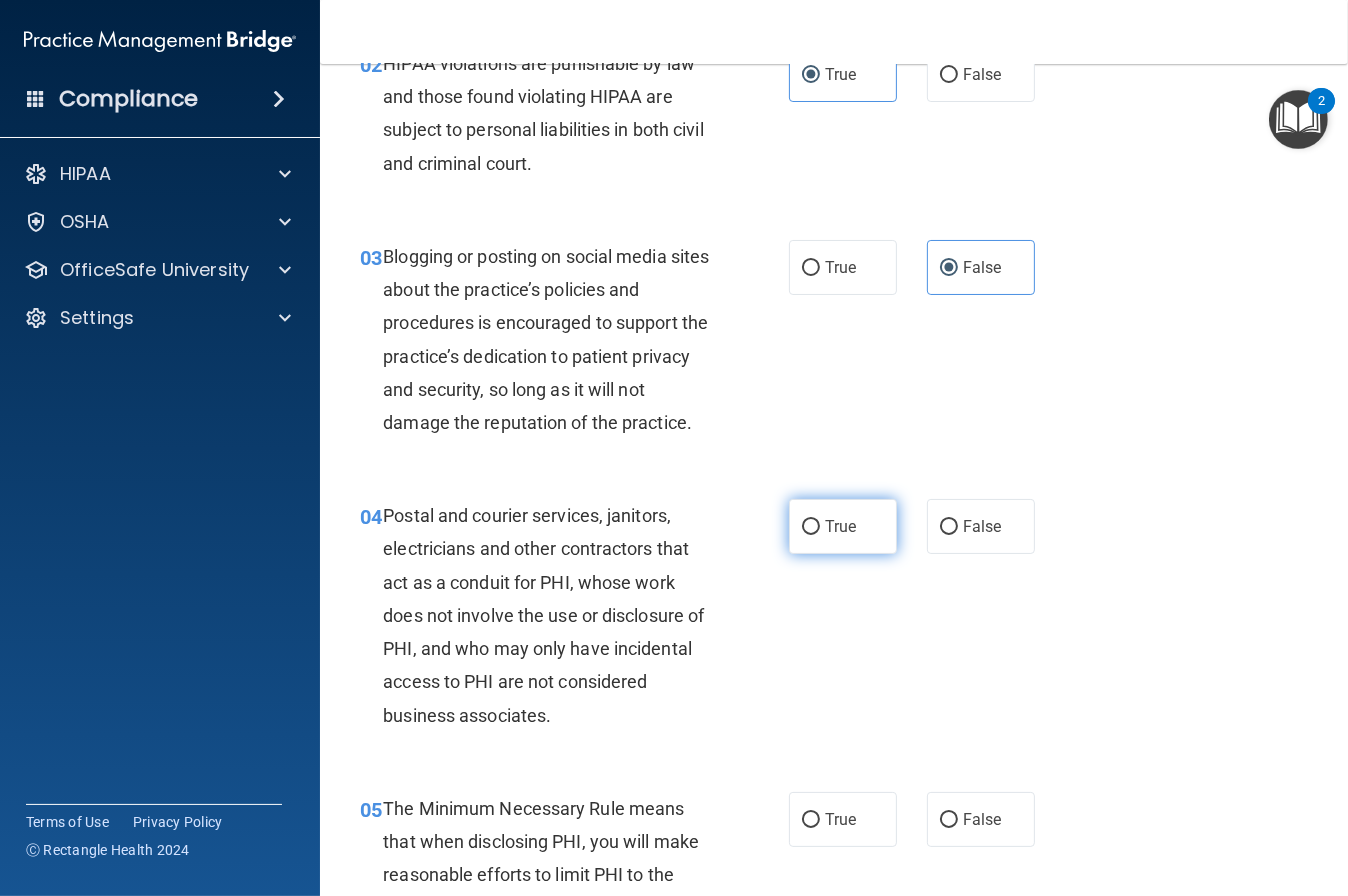 click on "True" at bounding box center (843, 526) 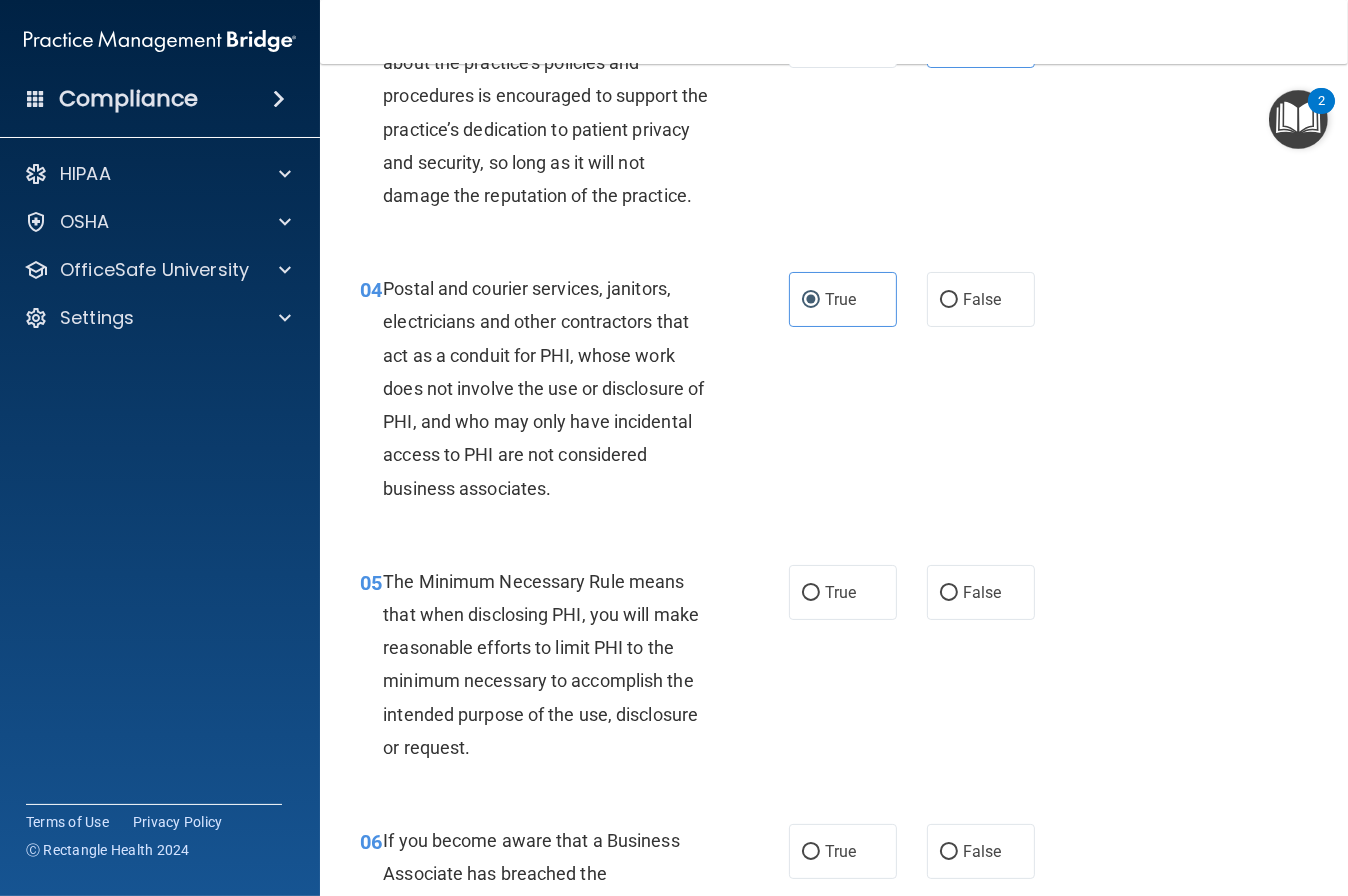 scroll, scrollTop: 887, scrollLeft: 0, axis: vertical 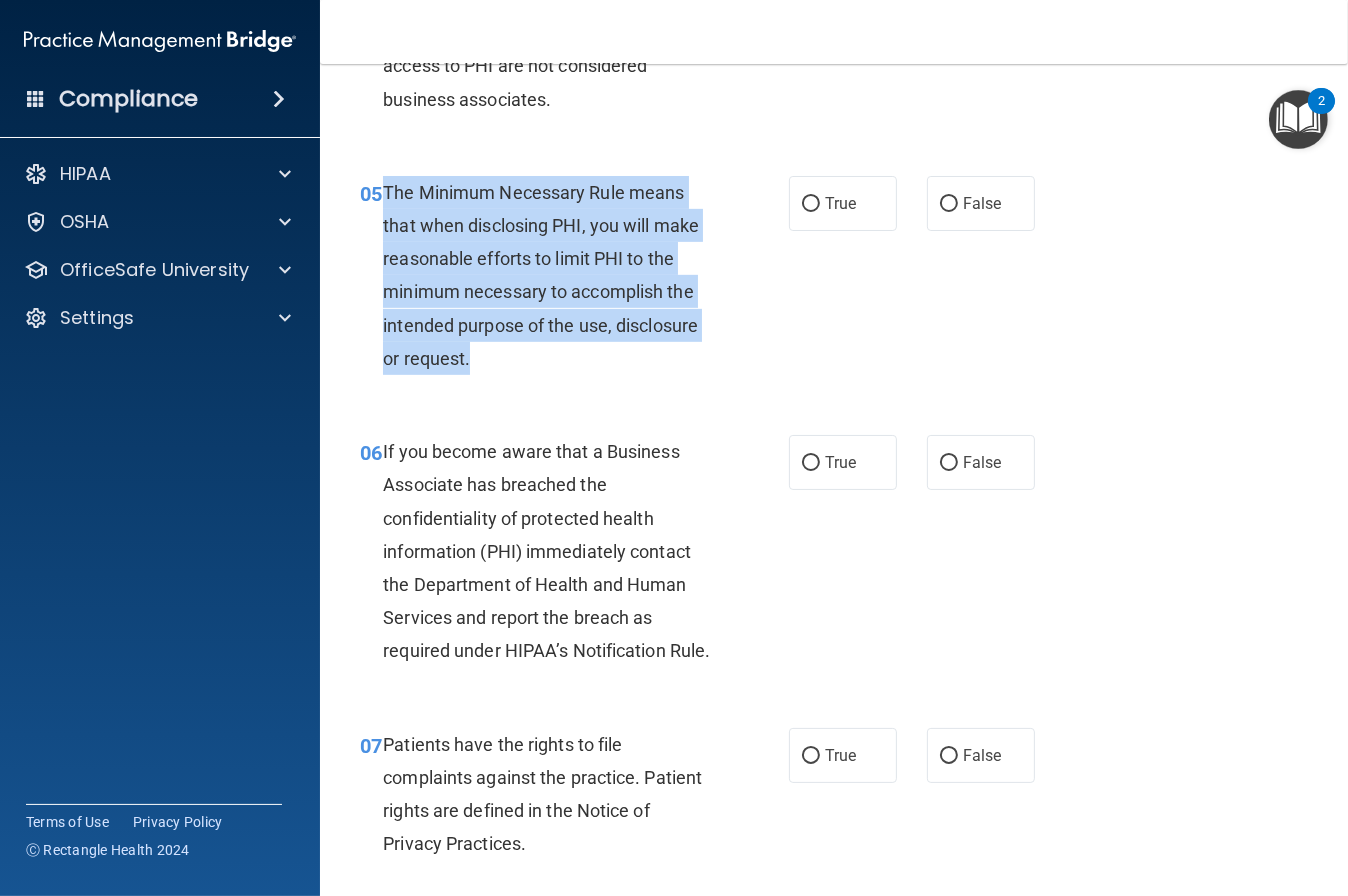 drag, startPoint x: 383, startPoint y: 190, endPoint x: 584, endPoint y: 328, distance: 243.81345 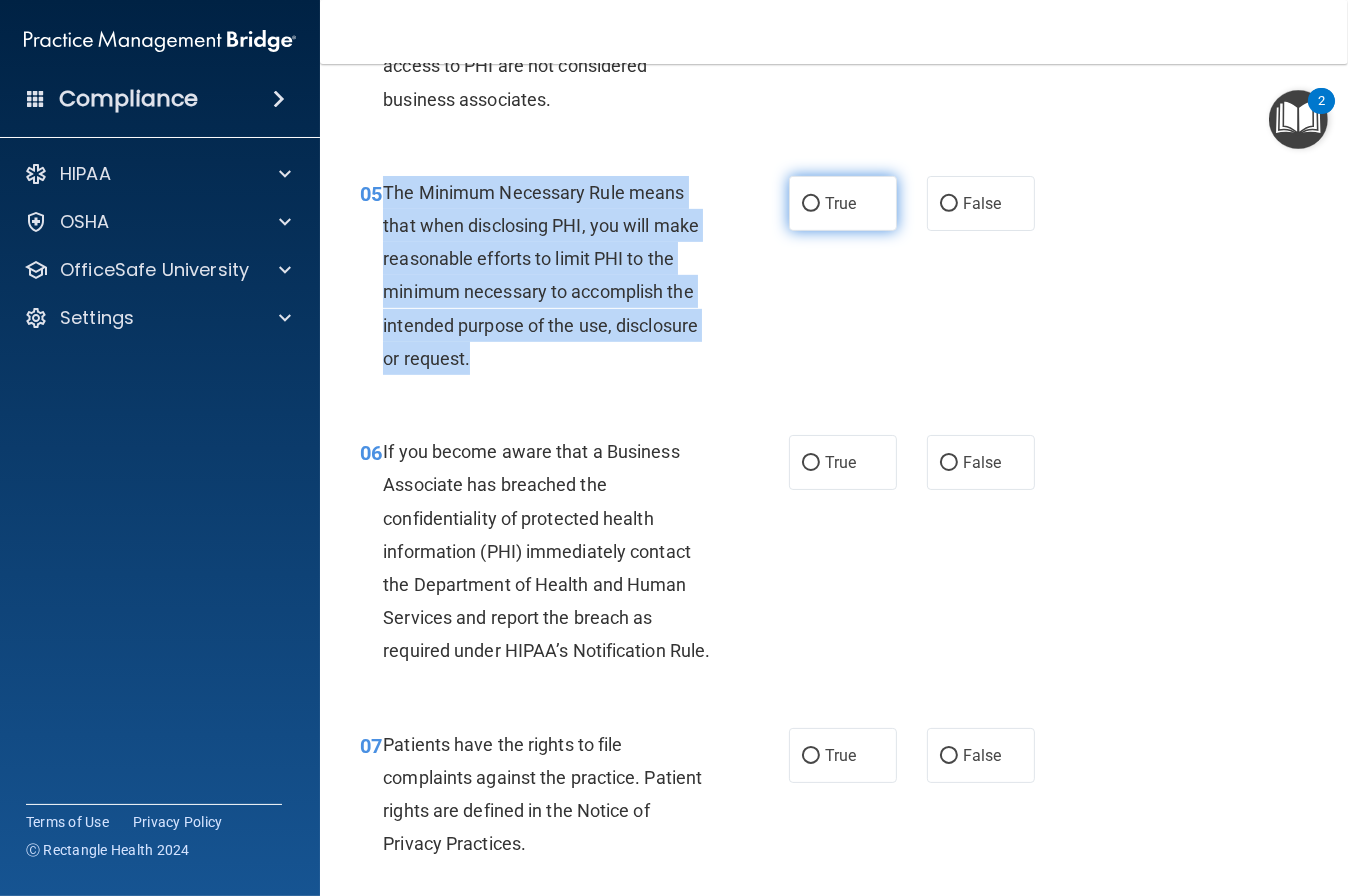 click on "True" at bounding box center [840, 203] 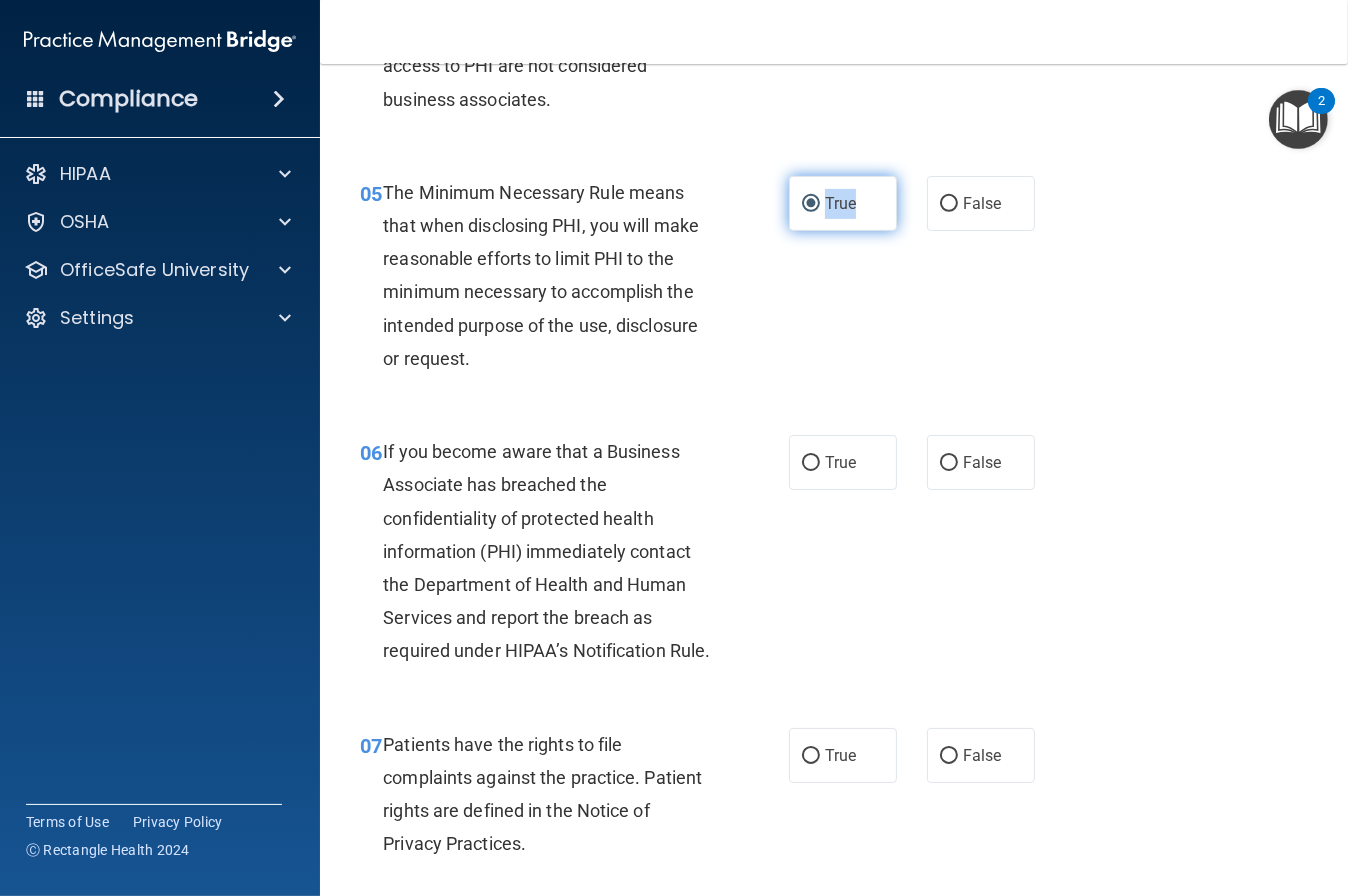 click on "True" at bounding box center (840, 203) 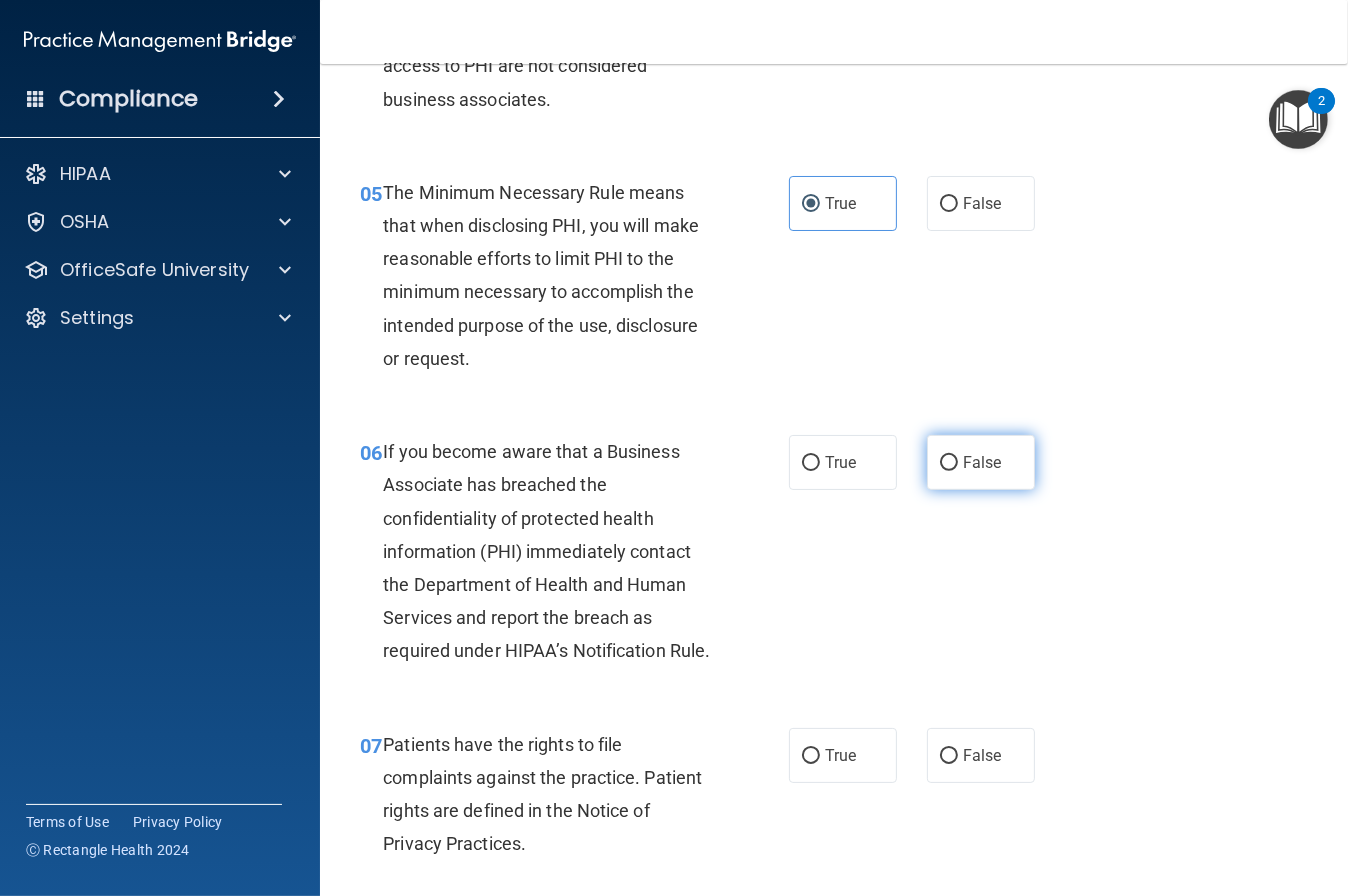 click on "False" at bounding box center (981, 462) 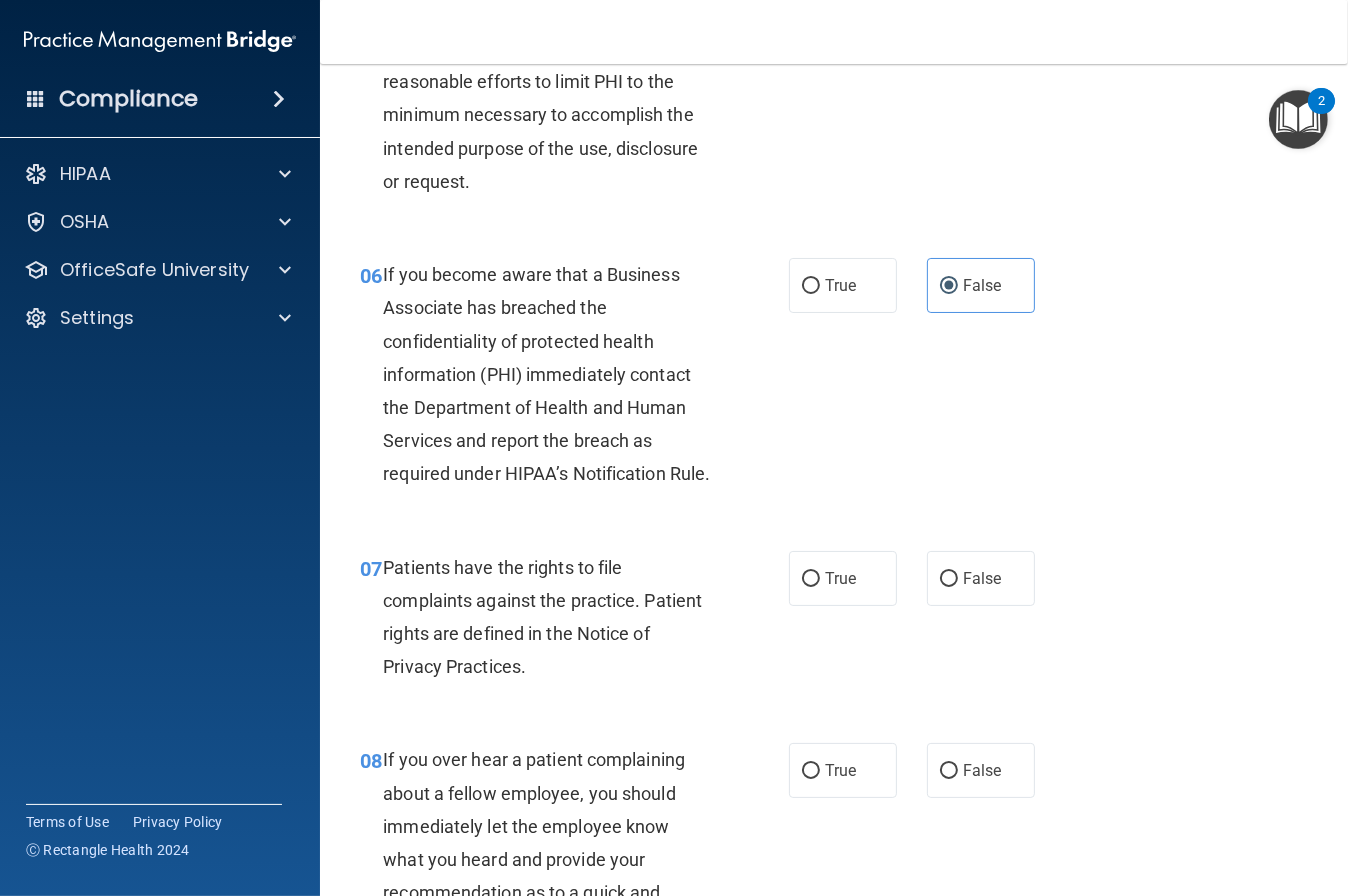 scroll, scrollTop: 1153, scrollLeft: 0, axis: vertical 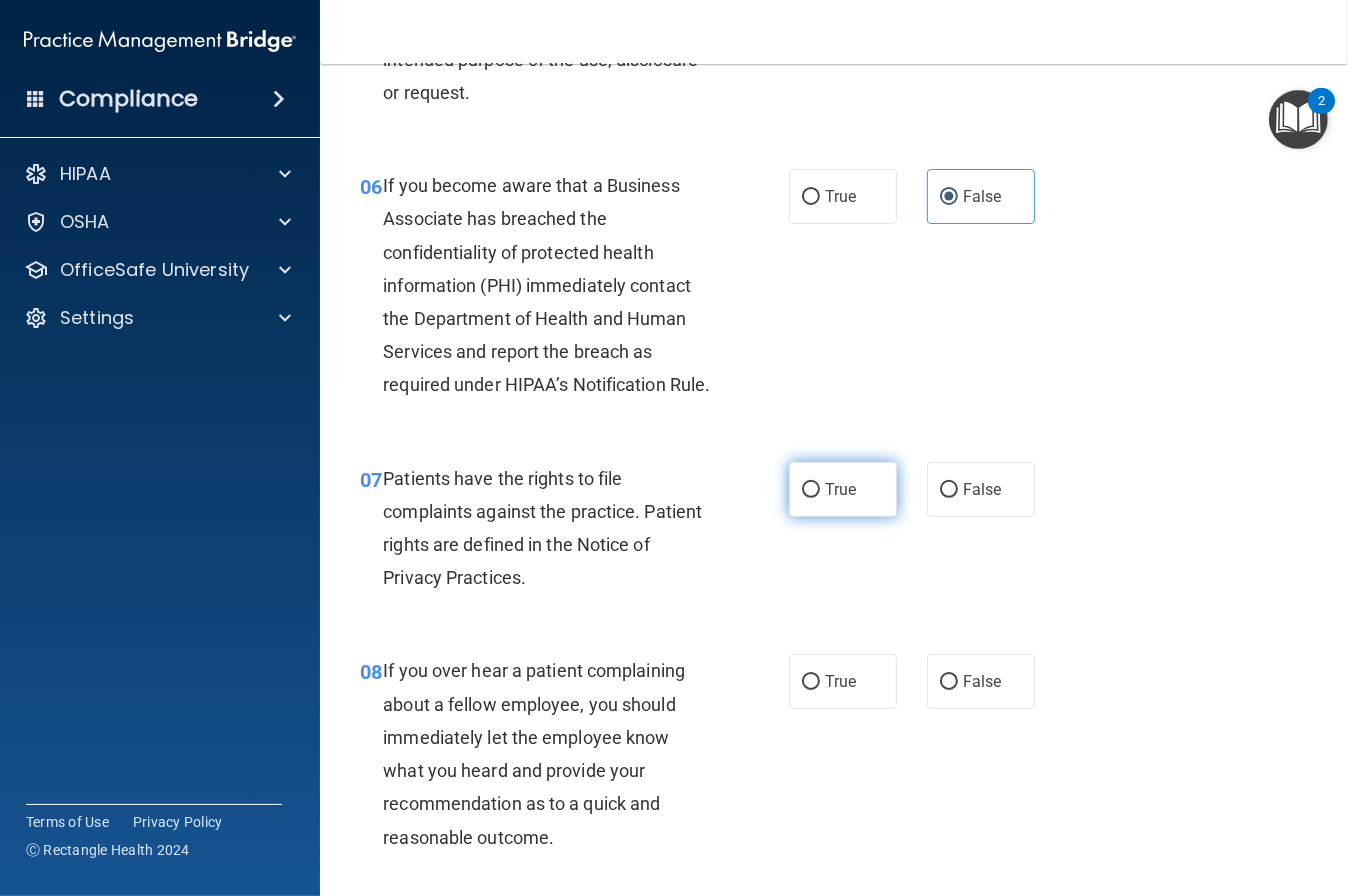 click on "True" at bounding box center [843, 489] 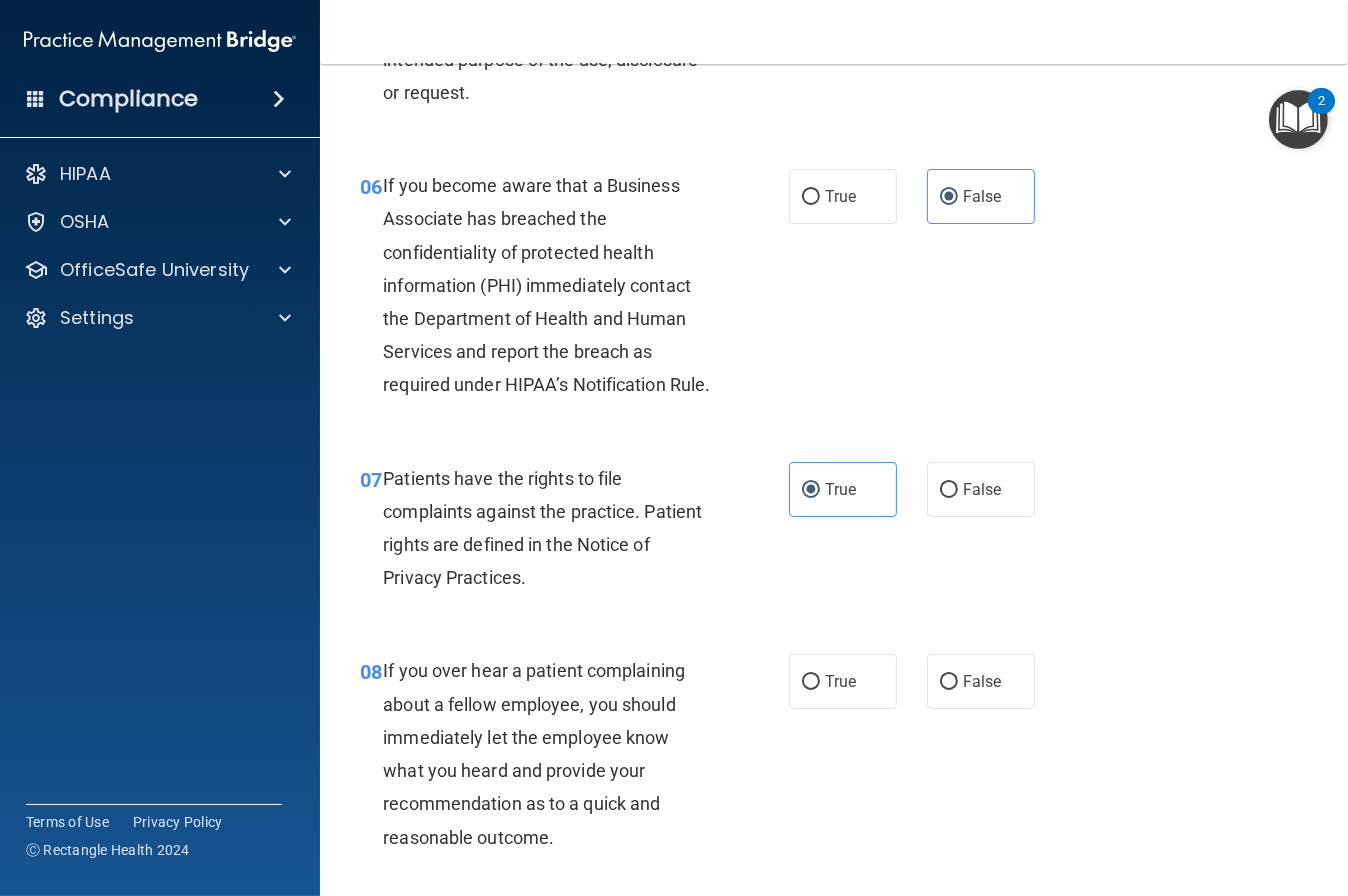 drag, startPoint x: 996, startPoint y: 680, endPoint x: 1052, endPoint y: 629, distance: 75.74299 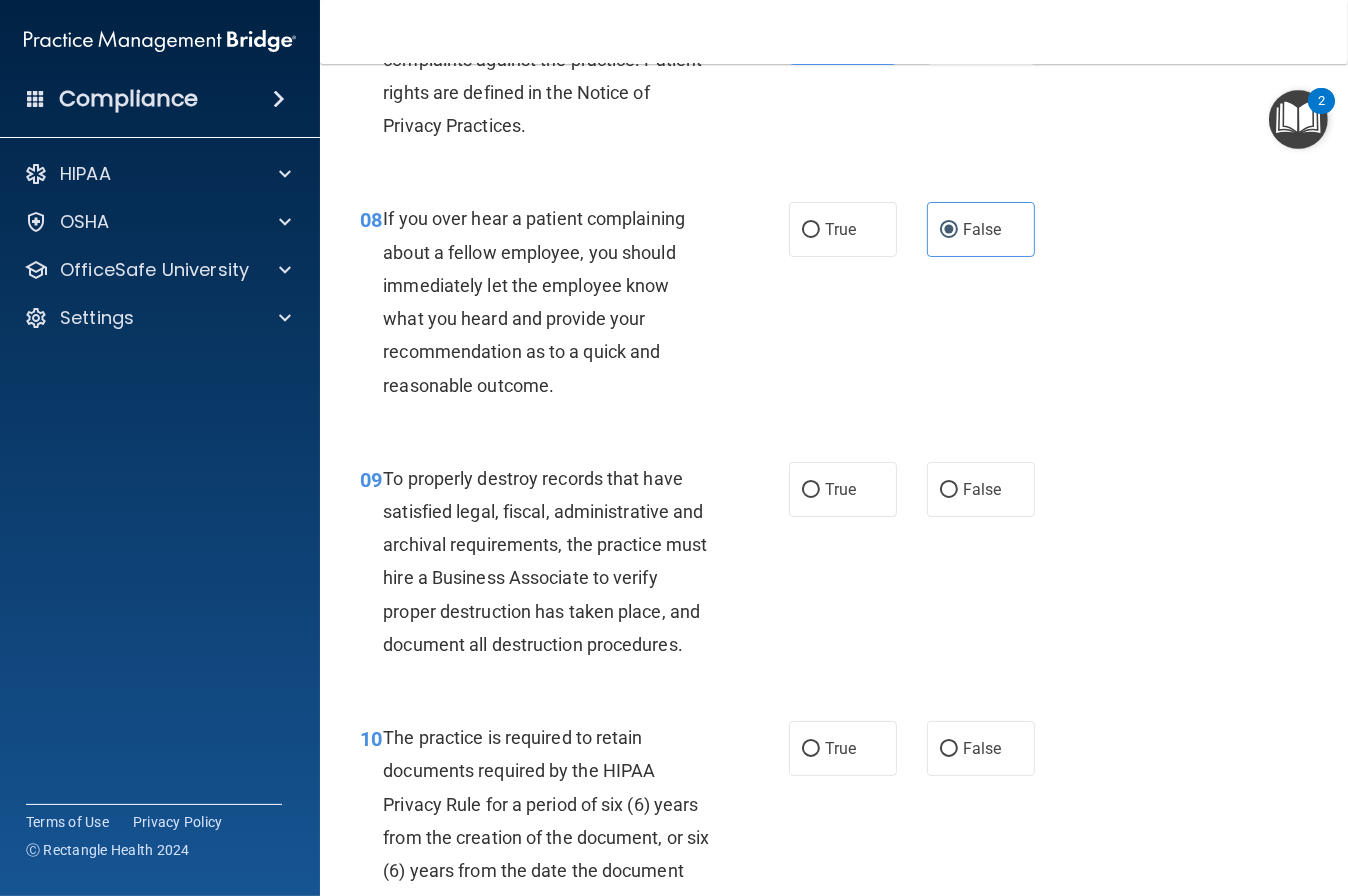 scroll, scrollTop: 1610, scrollLeft: 0, axis: vertical 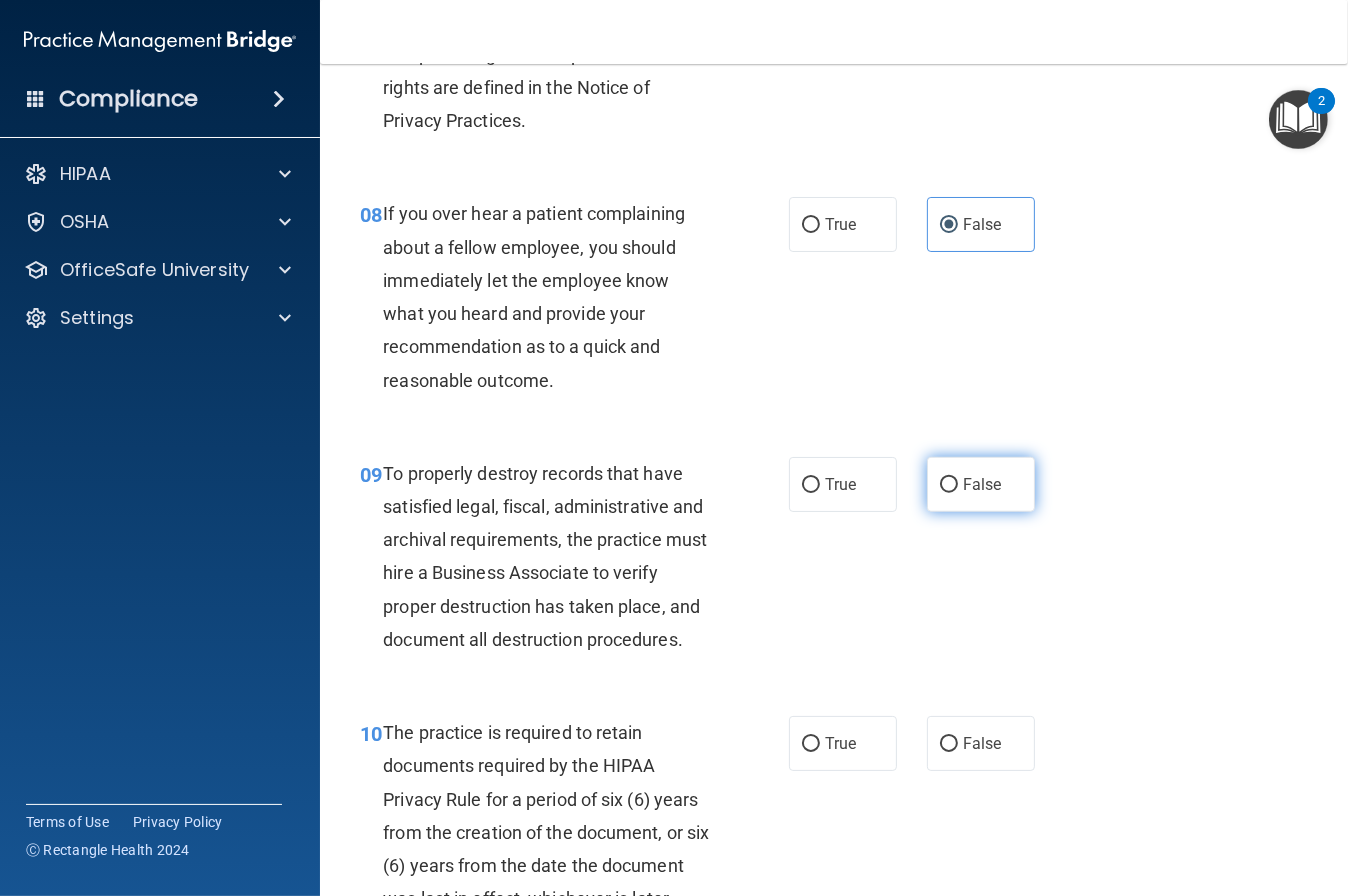 click on "False" at bounding box center (982, 484) 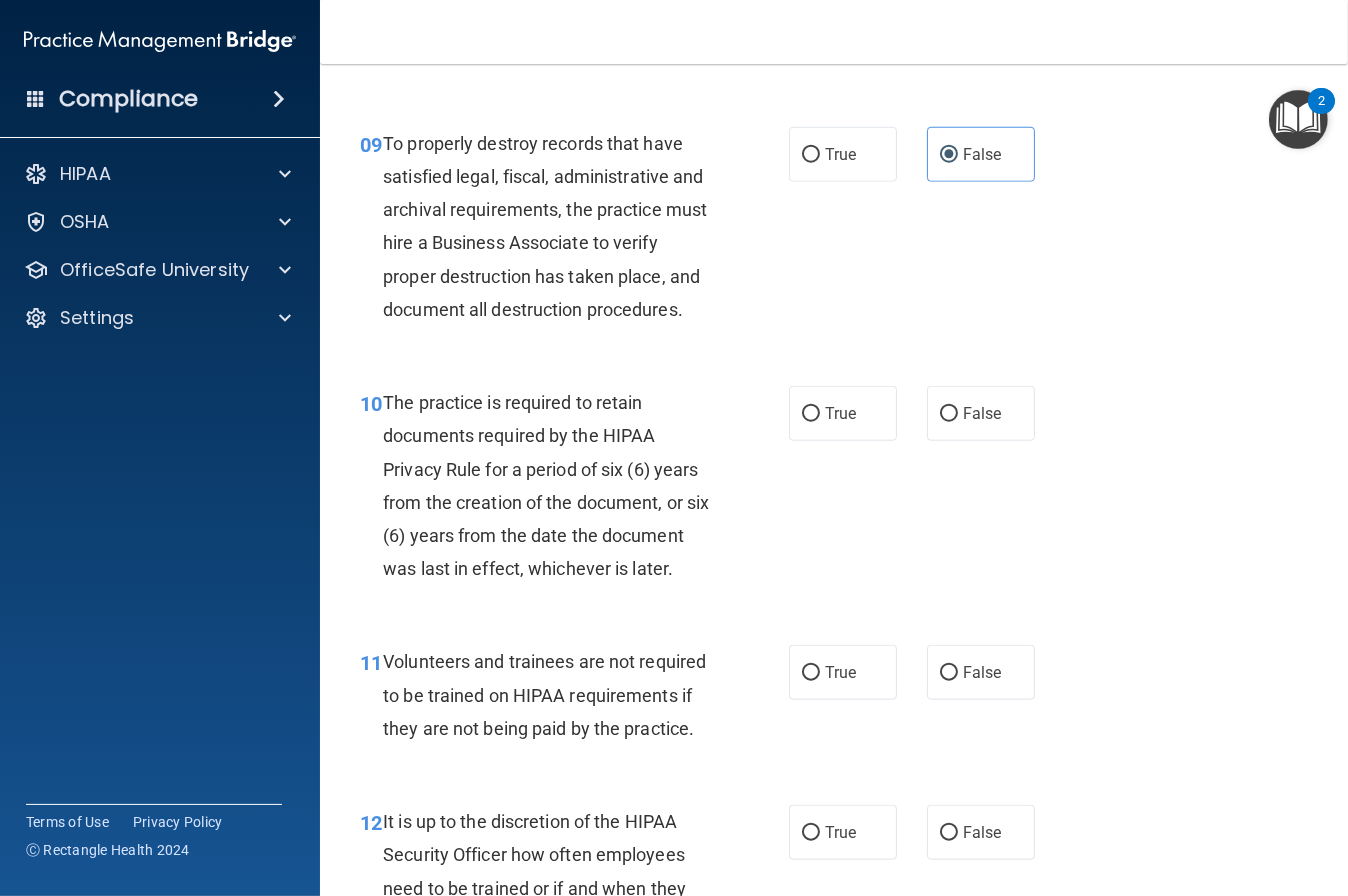 scroll, scrollTop: 1967, scrollLeft: 0, axis: vertical 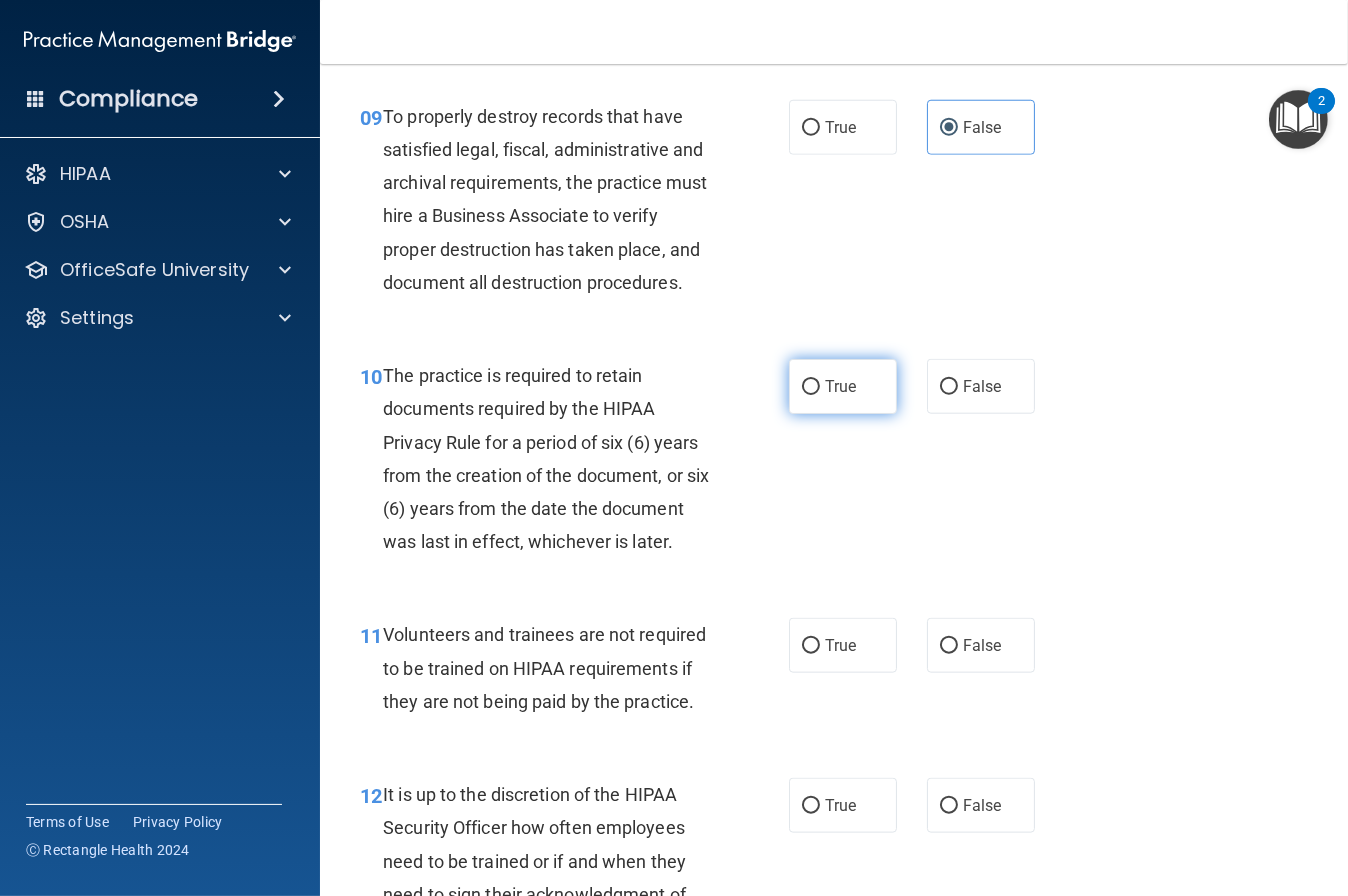 click on "True" at bounding box center [843, 386] 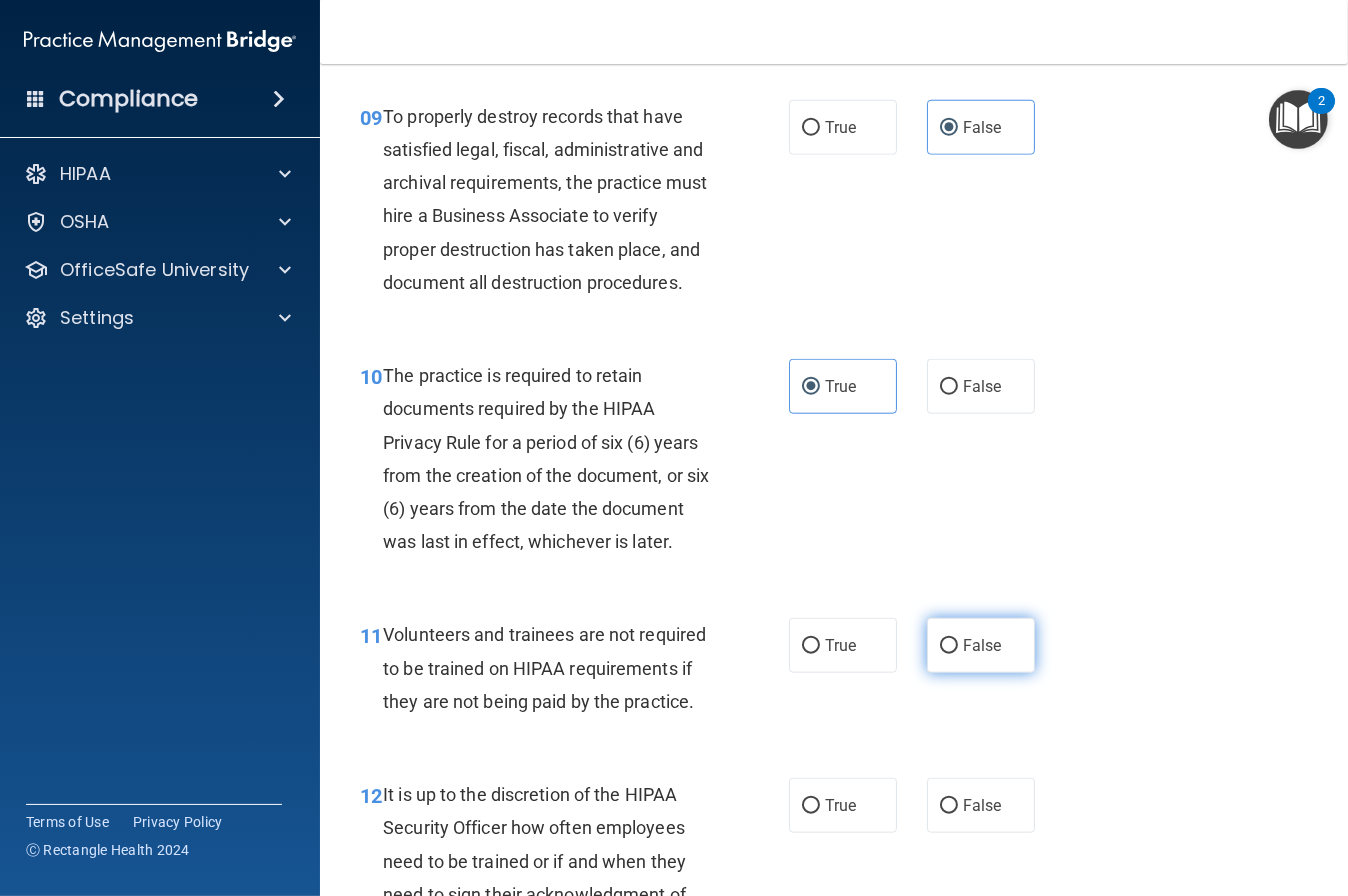 click on "False" at bounding box center (982, 645) 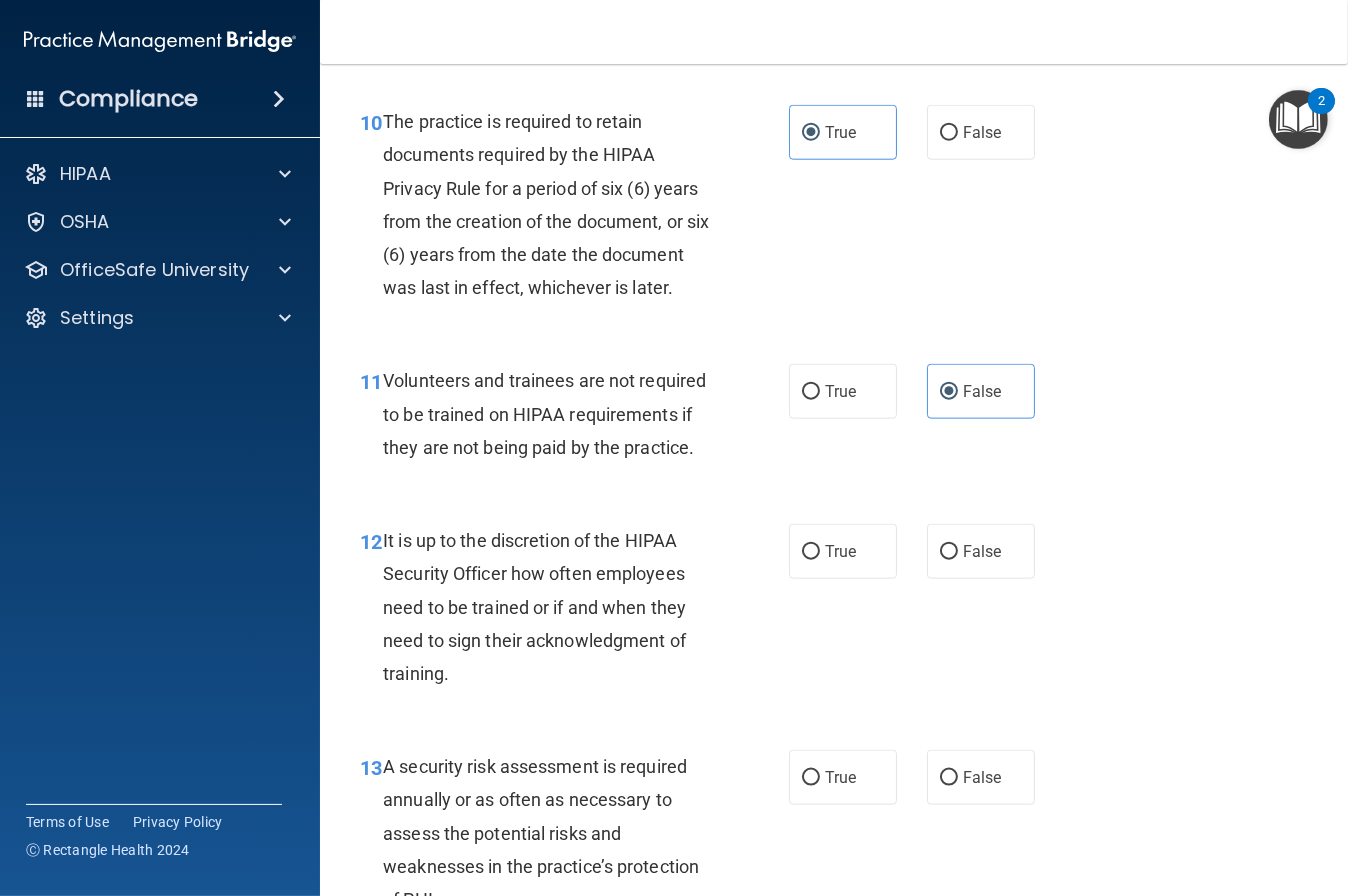 scroll, scrollTop: 2238, scrollLeft: 0, axis: vertical 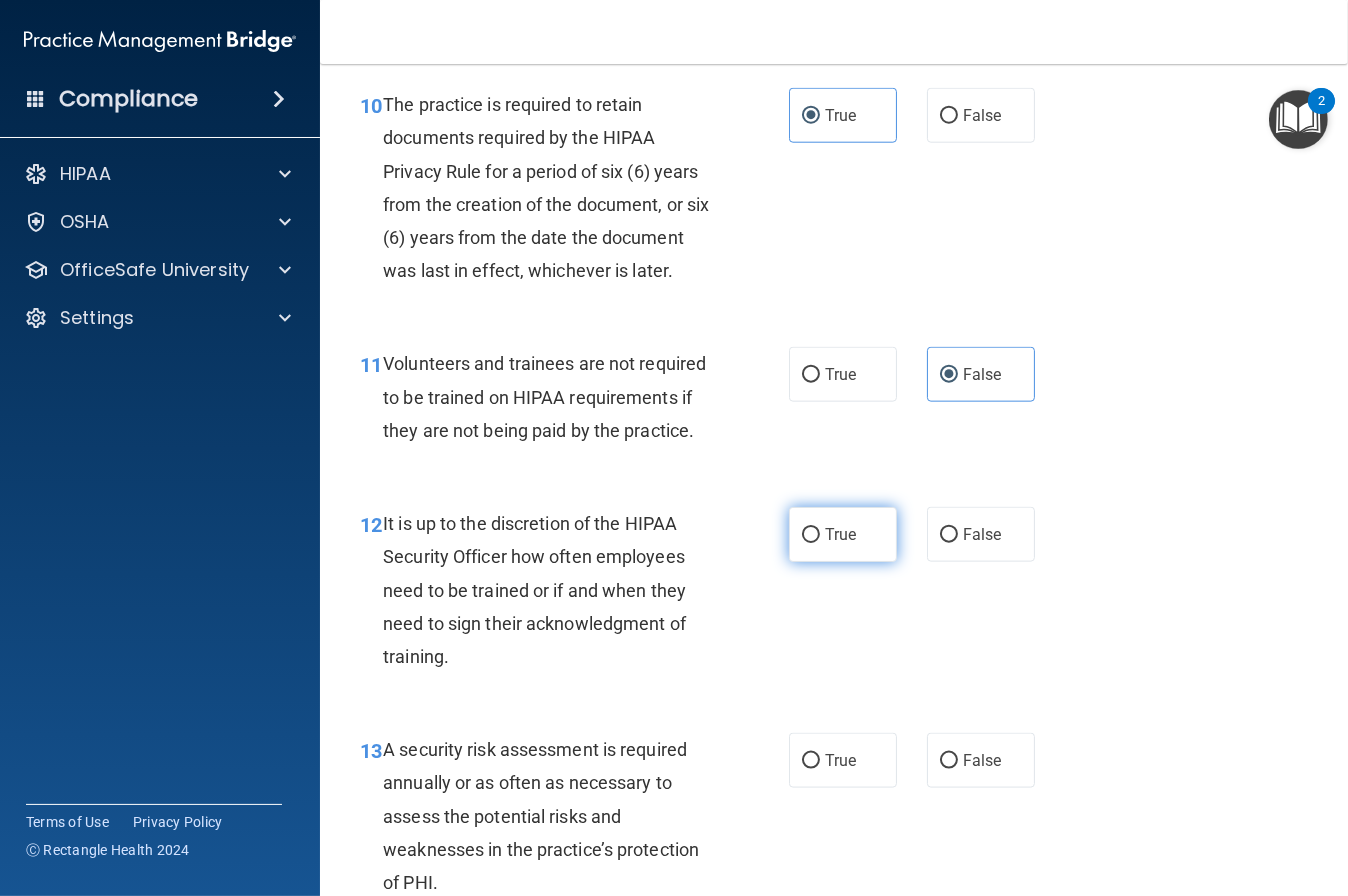 click on "True" at bounding box center [840, 534] 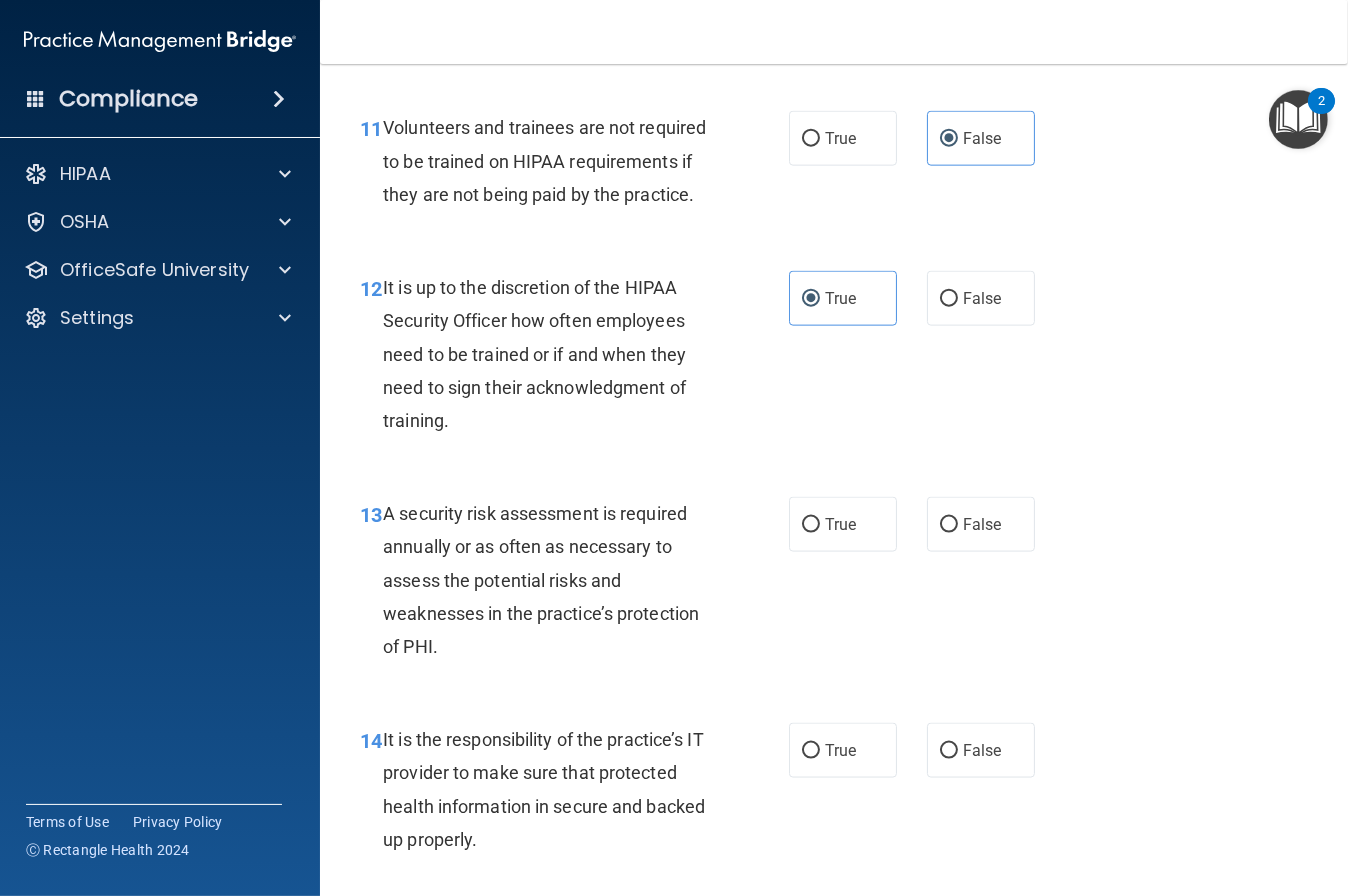 scroll, scrollTop: 2485, scrollLeft: 0, axis: vertical 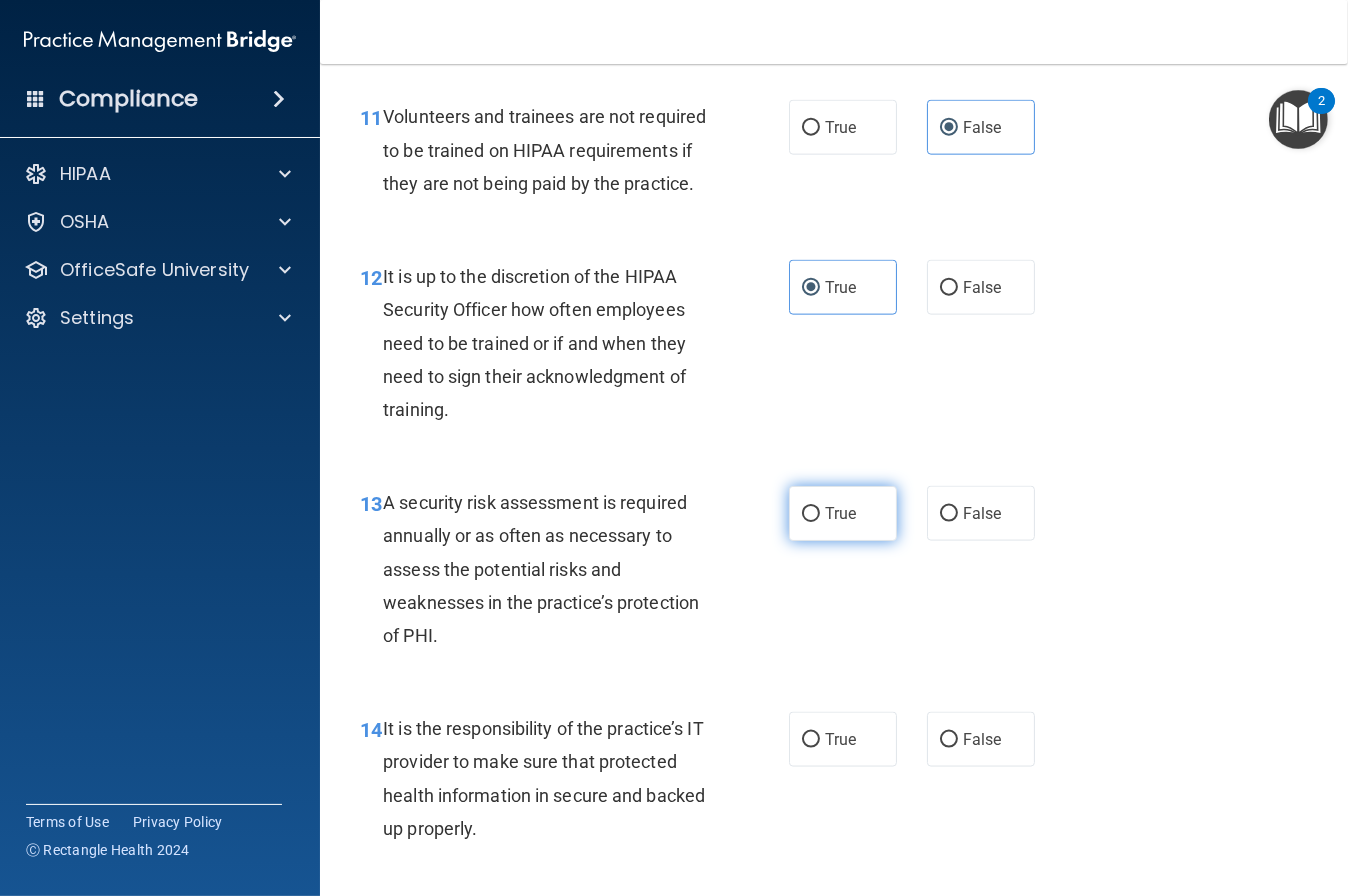 click on "True" at bounding box center (843, 513) 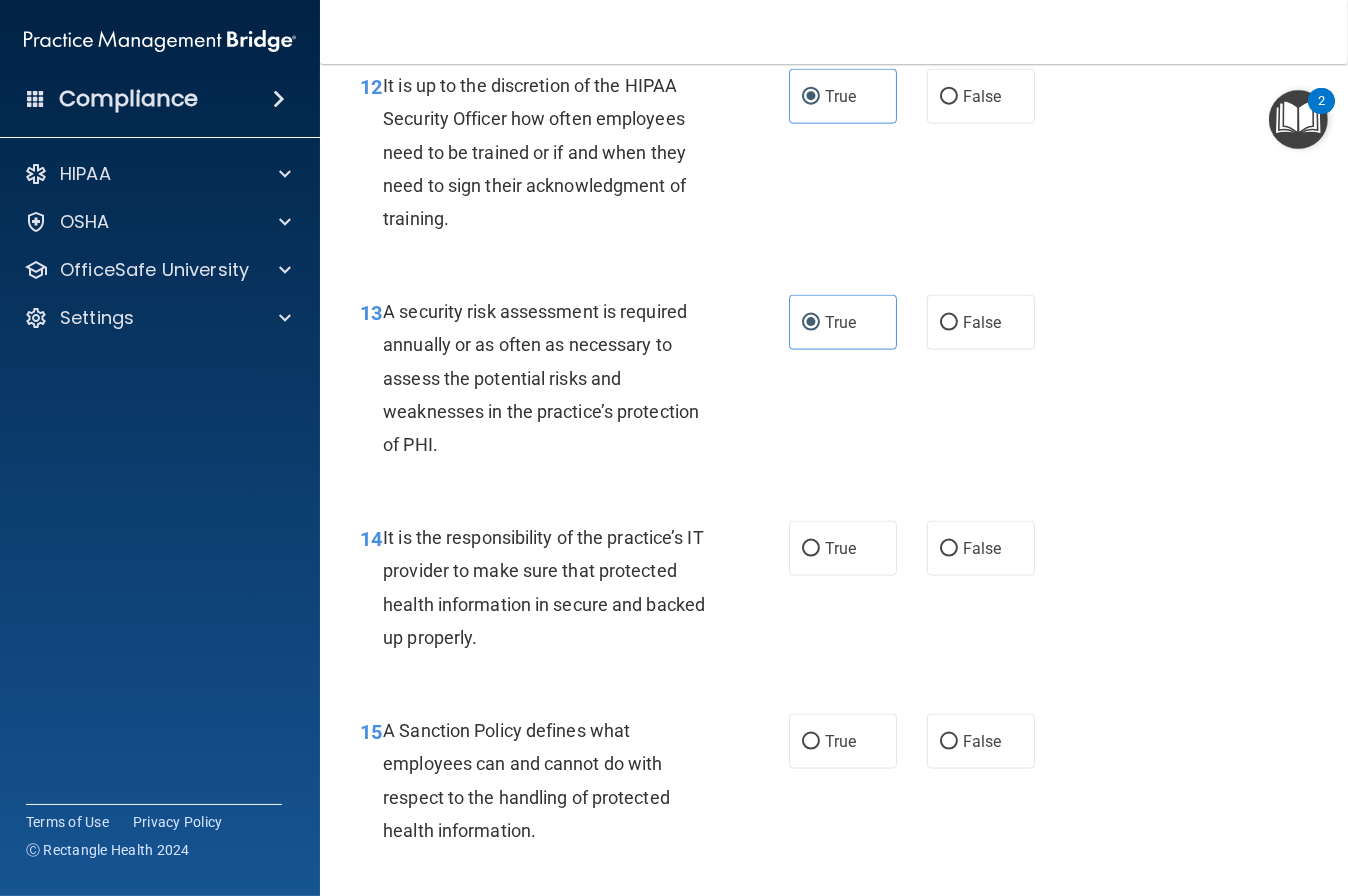 scroll, scrollTop: 2701, scrollLeft: 0, axis: vertical 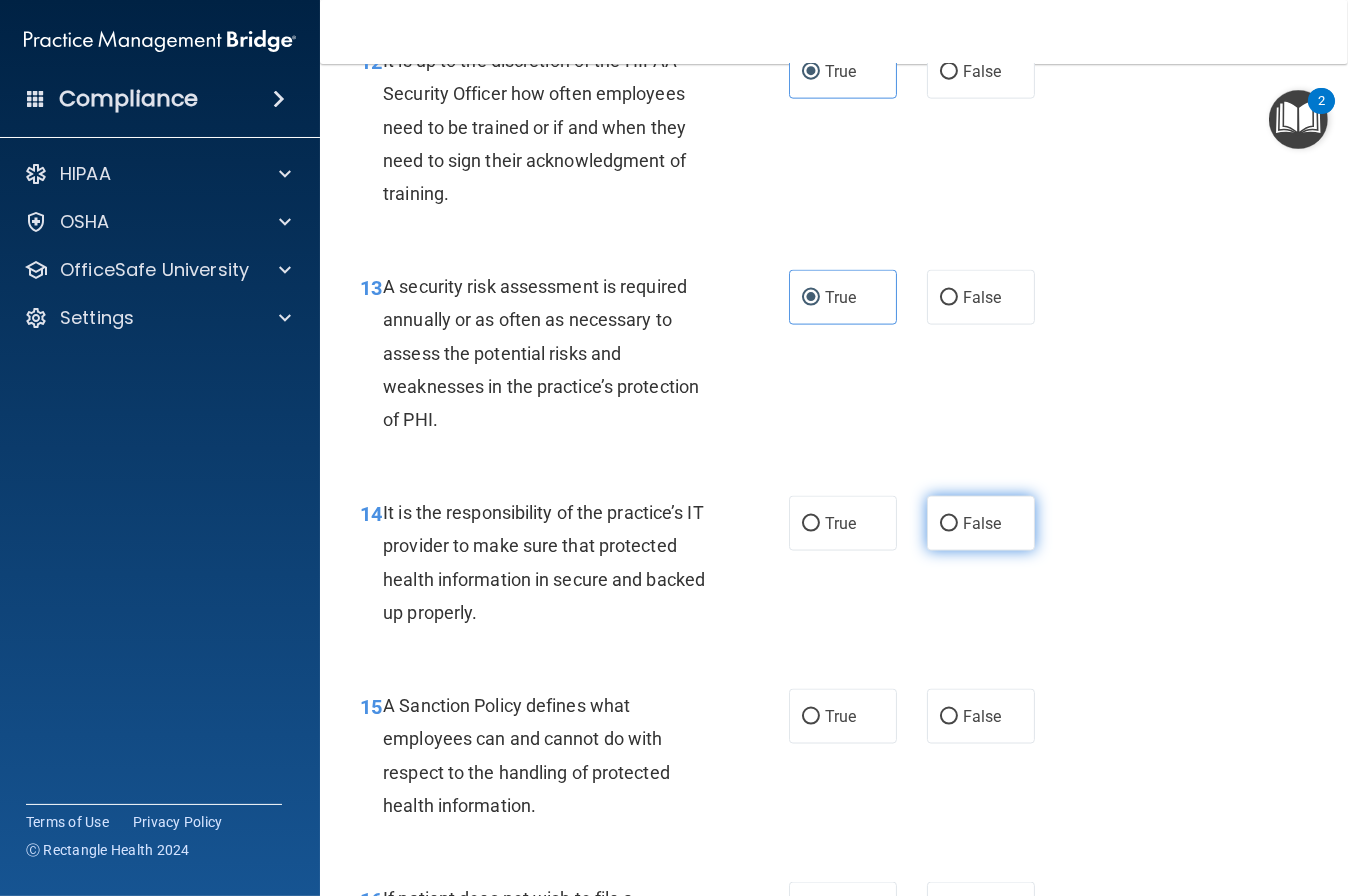 click on "False" at bounding box center (982, 523) 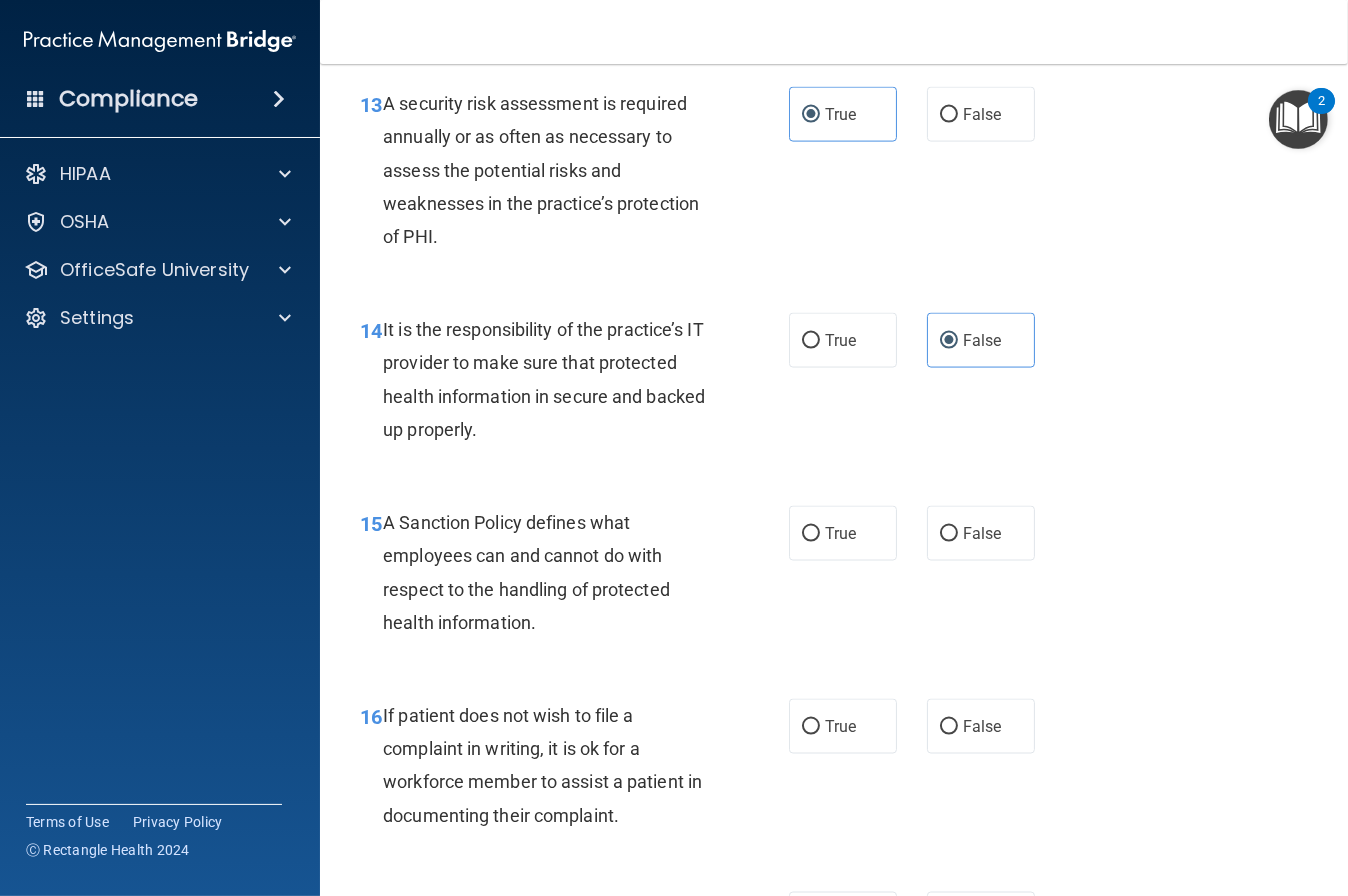 scroll, scrollTop: 2970, scrollLeft: 0, axis: vertical 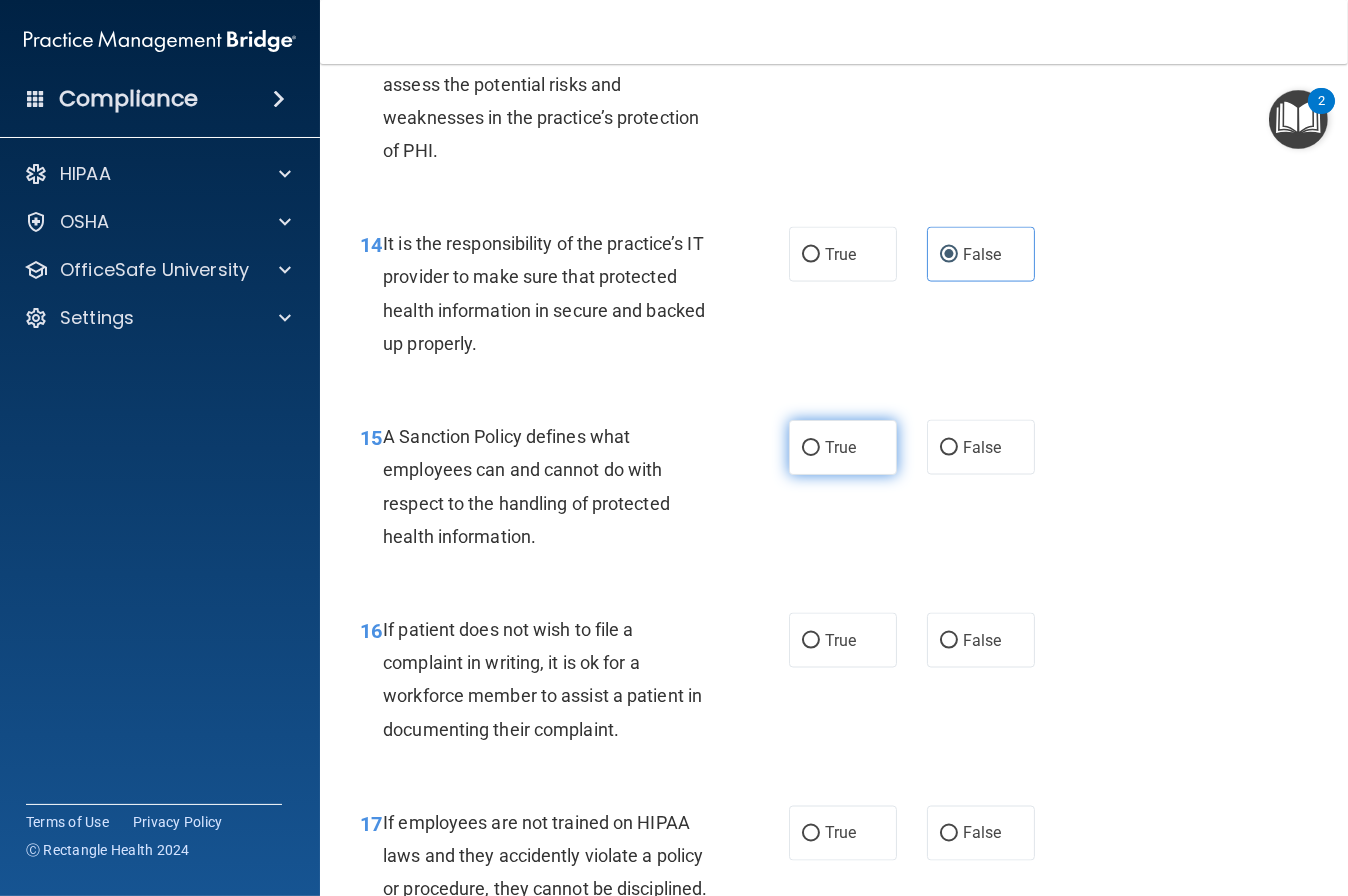 click on "True" at bounding box center (840, 447) 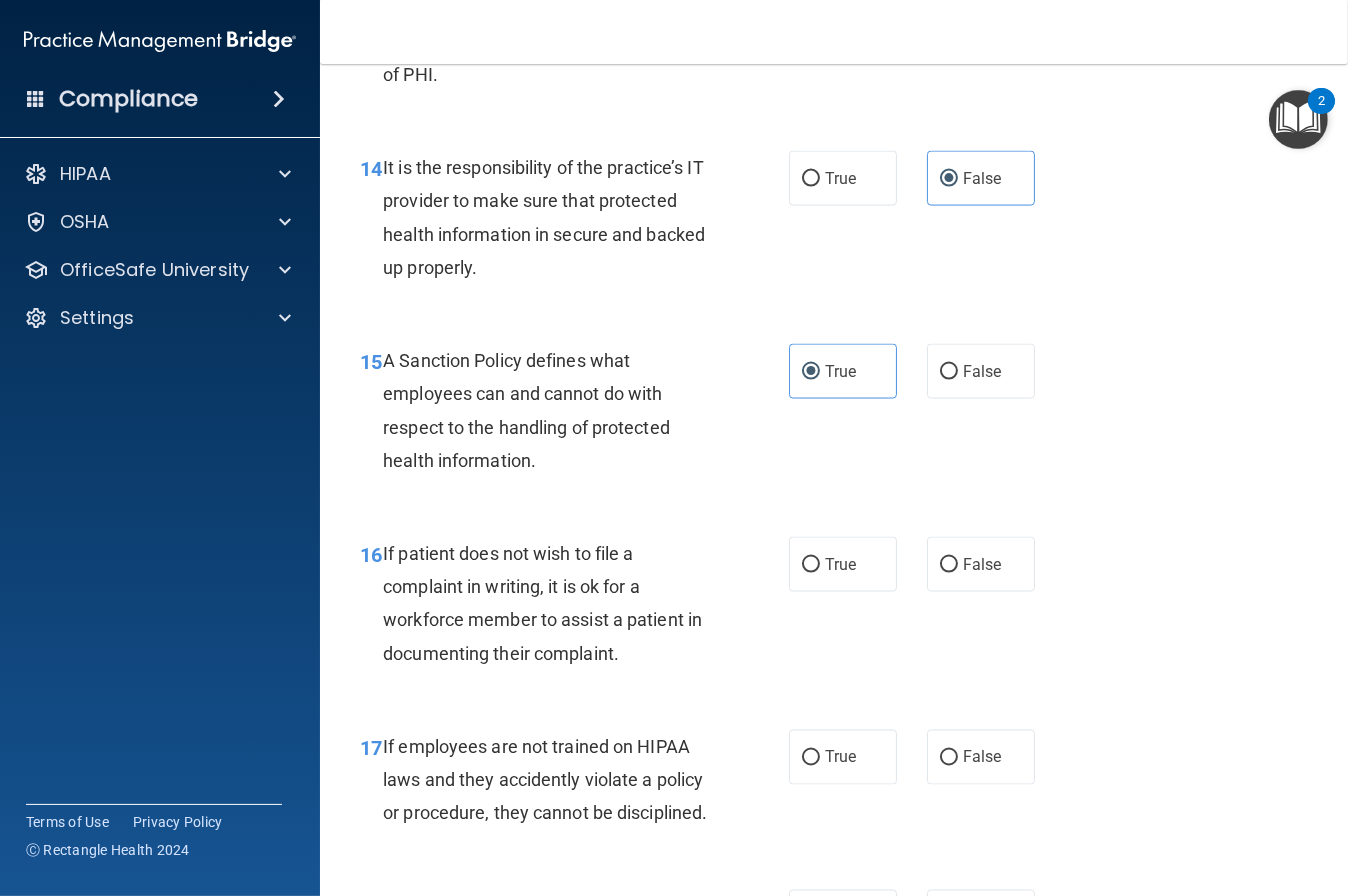 scroll, scrollTop: 3058, scrollLeft: 0, axis: vertical 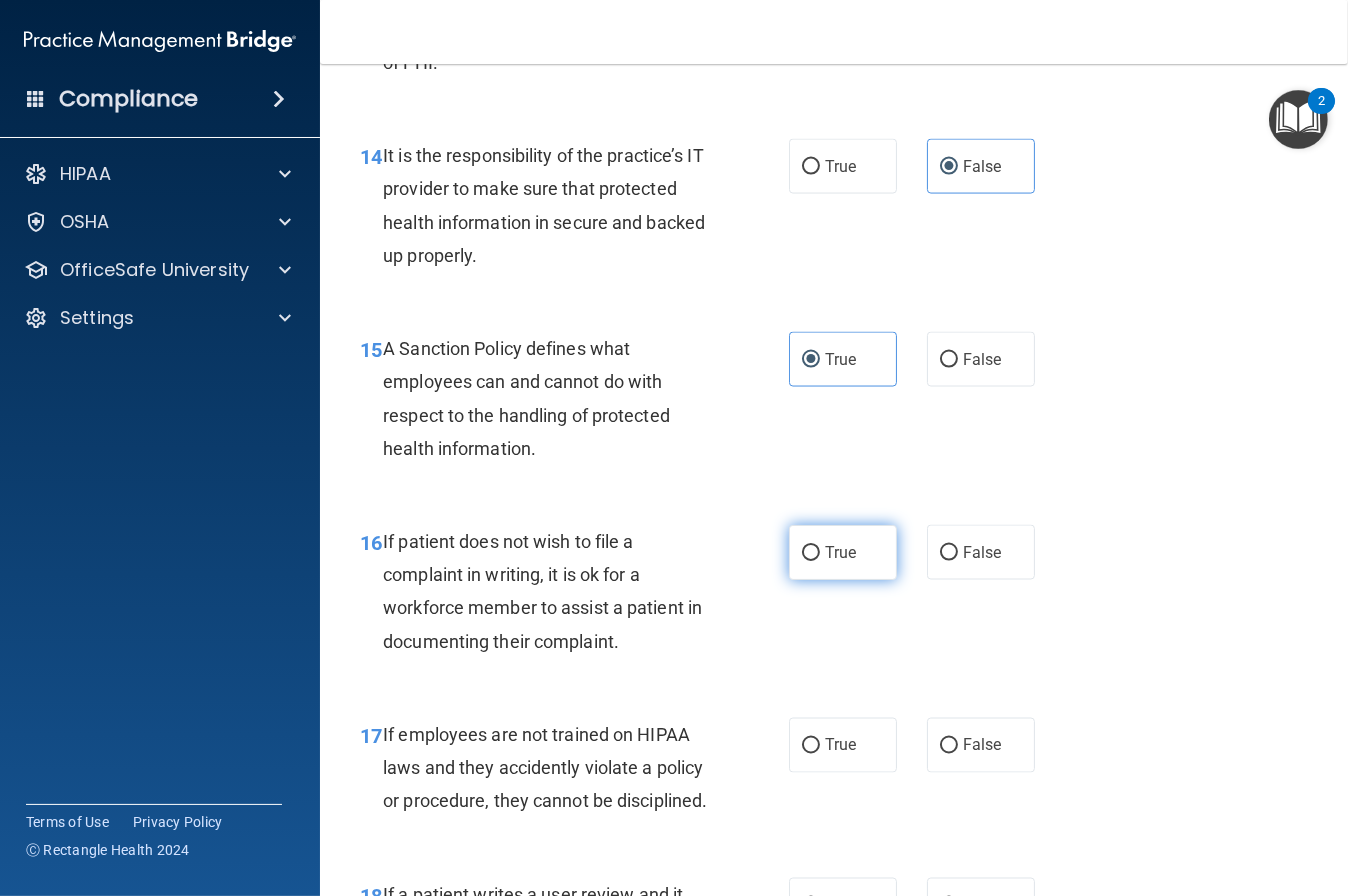 click on "True" at bounding box center [843, 552] 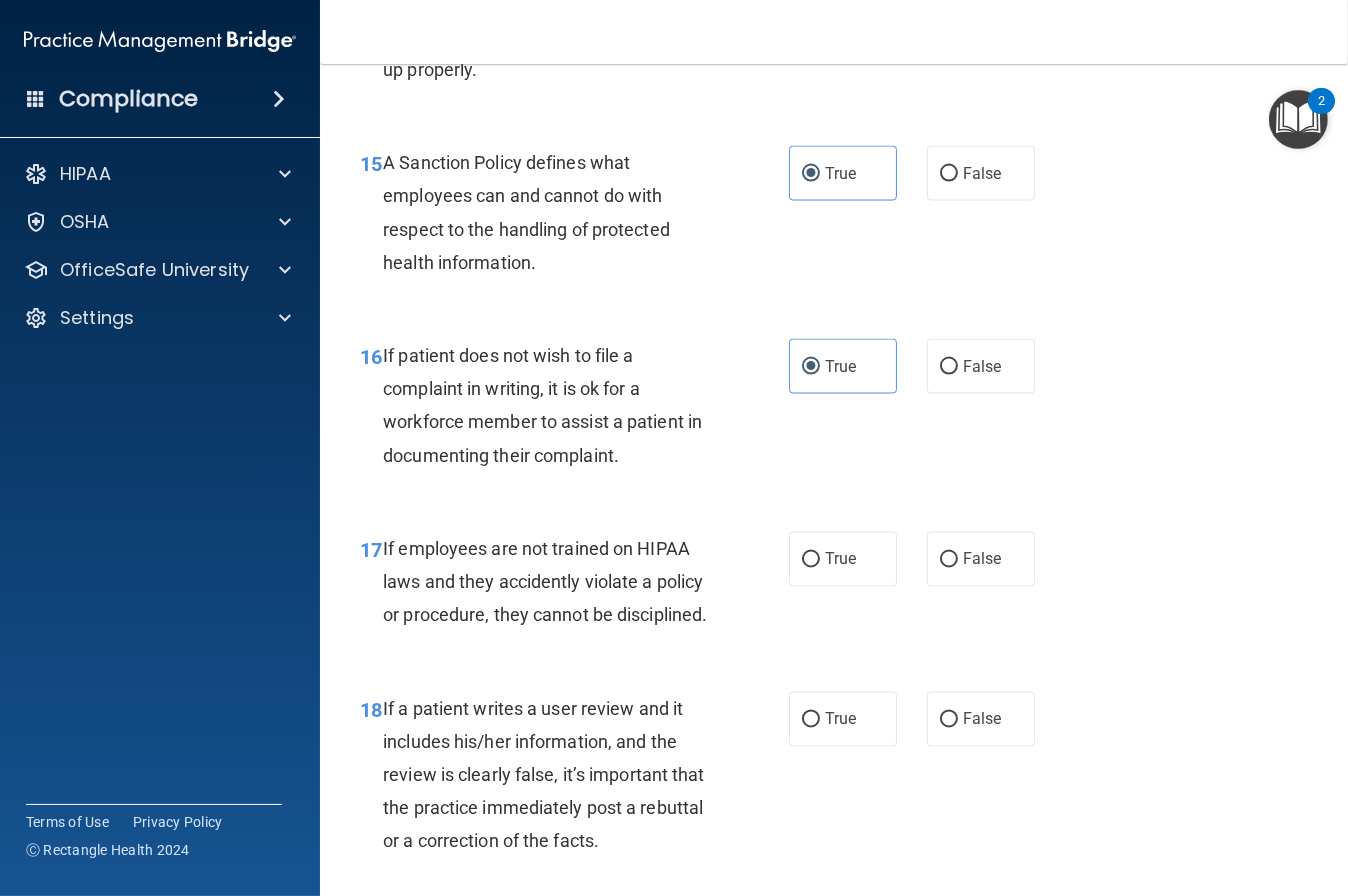 scroll, scrollTop: 3248, scrollLeft: 0, axis: vertical 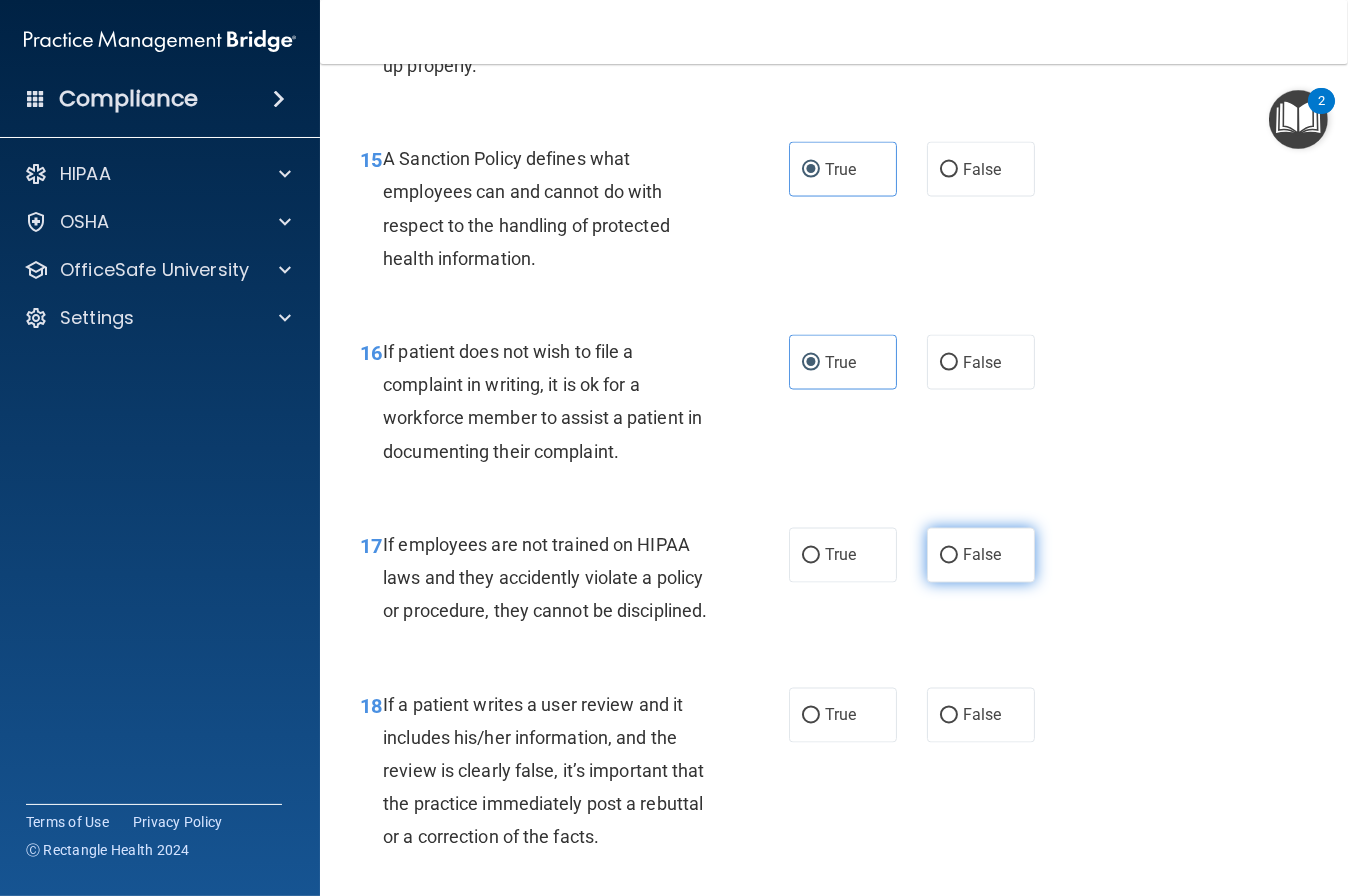 click on "False" at bounding box center (982, 555) 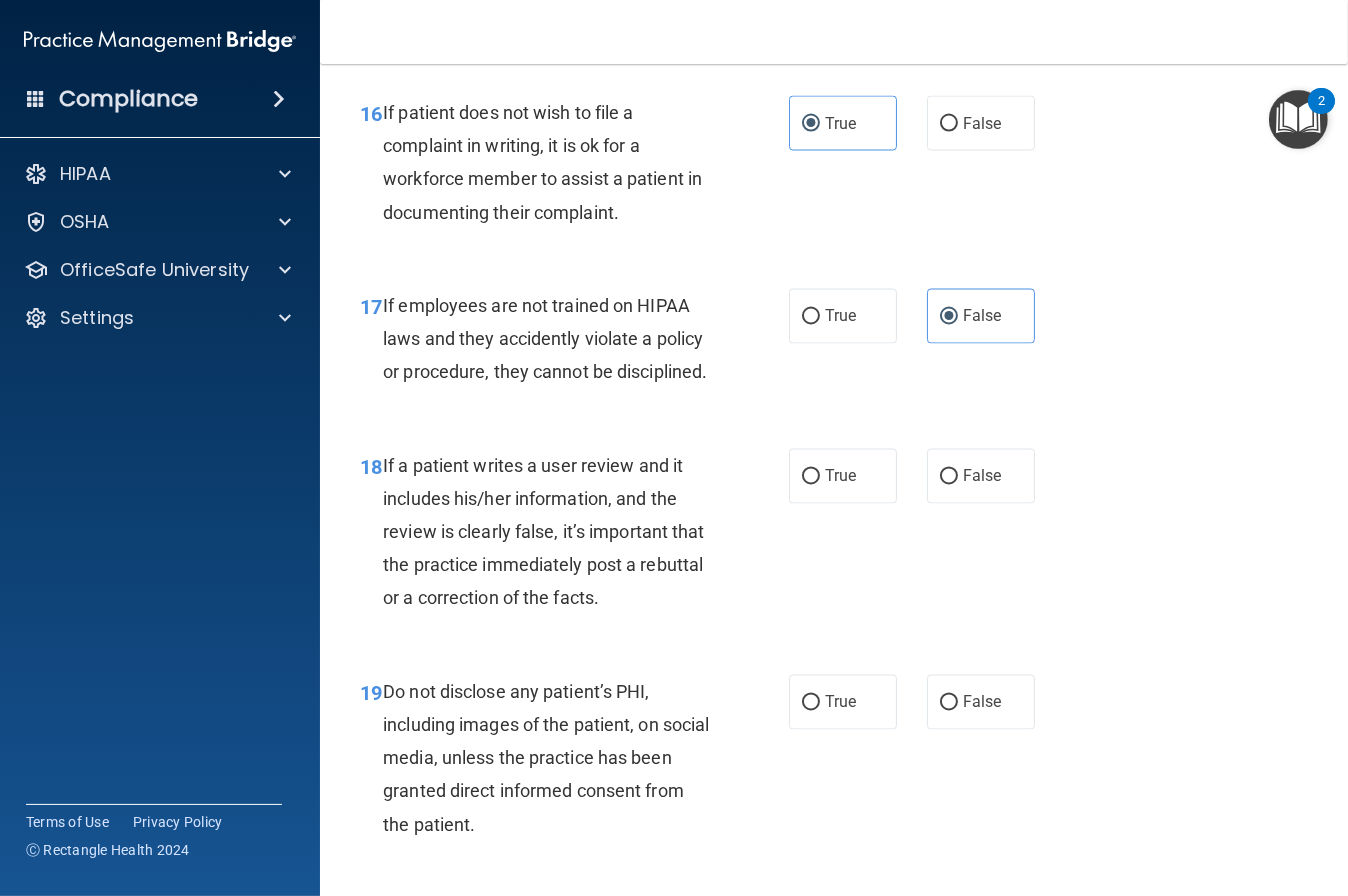 scroll, scrollTop: 3489, scrollLeft: 0, axis: vertical 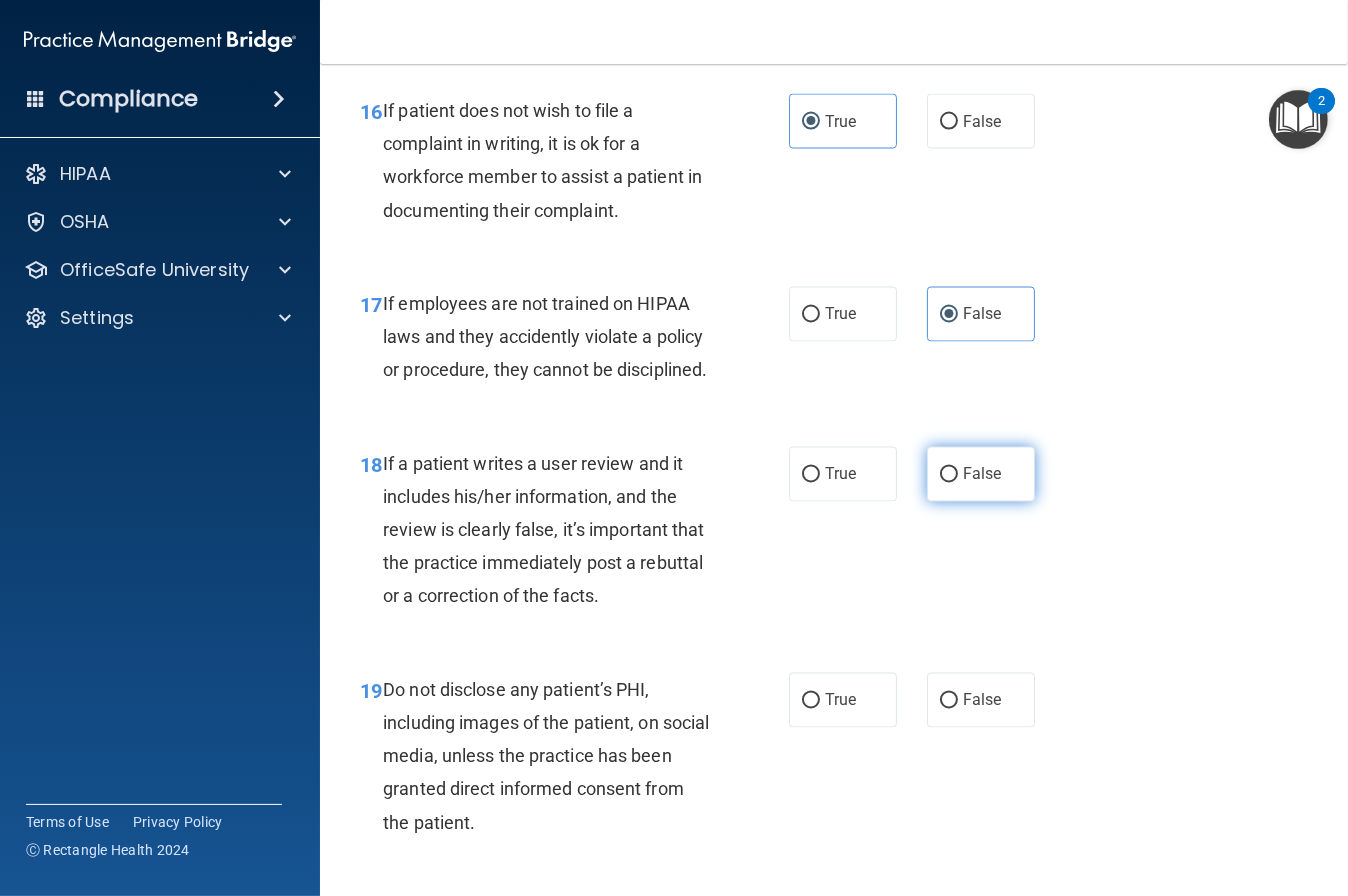 click on "False" at bounding box center (982, 474) 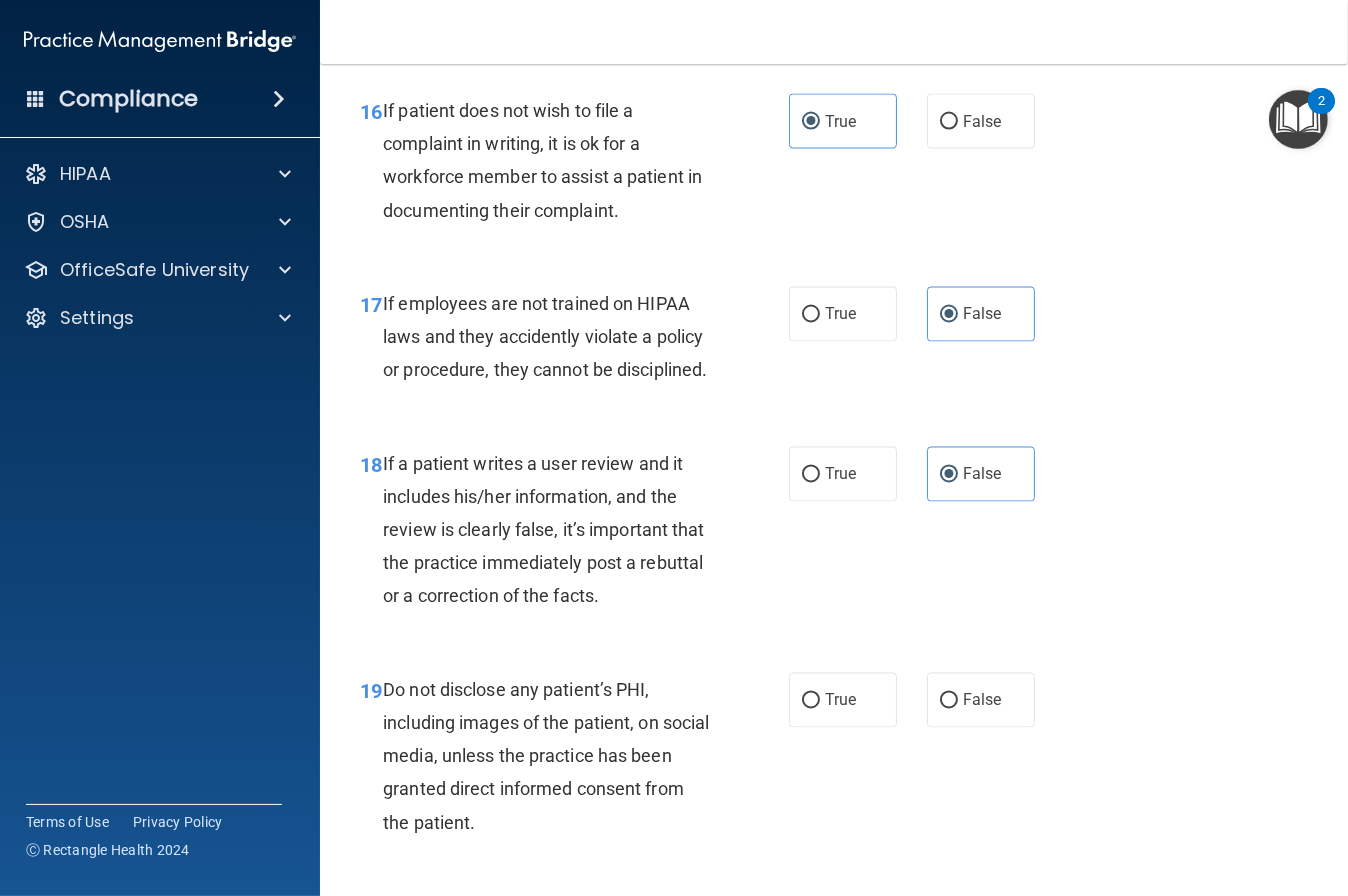 drag, startPoint x: 873, startPoint y: 683, endPoint x: 916, endPoint y: 681, distance: 43.046486 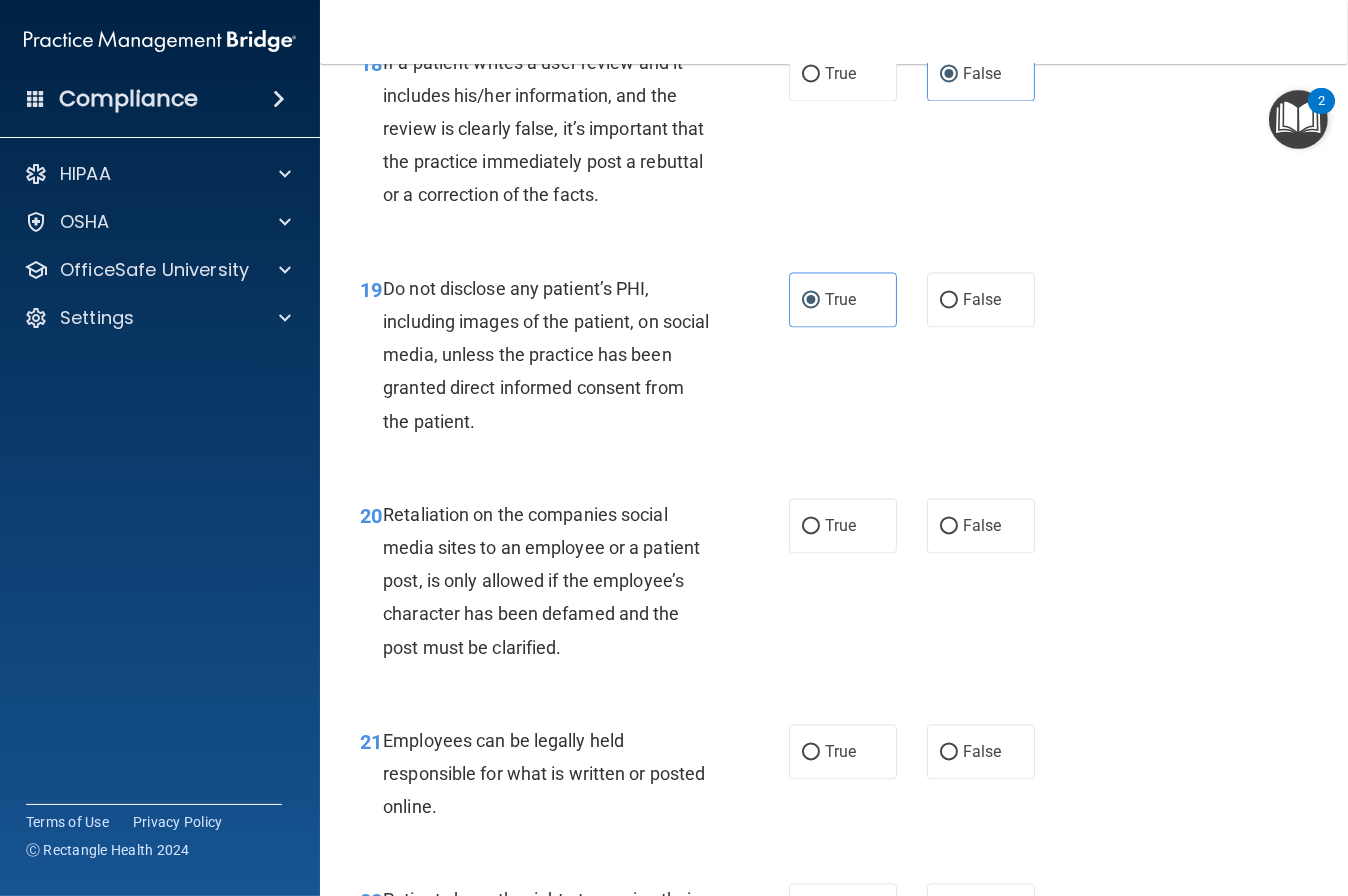 scroll, scrollTop: 3901, scrollLeft: 0, axis: vertical 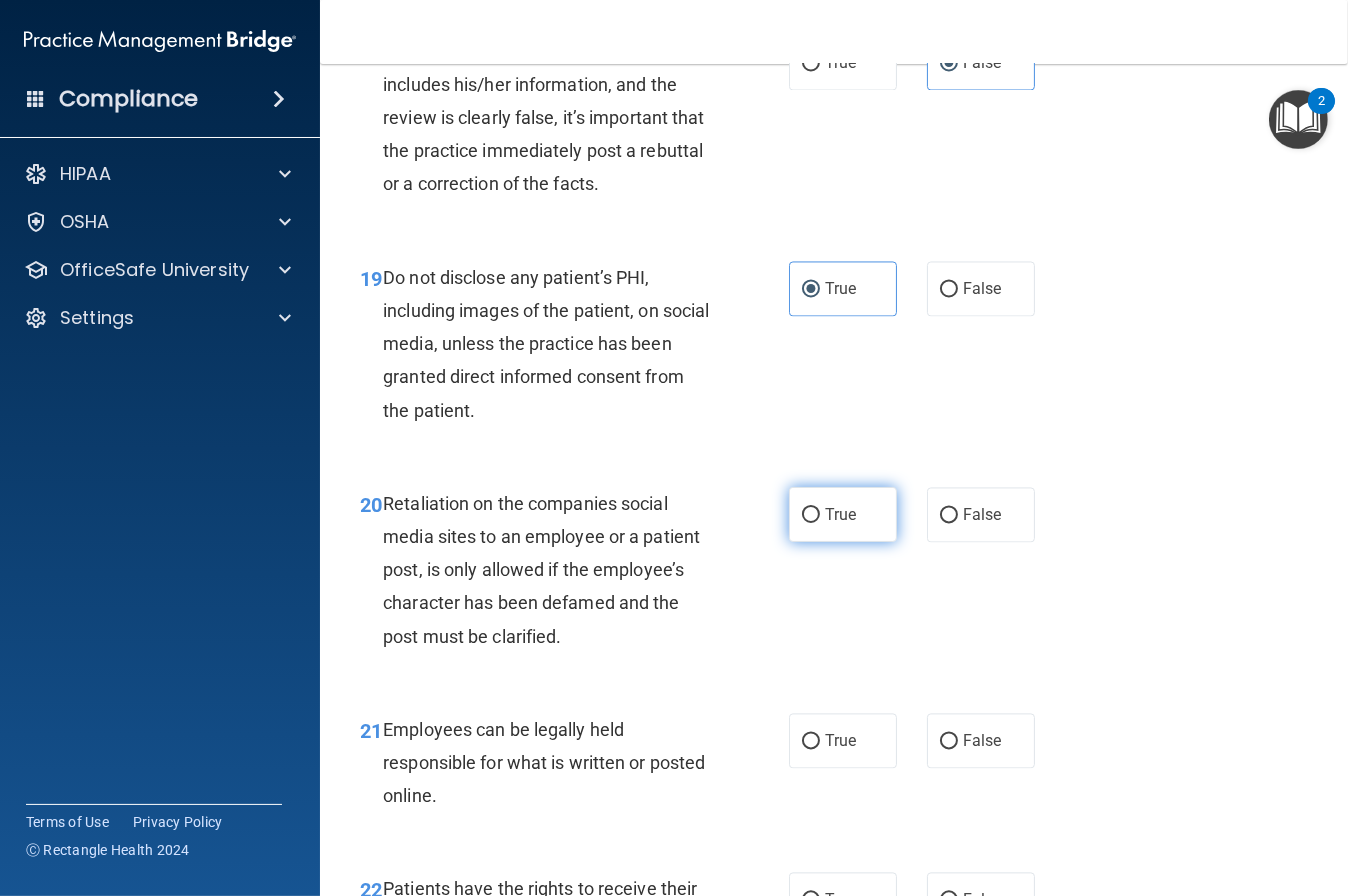 click on "True" at bounding box center [843, 514] 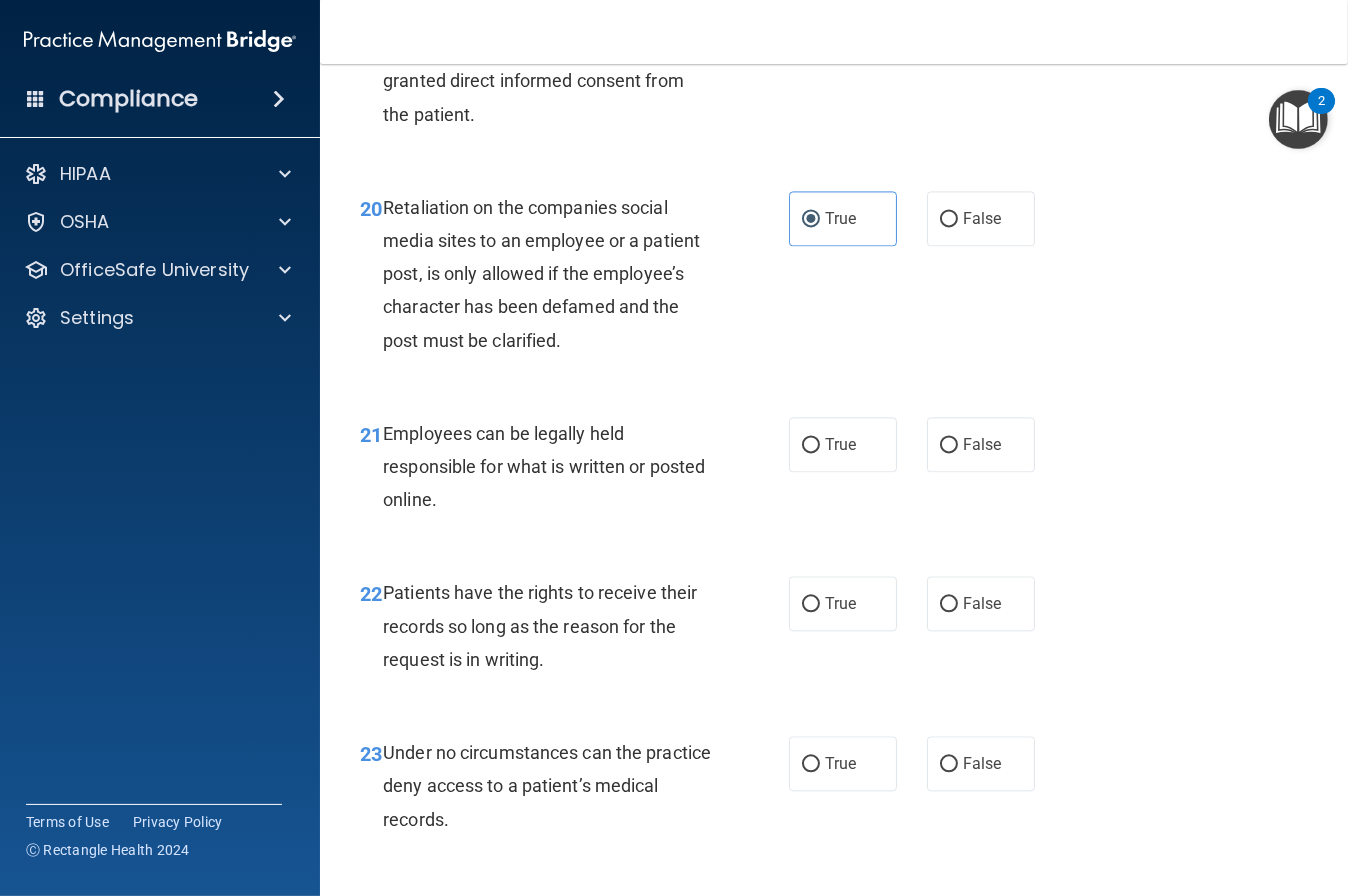 scroll, scrollTop: 4226, scrollLeft: 0, axis: vertical 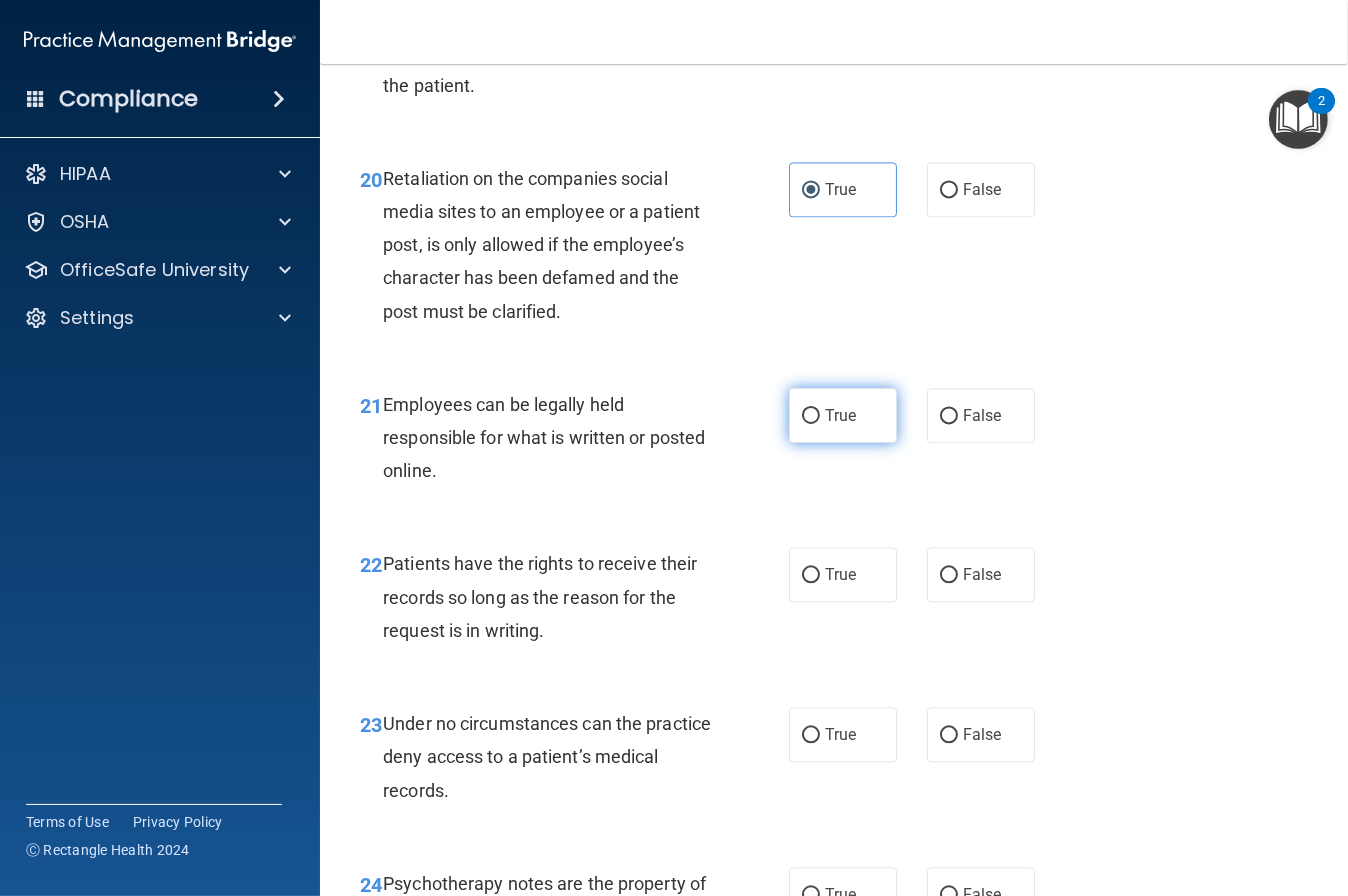 click on "True" at bounding box center [843, 415] 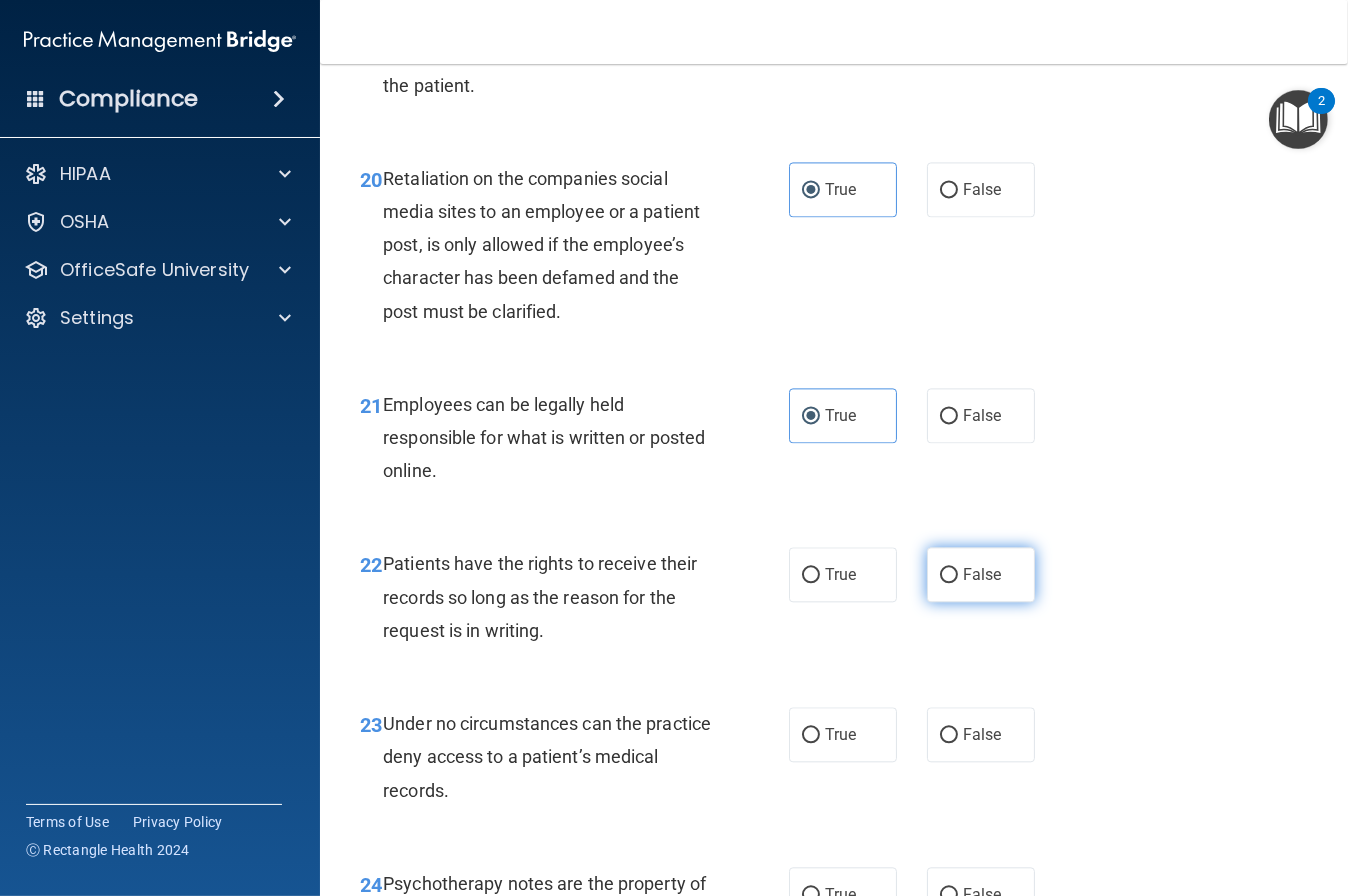 click on "False" at bounding box center (982, 574) 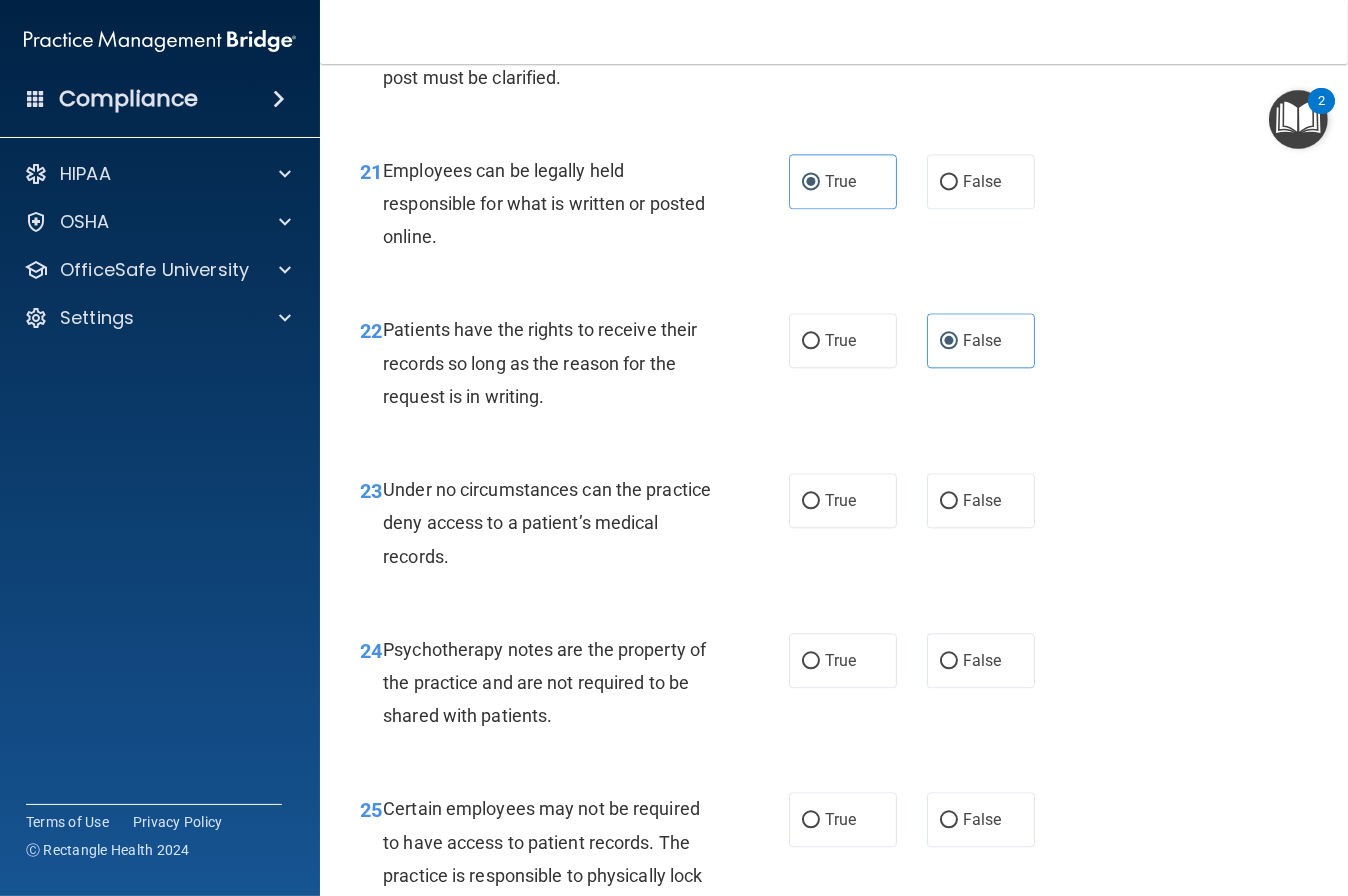 scroll, scrollTop: 4600, scrollLeft: 0, axis: vertical 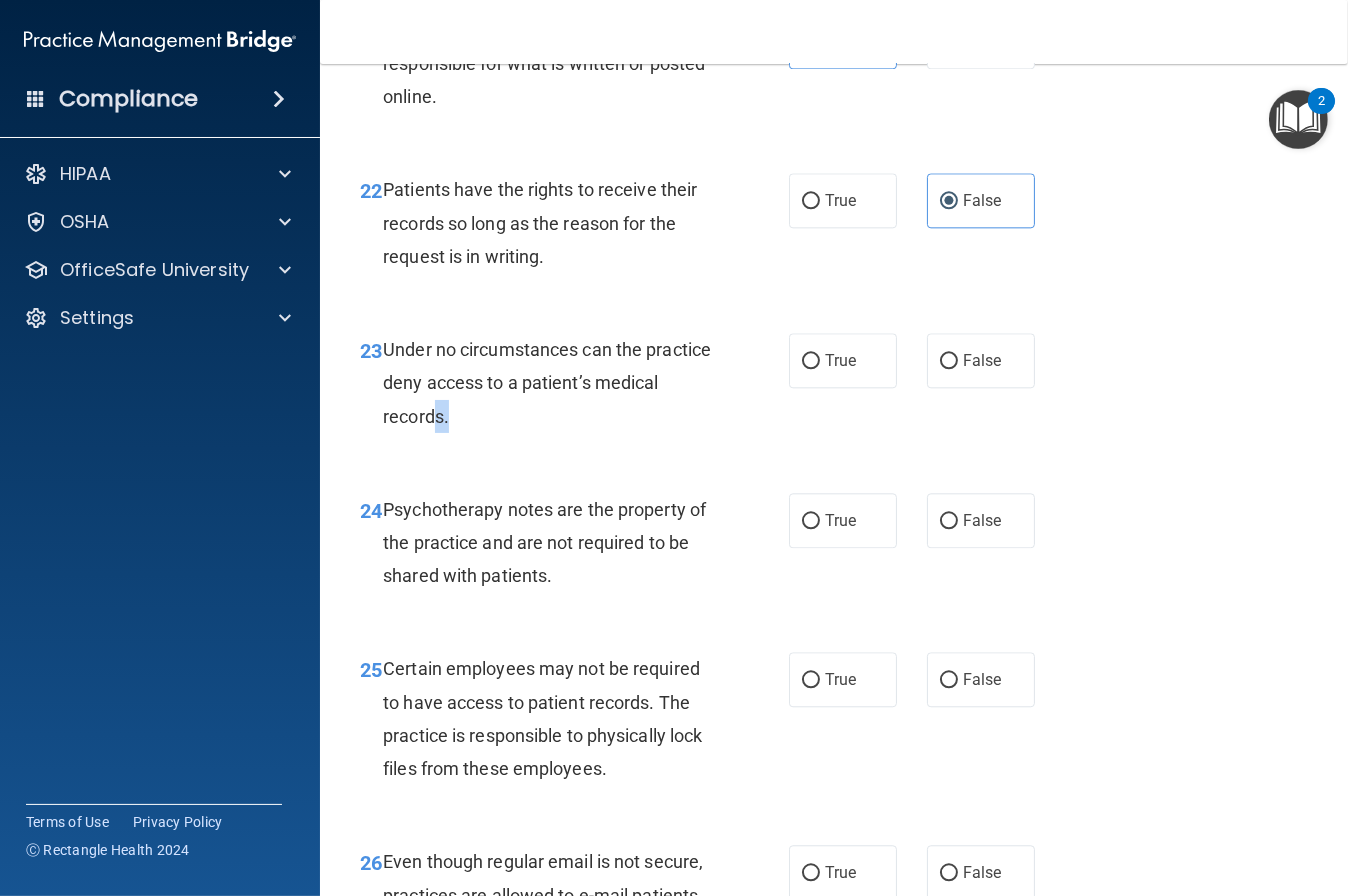 drag, startPoint x: 522, startPoint y: 411, endPoint x: 766, endPoint y: 275, distance: 279.34207 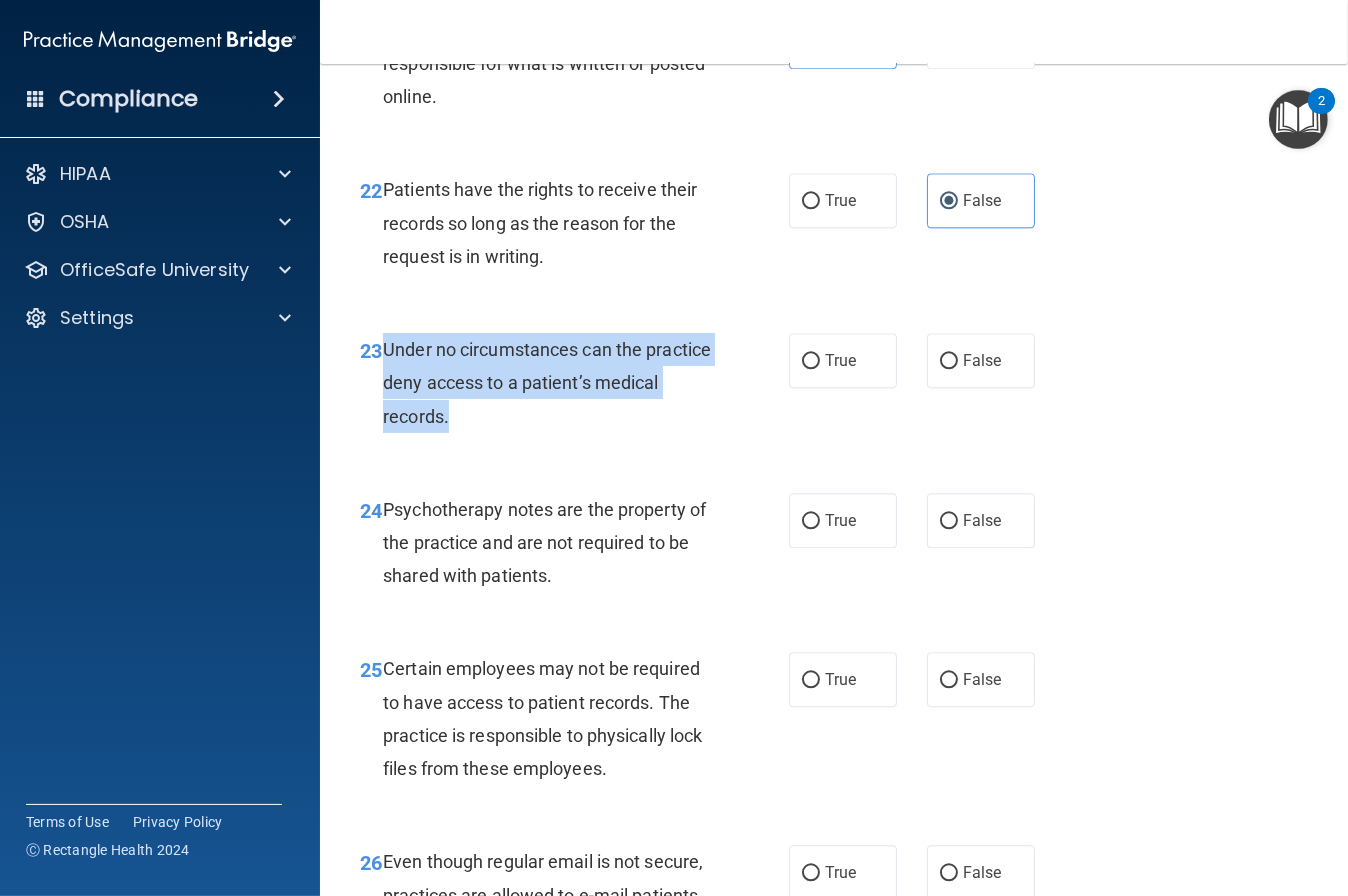 drag, startPoint x: 385, startPoint y: 349, endPoint x: 523, endPoint y: 401, distance: 147.47203 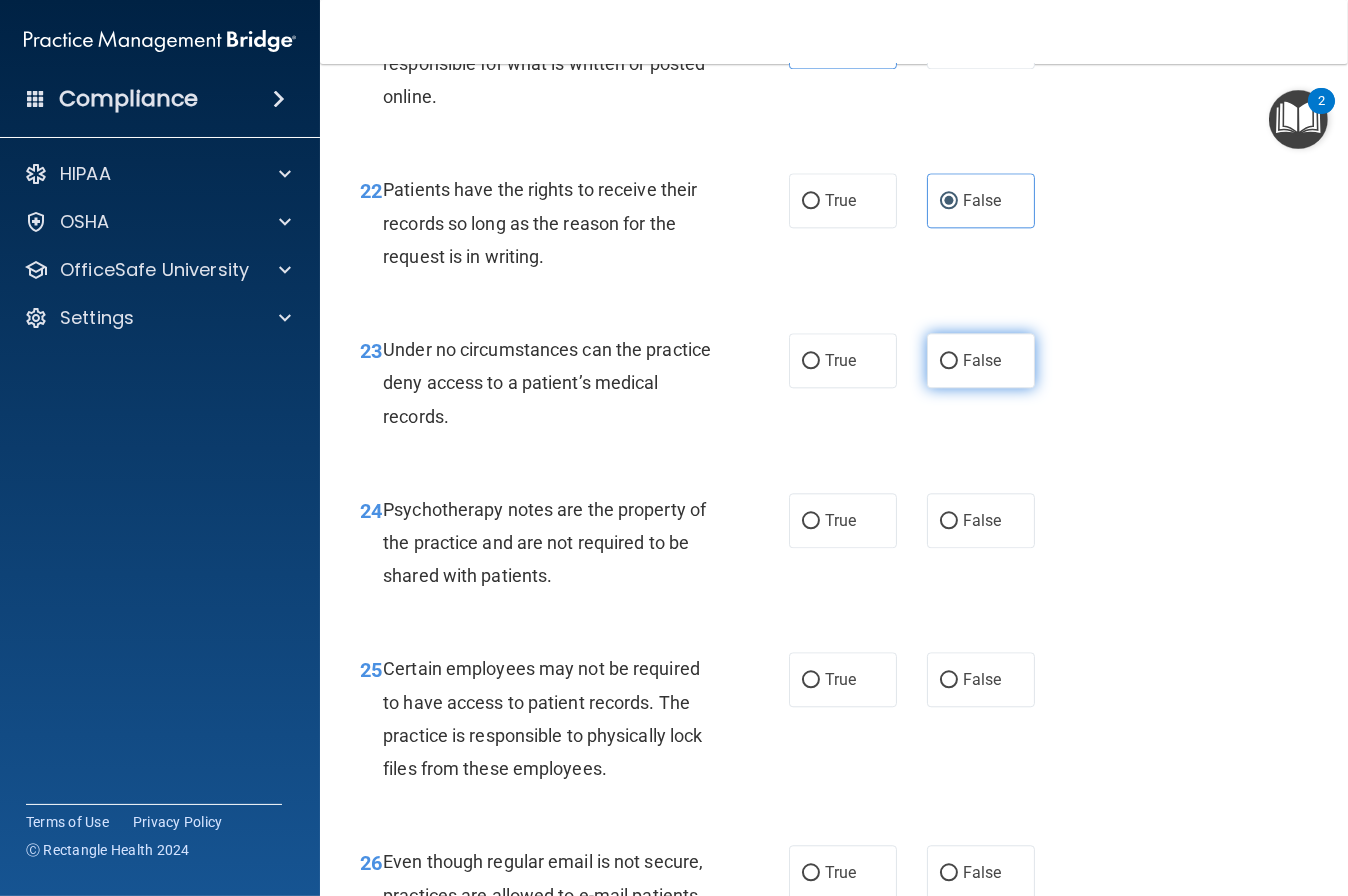 click on "False" at bounding box center [982, 360] 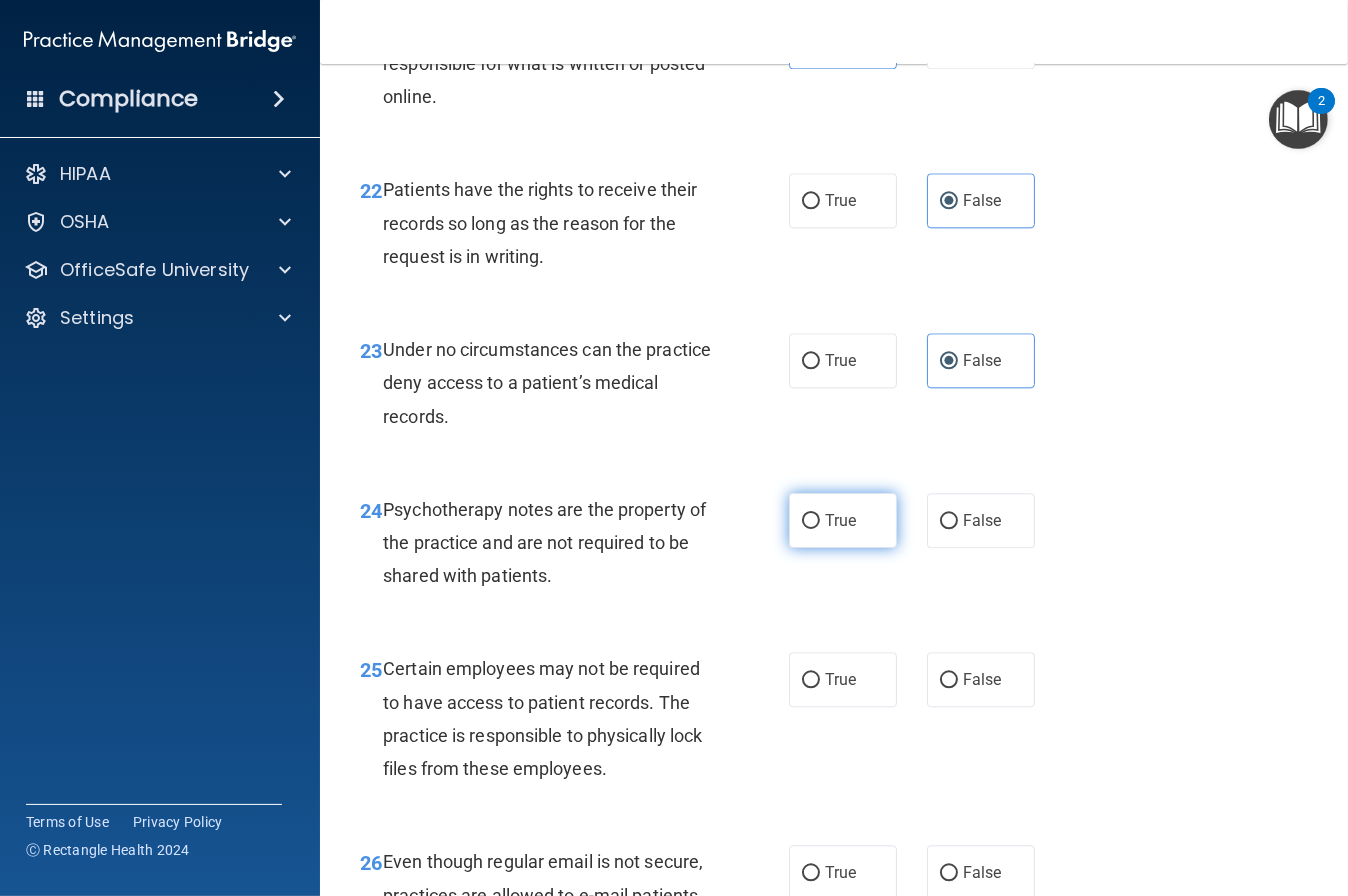 click on "True" at bounding box center (840, 520) 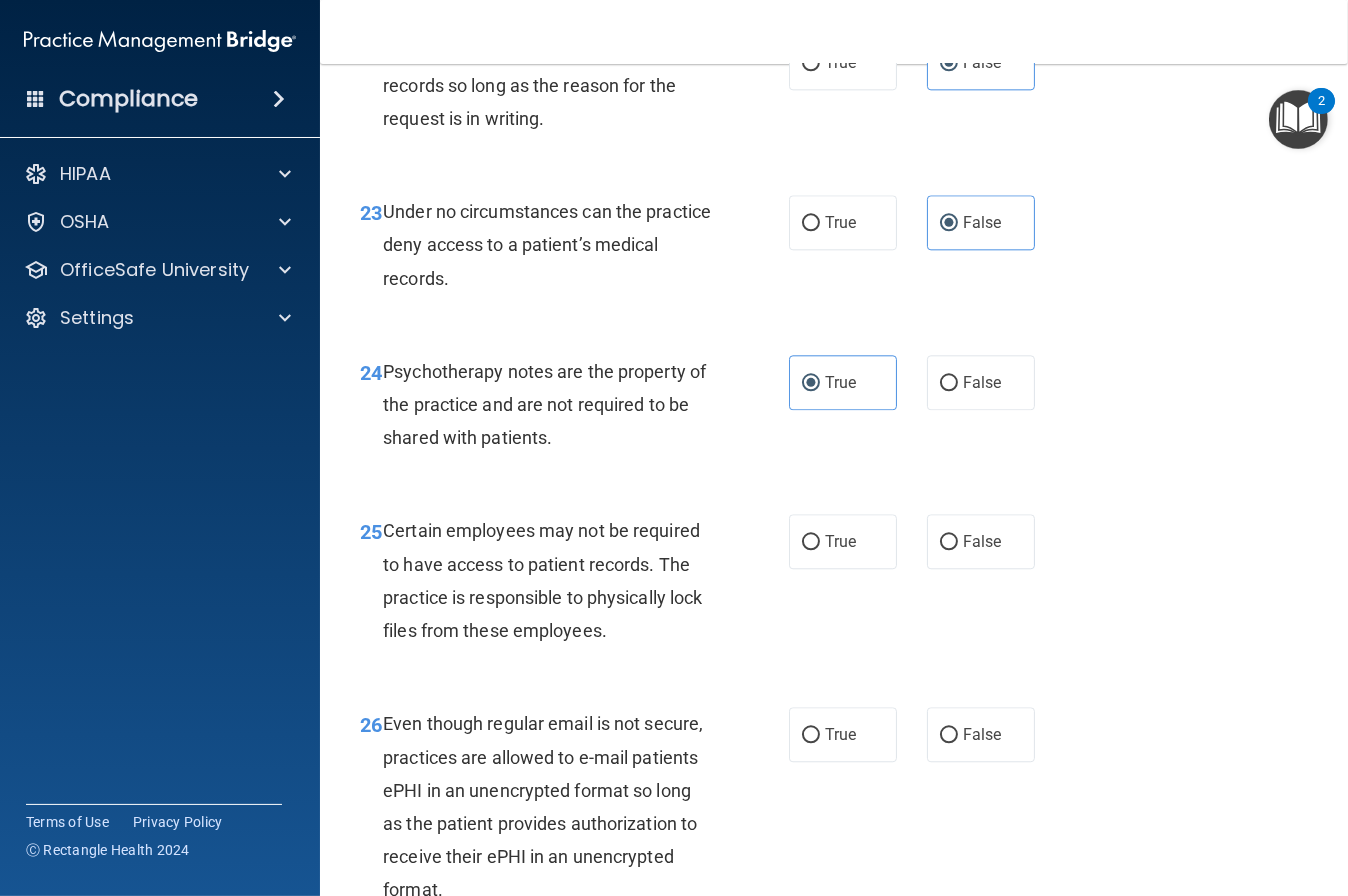scroll, scrollTop: 4749, scrollLeft: 0, axis: vertical 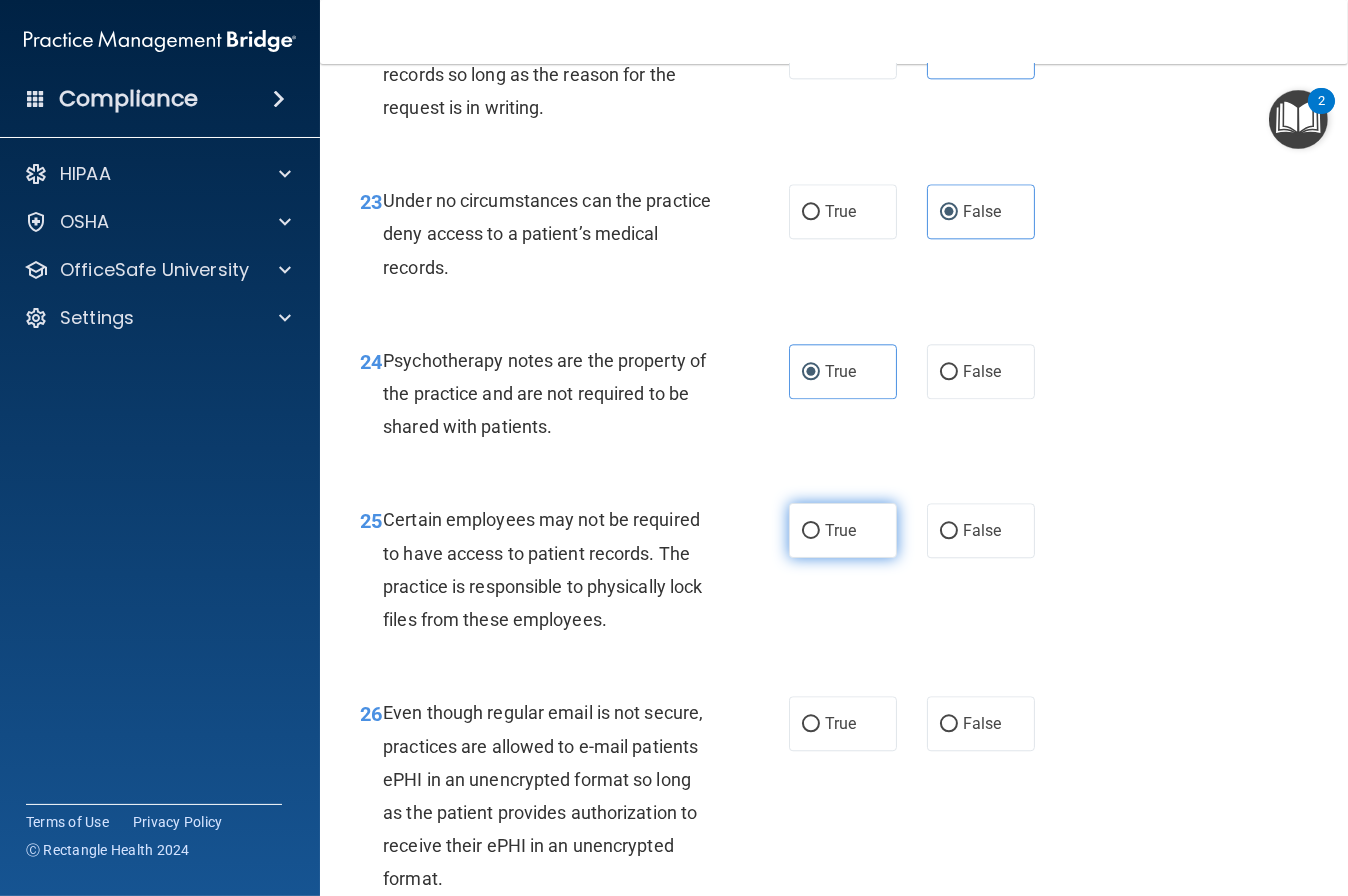 click on "True" at bounding box center (840, 530) 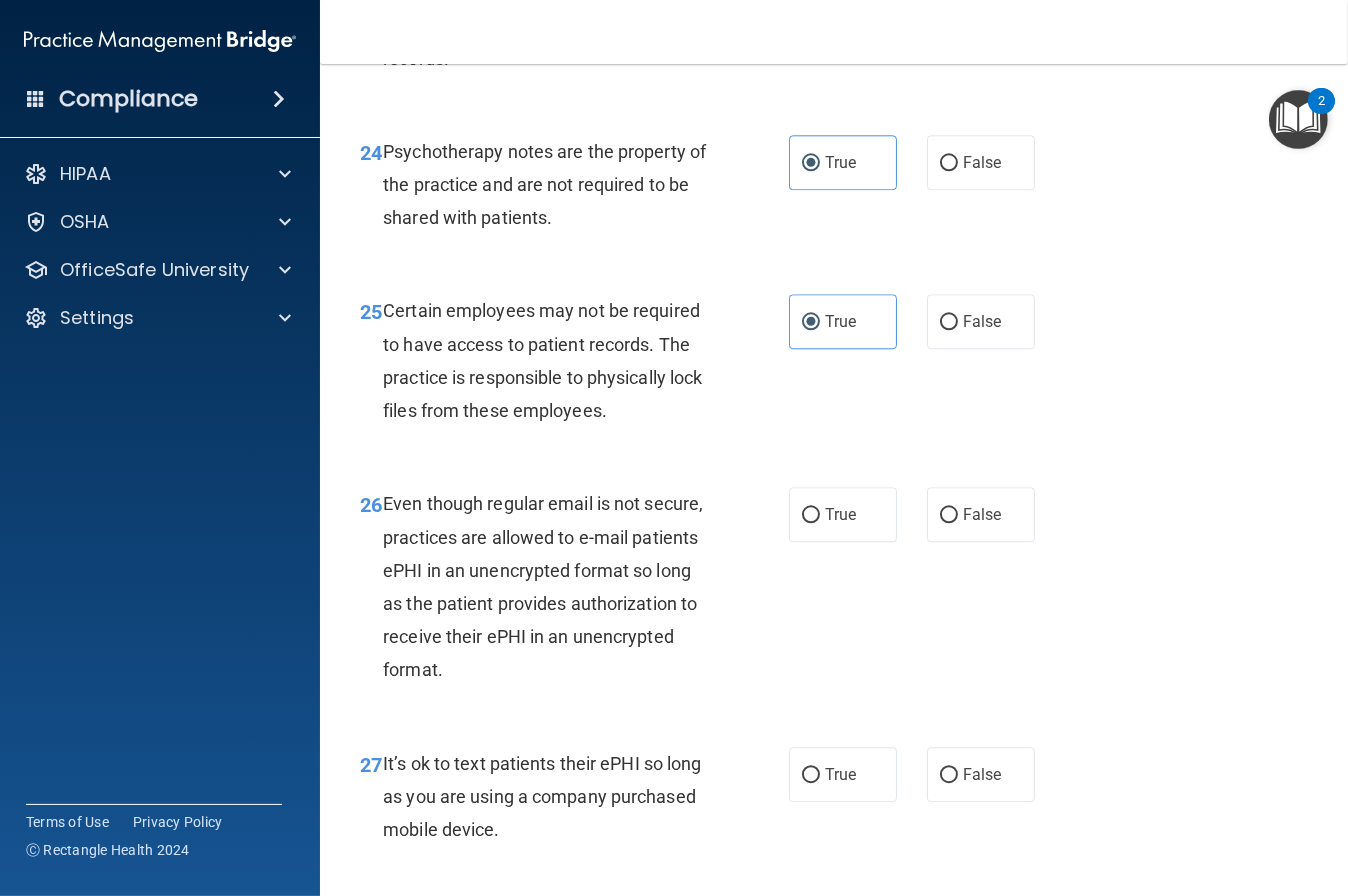 scroll, scrollTop: 5038, scrollLeft: 0, axis: vertical 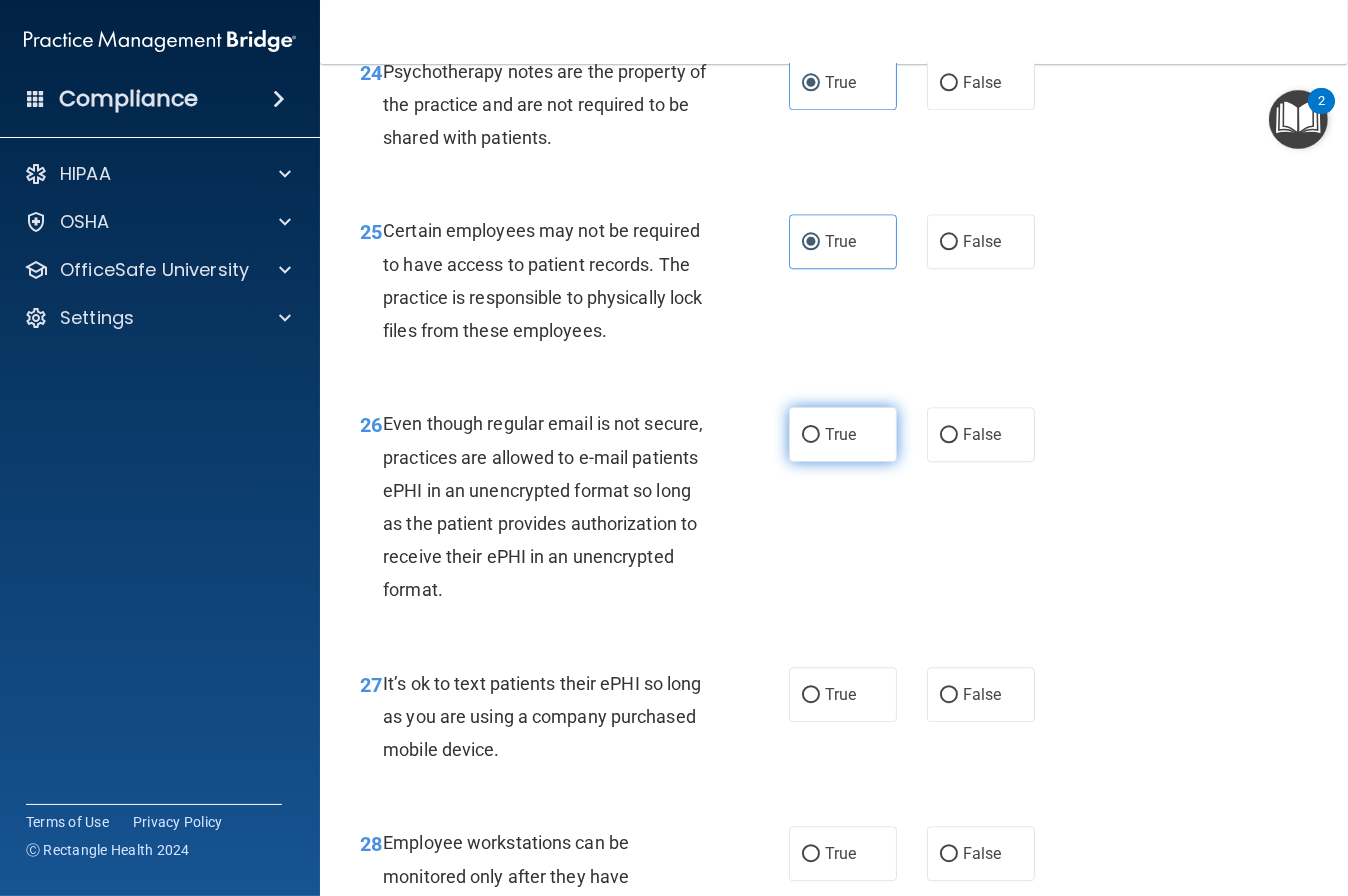 click on "True" at bounding box center [840, 434] 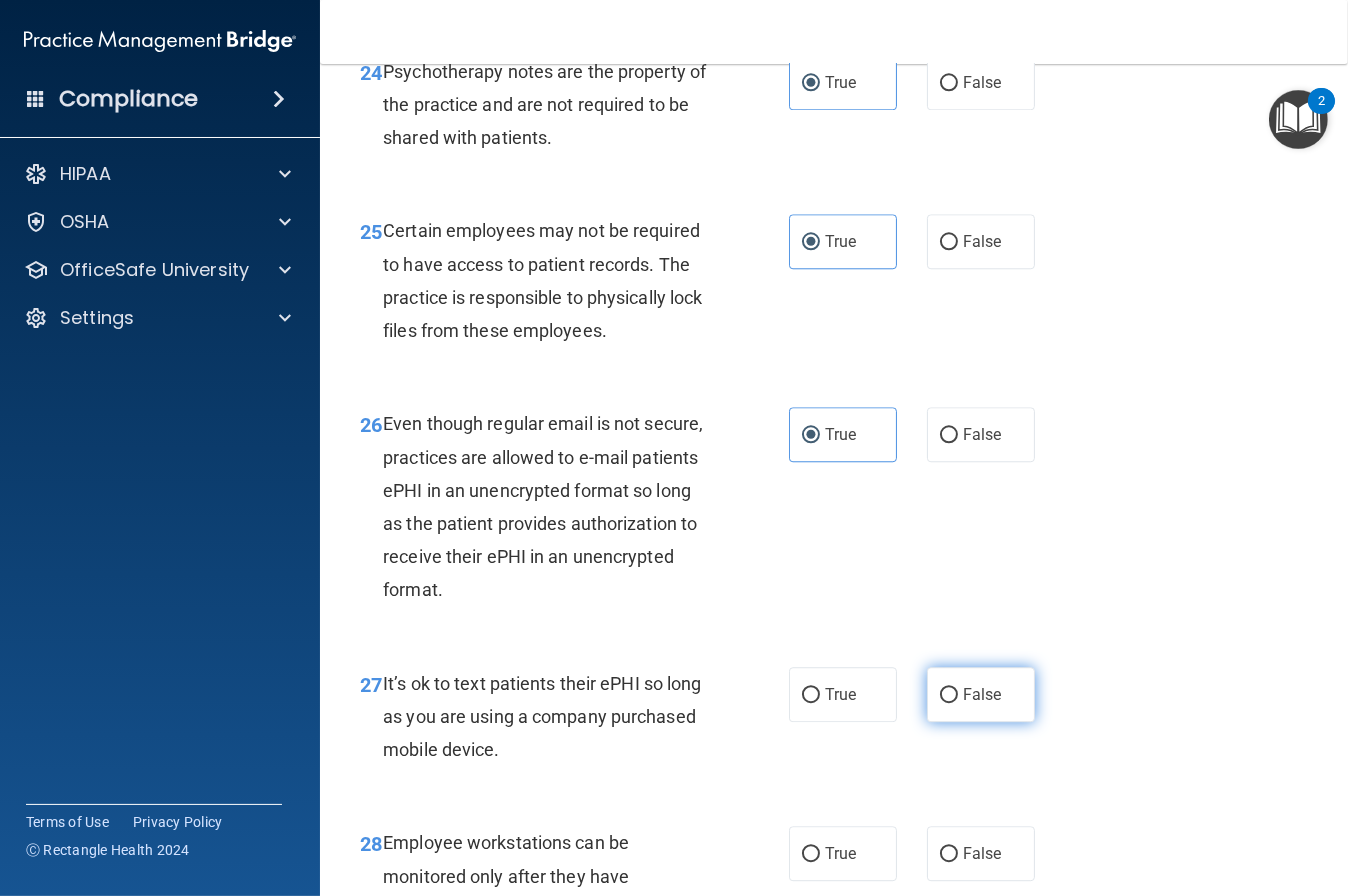 click on "False" at bounding box center [981, 694] 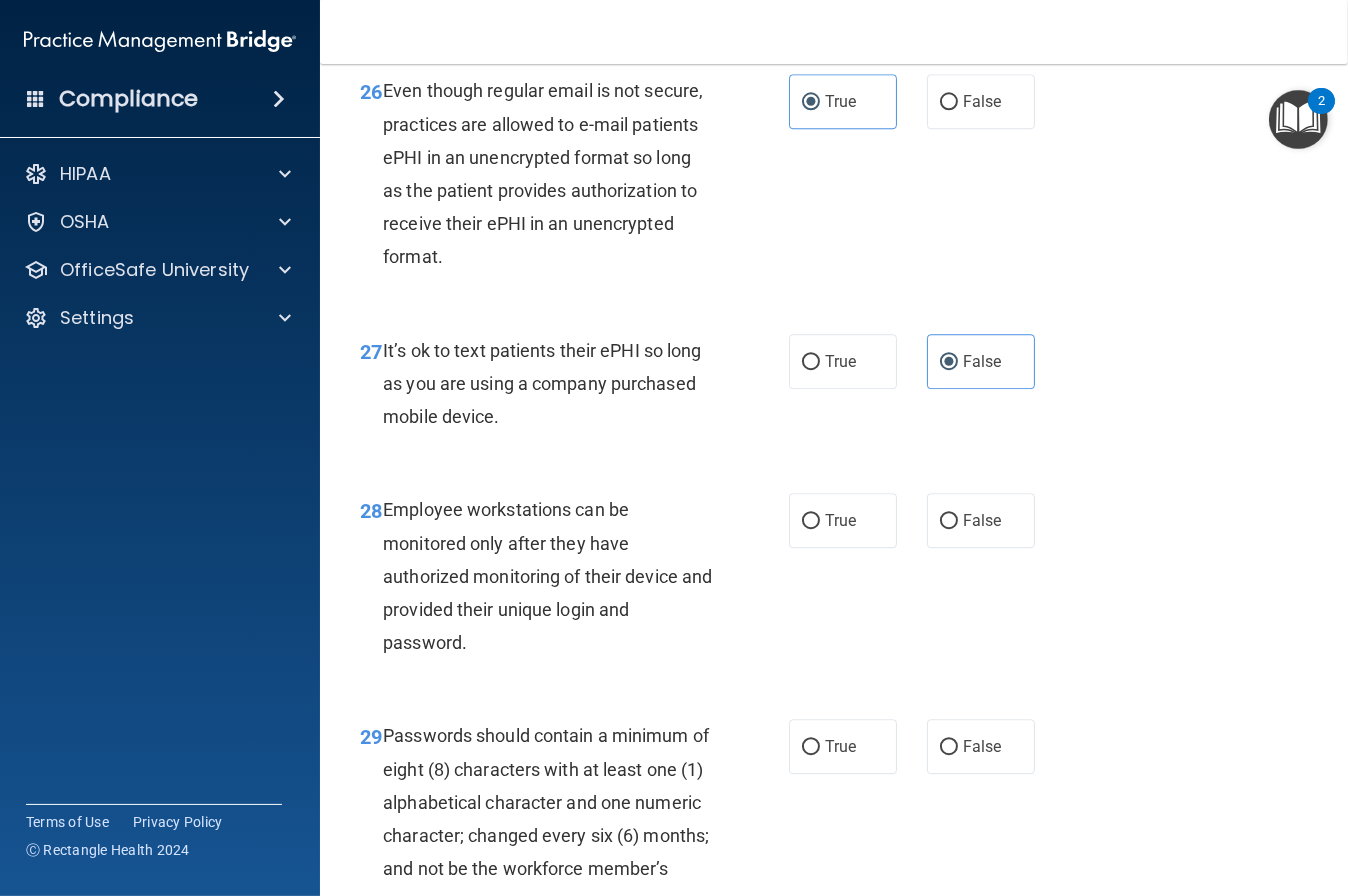 scroll, scrollTop: 5392, scrollLeft: 0, axis: vertical 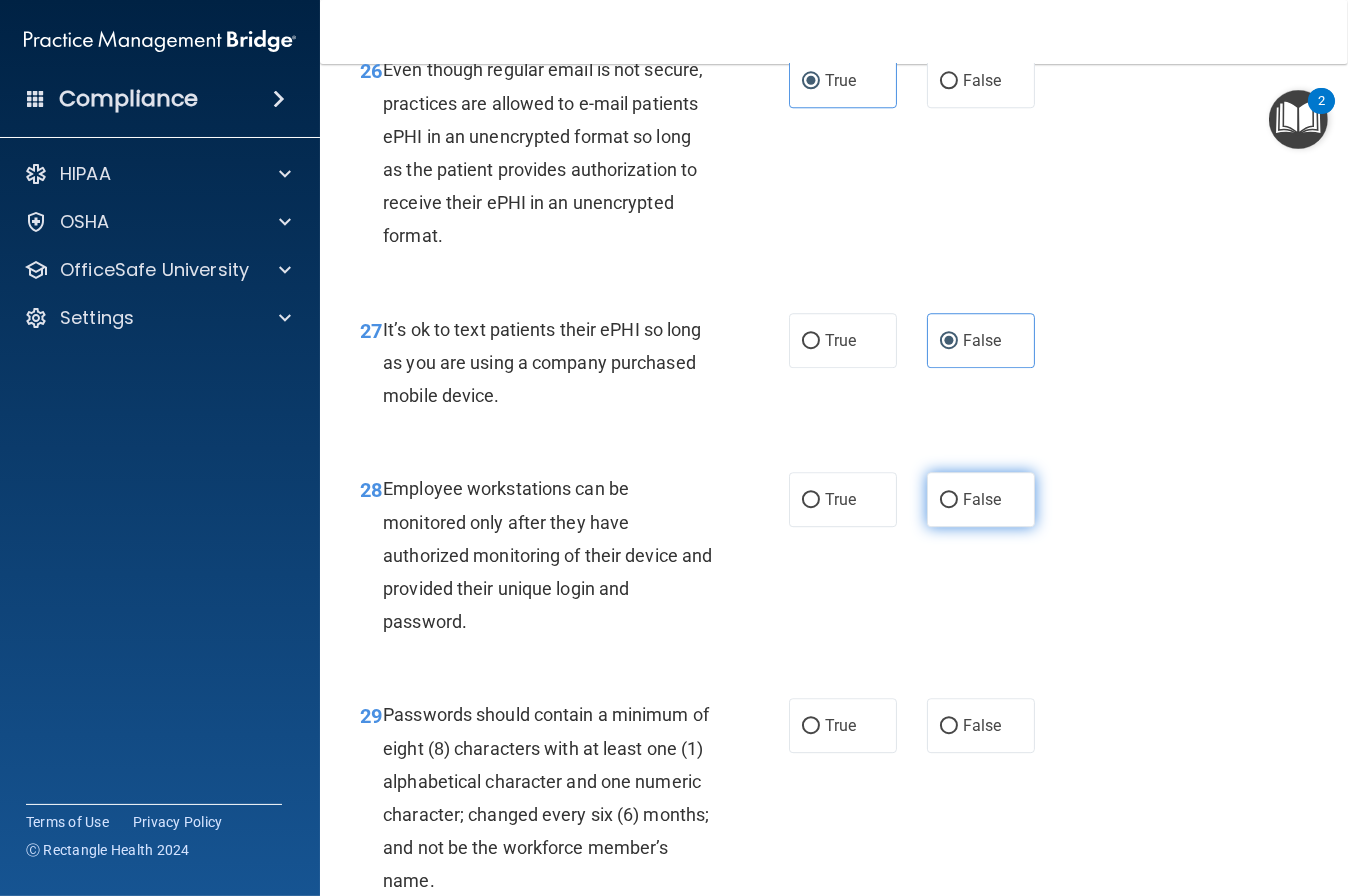 click on "False" at bounding box center [982, 499] 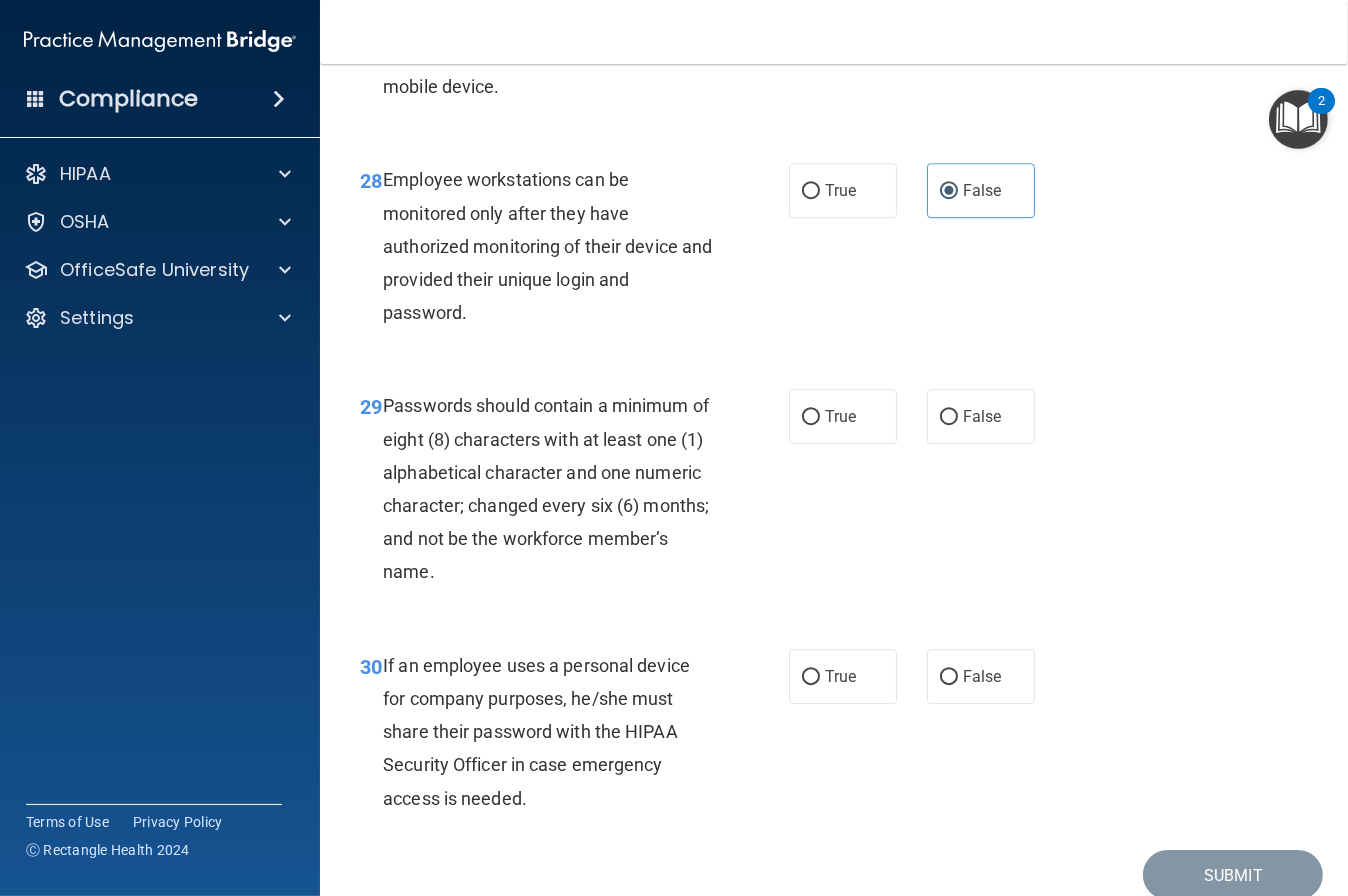 scroll, scrollTop: 5784, scrollLeft: 0, axis: vertical 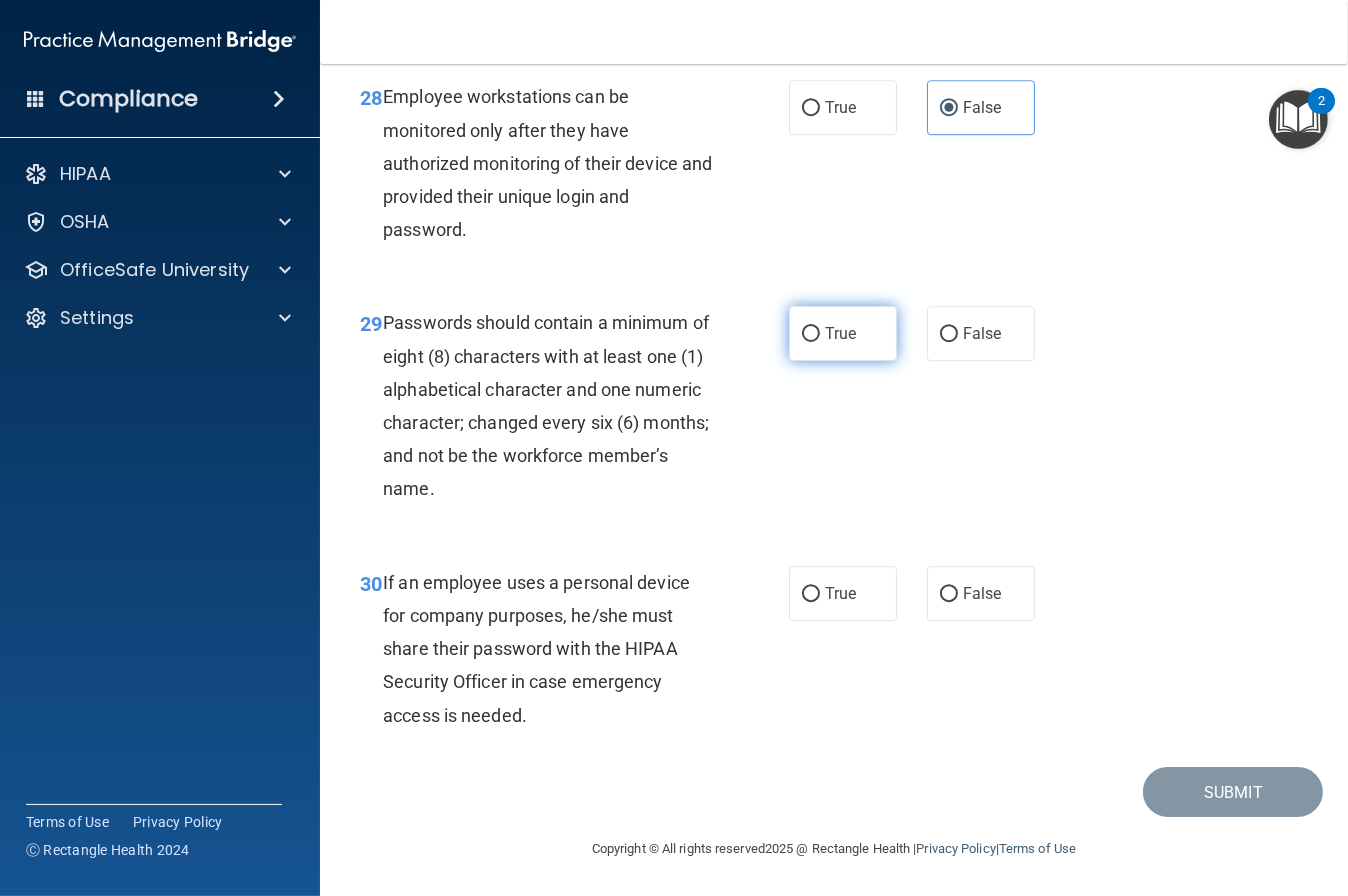 click on "True" at bounding box center (843, 333) 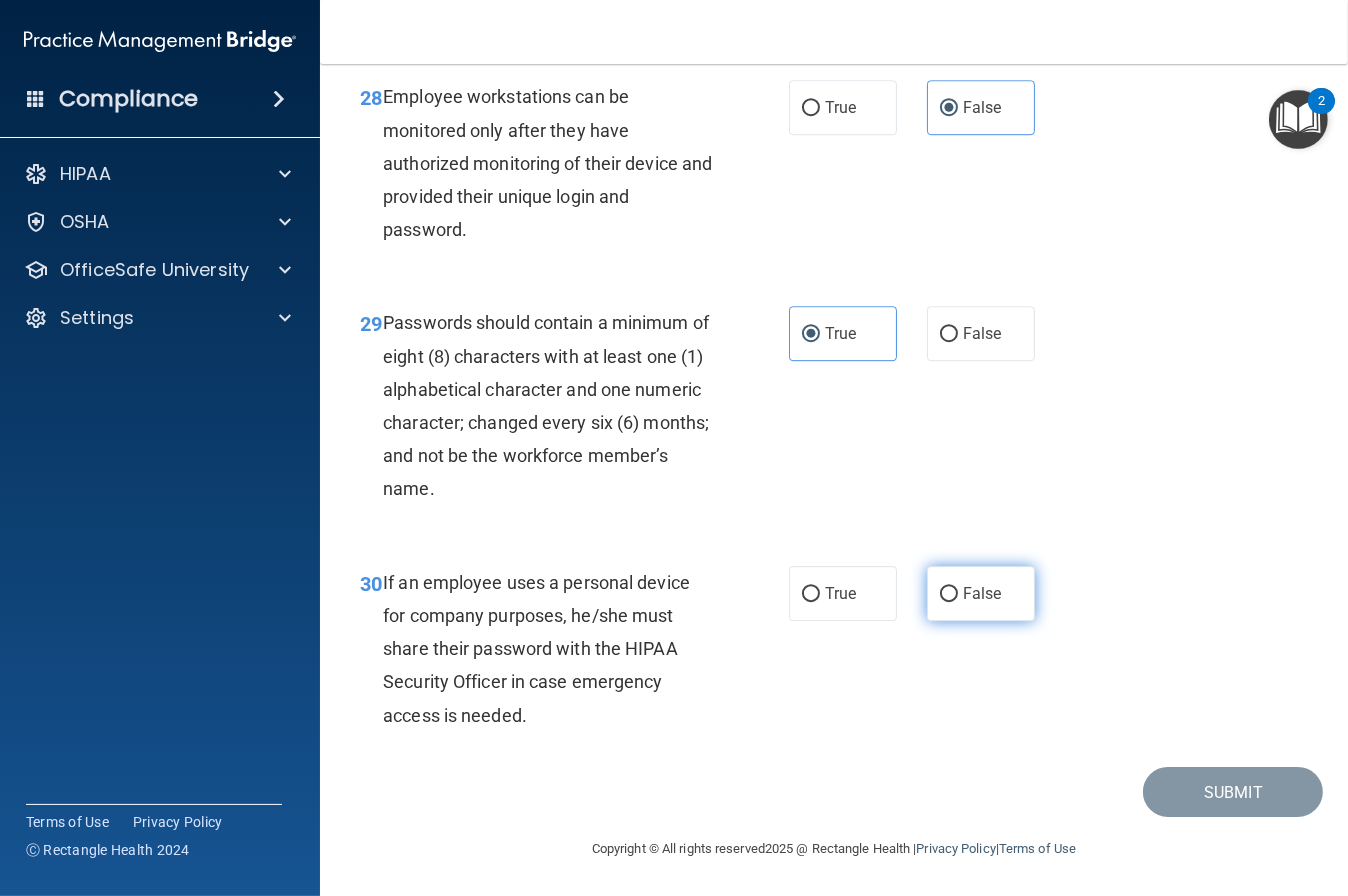click on "False" at bounding box center [982, 593] 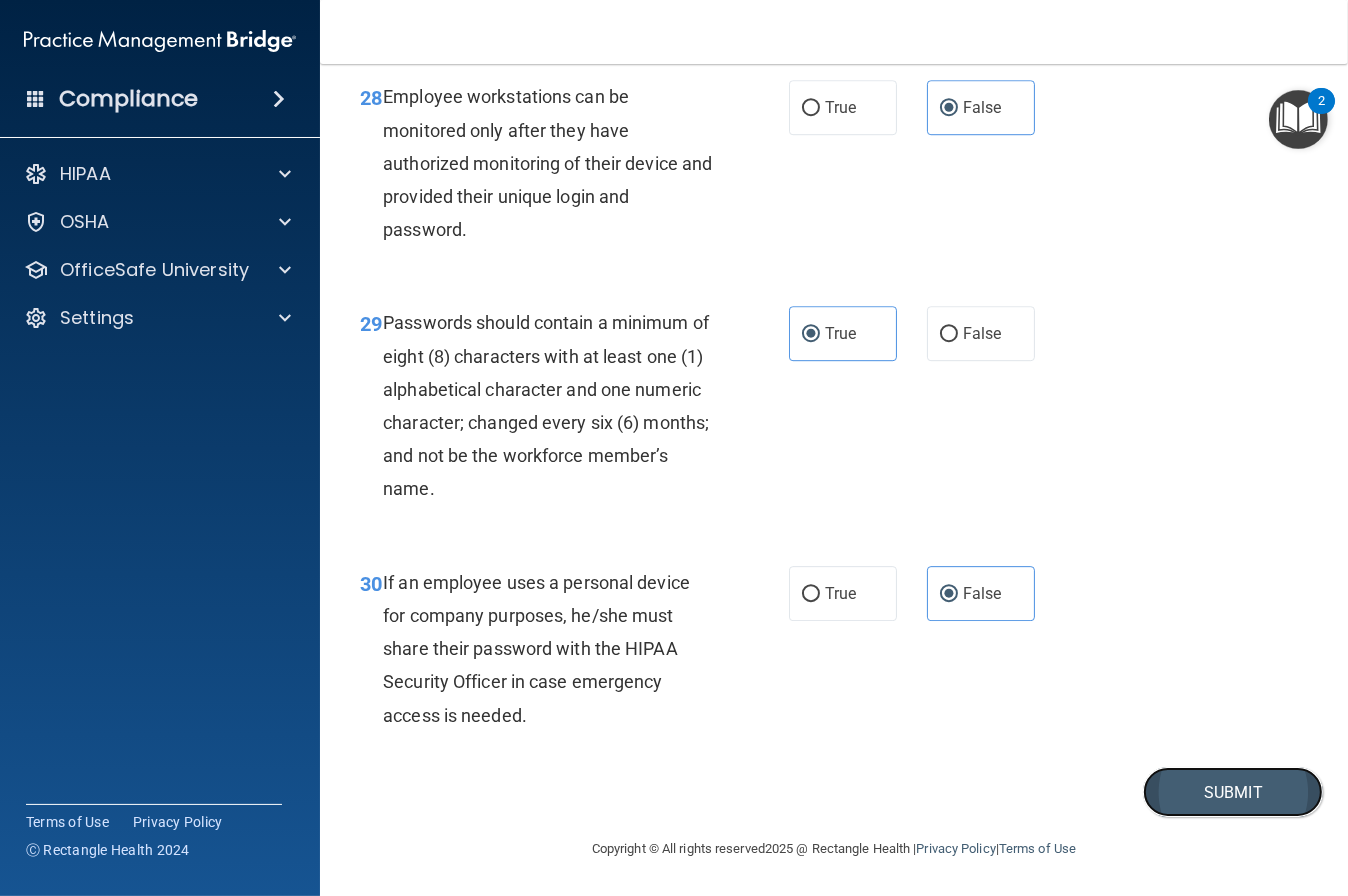click on "Submit" at bounding box center [1233, 792] 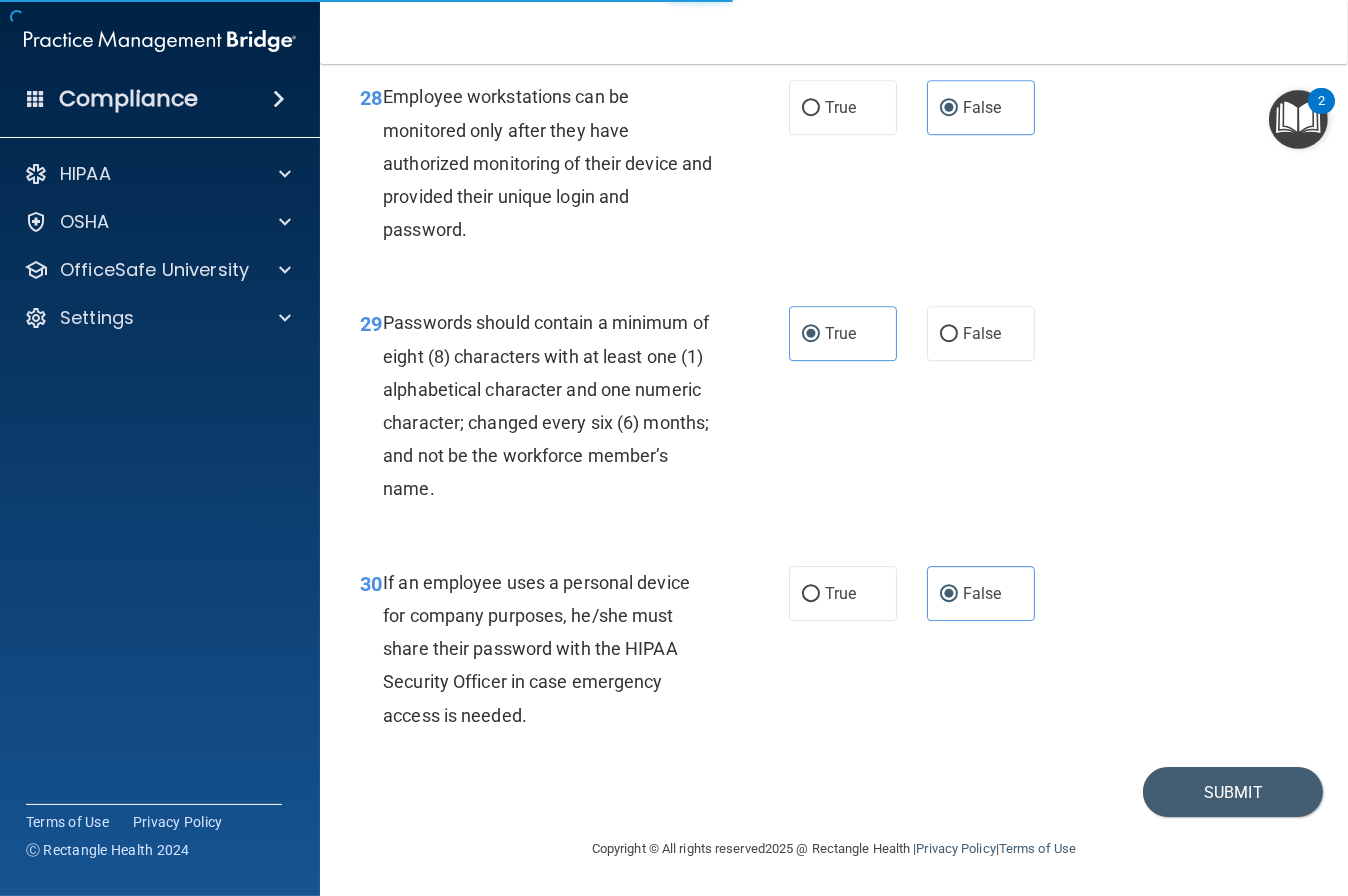 scroll, scrollTop: 0, scrollLeft: 0, axis: both 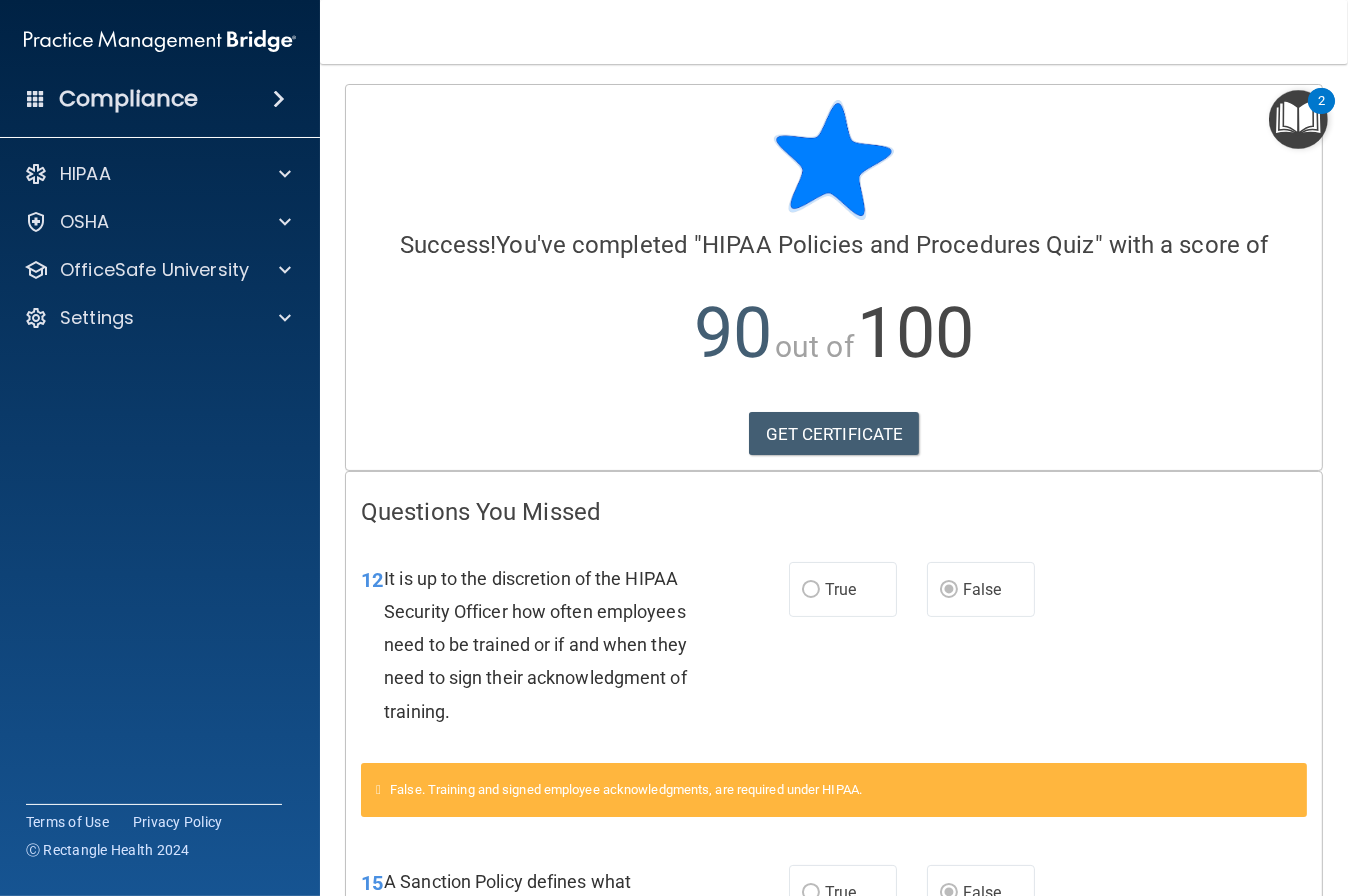 click on "GET CERTIFICATE" at bounding box center [834, 434] 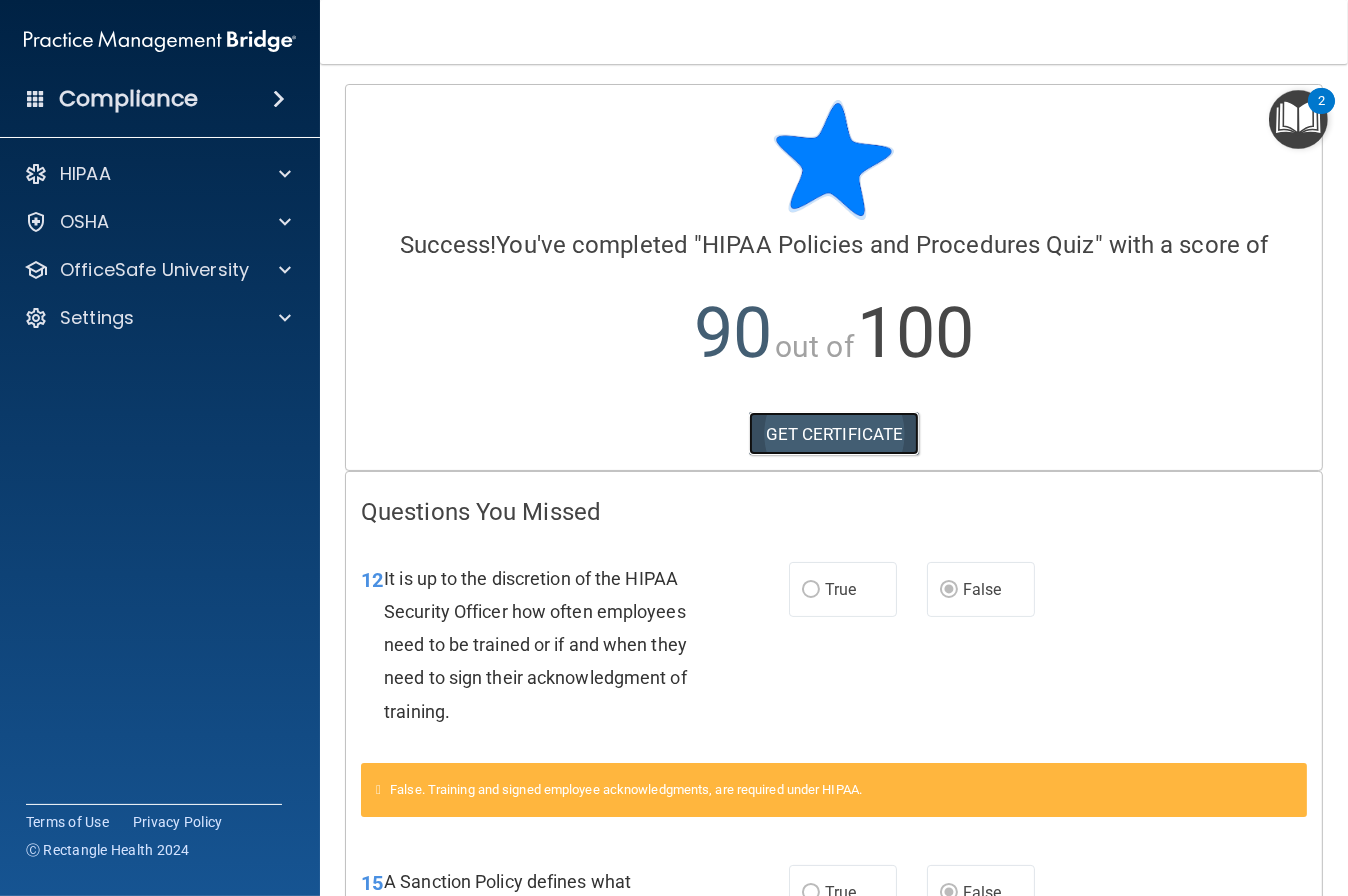 click on "GET CERTIFICATE" at bounding box center [834, 434] 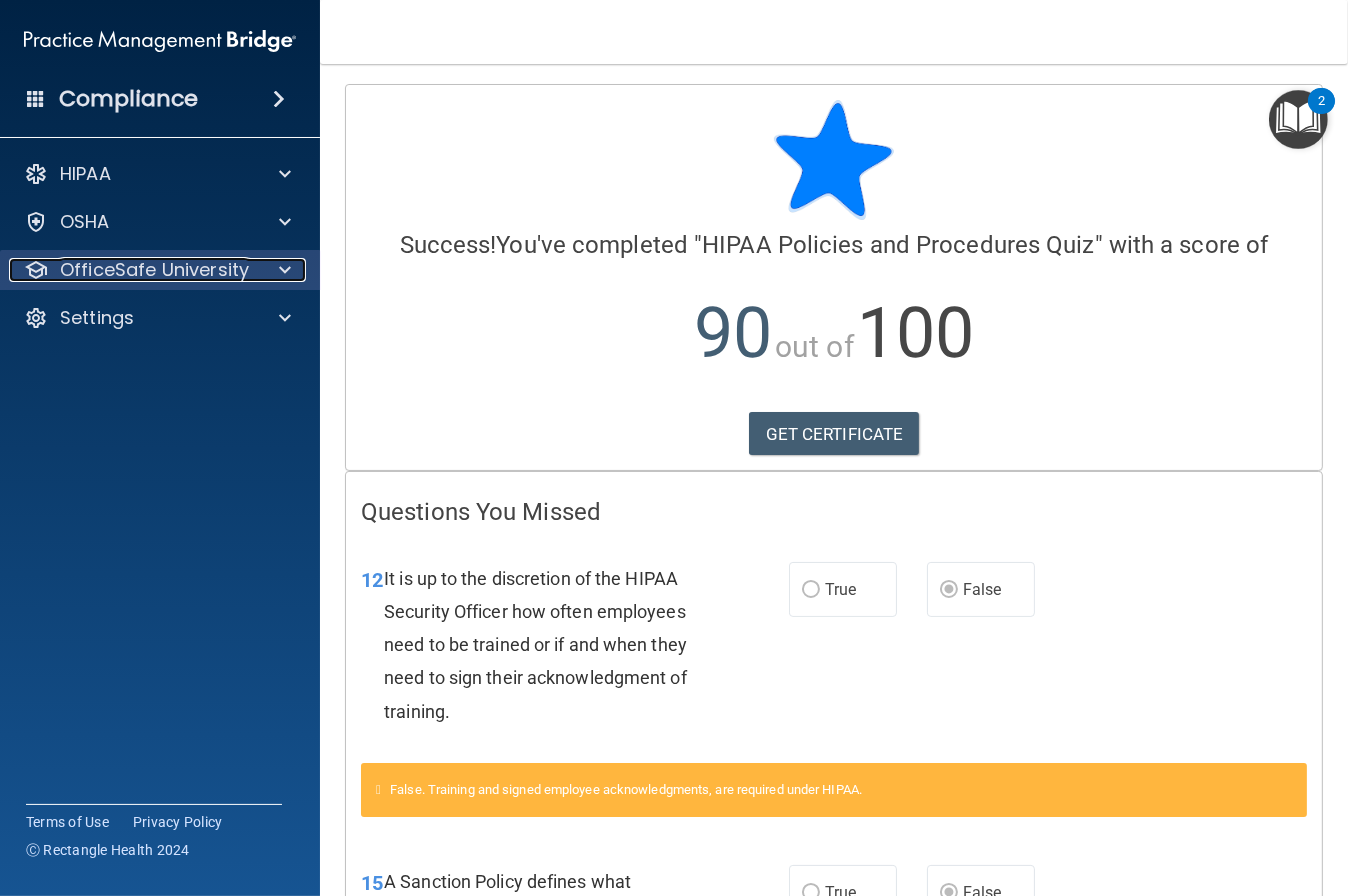 click on "OfficeSafe University" at bounding box center [154, 270] 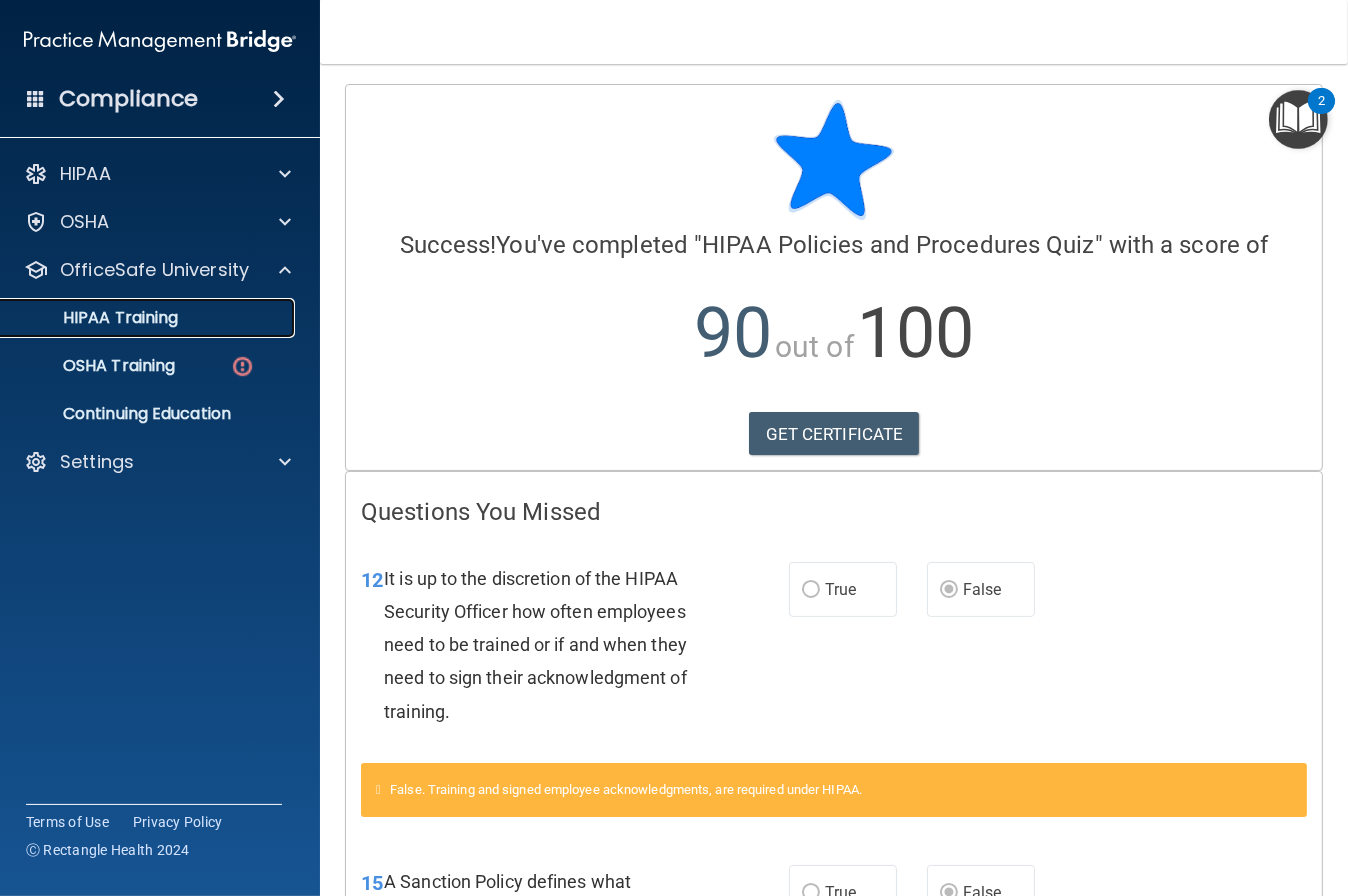 click on "HIPAA Training" at bounding box center [95, 318] 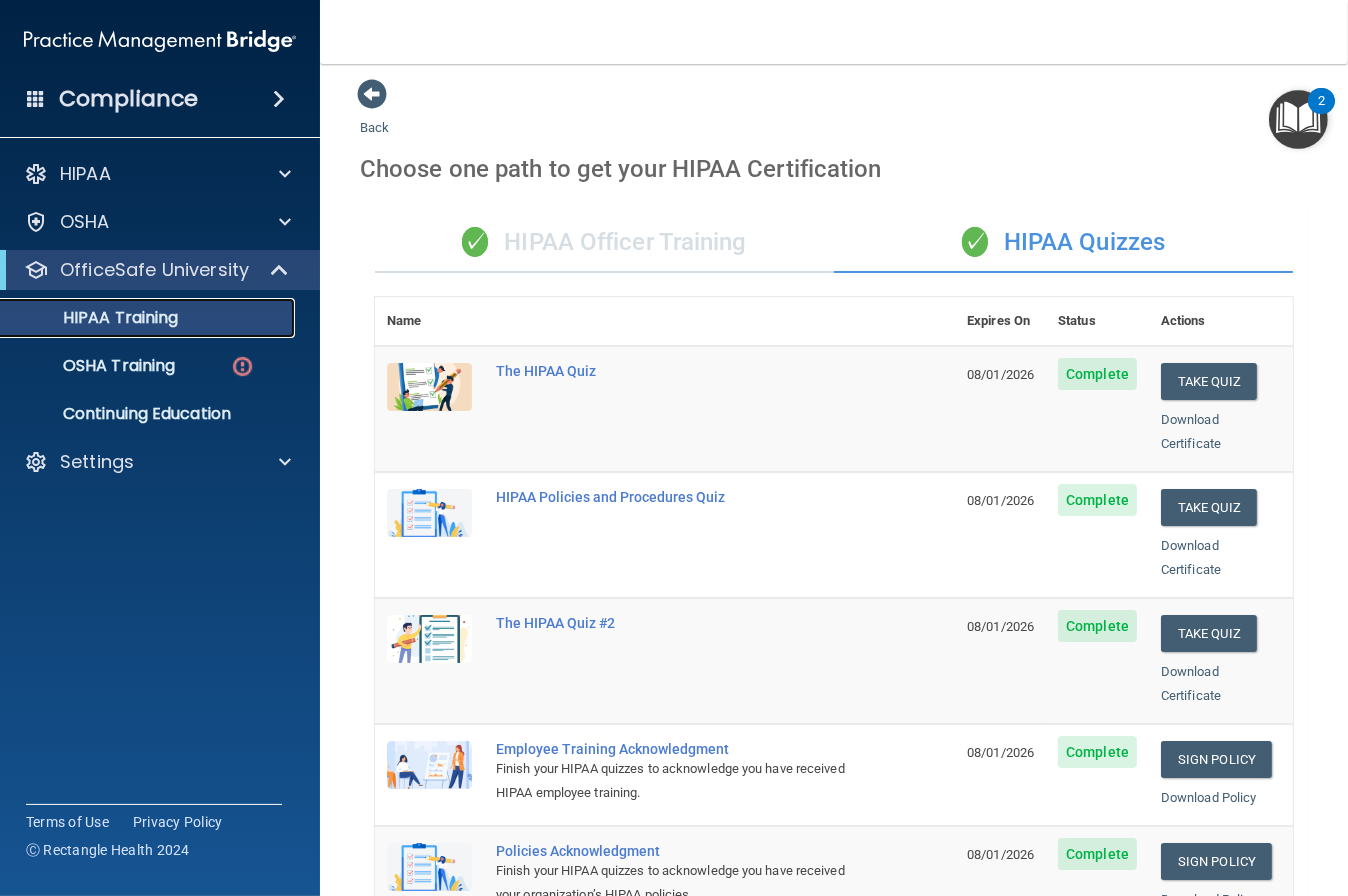 scroll, scrollTop: 0, scrollLeft: 0, axis: both 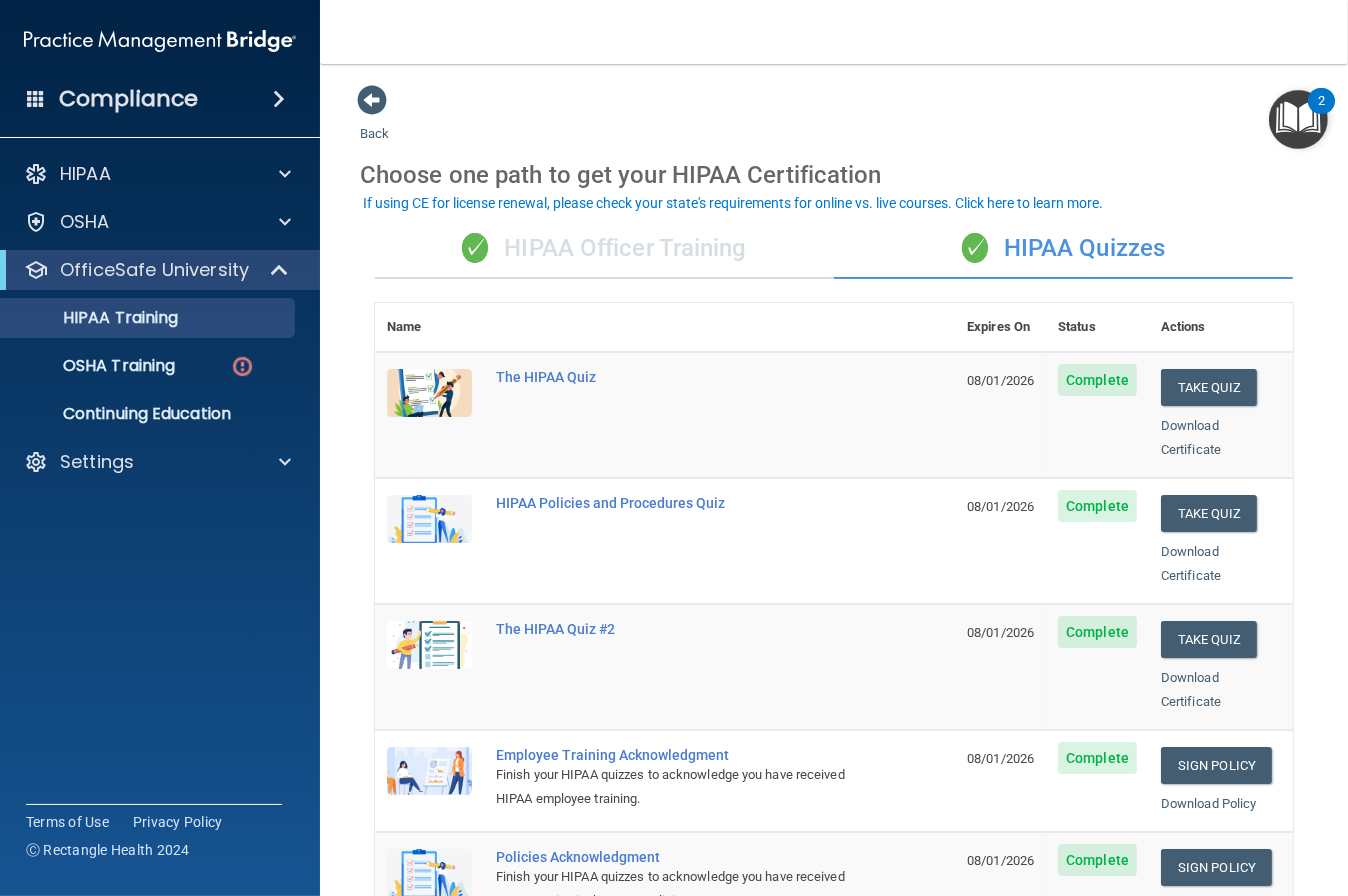 drag, startPoint x: 656, startPoint y: 249, endPoint x: 969, endPoint y: 233, distance: 313.4087 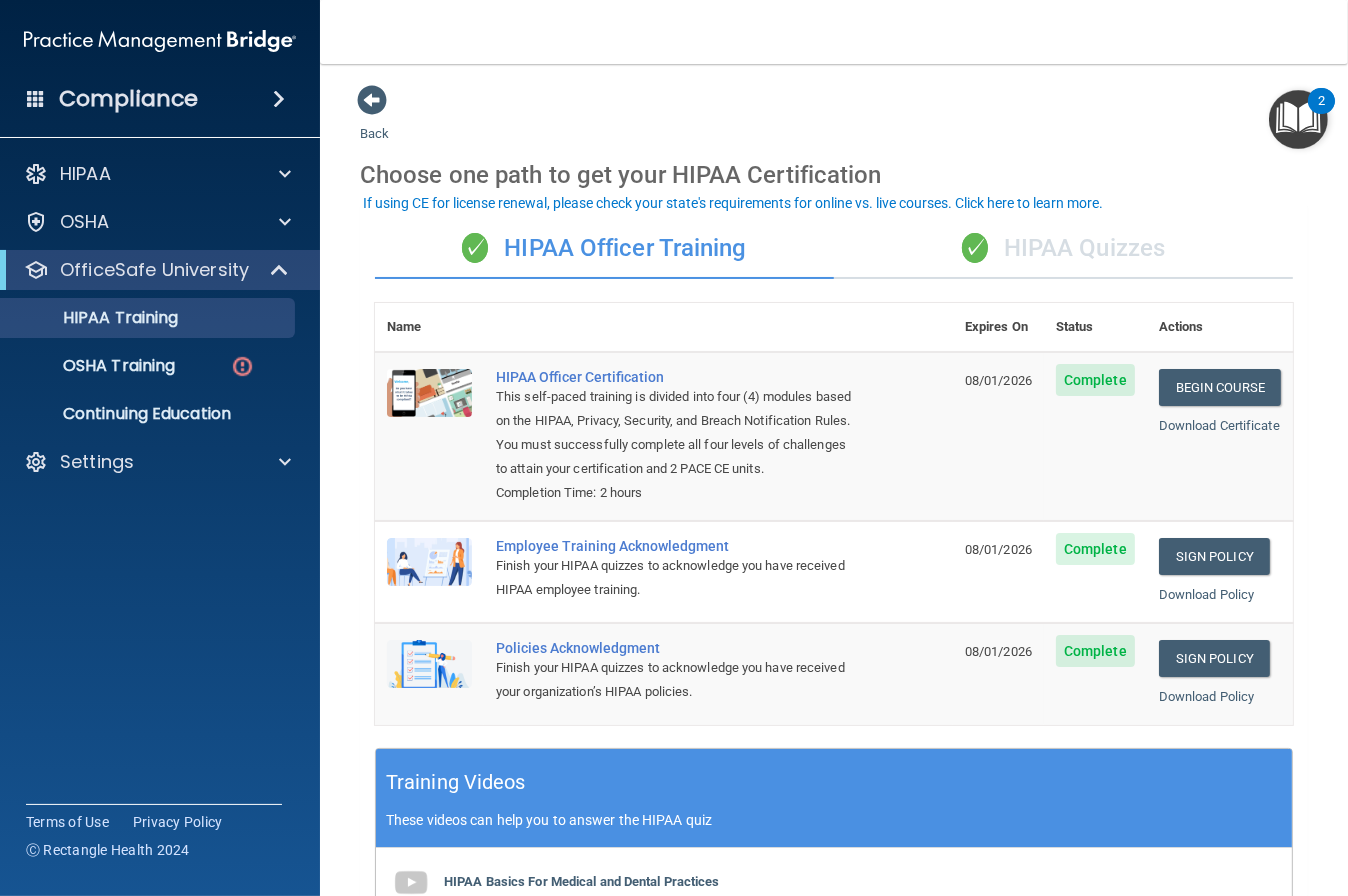 click on "✓   HIPAA Quizzes" at bounding box center (1063, 249) 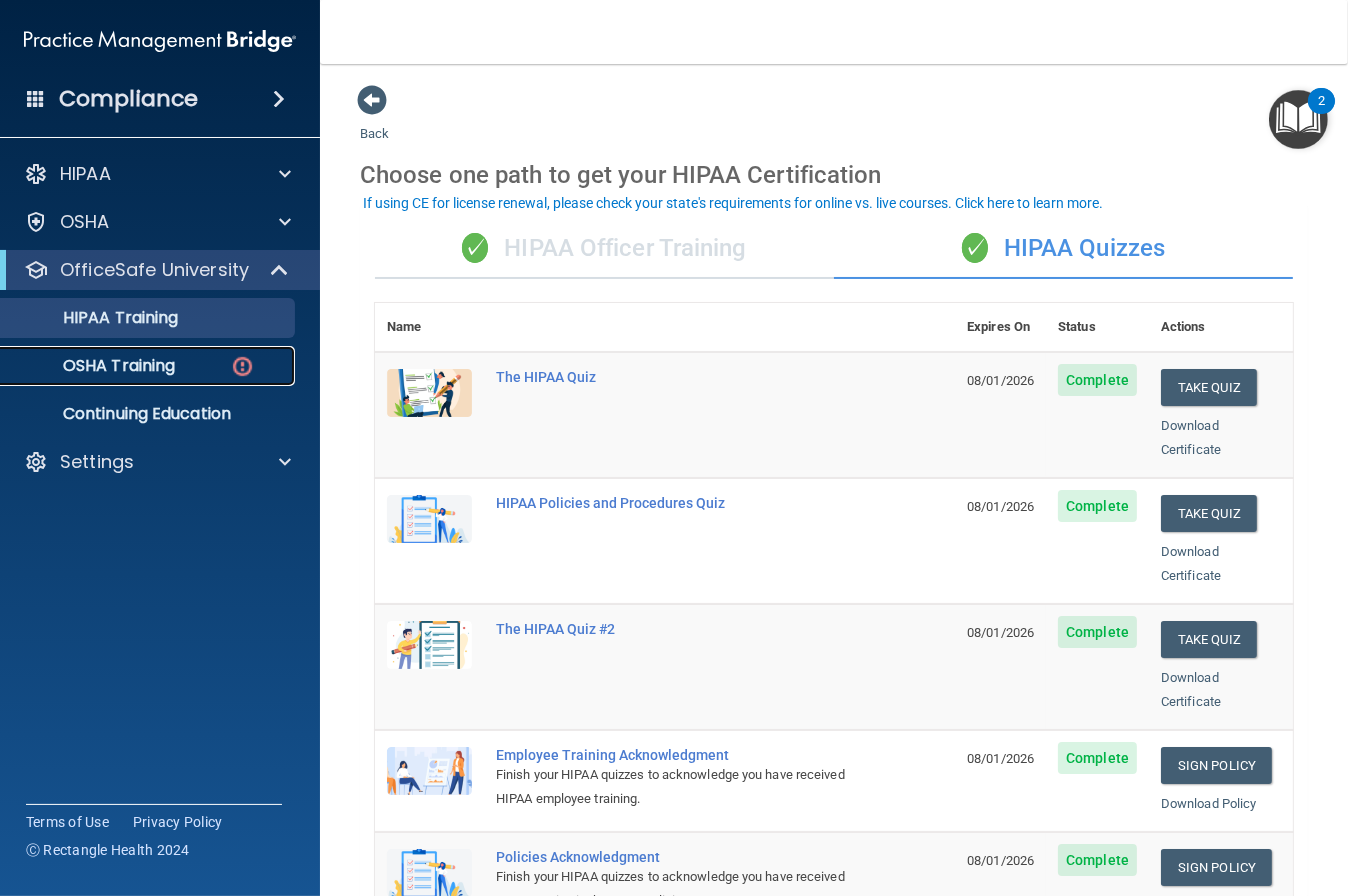 click on "OSHA Training" at bounding box center [94, 366] 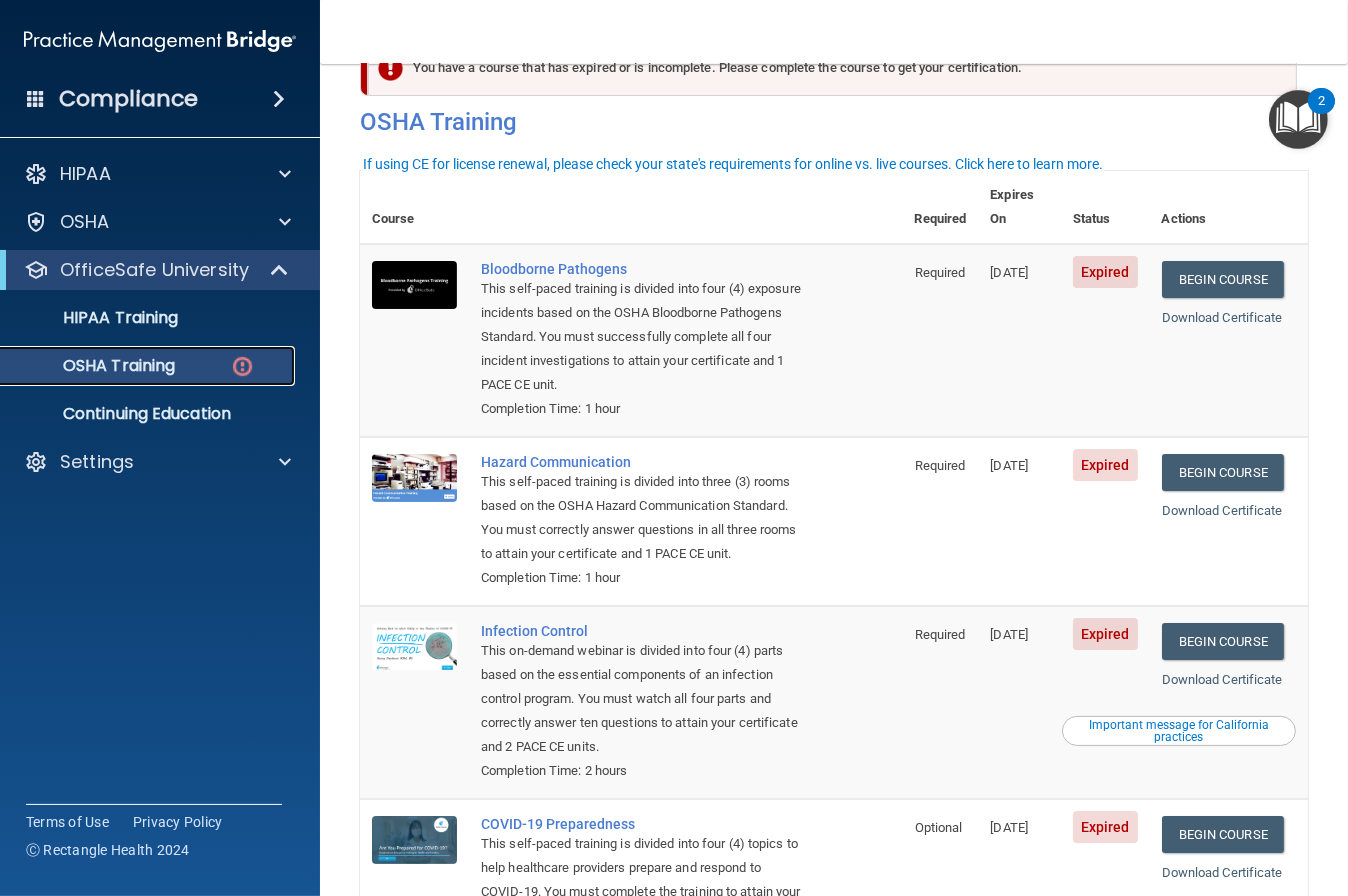 scroll, scrollTop: 0, scrollLeft: 0, axis: both 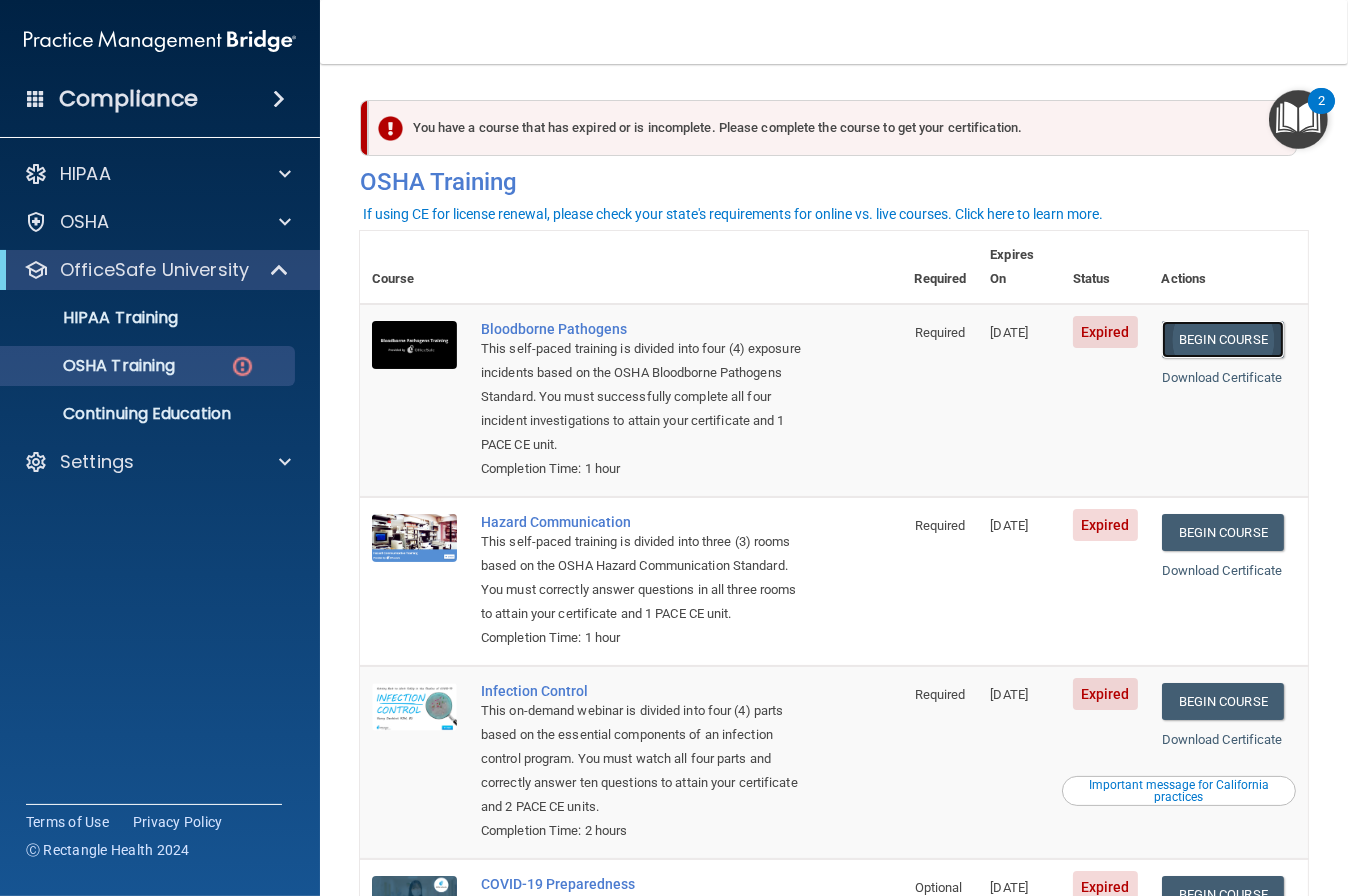 click on "Begin Course" at bounding box center [1223, 339] 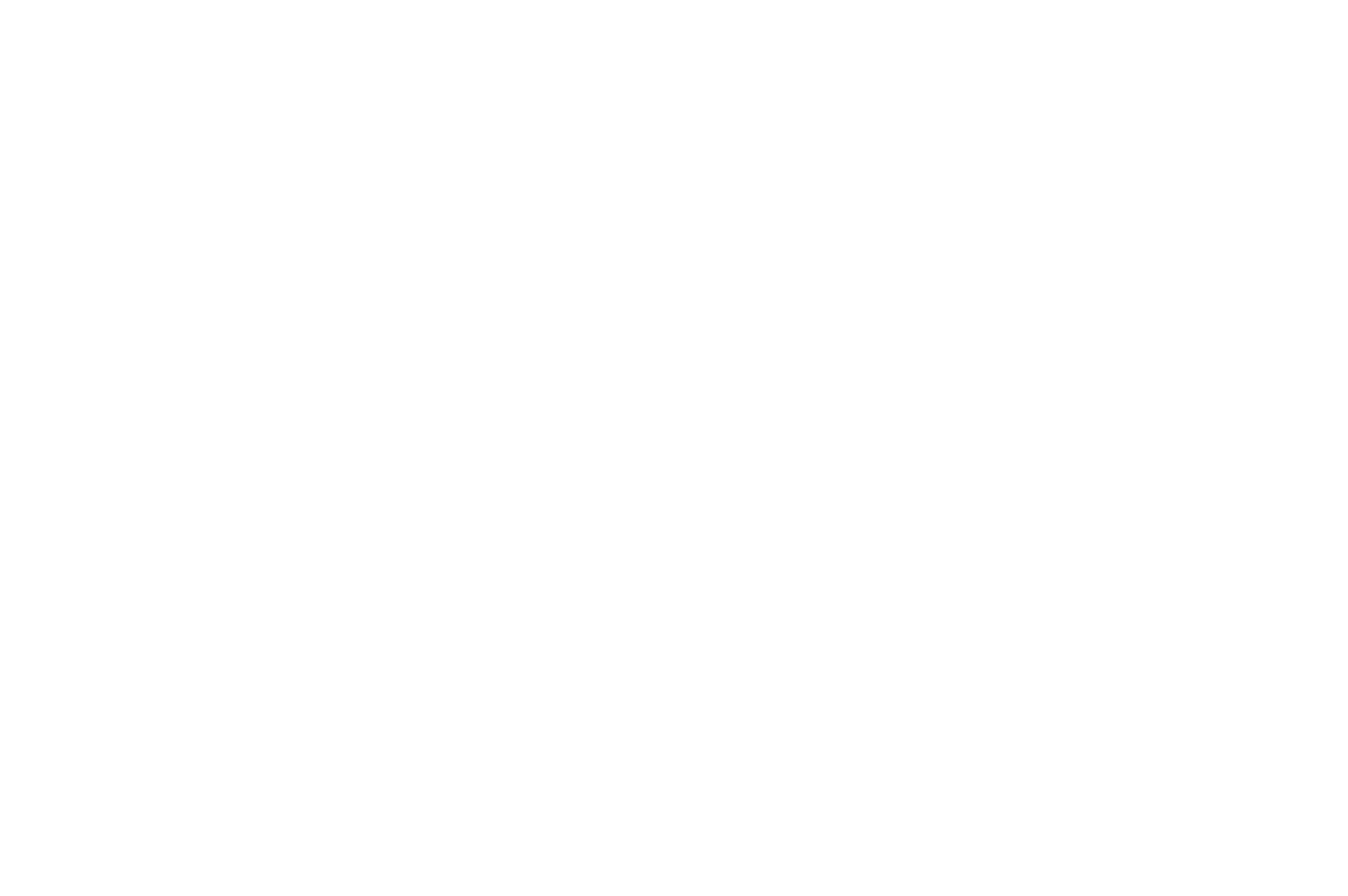 scroll, scrollTop: 0, scrollLeft: 0, axis: both 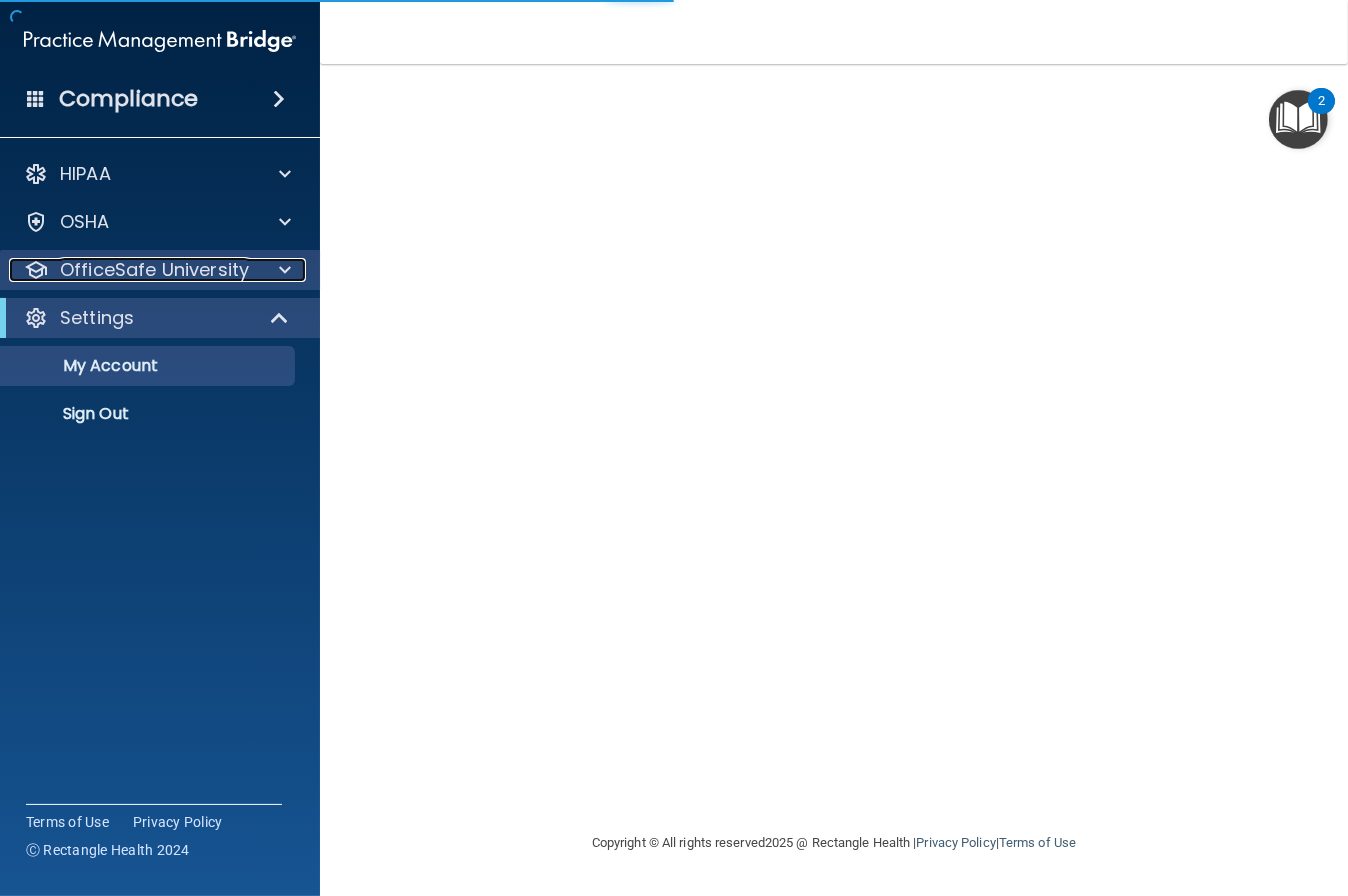 click on "OfficeSafe University" at bounding box center [154, 270] 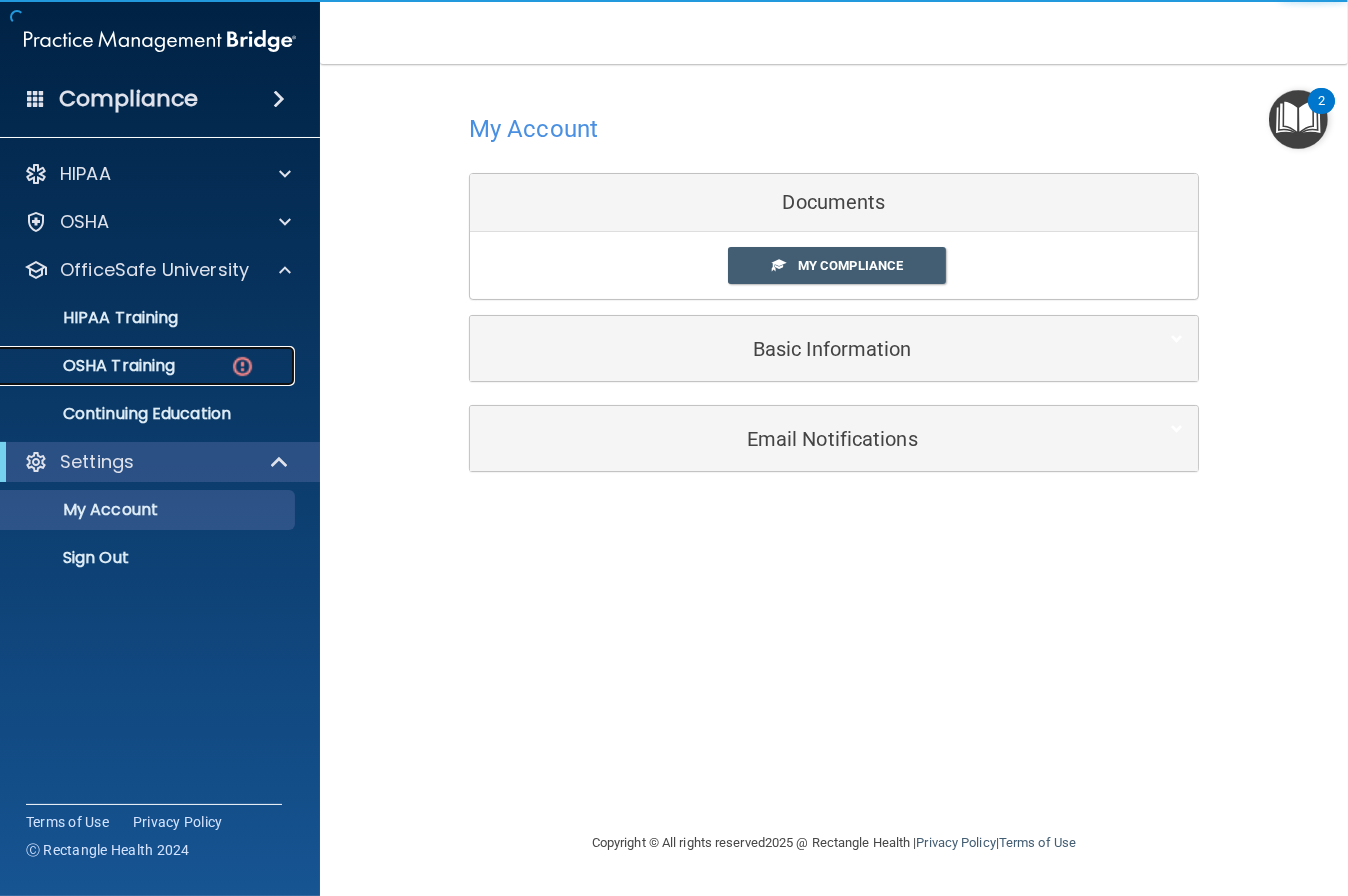 click on "OSHA Training" at bounding box center (149, 366) 